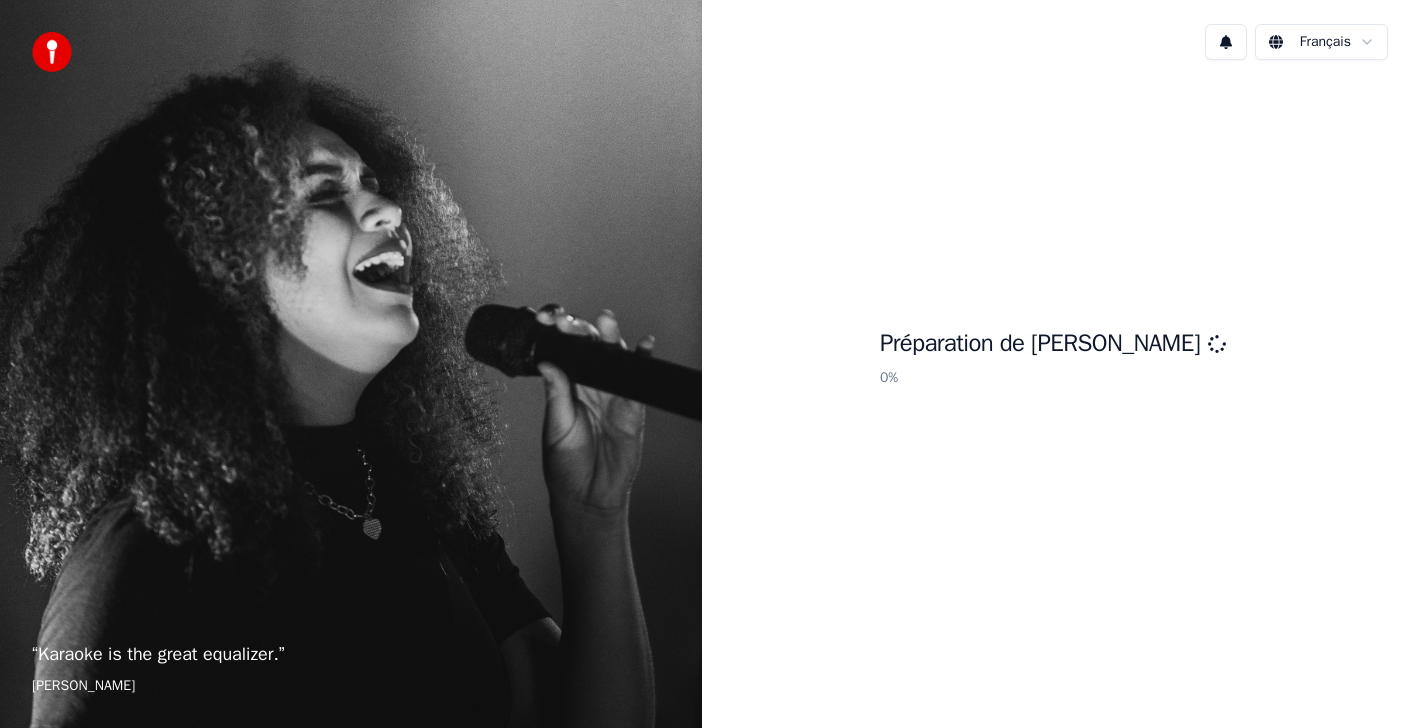 scroll, scrollTop: 0, scrollLeft: 0, axis: both 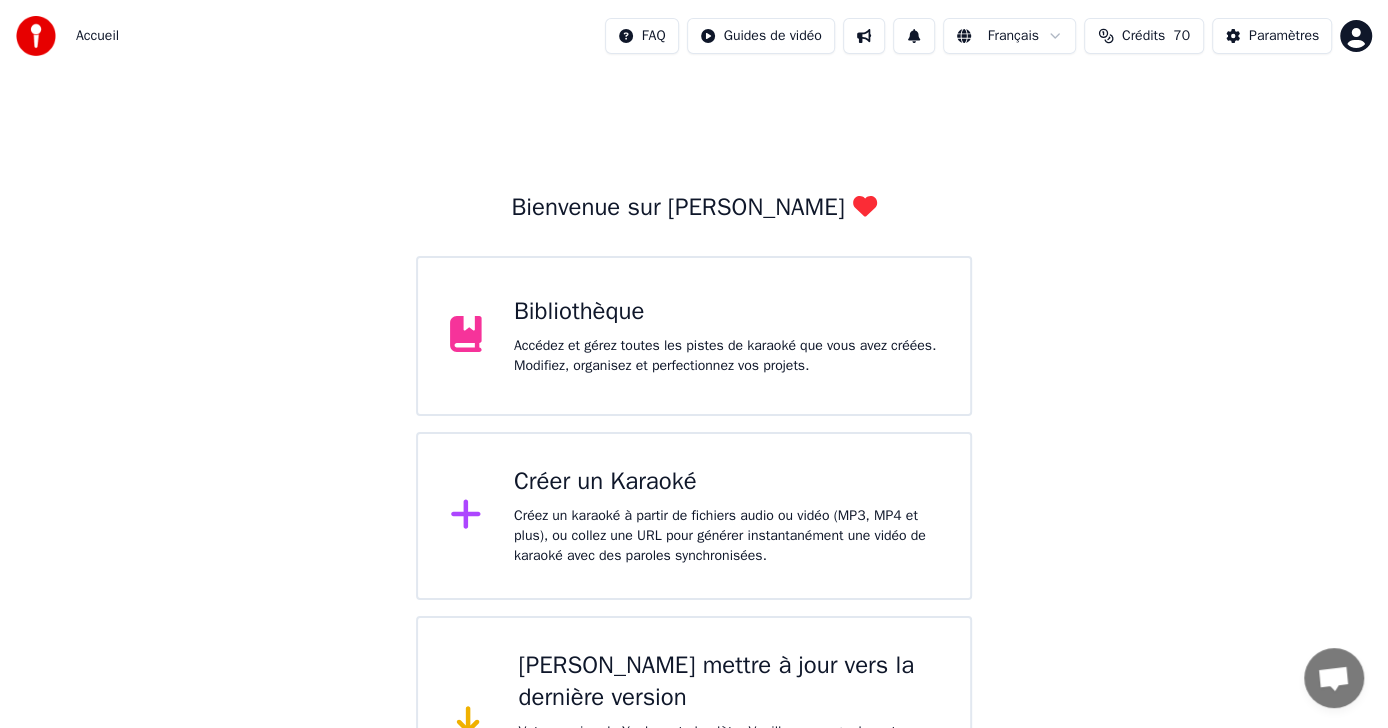 click on "Accédez et gérez toutes les pistes de karaoké que vous avez créées. Modifiez, organisez et perfectionnez vos projets." at bounding box center (726, 356) 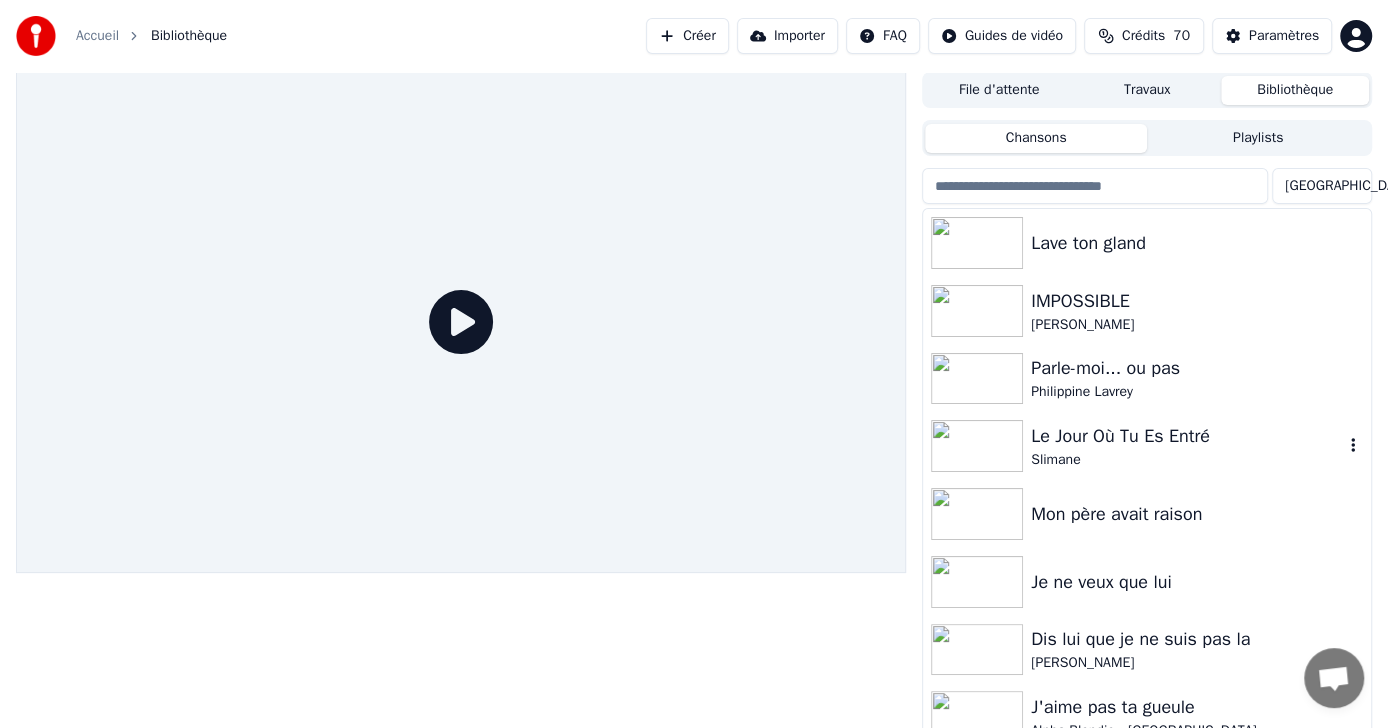 click at bounding box center [977, 446] 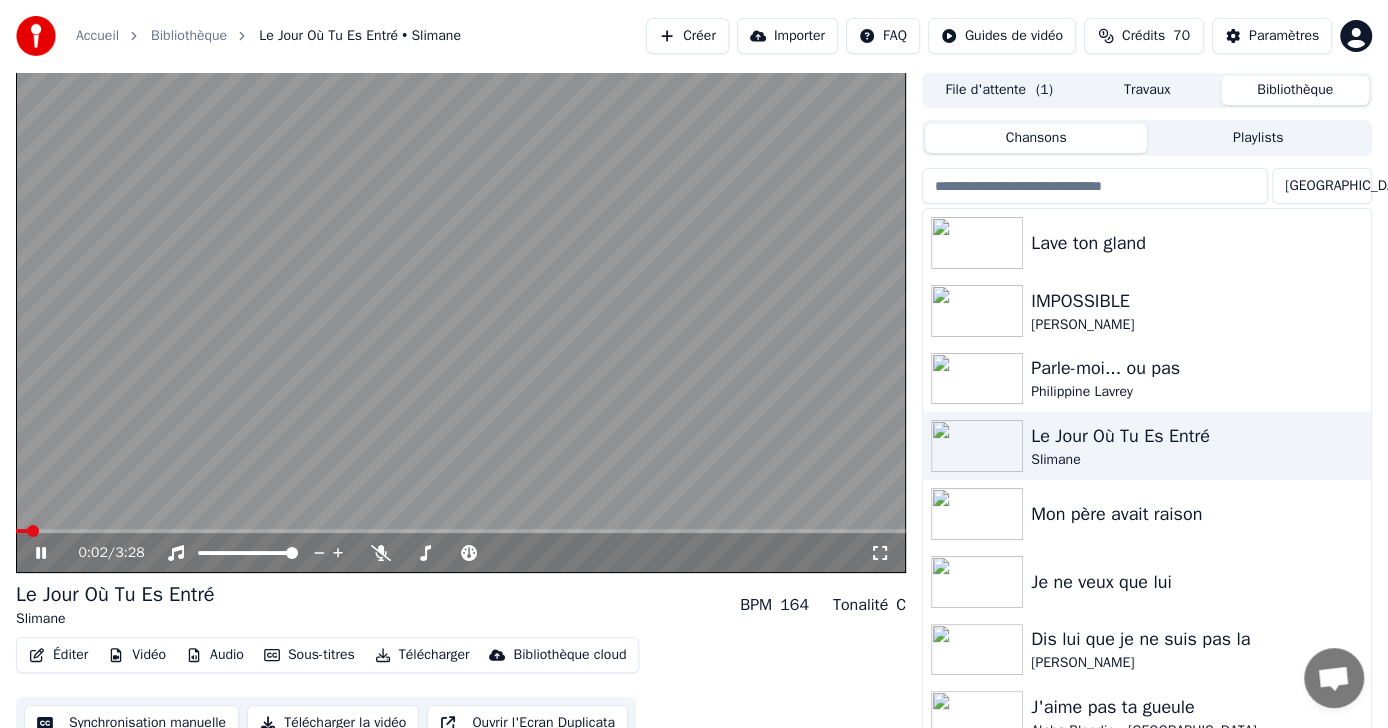 click 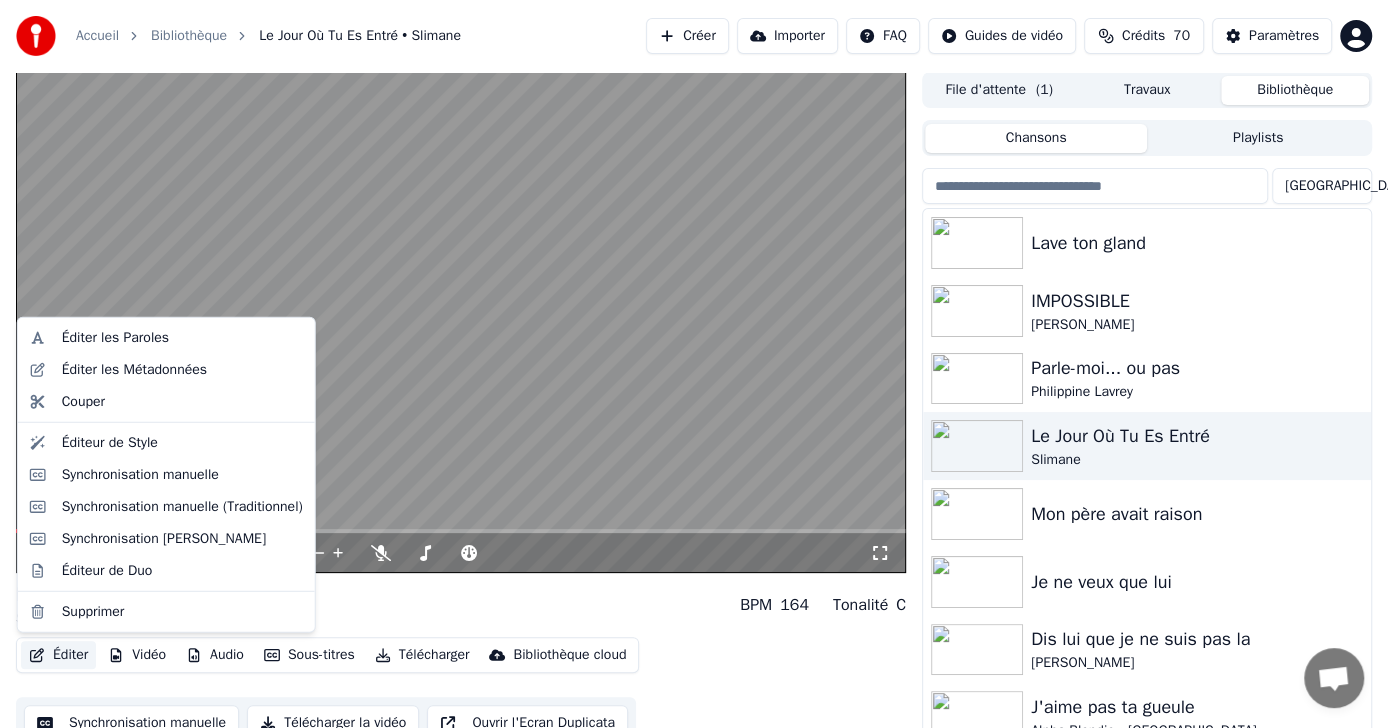 click on "Éditer" at bounding box center (58, 655) 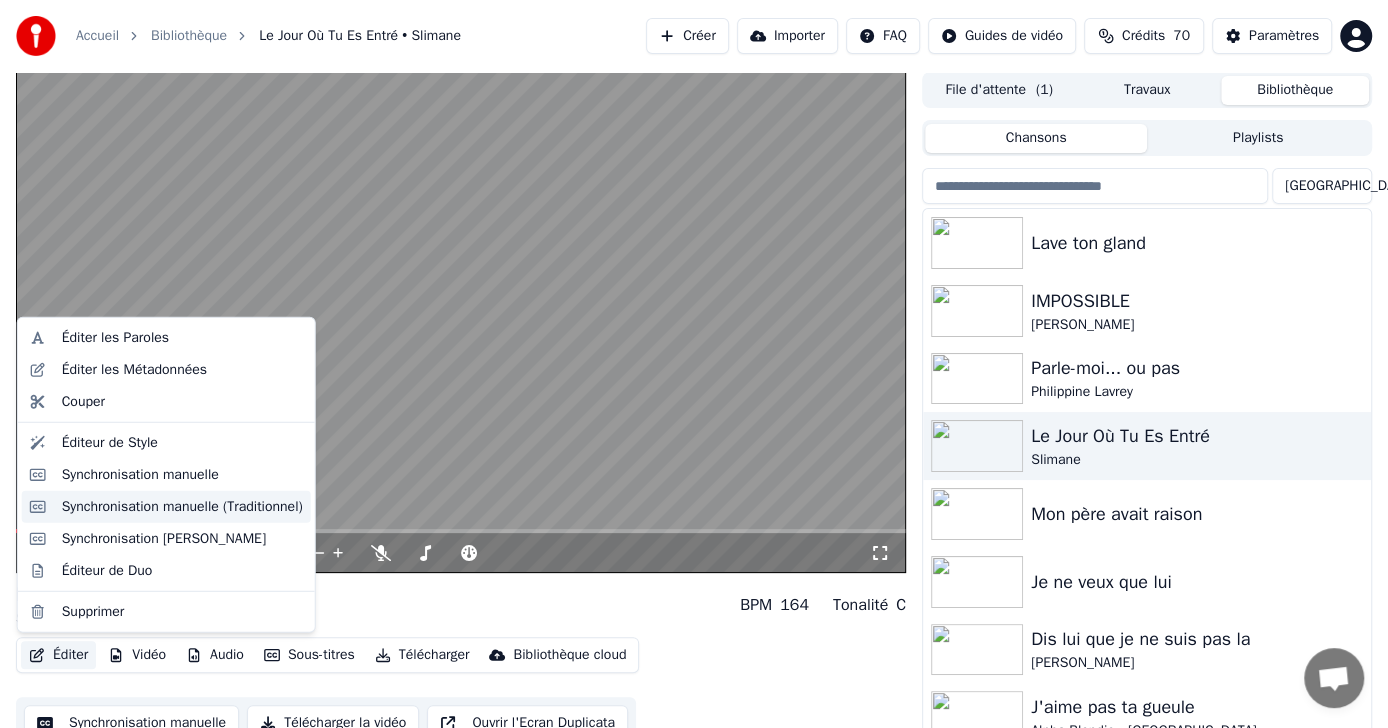 click on "Synchronisation manuelle (Traditionnel)" at bounding box center (182, 507) 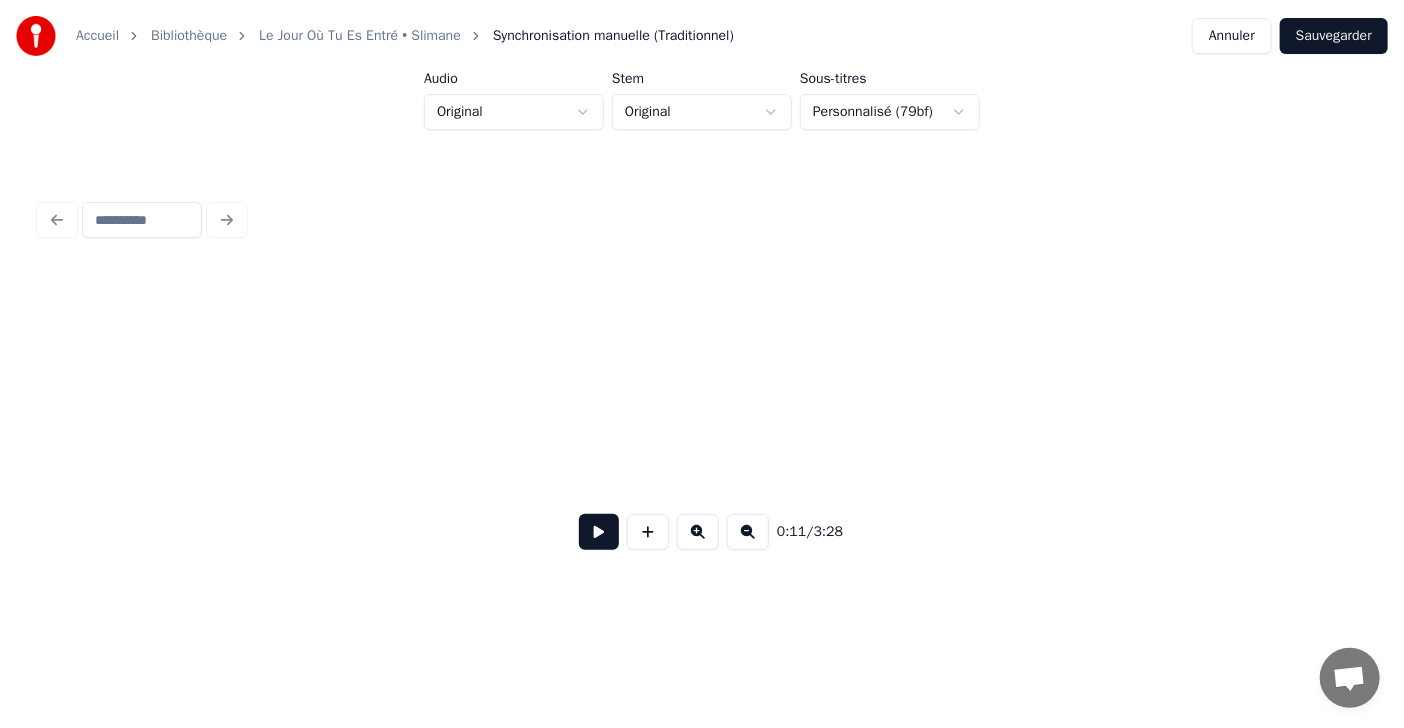 scroll, scrollTop: 0, scrollLeft: 6324, axis: horizontal 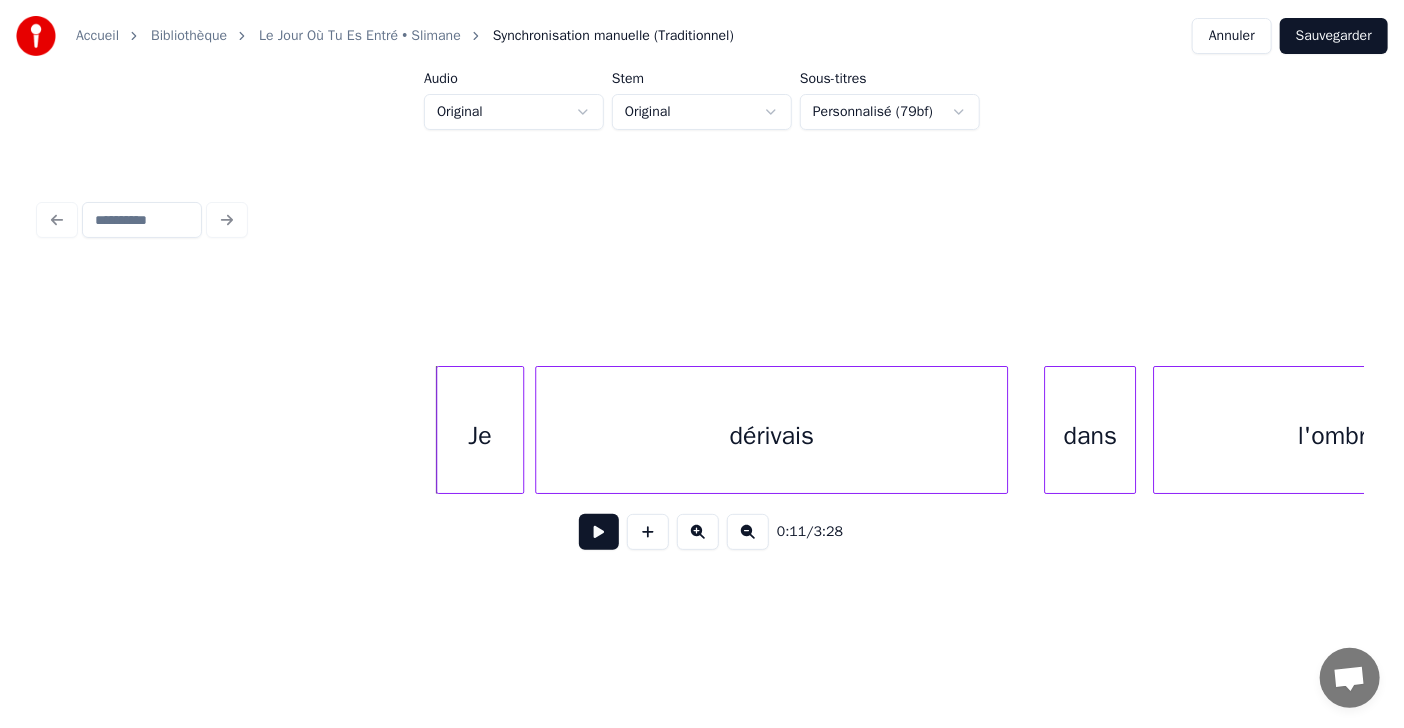 click on "Je dérivais dans l'ombre" at bounding box center (51491, 430) 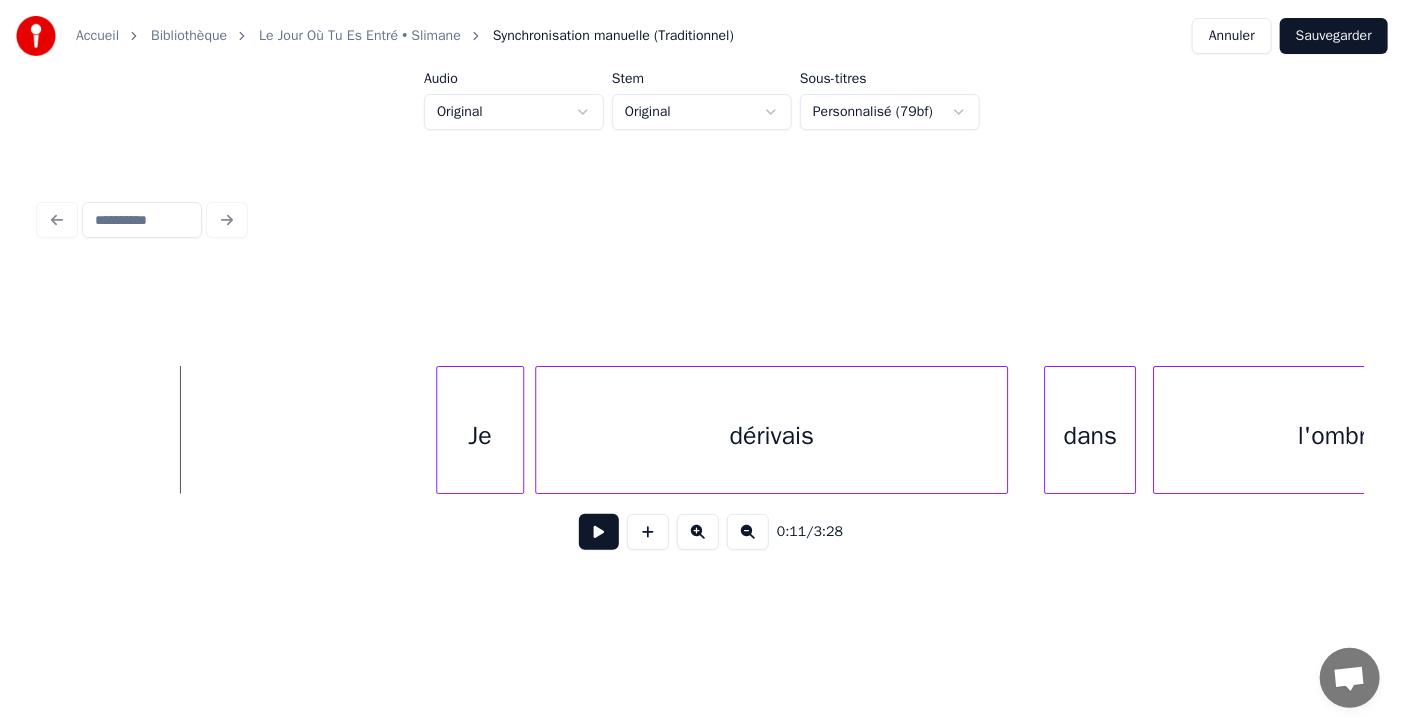 click at bounding box center (599, 532) 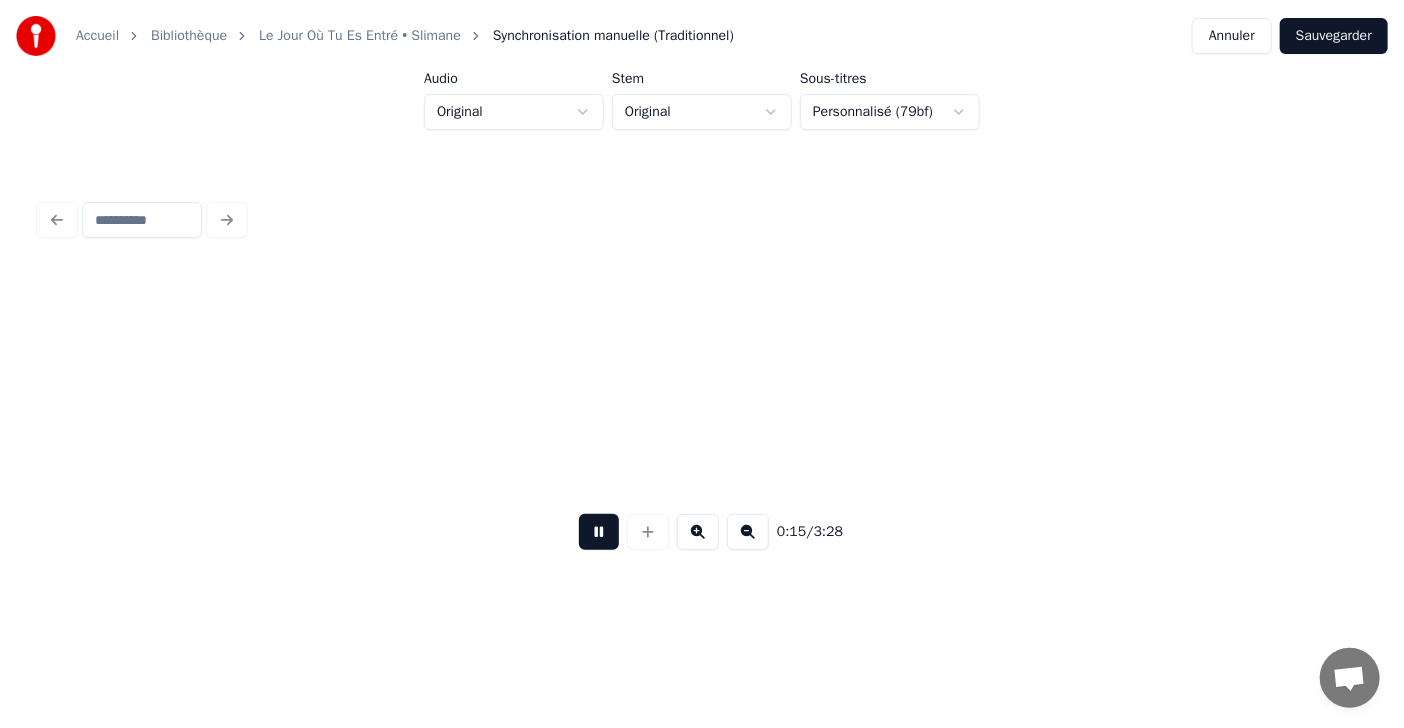 scroll, scrollTop: 0, scrollLeft: 8581, axis: horizontal 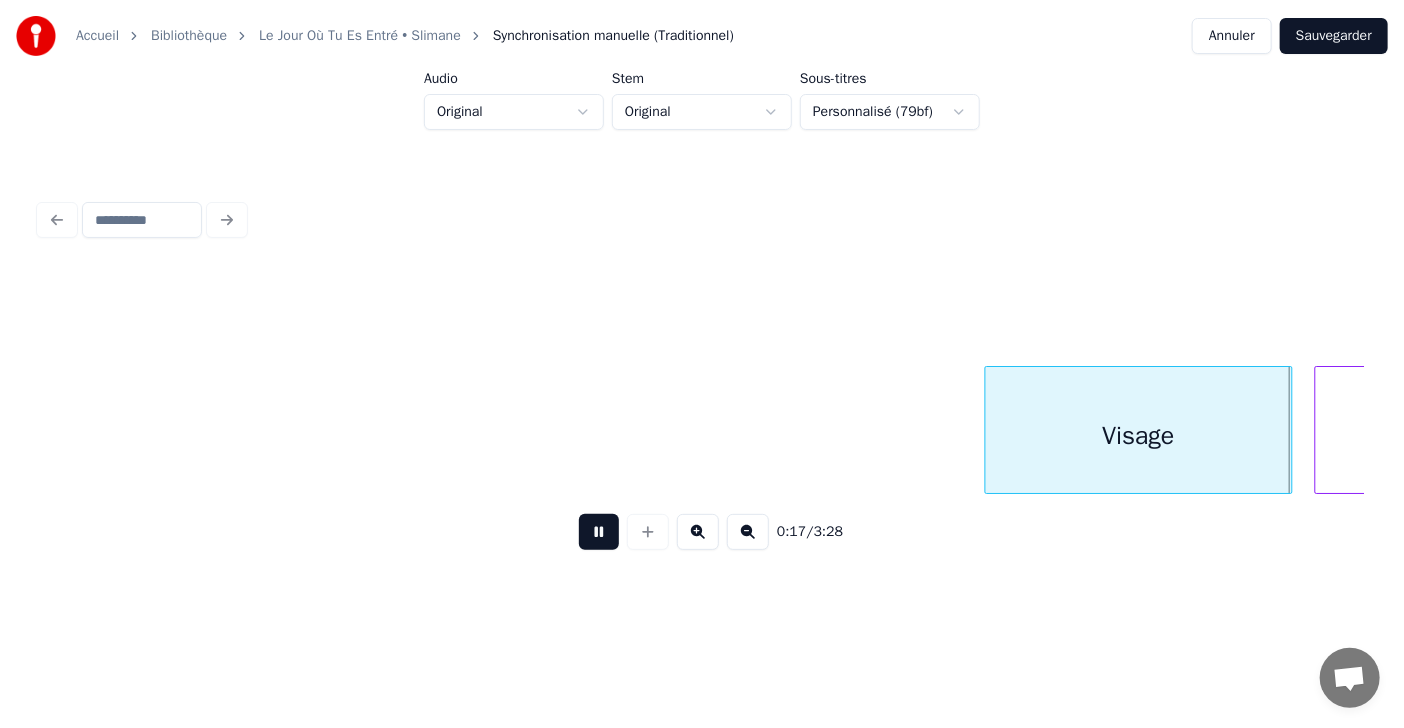 click at bounding box center [599, 532] 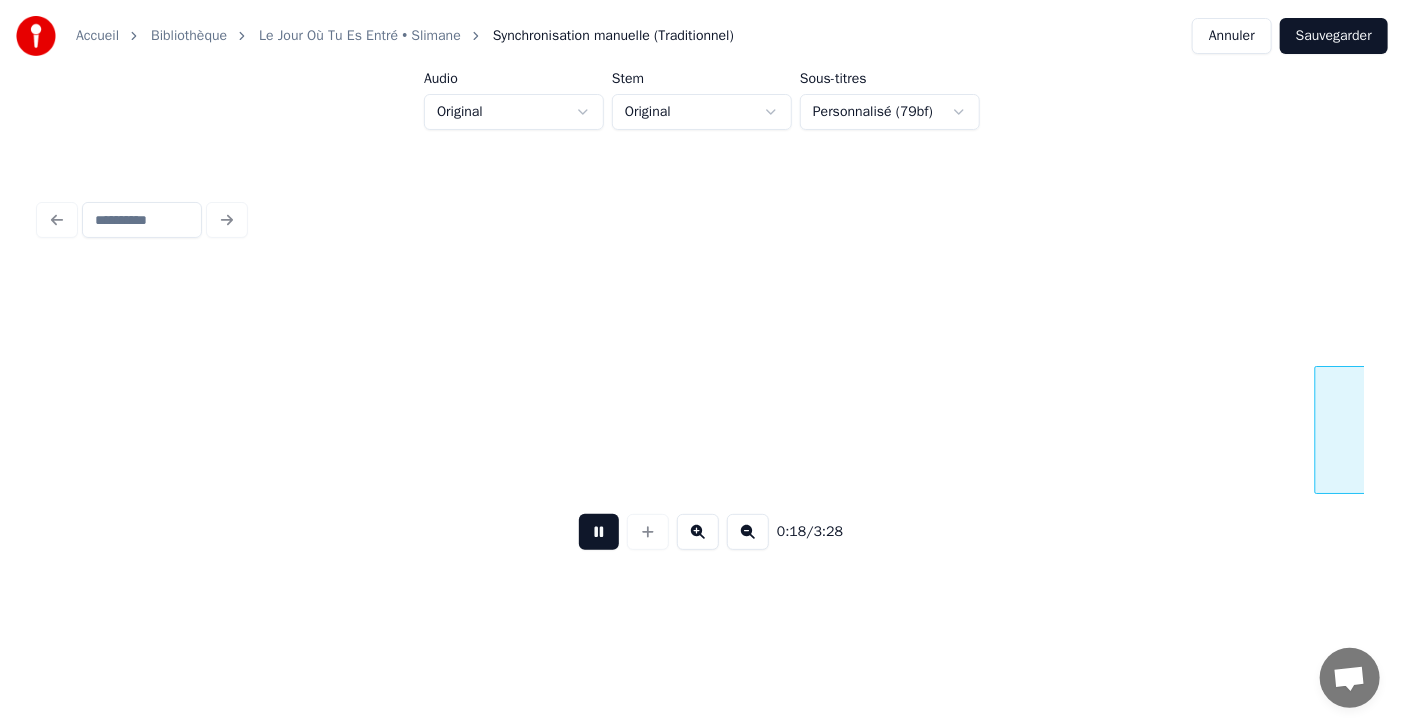 scroll, scrollTop: 0, scrollLeft: 9913, axis: horizontal 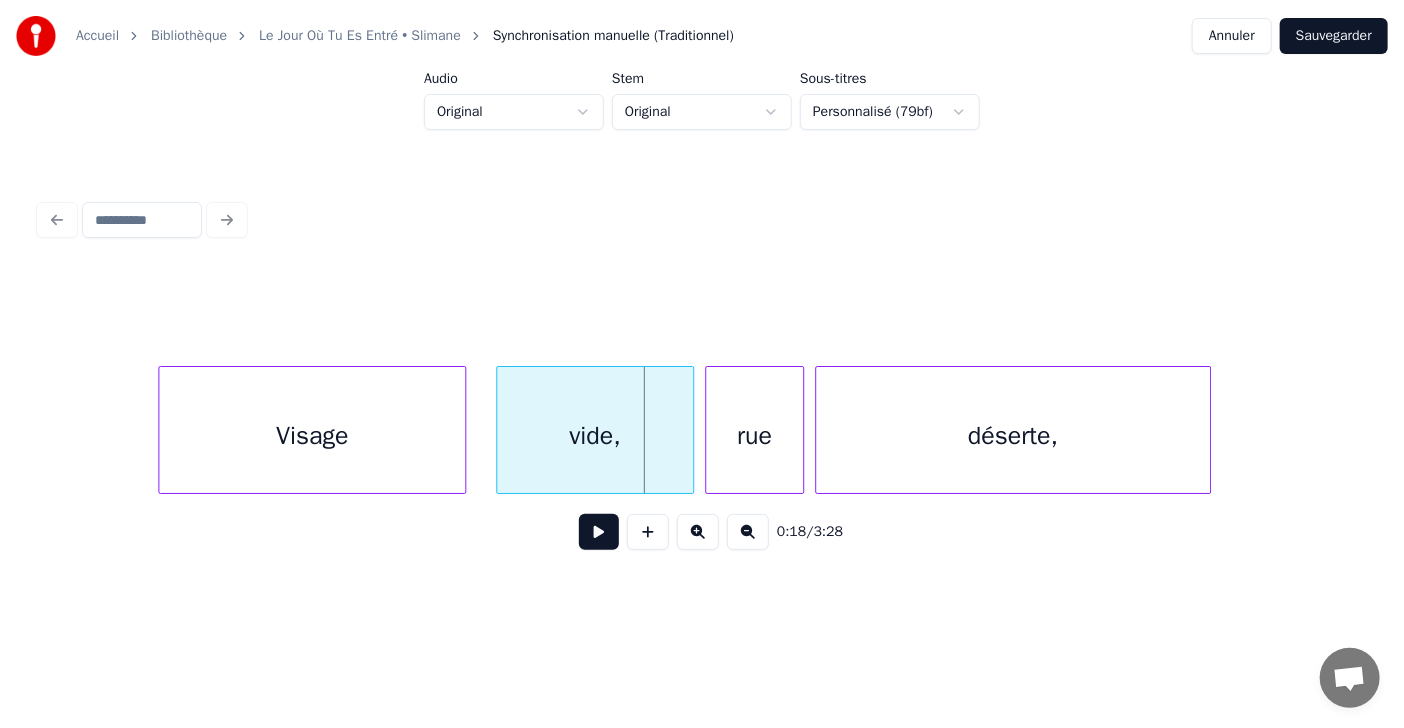click on "Visage" at bounding box center [312, 435] 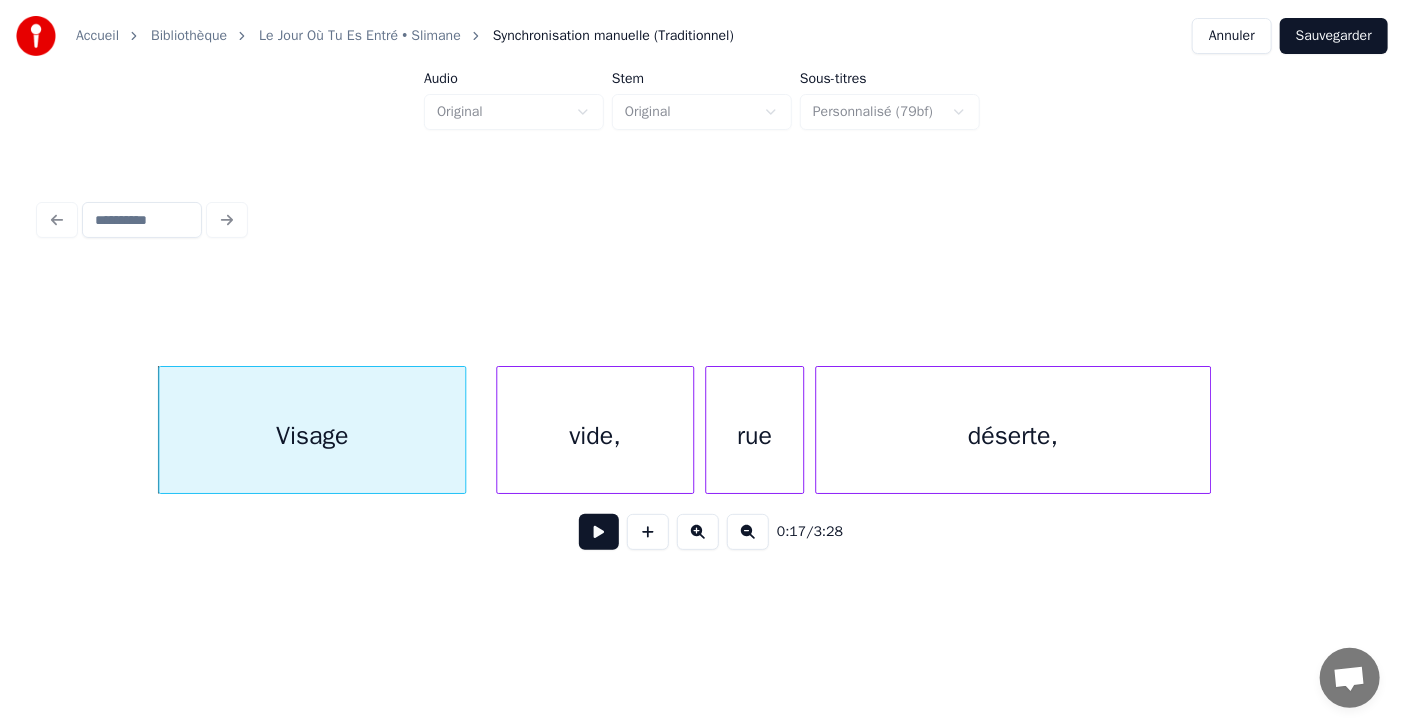 click at bounding box center (599, 532) 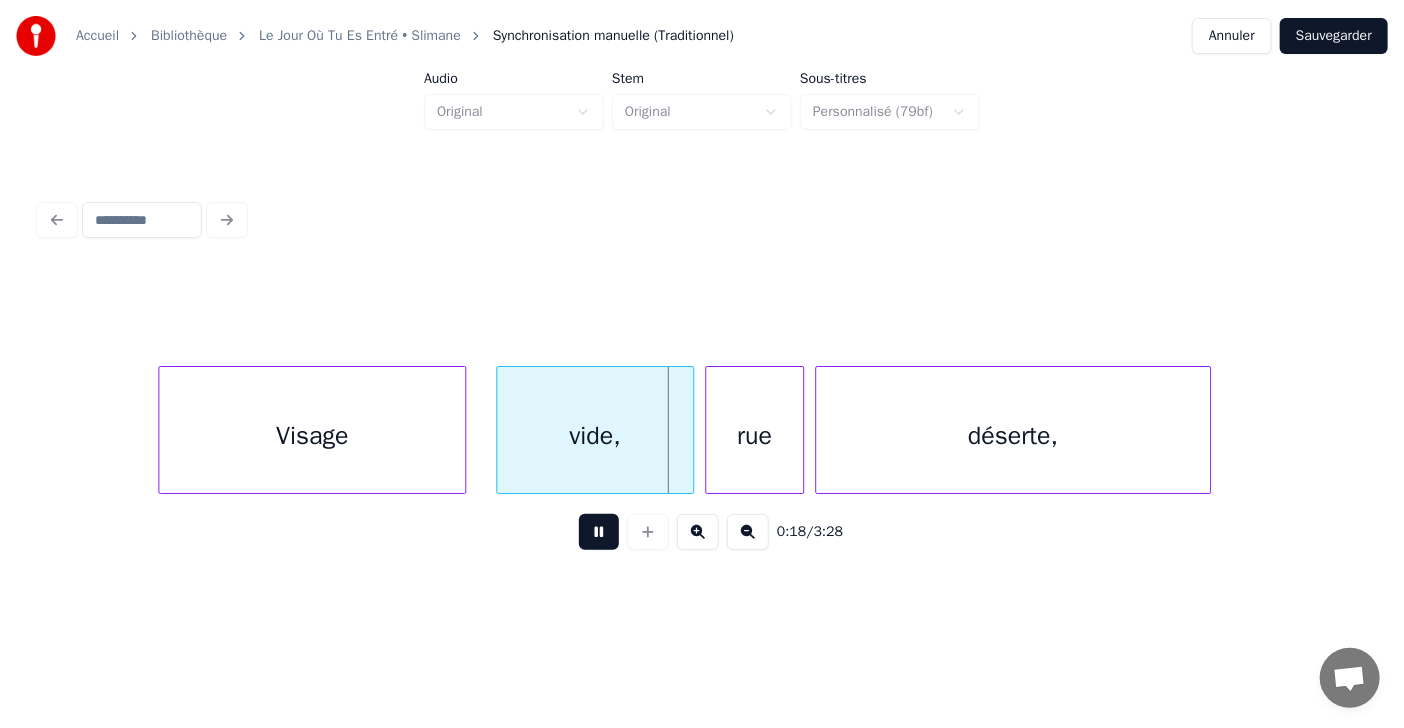 click at bounding box center (599, 532) 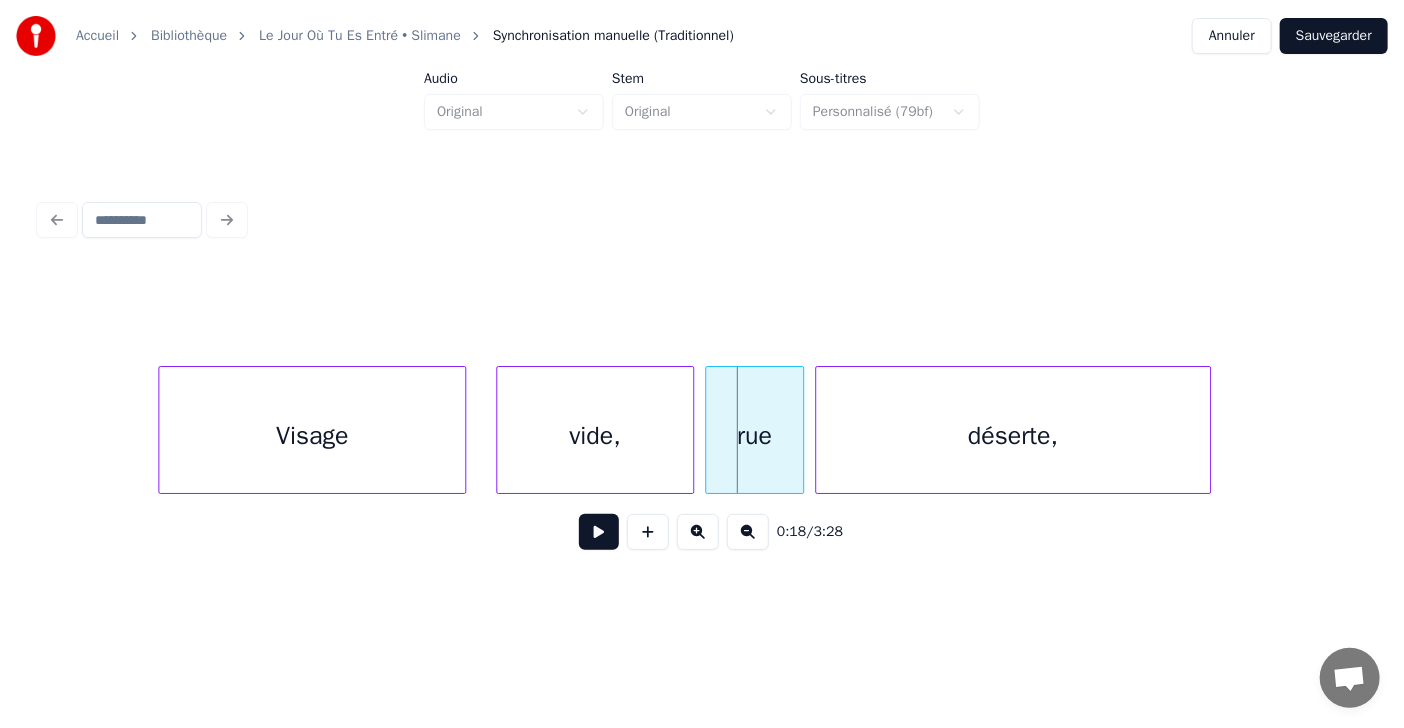 click at bounding box center [599, 532] 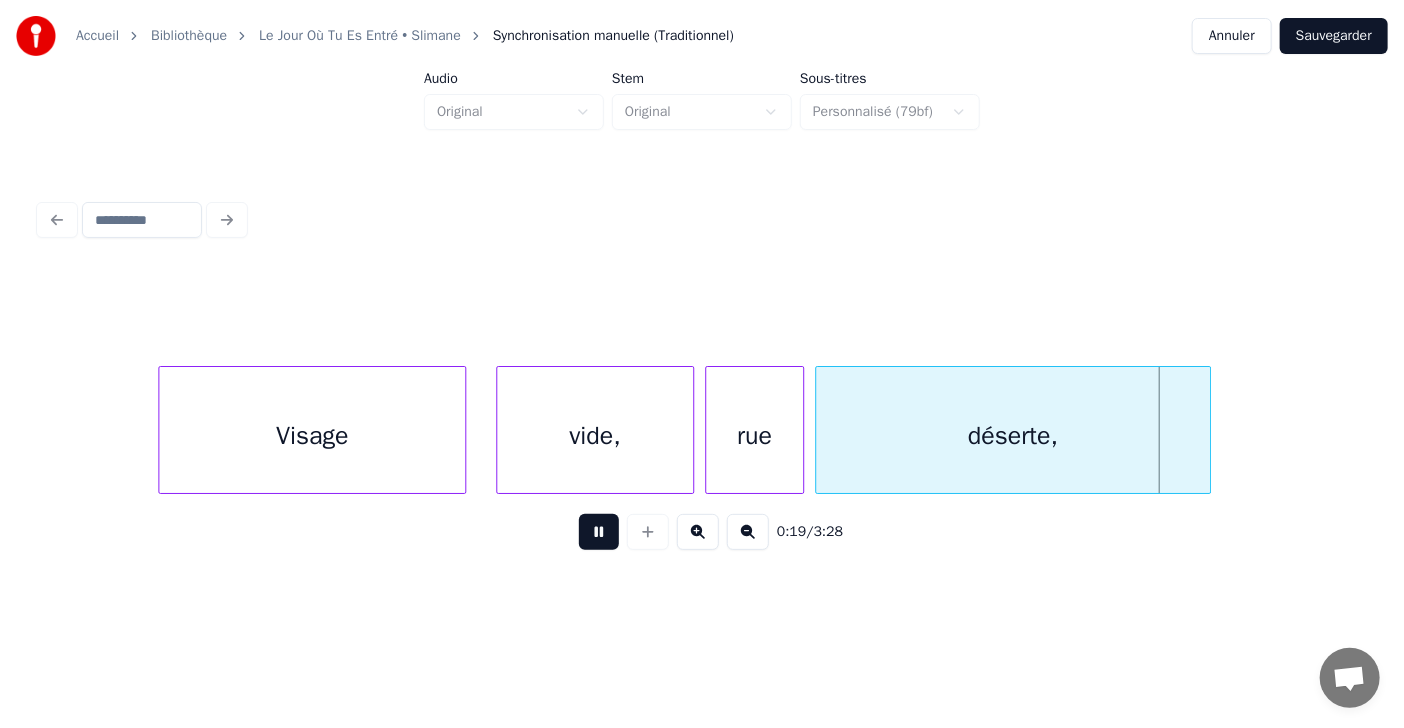 click at bounding box center (599, 532) 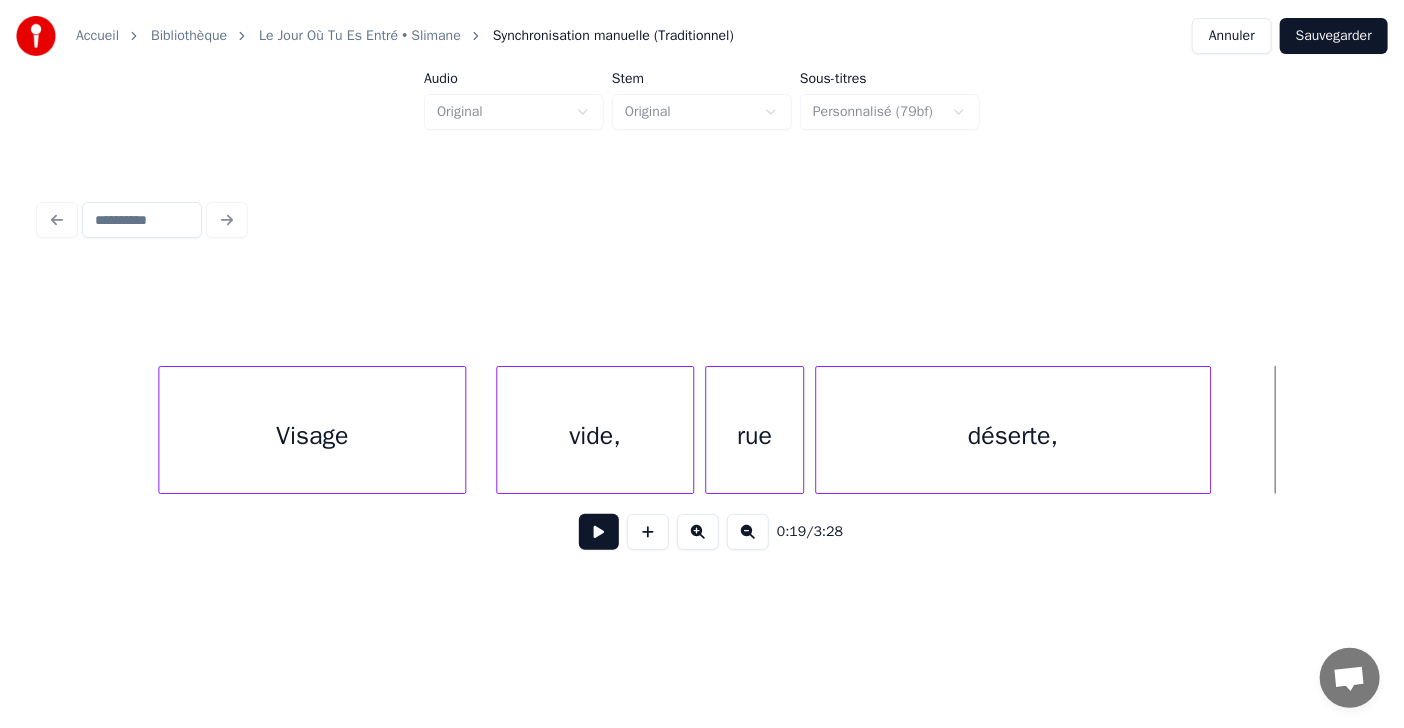 click at bounding box center [599, 532] 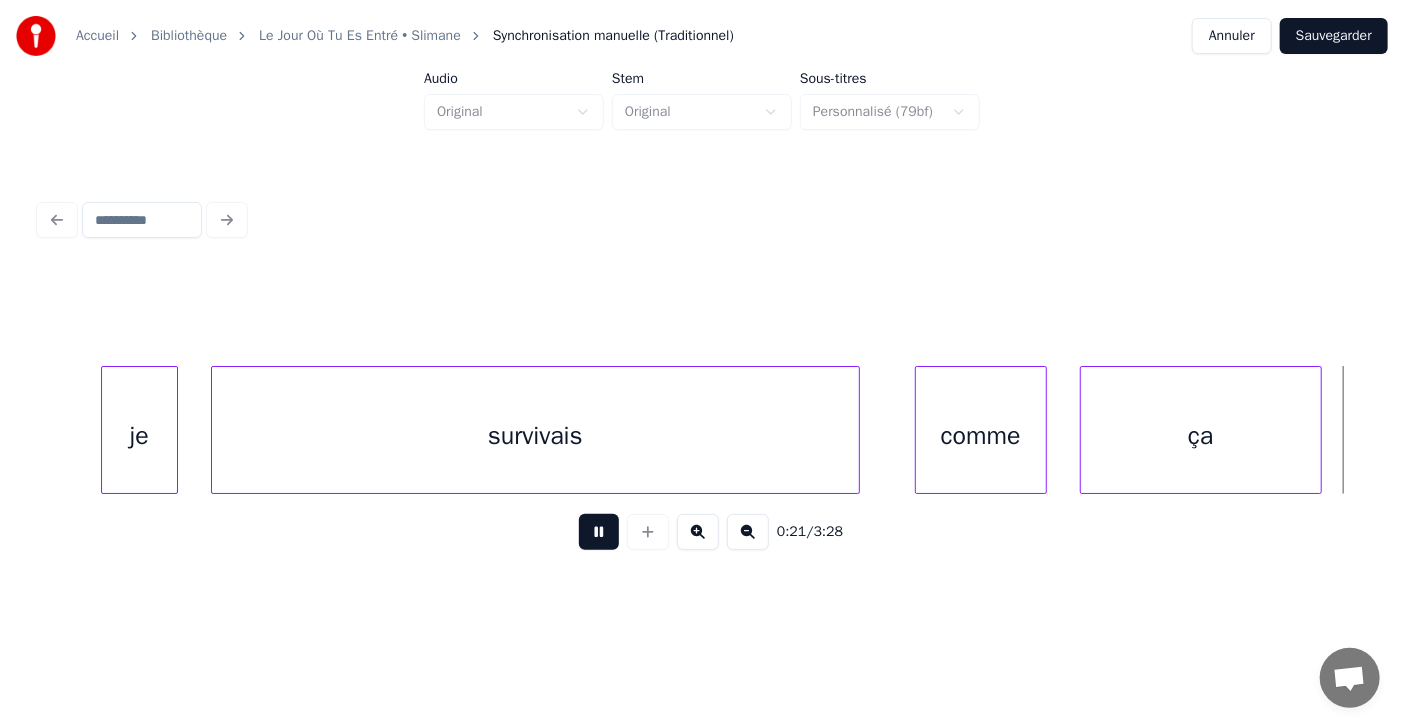 scroll, scrollTop: 0, scrollLeft: 12057, axis: horizontal 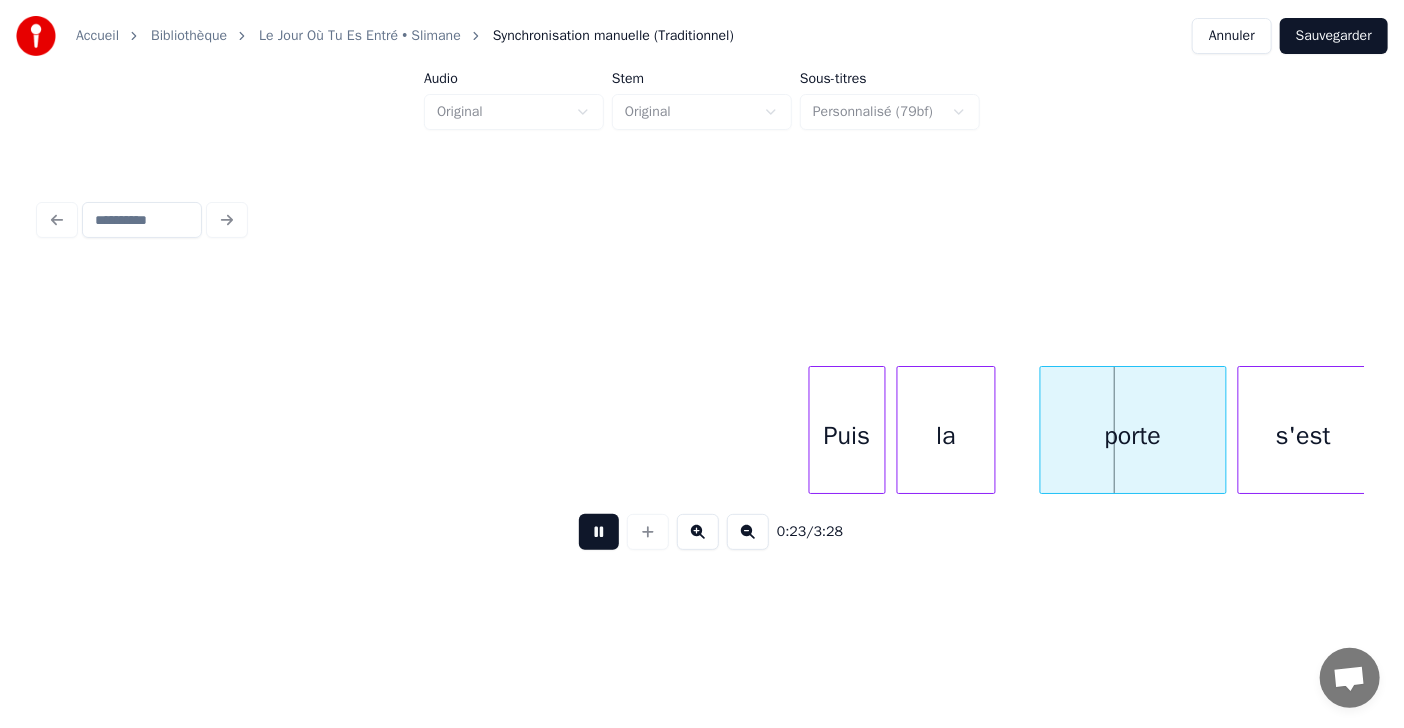 click at bounding box center (599, 532) 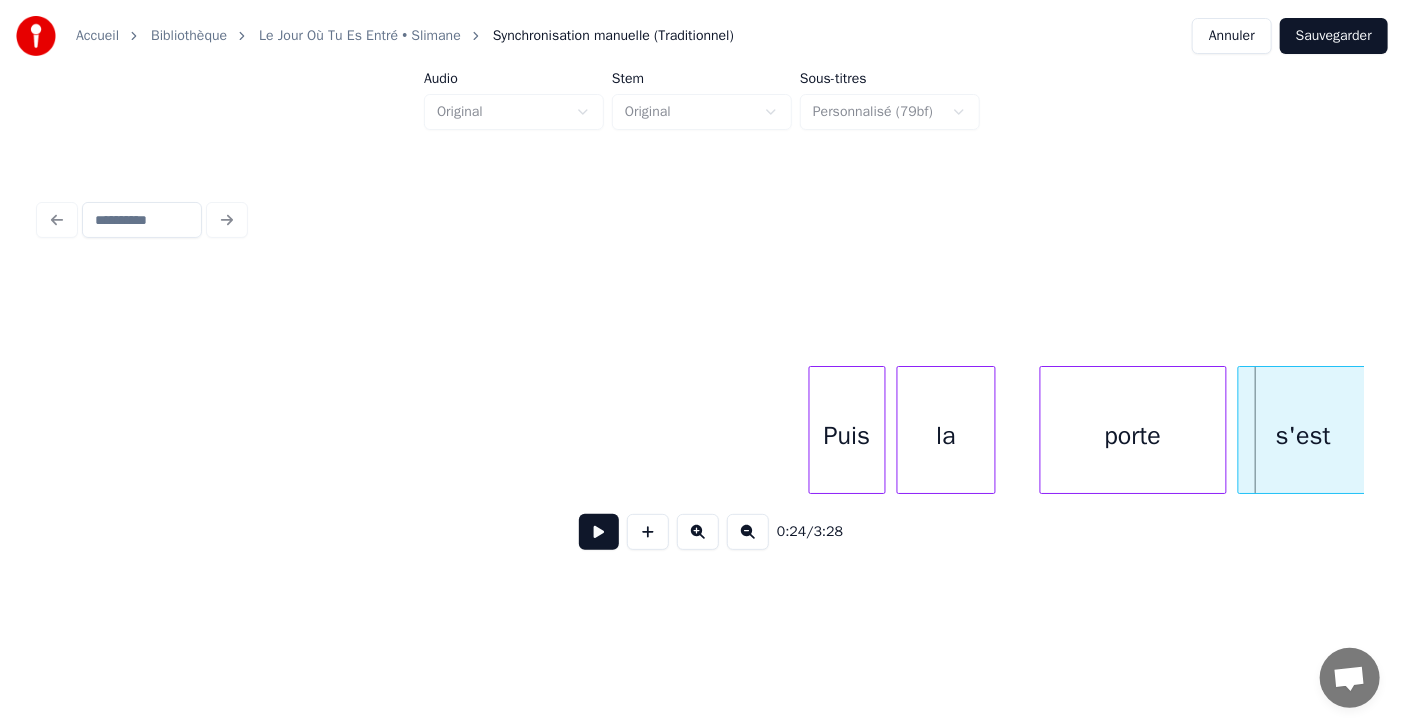 click at bounding box center [599, 532] 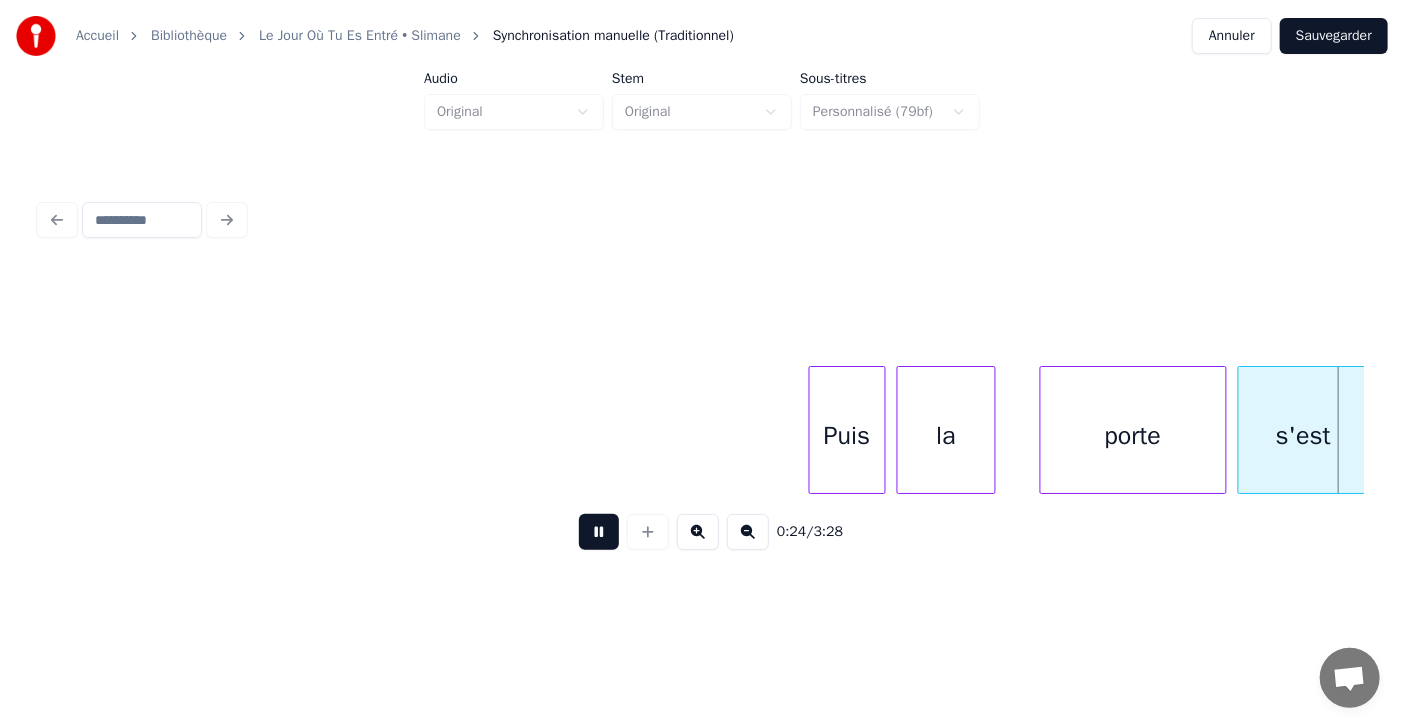scroll, scrollTop: 0, scrollLeft: 13389, axis: horizontal 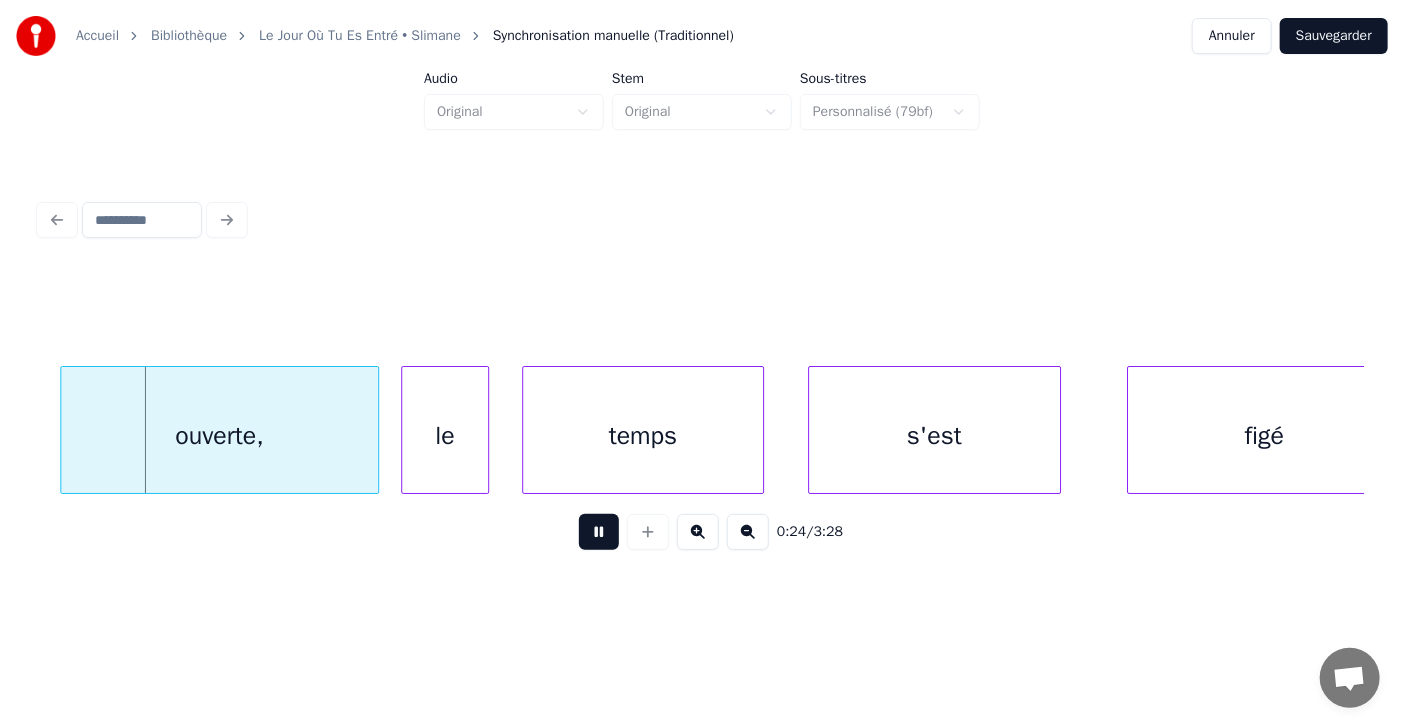 click at bounding box center (599, 532) 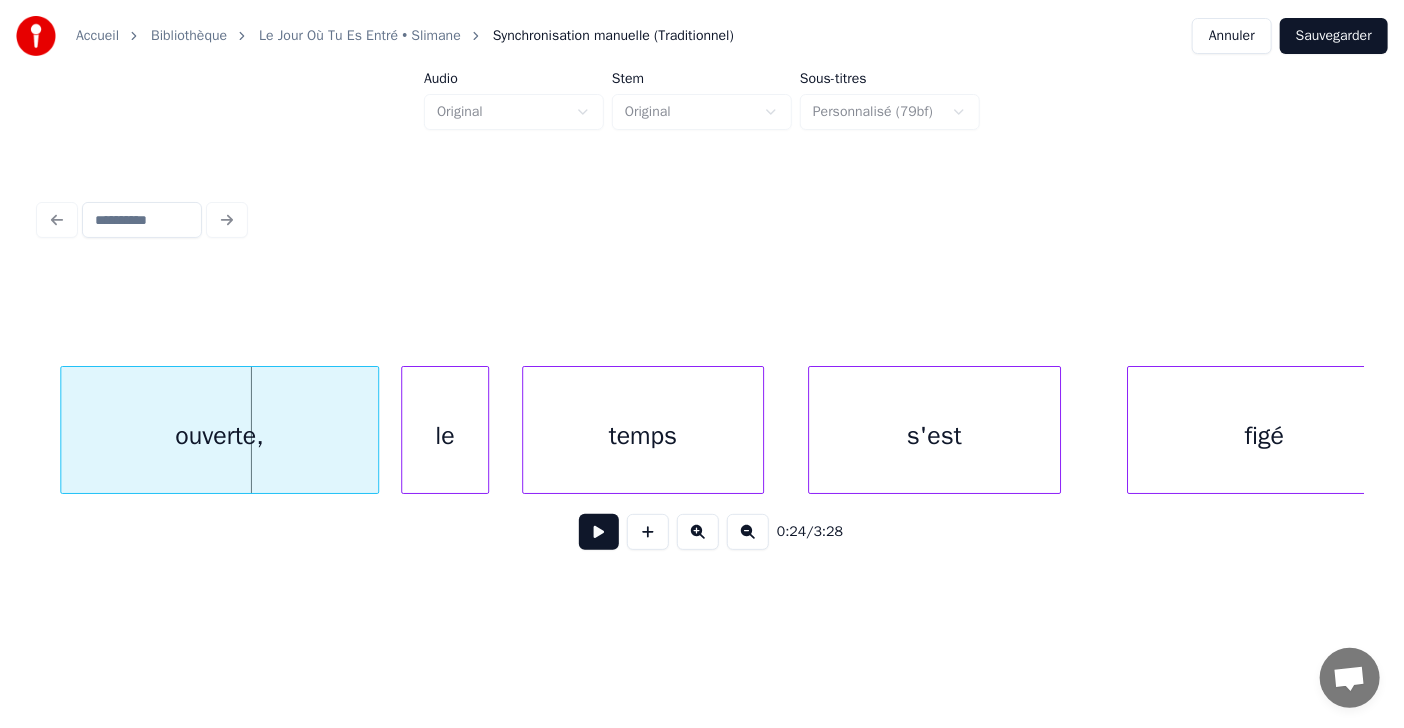 click at bounding box center (599, 532) 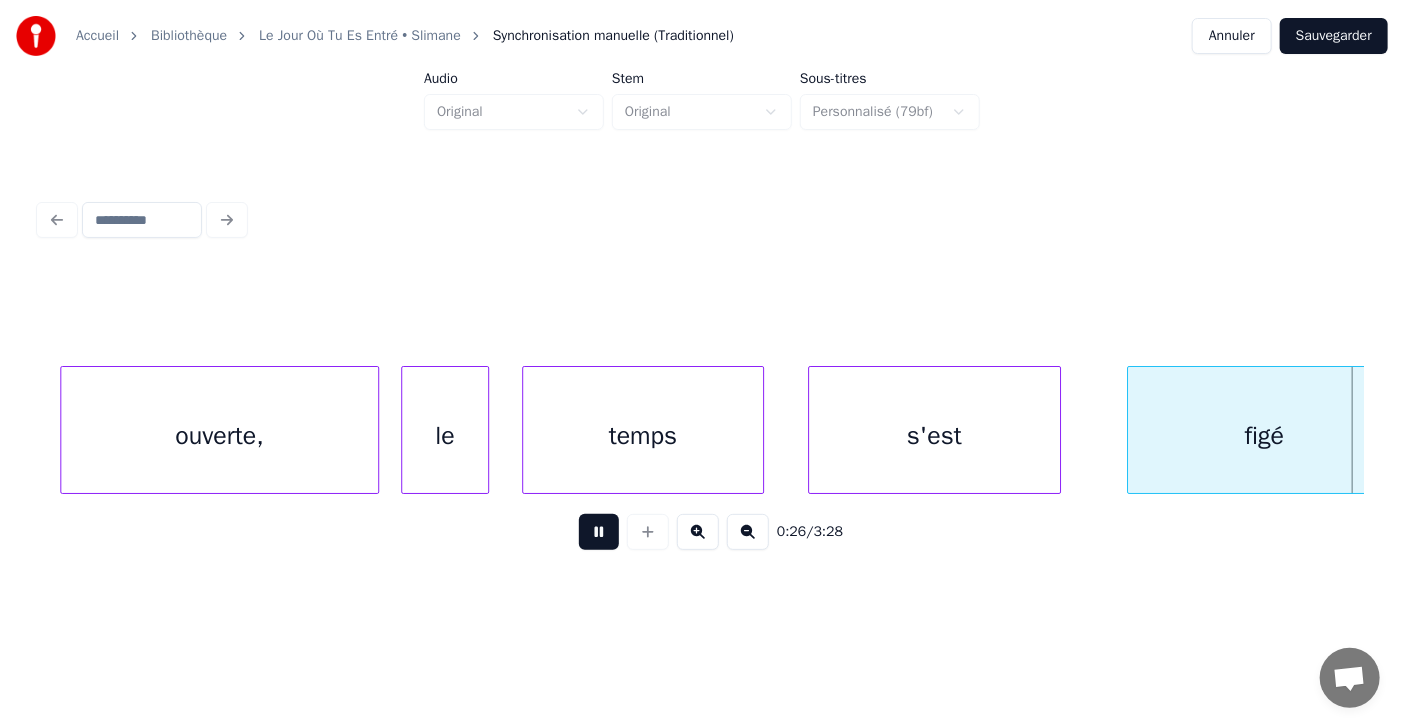 scroll, scrollTop: 0, scrollLeft: 14721, axis: horizontal 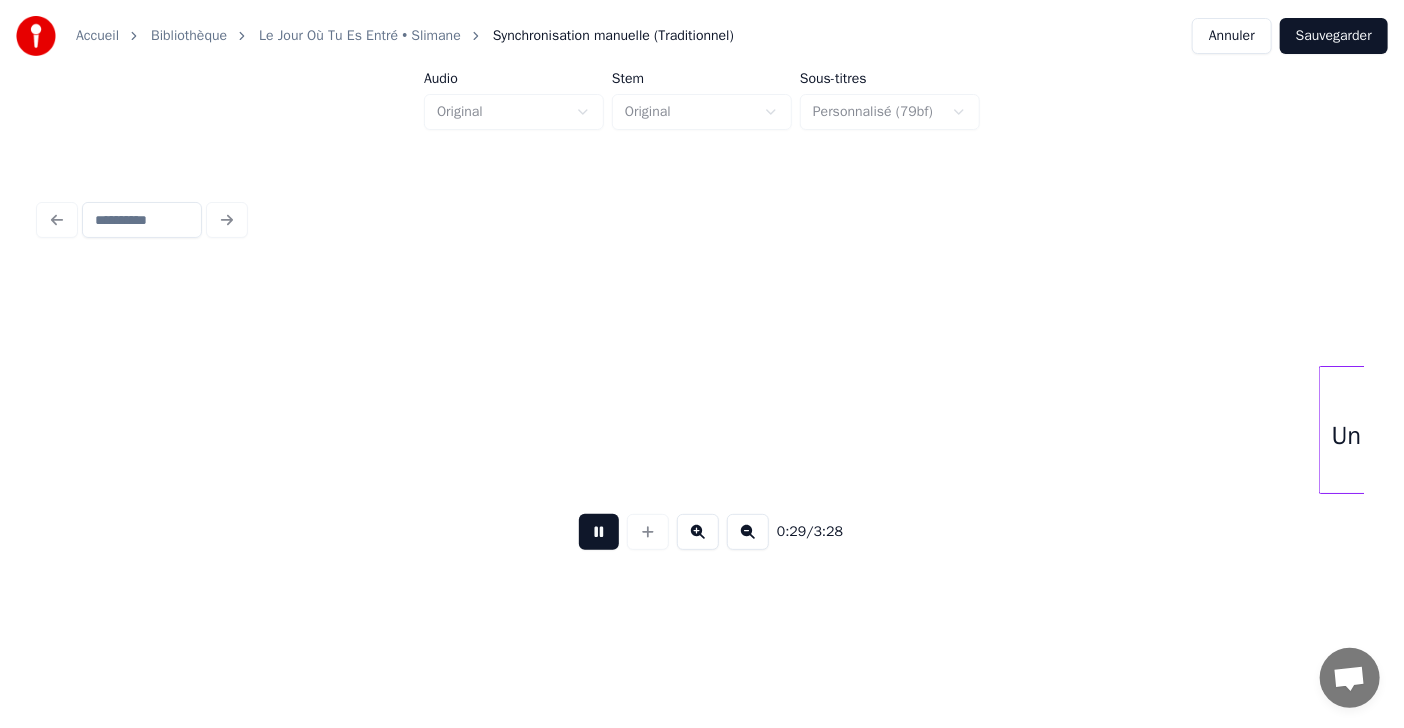 click at bounding box center [599, 532] 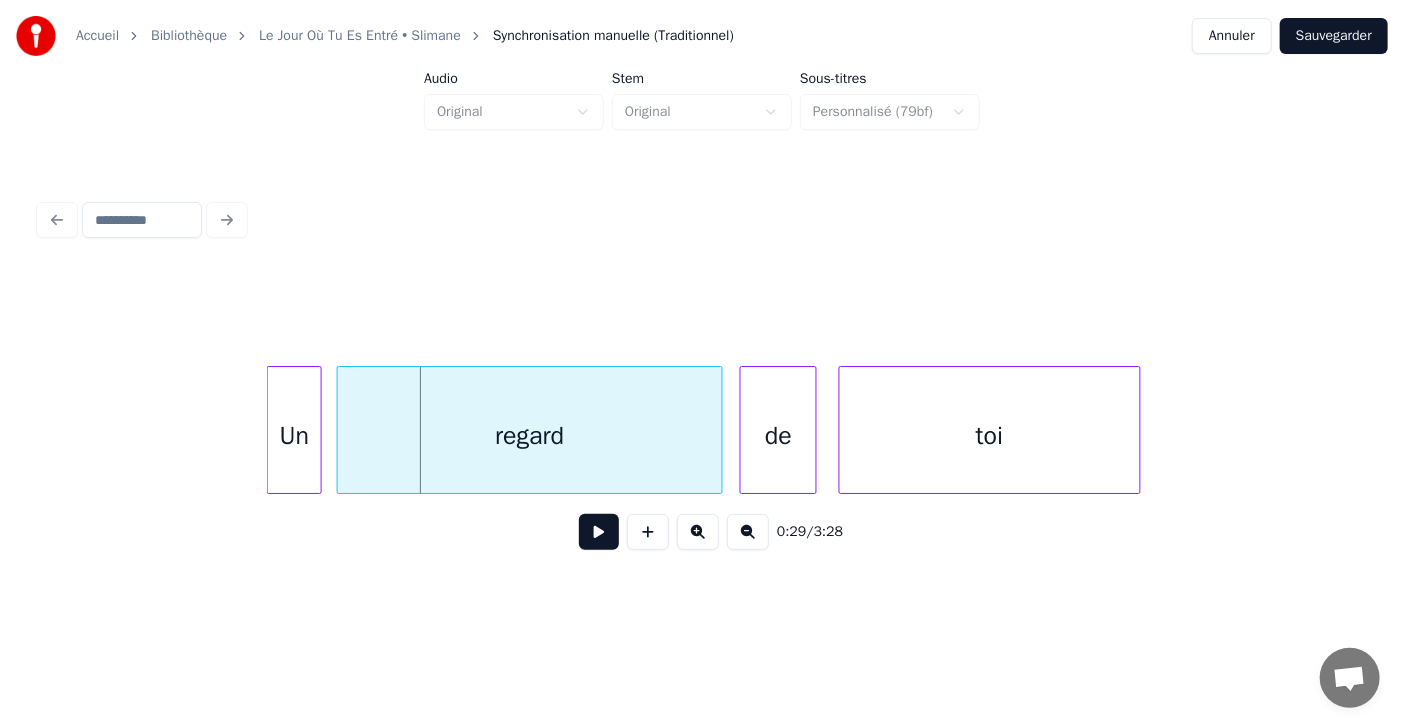 scroll, scrollTop: 0, scrollLeft: 15694, axis: horizontal 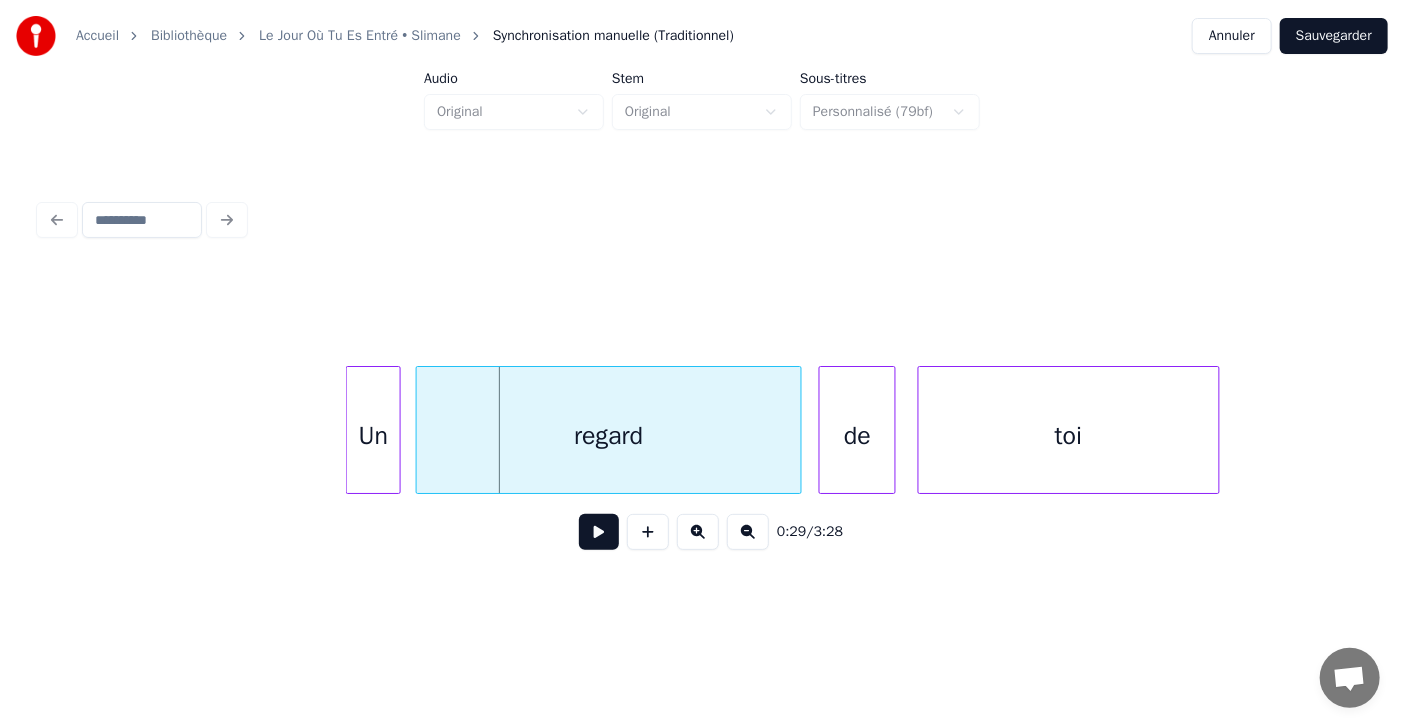 click on "Un regard de toi" at bounding box center [41726, 430] 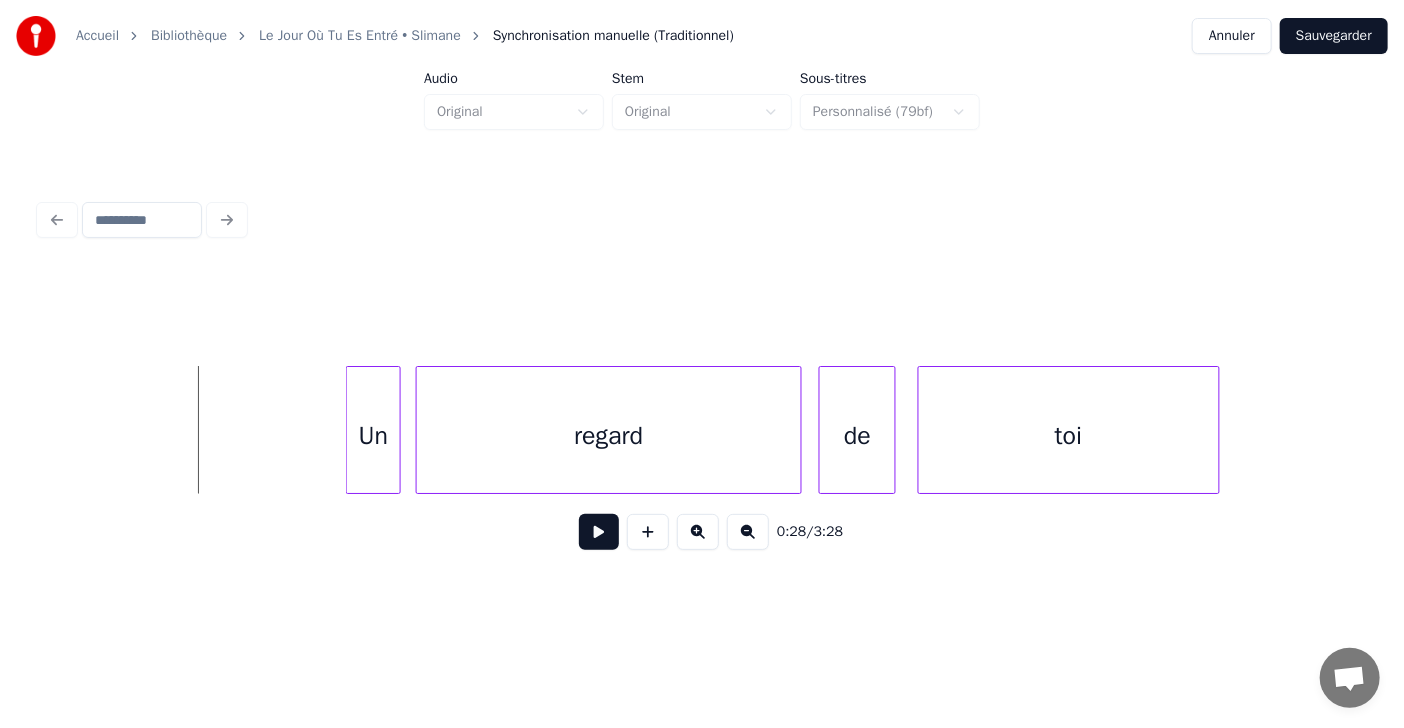 click at bounding box center (599, 532) 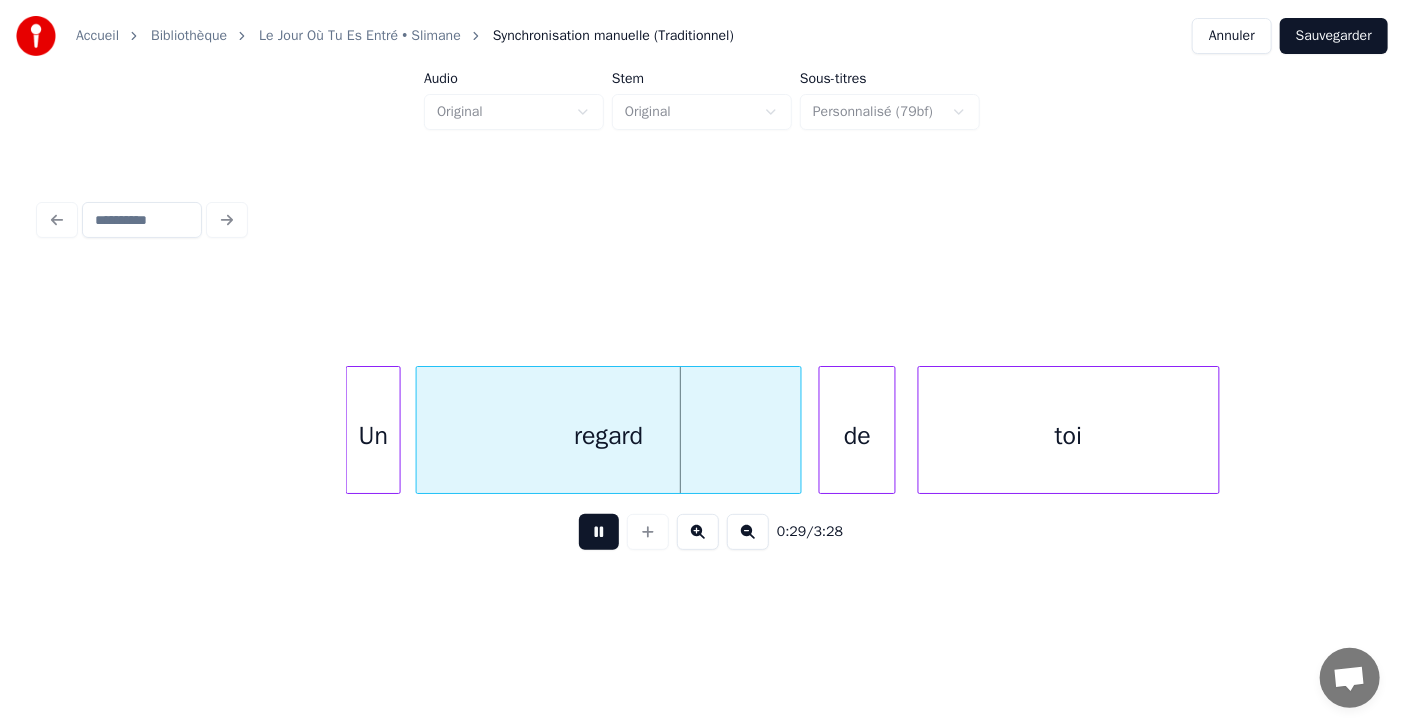 click at bounding box center (599, 532) 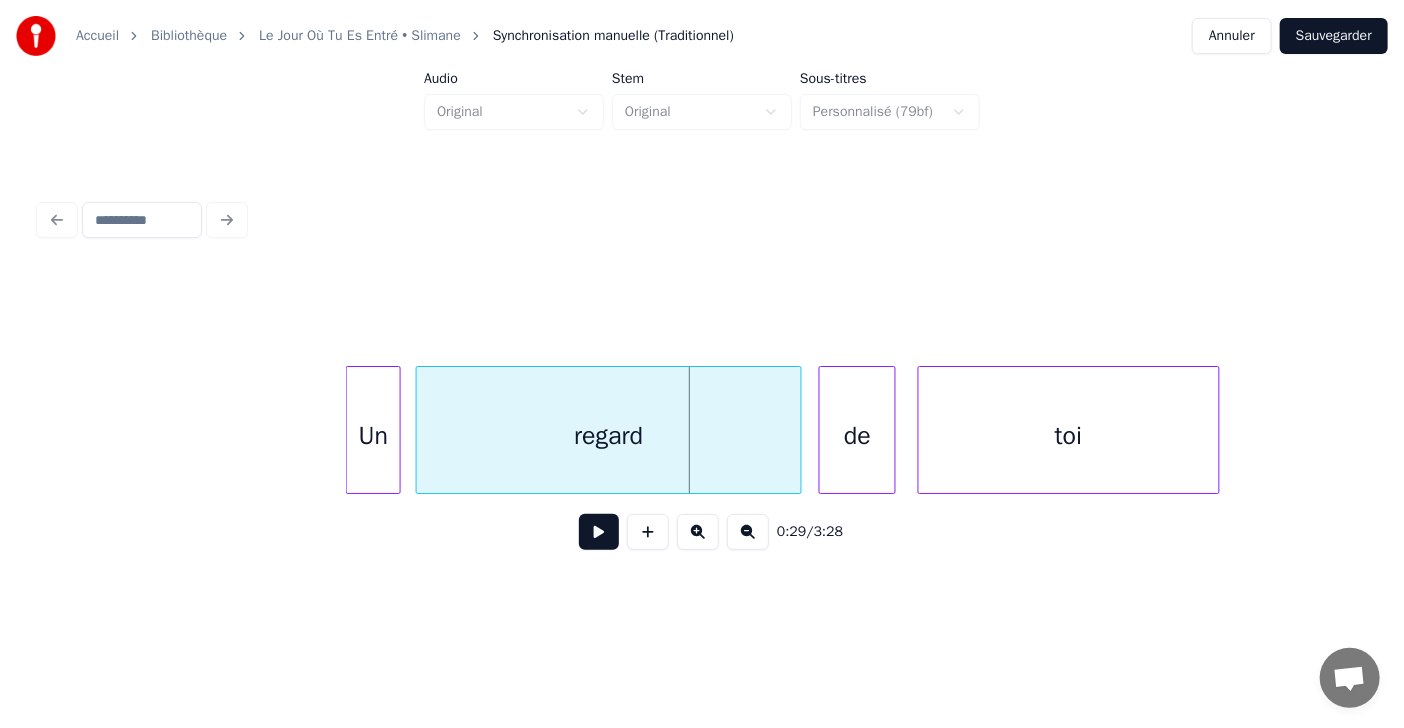 click at bounding box center (599, 532) 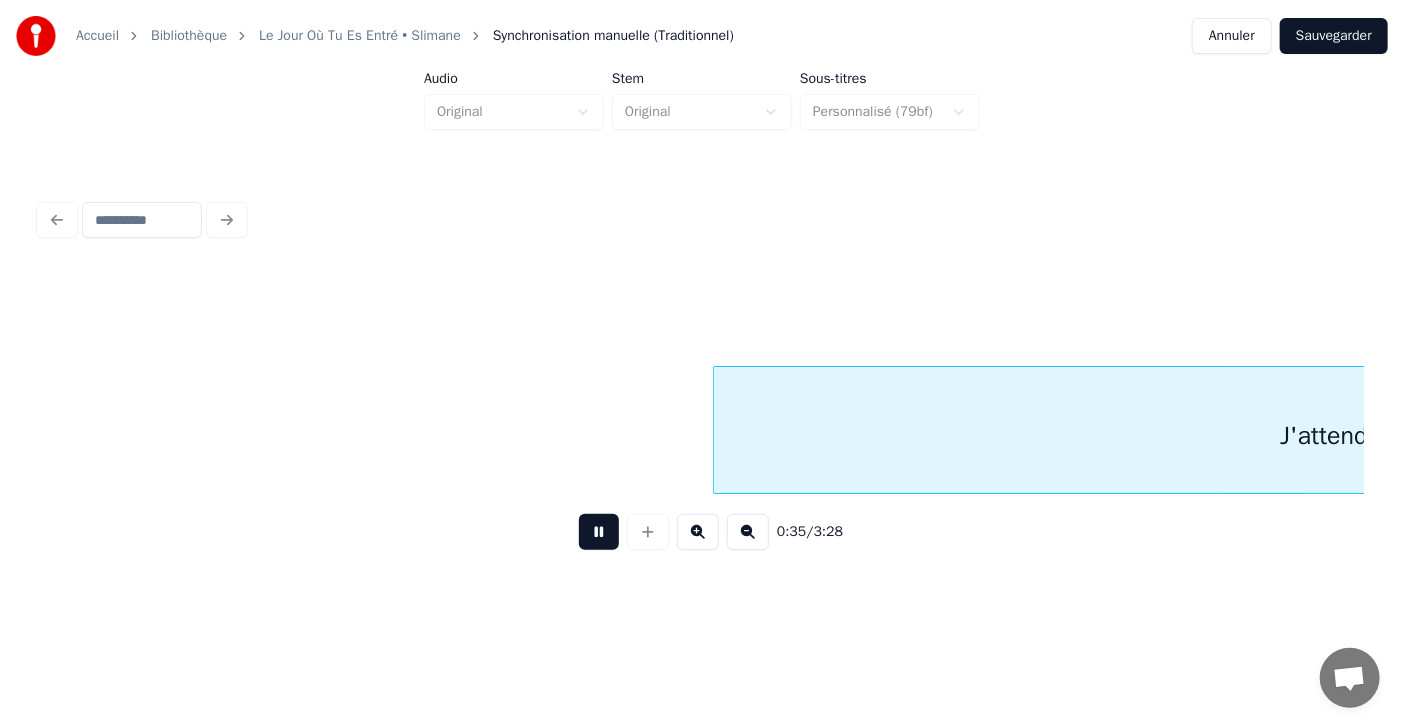 scroll, scrollTop: 0, scrollLeft: 19677, axis: horizontal 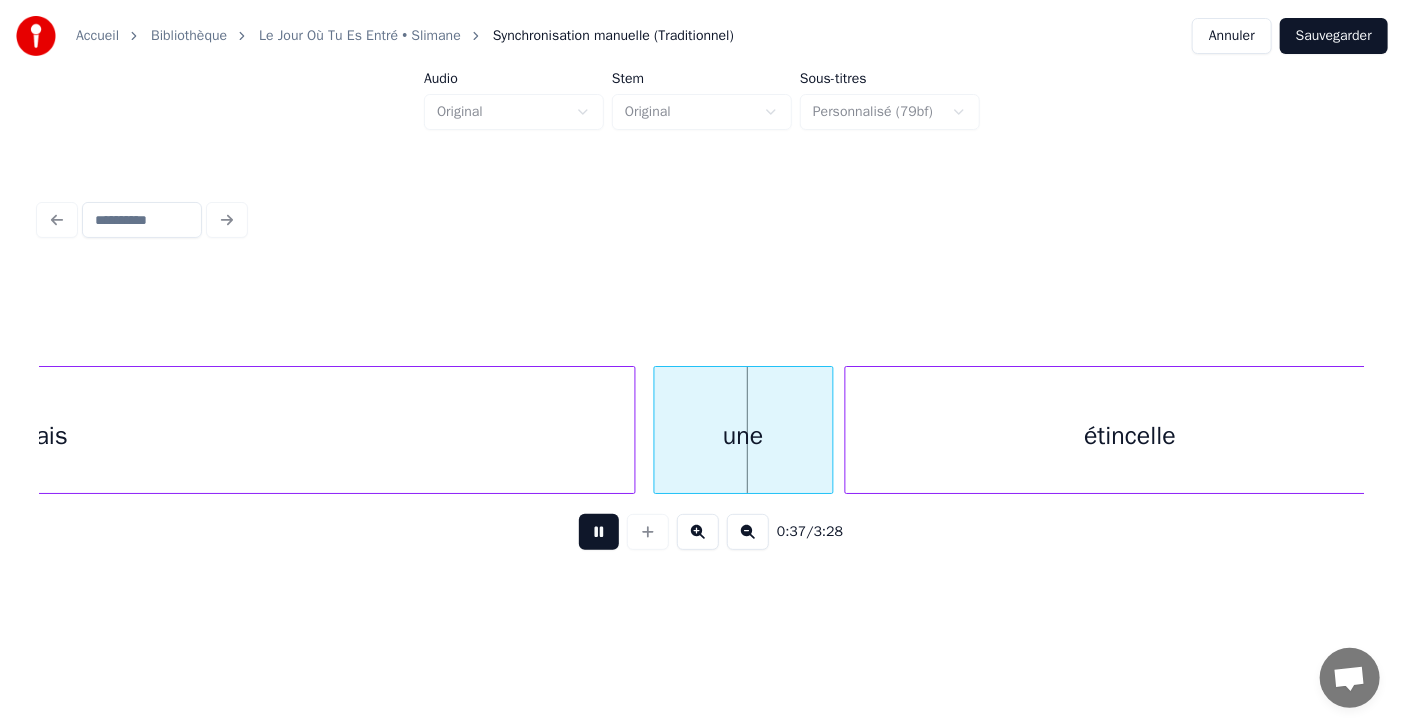 click at bounding box center [599, 532] 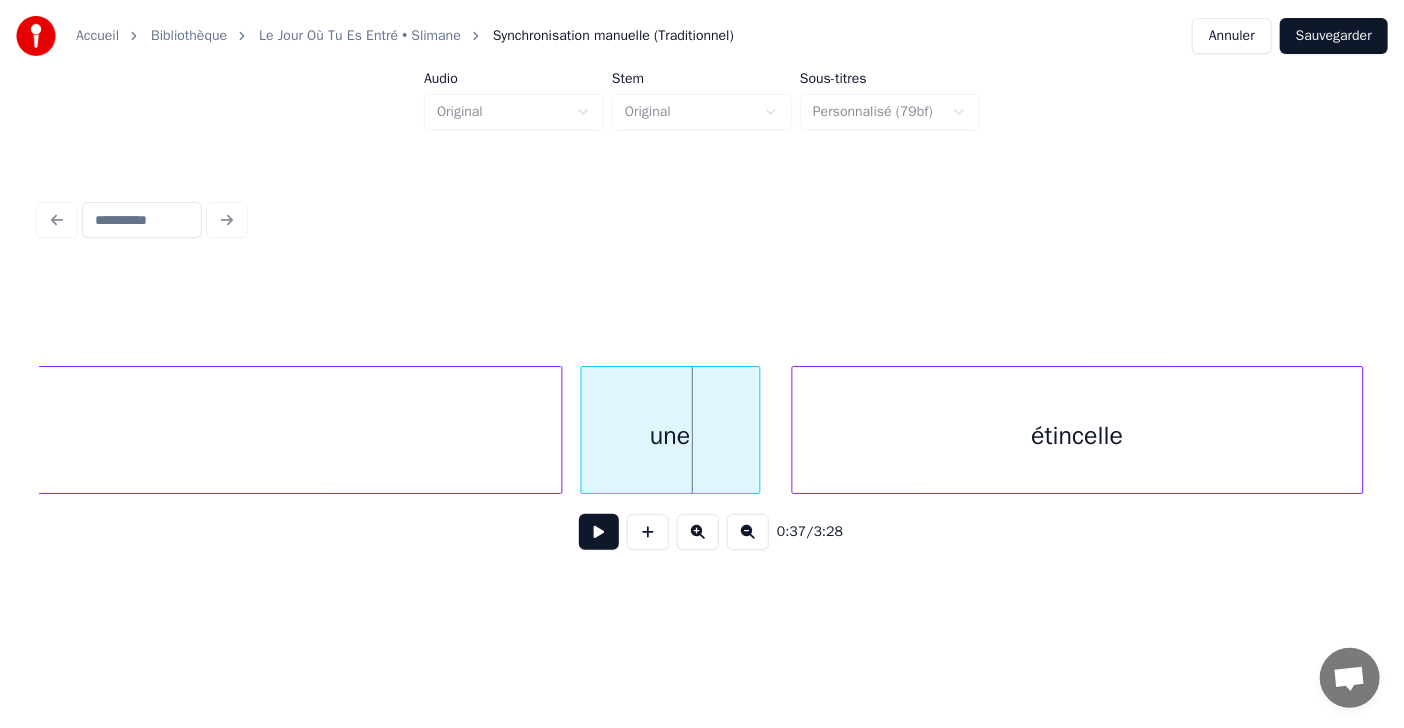 scroll, scrollTop: 0, scrollLeft: 19750, axis: horizontal 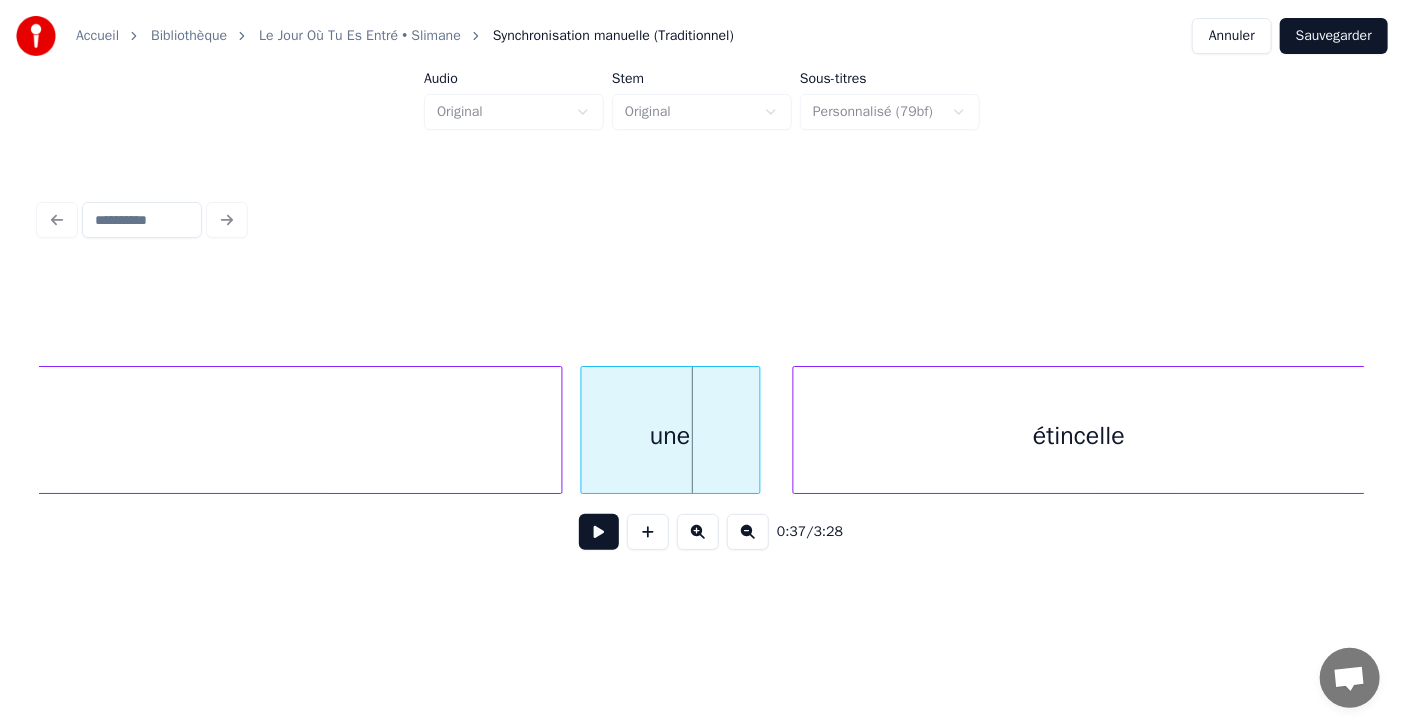 click on "étincelle" at bounding box center [1079, 435] 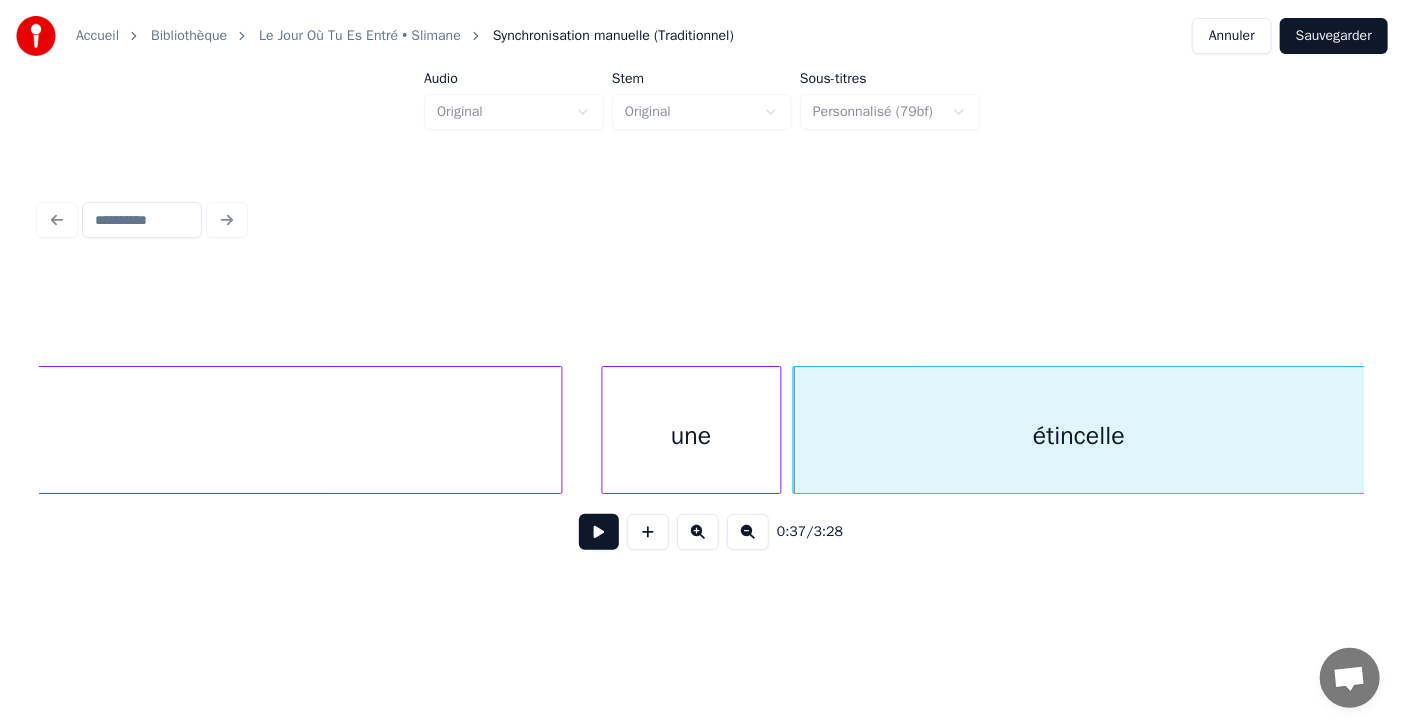 click on "une" at bounding box center (692, 435) 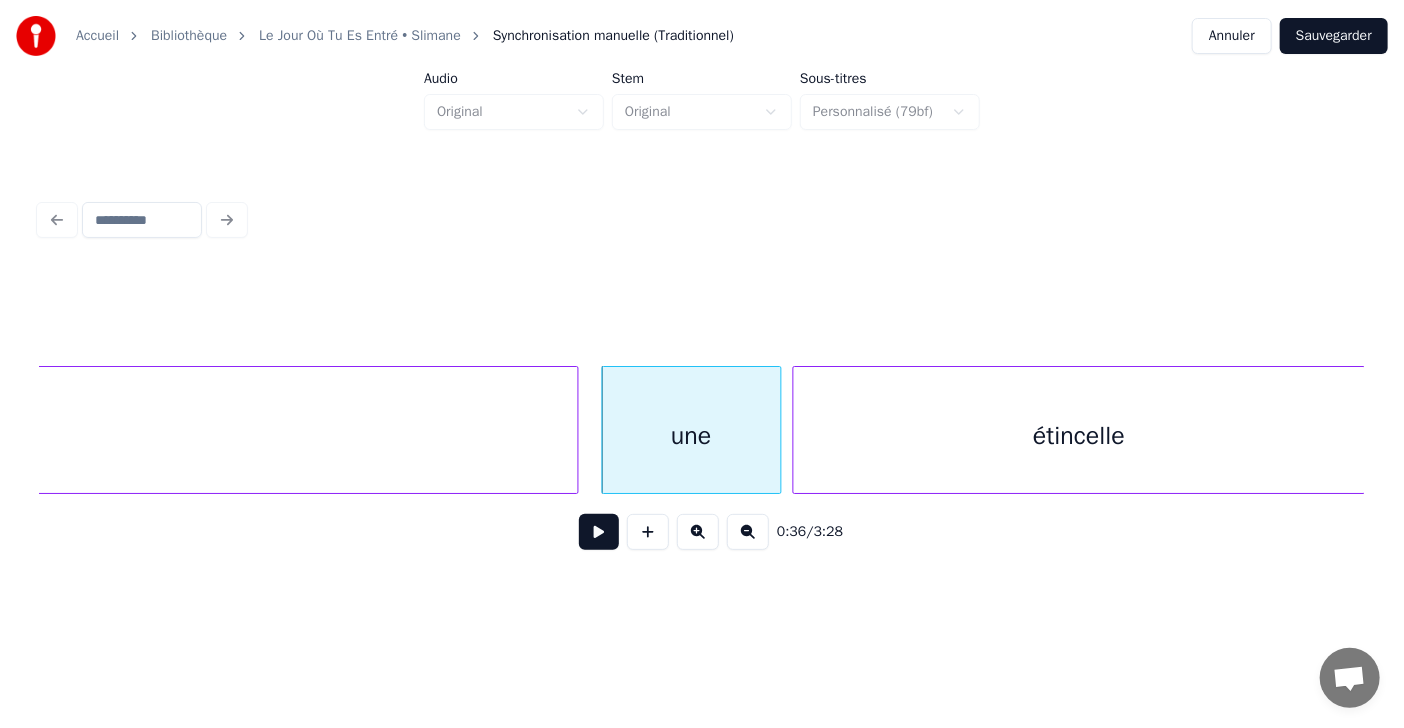 click at bounding box center [575, 430] 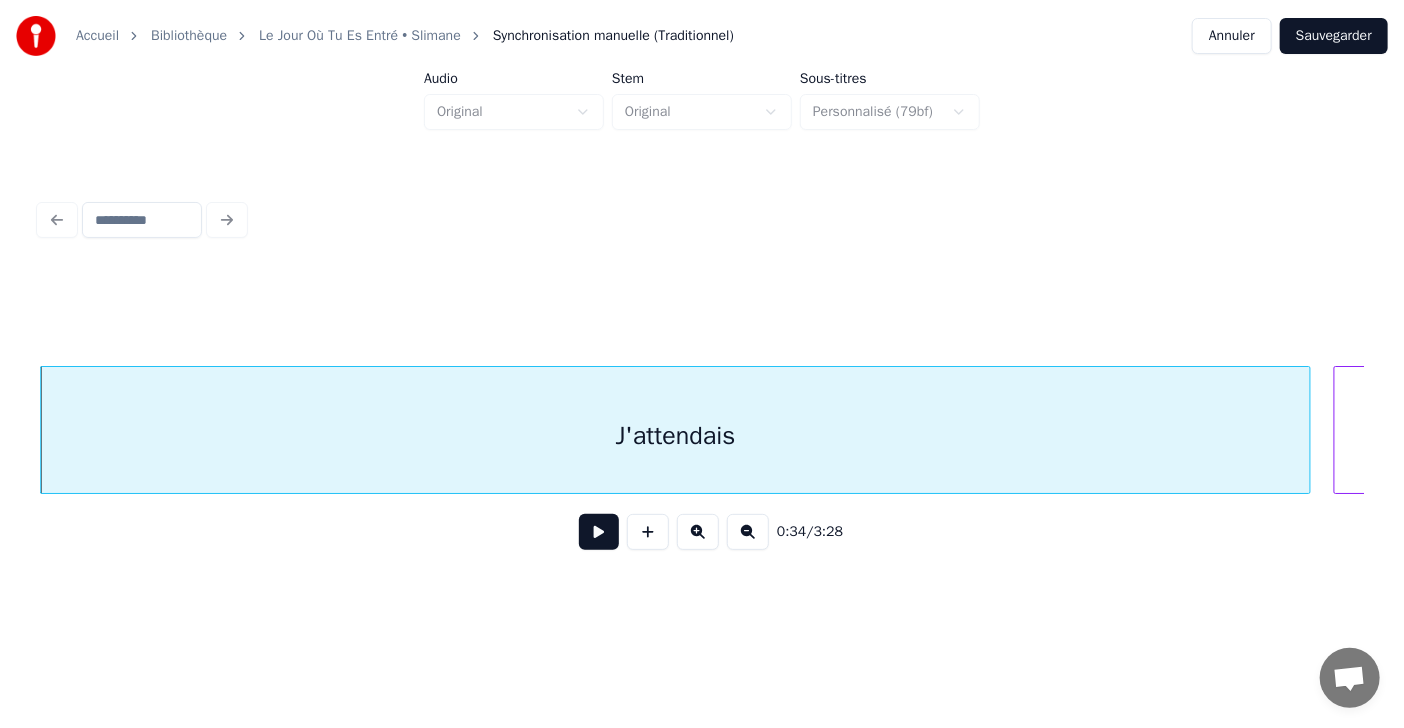 click at bounding box center [599, 532] 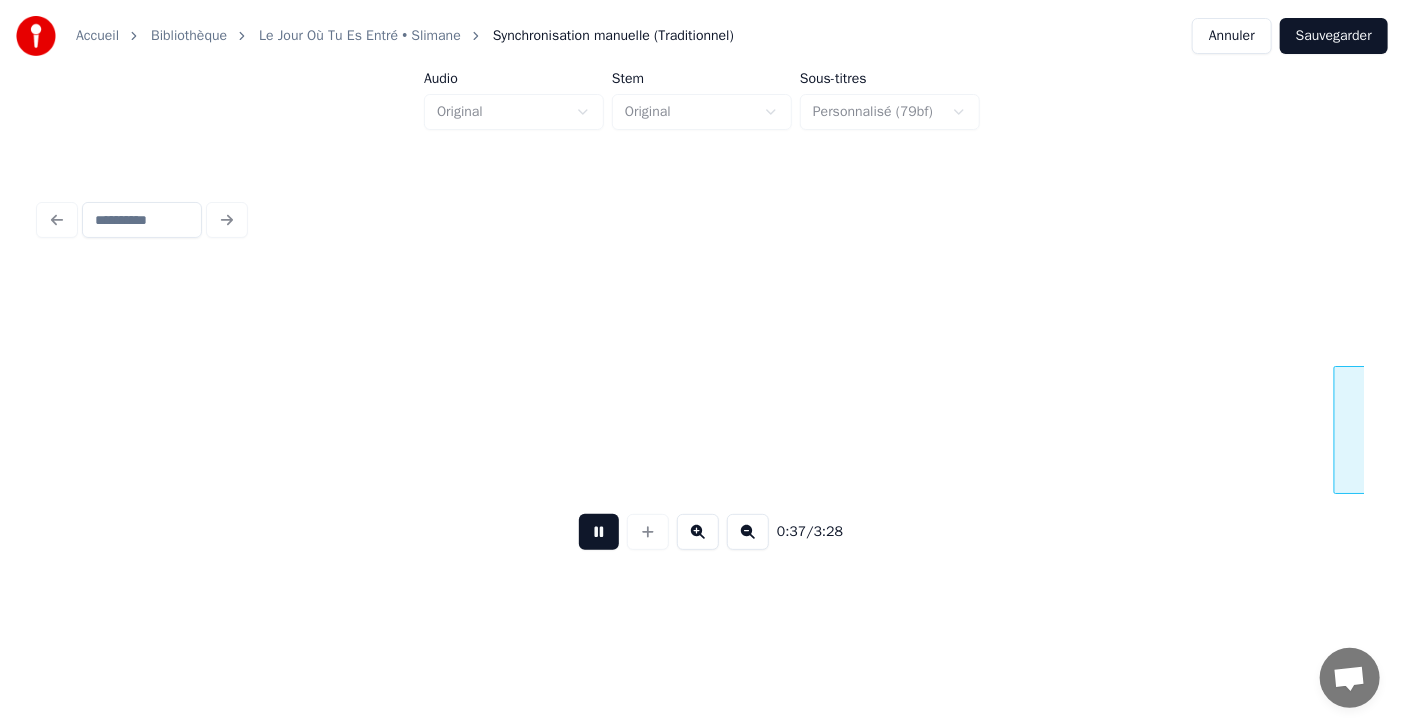 scroll, scrollTop: 0, scrollLeft: 20345, axis: horizontal 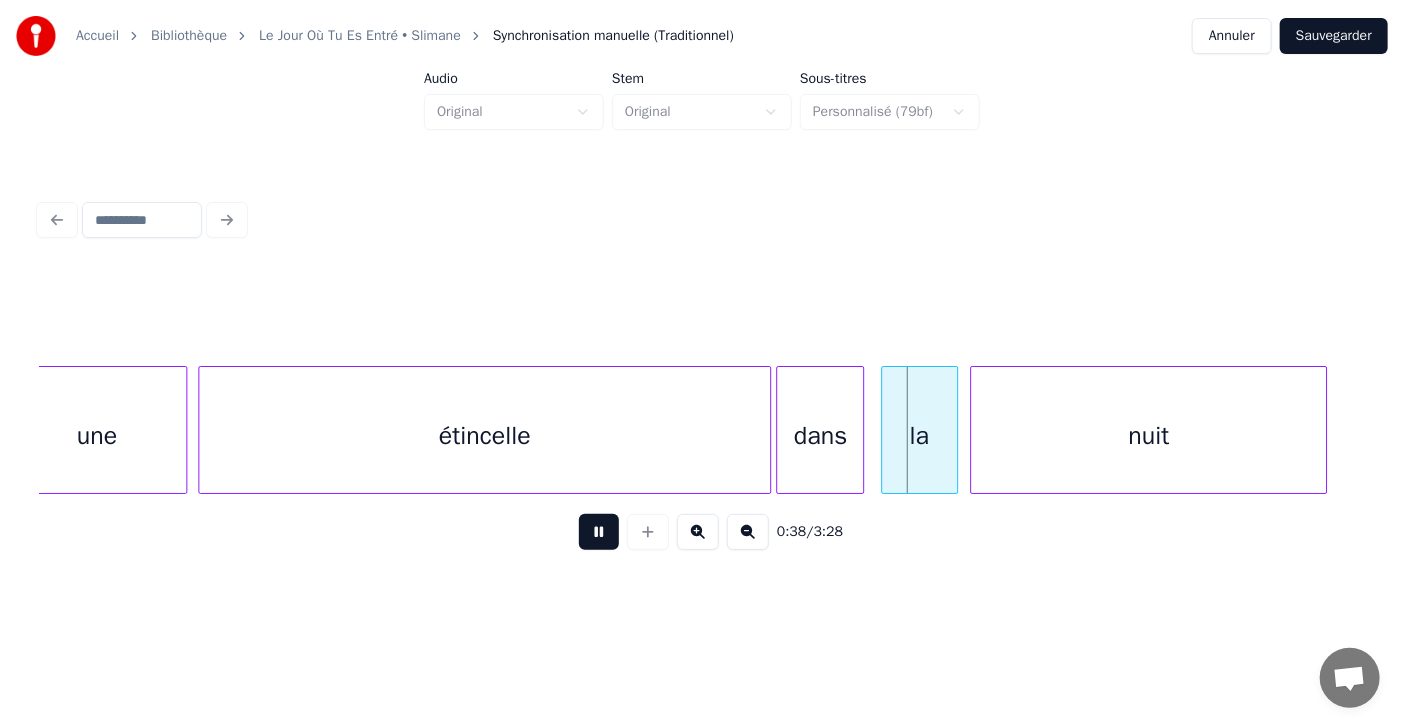click at bounding box center [599, 532] 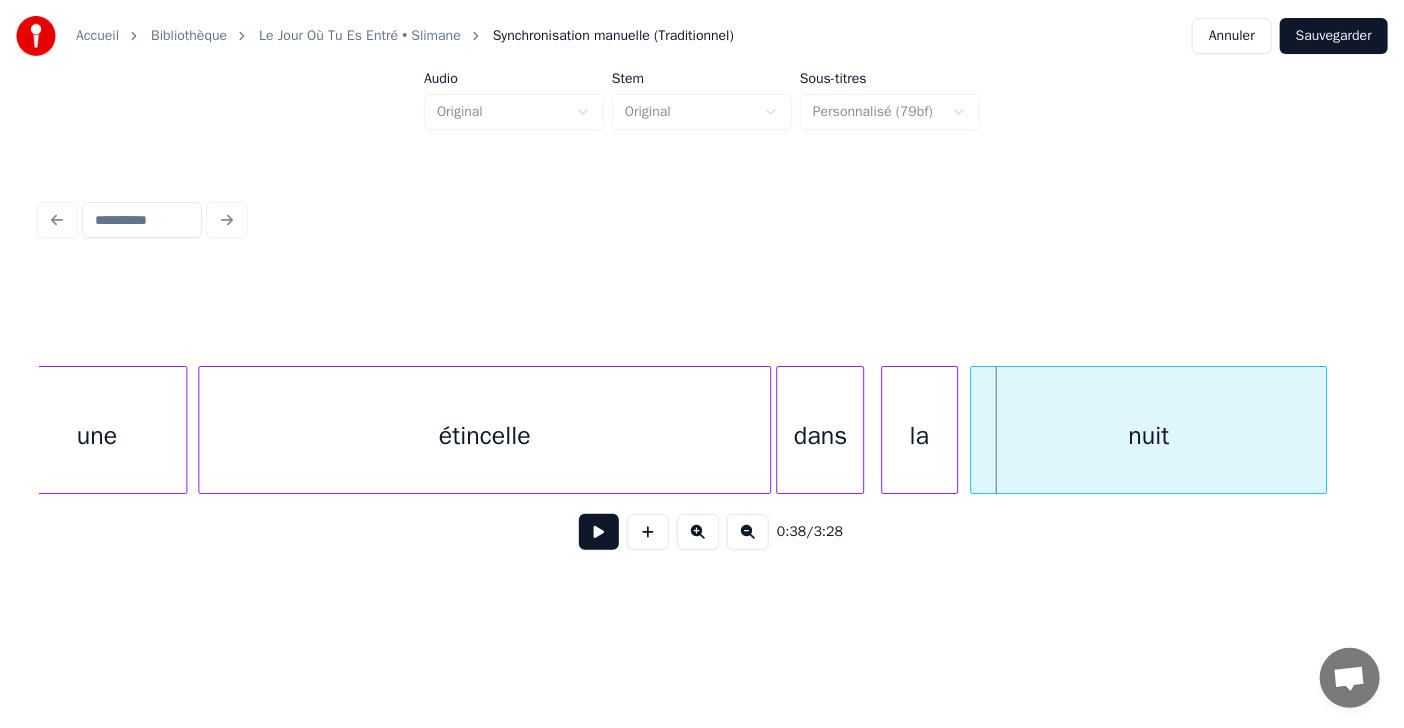 click at bounding box center [599, 532] 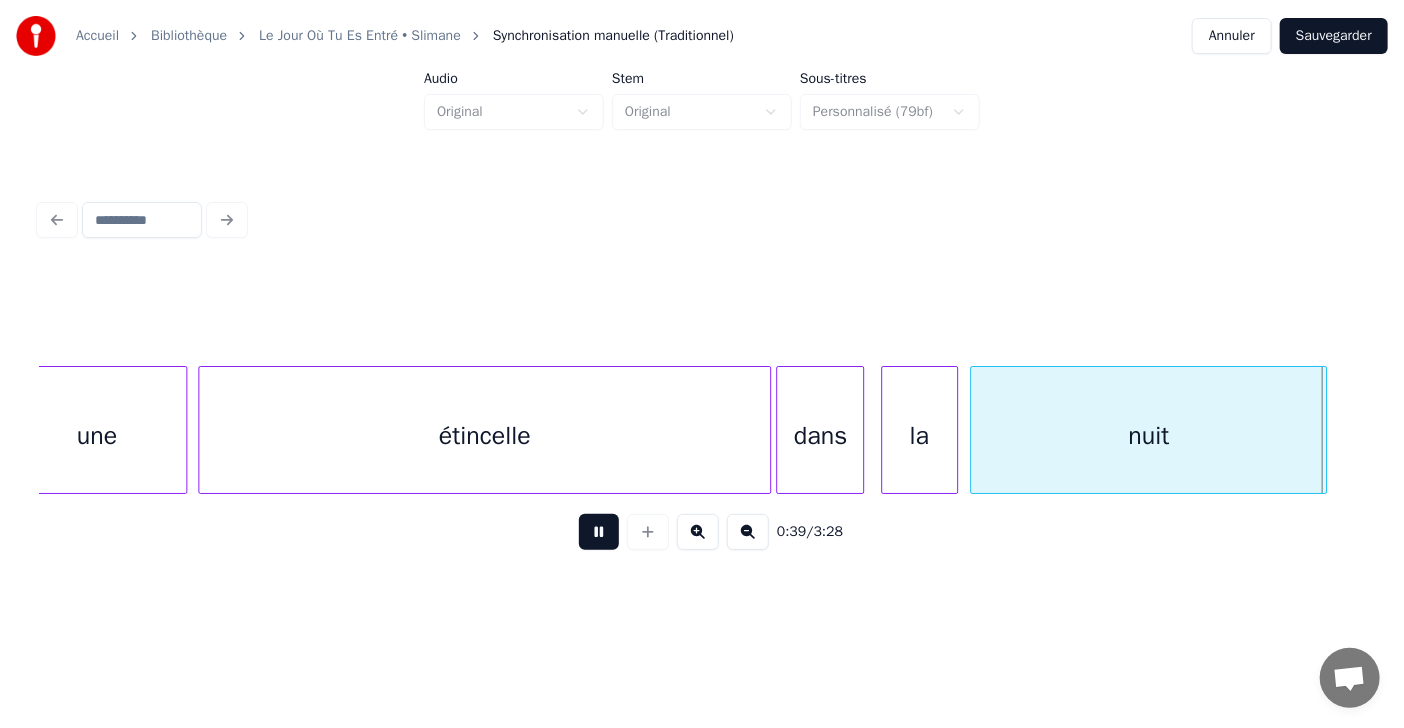 scroll, scrollTop: 0, scrollLeft: 21672, axis: horizontal 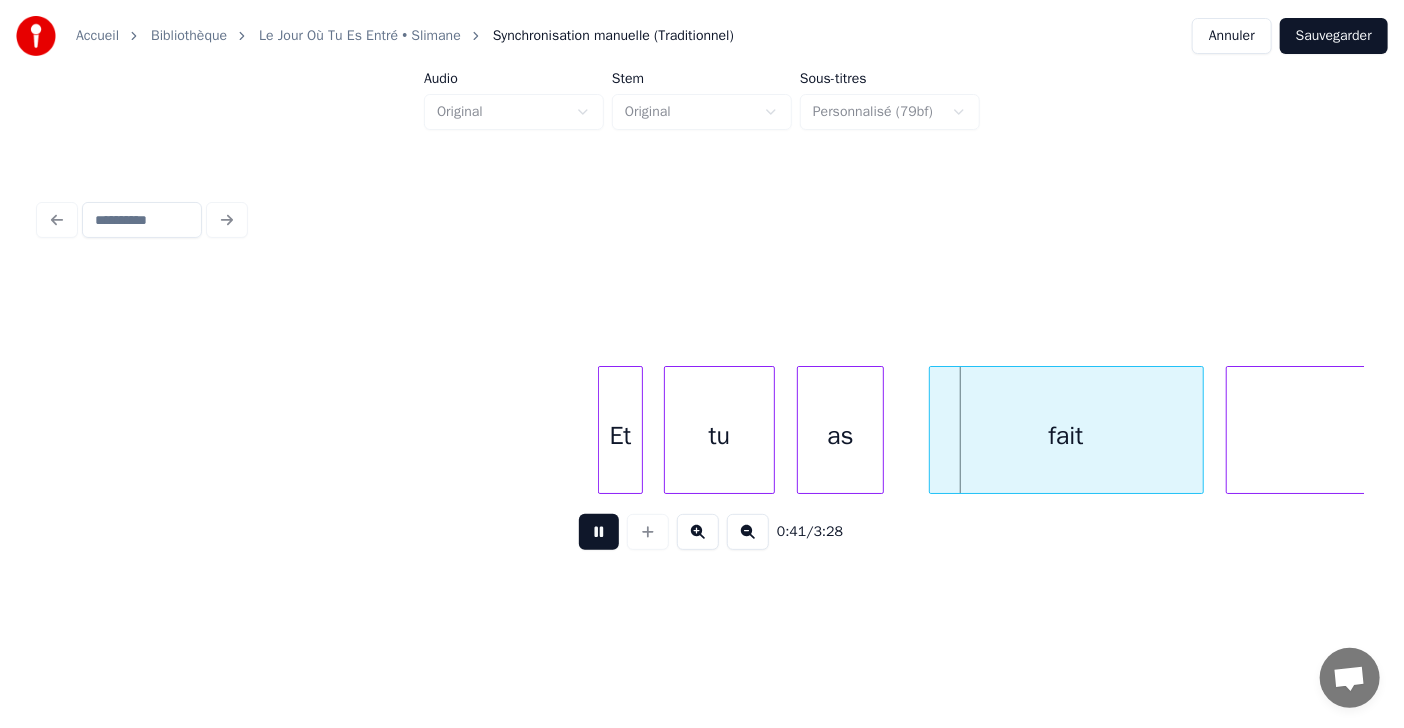 click at bounding box center (599, 532) 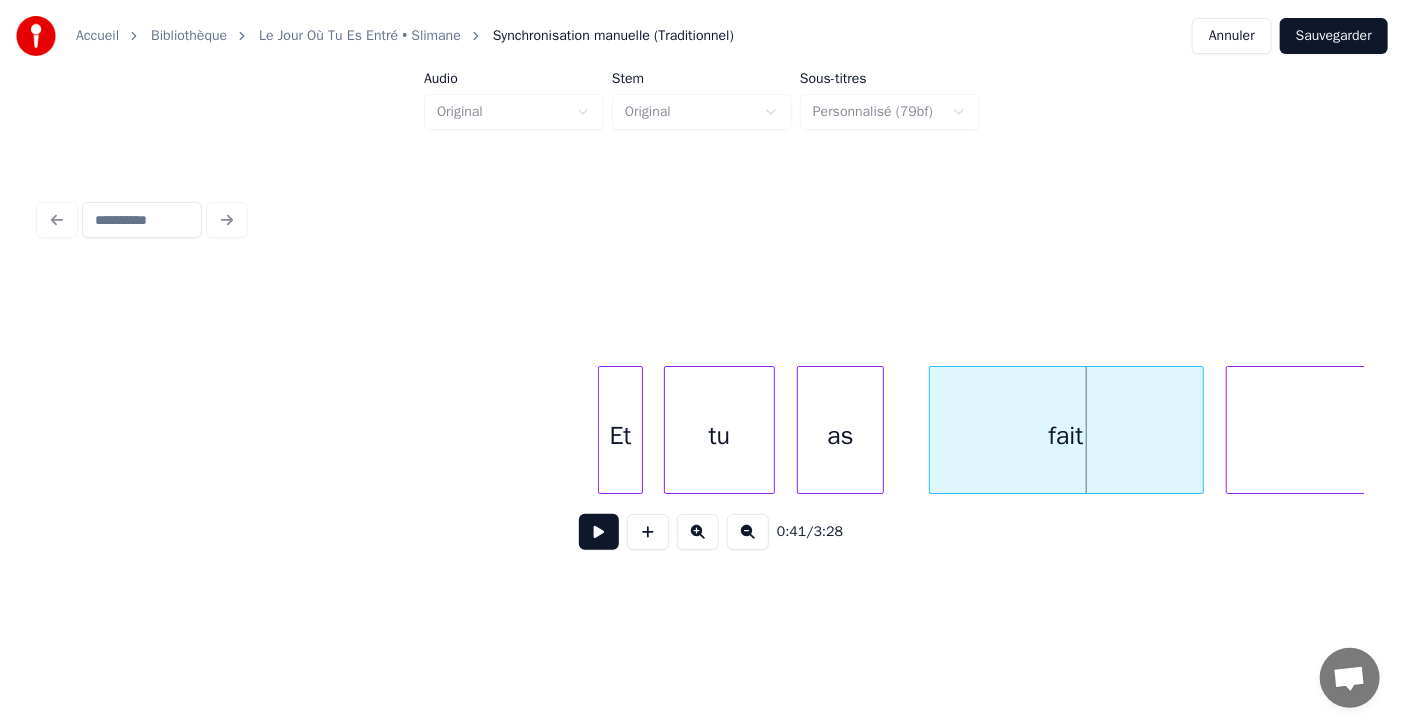 click at bounding box center (599, 532) 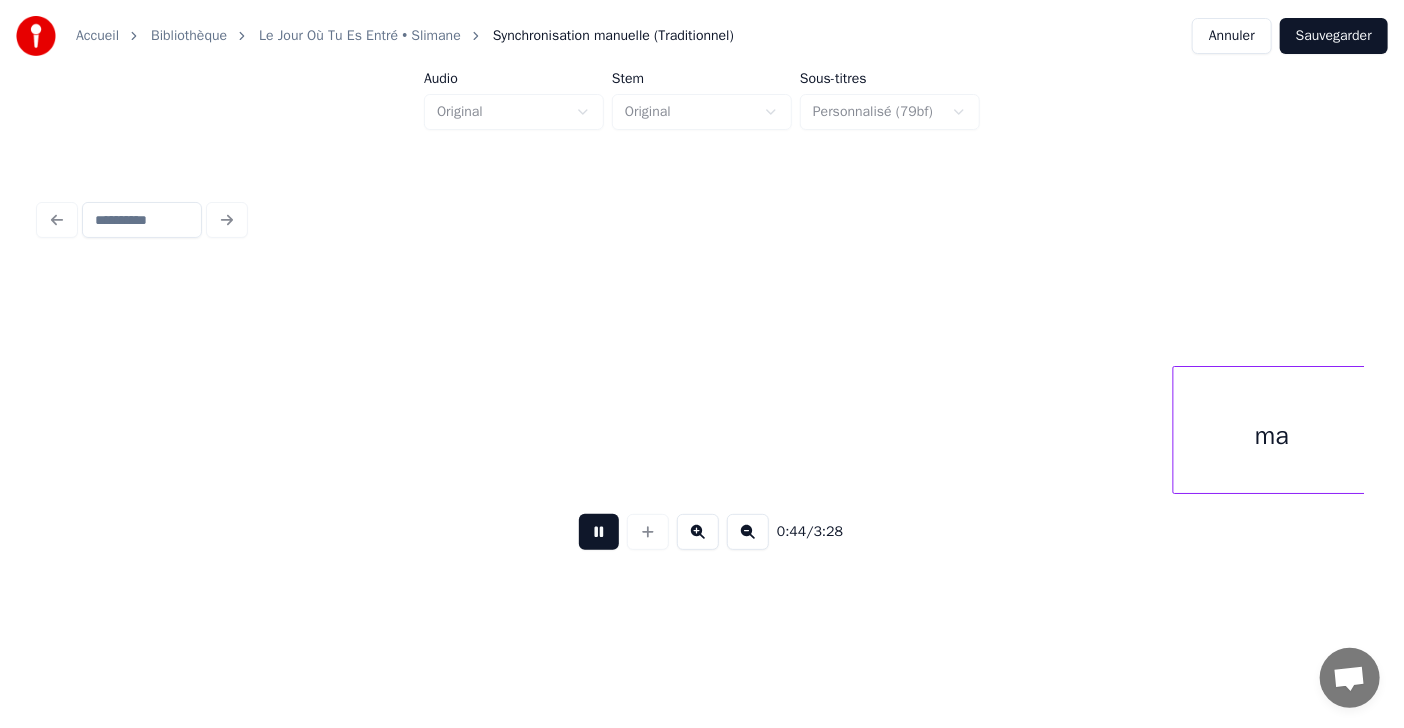 scroll, scrollTop: 0, scrollLeft: 24327, axis: horizontal 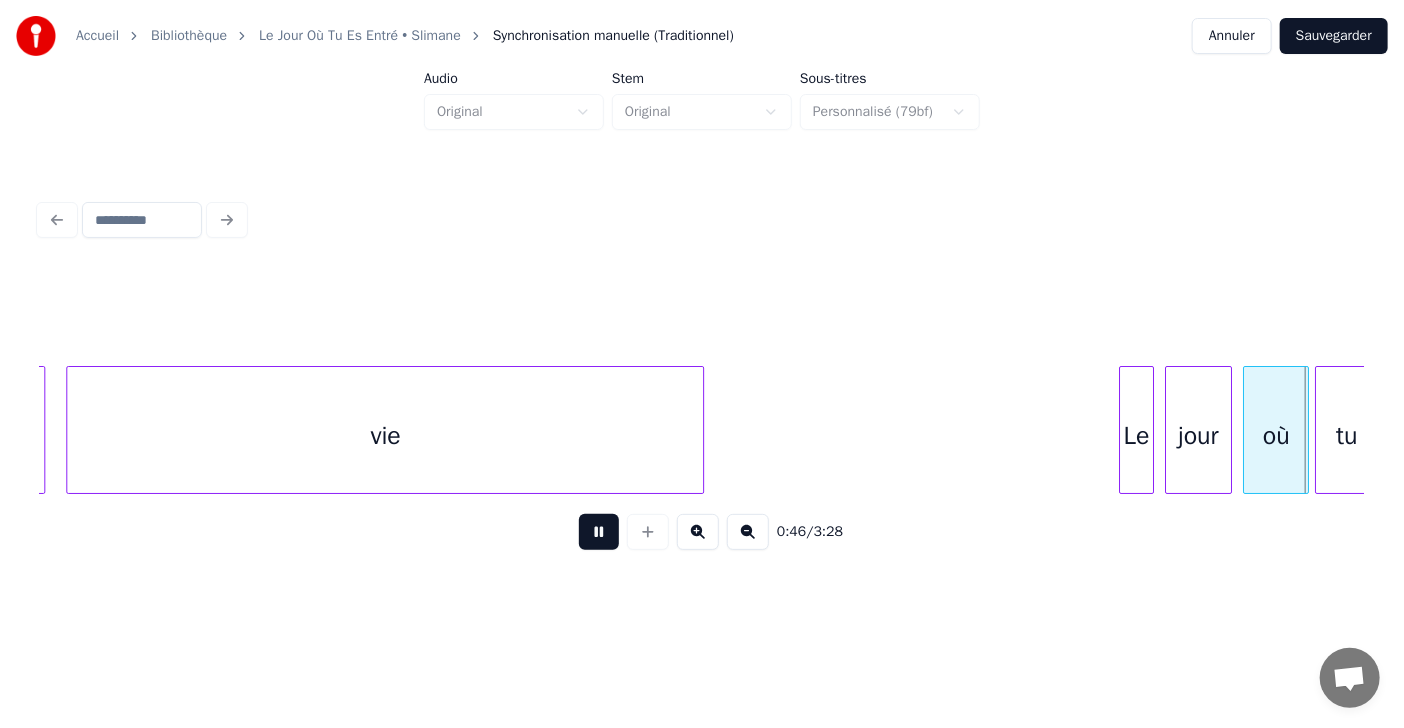 click at bounding box center (599, 532) 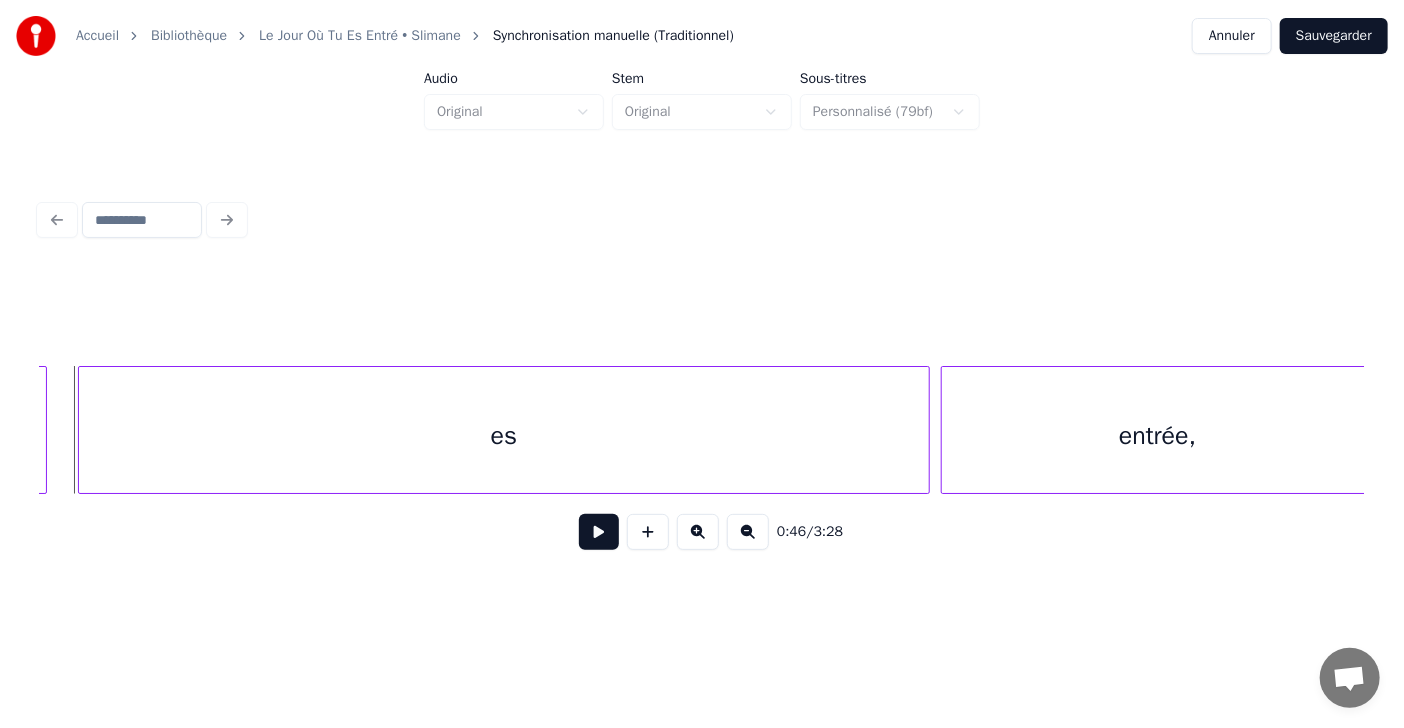 click at bounding box center [599, 532] 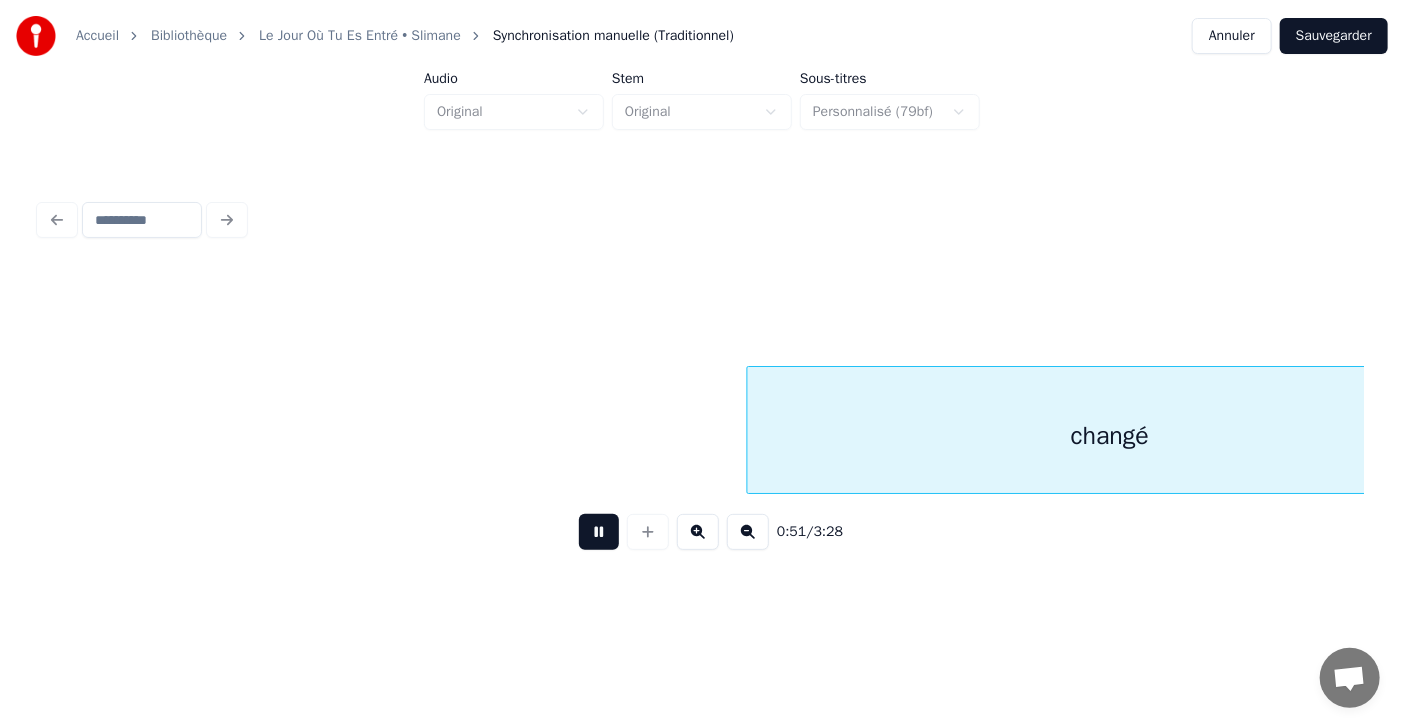 scroll, scrollTop: 0, scrollLeft: 28321, axis: horizontal 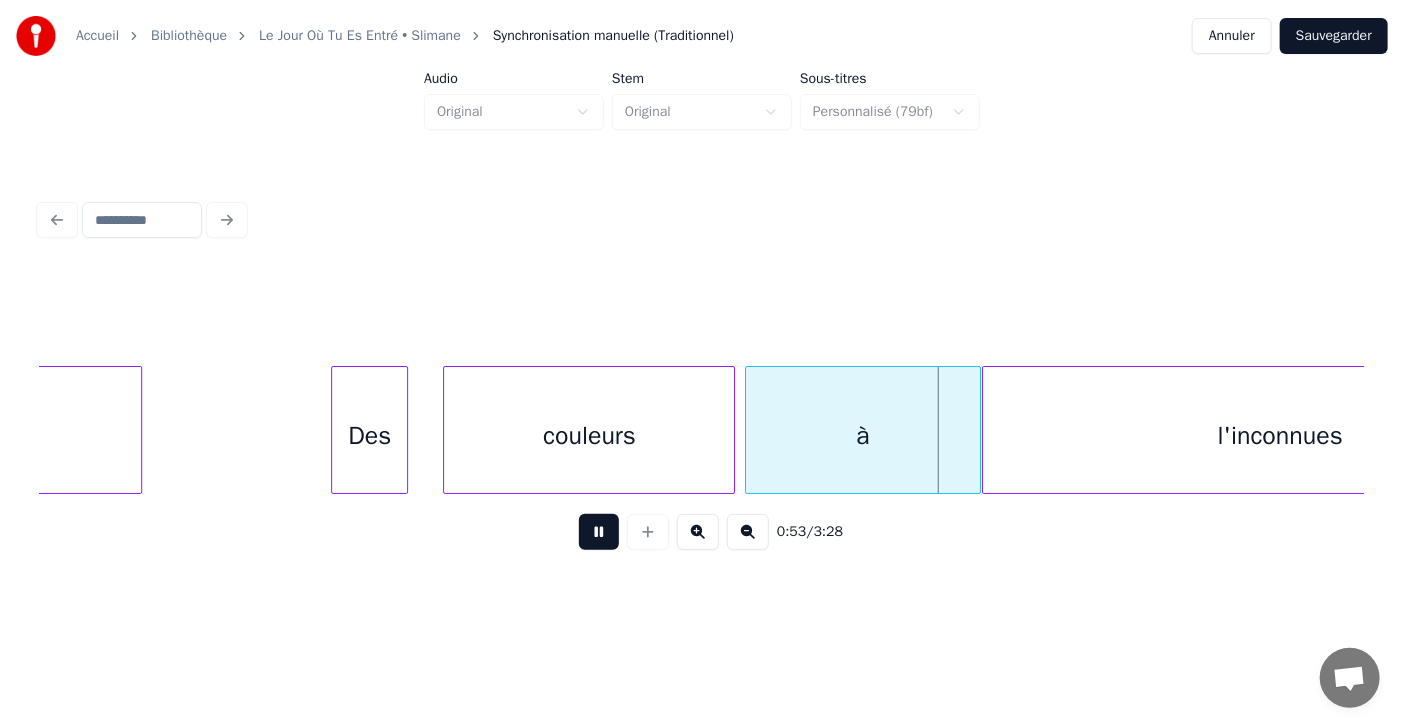 click at bounding box center (599, 532) 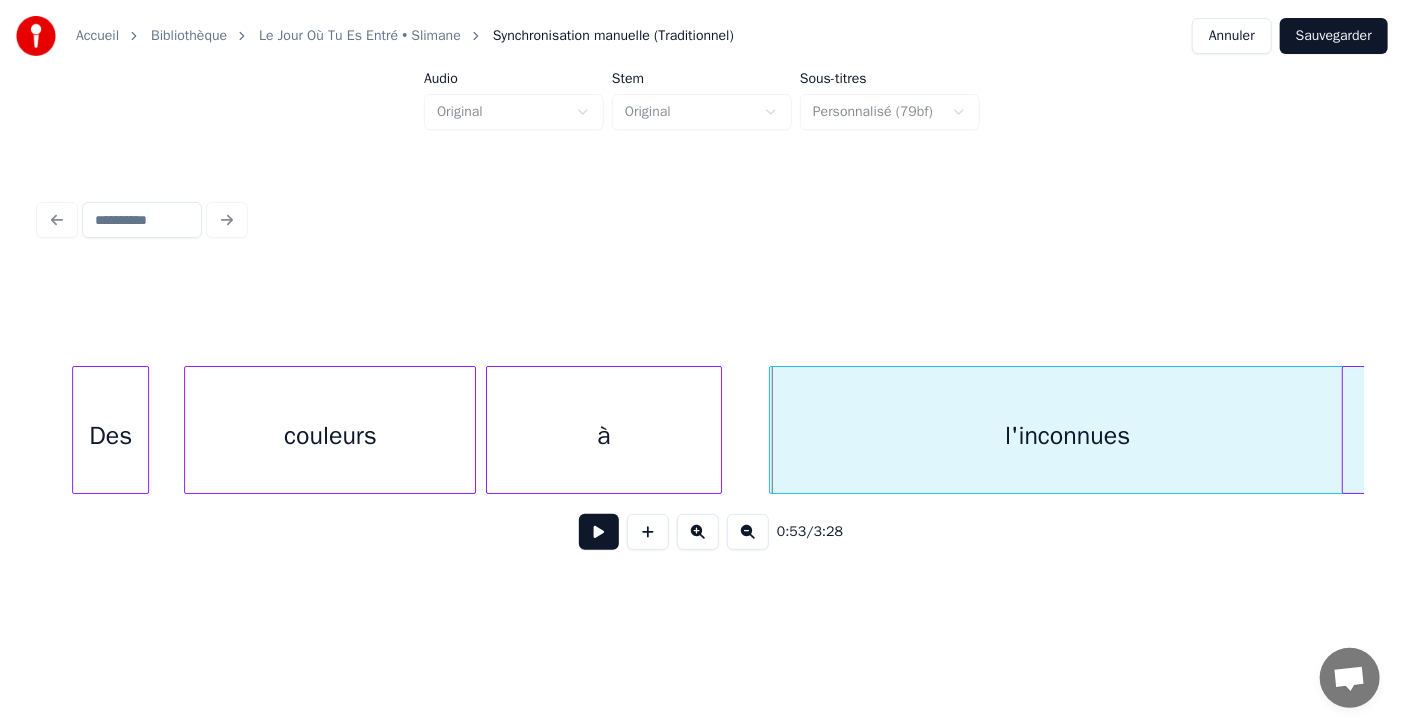 scroll, scrollTop: 0, scrollLeft: 28583, axis: horizontal 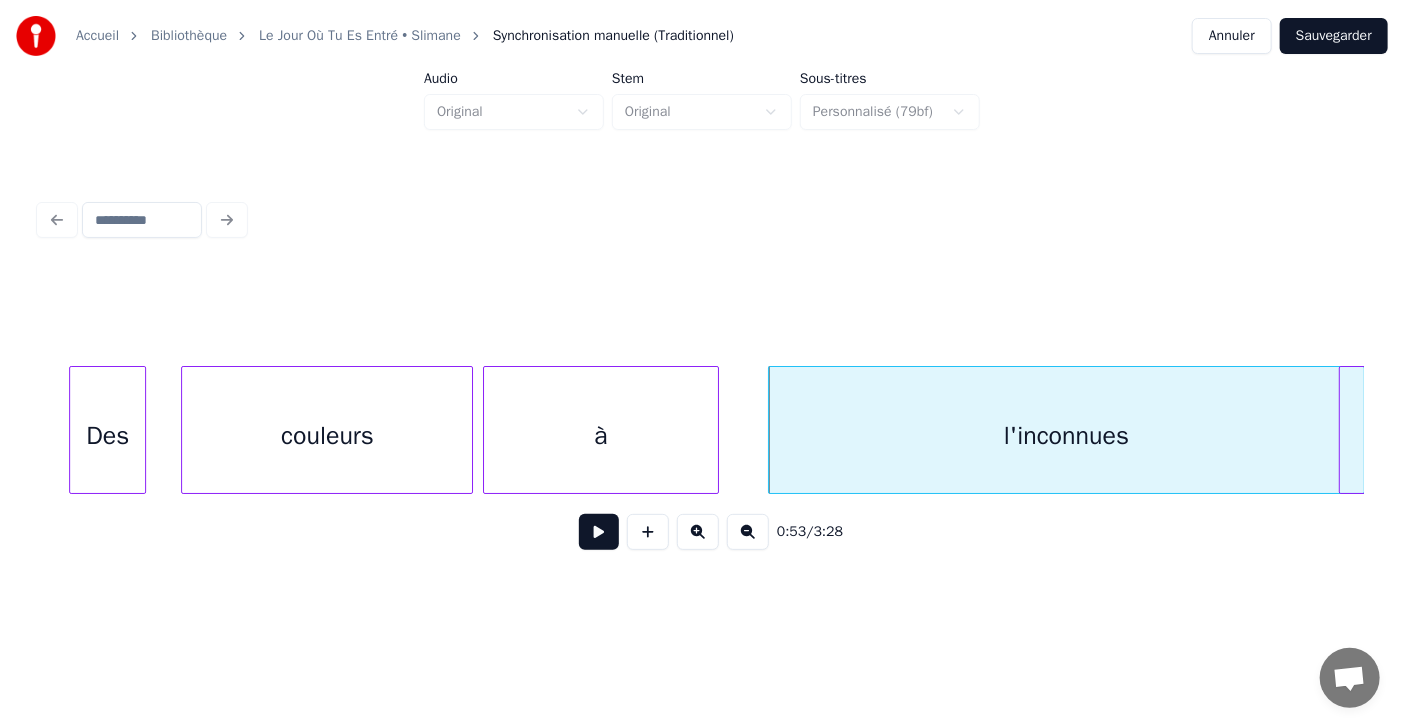 click on "l'inconnues" at bounding box center (1066, 435) 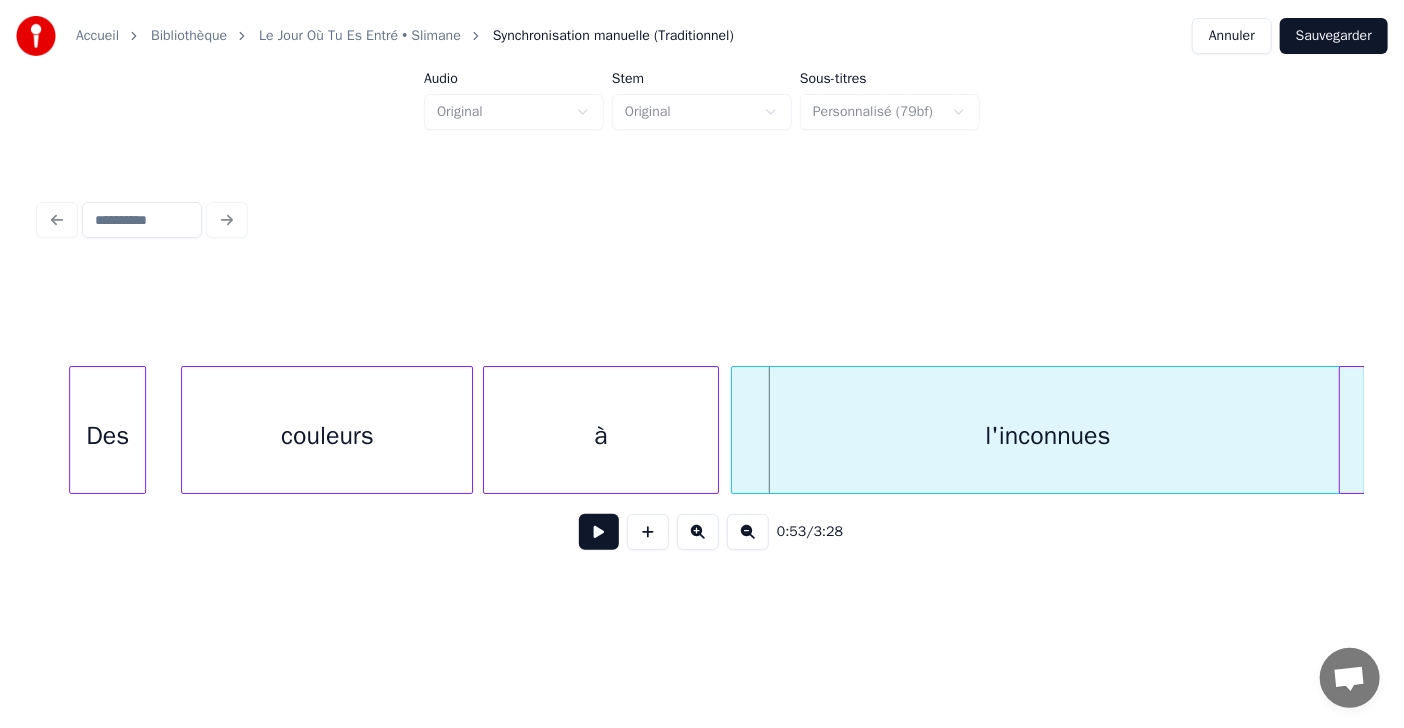 click at bounding box center [735, 430] 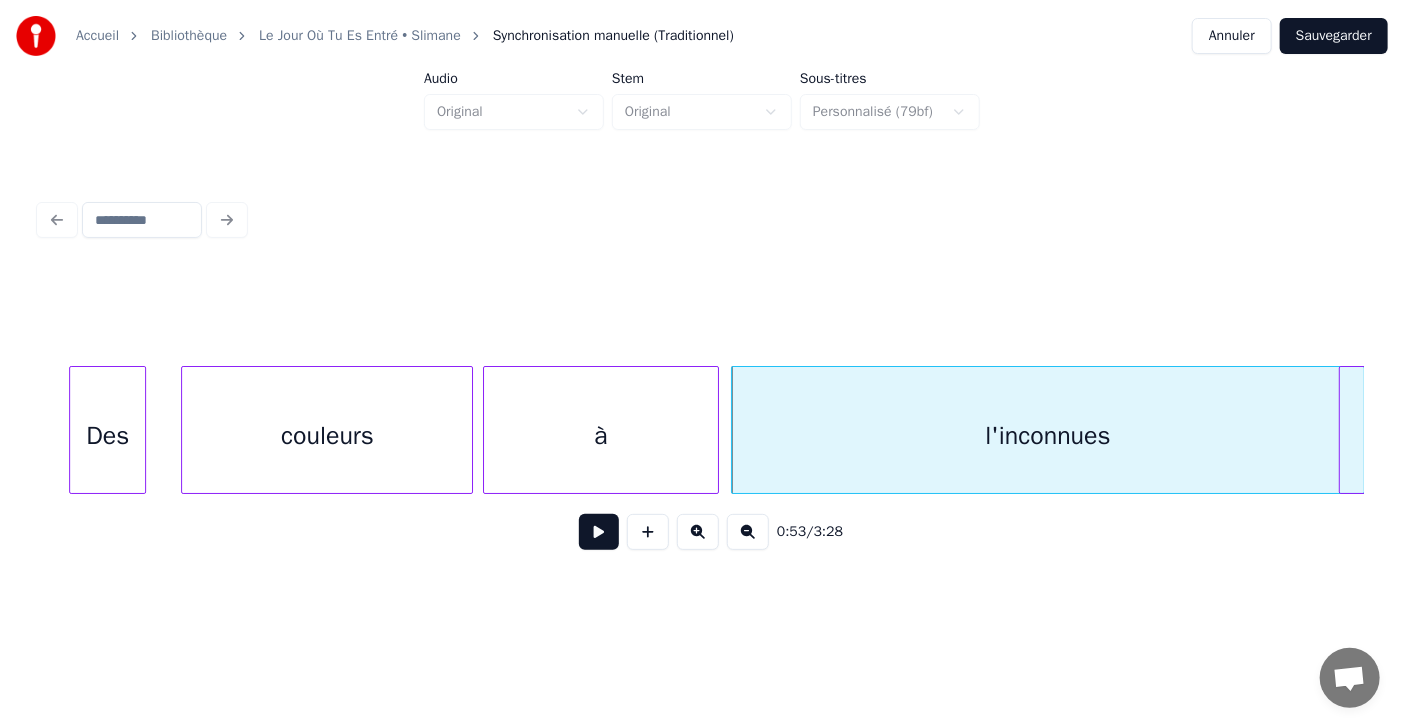click on "0:53  /  3:28" at bounding box center [702, 380] 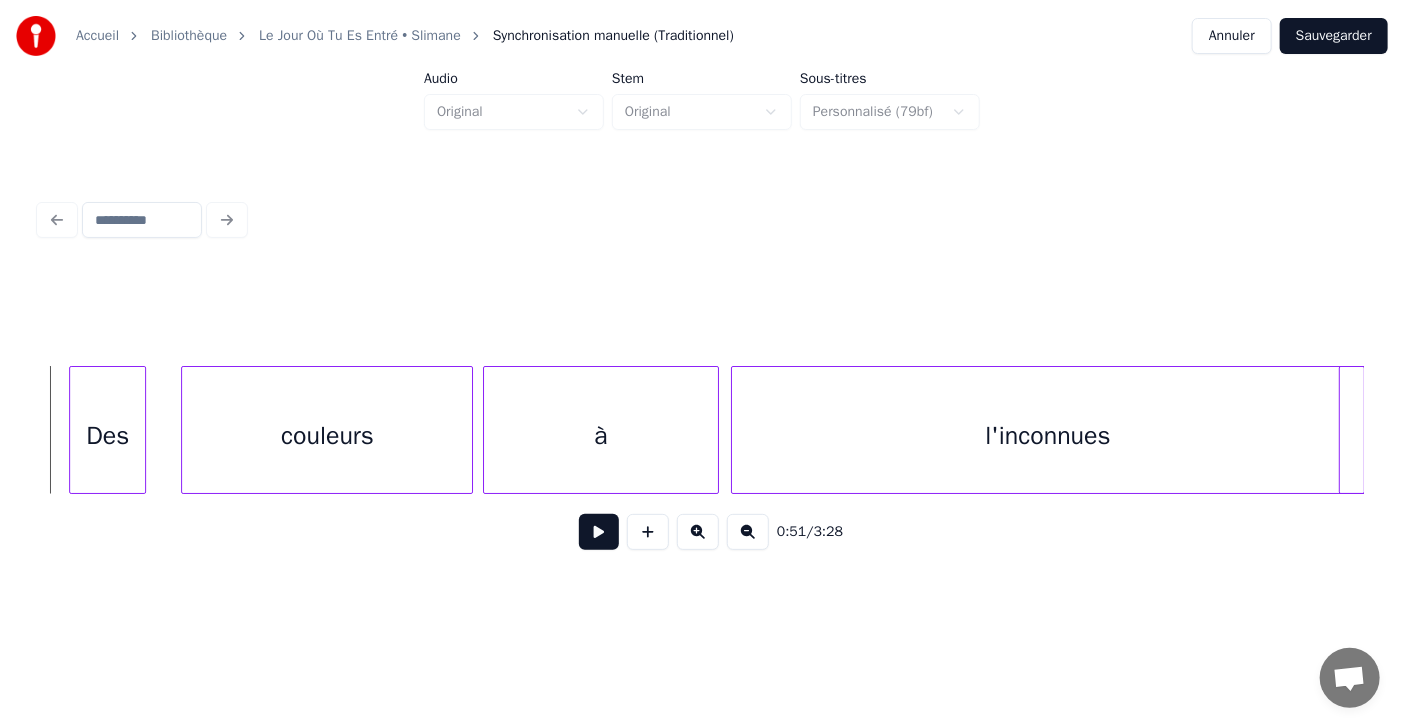 click at bounding box center (599, 532) 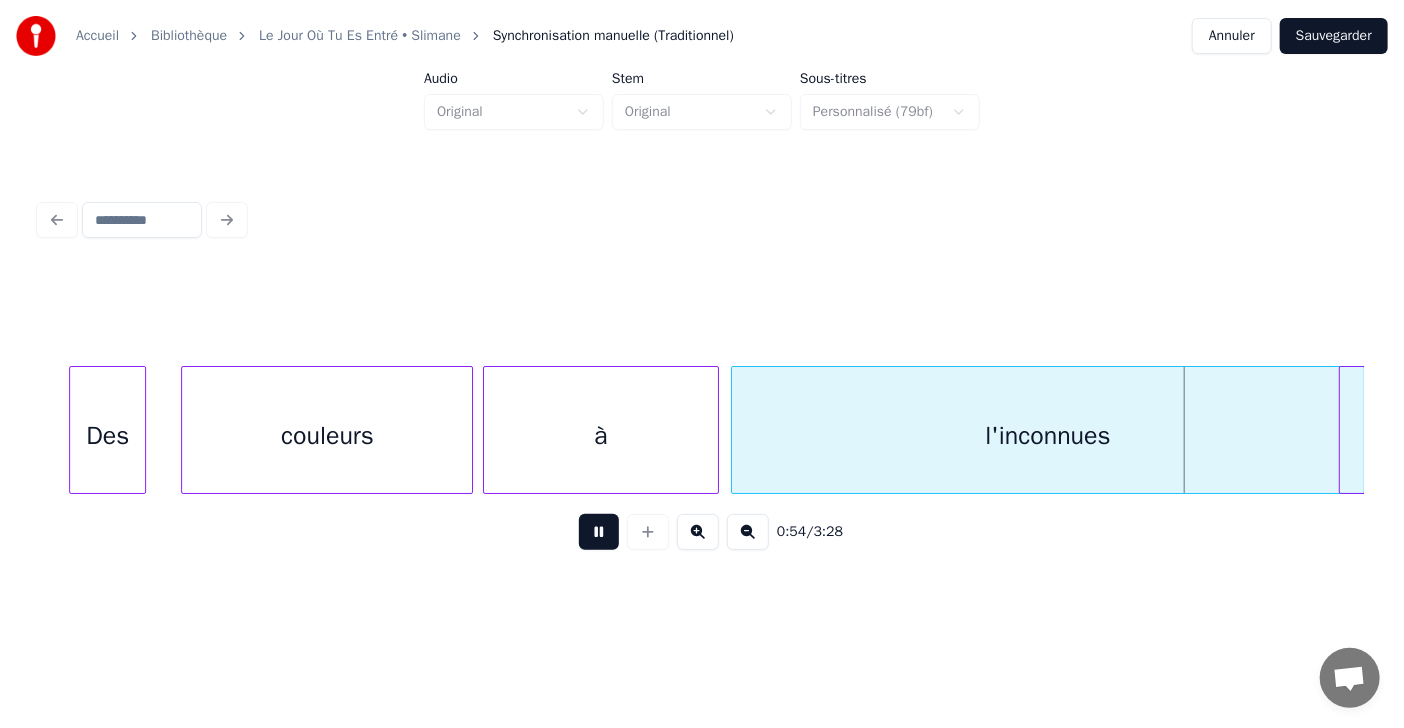 click at bounding box center [599, 532] 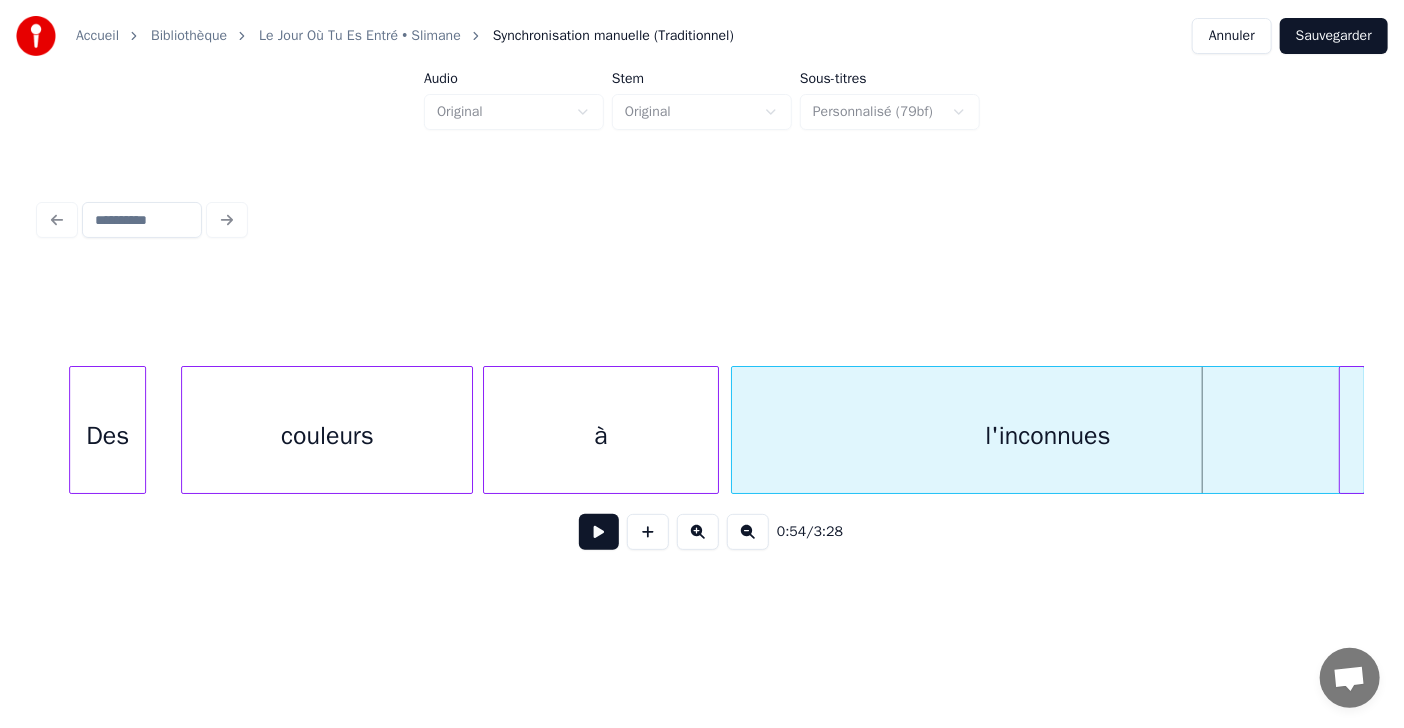 click at bounding box center [599, 532] 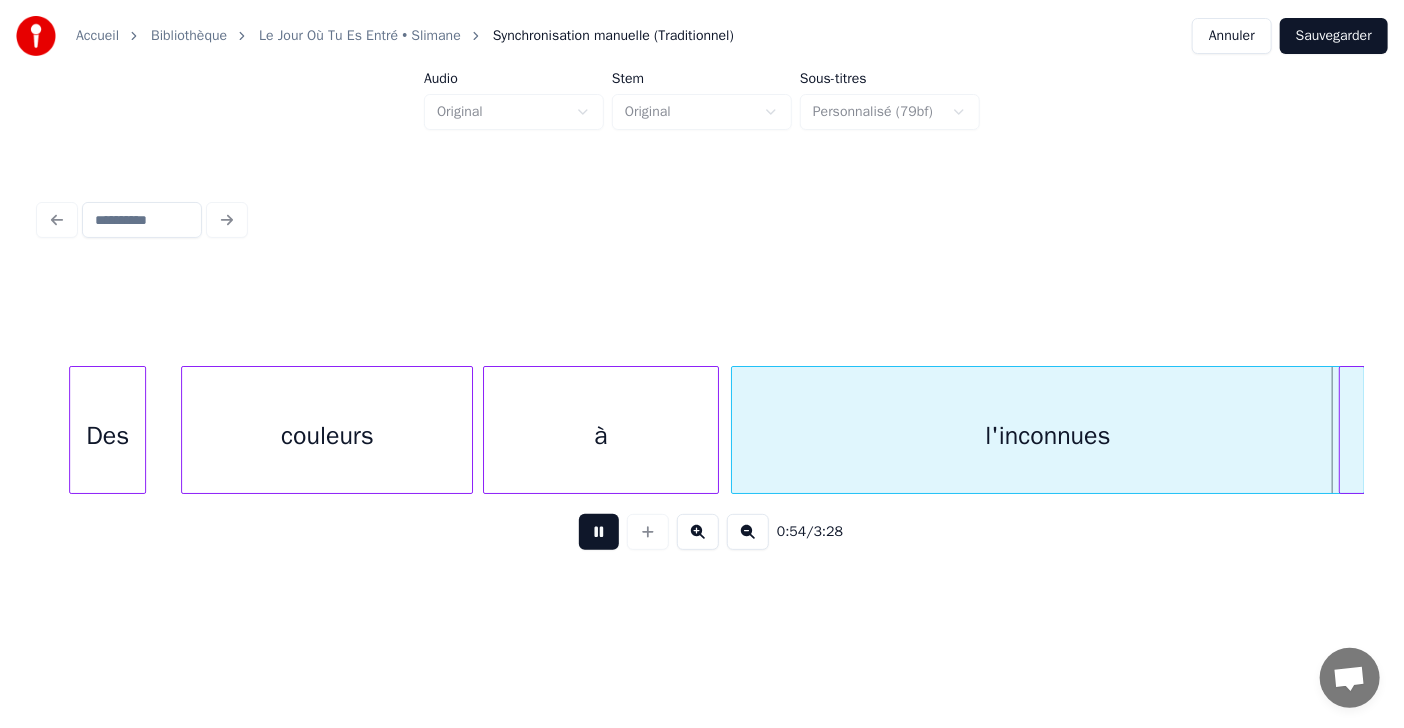 scroll, scrollTop: 0, scrollLeft: 29910, axis: horizontal 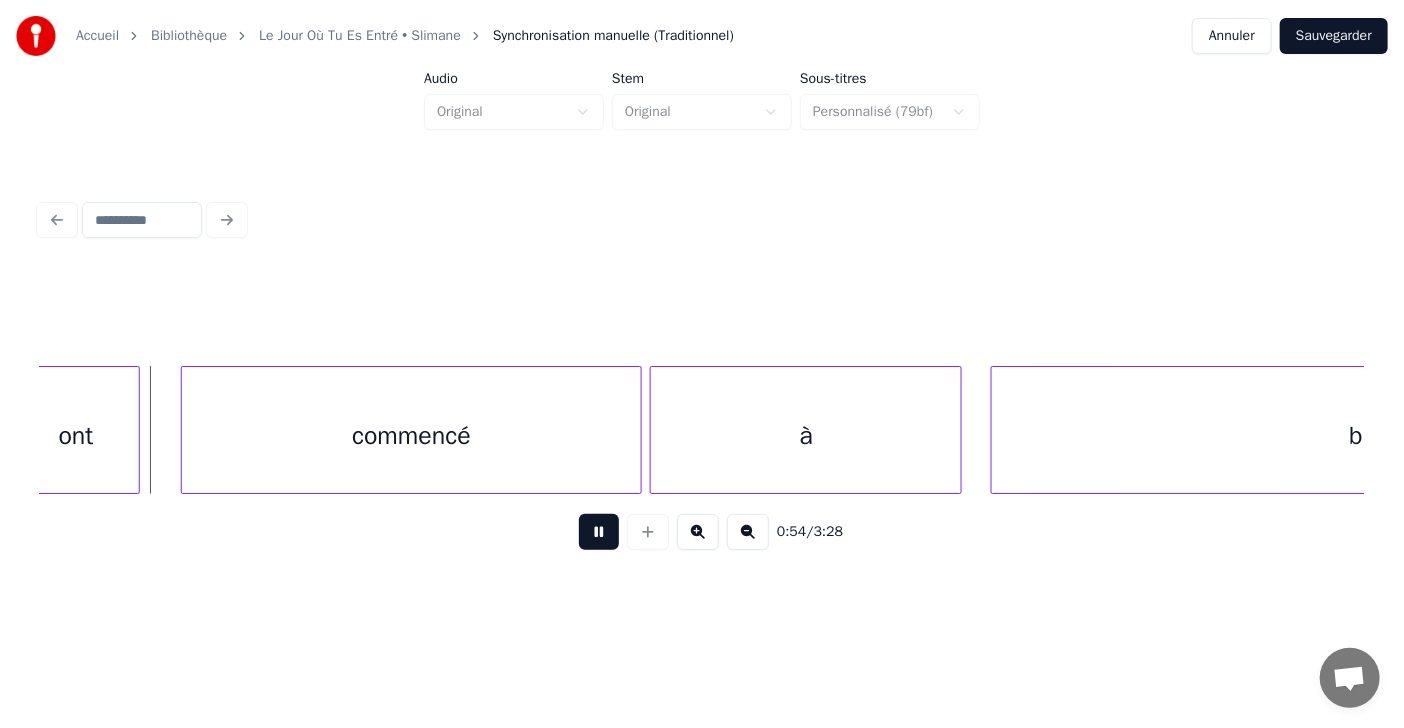 click at bounding box center (599, 532) 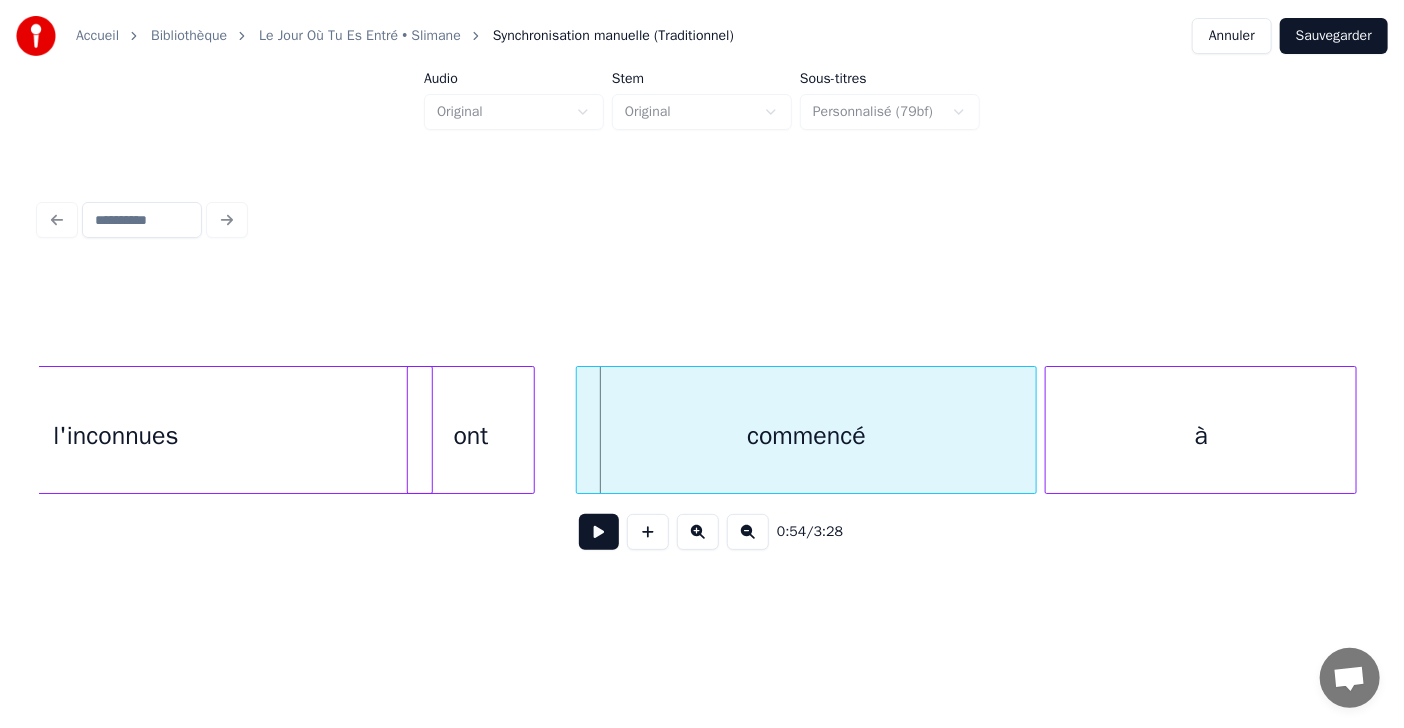 scroll, scrollTop: 0, scrollLeft: 29476, axis: horizontal 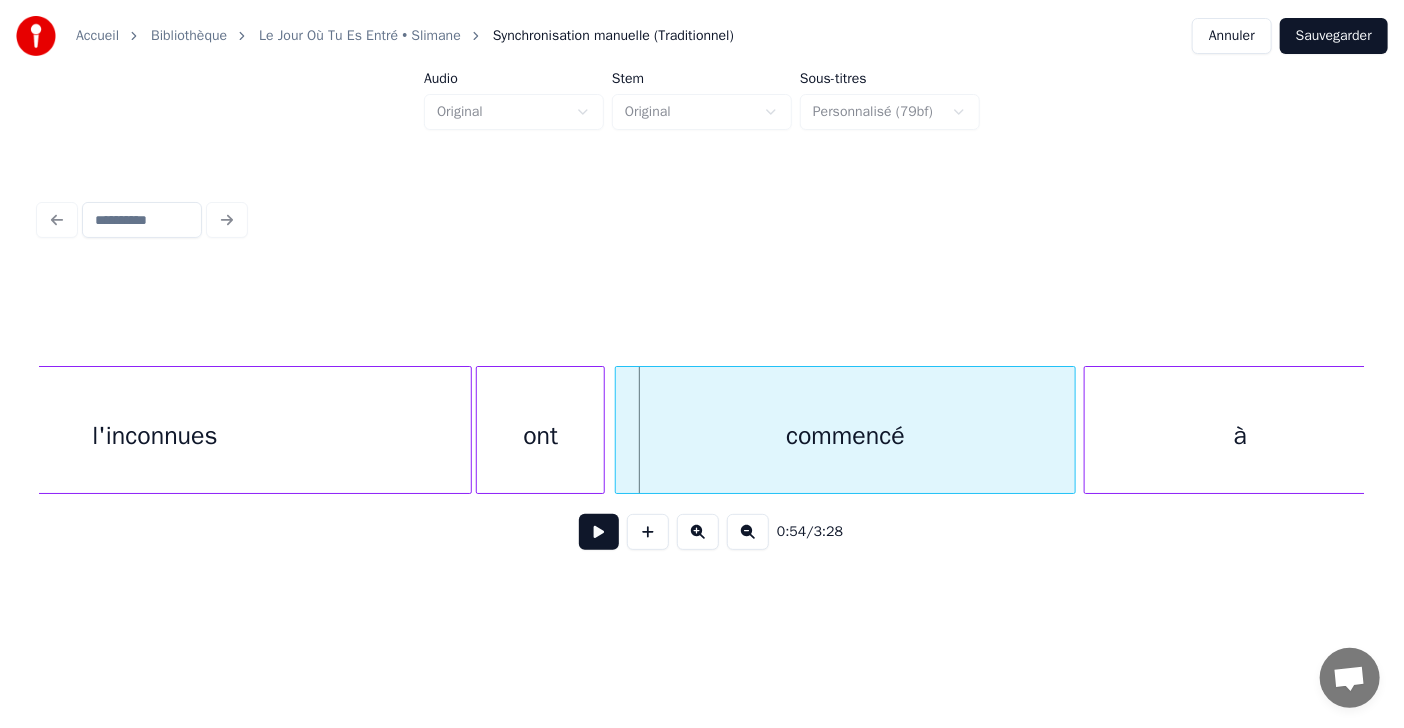 click on "ont" at bounding box center (540, 435) 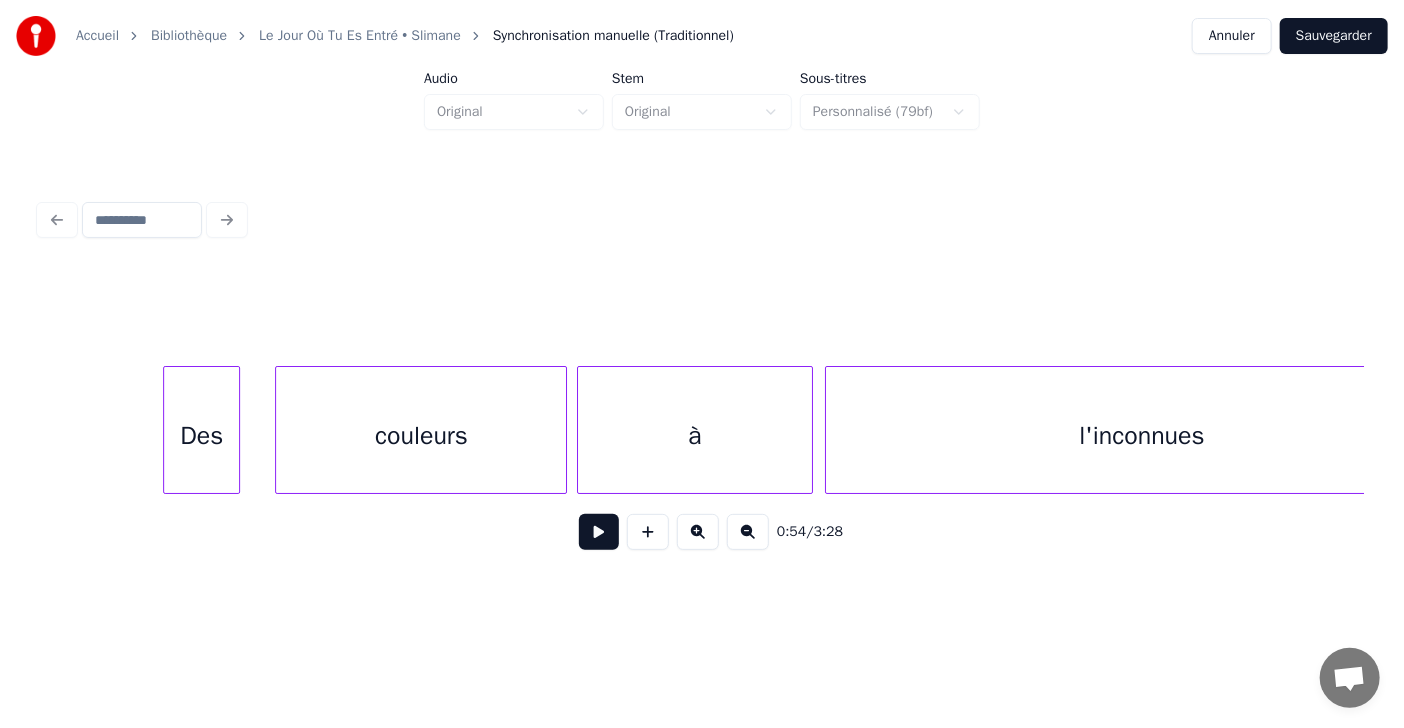 scroll, scrollTop: 0, scrollLeft: 28450, axis: horizontal 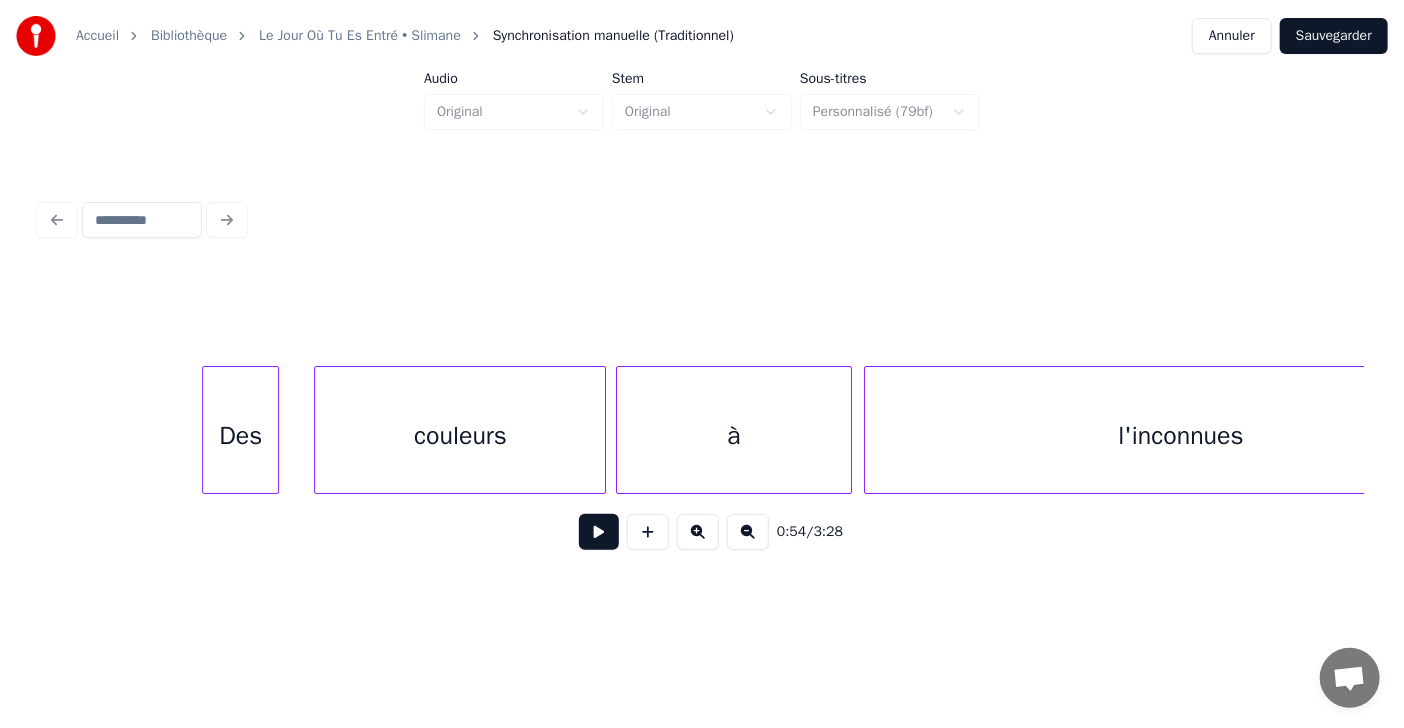 click on "l'inconnues à couleurs Des" at bounding box center [28970, 430] 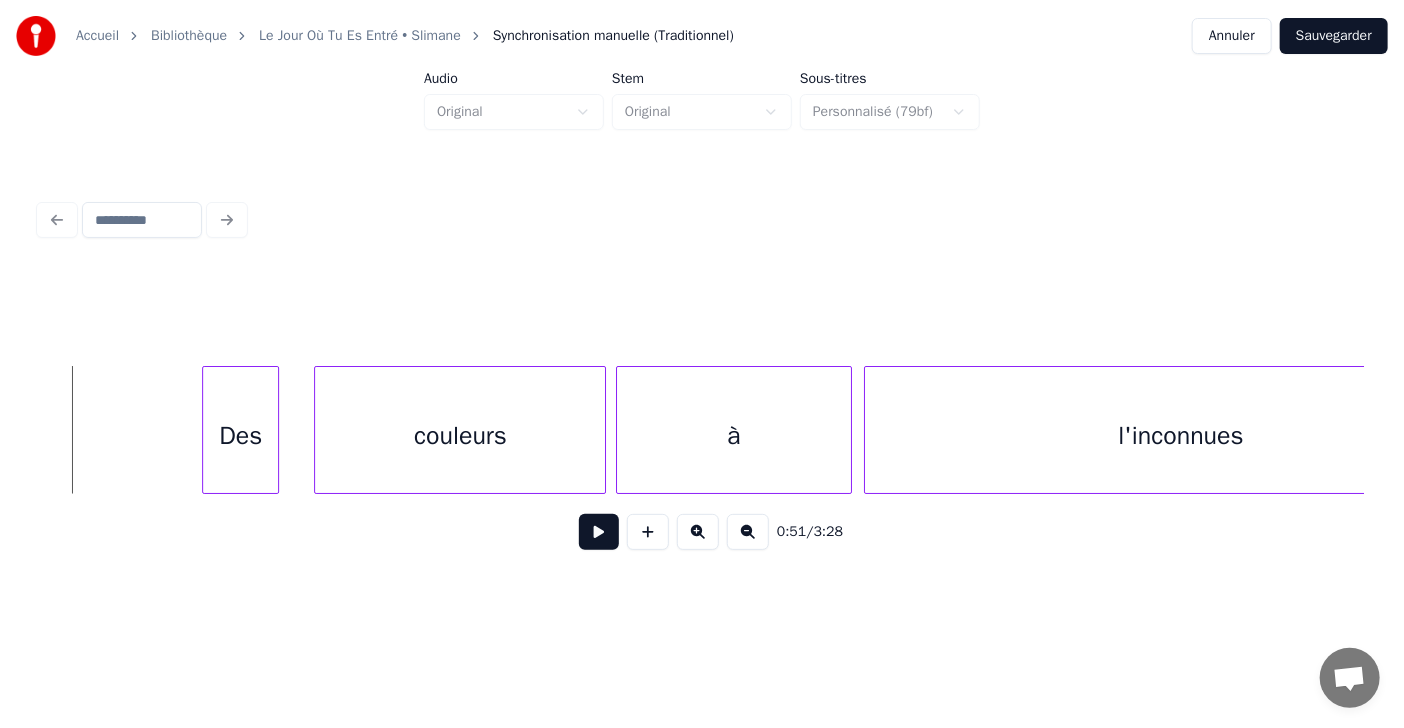 click at bounding box center [599, 532] 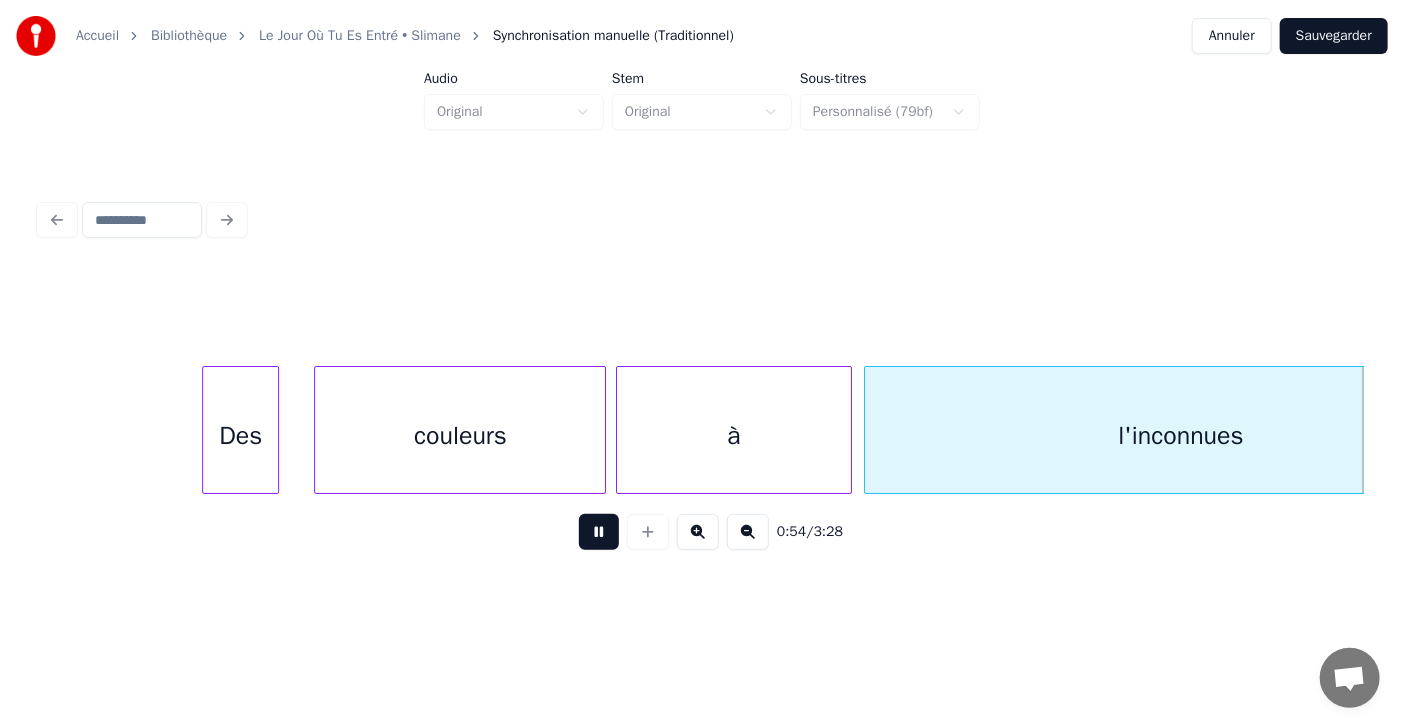scroll, scrollTop: 0, scrollLeft: 29782, axis: horizontal 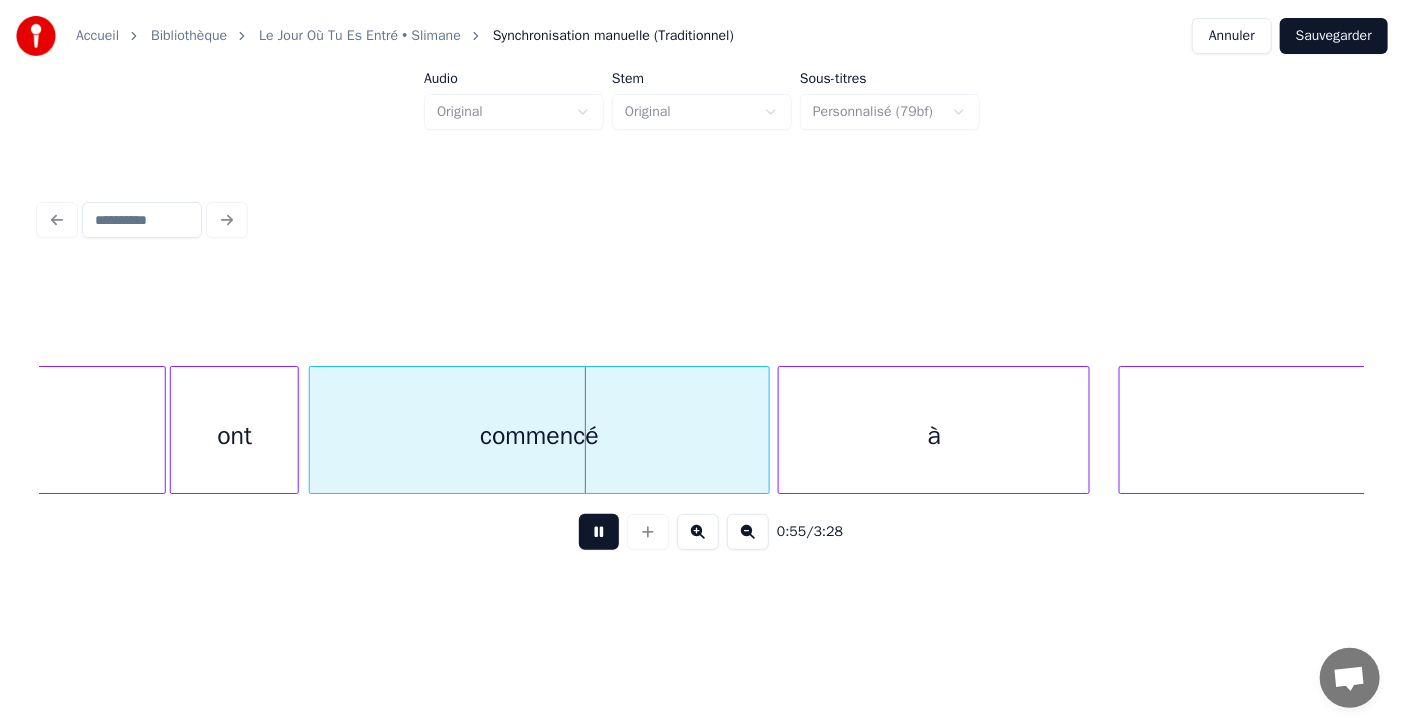 click at bounding box center (599, 532) 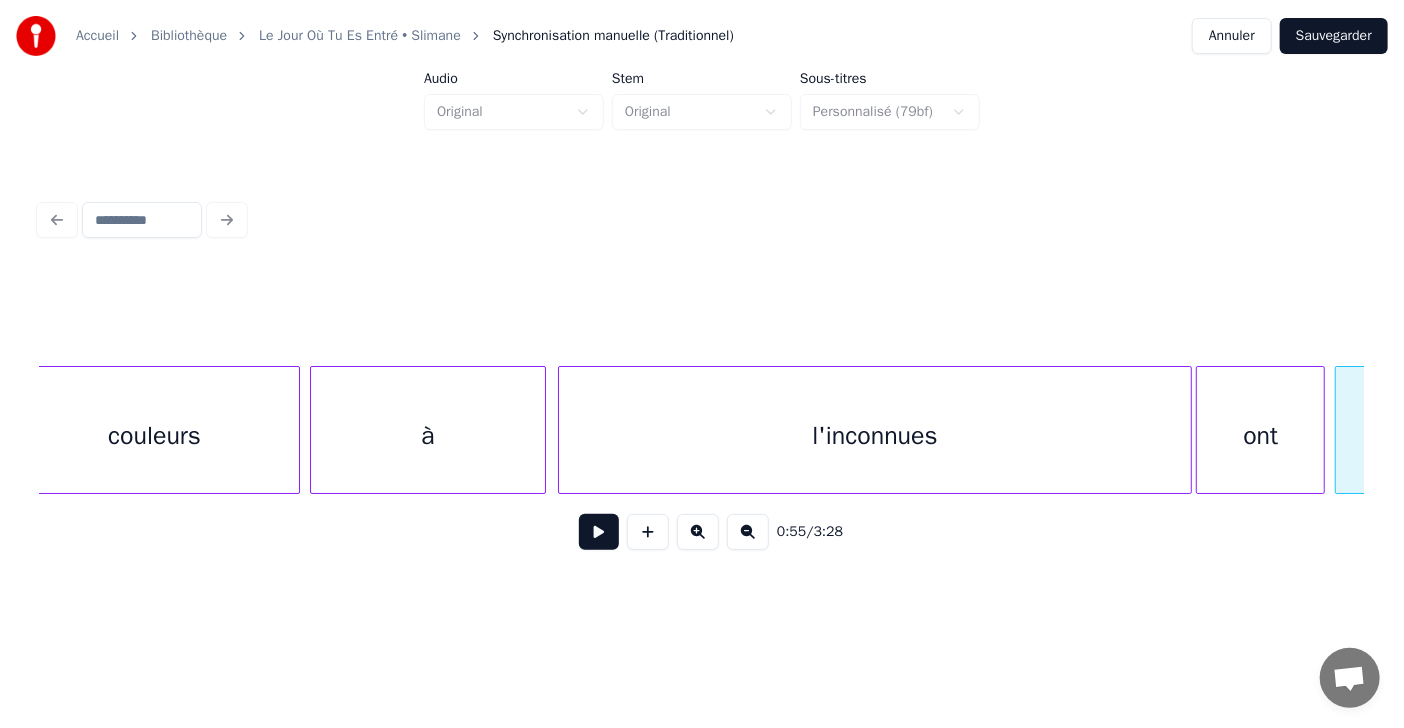 scroll, scrollTop: 0, scrollLeft: 28716, axis: horizontal 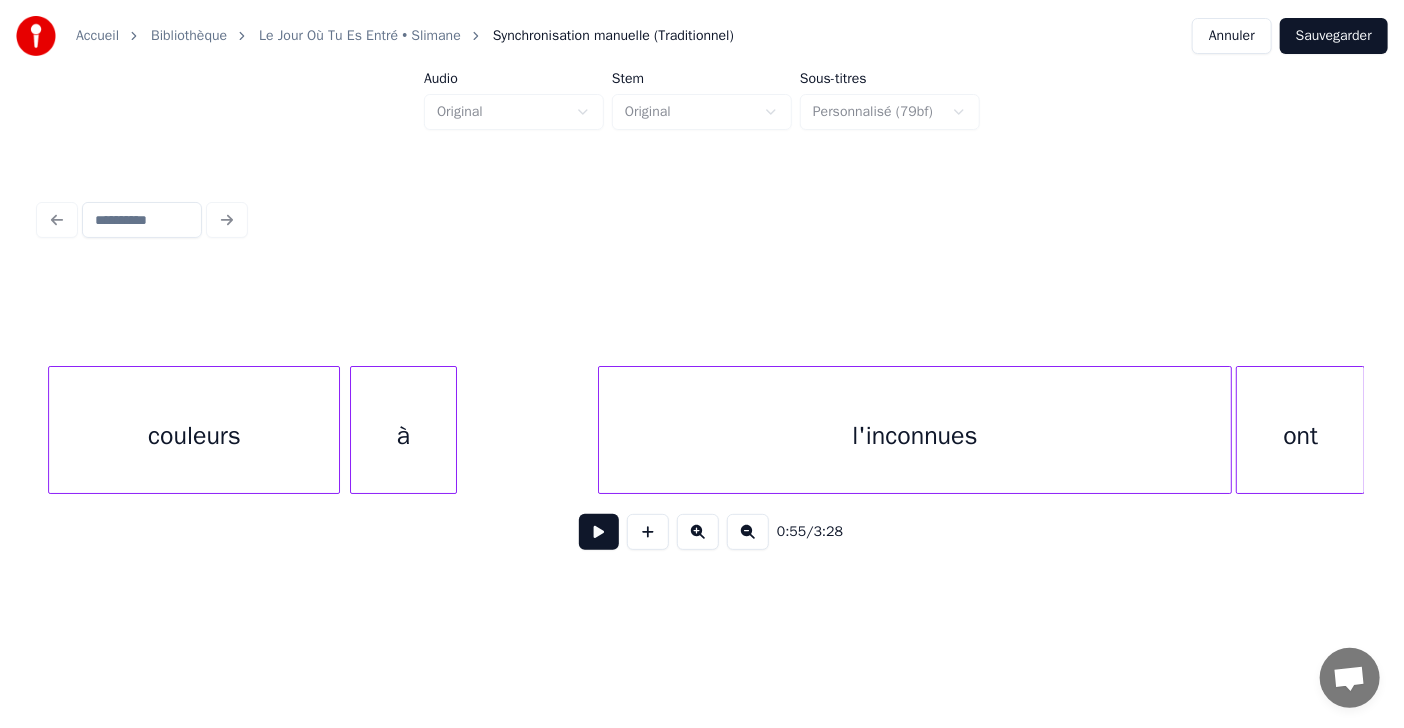 click at bounding box center (453, 430) 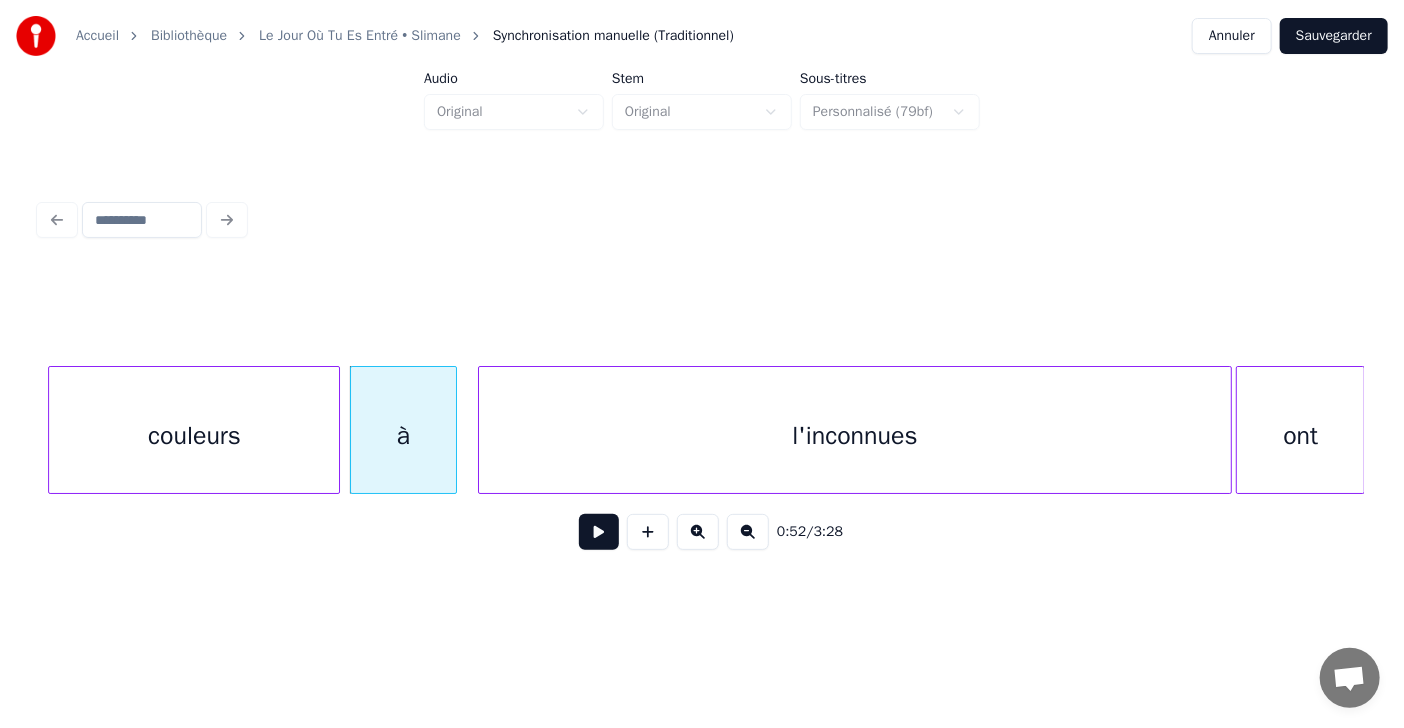click at bounding box center (482, 430) 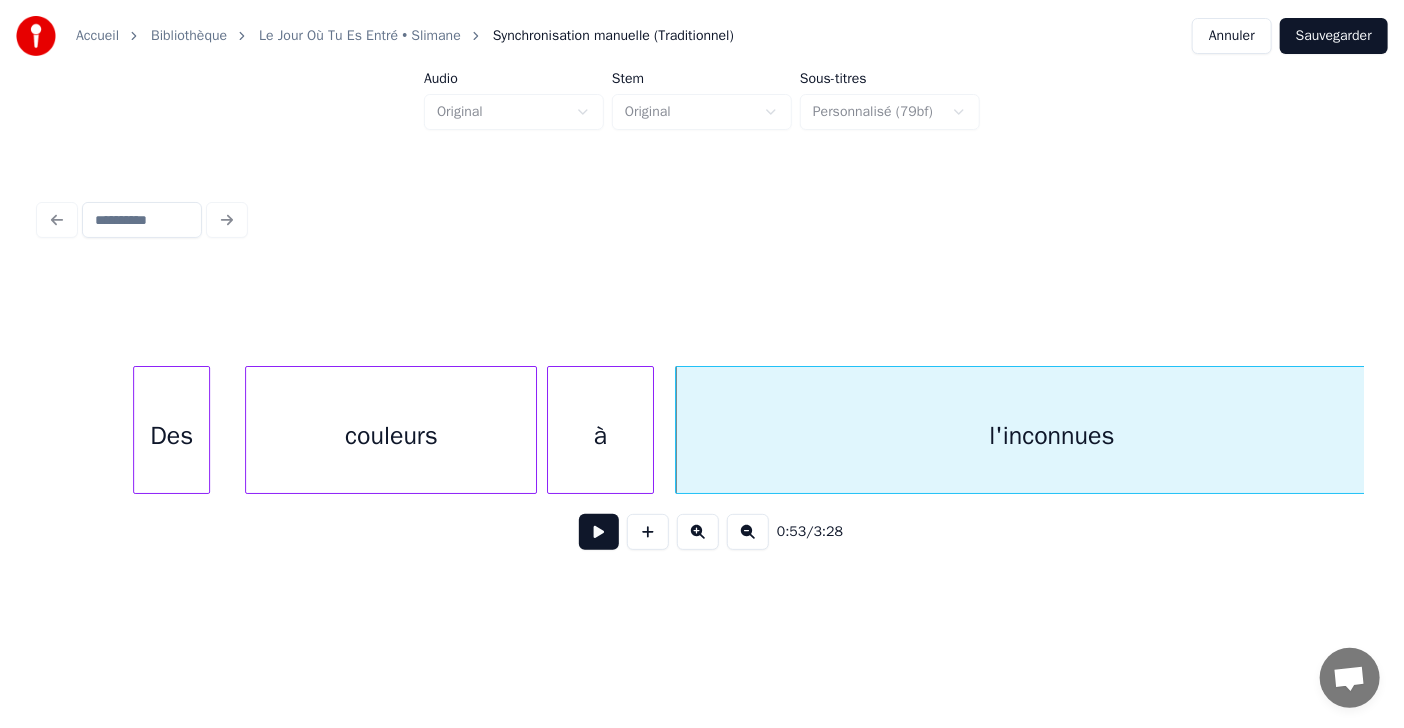 scroll, scrollTop: 0, scrollLeft: 28400, axis: horizontal 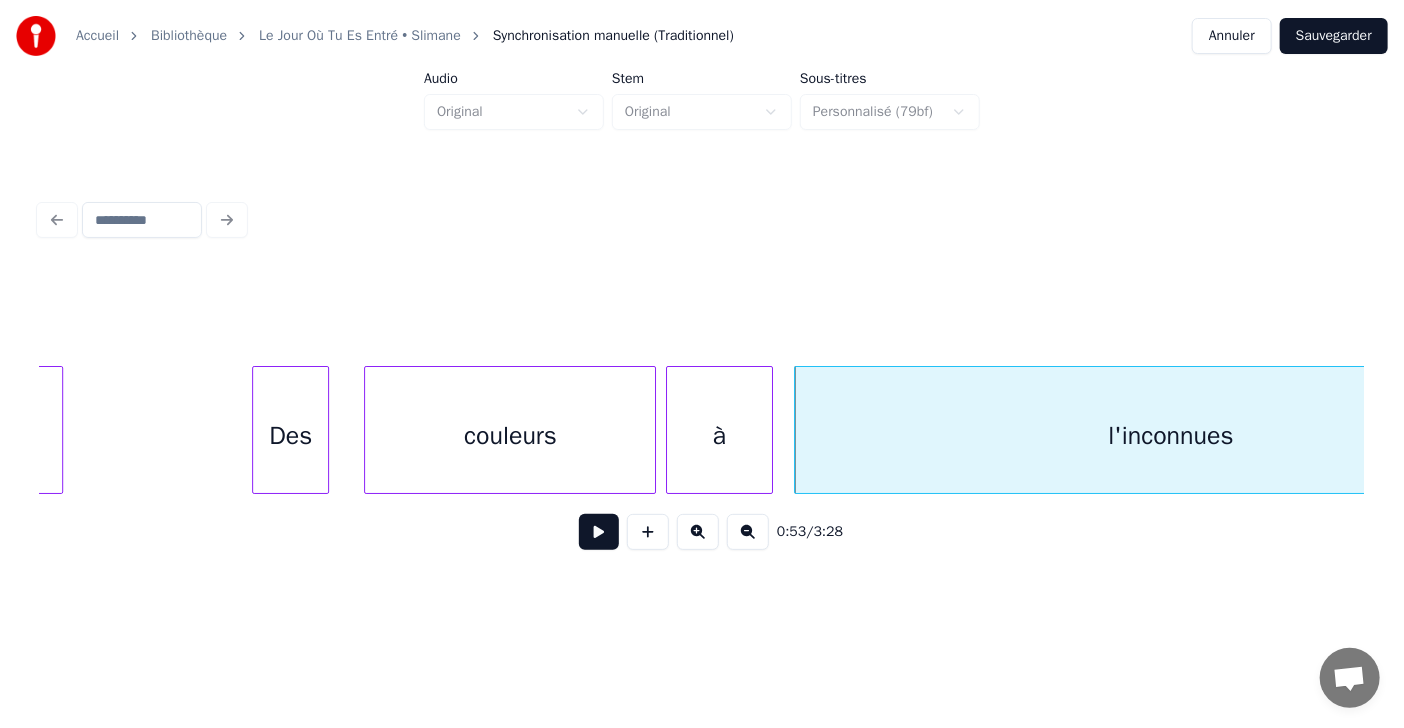 click on "l'inconnues à couleurs Des changé" at bounding box center [29020, 430] 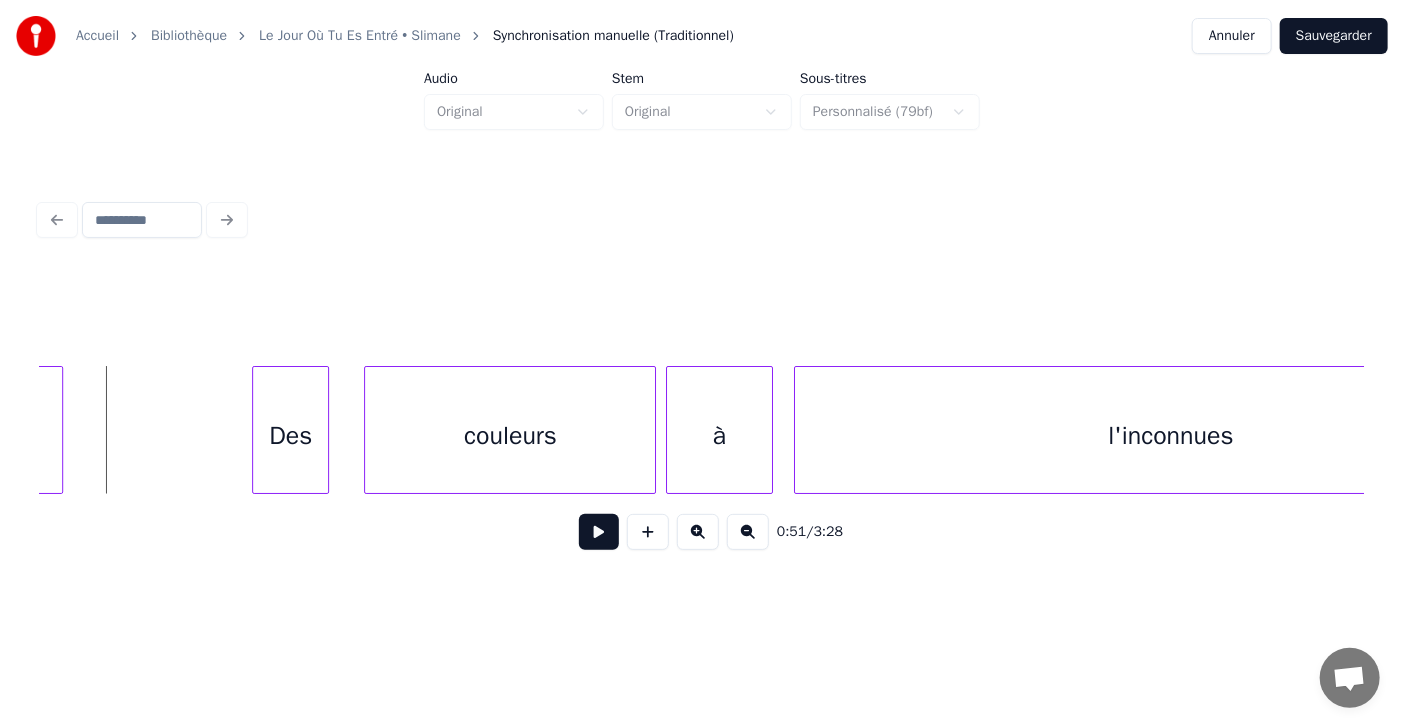 click at bounding box center (599, 532) 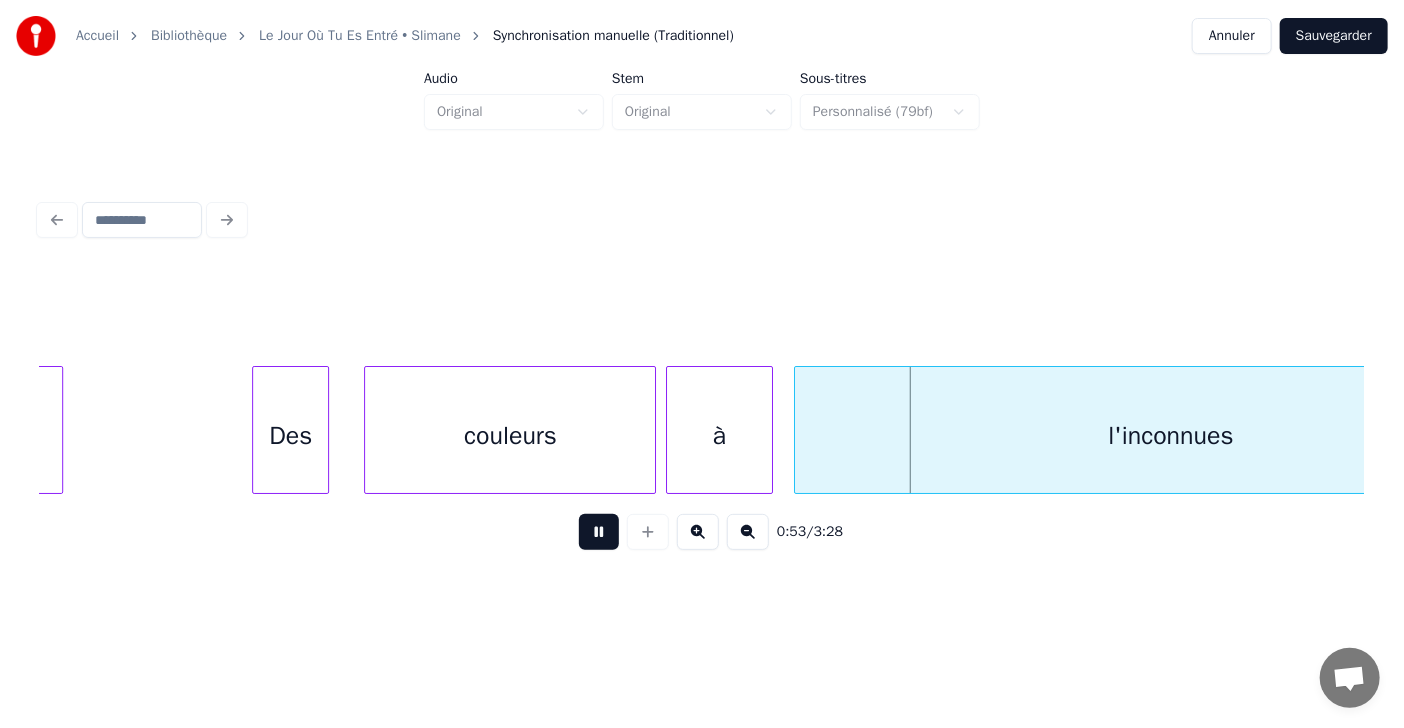 click at bounding box center [599, 532] 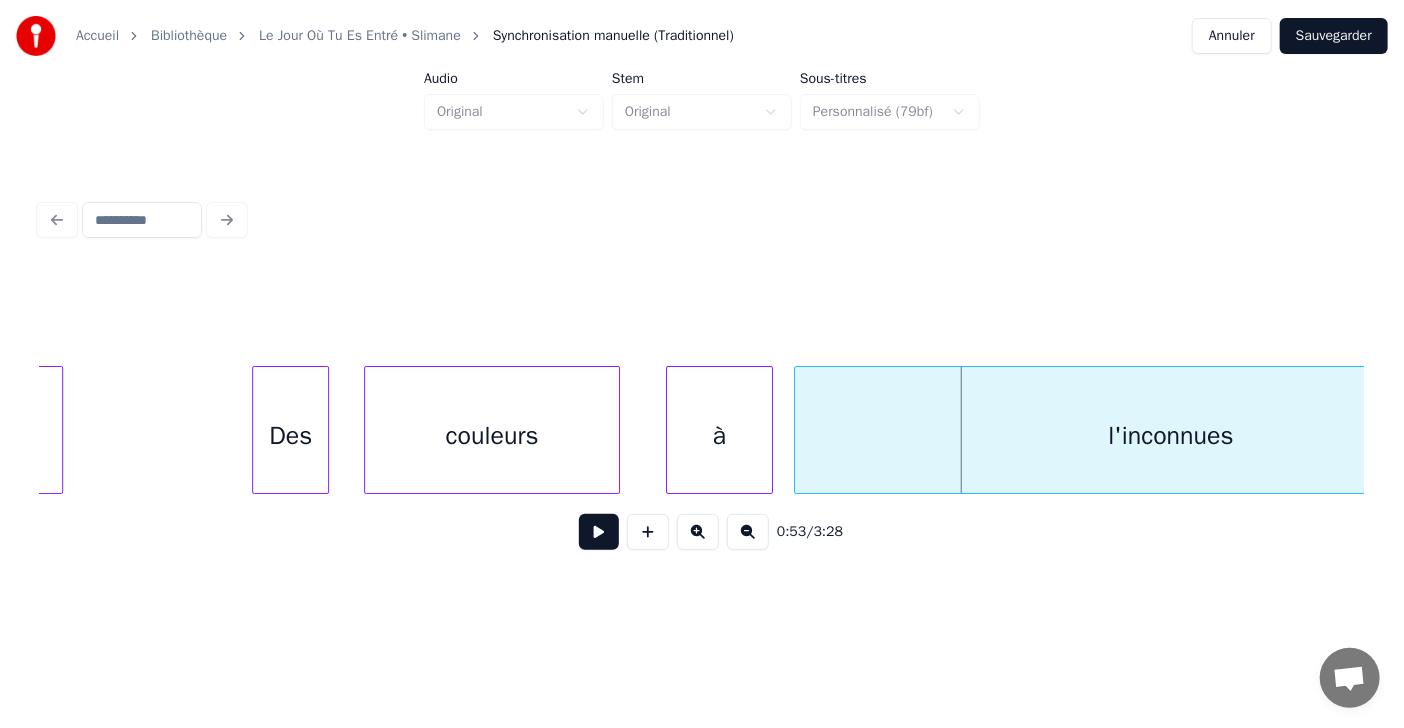 click at bounding box center (616, 430) 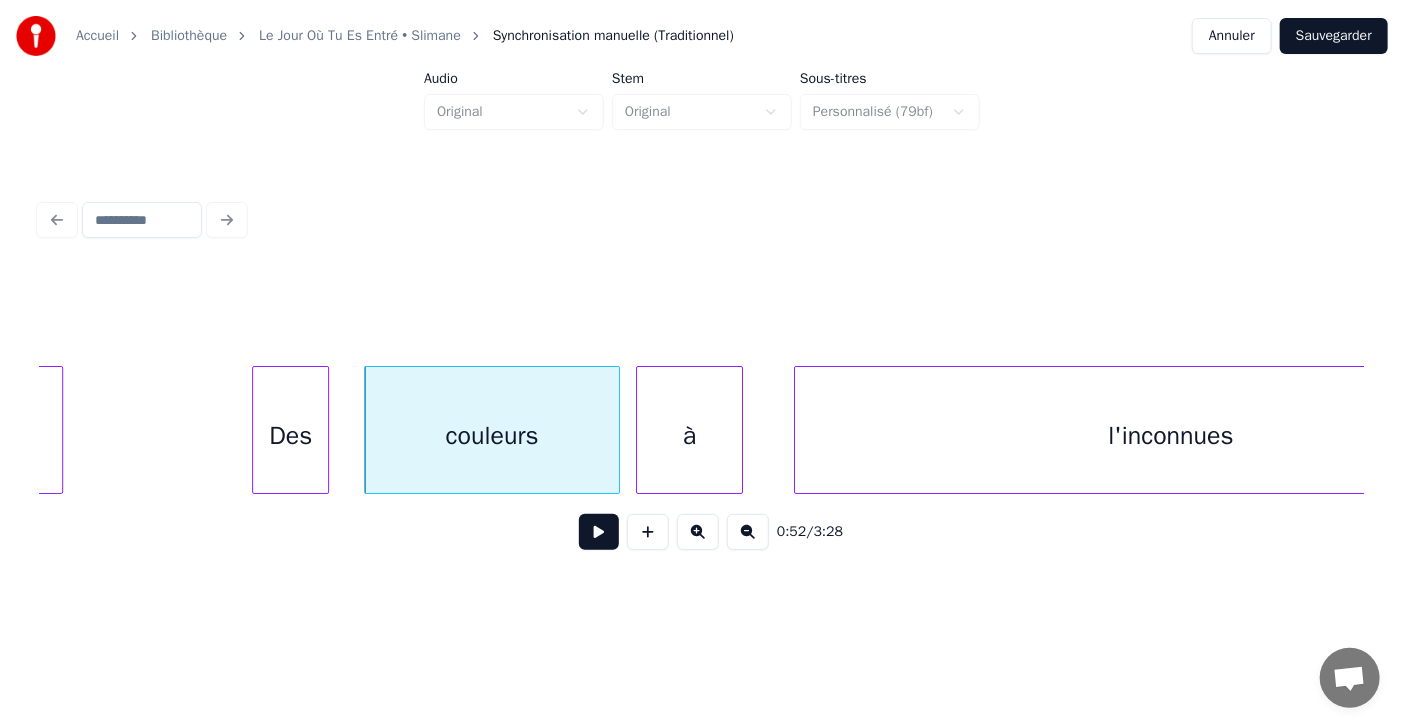 click on "à" at bounding box center [689, 435] 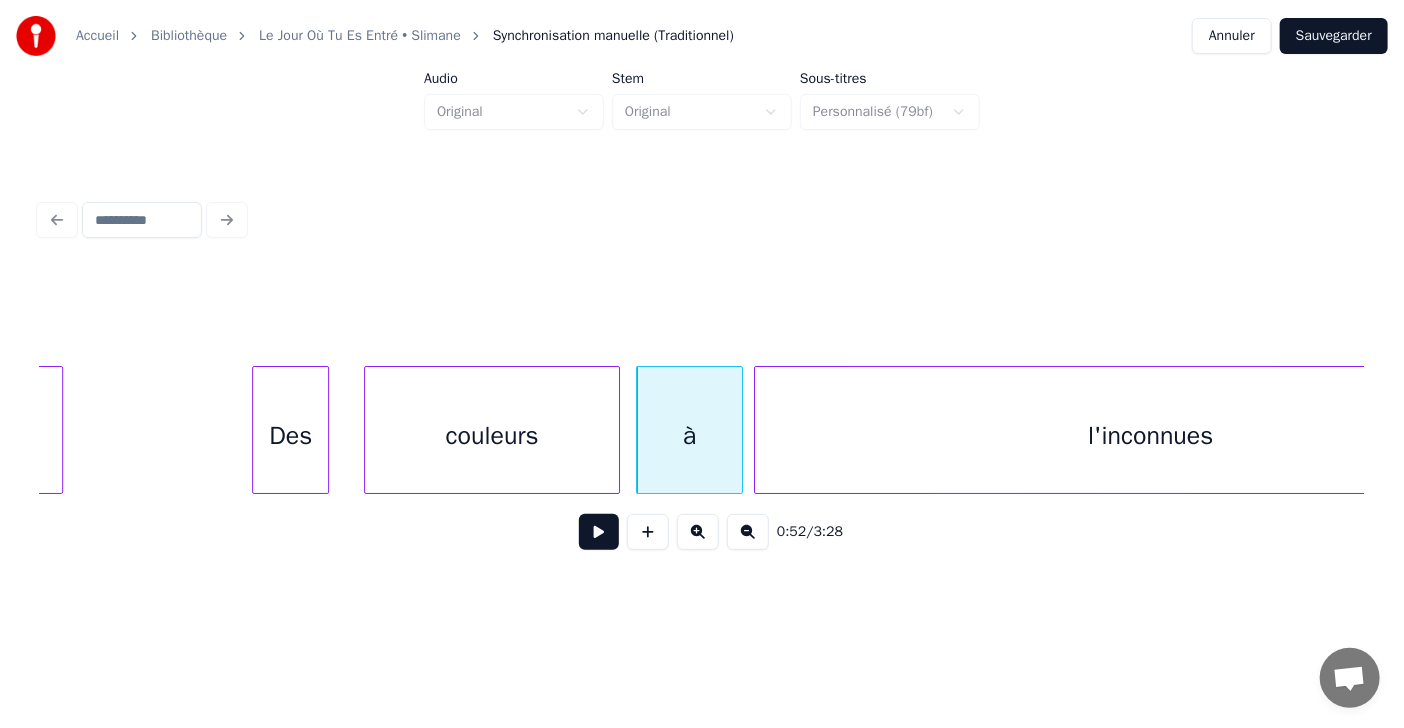 click at bounding box center (758, 430) 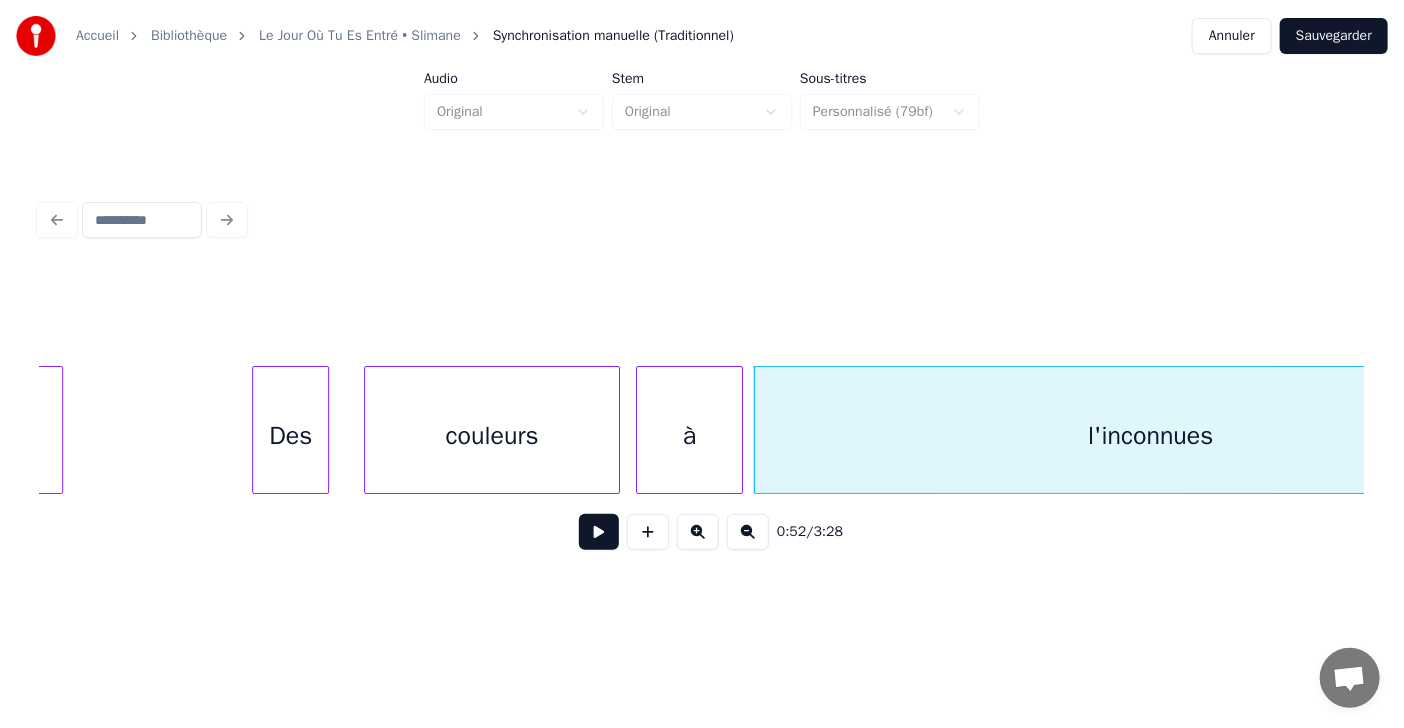 click on "l'inconnues à couleurs Des changé" at bounding box center [29020, 430] 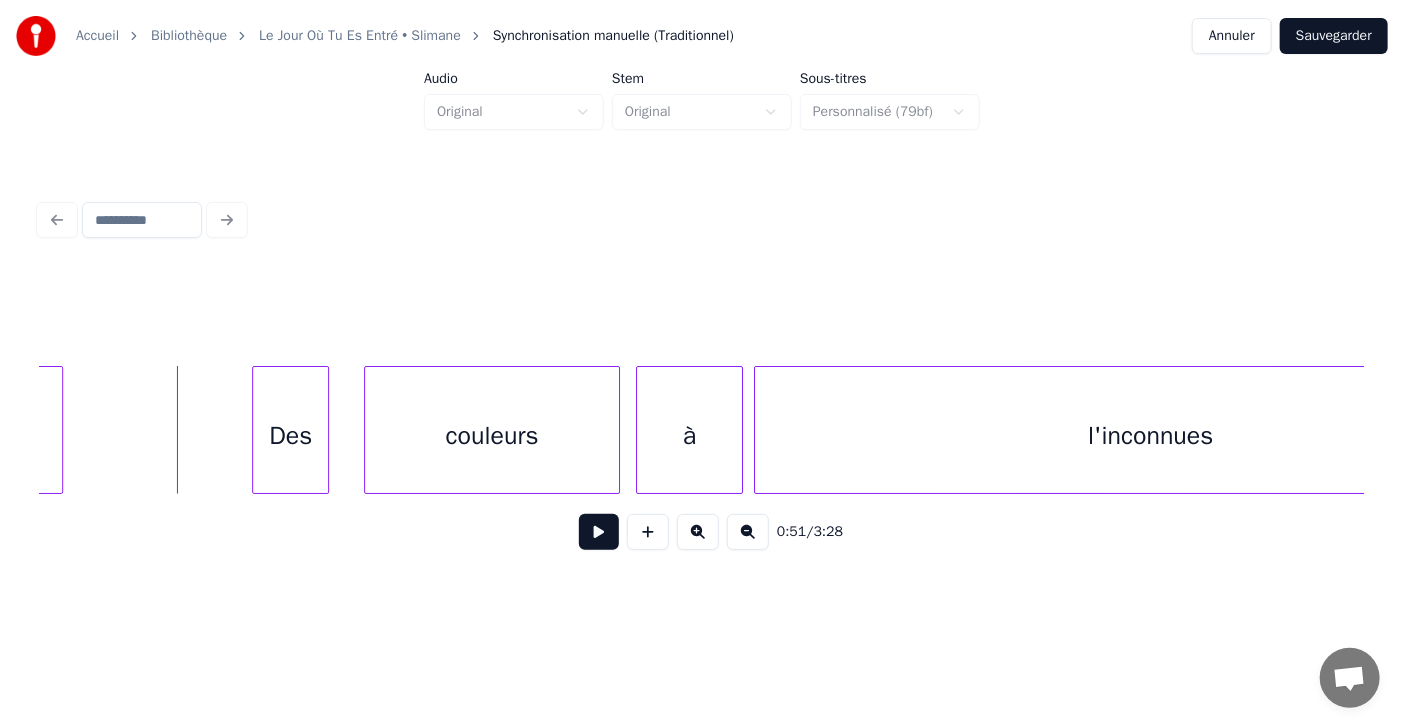 click at bounding box center [599, 532] 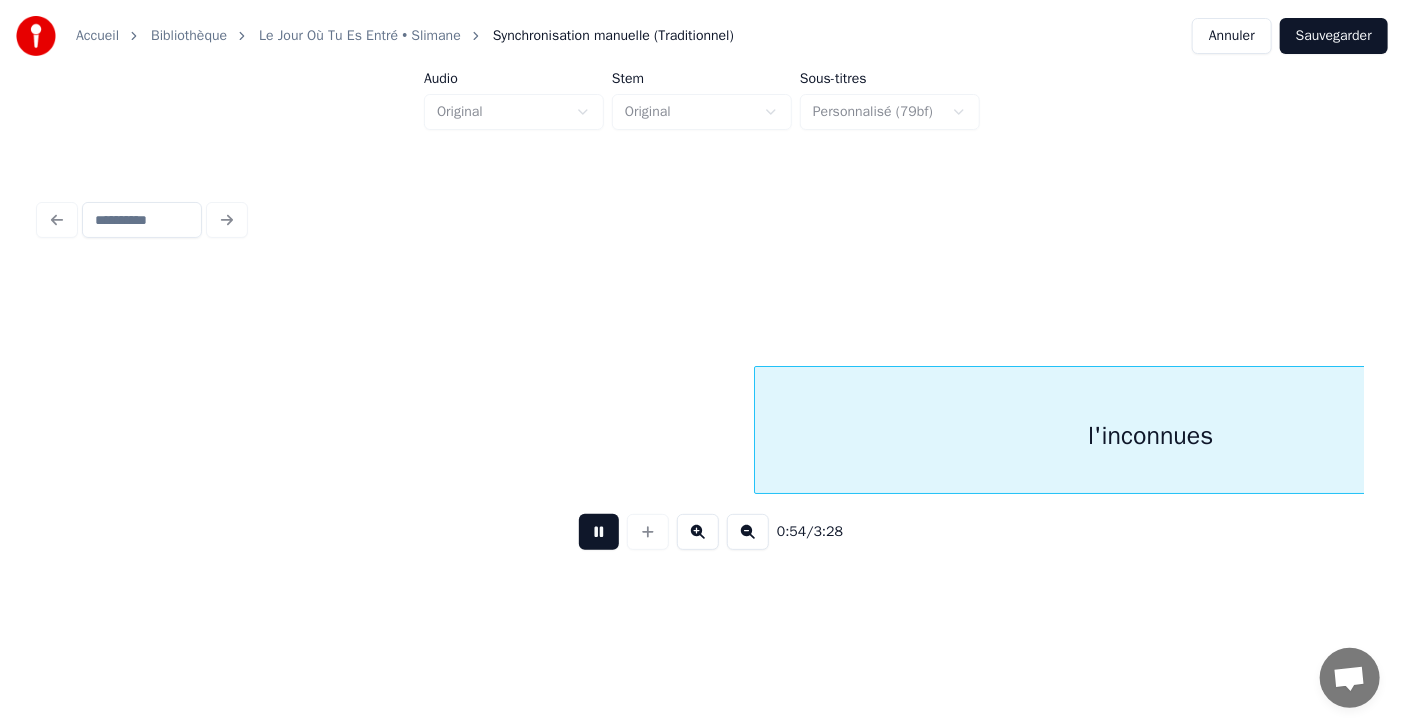 scroll, scrollTop: 0, scrollLeft: 29728, axis: horizontal 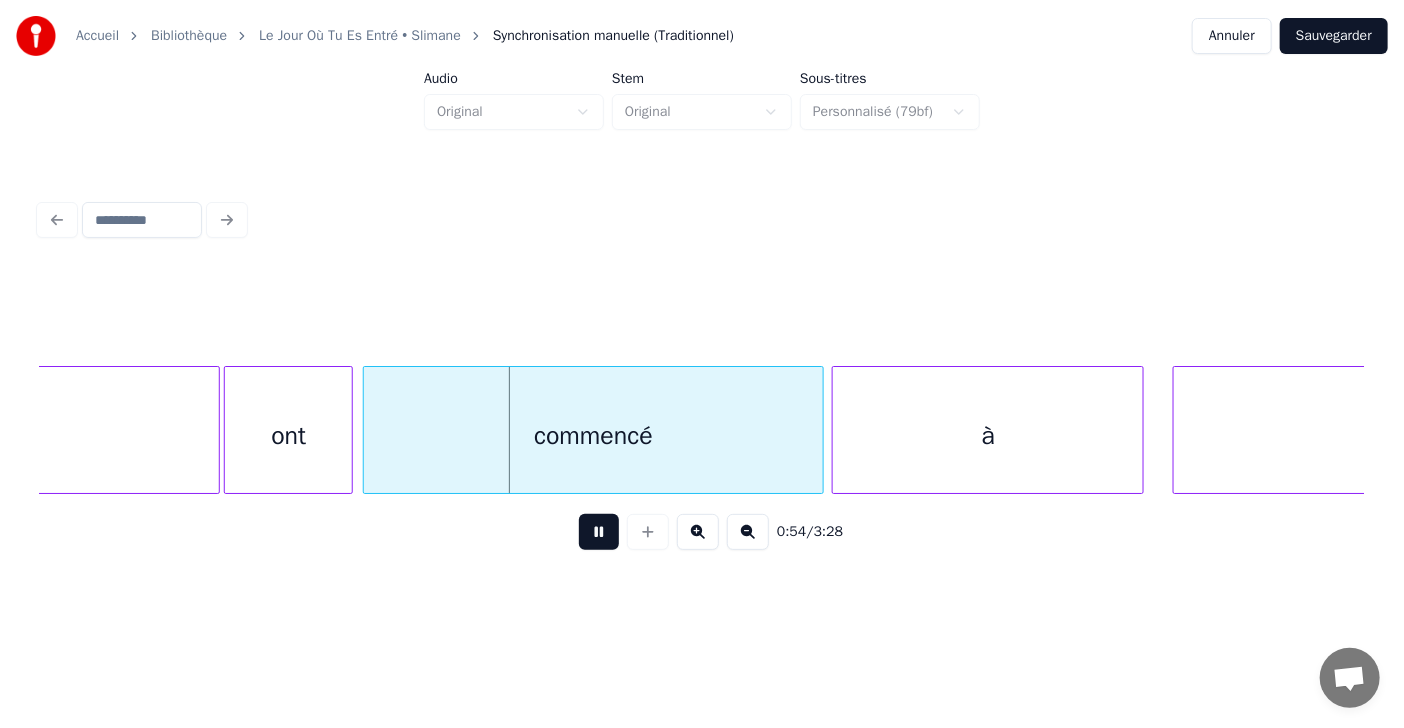 click at bounding box center (599, 532) 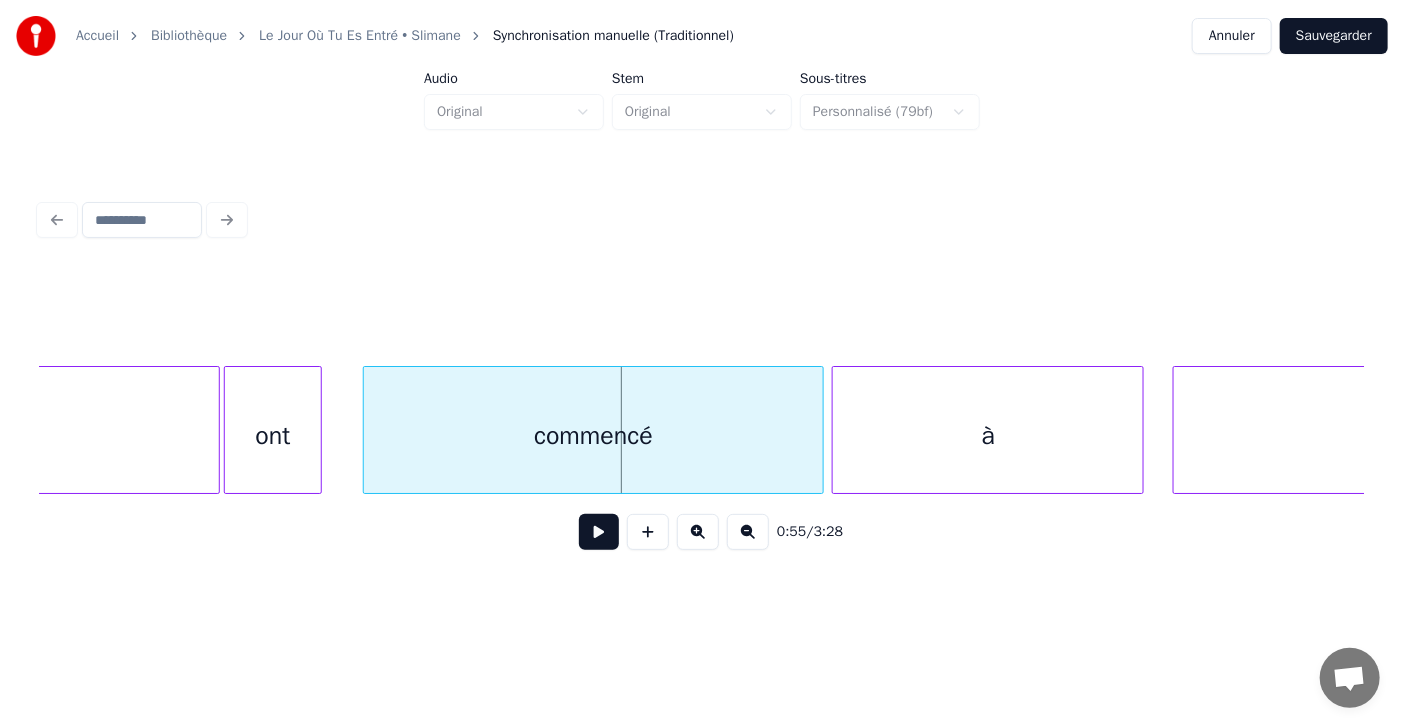 click at bounding box center [318, 430] 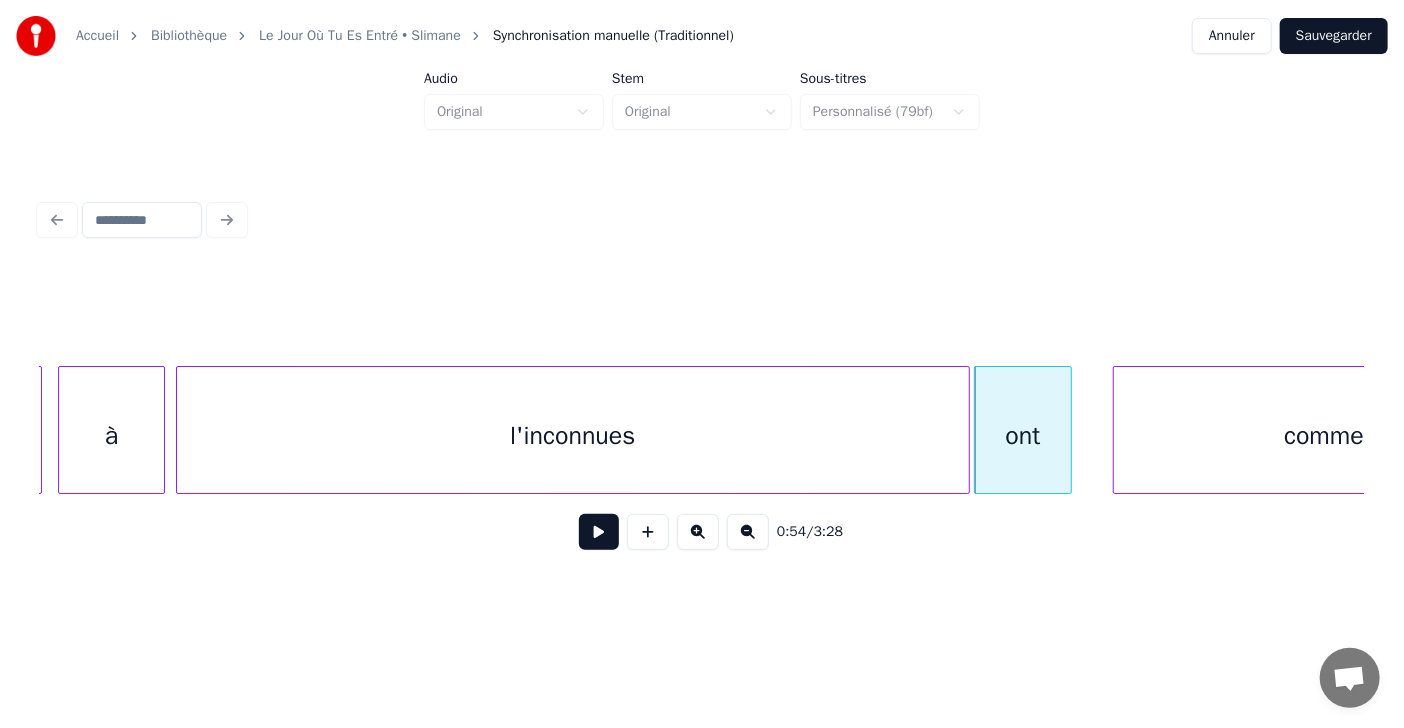 scroll, scrollTop: 0, scrollLeft: 28939, axis: horizontal 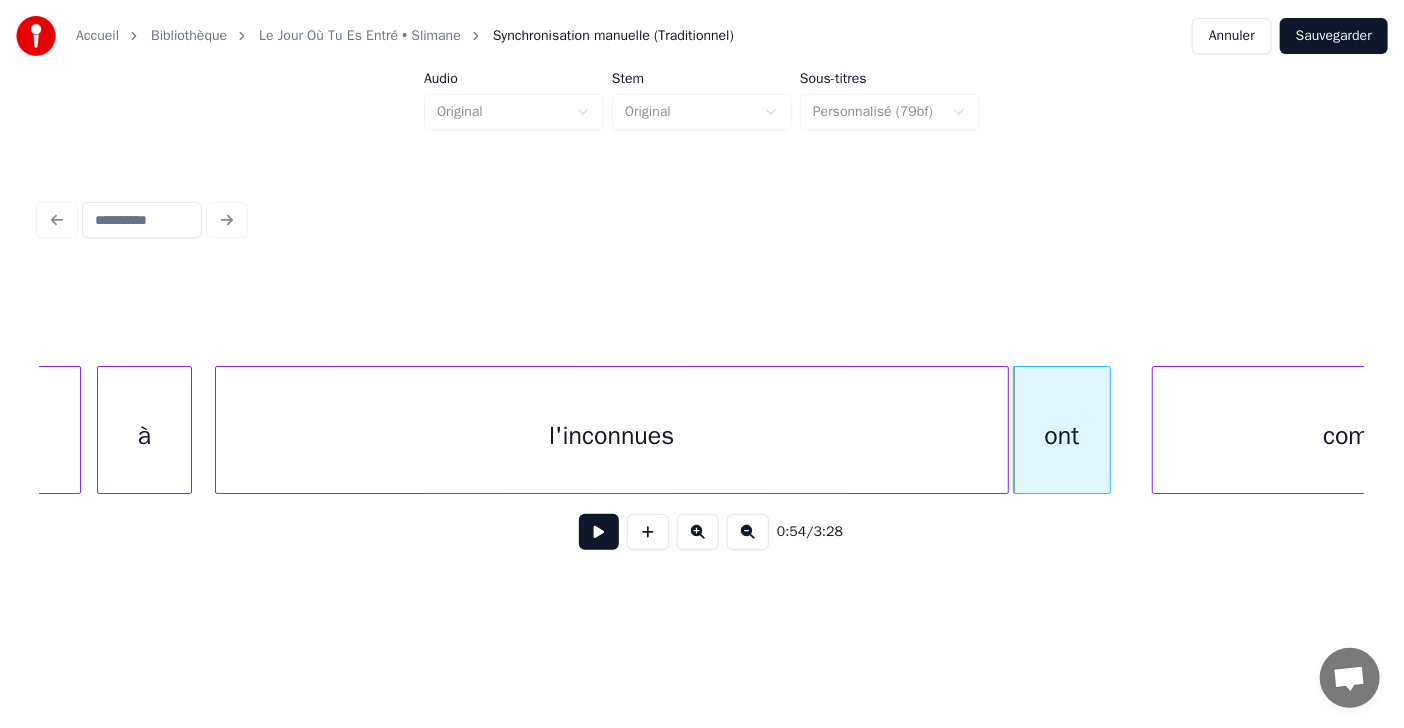 click at bounding box center (188, 430) 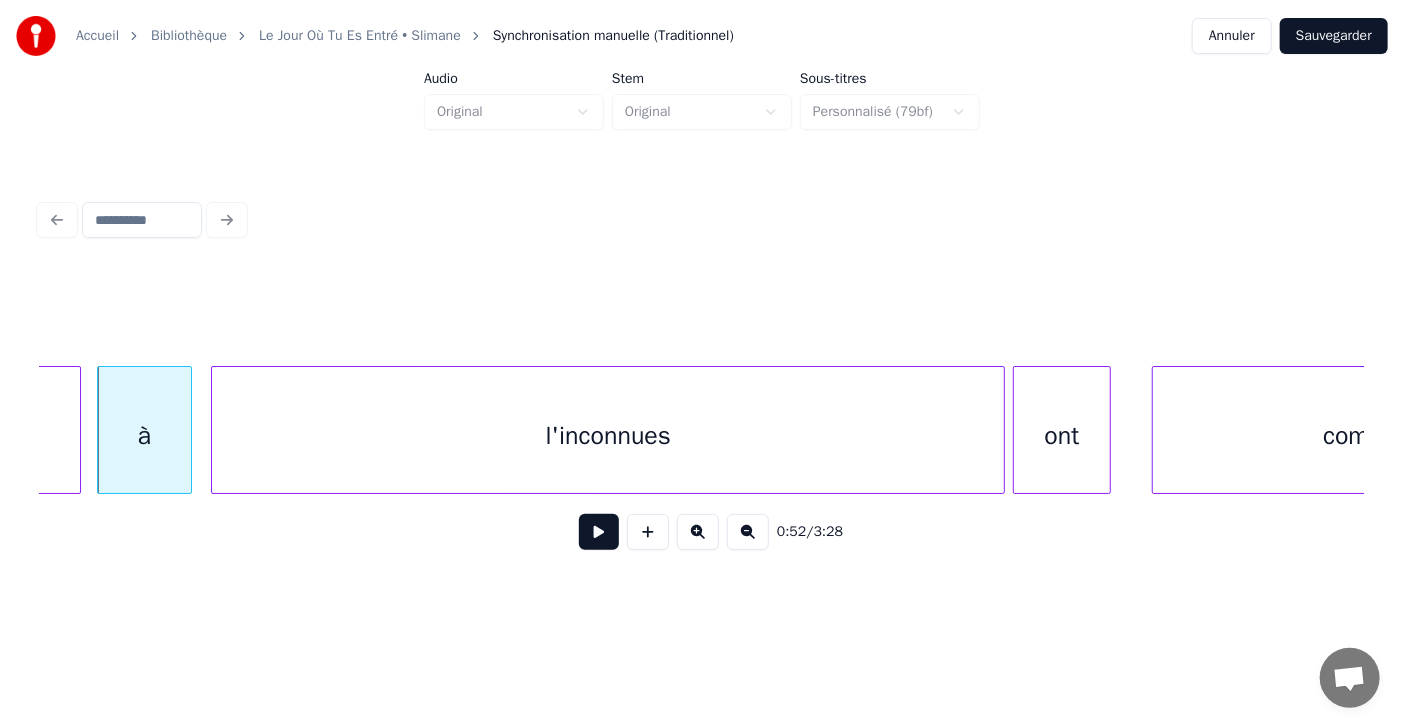 click on "l'inconnues" at bounding box center (608, 430) 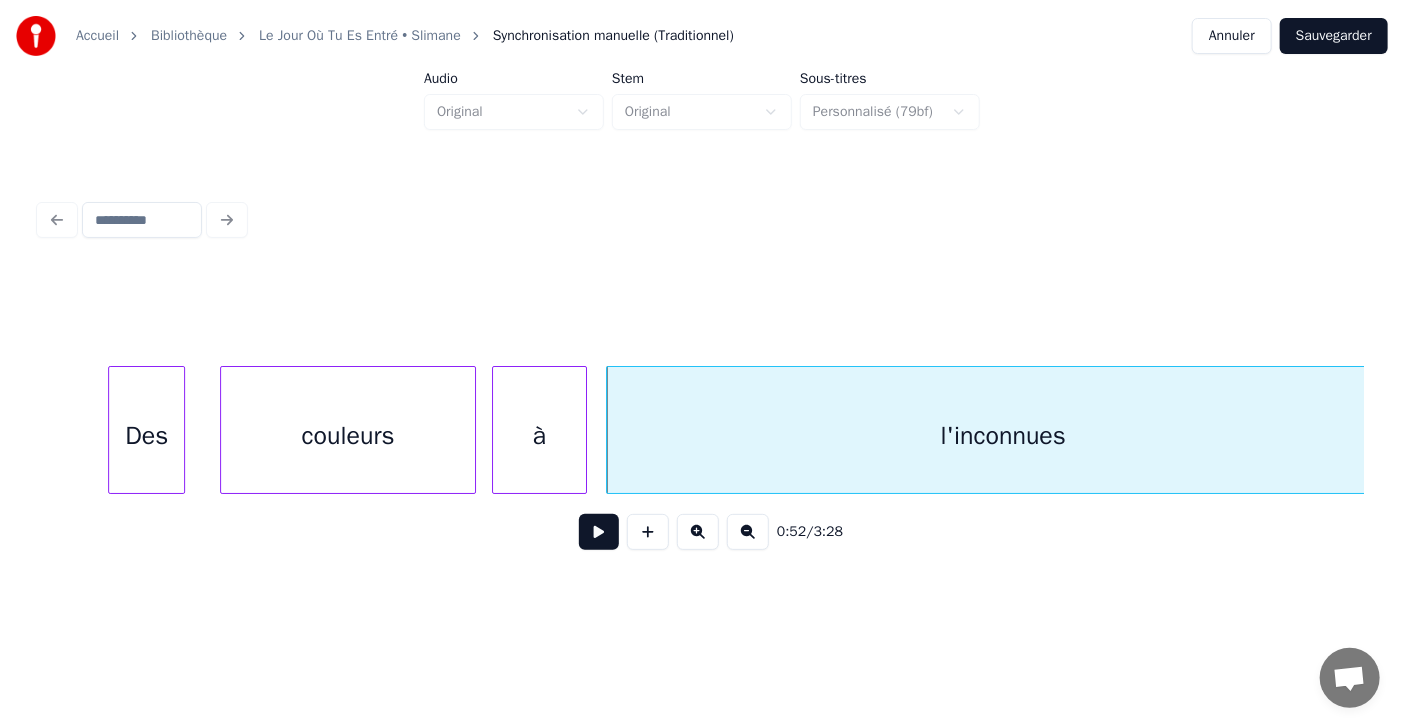 scroll, scrollTop: 0, scrollLeft: 28505, axis: horizontal 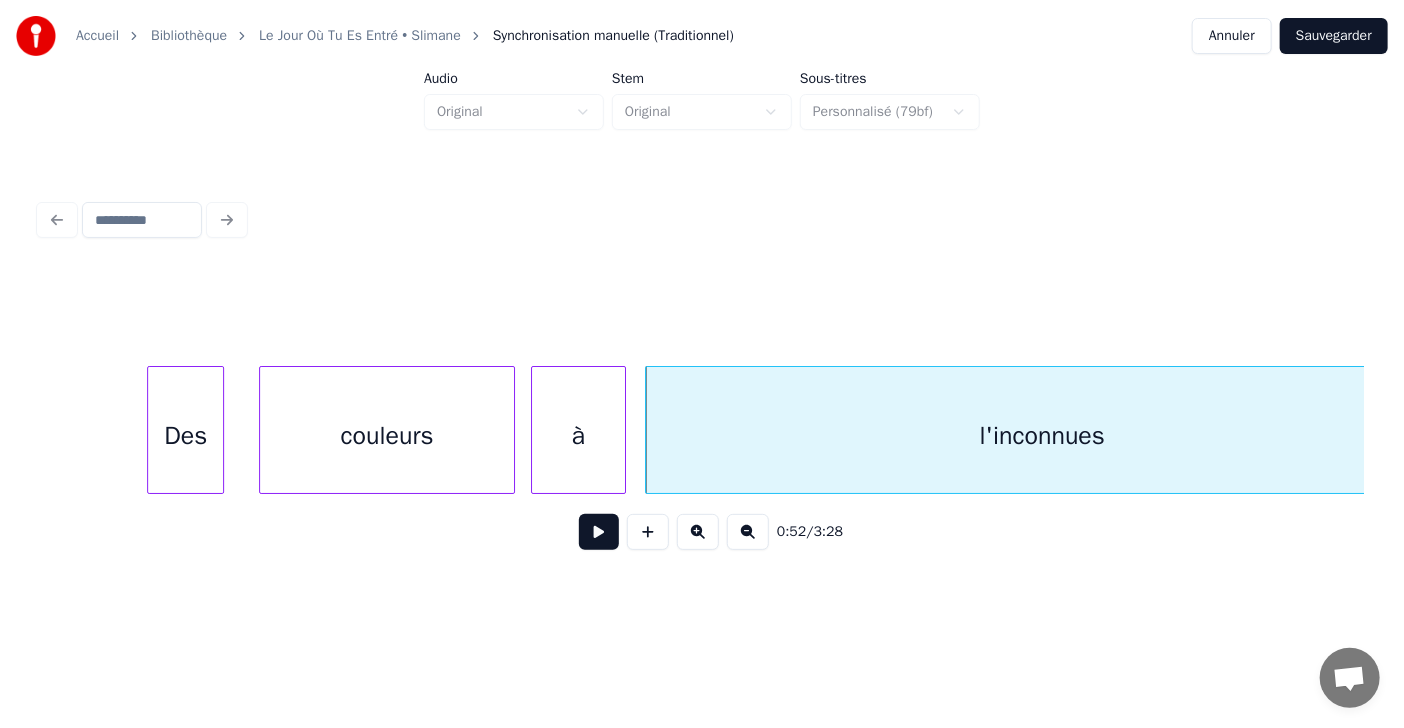 click on "l'inconnues à couleurs Des" at bounding box center [28915, 430] 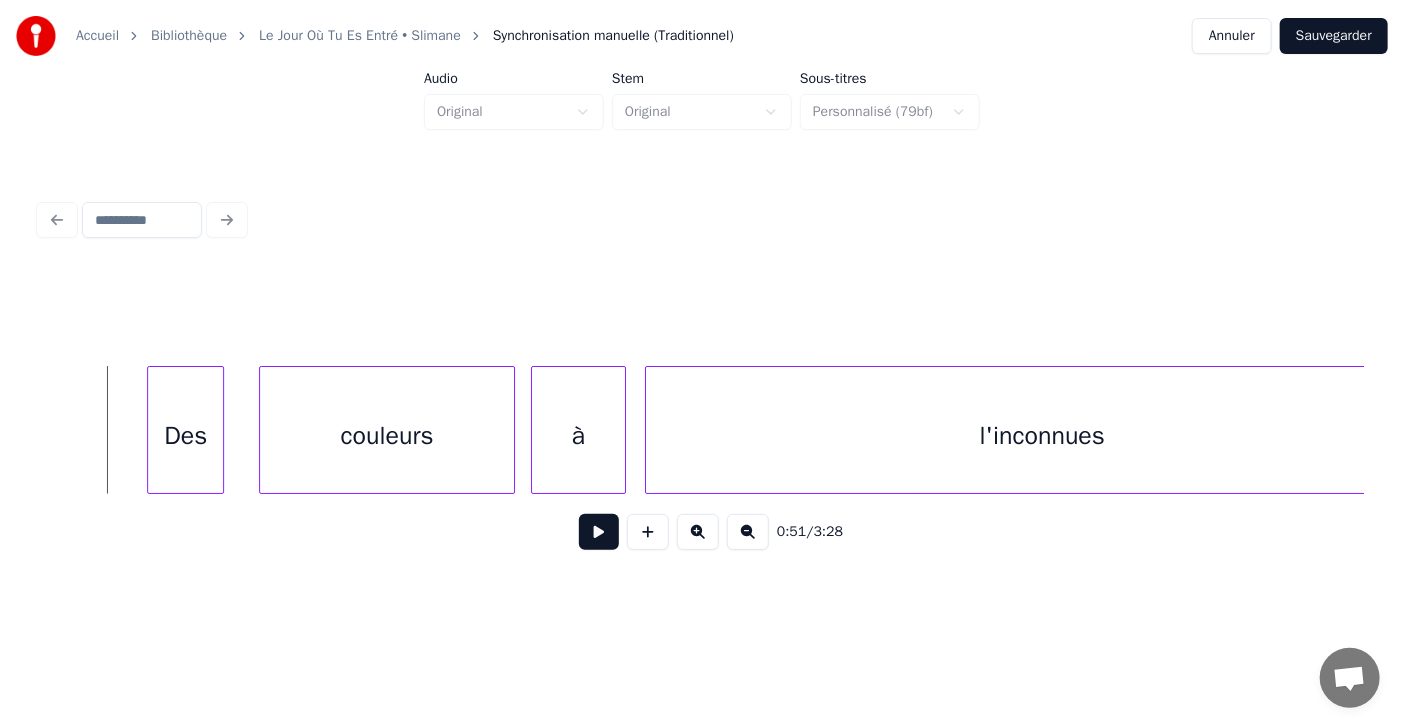 click at bounding box center (599, 532) 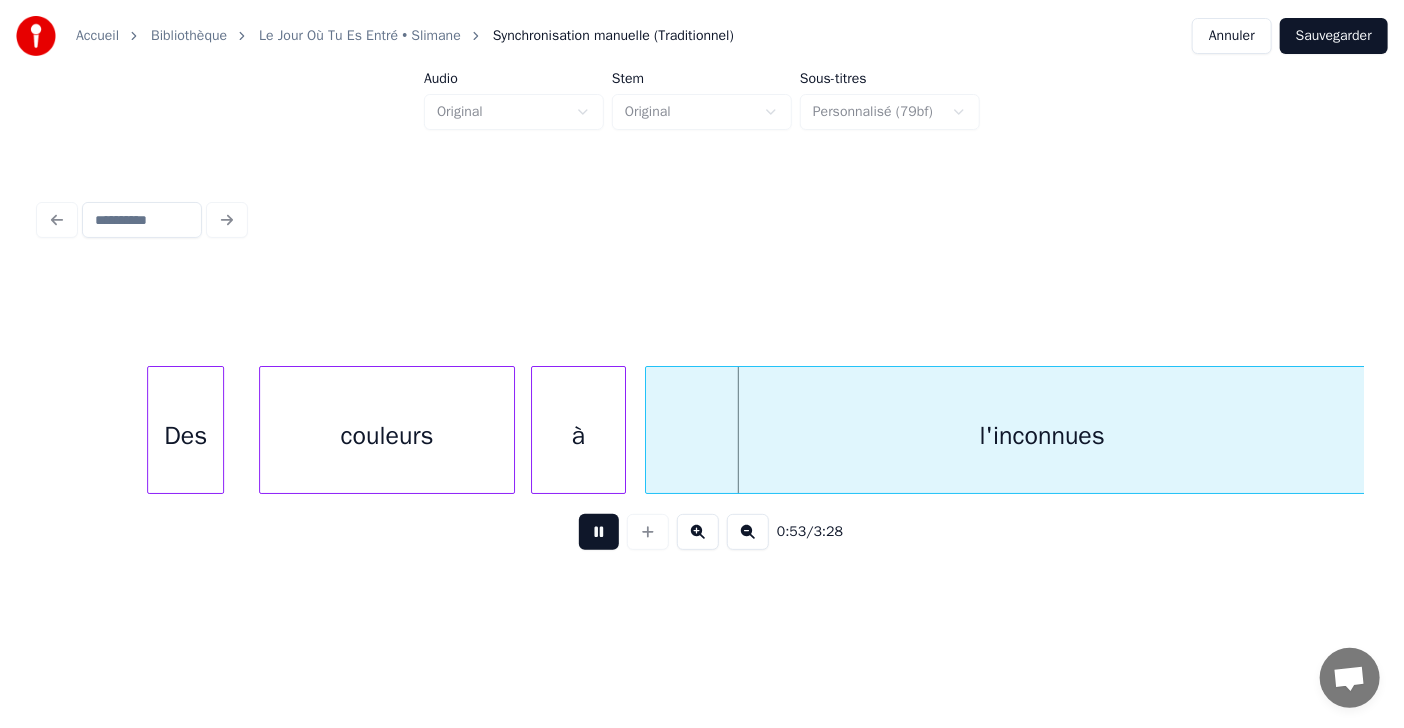 click at bounding box center [599, 532] 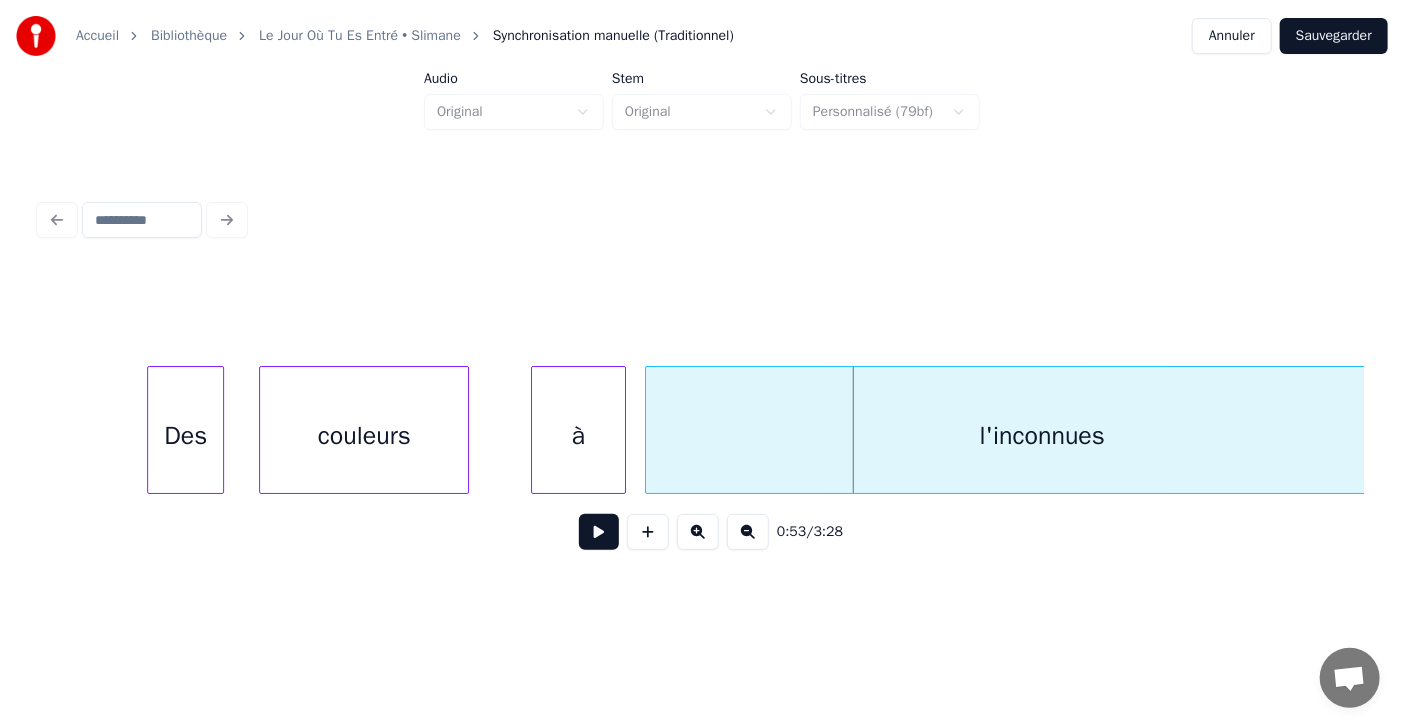 click at bounding box center (465, 430) 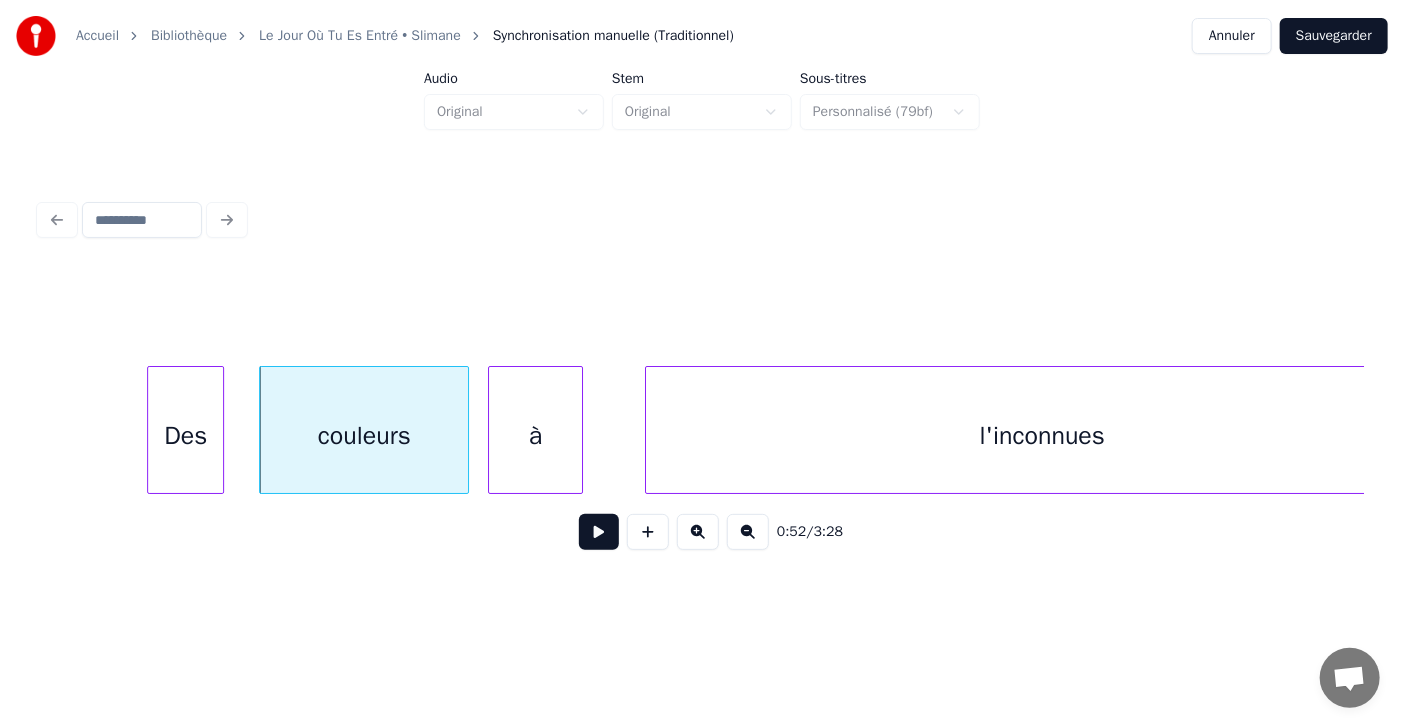 click on "à" at bounding box center [535, 435] 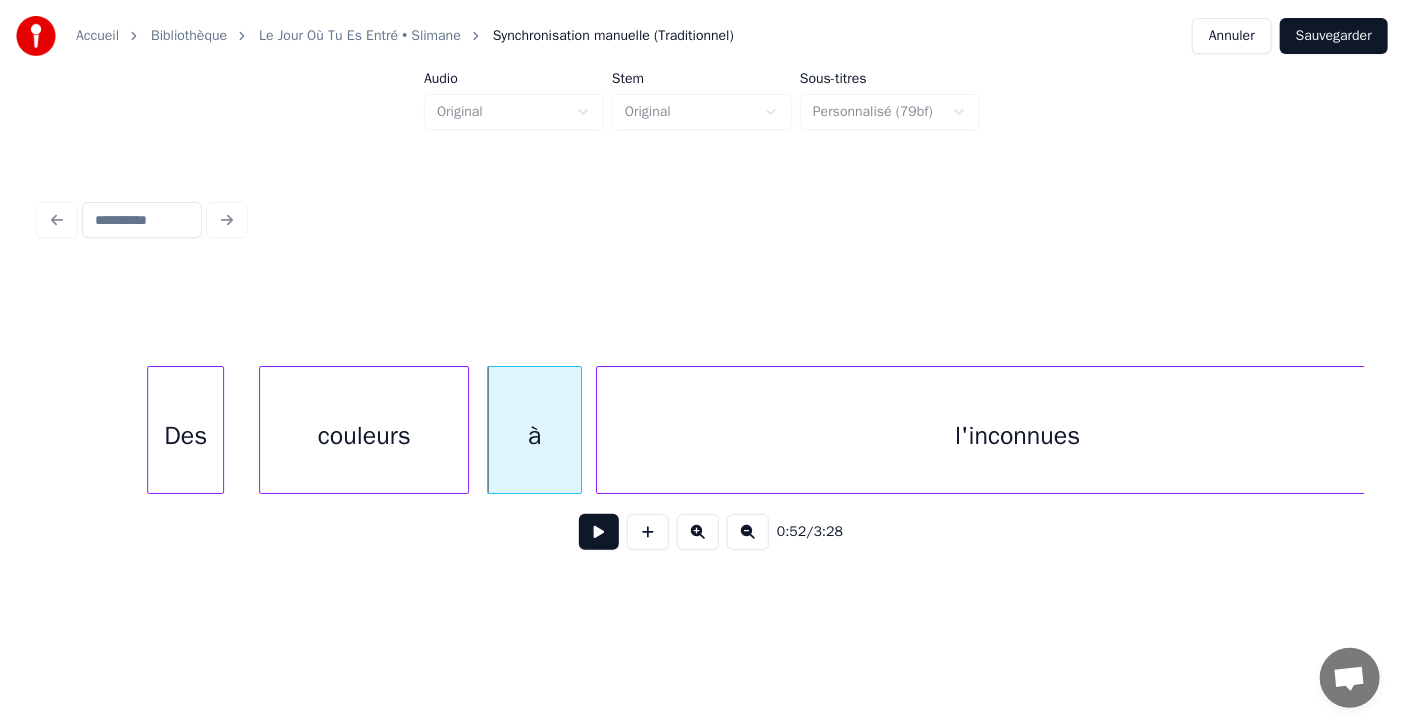 click at bounding box center [600, 430] 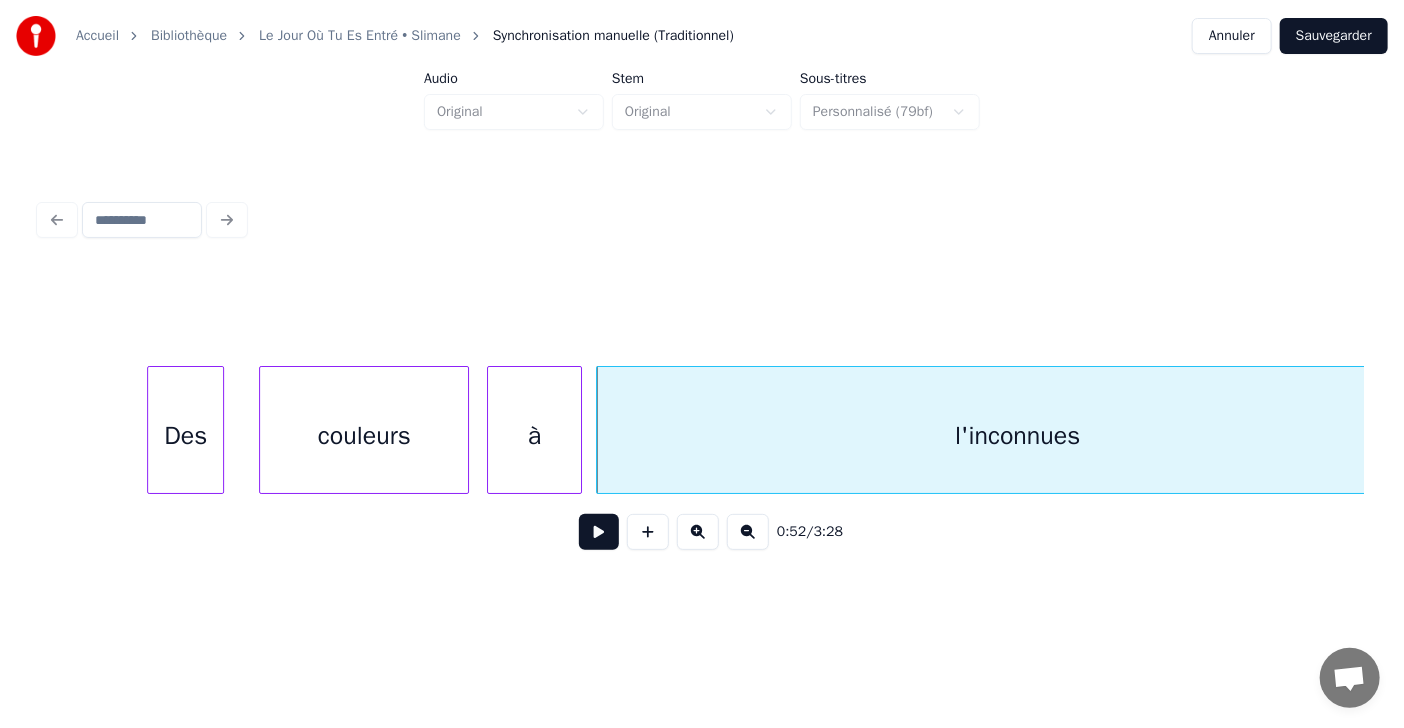 drag, startPoint x: 110, startPoint y: 421, endPoint x: 170, endPoint y: 473, distance: 79.397736 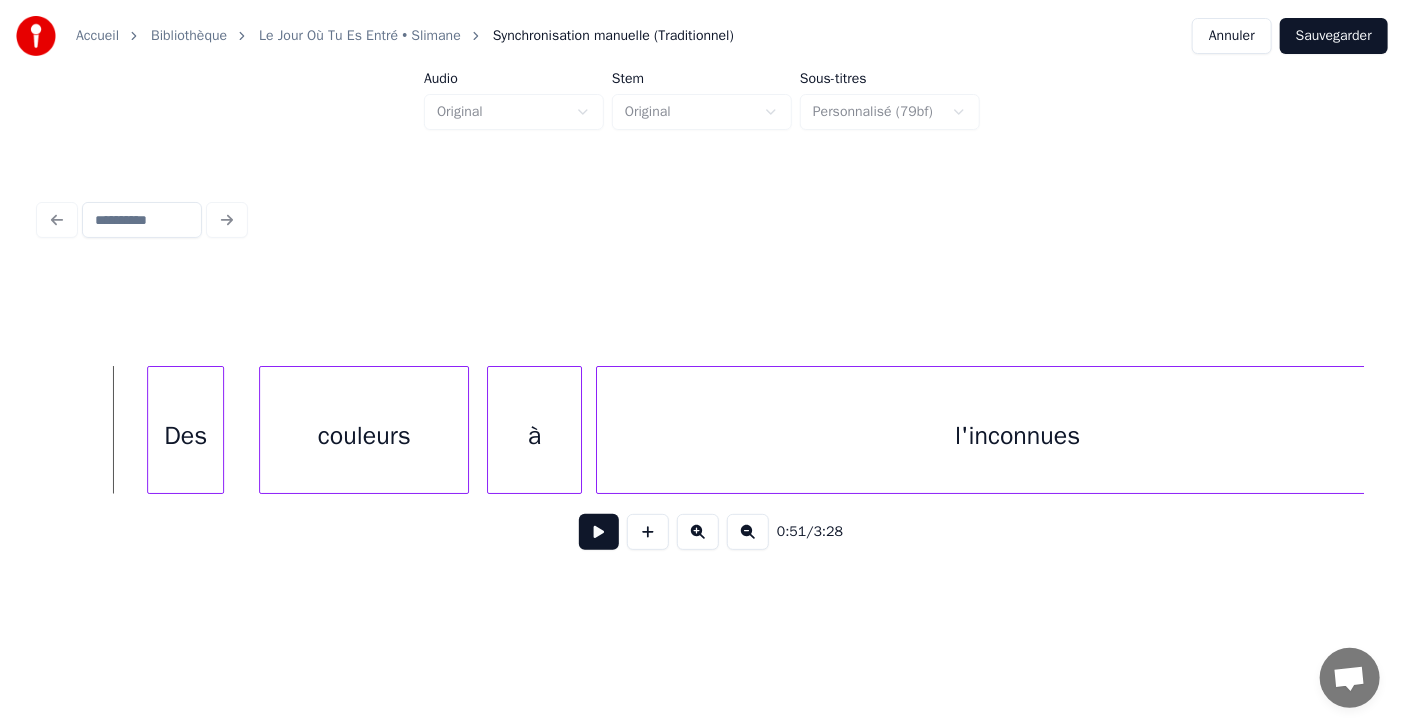 click at bounding box center [599, 532] 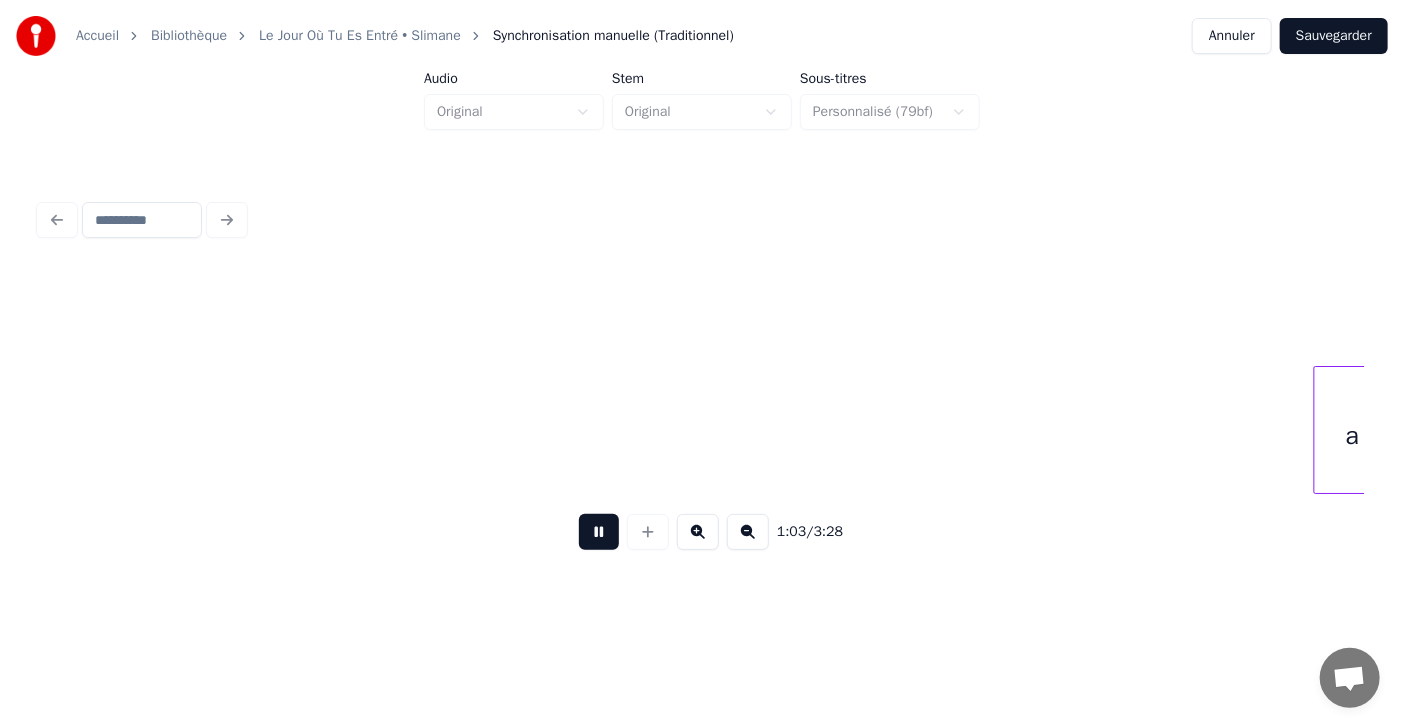 scroll, scrollTop: 0, scrollLeft: 35142, axis: horizontal 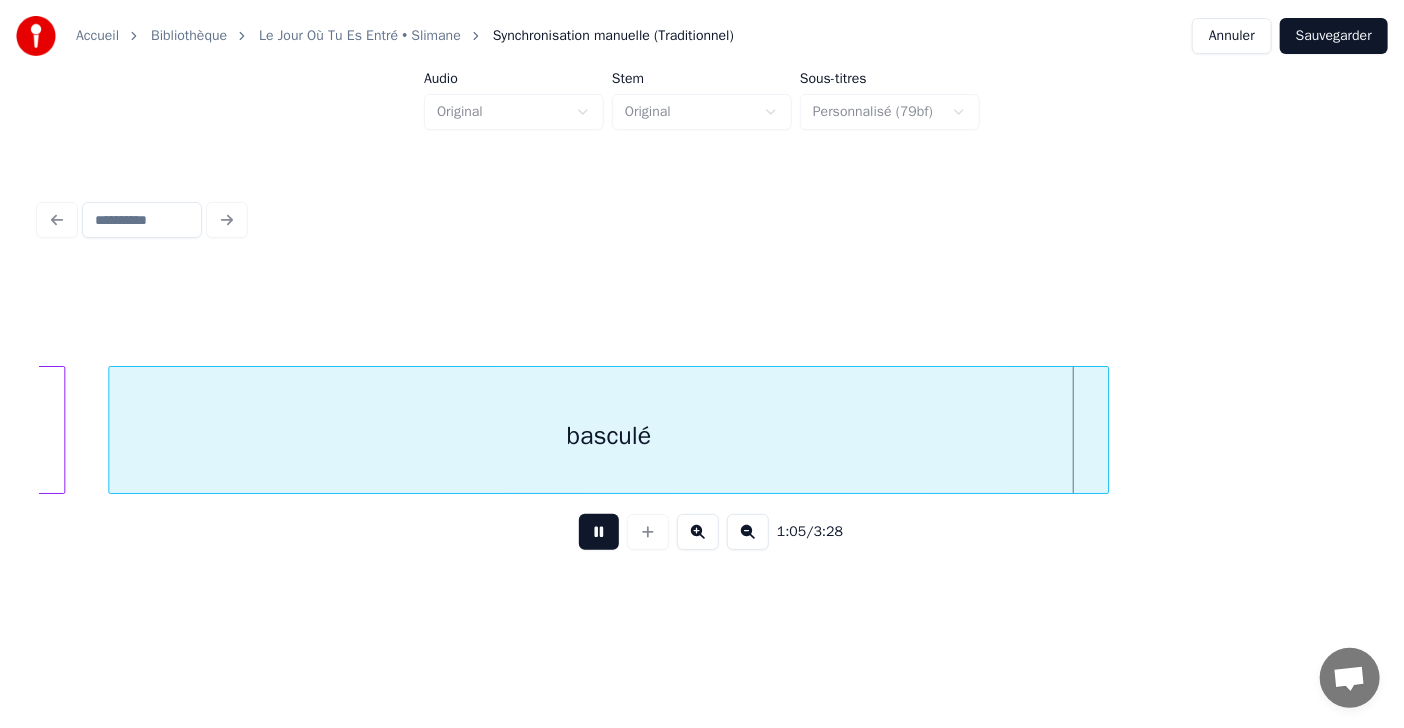 click at bounding box center [599, 532] 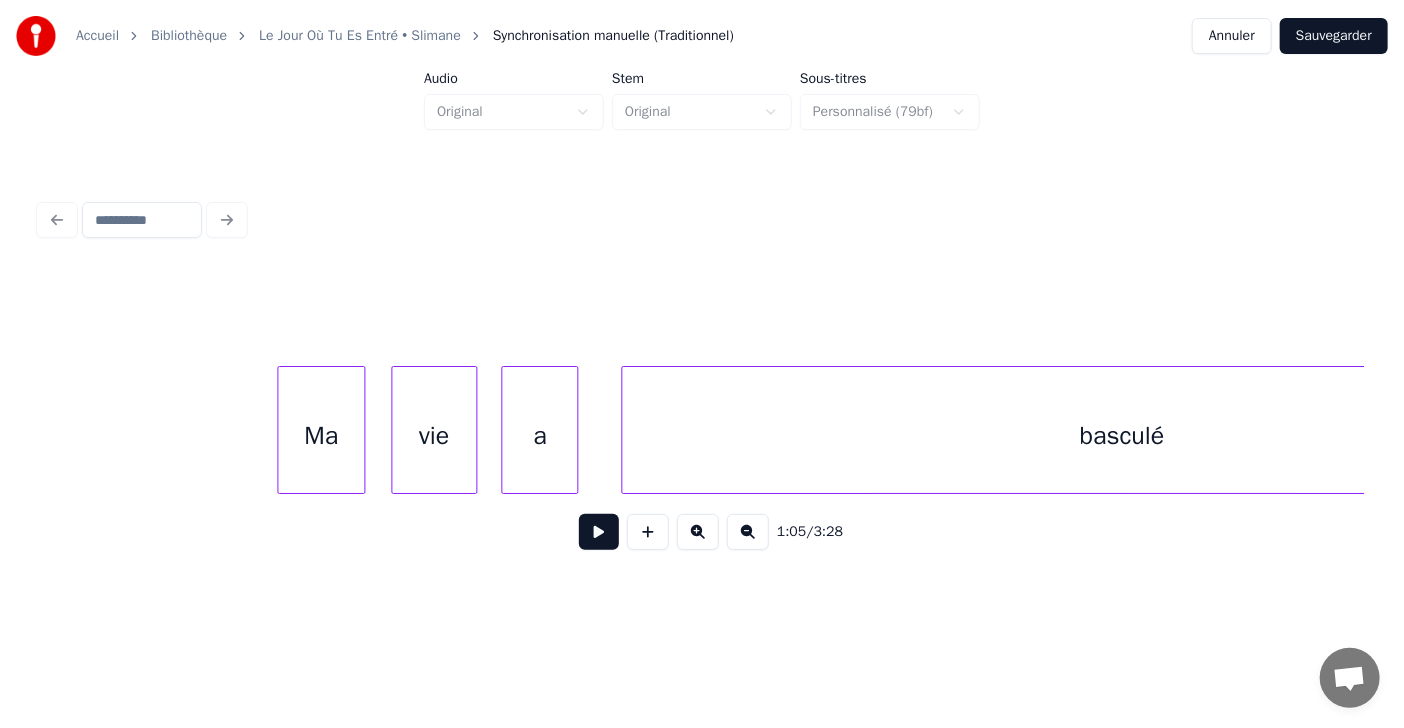 scroll, scrollTop: 0, scrollLeft: 34590, axis: horizontal 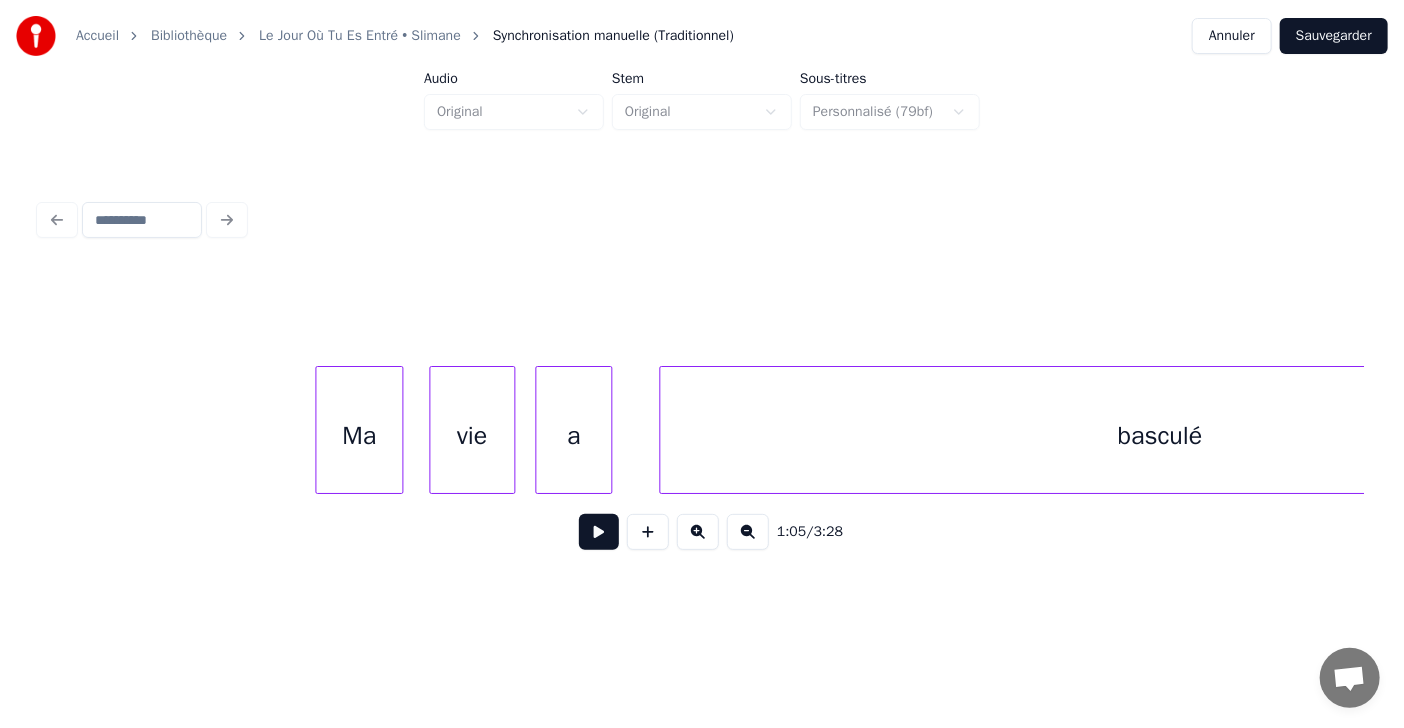 click on "a" at bounding box center [574, 435] 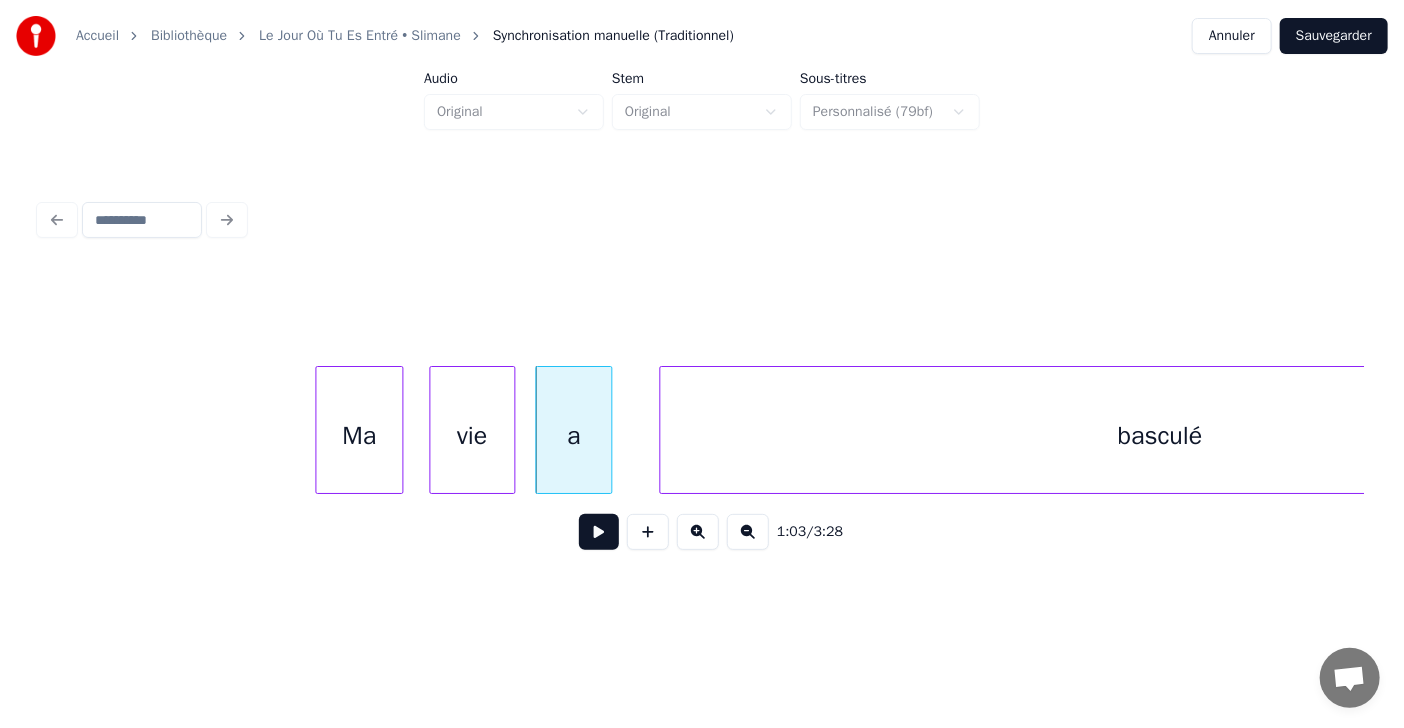click on "a basculé vie Ma" at bounding box center (22830, 430) 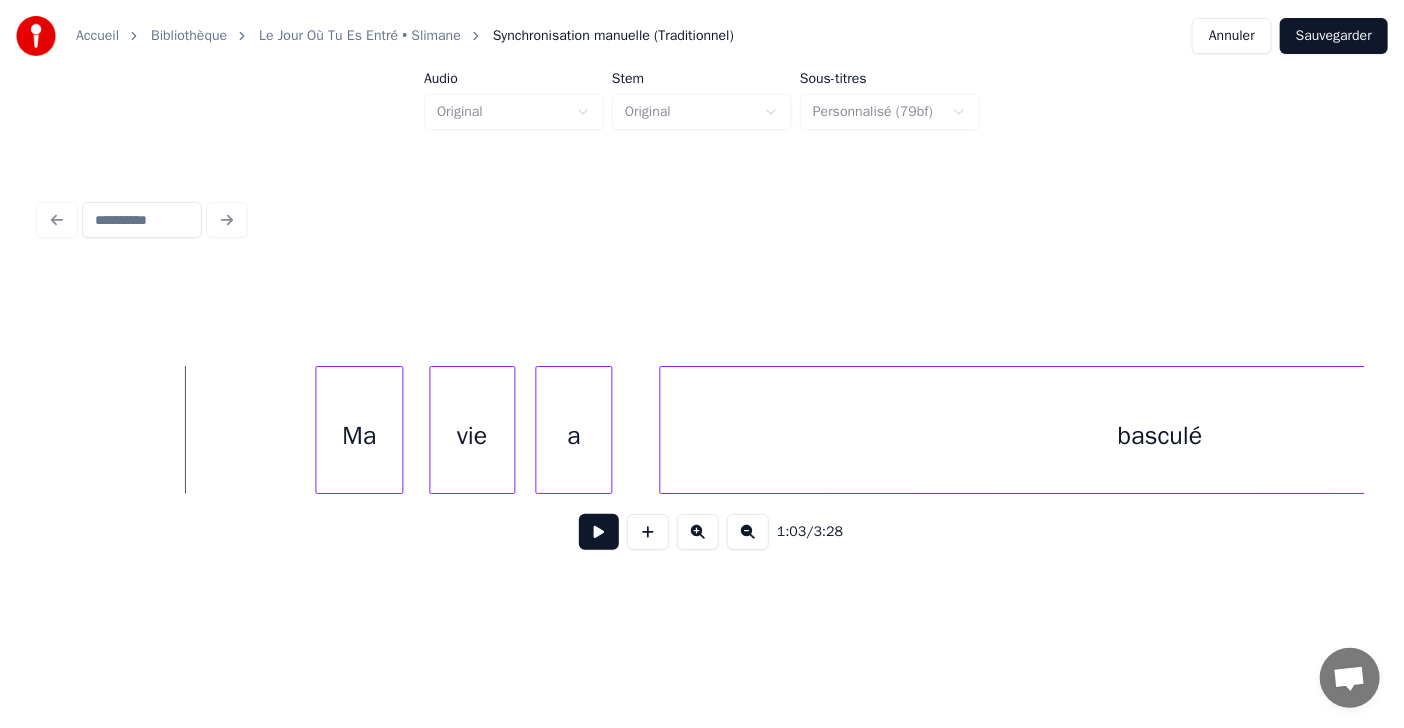 click at bounding box center (599, 532) 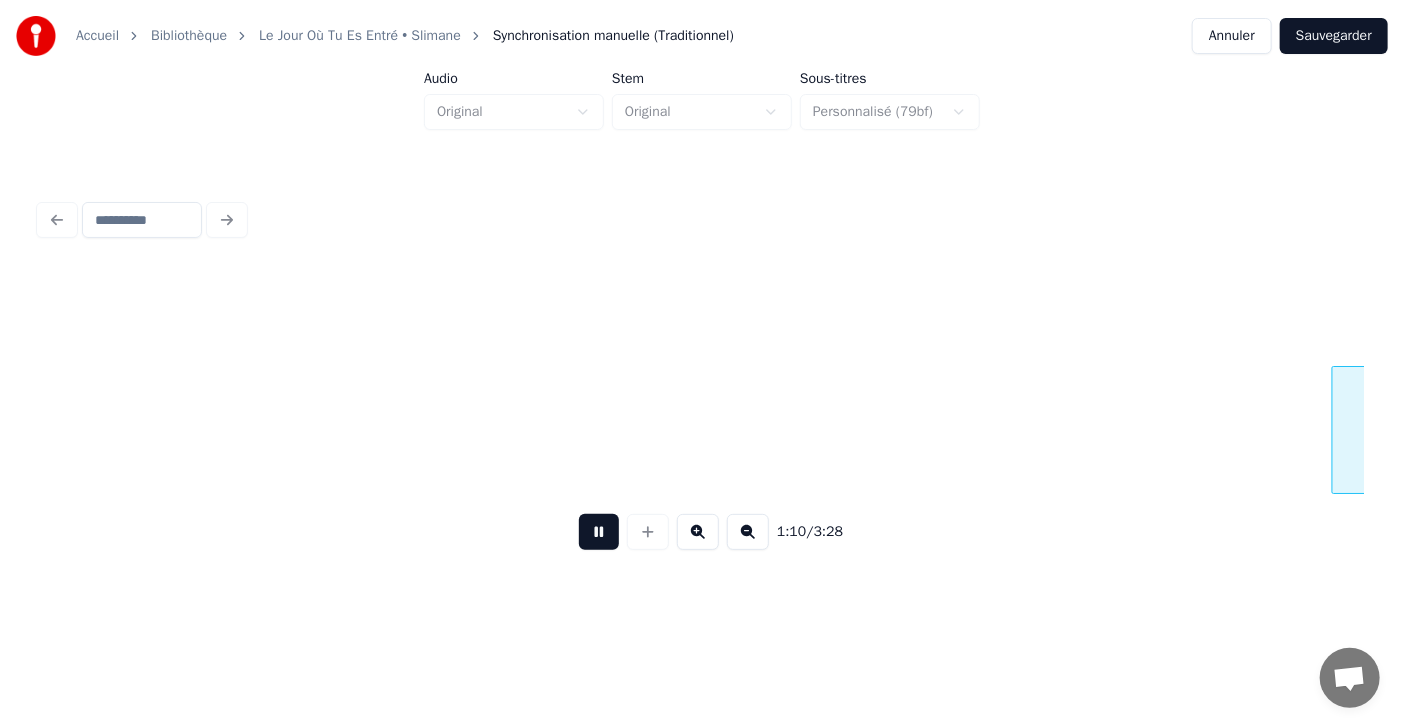 scroll, scrollTop: 0, scrollLeft: 38588, axis: horizontal 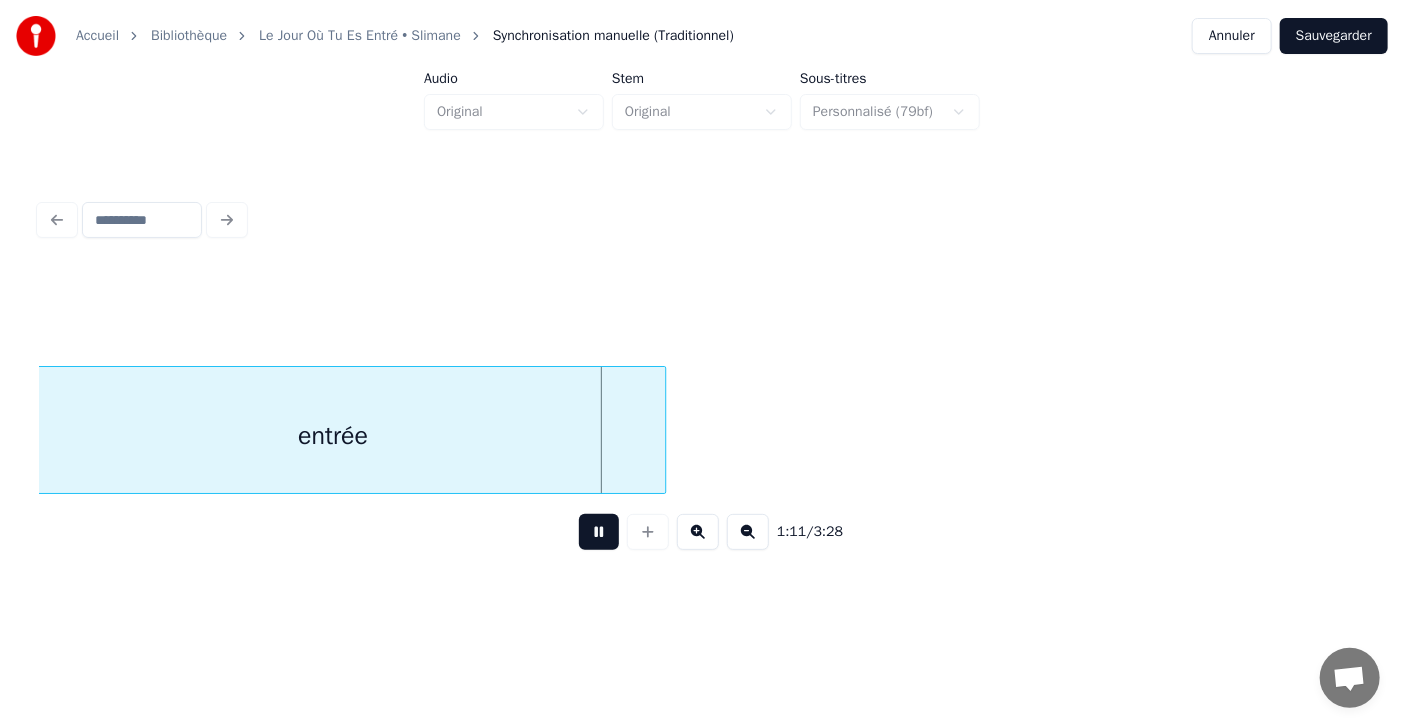 click at bounding box center [599, 532] 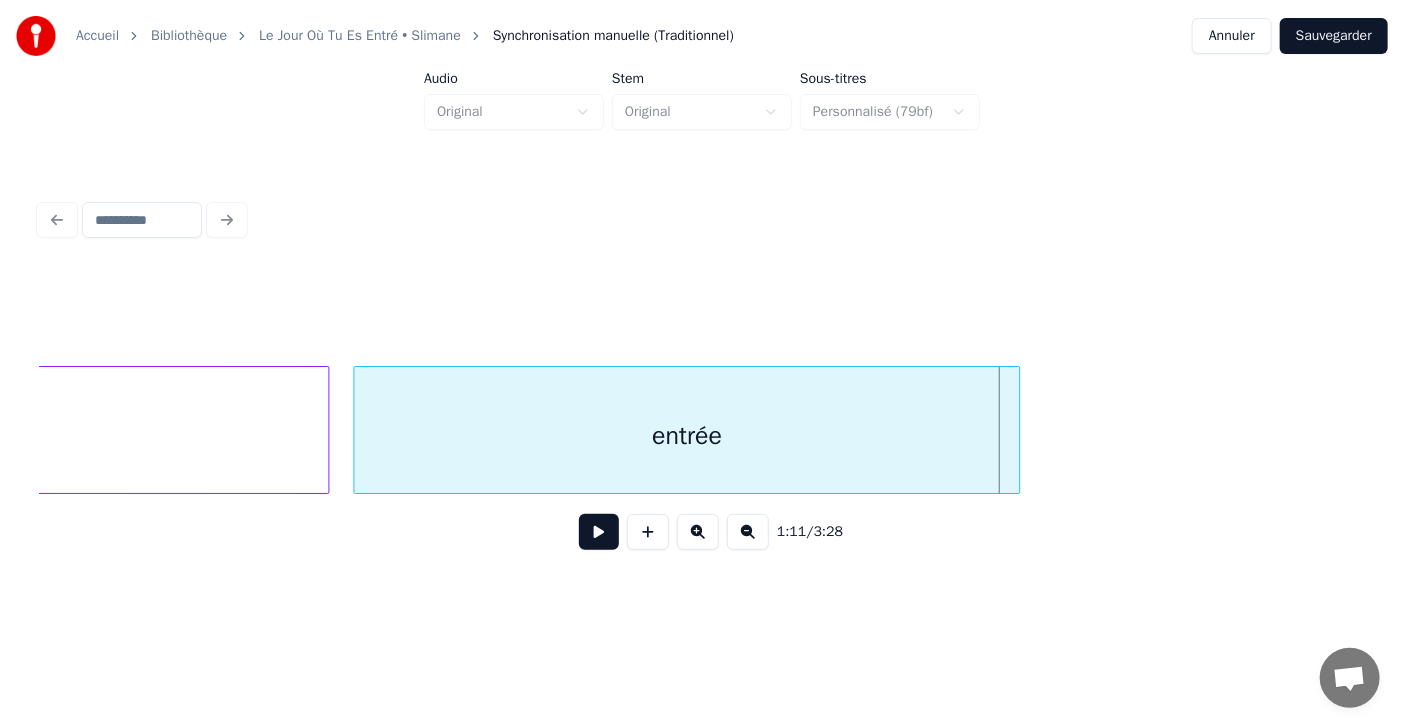 scroll, scrollTop: 0, scrollLeft: 38075, axis: horizontal 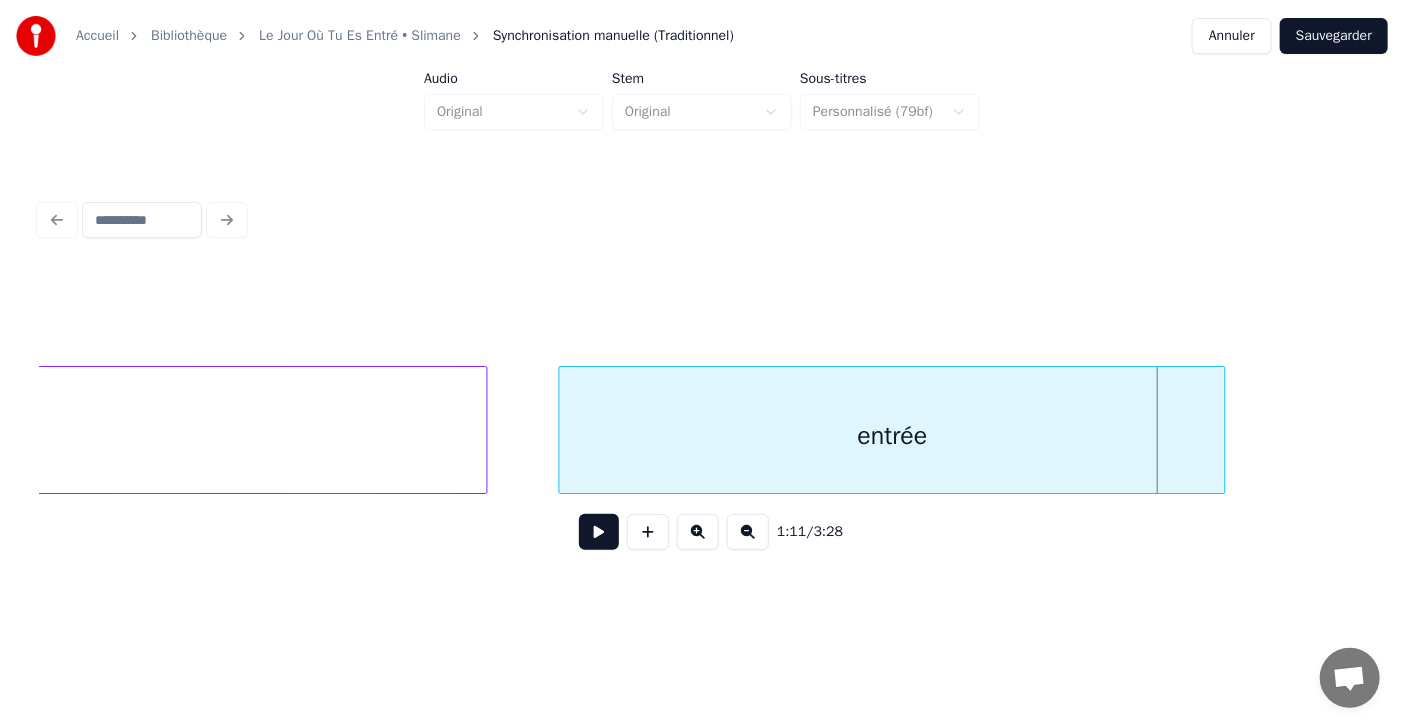 click on "entrée" at bounding box center [892, 435] 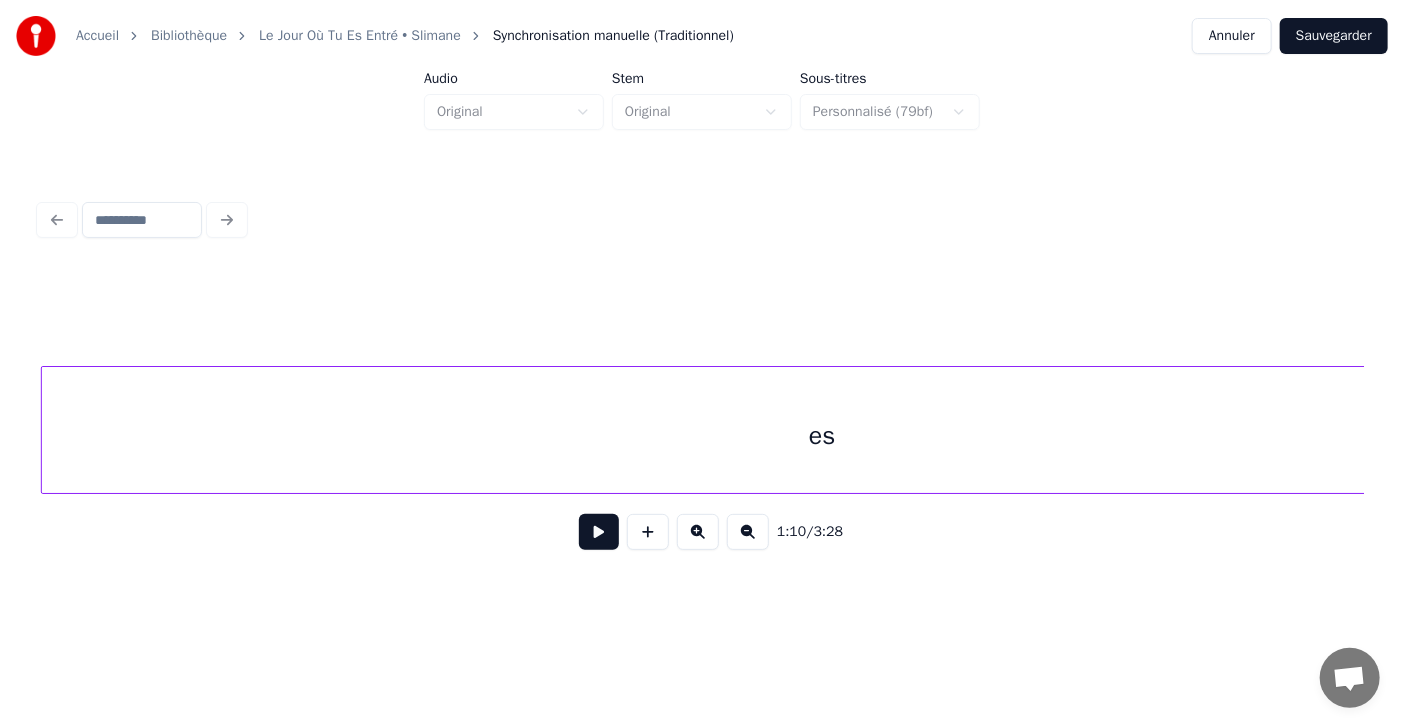 scroll, scrollTop: 0, scrollLeft: 36991, axis: horizontal 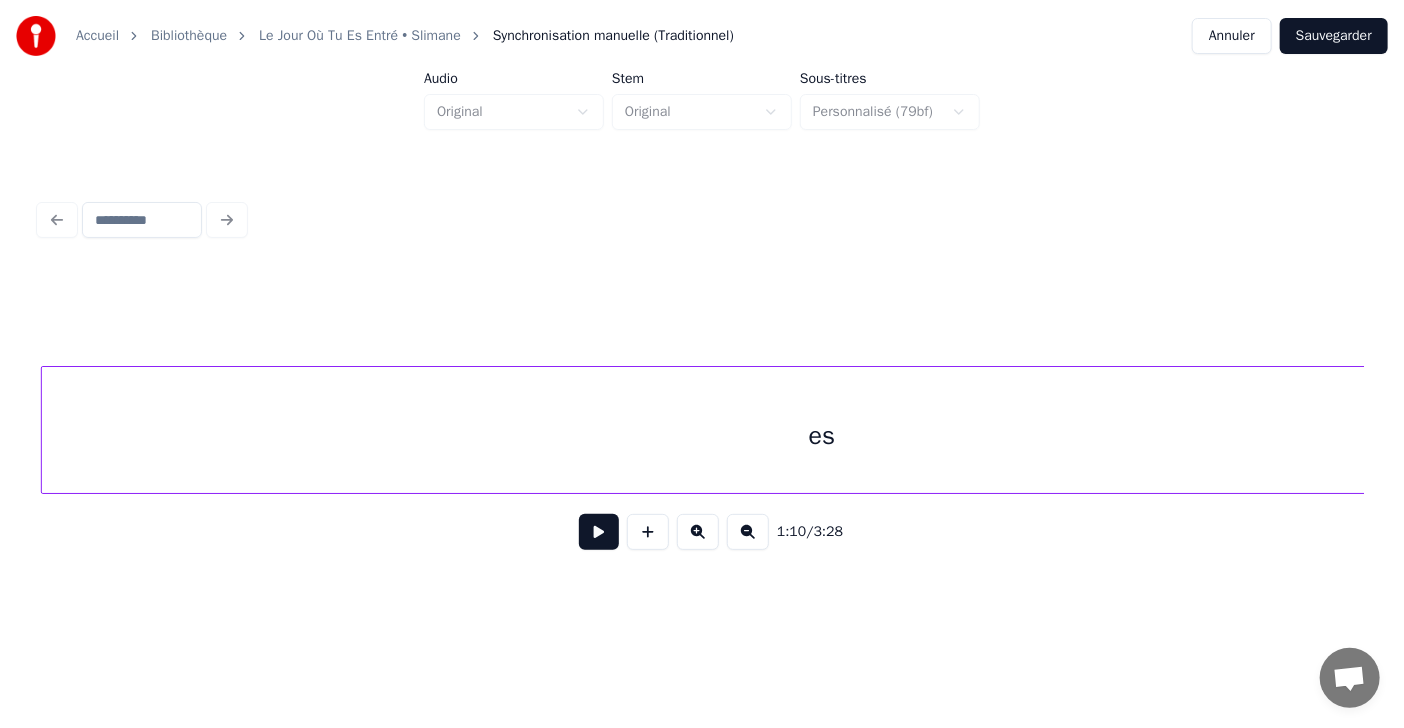 click on "es" at bounding box center (822, 430) 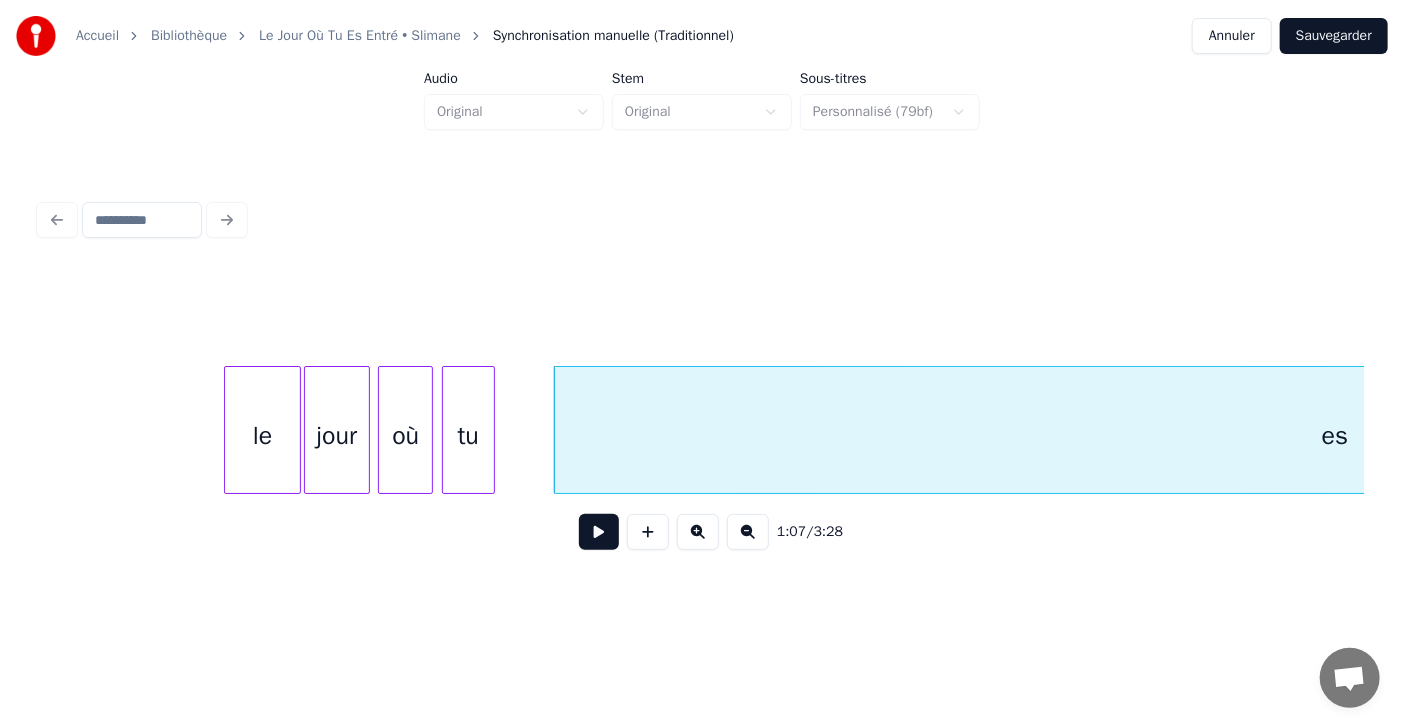 scroll, scrollTop: 0, scrollLeft: 36438, axis: horizontal 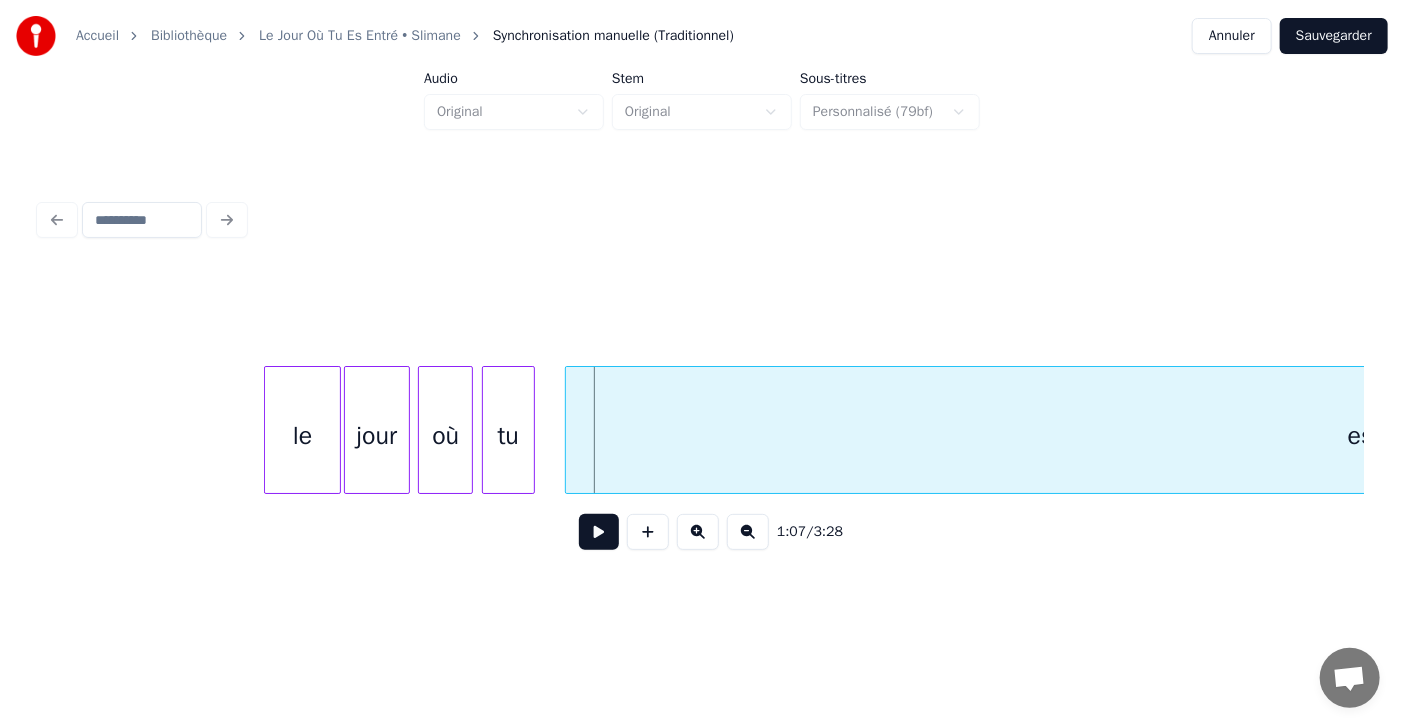 click at bounding box center (569, 430) 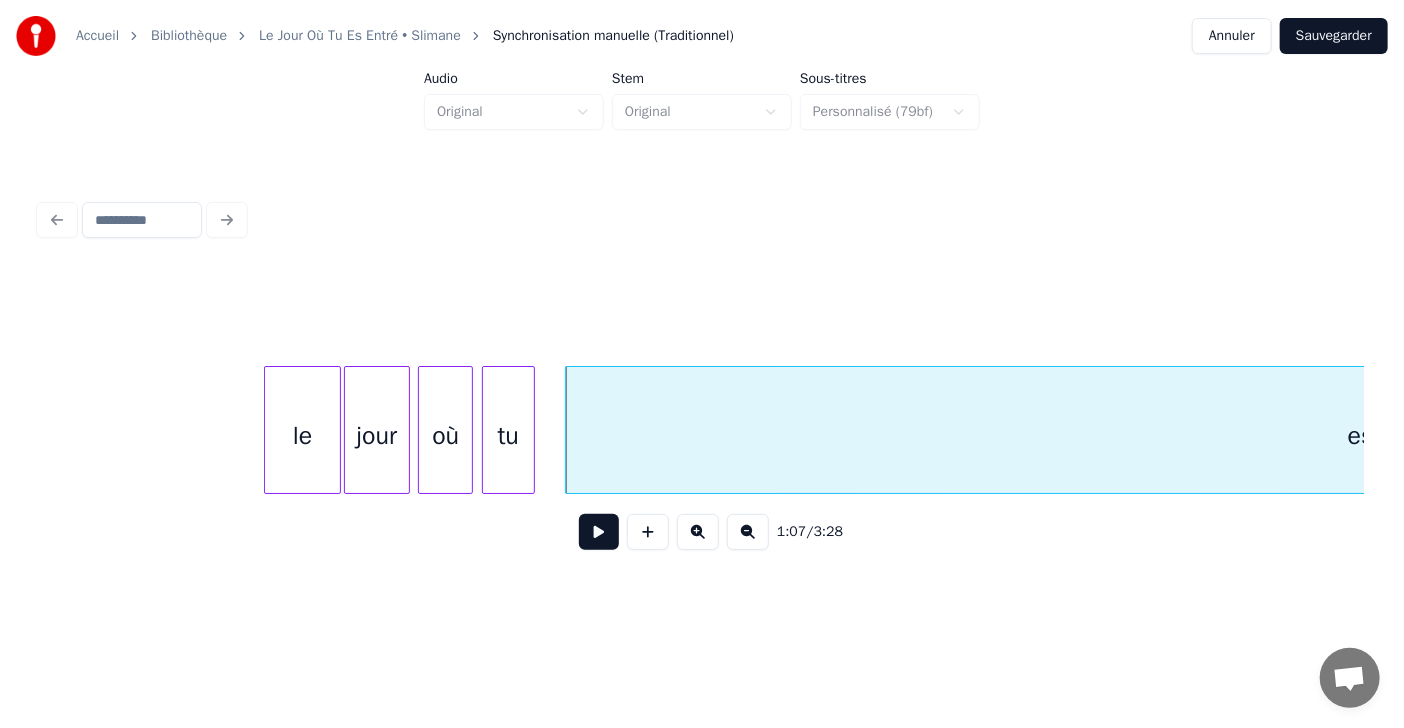 click on "es tu où jour le" at bounding box center (20982, 430) 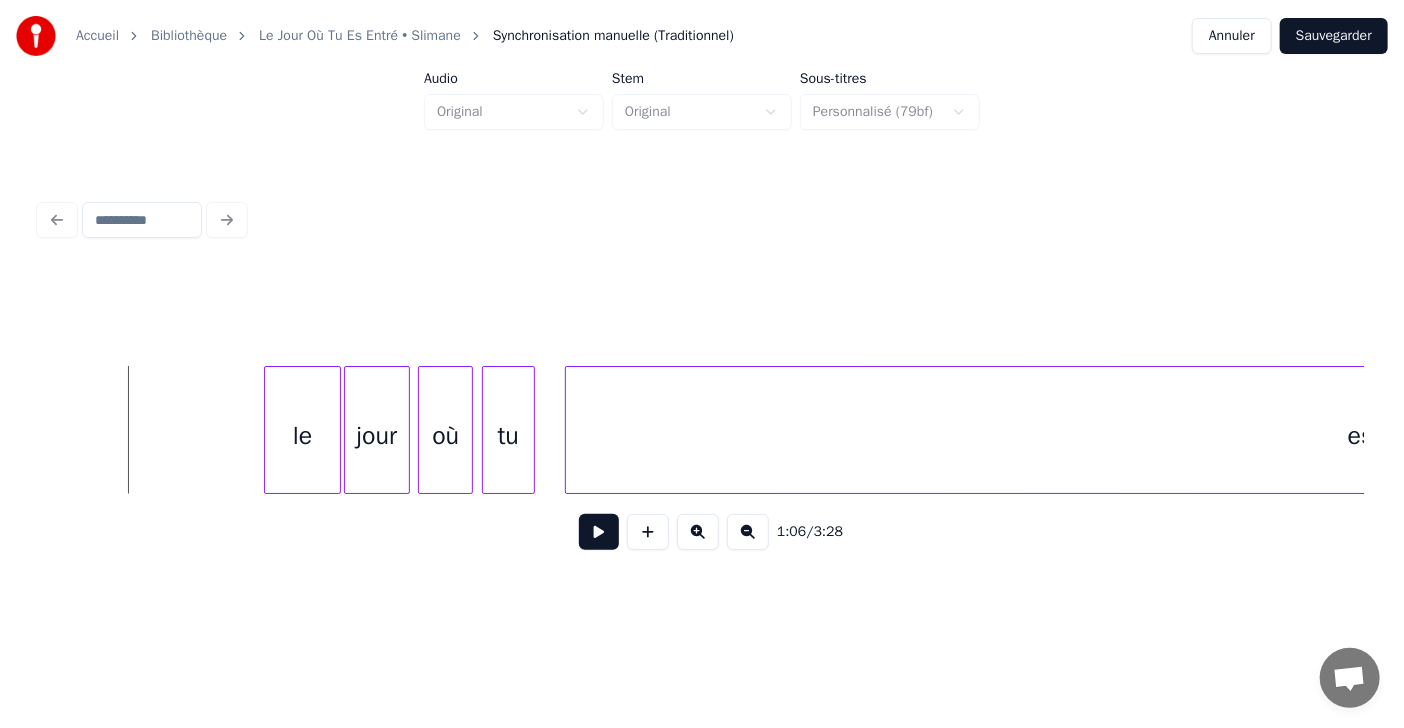 click at bounding box center [599, 532] 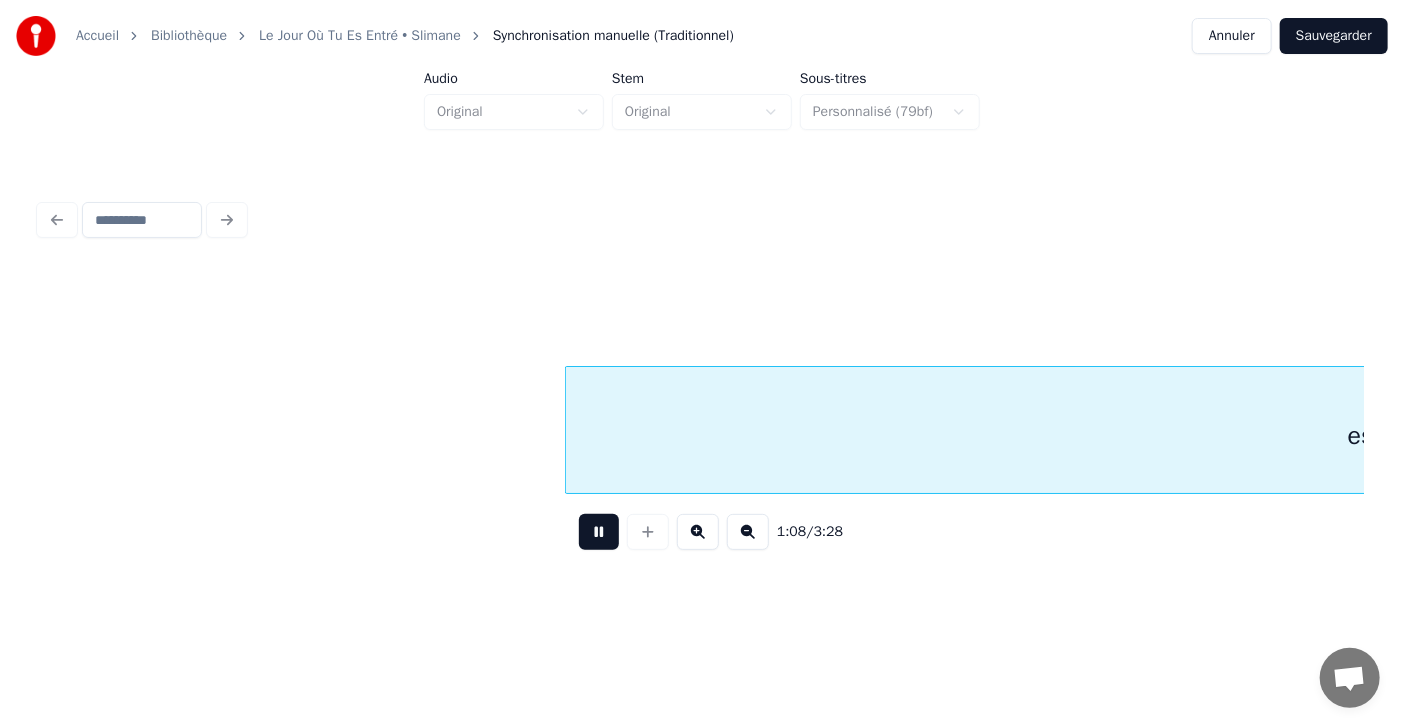 scroll, scrollTop: 0, scrollLeft: 37765, axis: horizontal 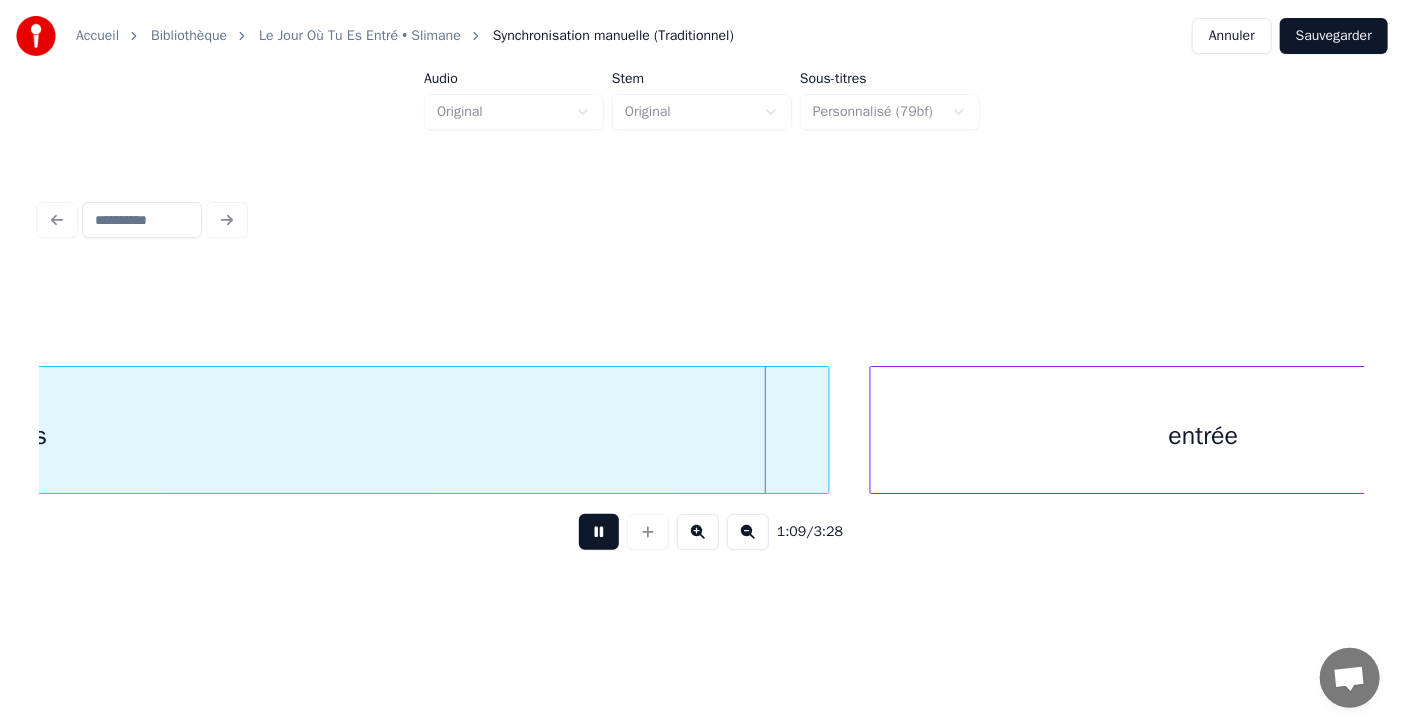click at bounding box center (599, 532) 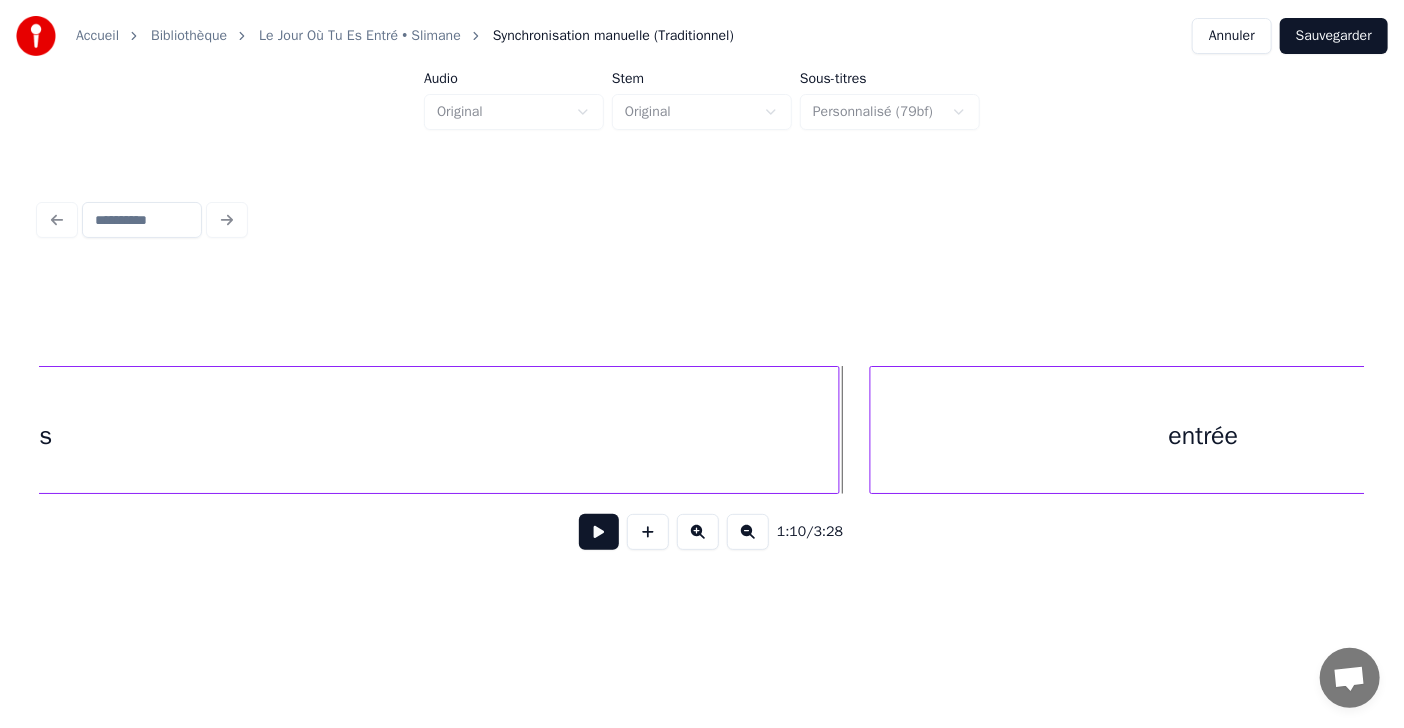 click at bounding box center [836, 430] 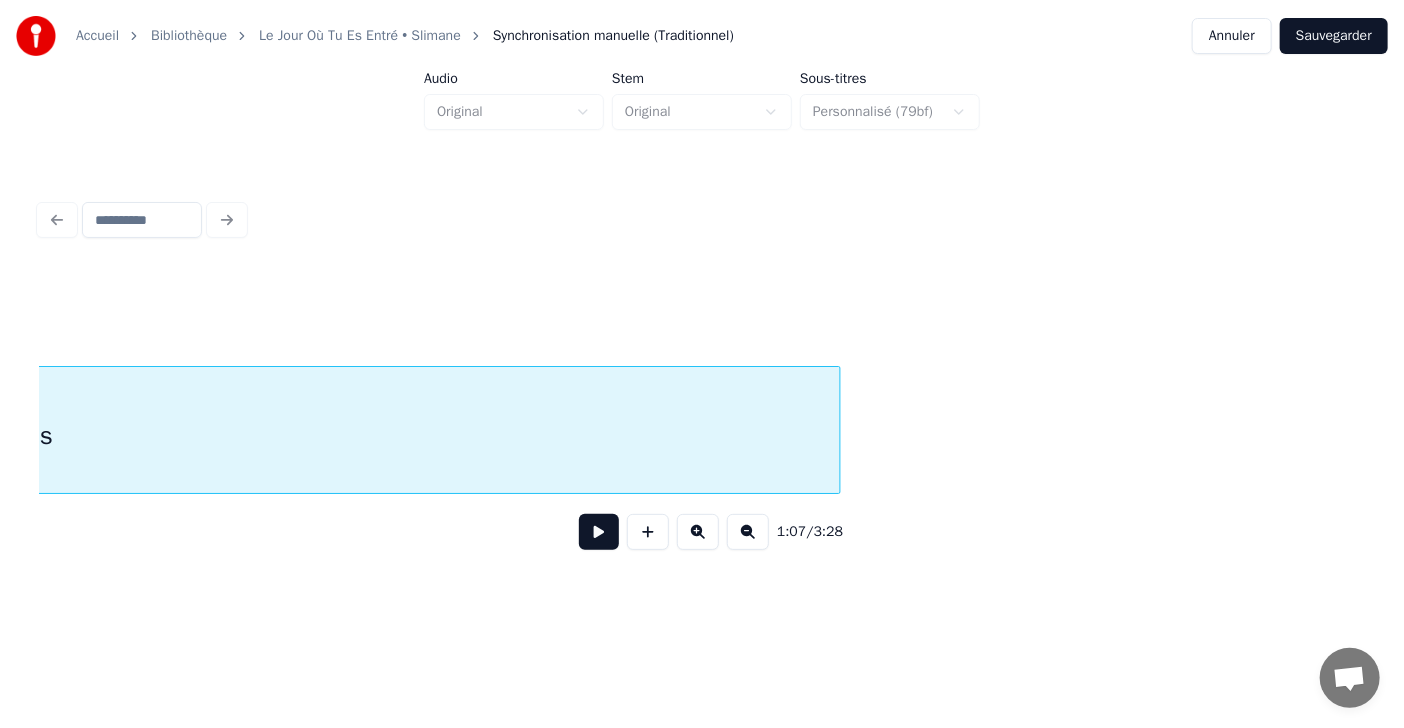 scroll, scrollTop: 0, scrollLeft: 36964, axis: horizontal 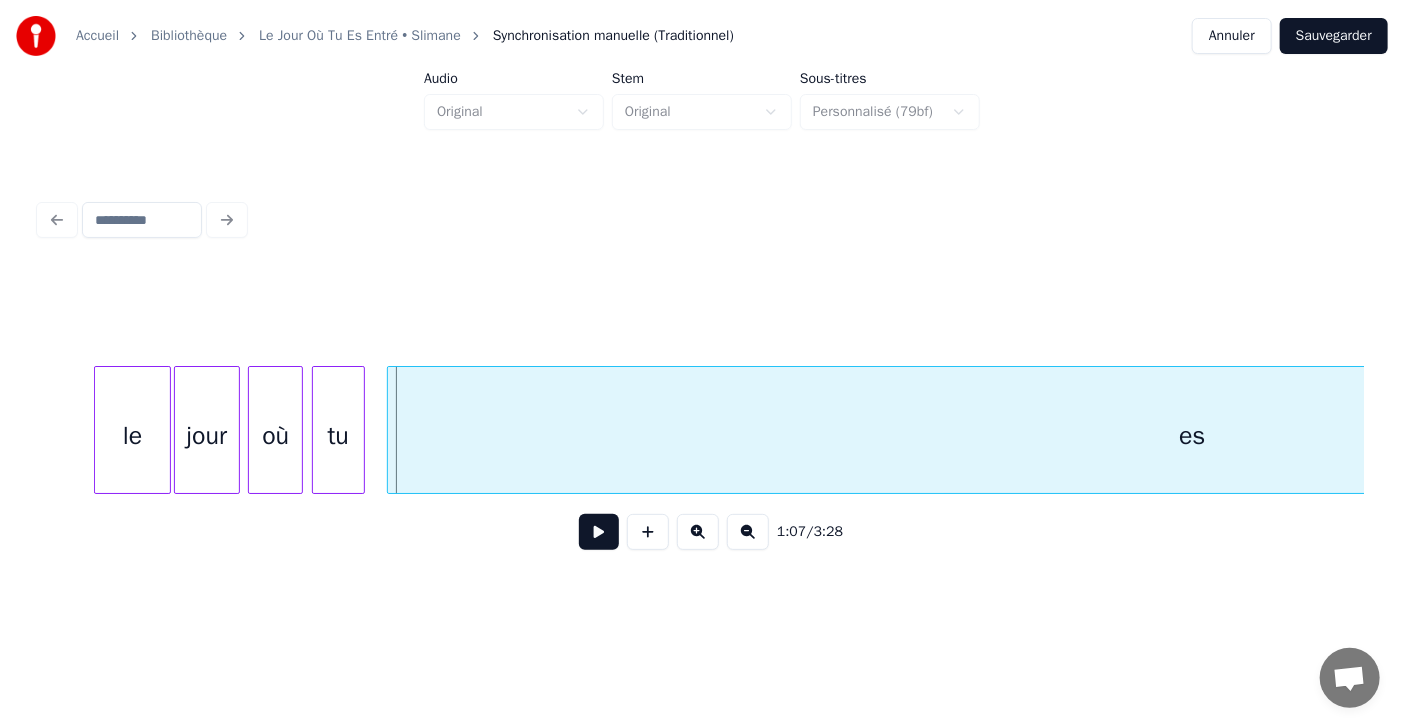 click at bounding box center [391, 430] 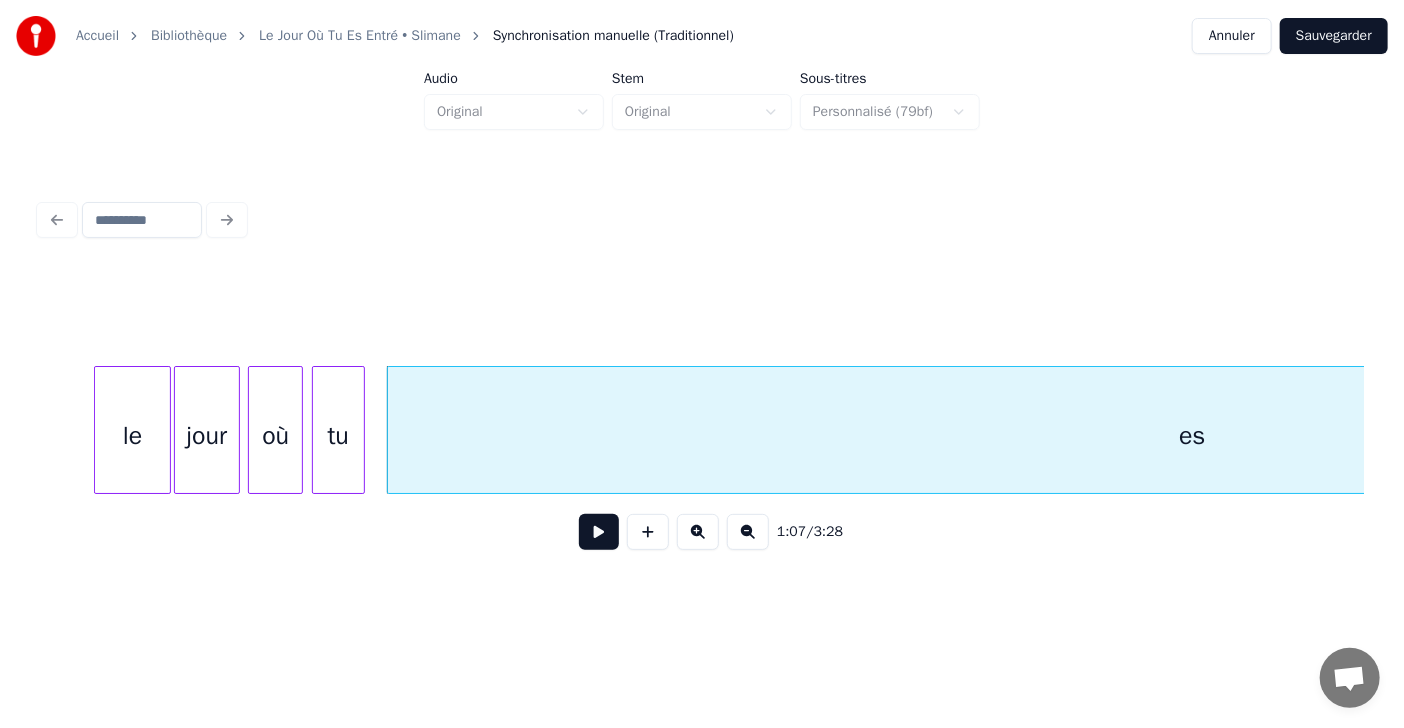 click on "es tu où jour le" at bounding box center (20812, 430) 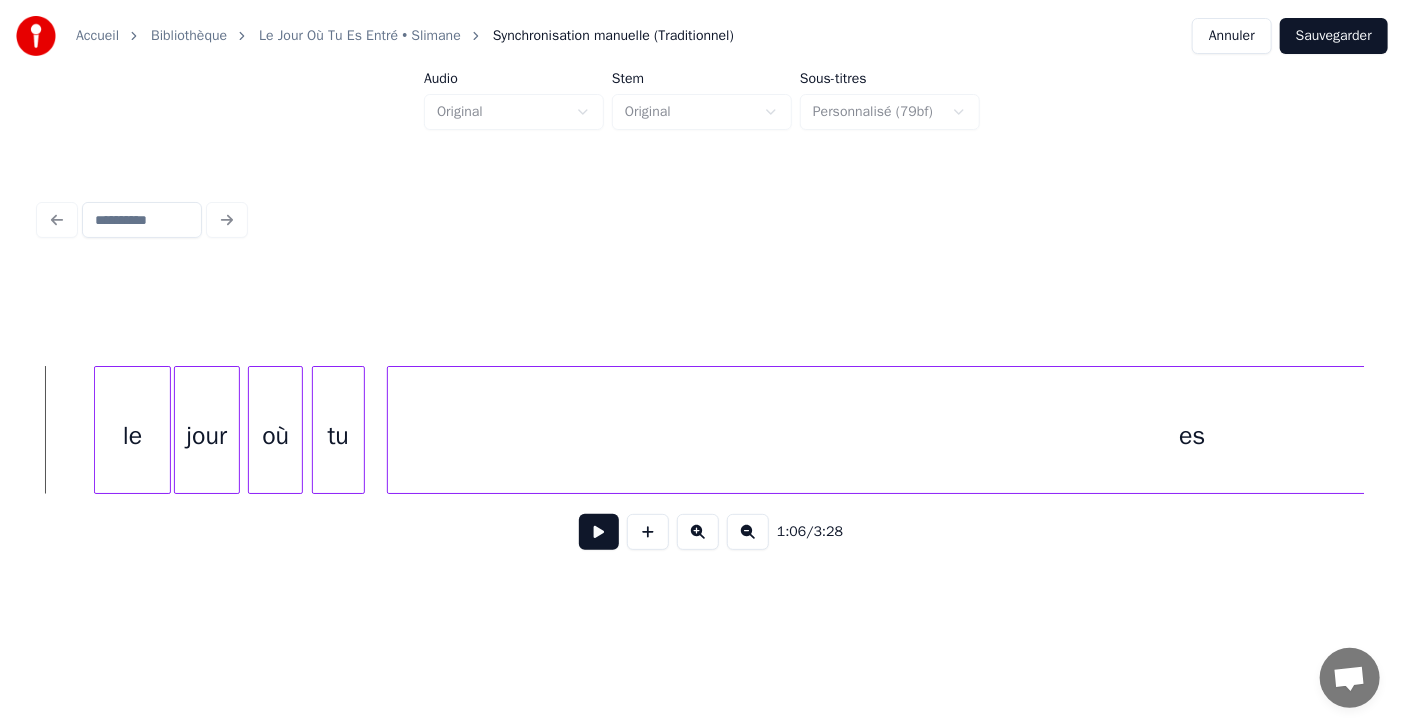 click at bounding box center (599, 532) 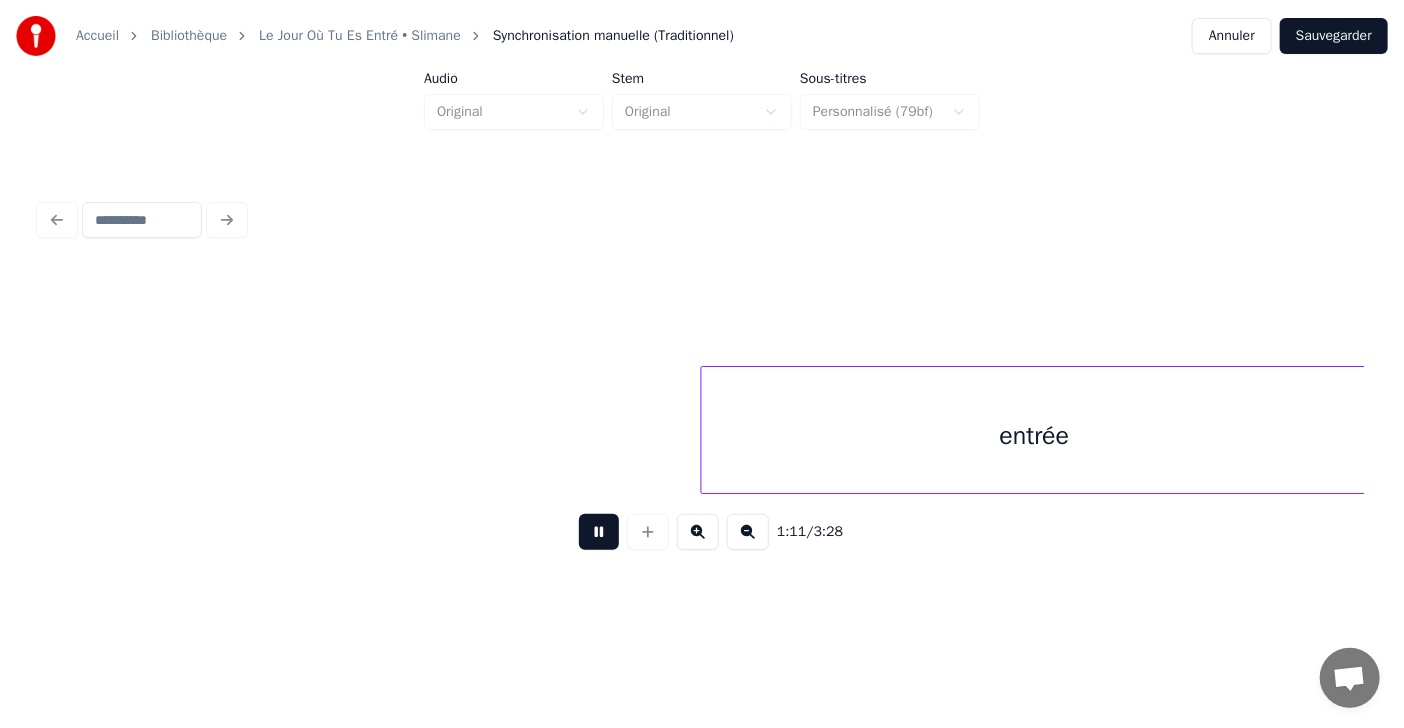 scroll, scrollTop: 0, scrollLeft: 39260, axis: horizontal 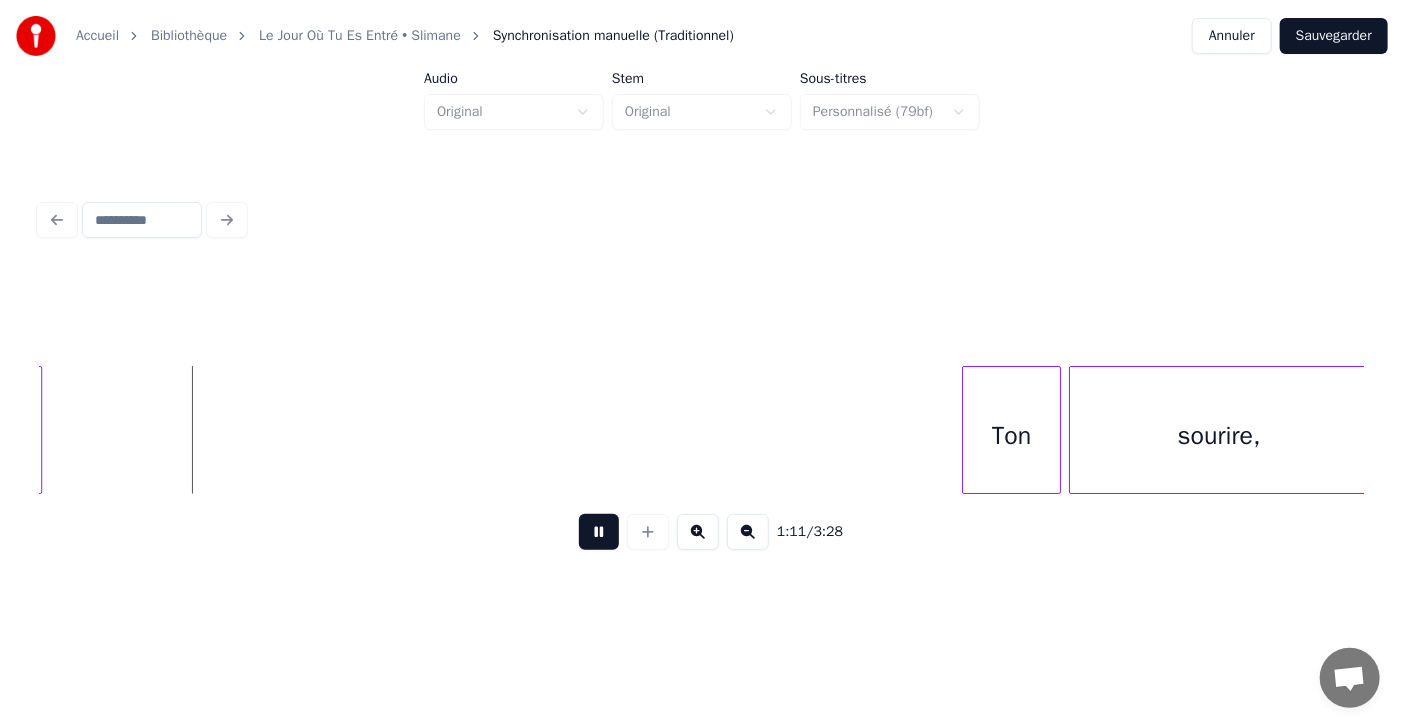 click at bounding box center [599, 532] 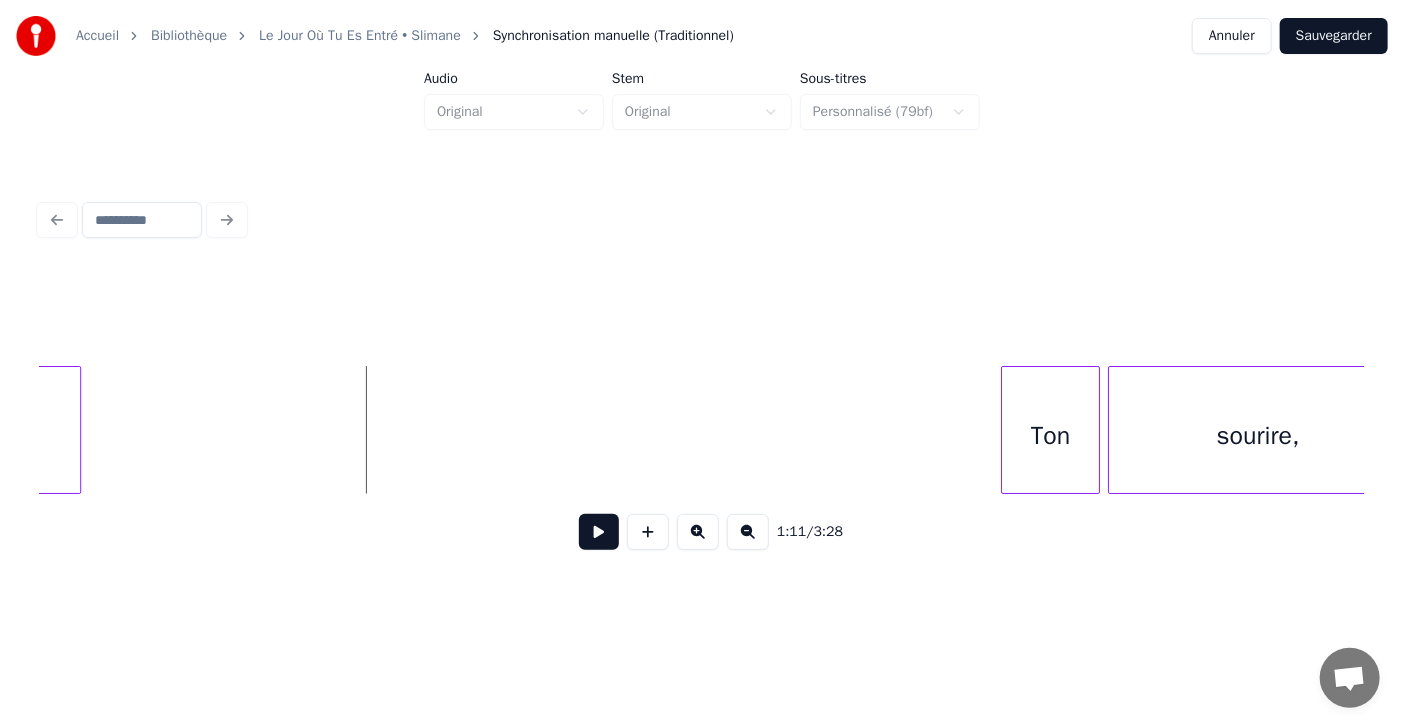 scroll, scrollTop: 0, scrollLeft: 39181, axis: horizontal 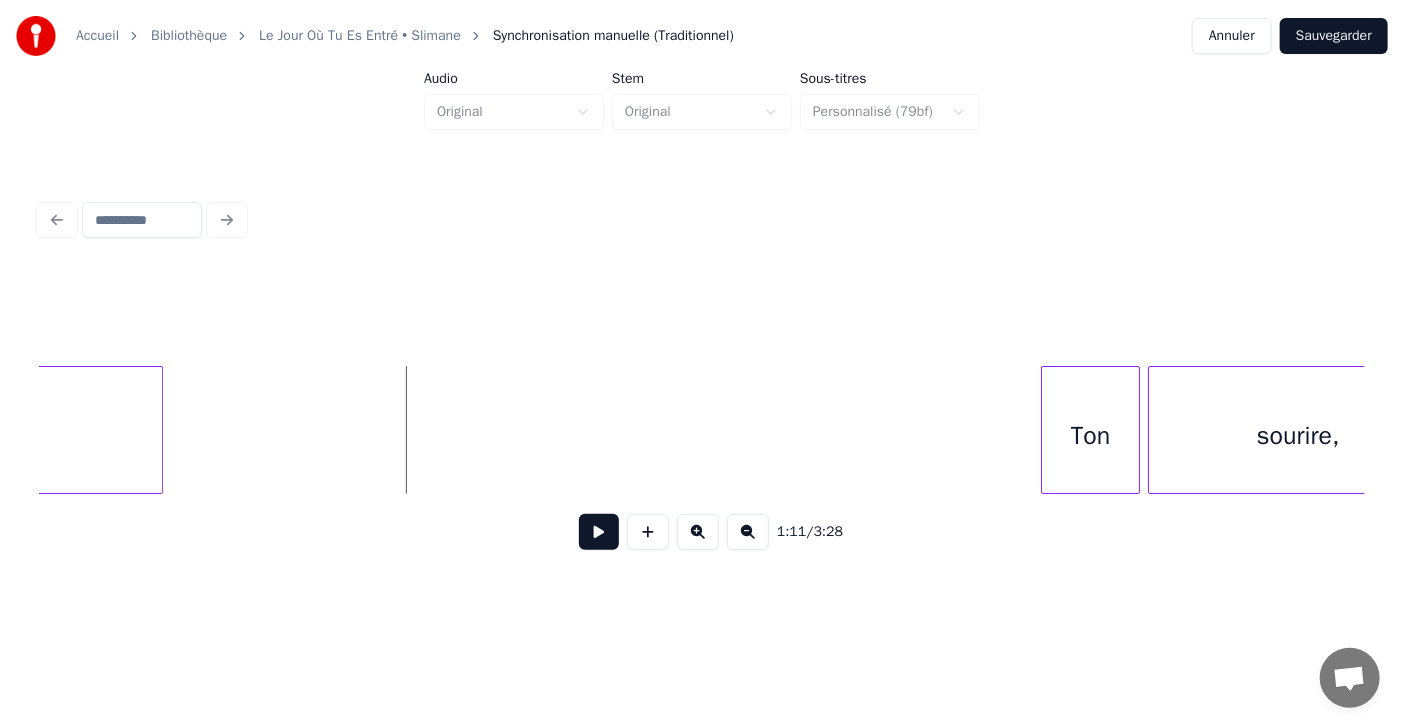 click at bounding box center (159, 430) 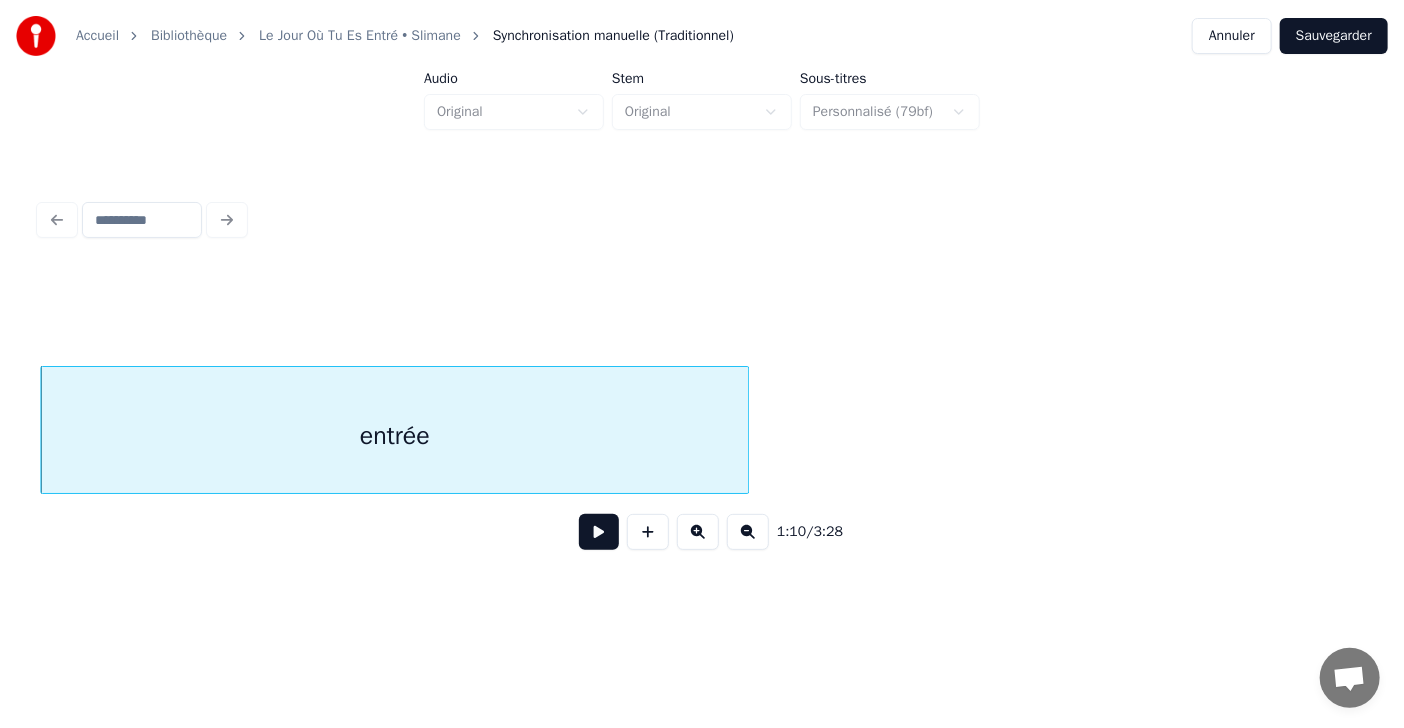 click at bounding box center (599, 532) 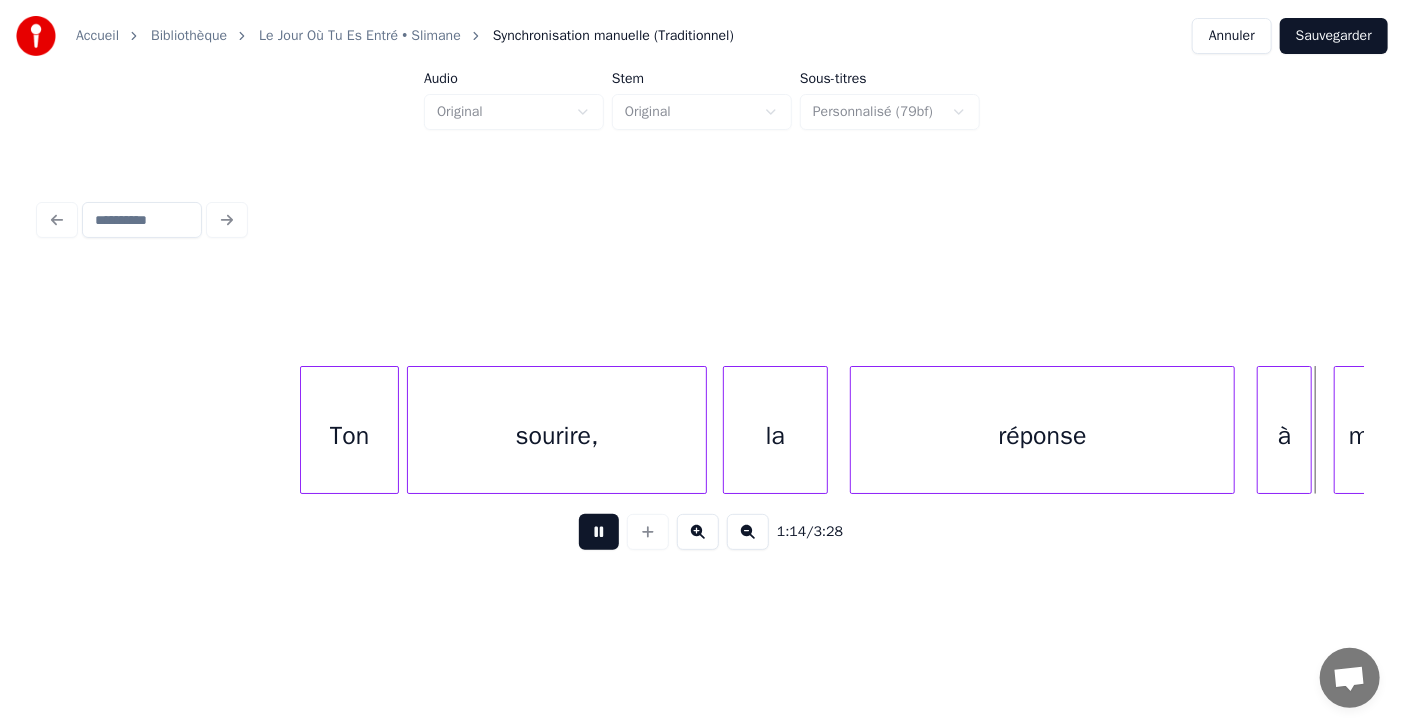 scroll, scrollTop: 0, scrollLeft: 41255, axis: horizontal 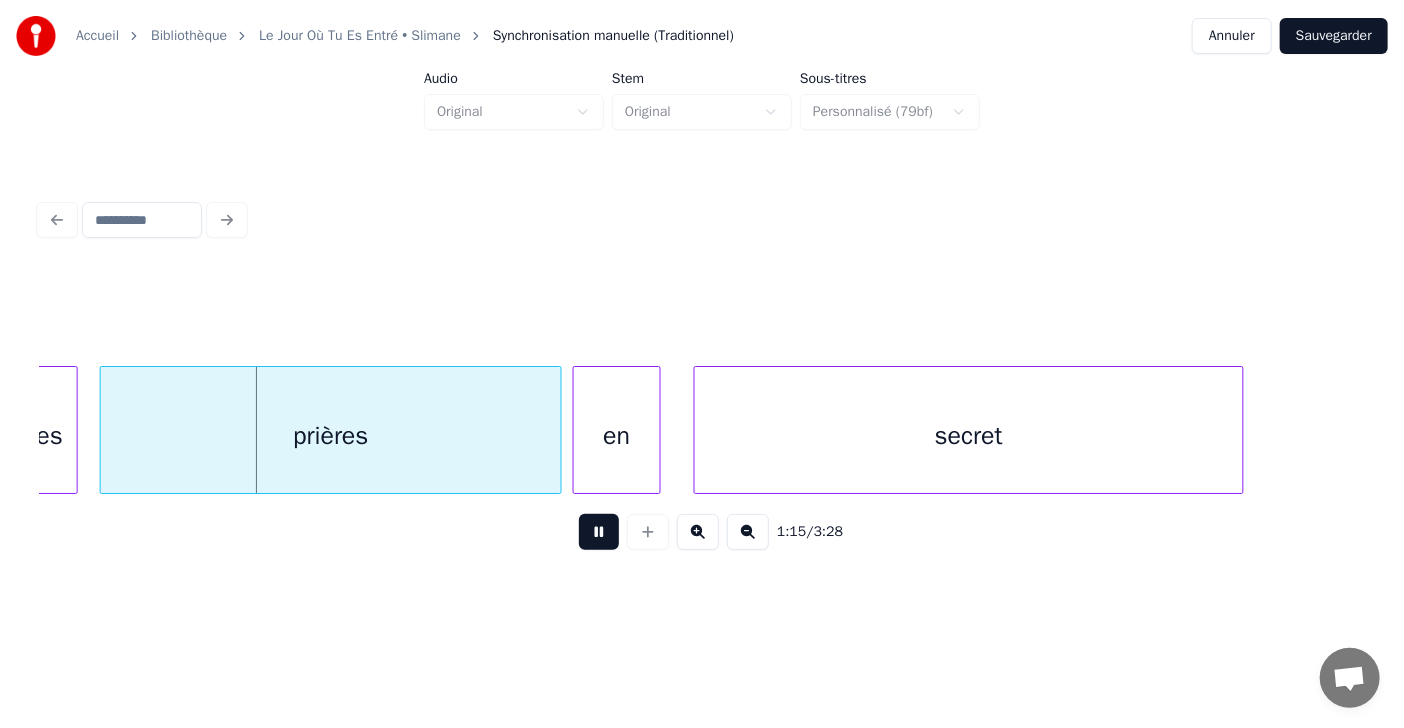 click at bounding box center (599, 532) 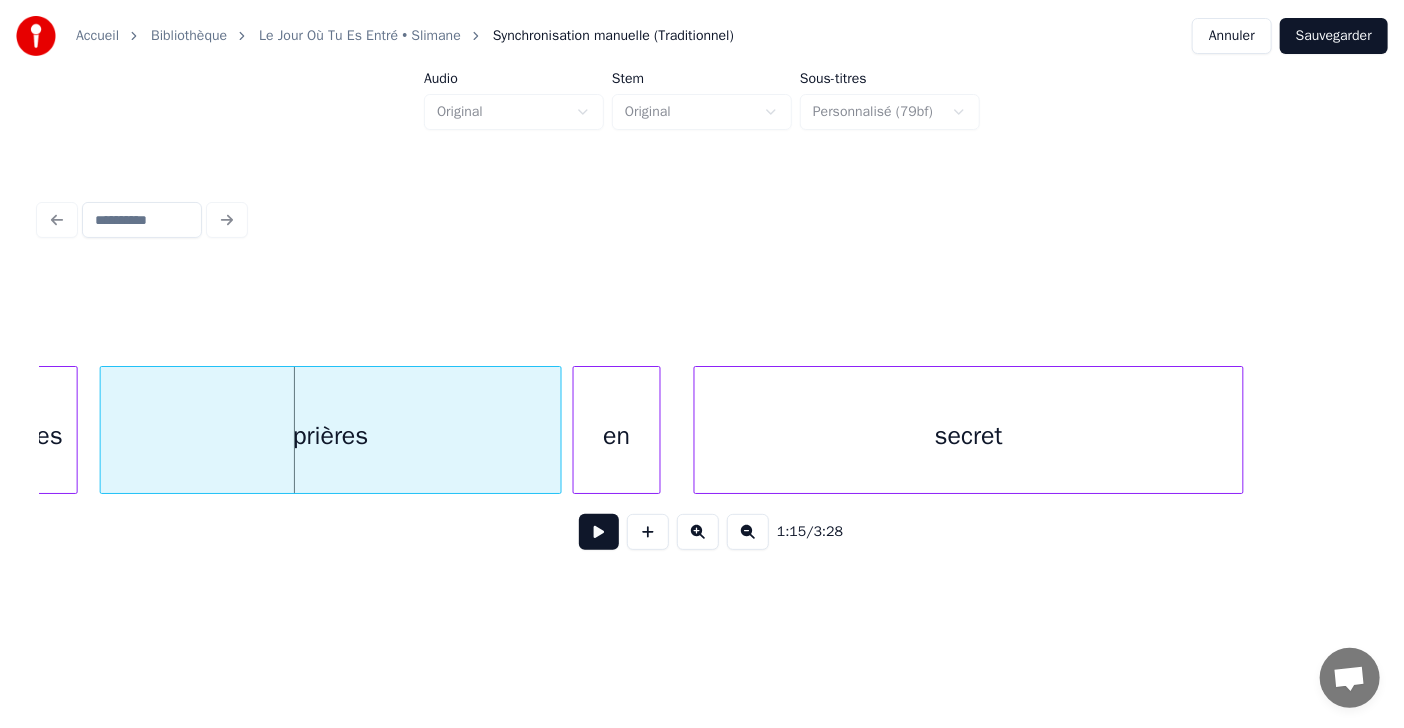 click at bounding box center [599, 532] 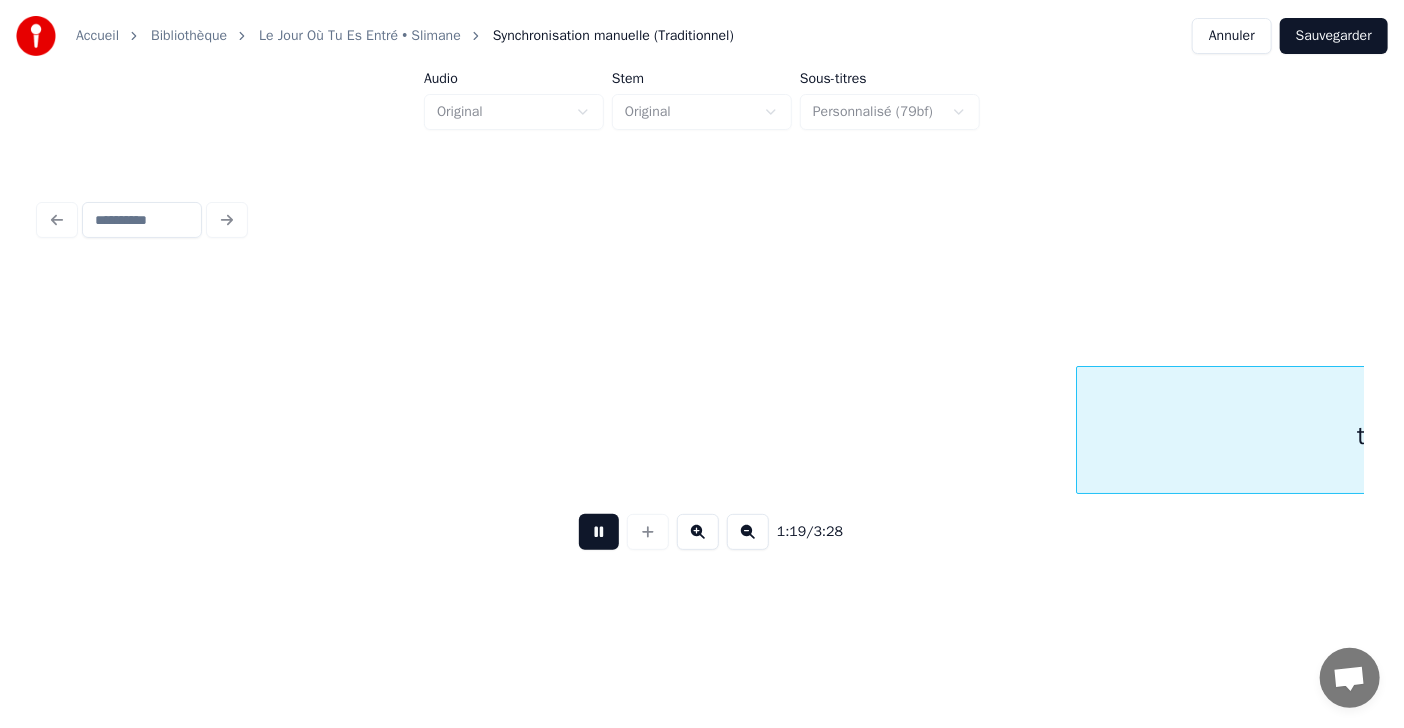 scroll, scrollTop: 0, scrollLeft: 43906, axis: horizontal 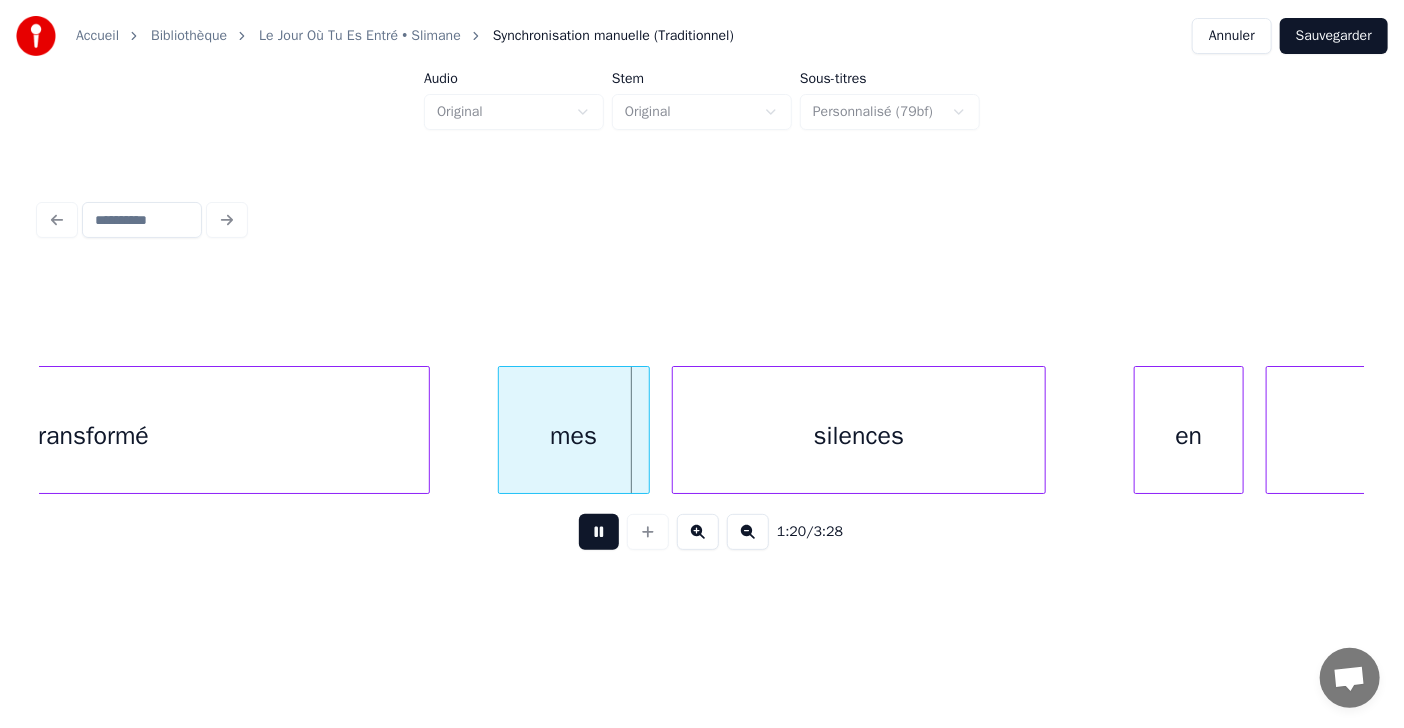 click at bounding box center (599, 532) 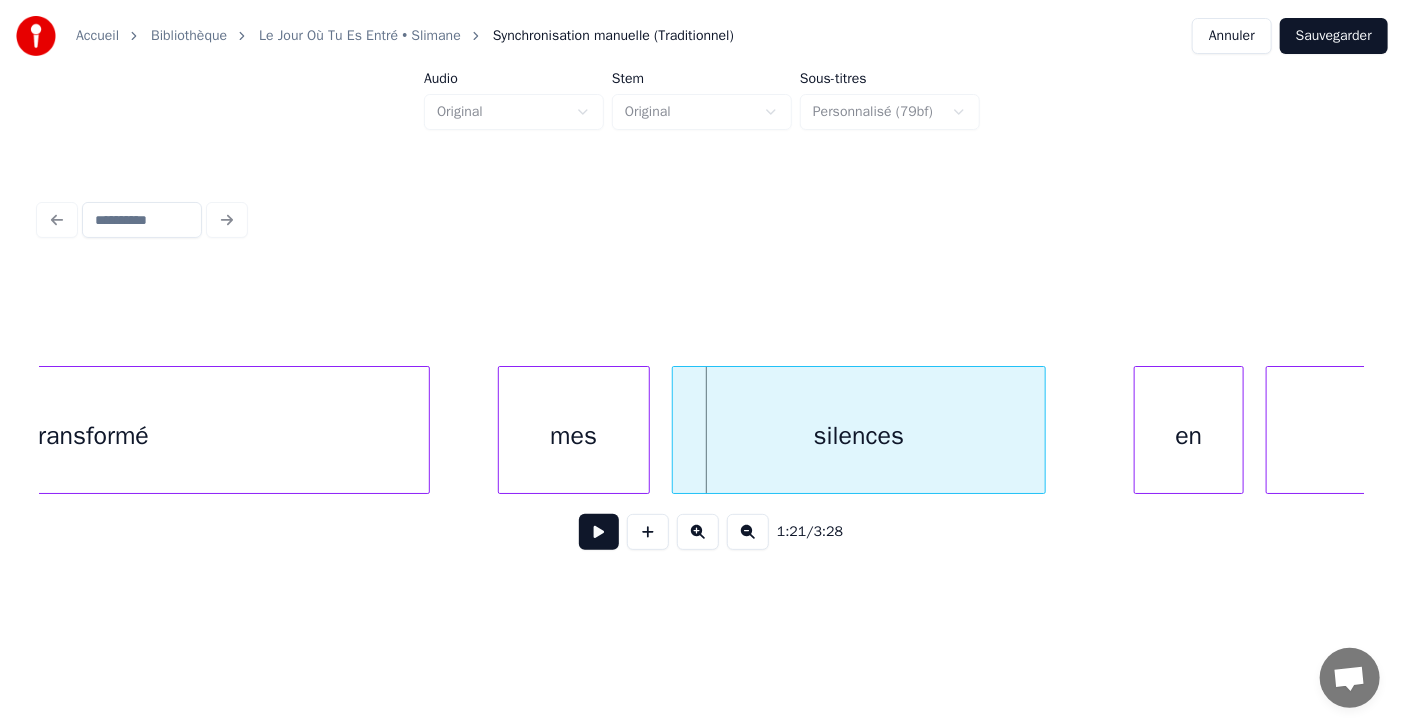 click at bounding box center (599, 532) 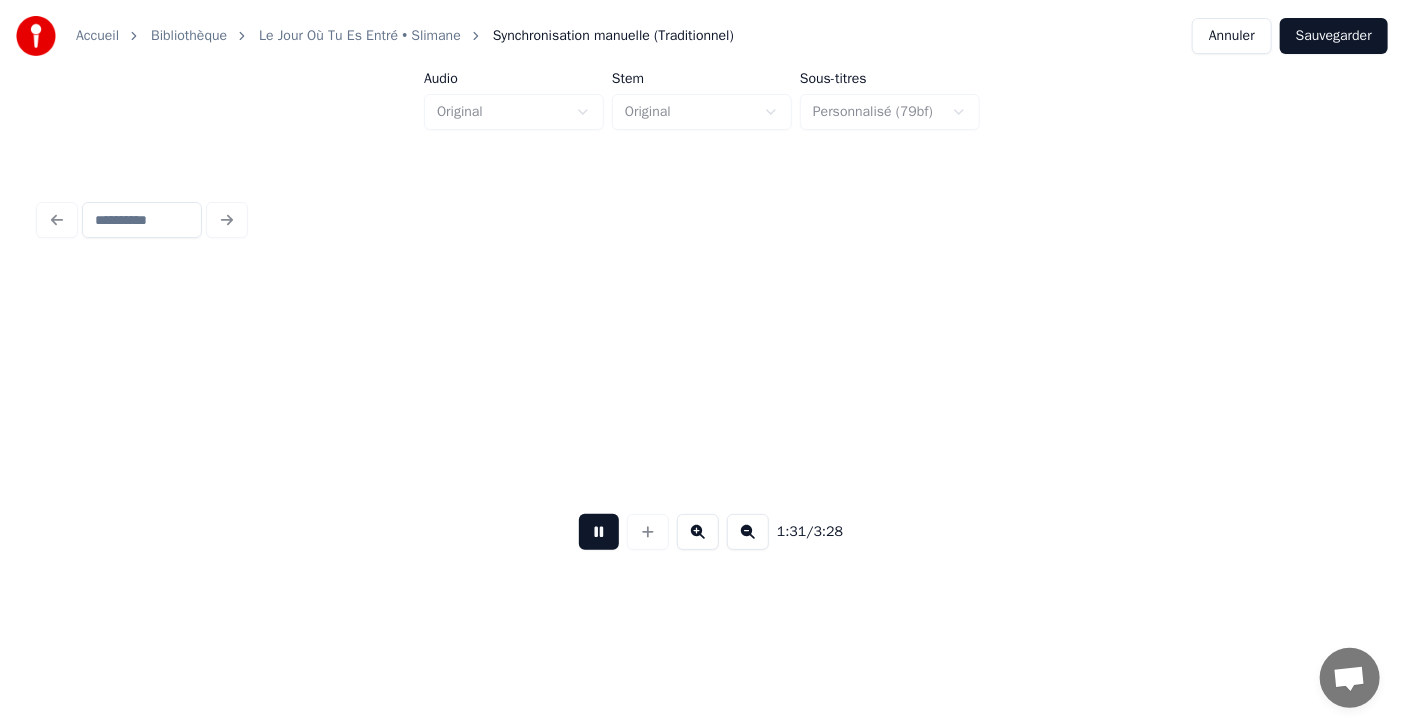 scroll, scrollTop: 0, scrollLeft: 50552, axis: horizontal 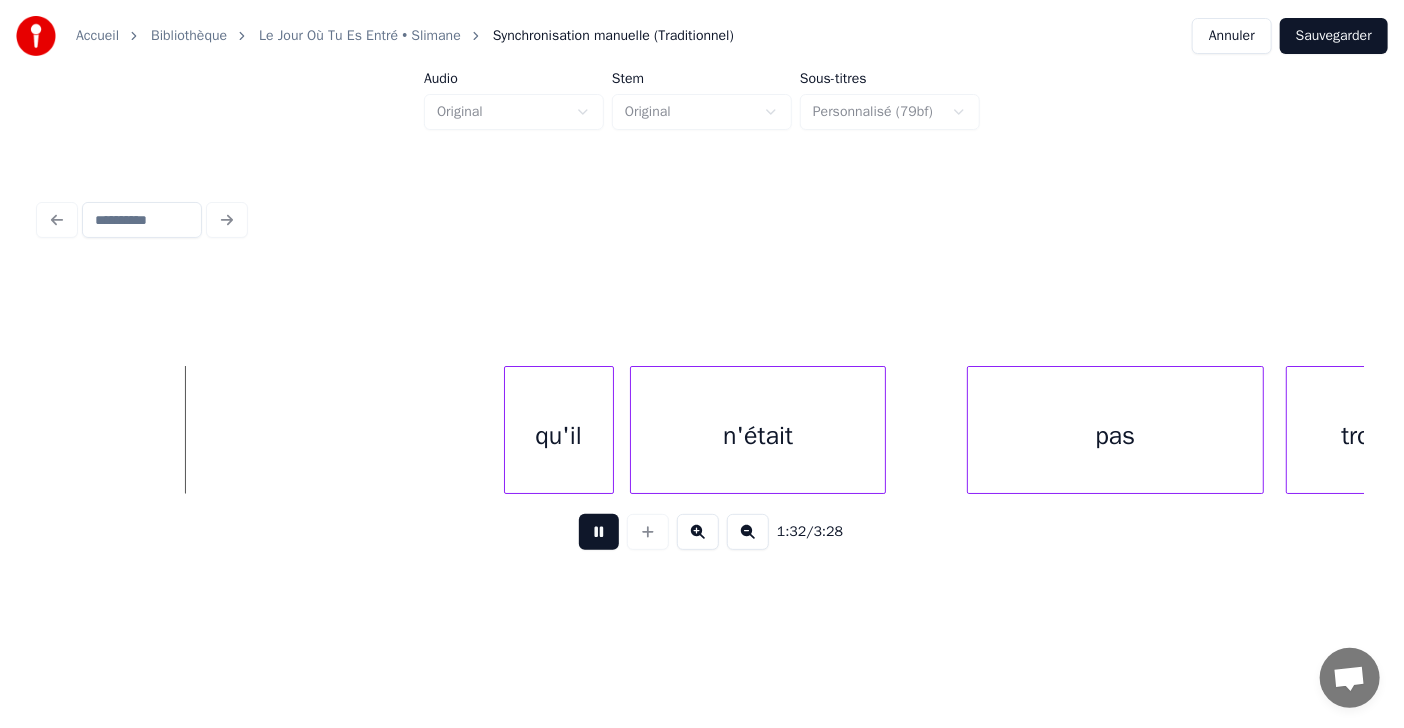 click at bounding box center (599, 532) 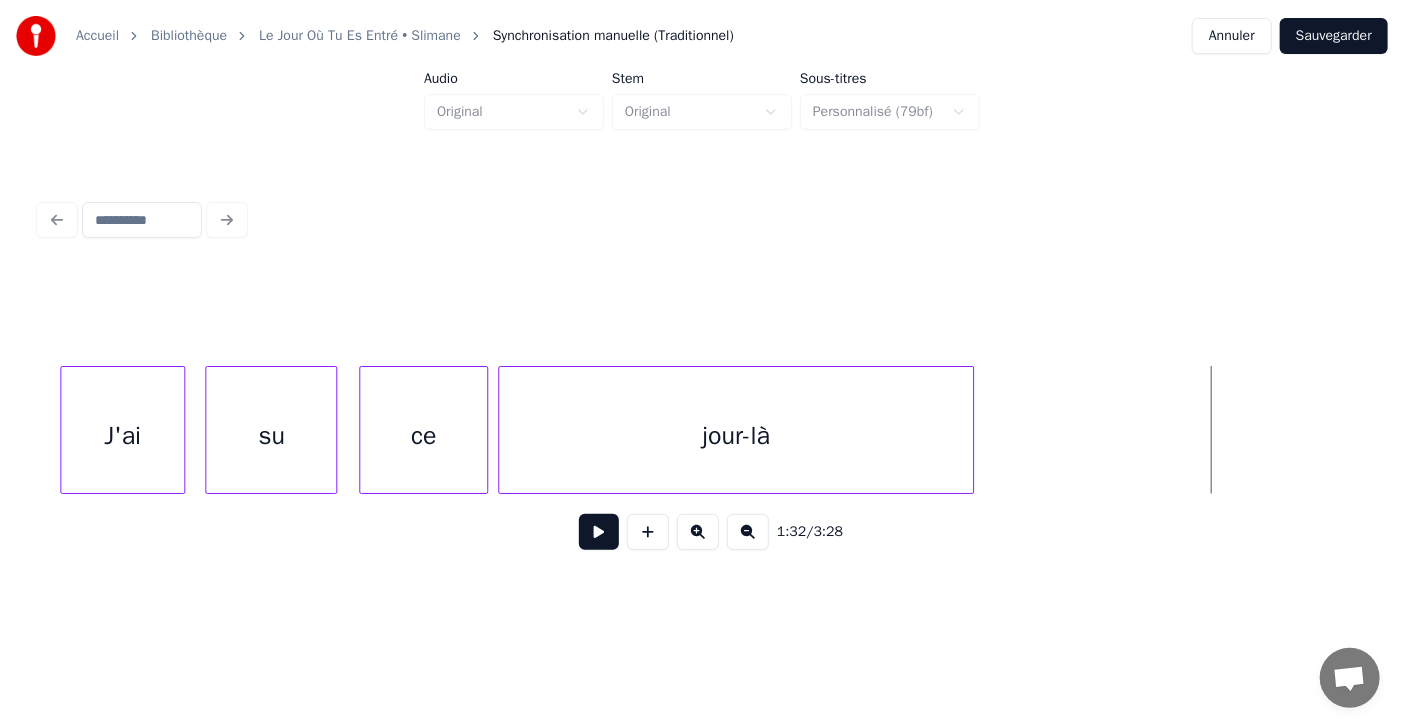 scroll, scrollTop: 0, scrollLeft: 49486, axis: horizontal 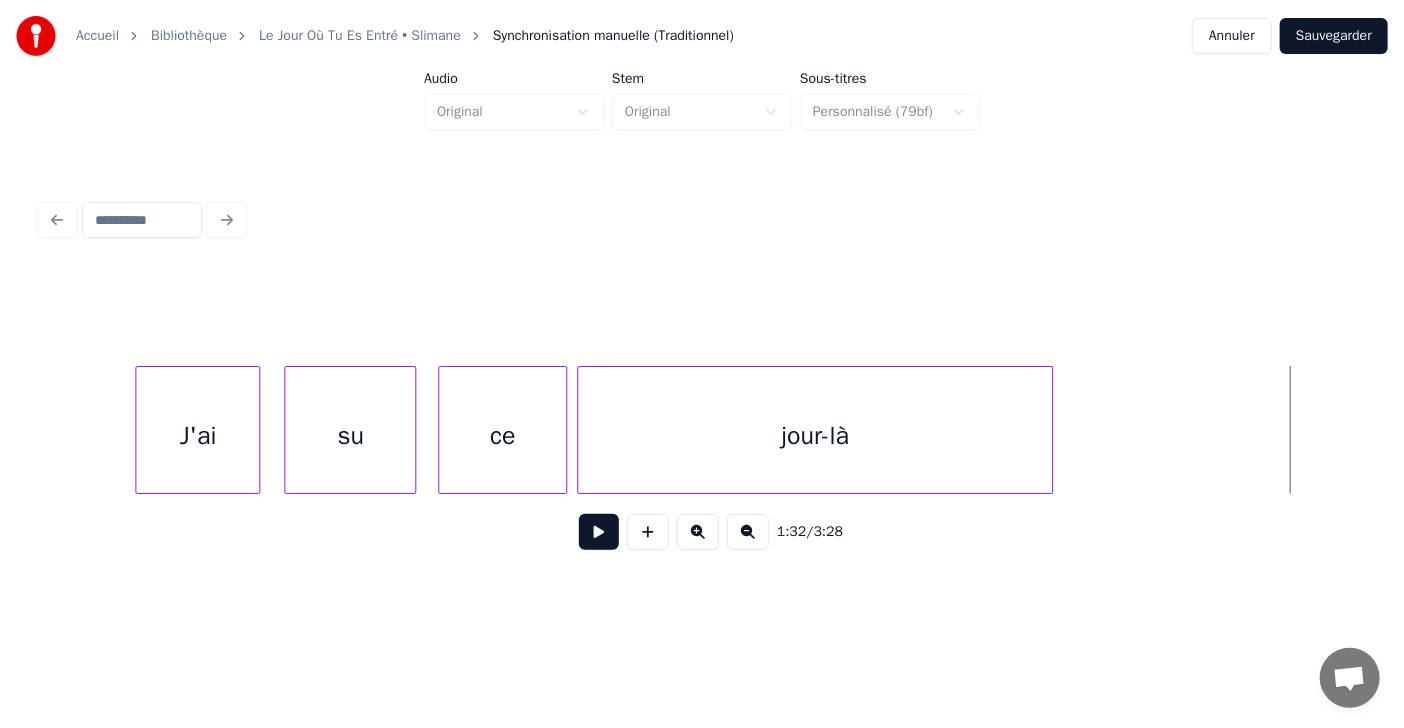 click on "J'ai" at bounding box center (197, 435) 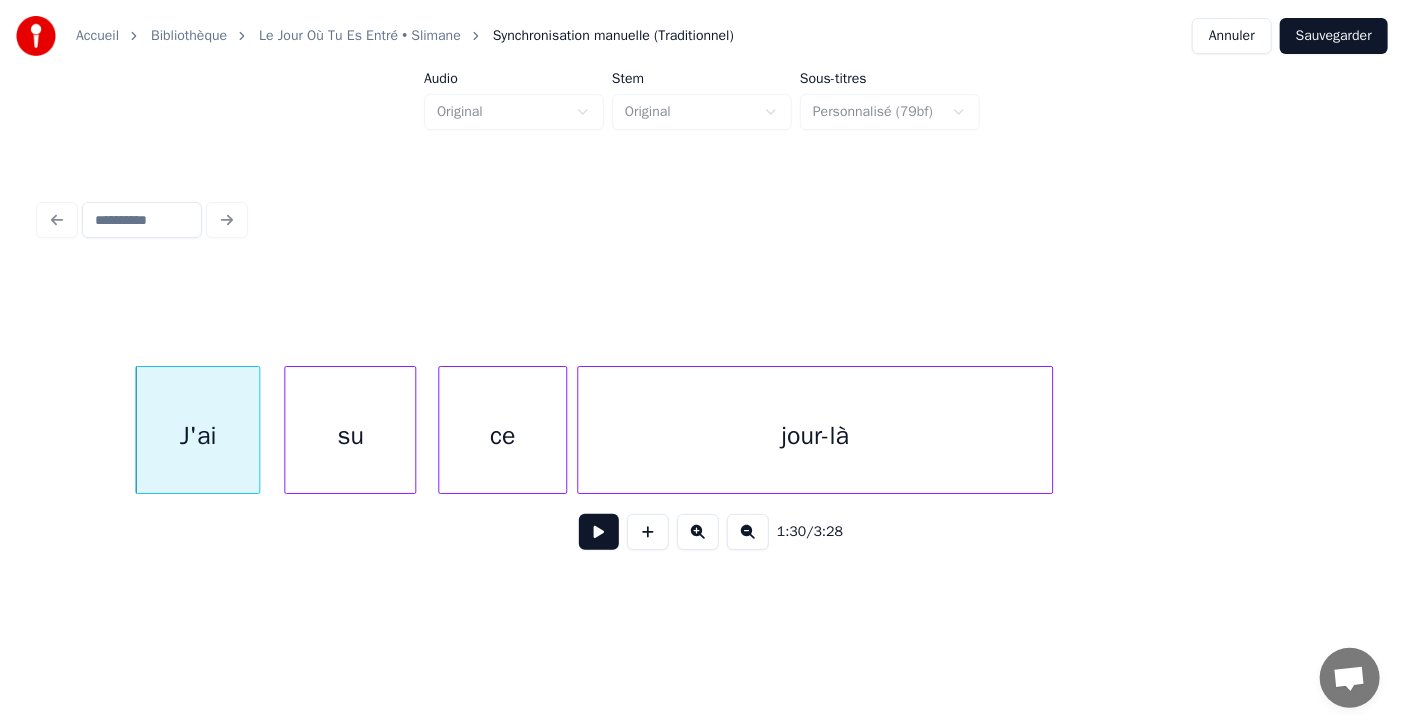 click on "su" at bounding box center (350, 435) 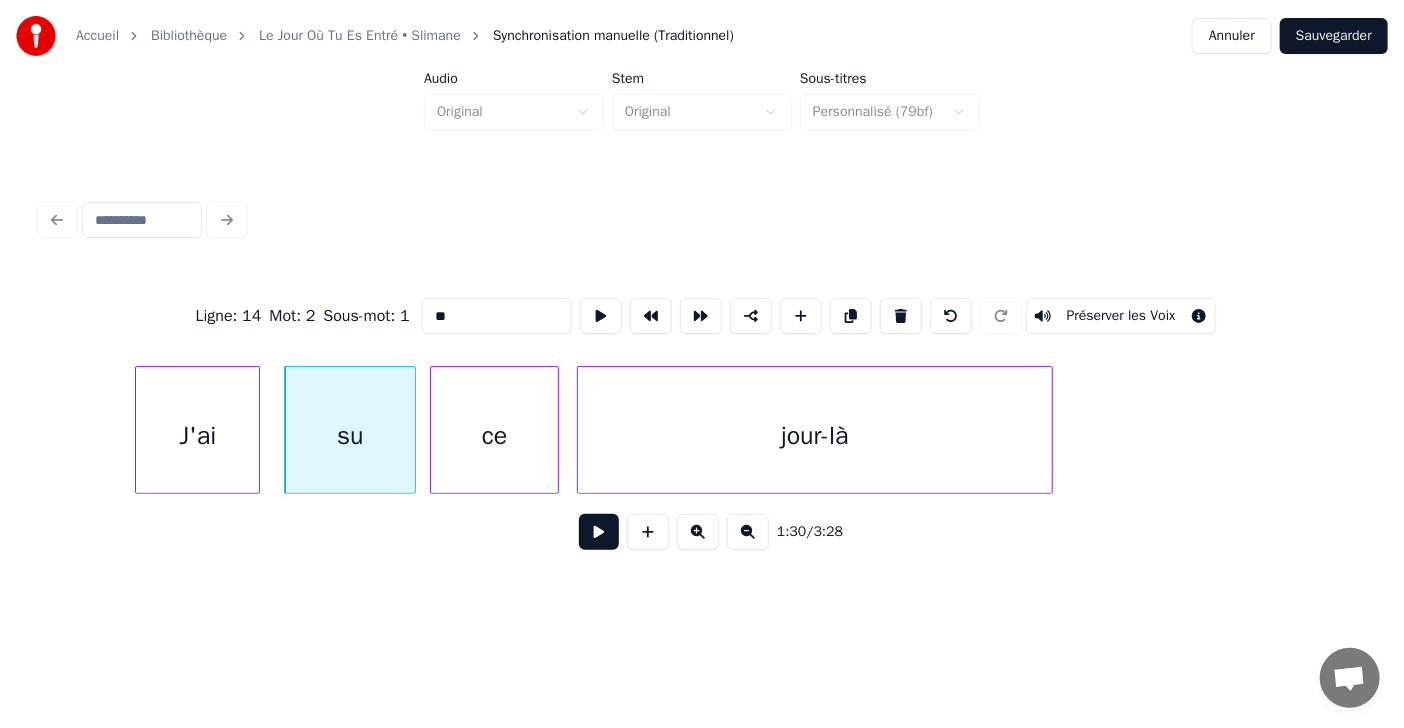click on "ce" at bounding box center (494, 435) 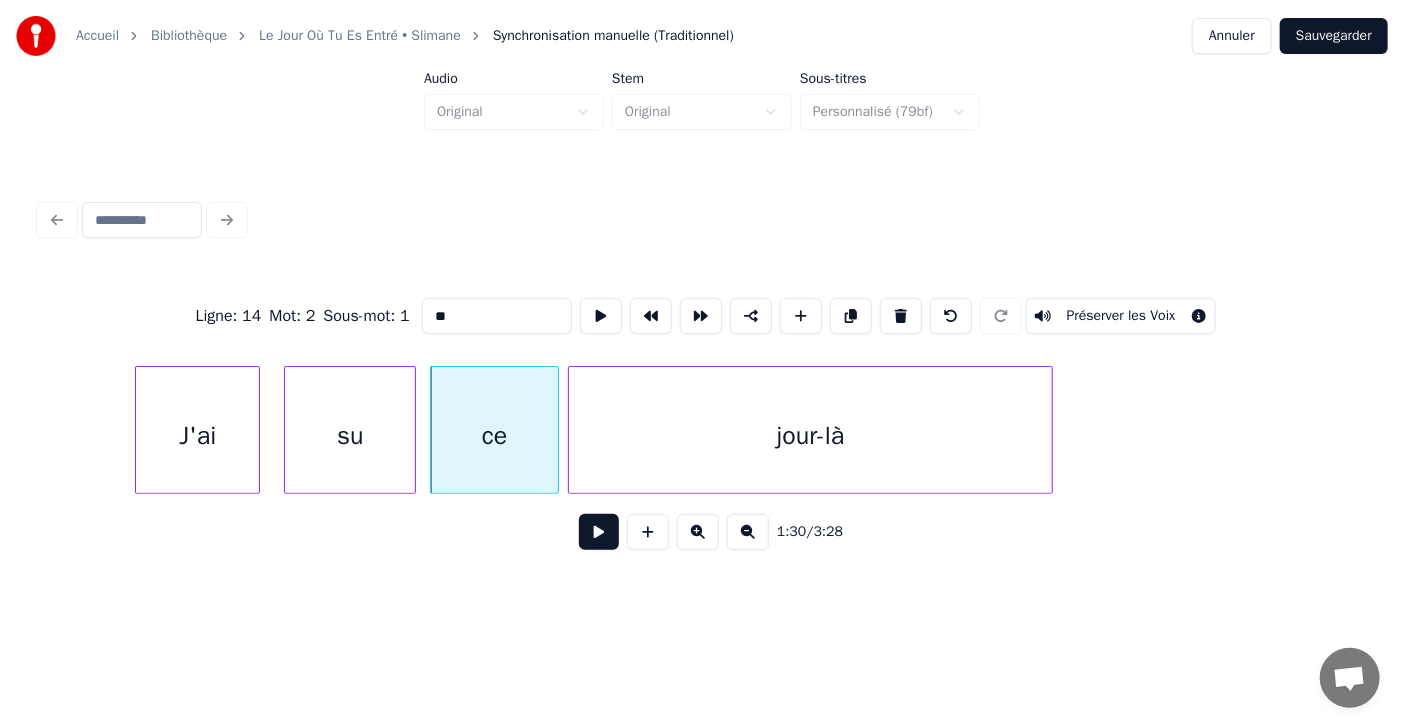 click at bounding box center [572, 430] 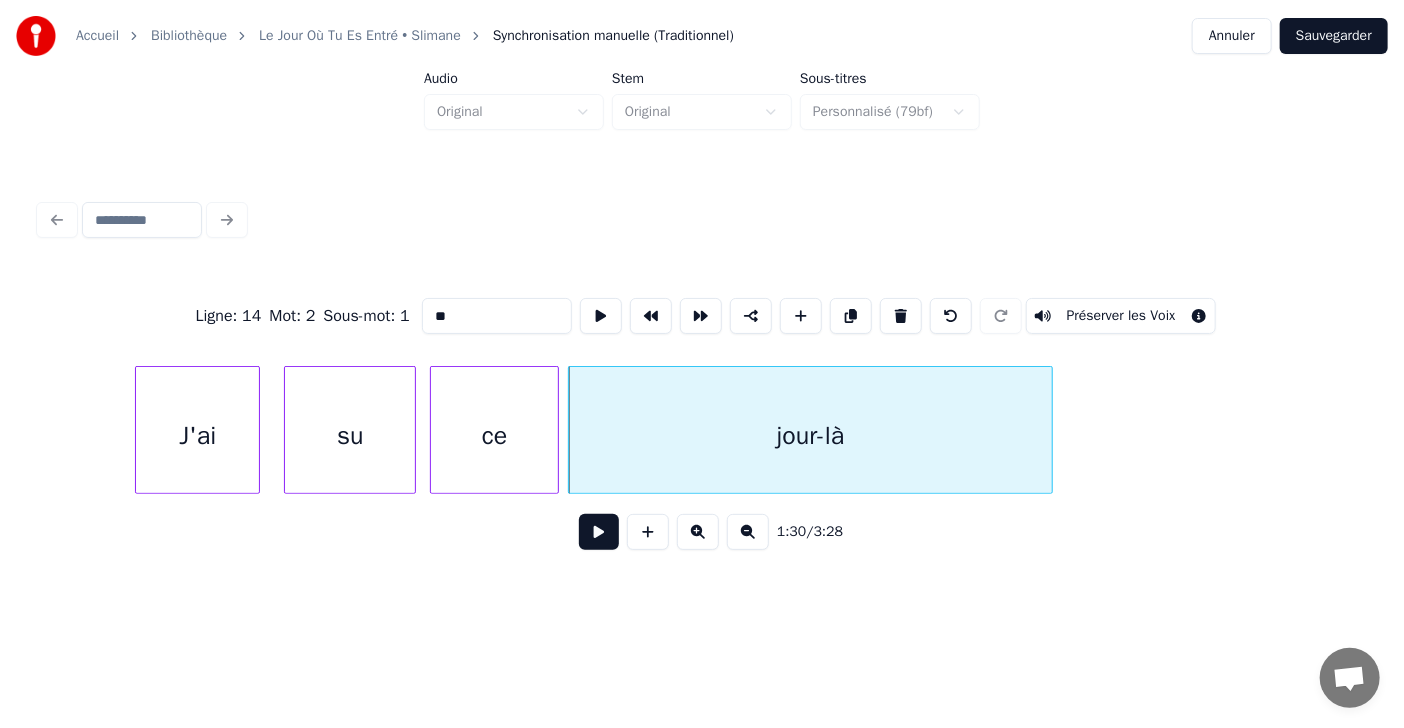 click on "jour-là ce su J'ai" at bounding box center [7934, 430] 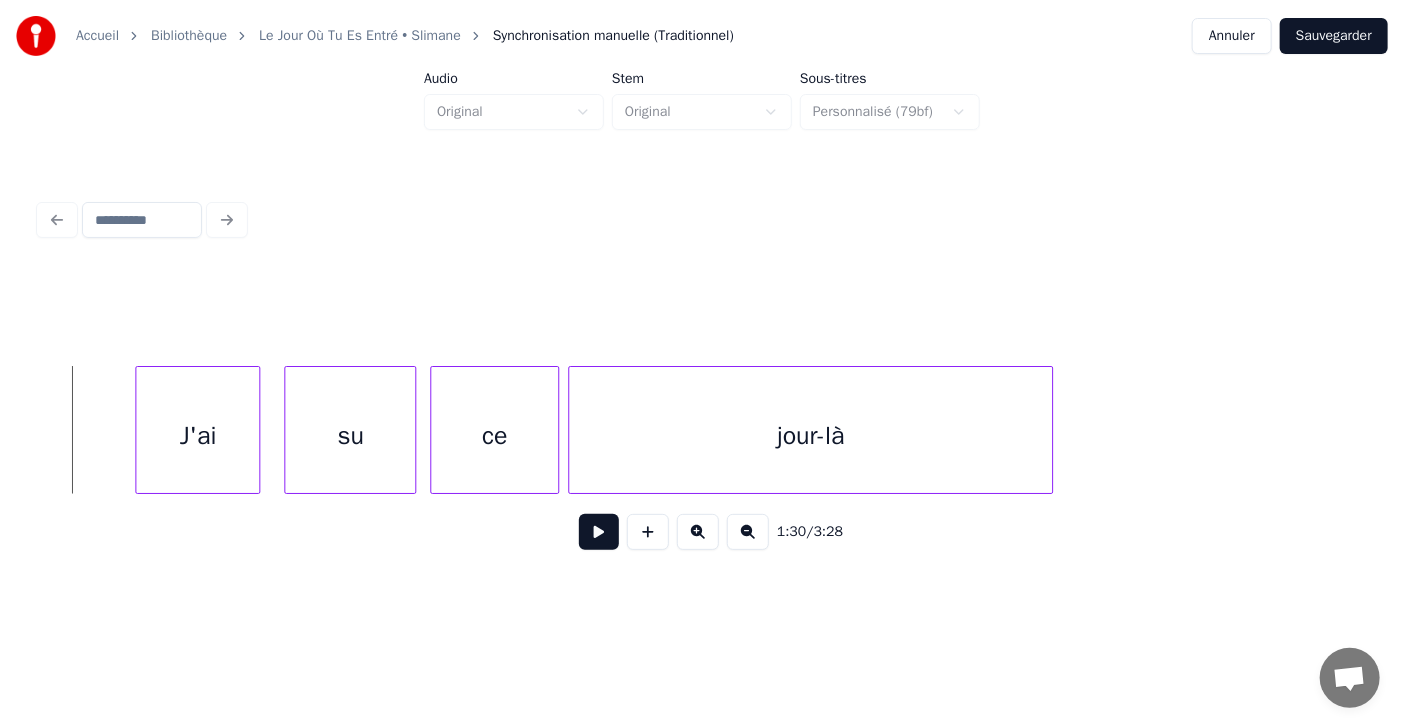 click at bounding box center [599, 532] 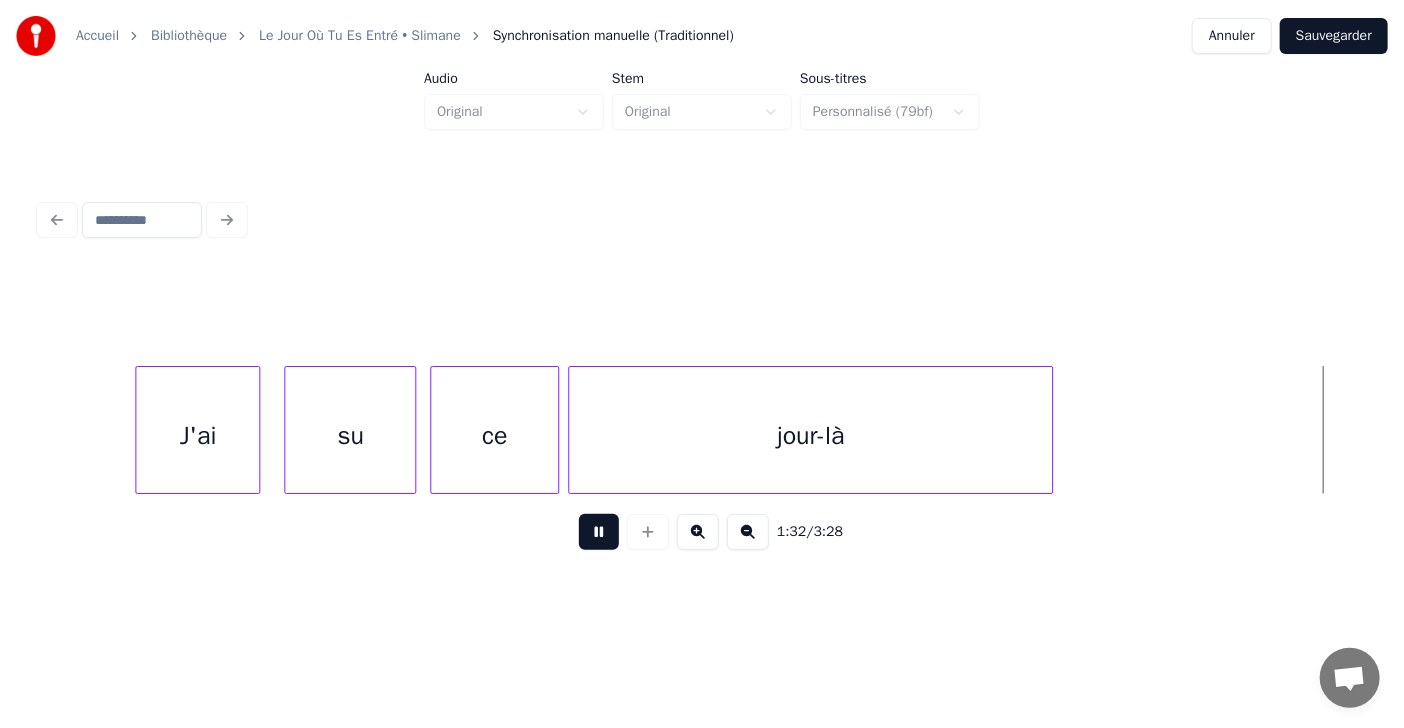 scroll, scrollTop: 0, scrollLeft: 50810, axis: horizontal 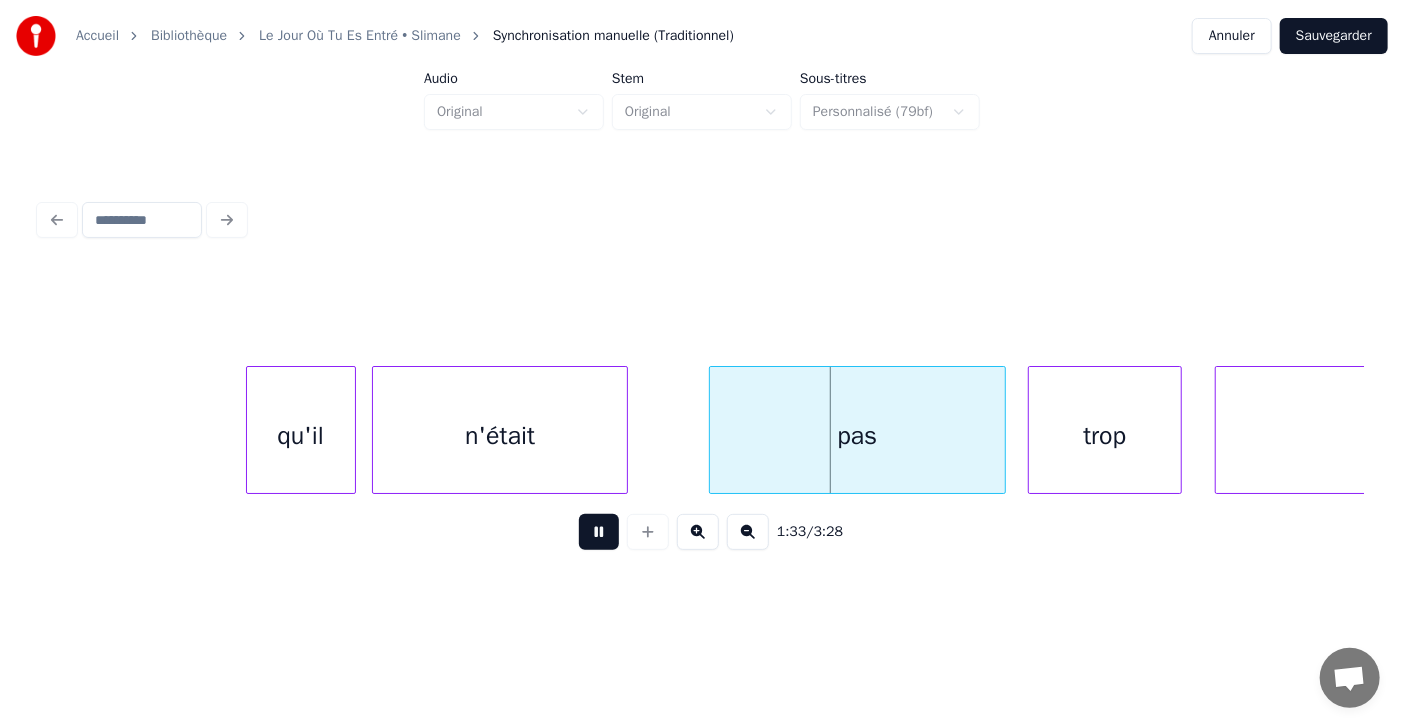 click at bounding box center [599, 532] 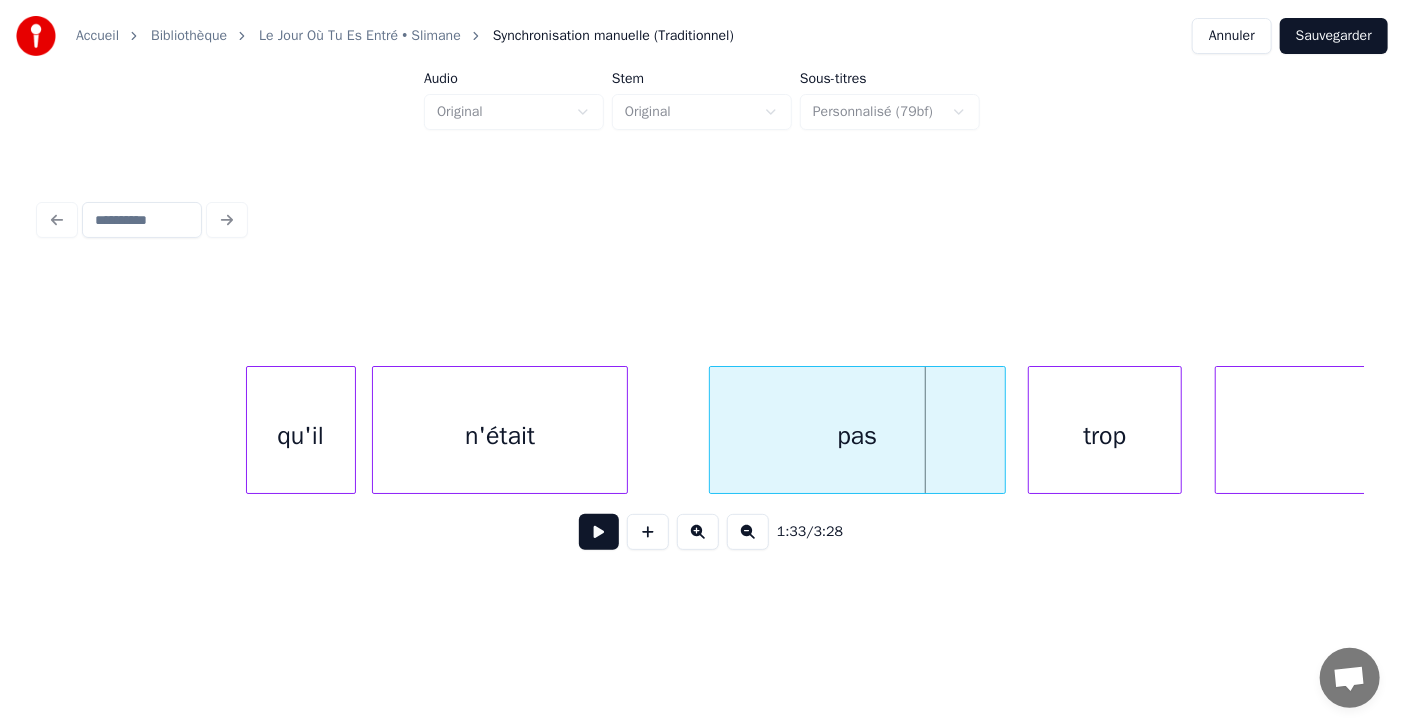 click at bounding box center (599, 532) 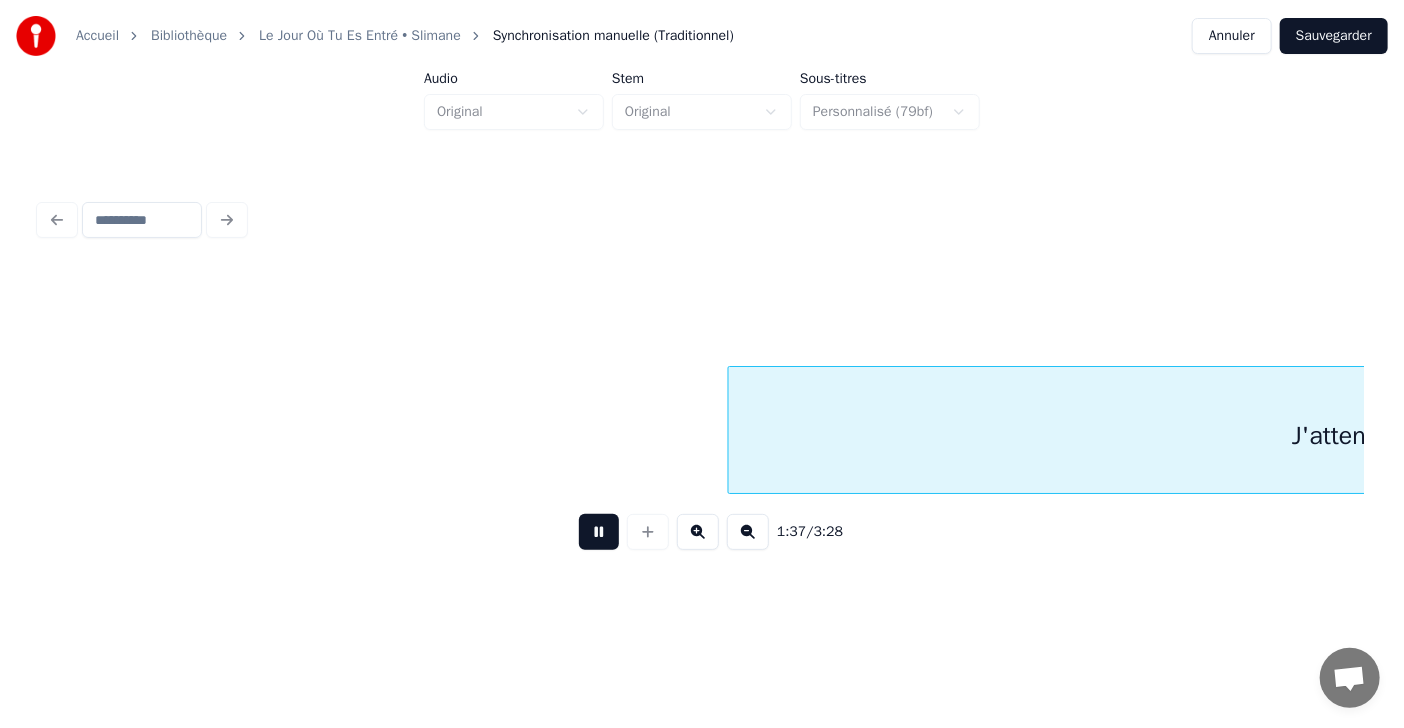 scroll, scrollTop: 0, scrollLeft: 53468, axis: horizontal 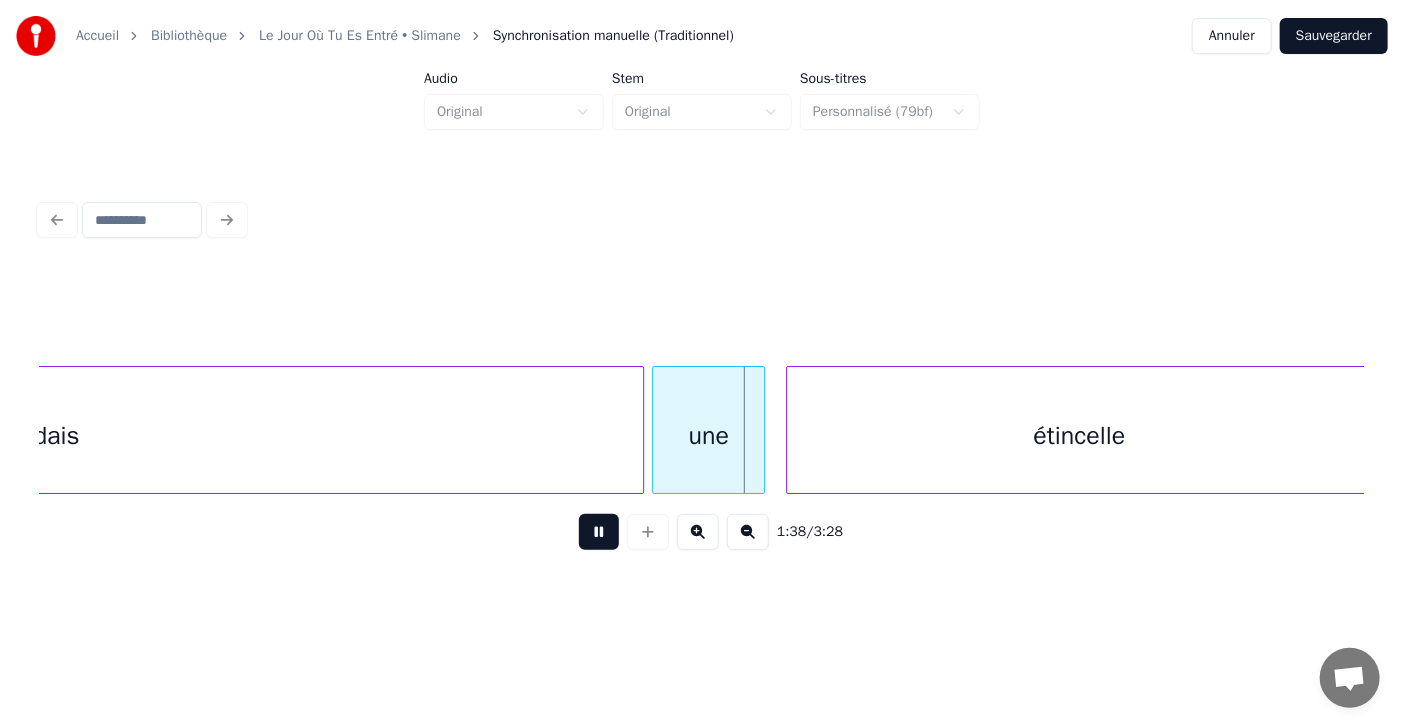 click at bounding box center (599, 532) 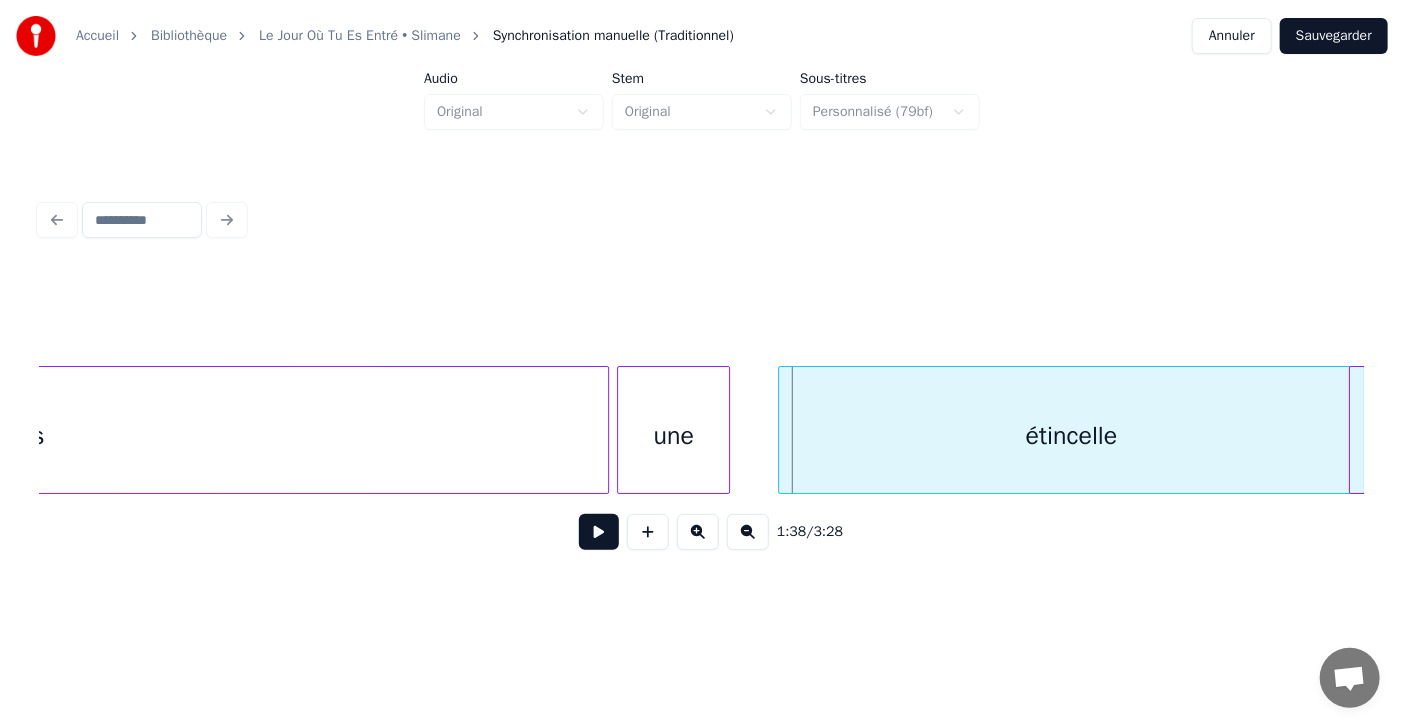 scroll, scrollTop: 0, scrollLeft: 53506, axis: horizontal 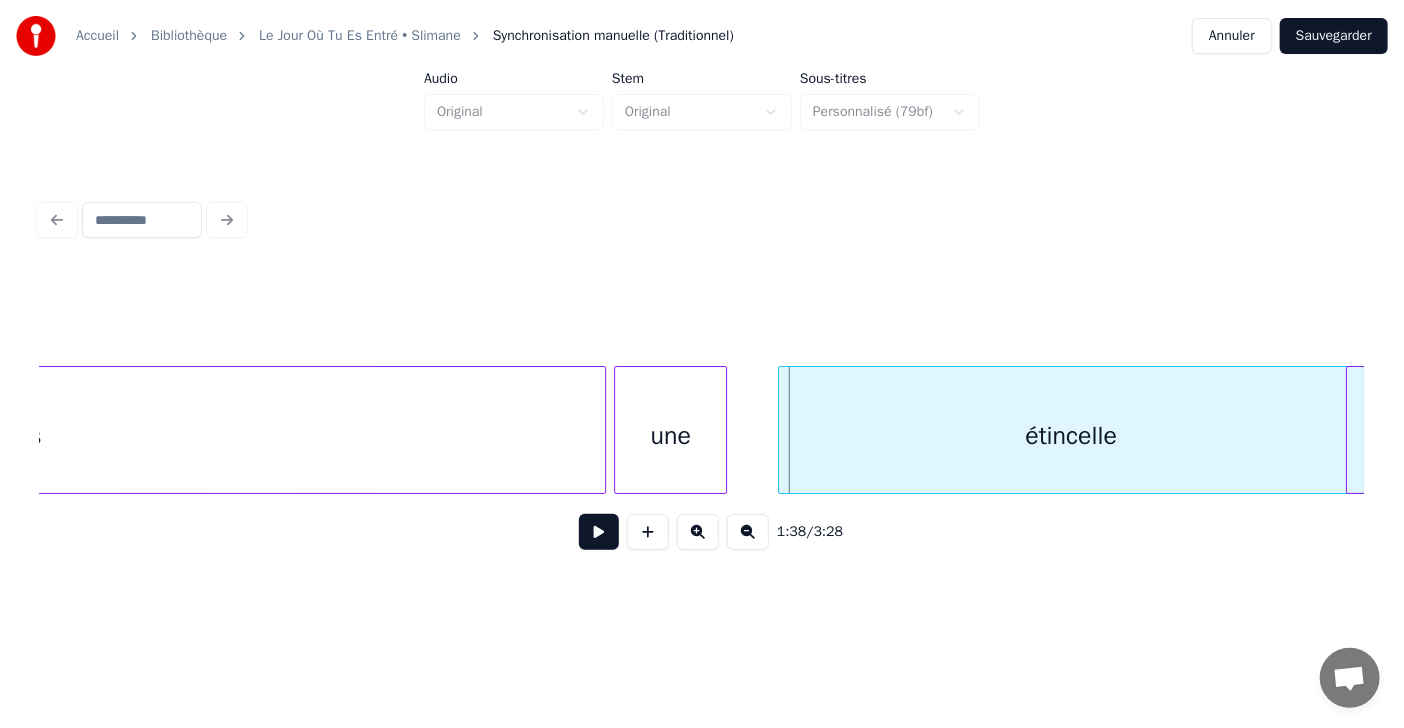 click on "étincelle" at bounding box center [1071, 435] 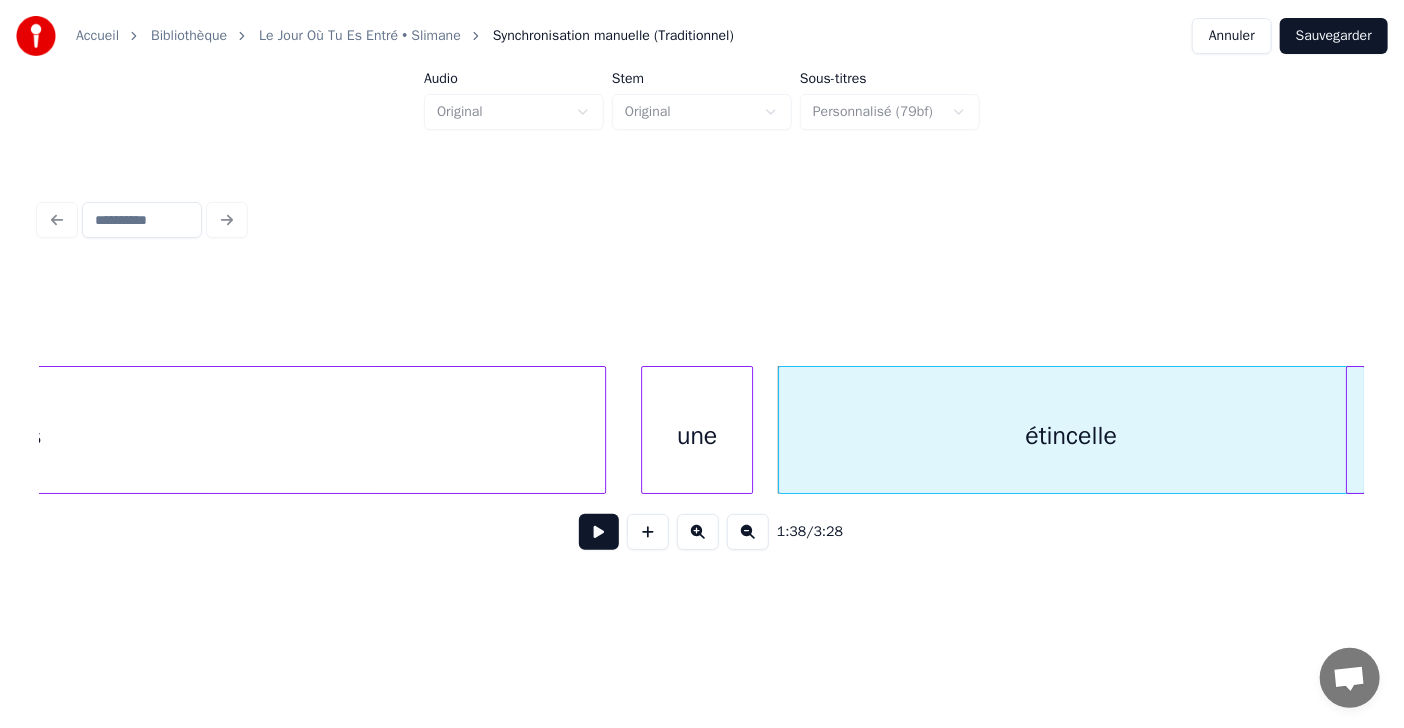click on "une" at bounding box center (697, 435) 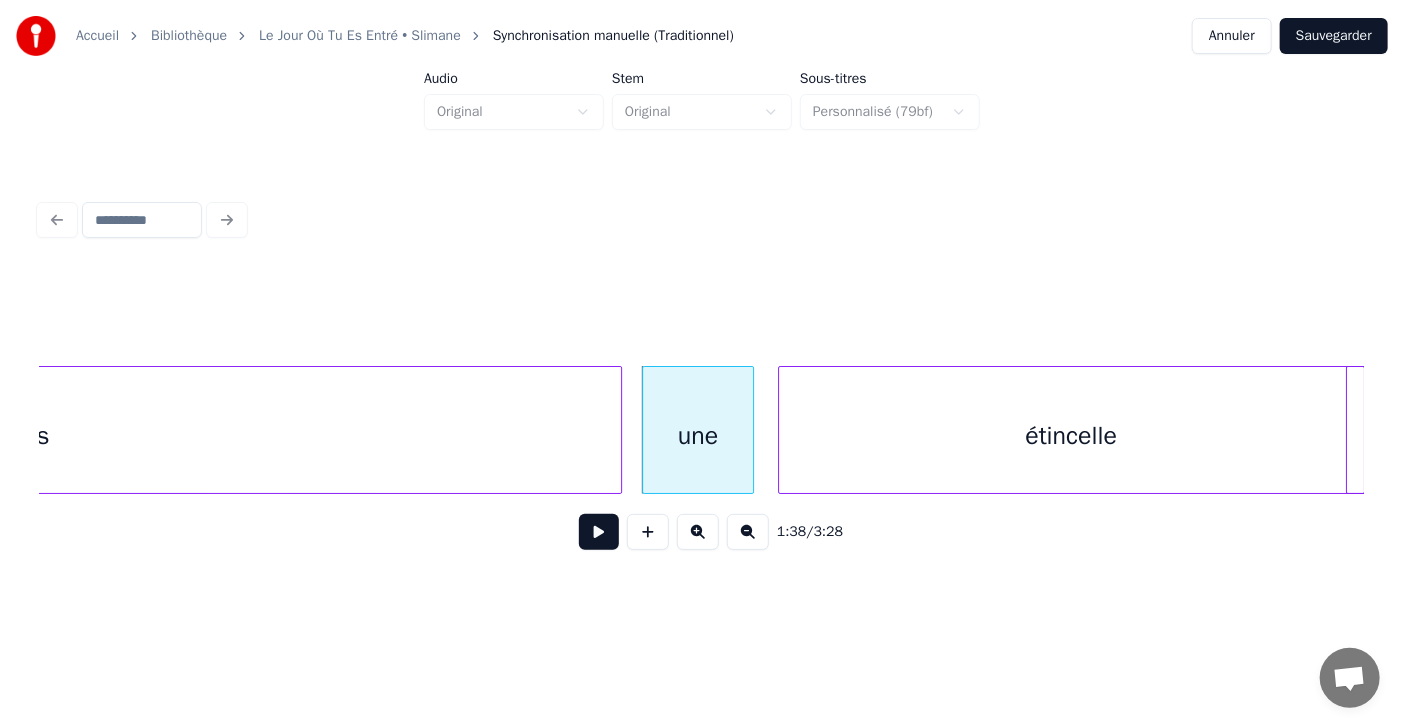 click at bounding box center [618, 430] 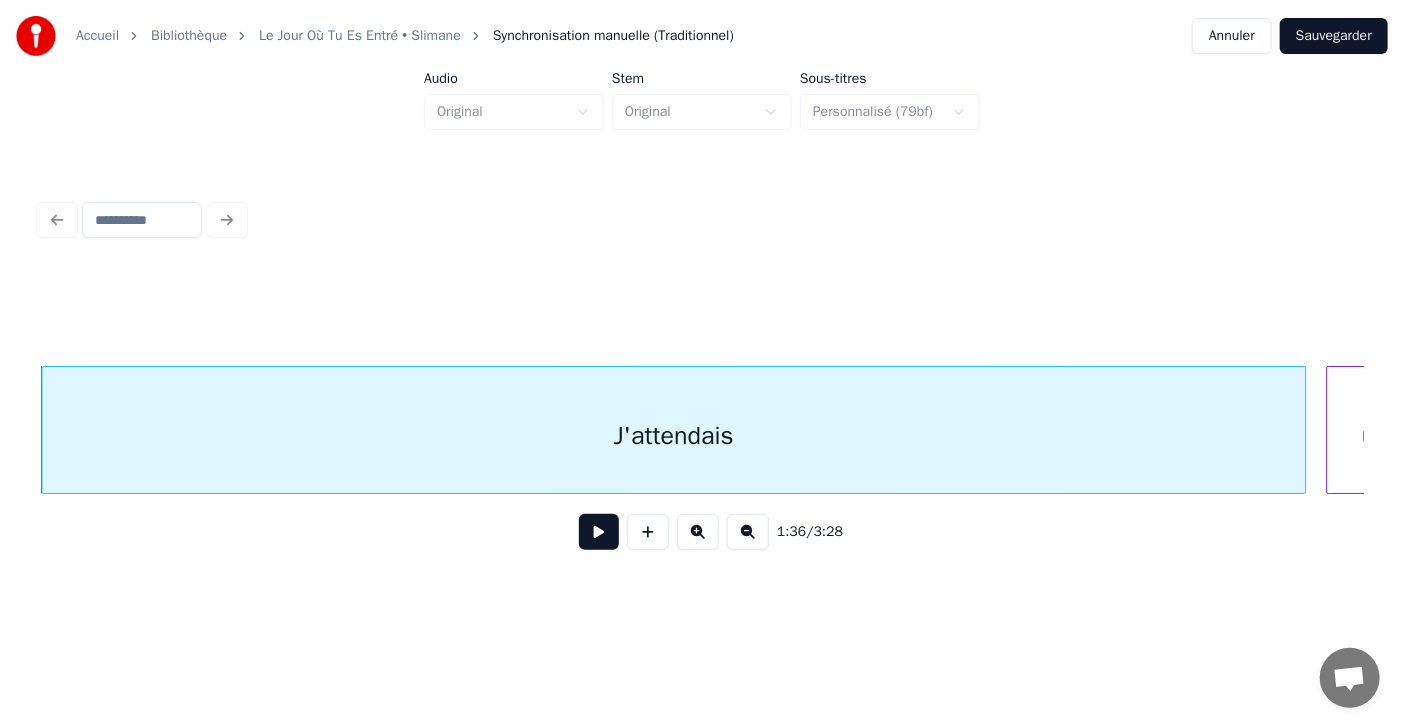 click on "J'attendais" at bounding box center (673, 435) 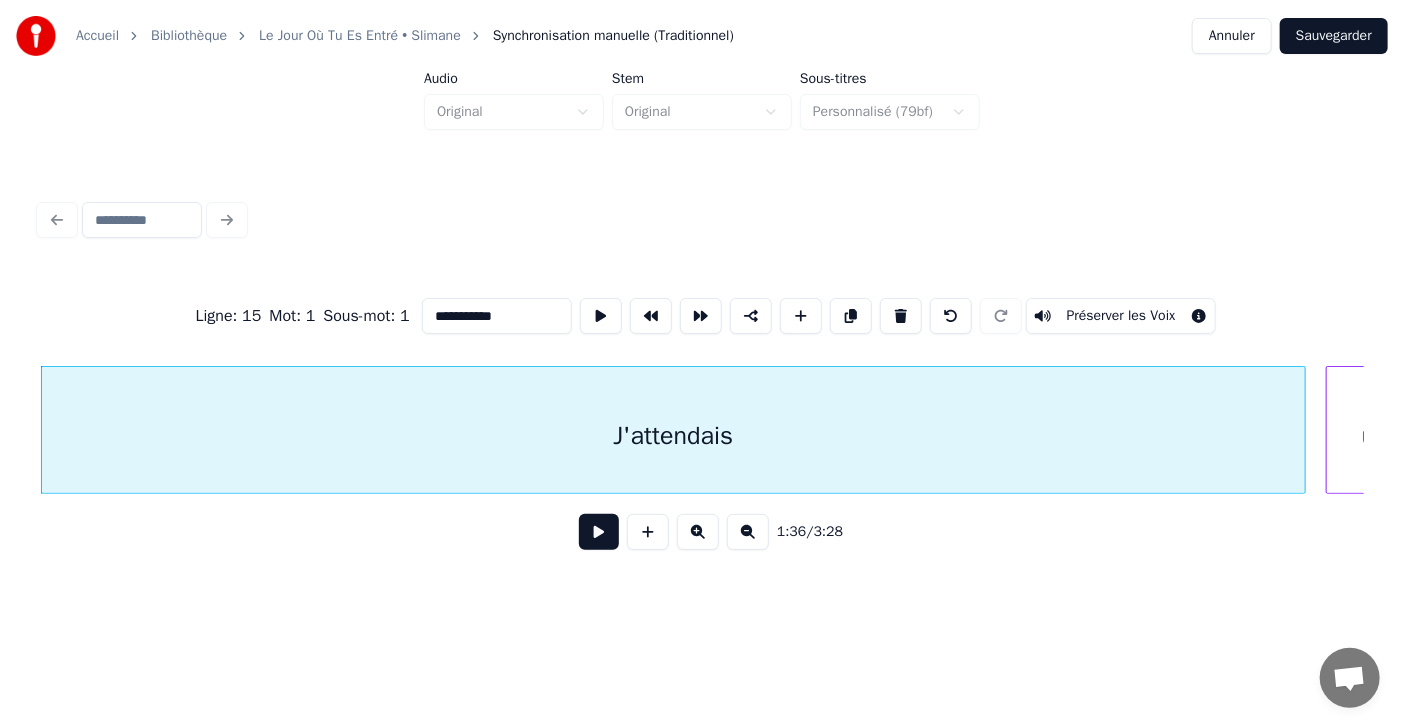 click at bounding box center [599, 532] 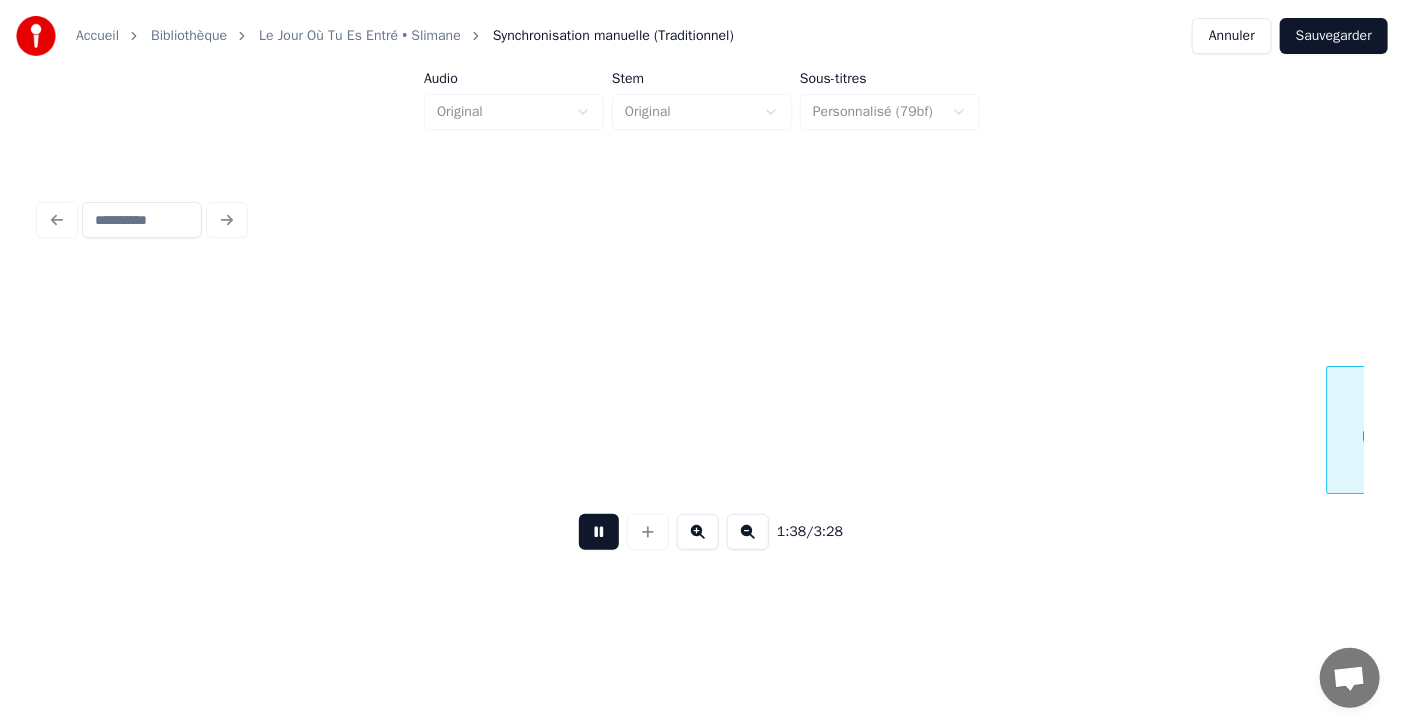 scroll, scrollTop: 0, scrollLeft: 54148, axis: horizontal 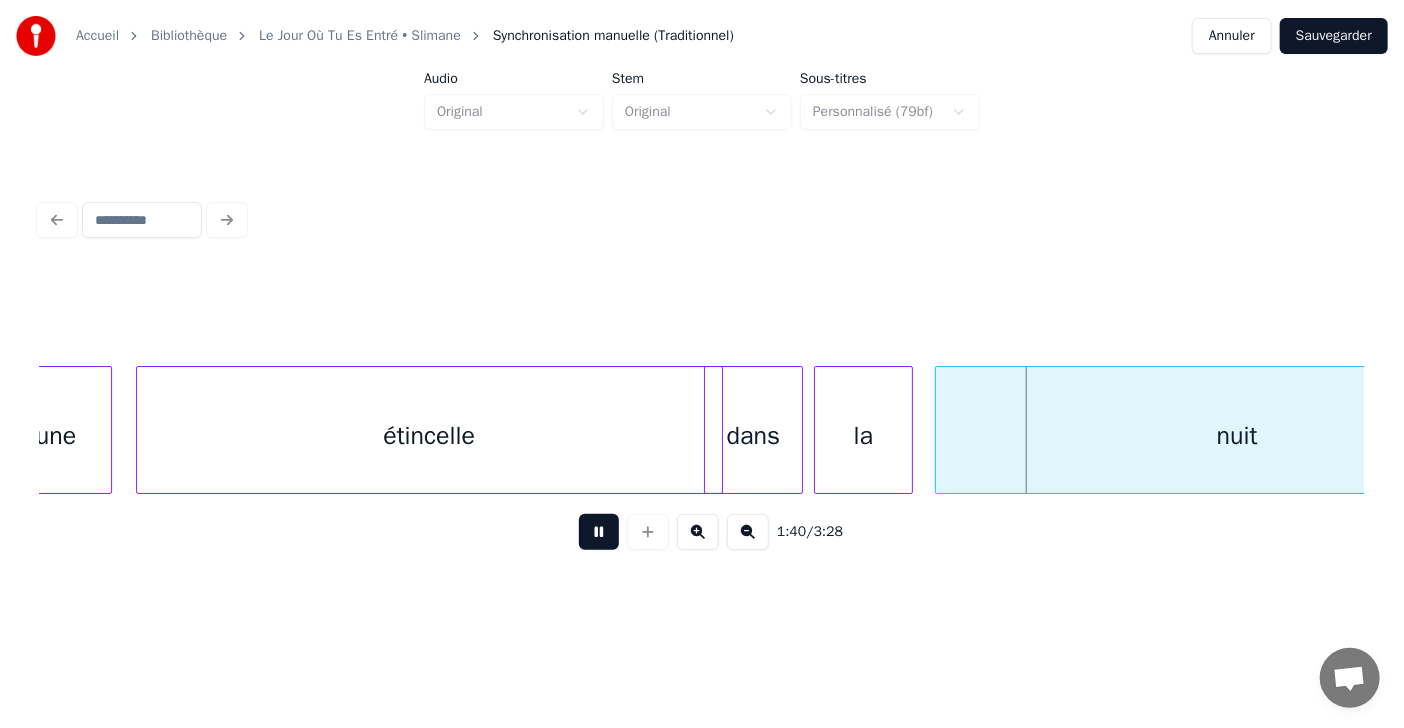 click at bounding box center (599, 532) 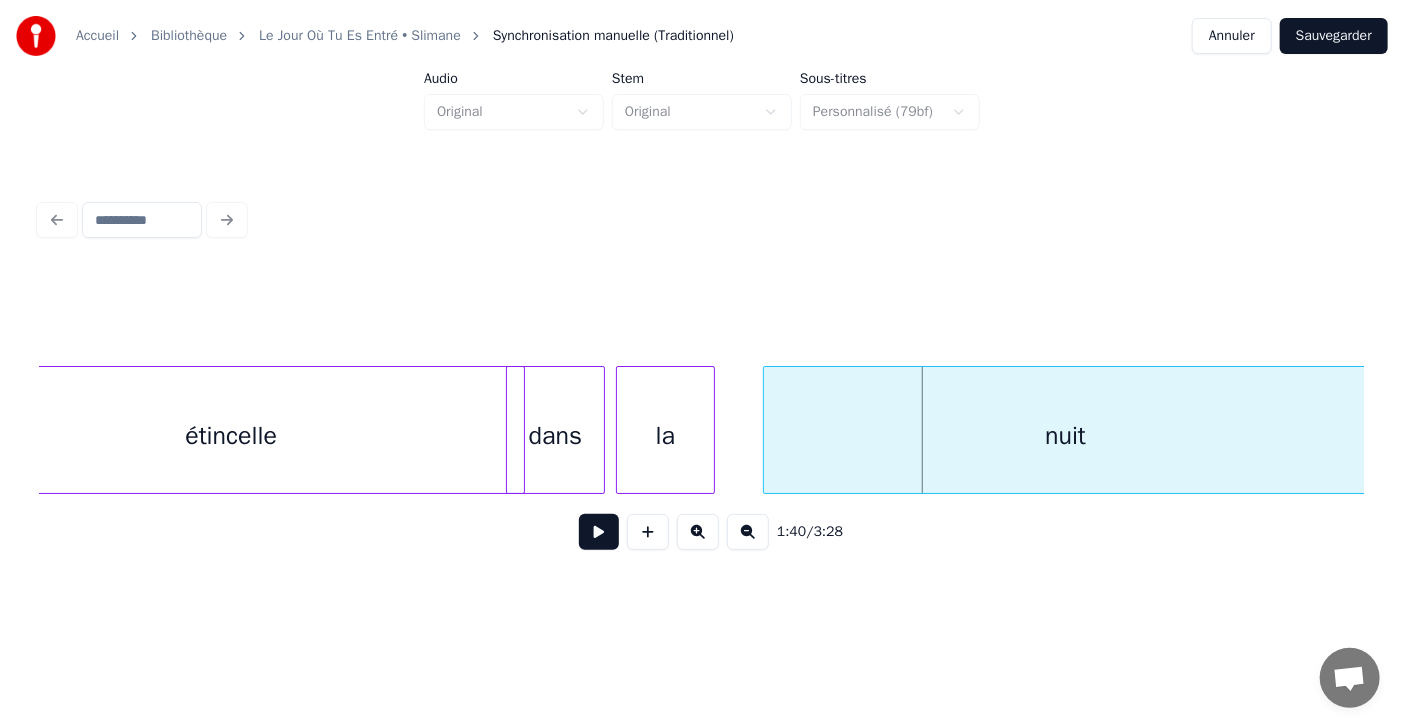 scroll, scrollTop: 0, scrollLeft: 54350, axis: horizontal 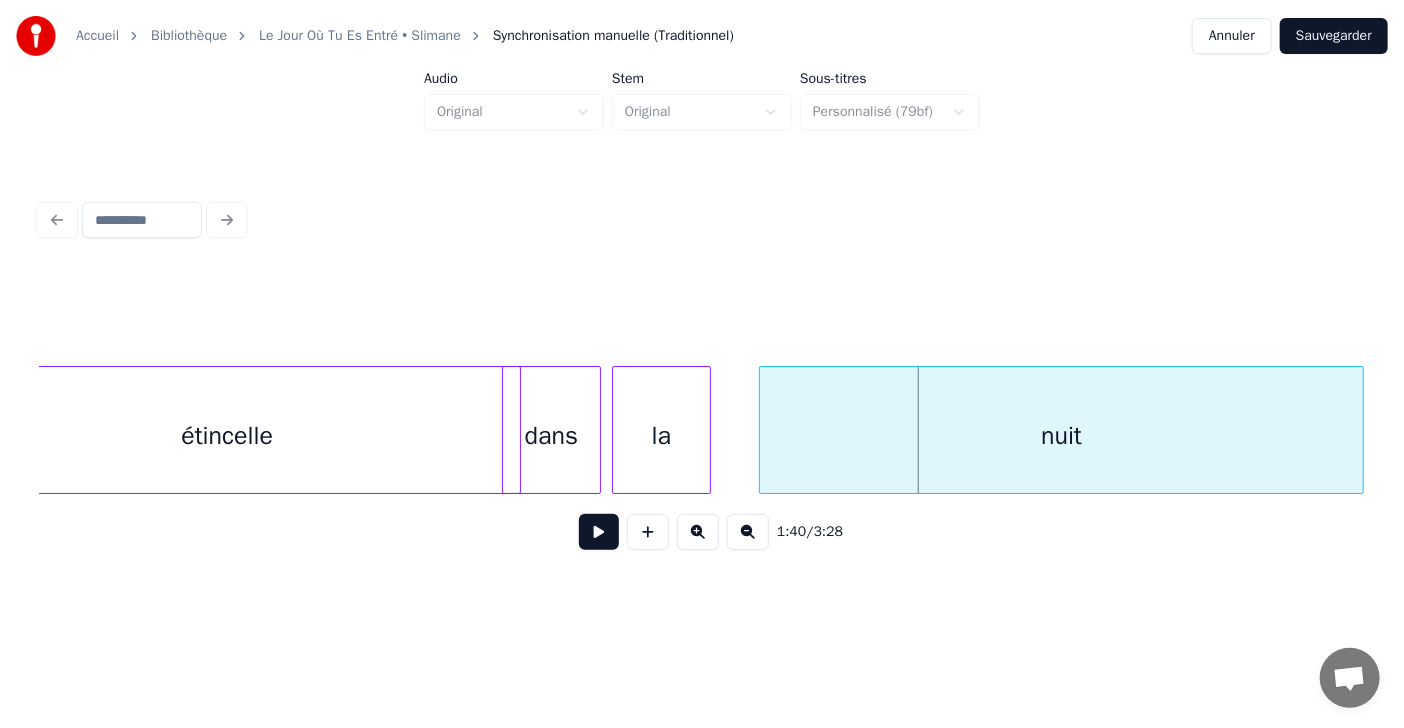 click on "nuit" at bounding box center (1061, 435) 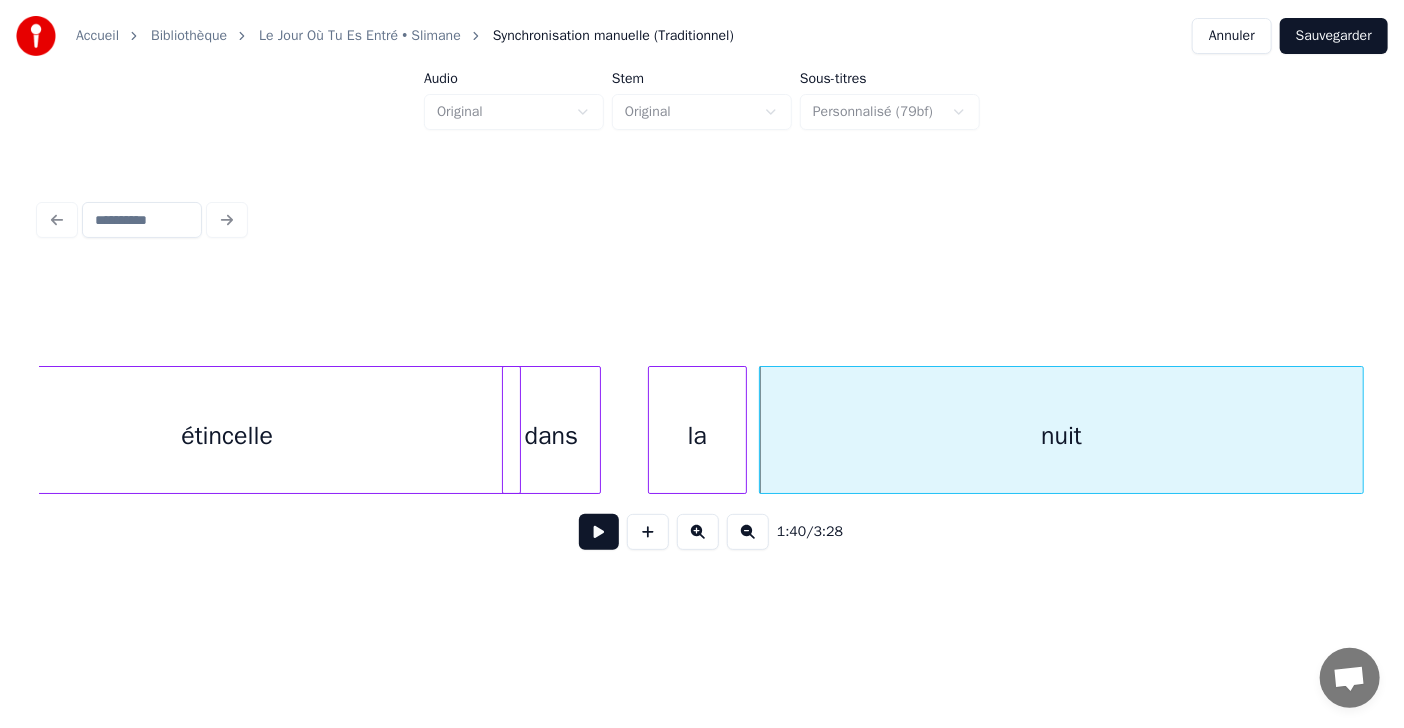 click on "la" at bounding box center [697, 435] 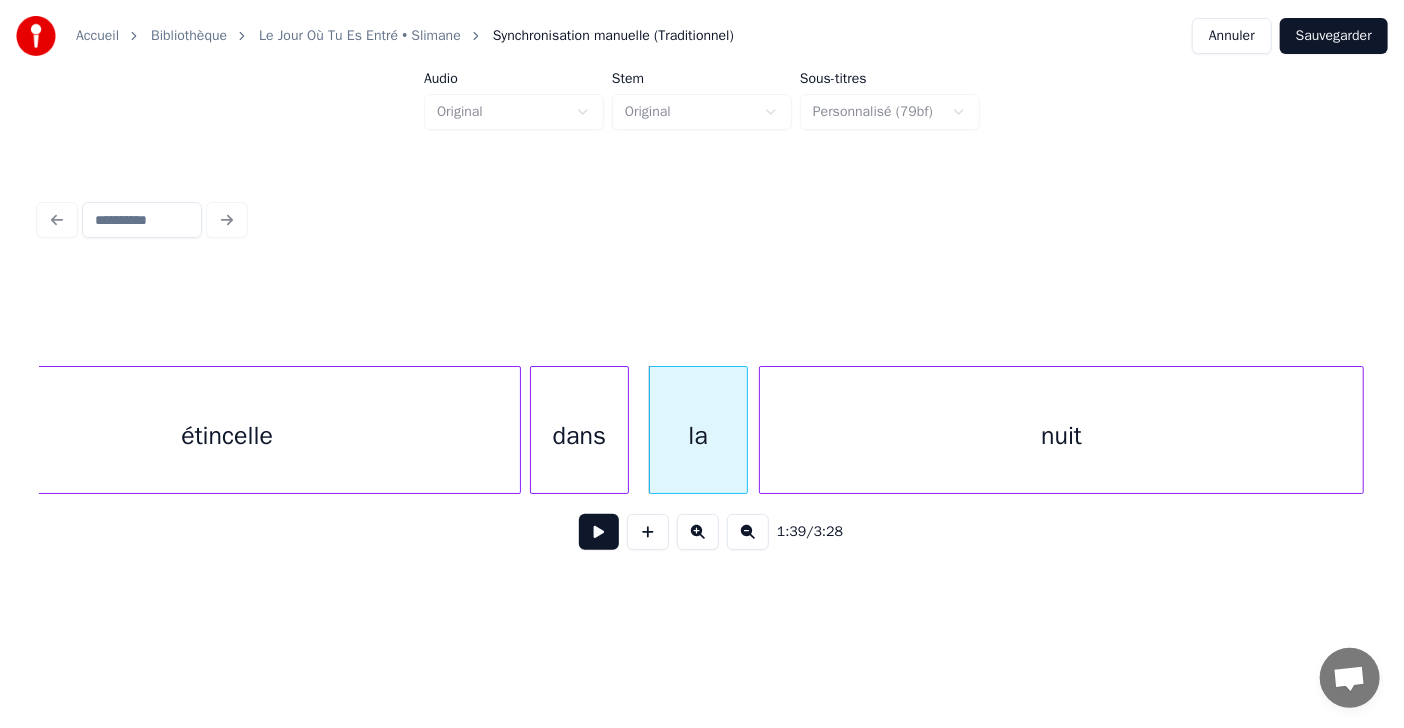 click on "dans" at bounding box center (579, 435) 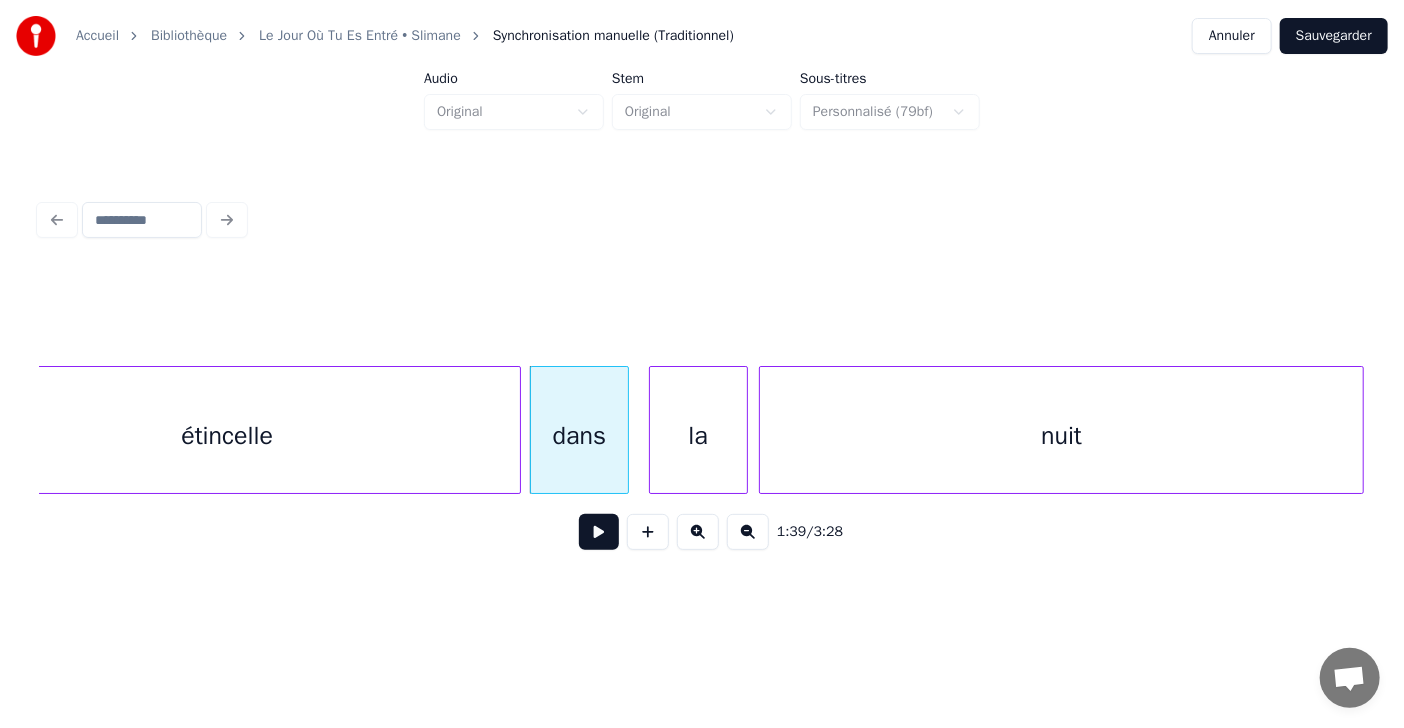 click on "étincelle" at bounding box center (227, 435) 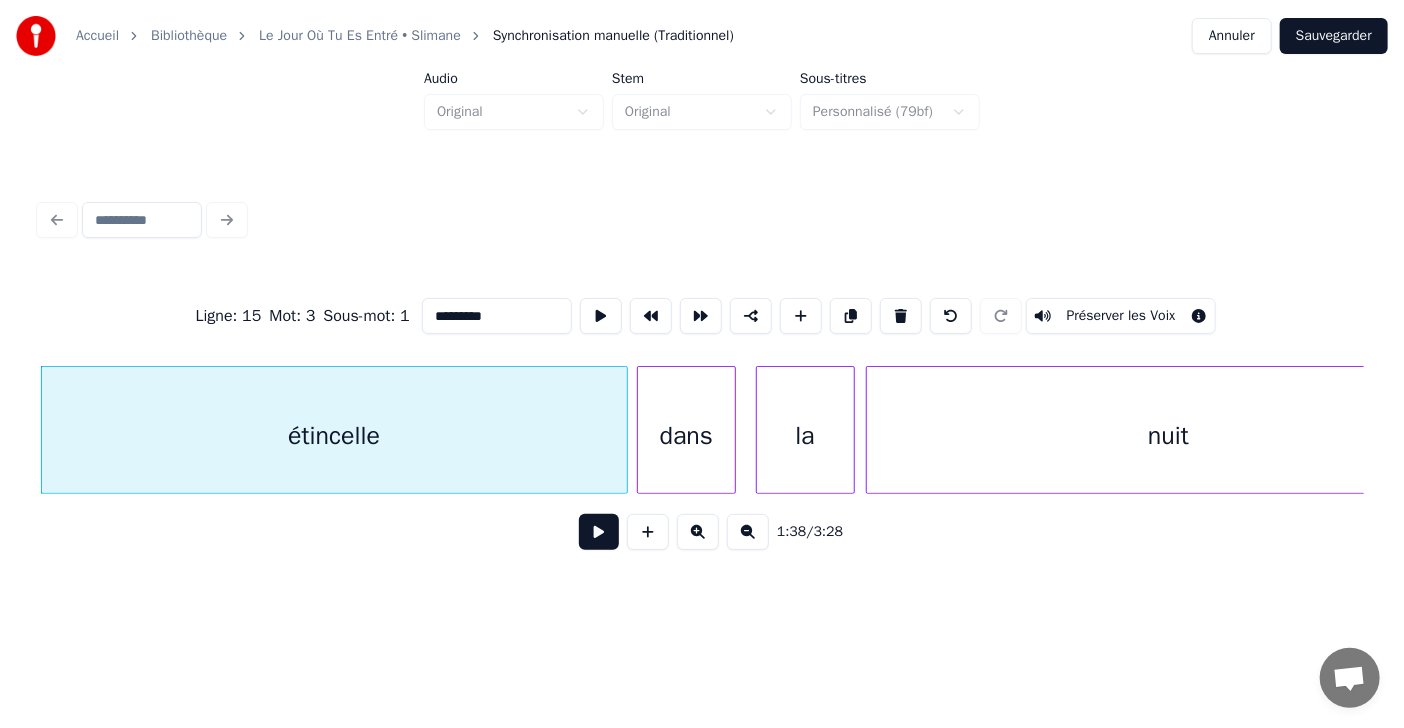 click at bounding box center (599, 532) 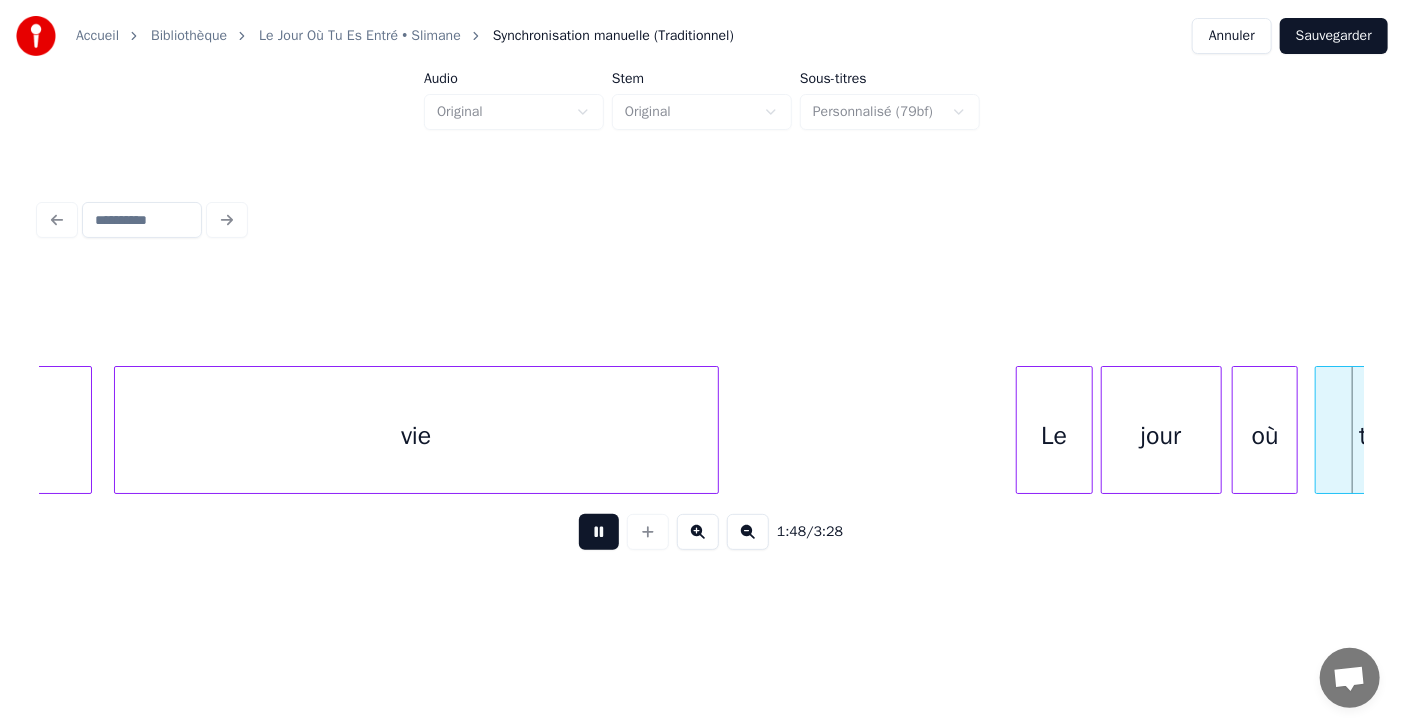 scroll, scrollTop: 0, scrollLeft: 59554, axis: horizontal 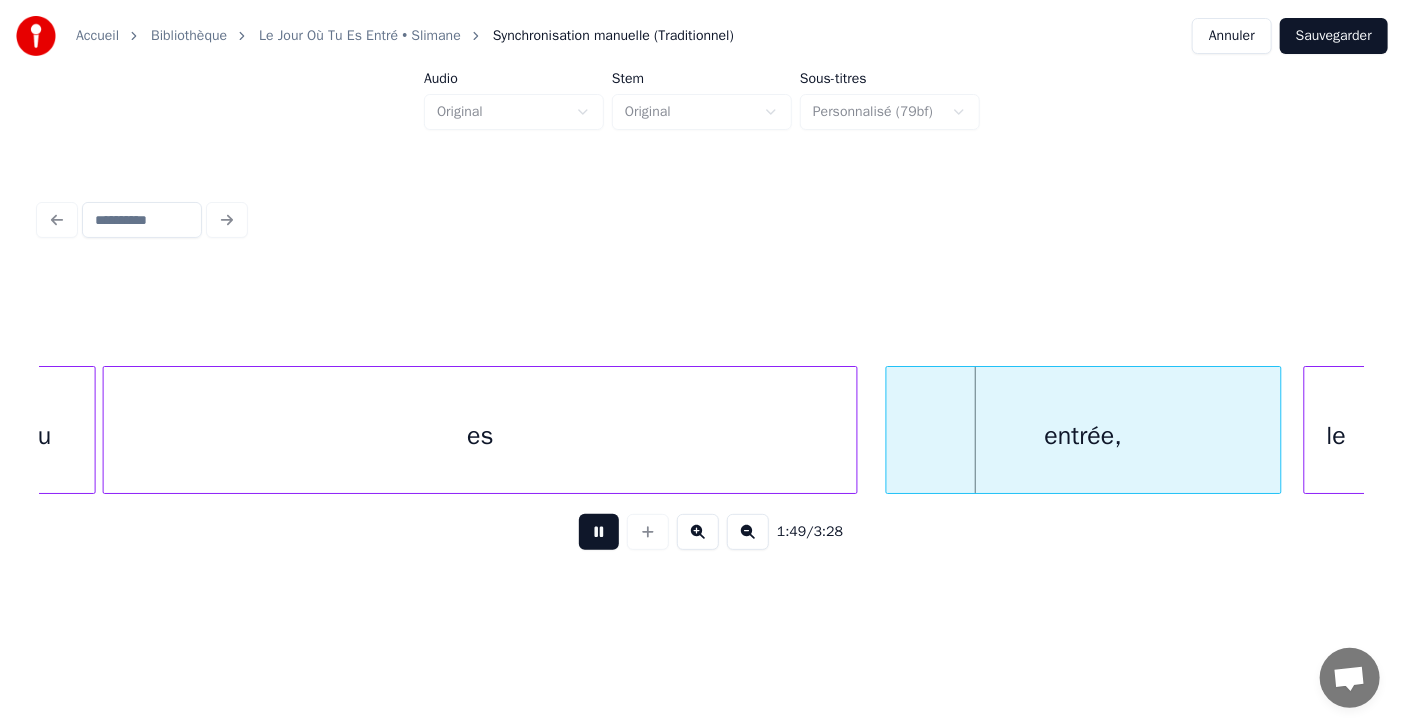 click at bounding box center [599, 532] 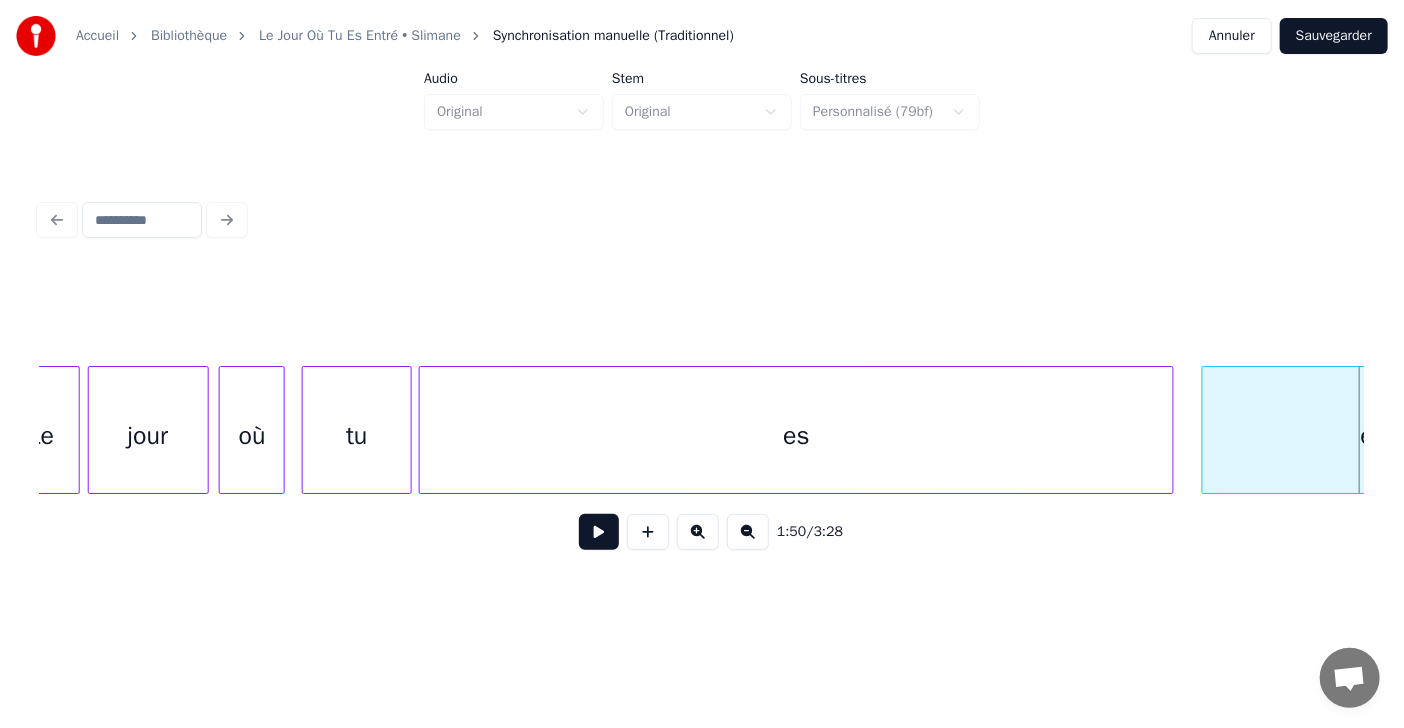scroll, scrollTop: 0, scrollLeft: 59199, axis: horizontal 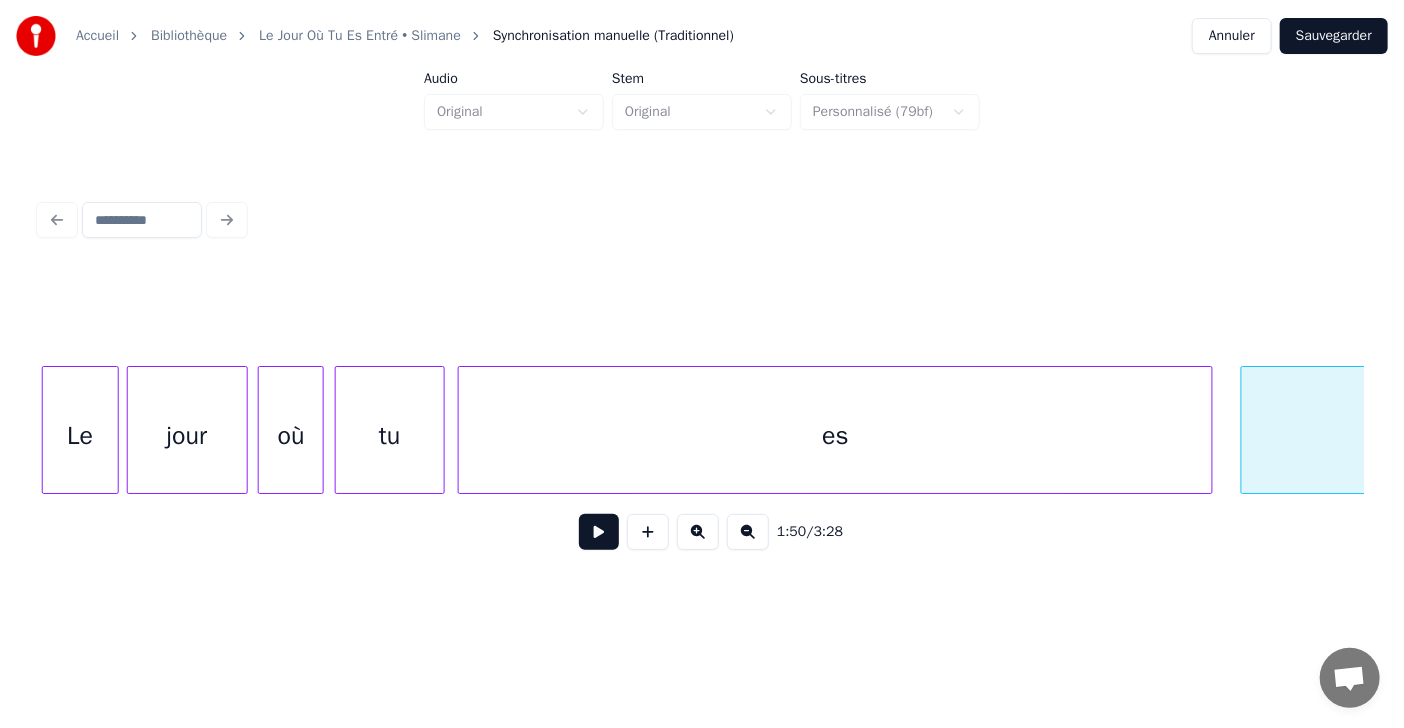 click on "tu" at bounding box center (390, 435) 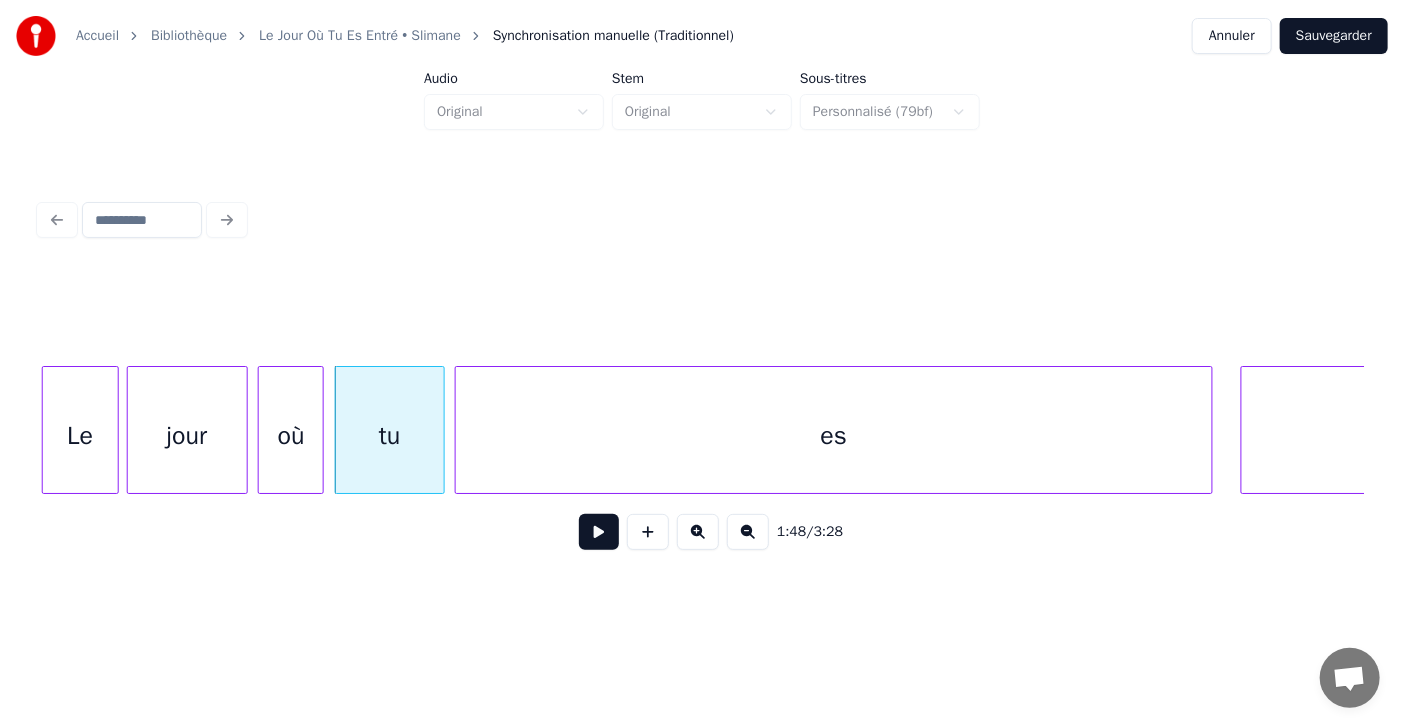click at bounding box center (459, 430) 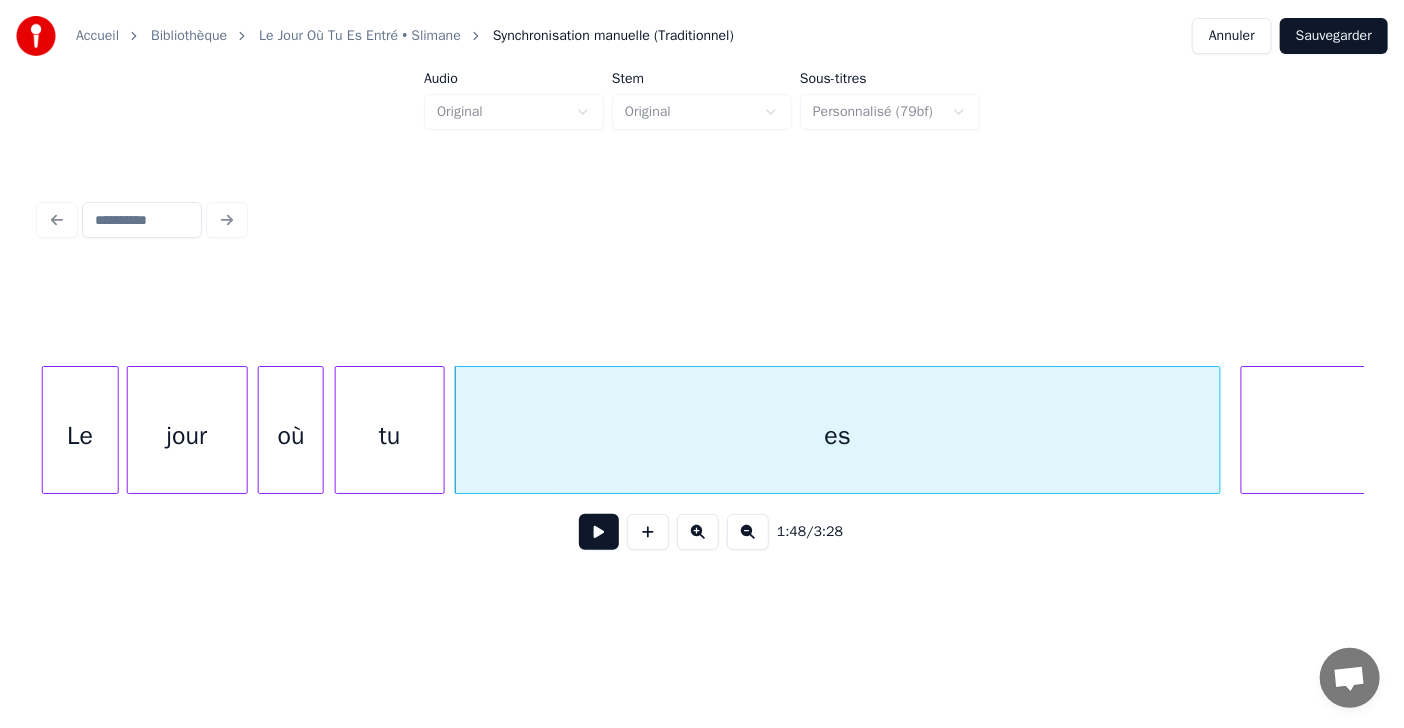click at bounding box center [1217, 430] 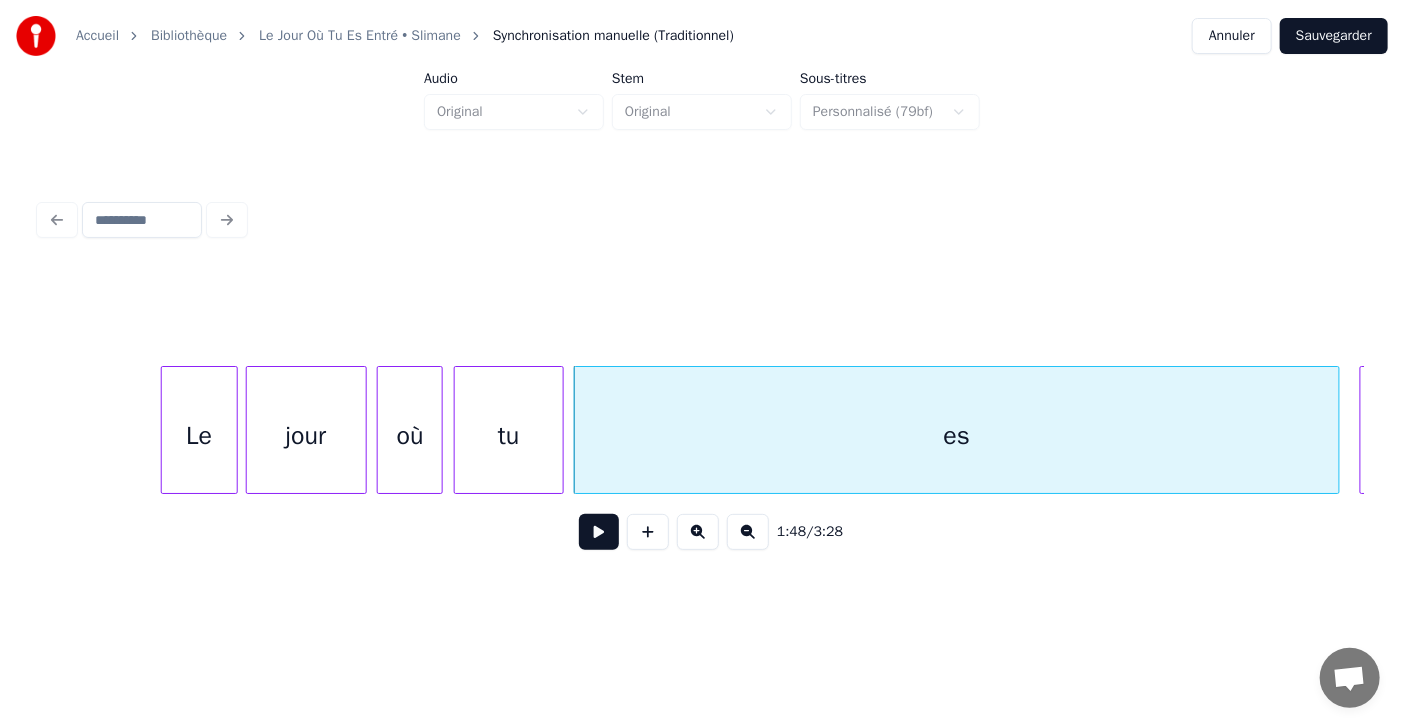 scroll, scrollTop: 0, scrollLeft: 59041, axis: horizontal 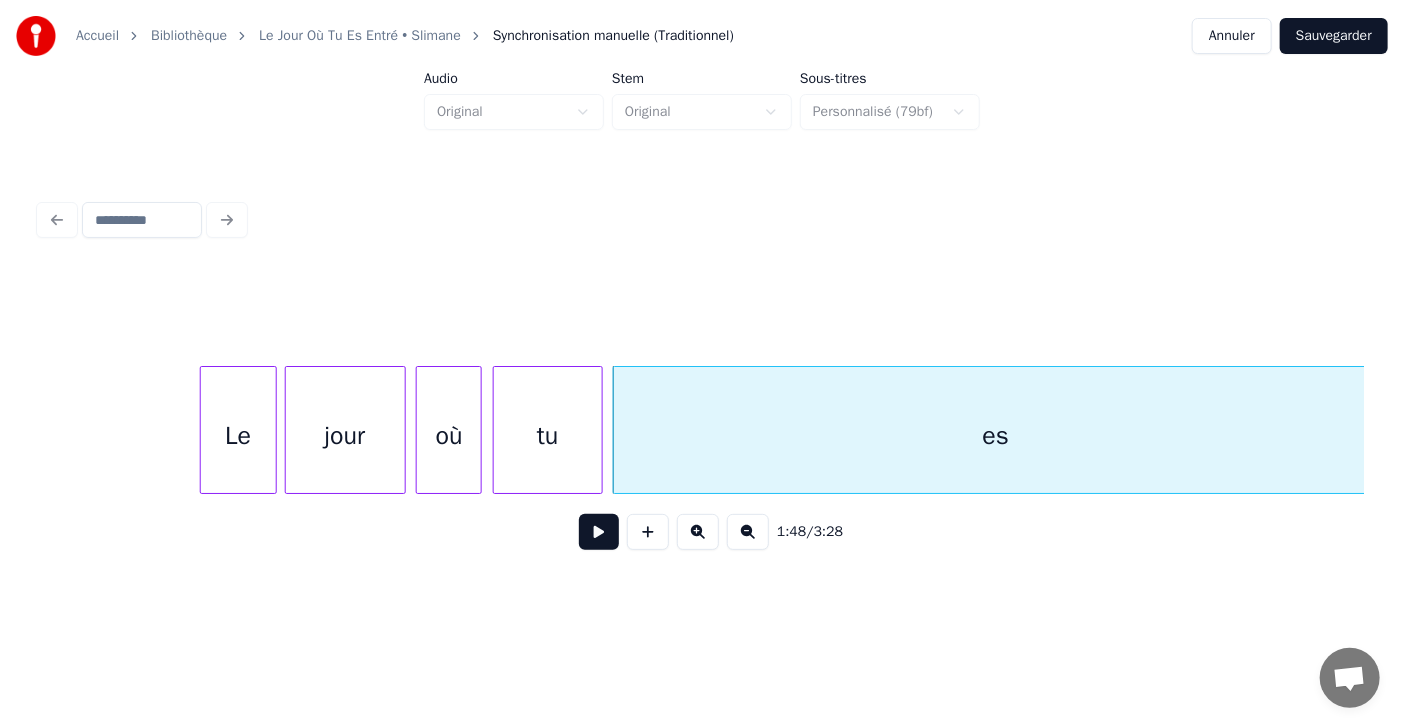click on "tu es où jour Le" at bounding box center (-1621, 430) 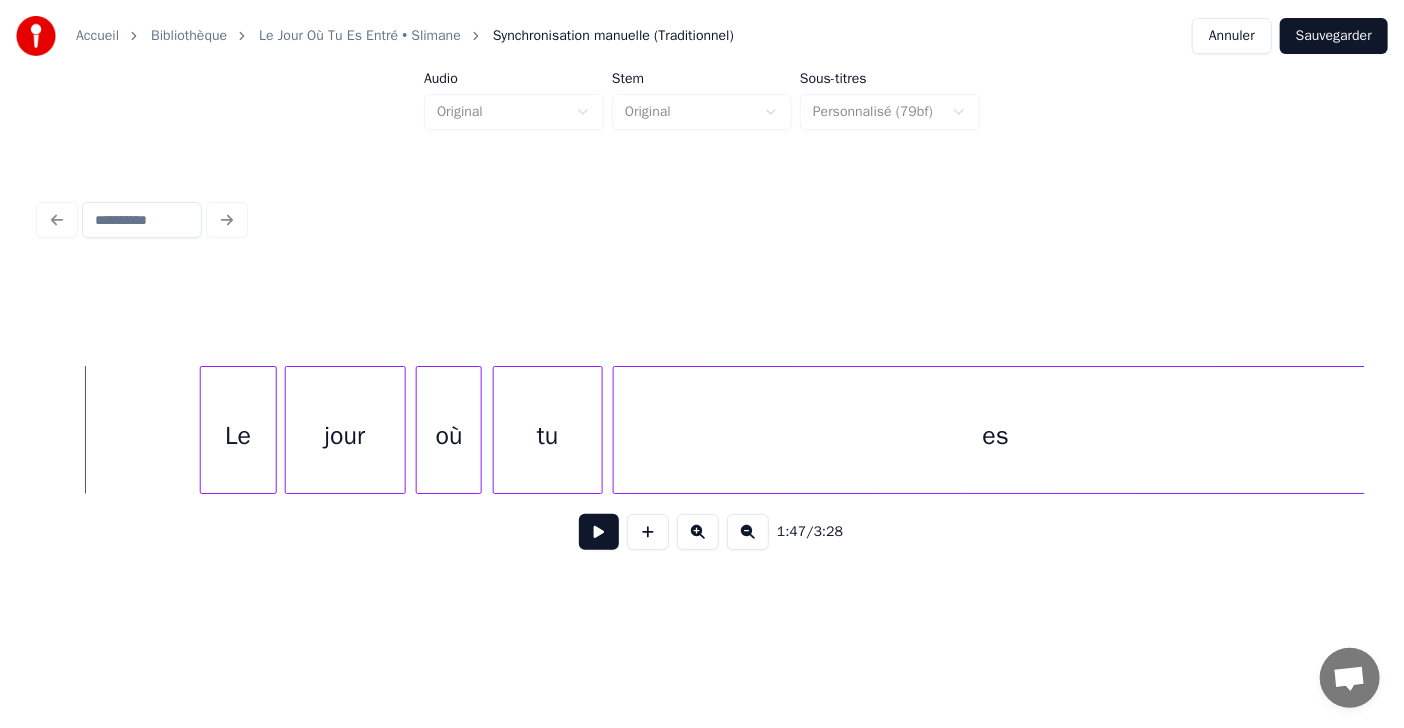 click at bounding box center [599, 532] 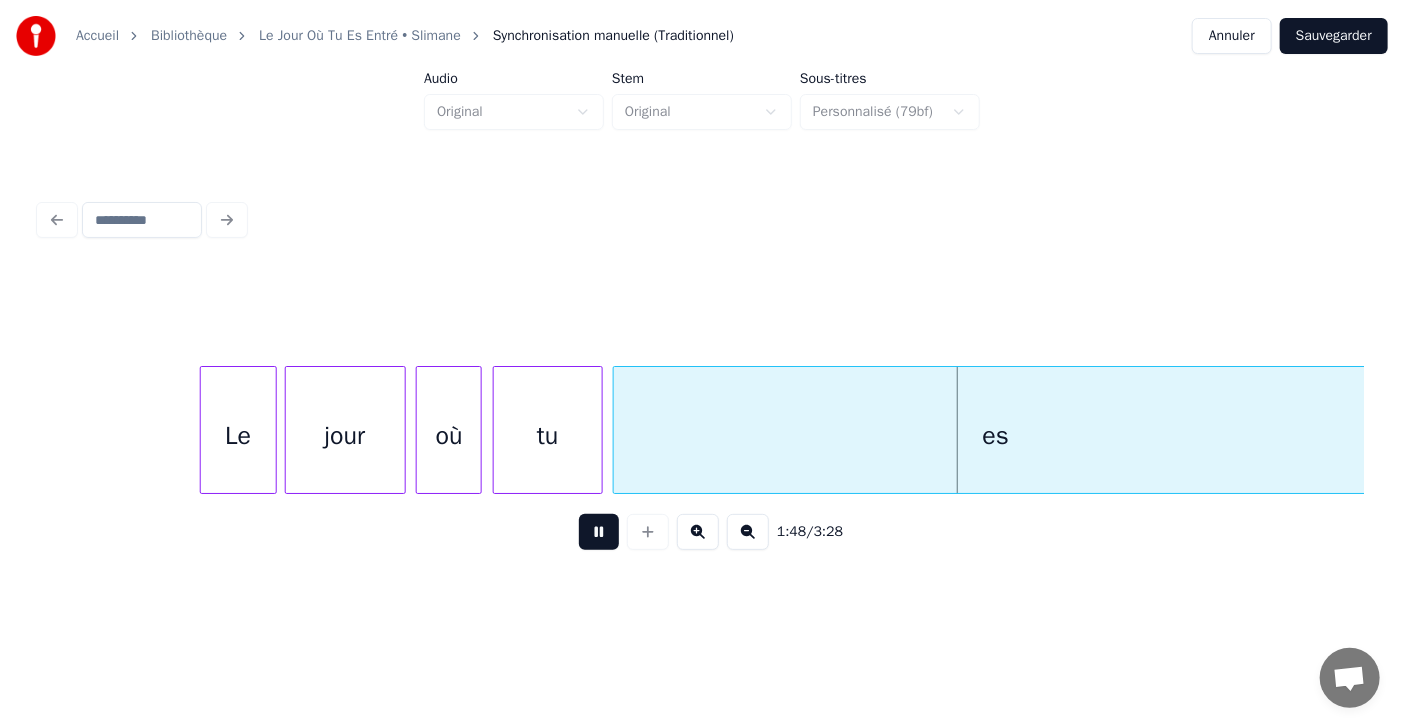 click at bounding box center [599, 532] 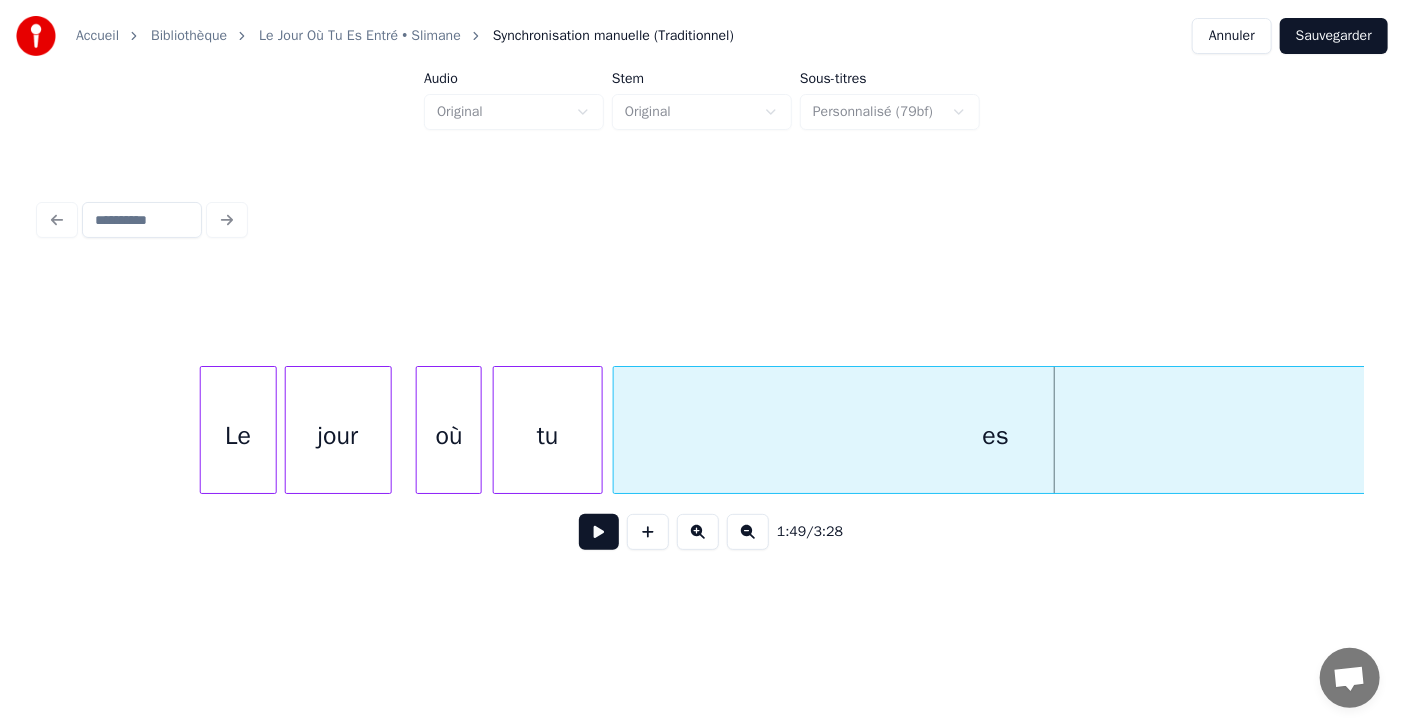 click at bounding box center (388, 430) 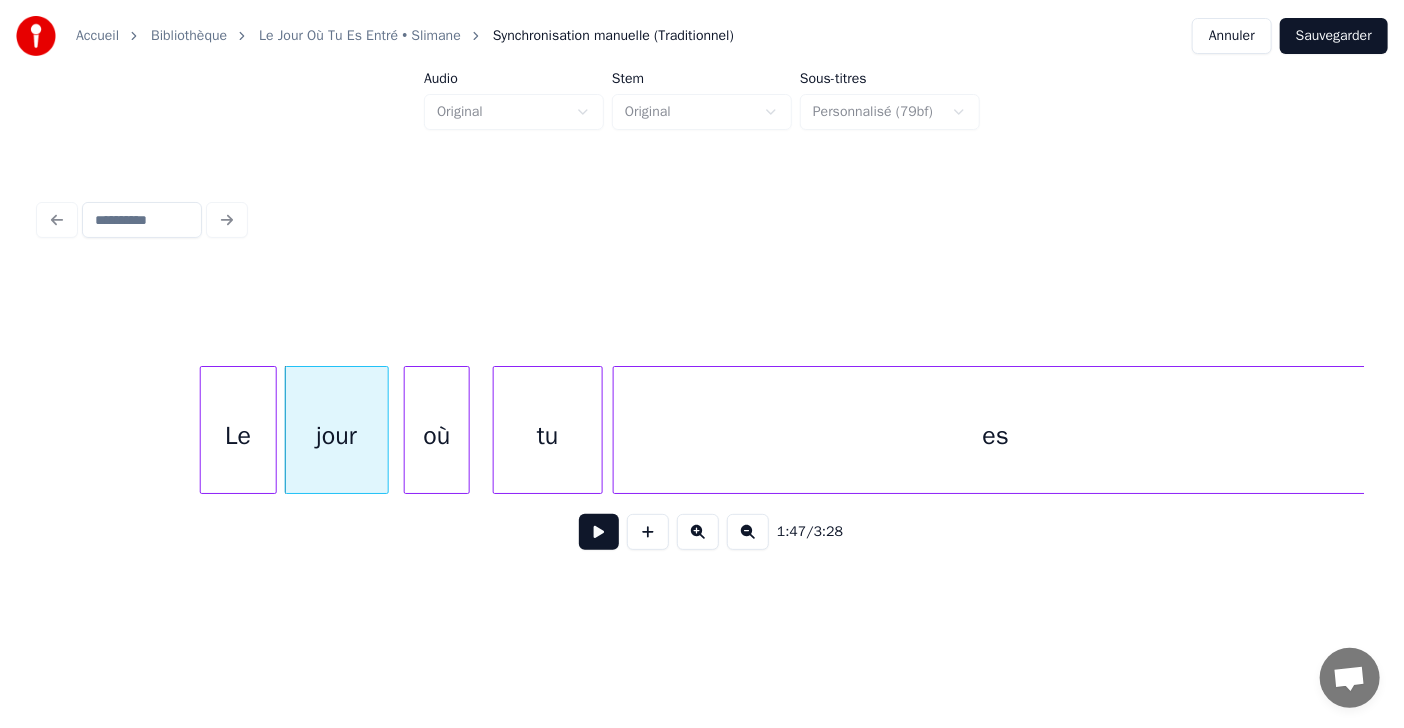 click on "où" at bounding box center [437, 435] 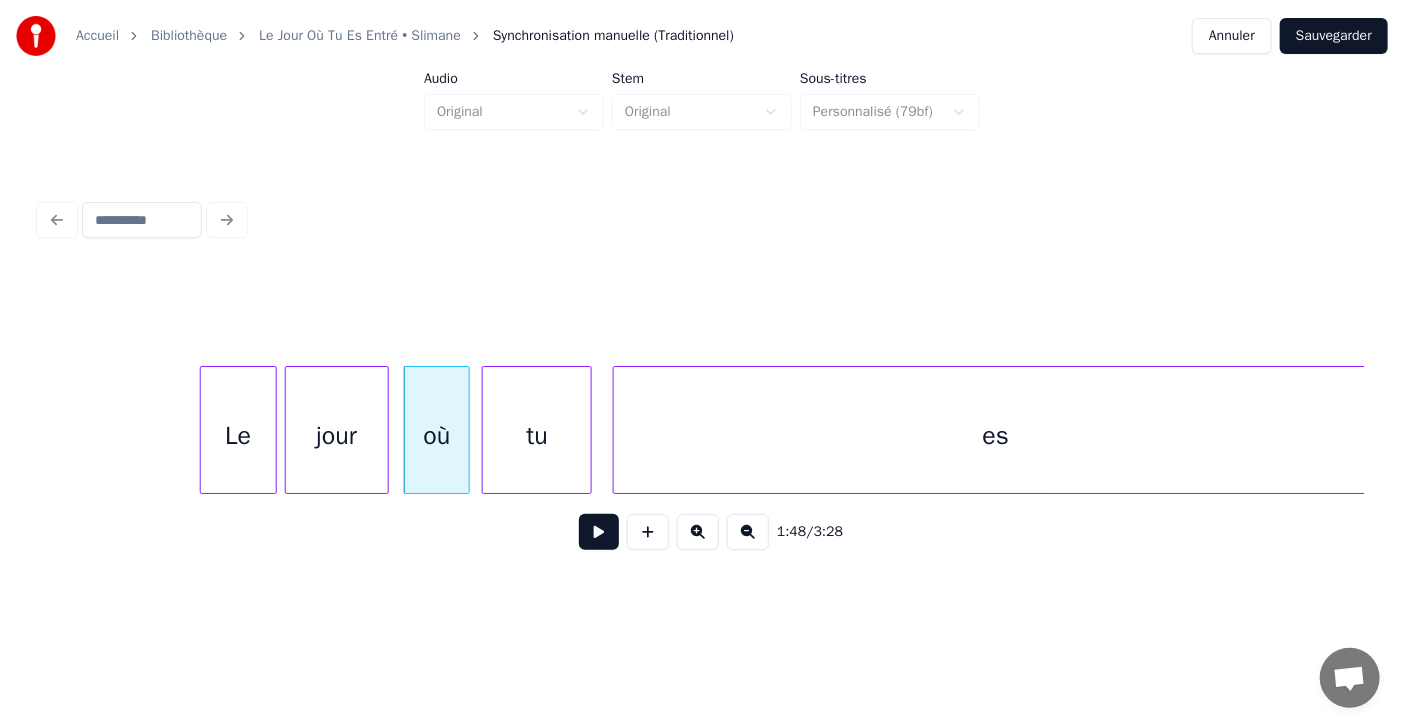 click on "tu" at bounding box center [537, 435] 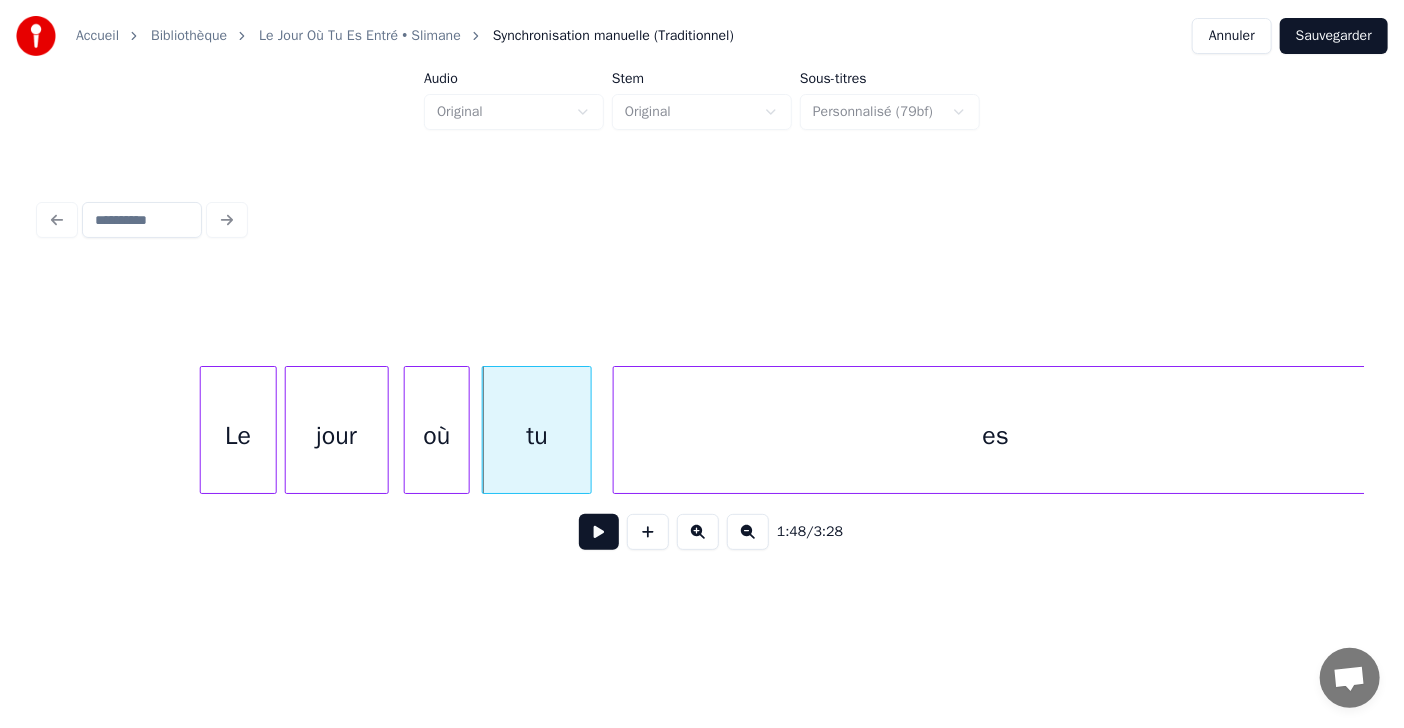 click on "tu es où jour Le" at bounding box center (-1621, 430) 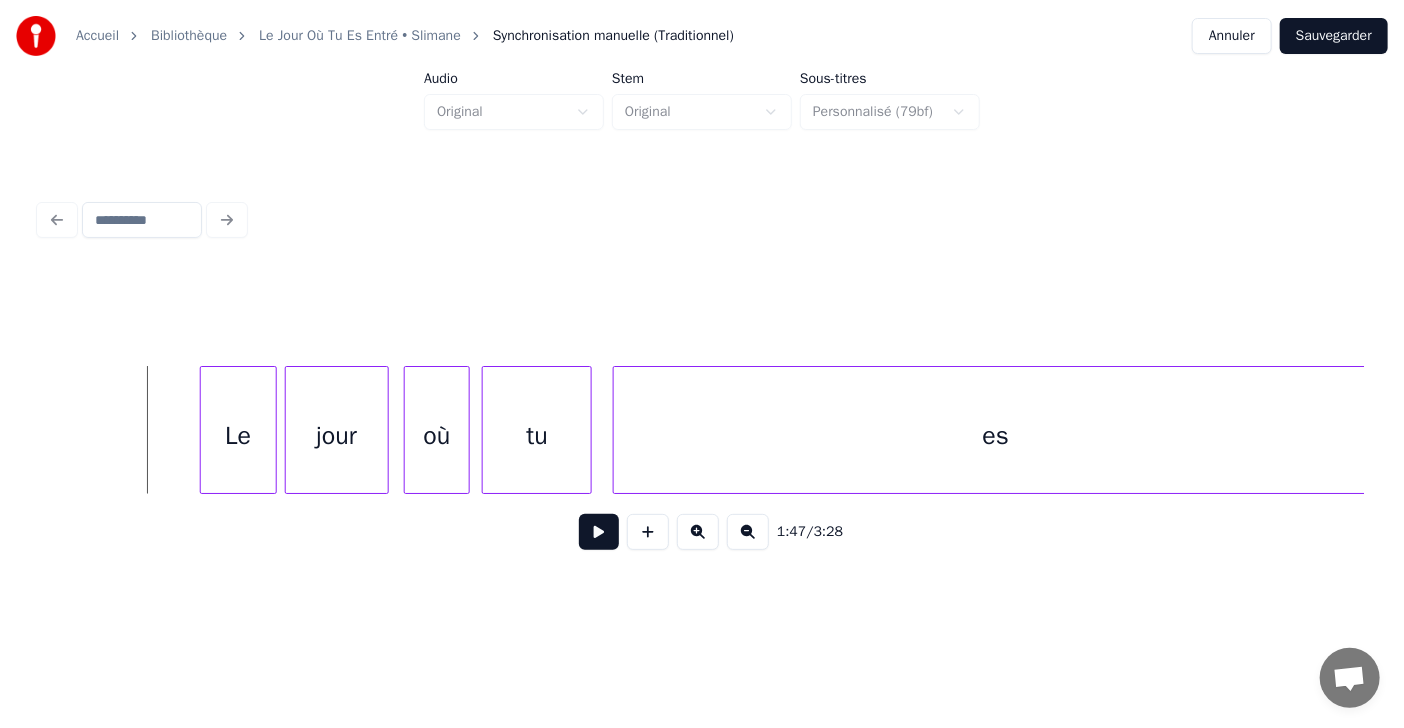 click at bounding box center [599, 532] 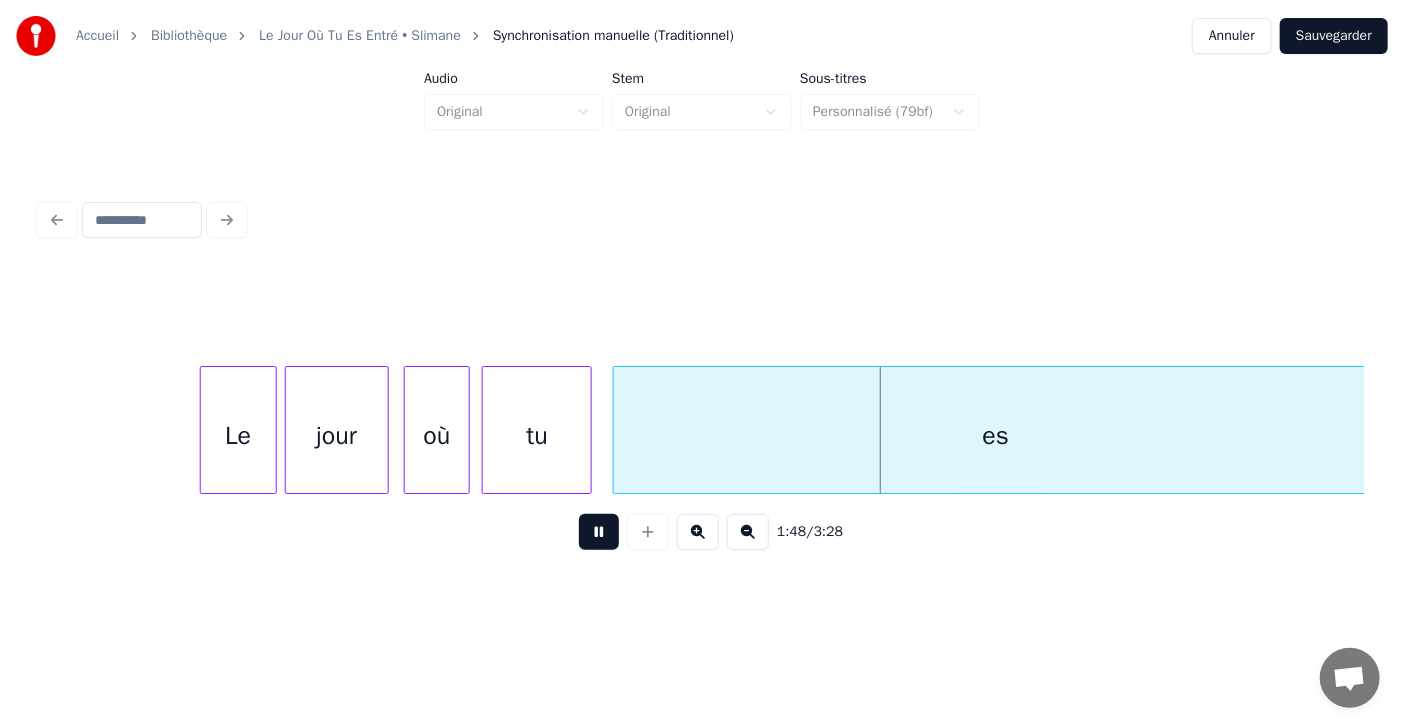 click at bounding box center (599, 532) 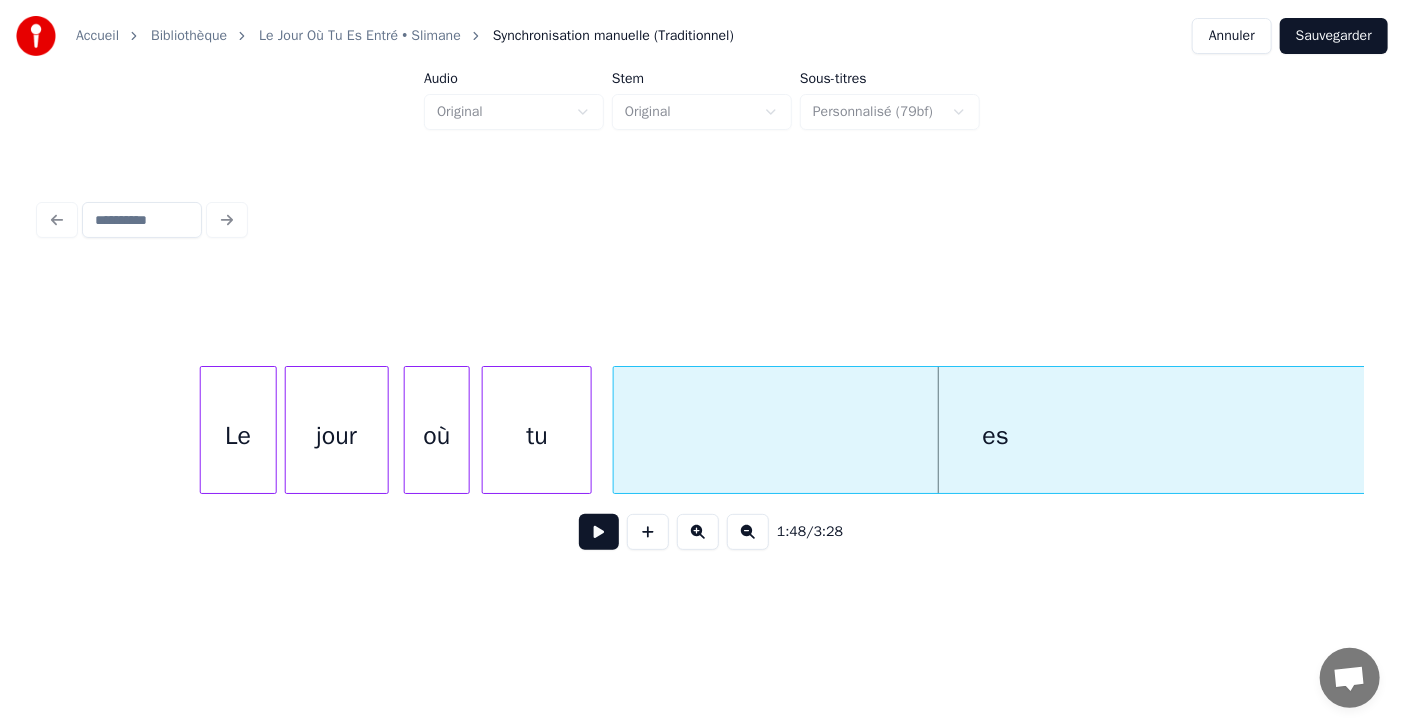 click on "tu es où jour Le" at bounding box center [-1621, 430] 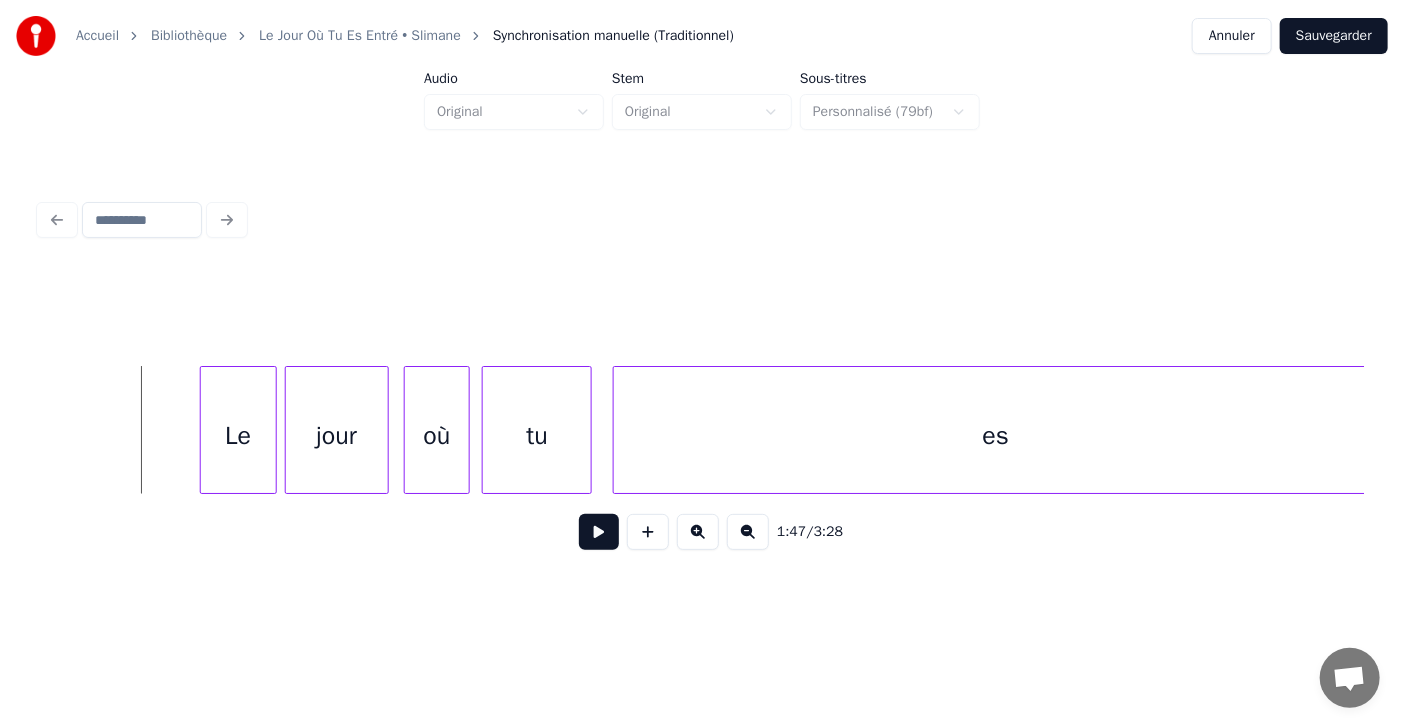 click at bounding box center [599, 532] 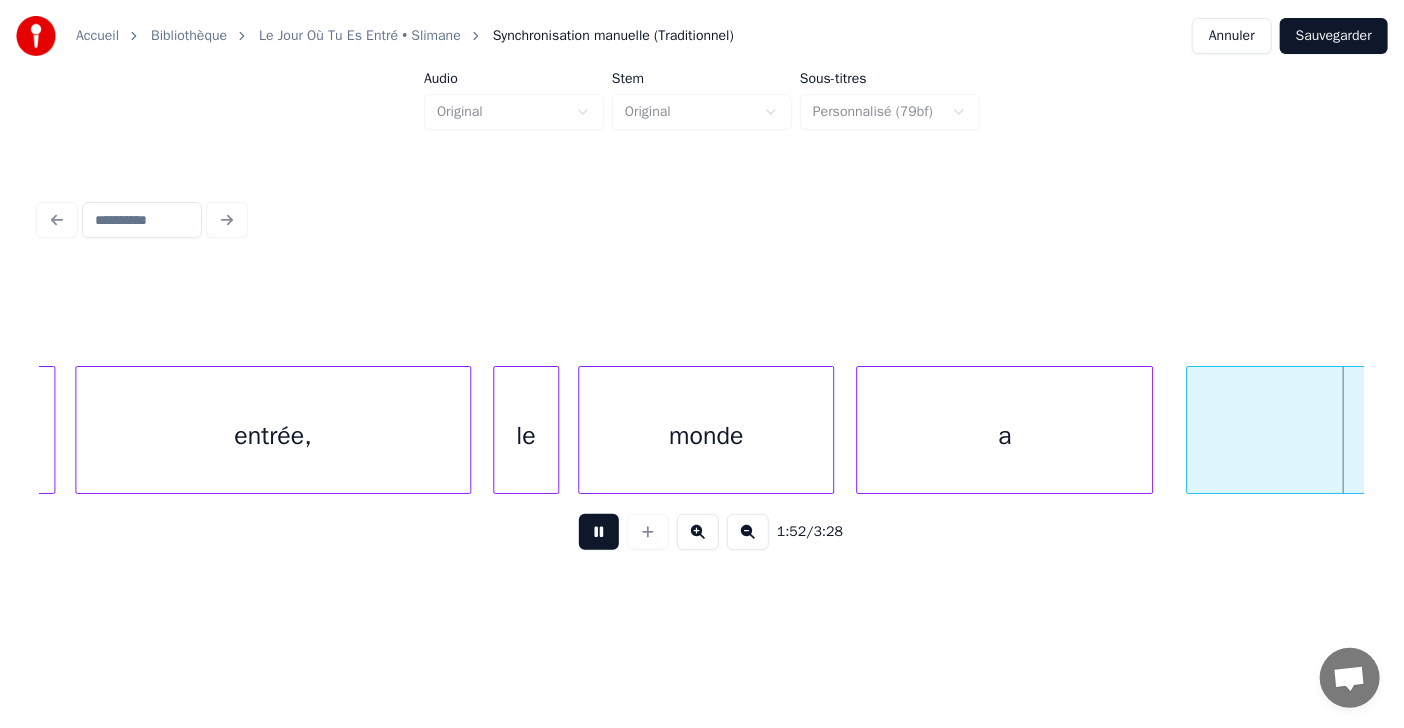 scroll, scrollTop: 0, scrollLeft: 61699, axis: horizontal 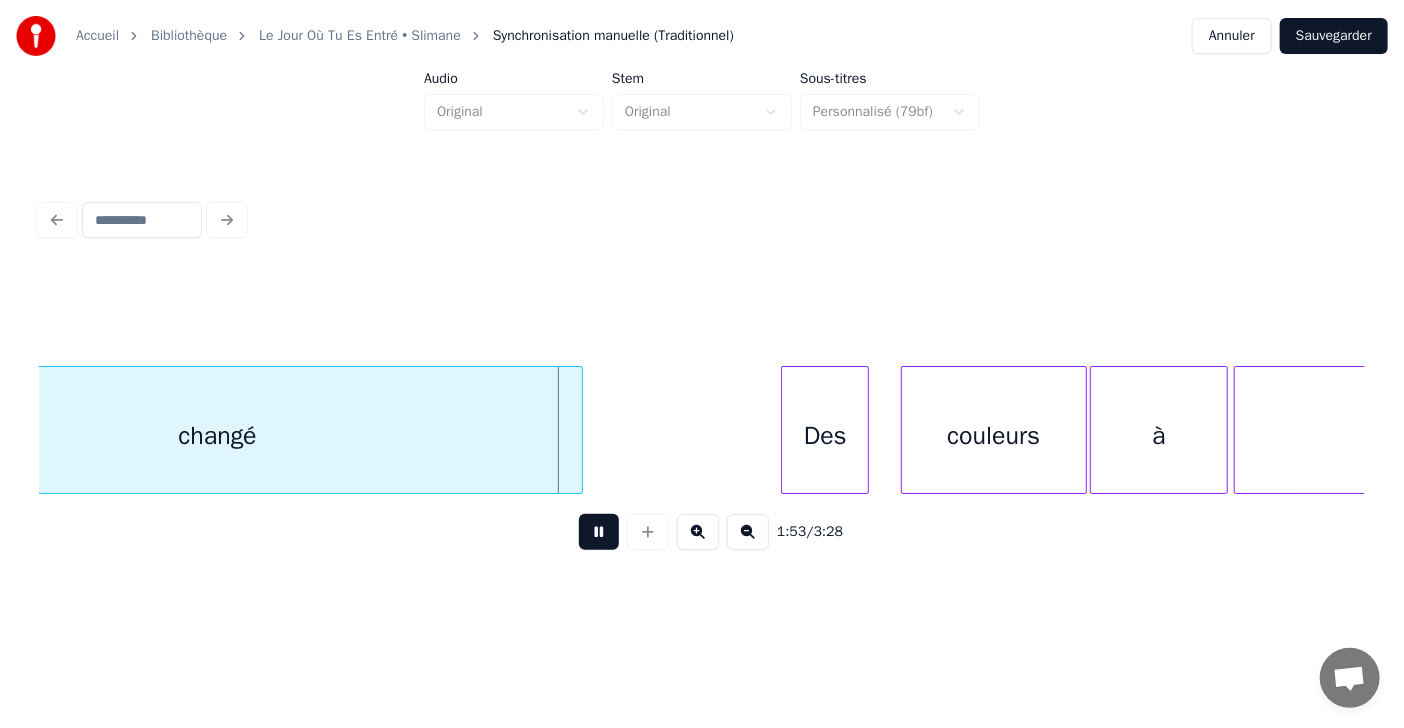 click at bounding box center [599, 532] 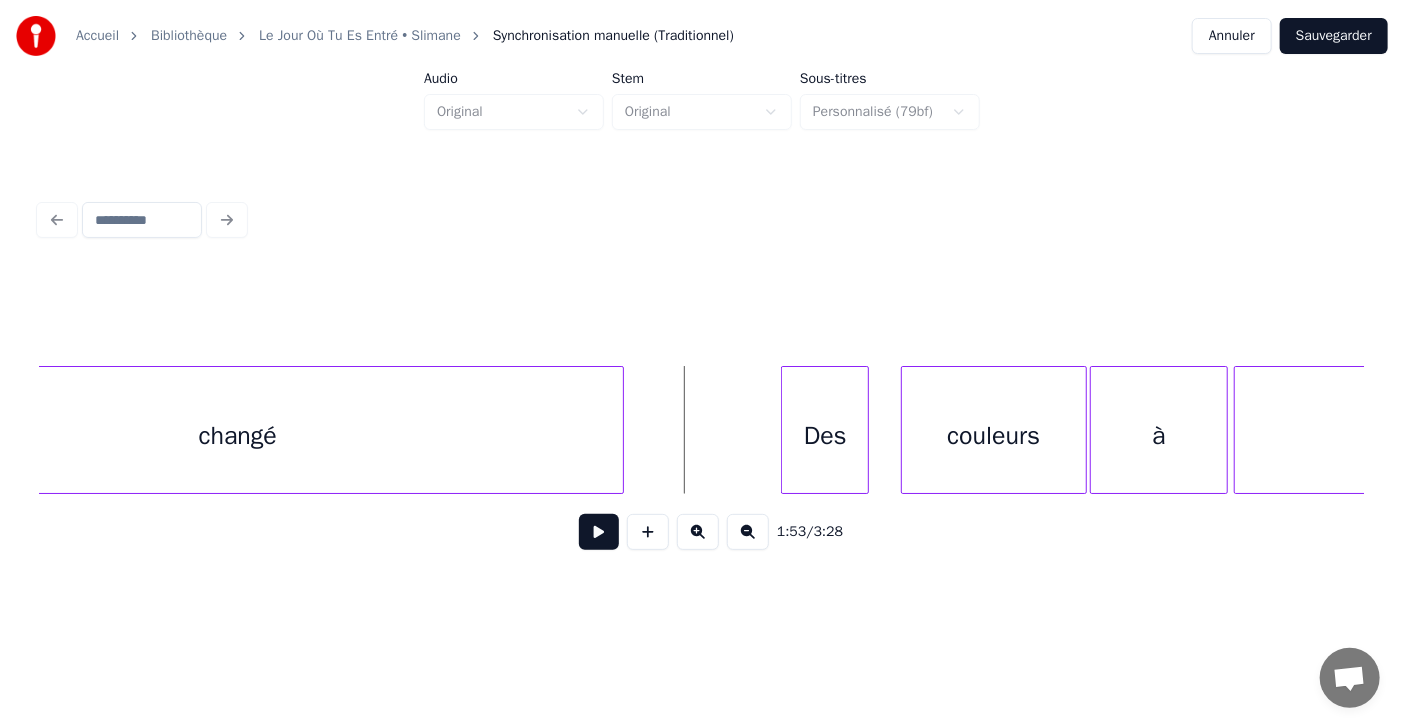 click at bounding box center [620, 430] 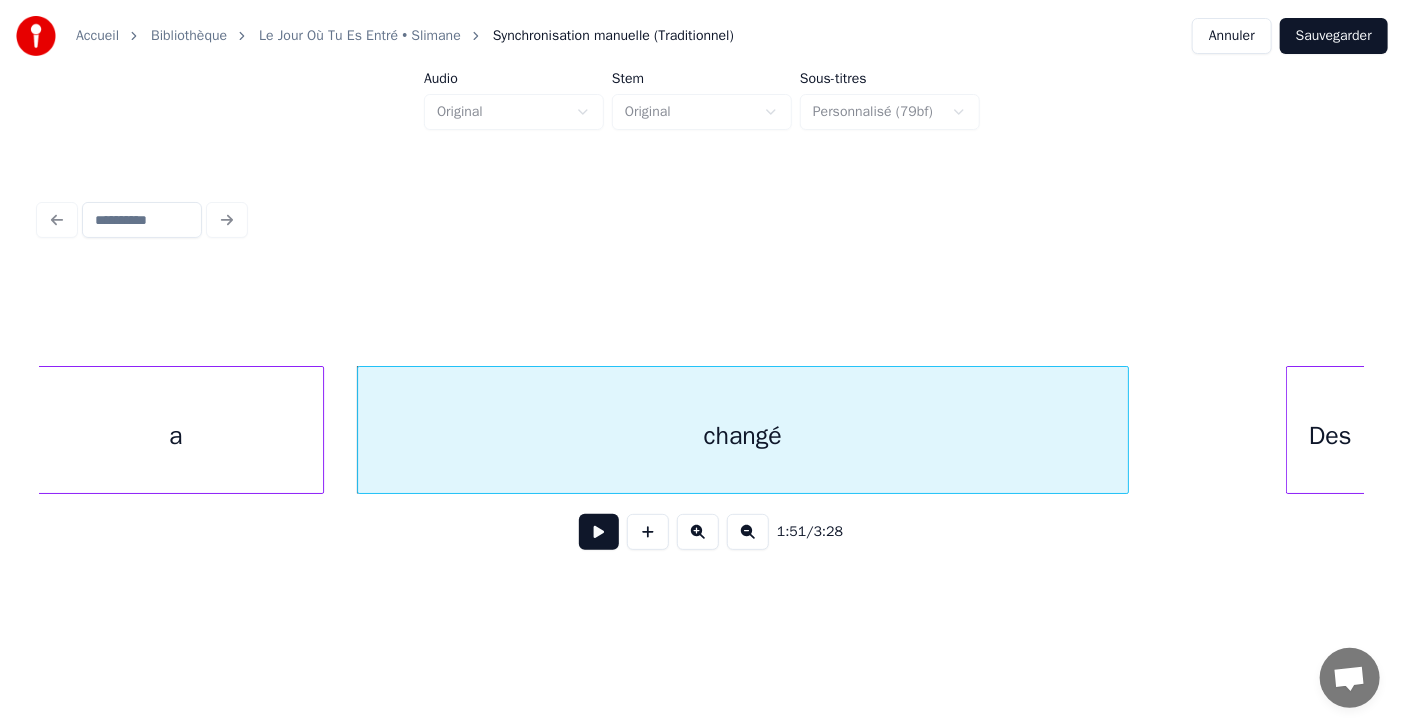 scroll, scrollTop: 0, scrollLeft: 61155, axis: horizontal 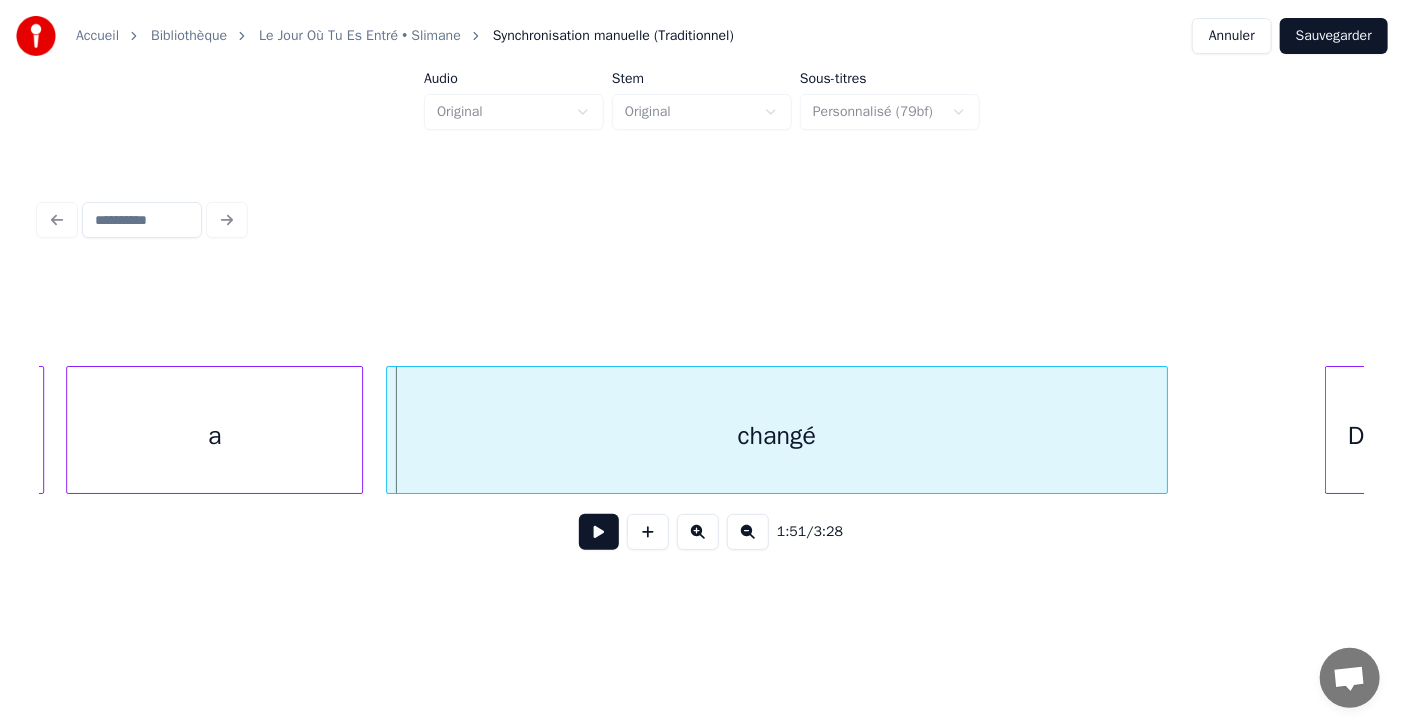 click at bounding box center [390, 430] 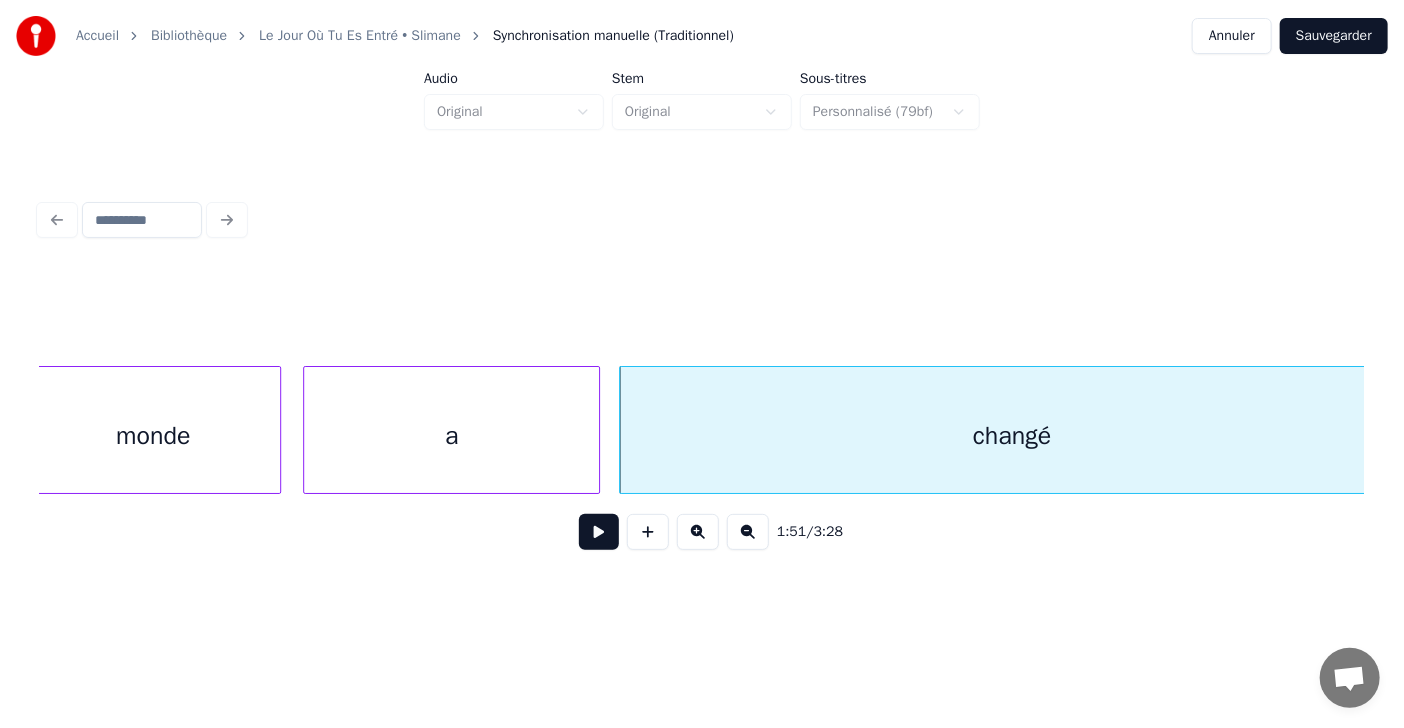scroll, scrollTop: 0, scrollLeft: 60878, axis: horizontal 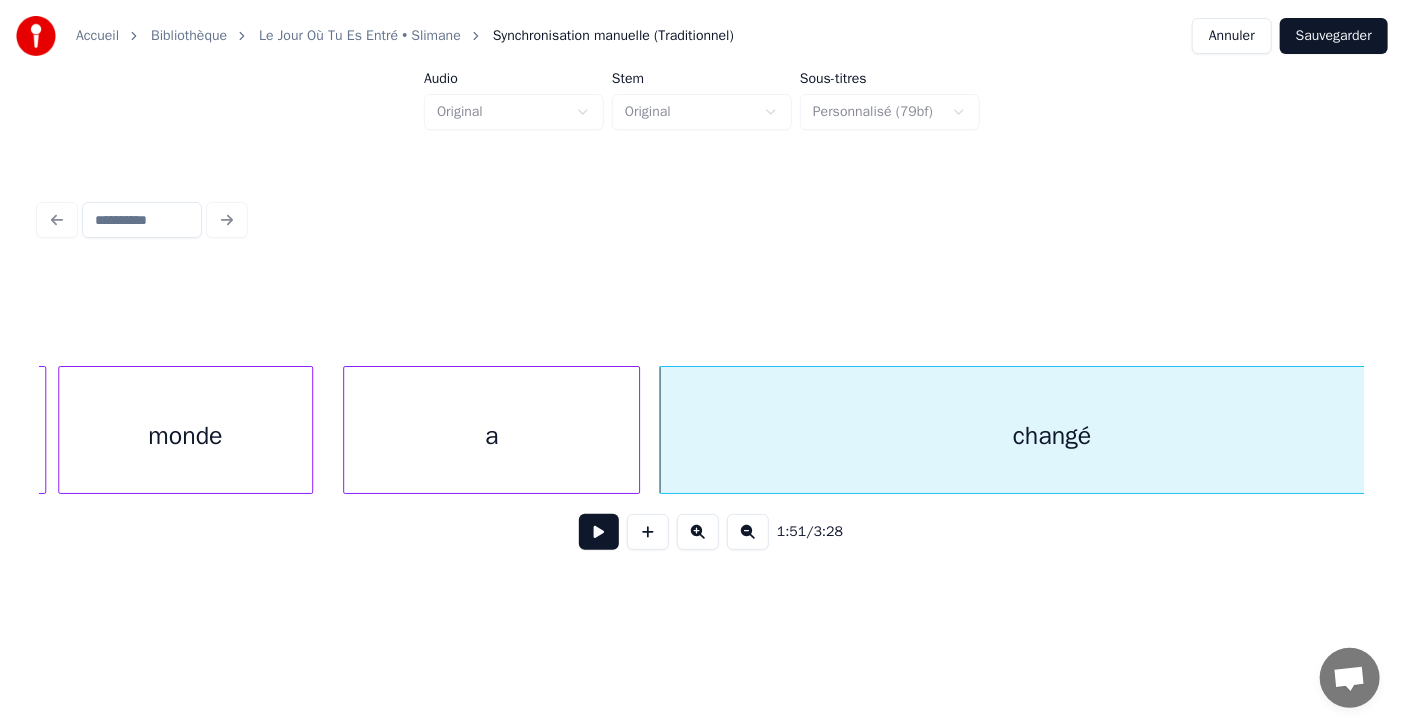 click on "monde" at bounding box center [185, 435] 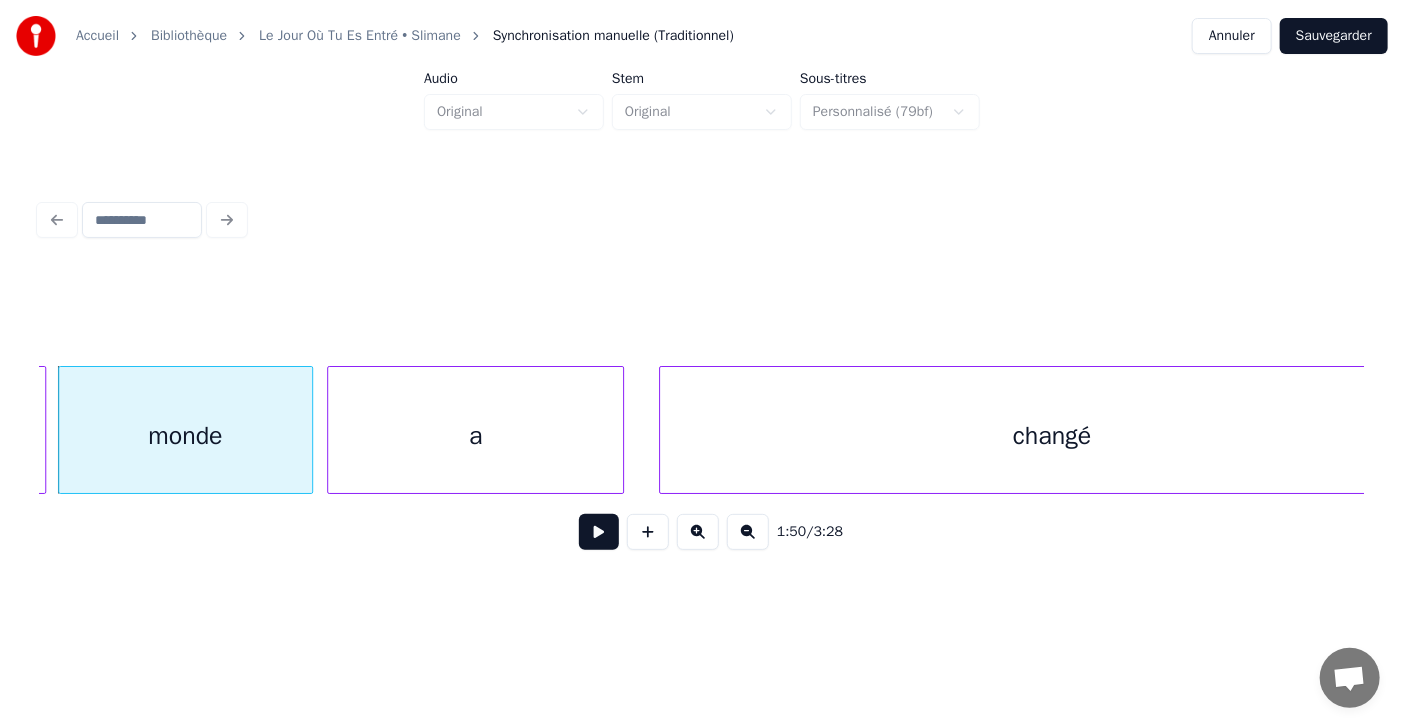 click on "a" at bounding box center (475, 435) 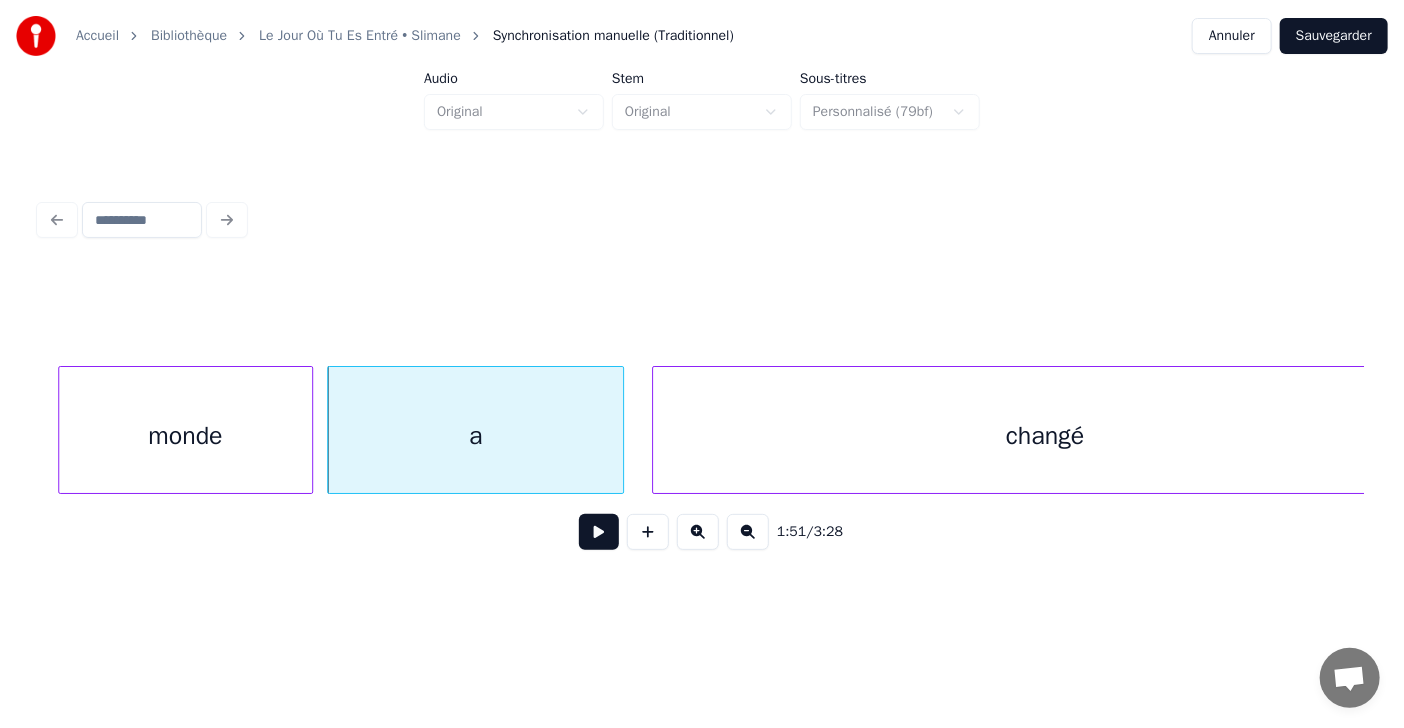 scroll, scrollTop: 0, scrollLeft: 60953, axis: horizontal 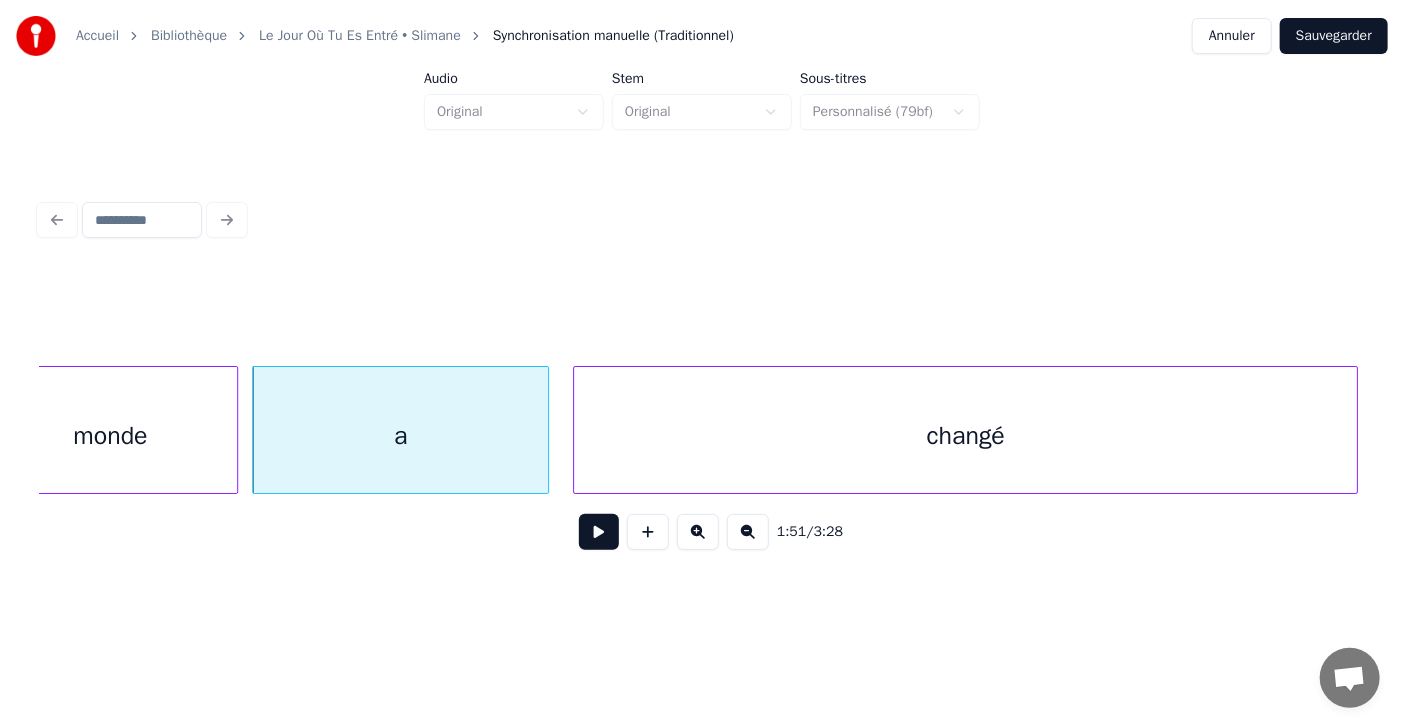 click on "changé" at bounding box center (965, 435) 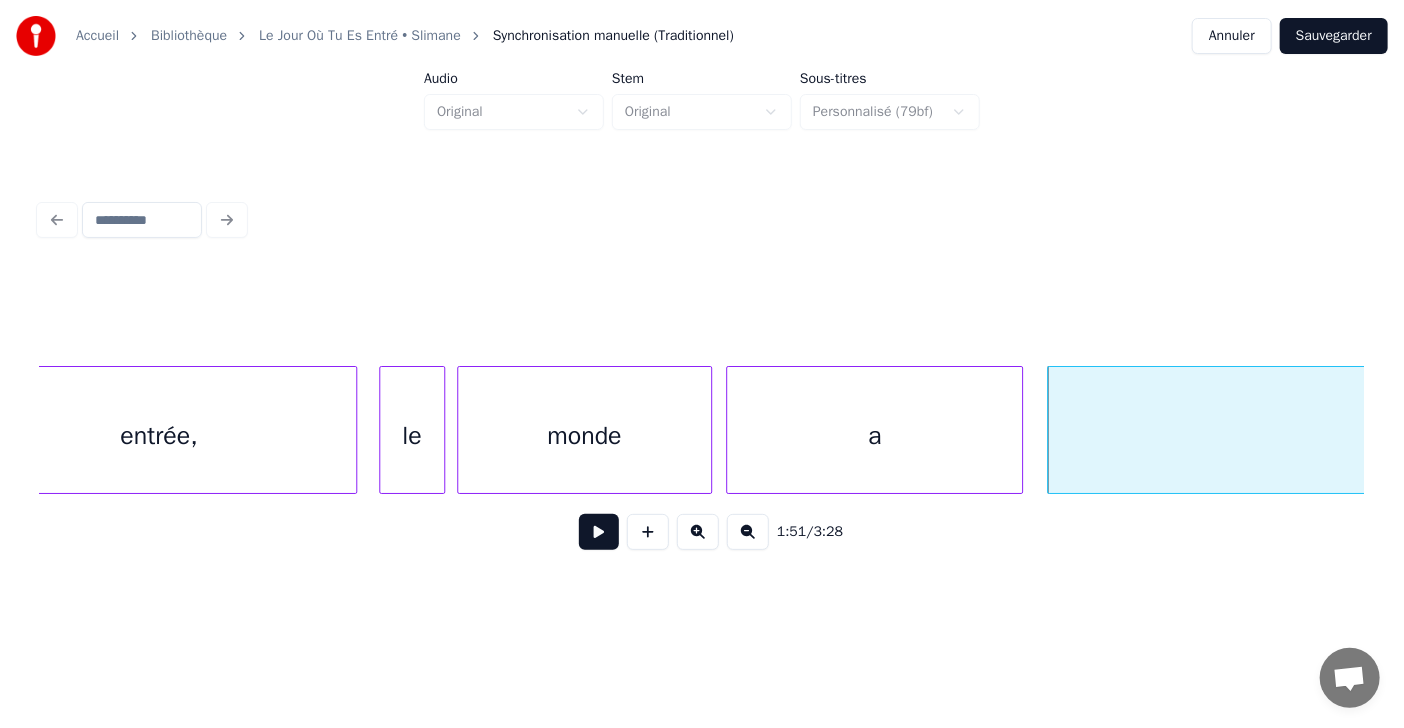click on "entrée," at bounding box center [159, 435] 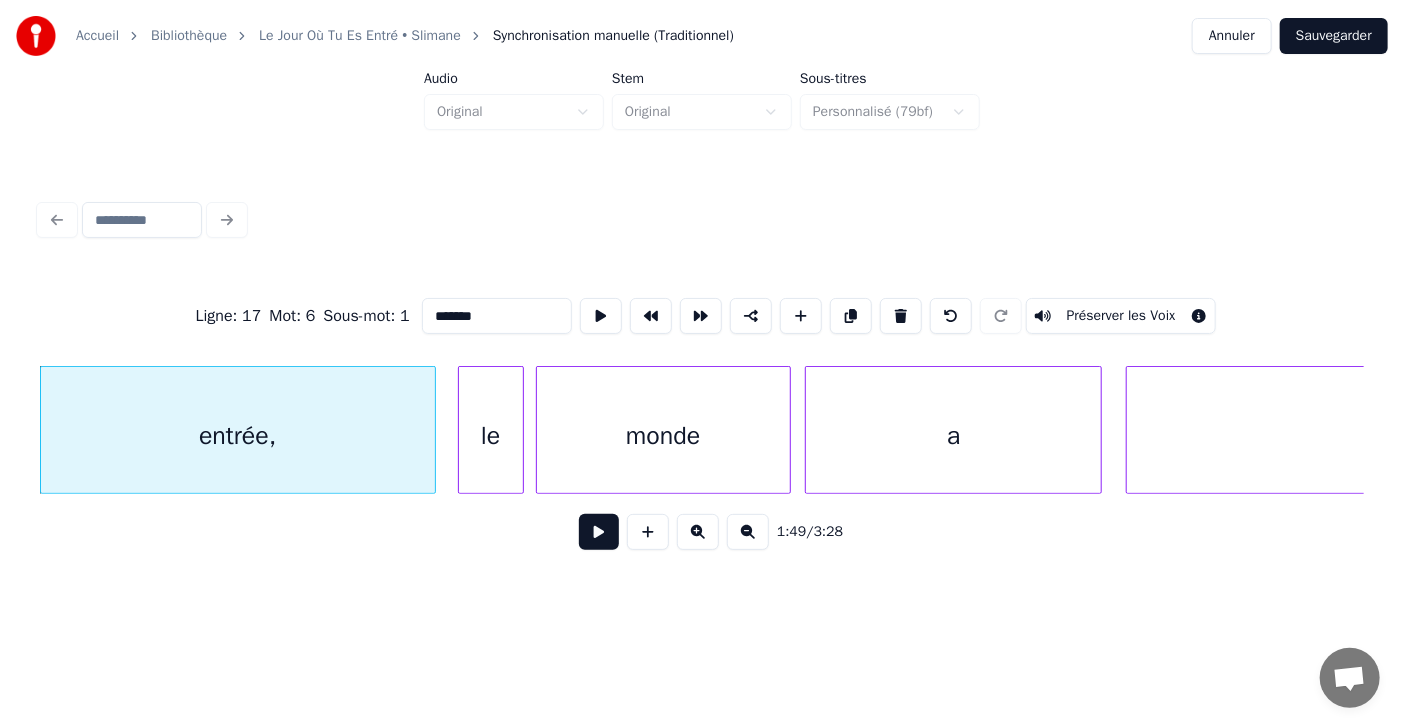 click at bounding box center [599, 532] 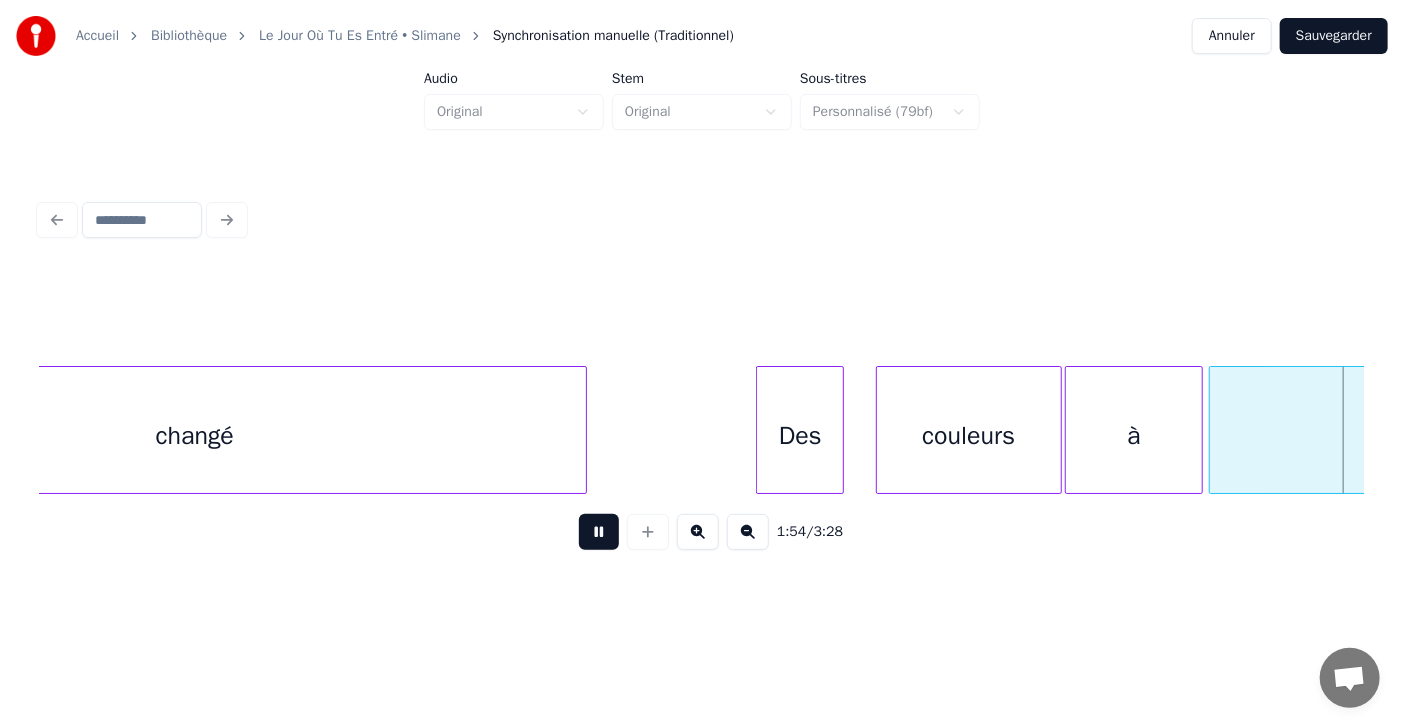 scroll, scrollTop: 0, scrollLeft: 63057, axis: horizontal 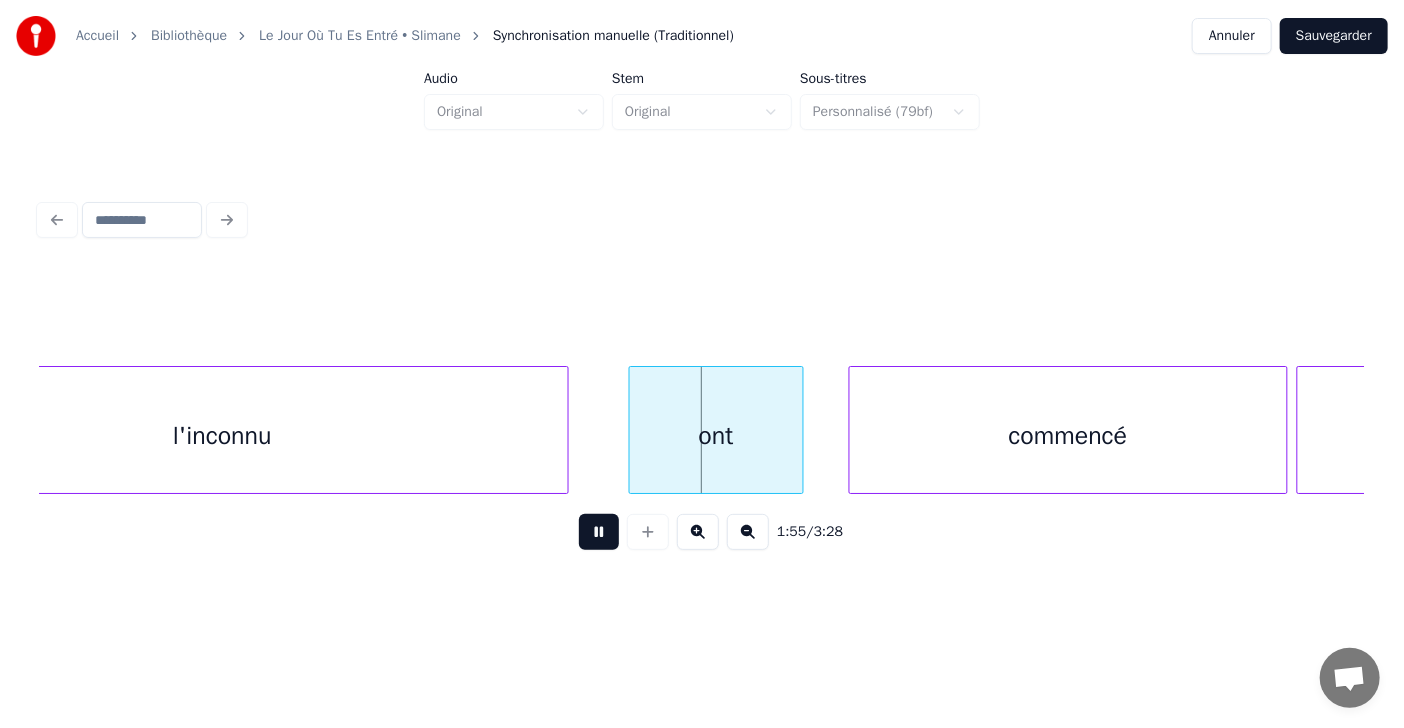 click at bounding box center (599, 532) 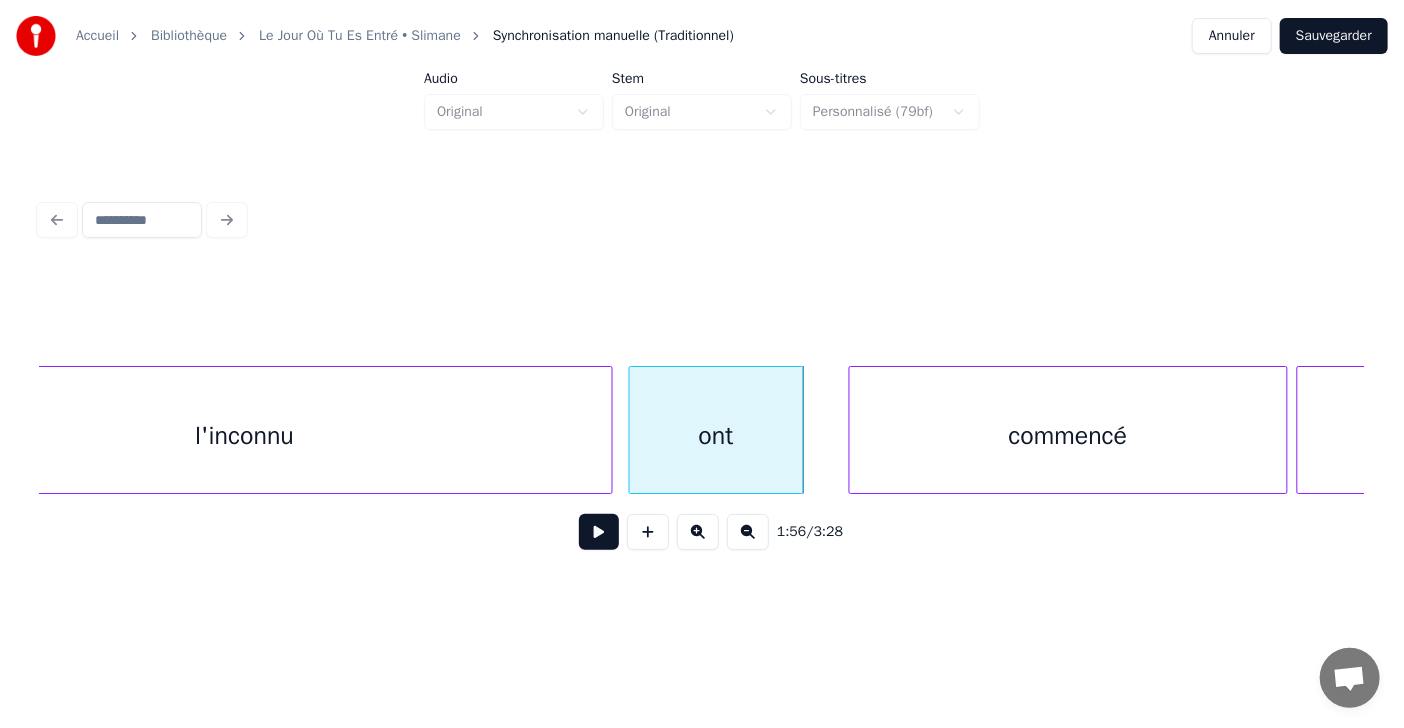 click at bounding box center [609, 430] 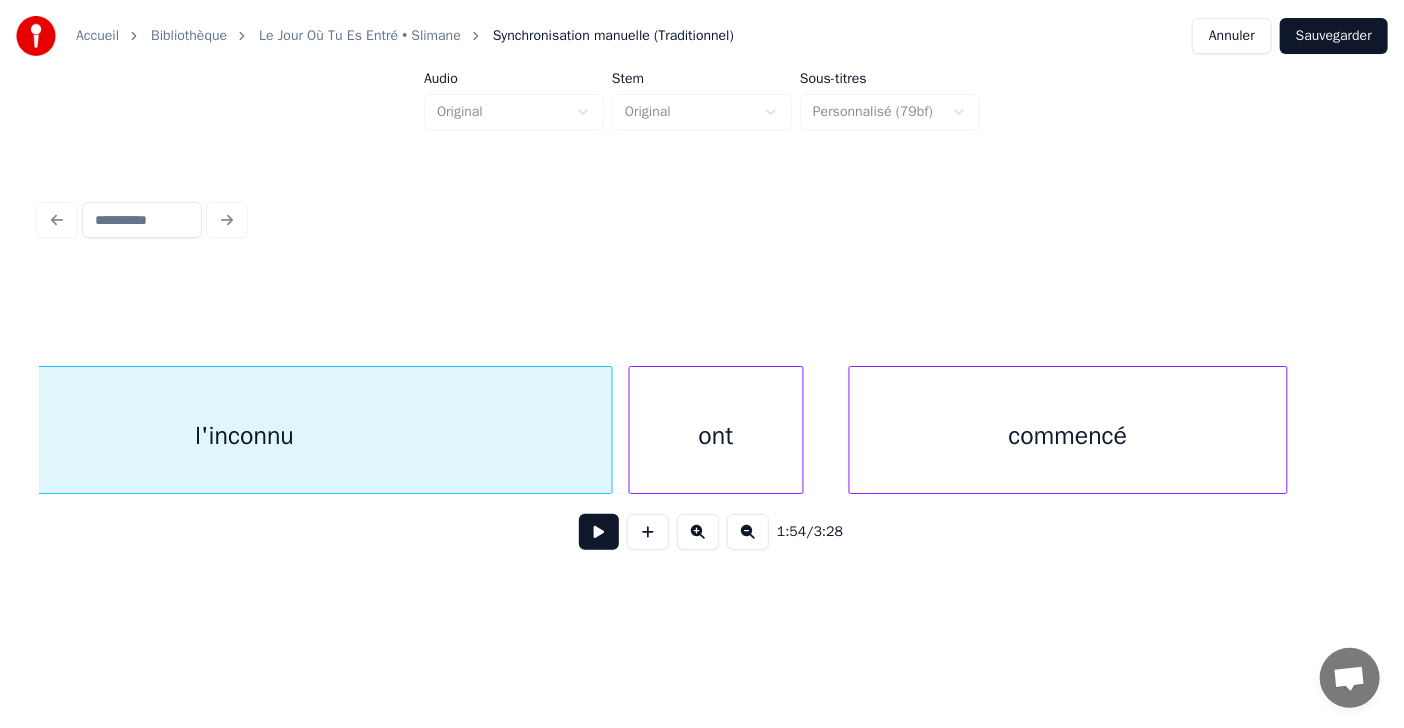 scroll, scrollTop: 0, scrollLeft: 62892, axis: horizontal 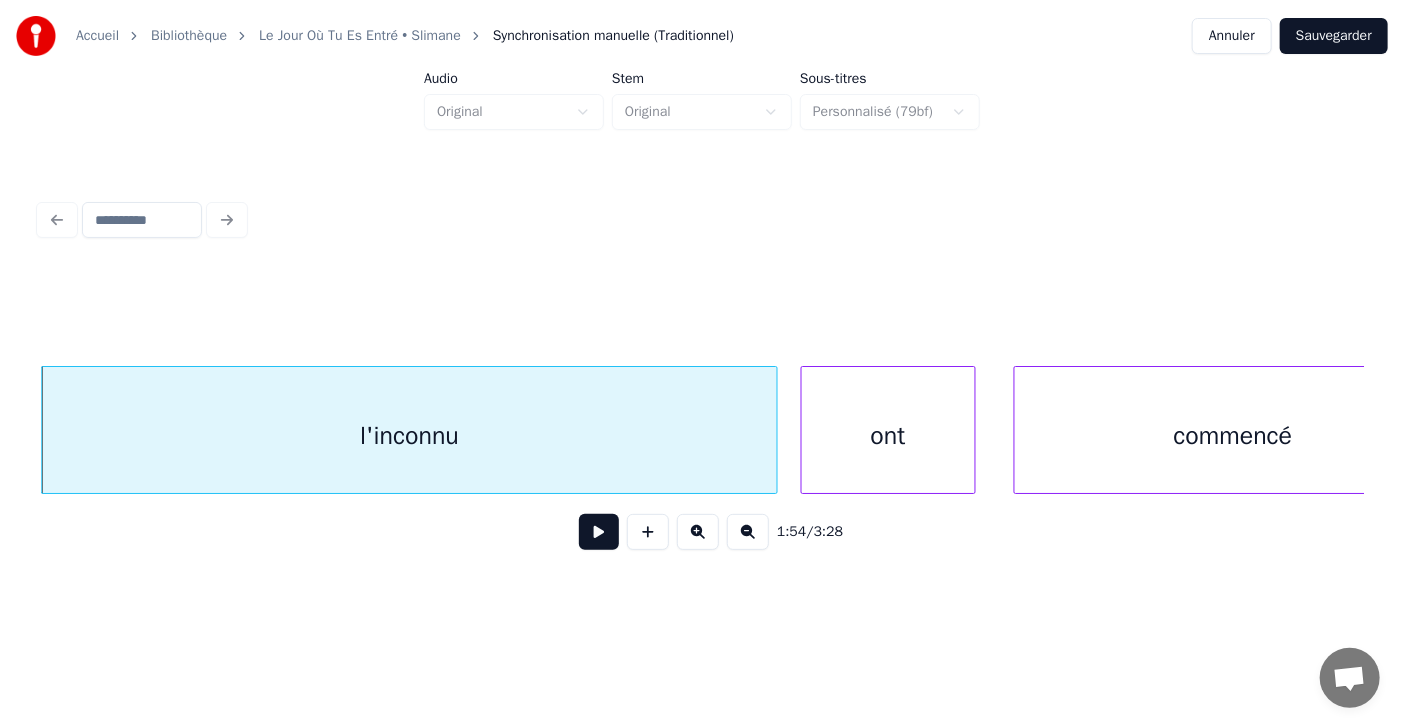 click on "ont" at bounding box center [888, 435] 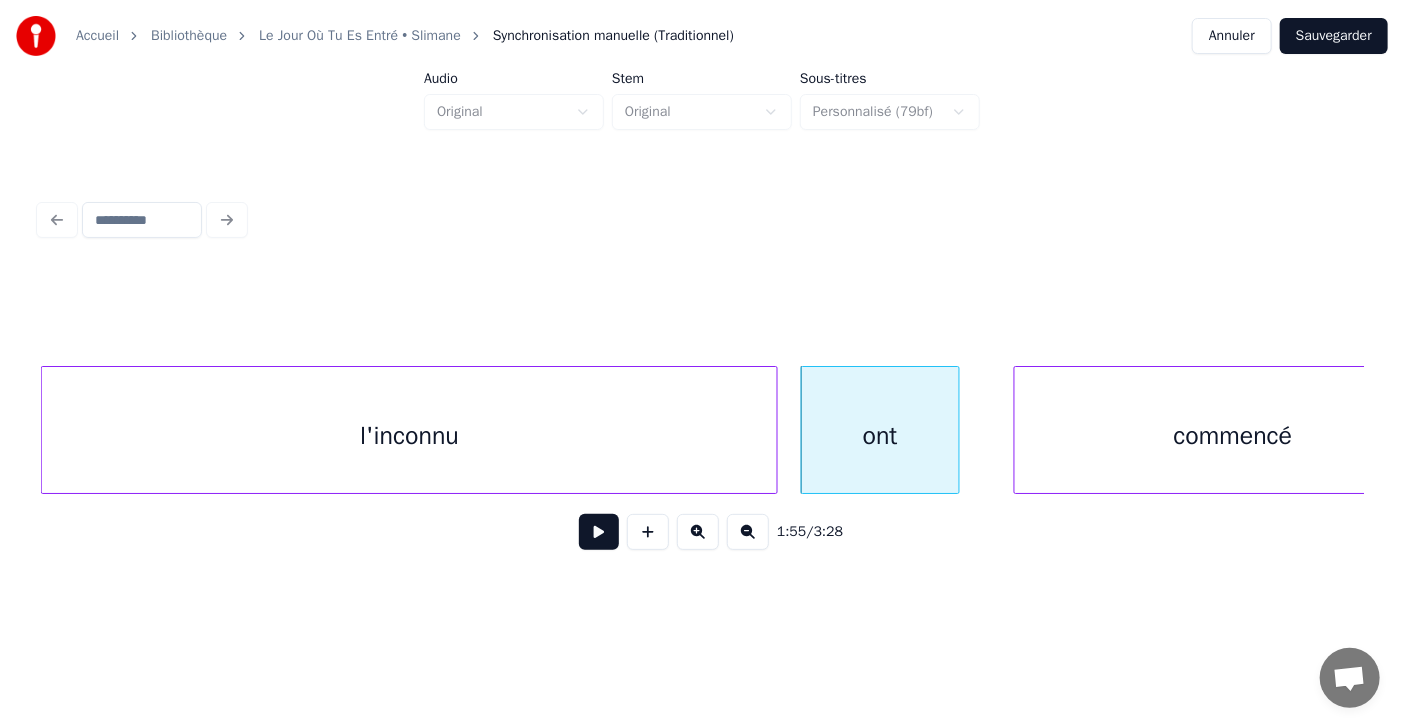 click at bounding box center (956, 430) 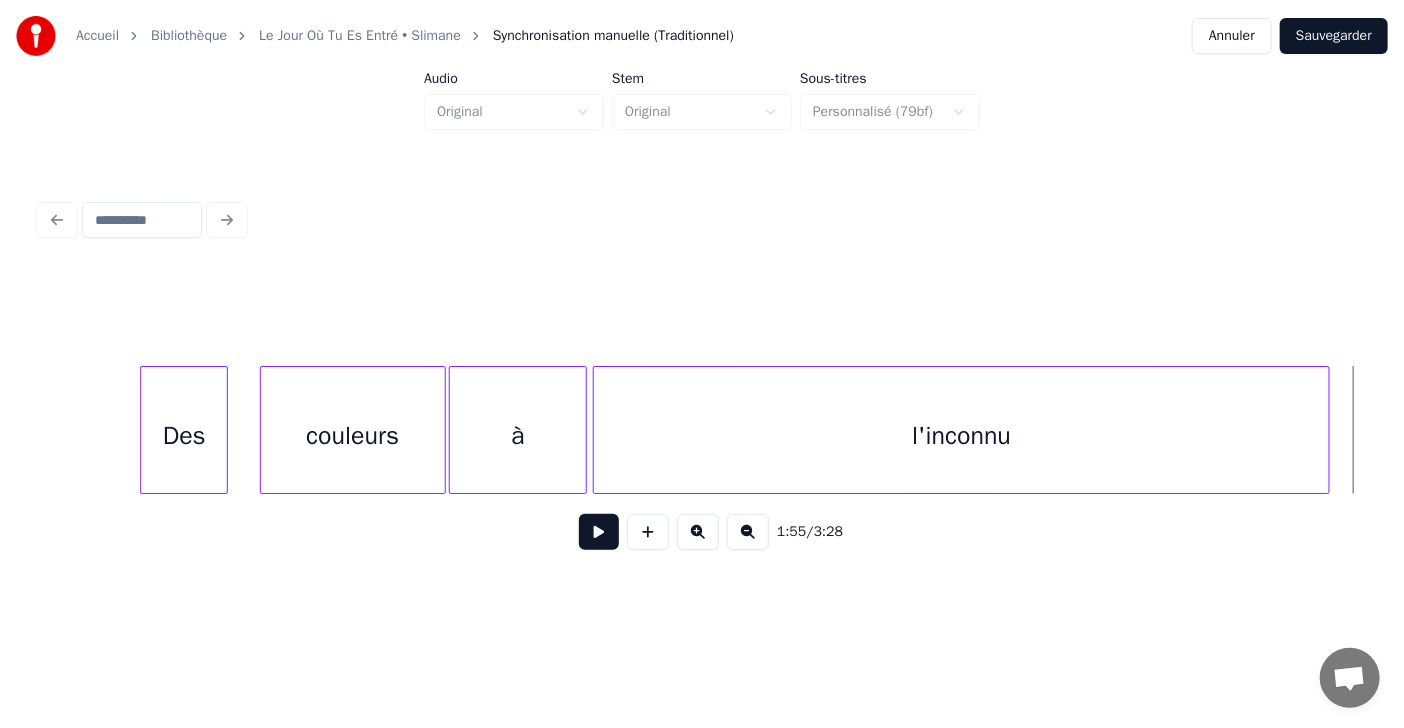 scroll, scrollTop: 0, scrollLeft: 62300, axis: horizontal 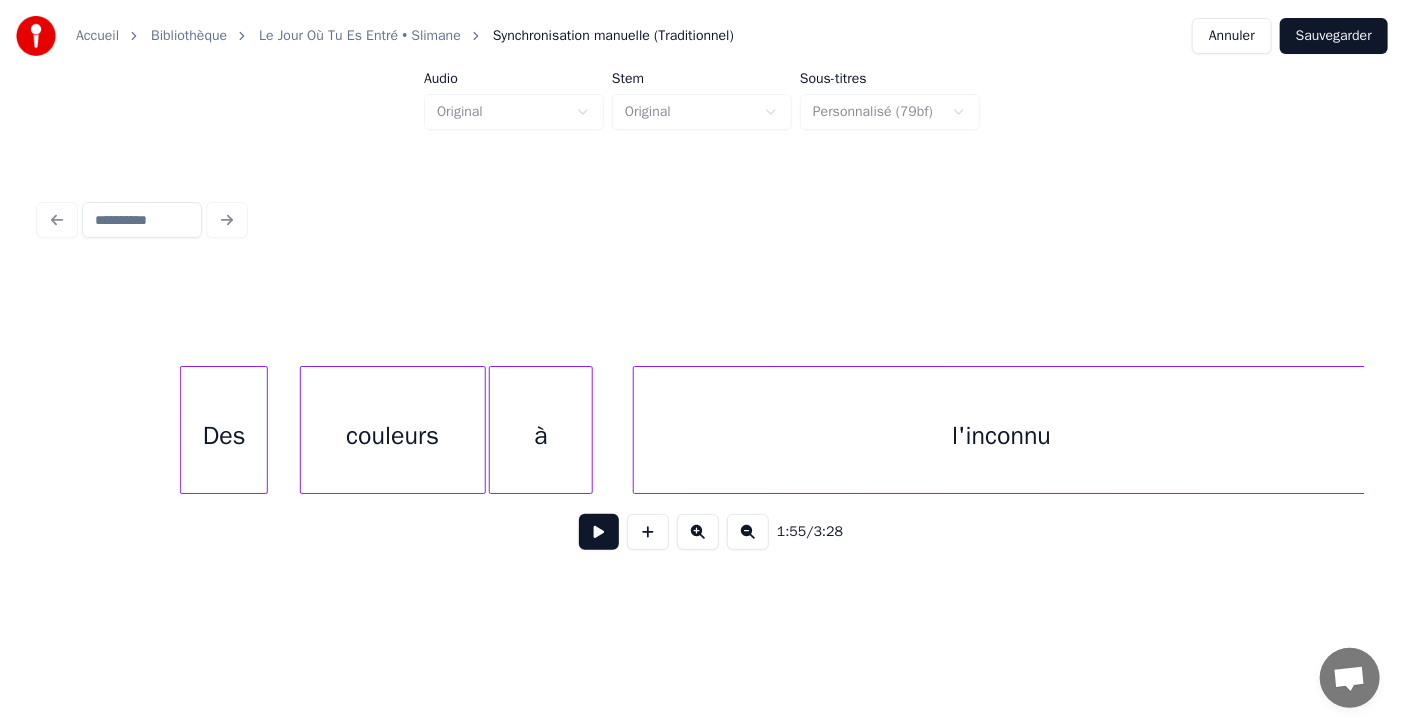 click at bounding box center [589, 430] 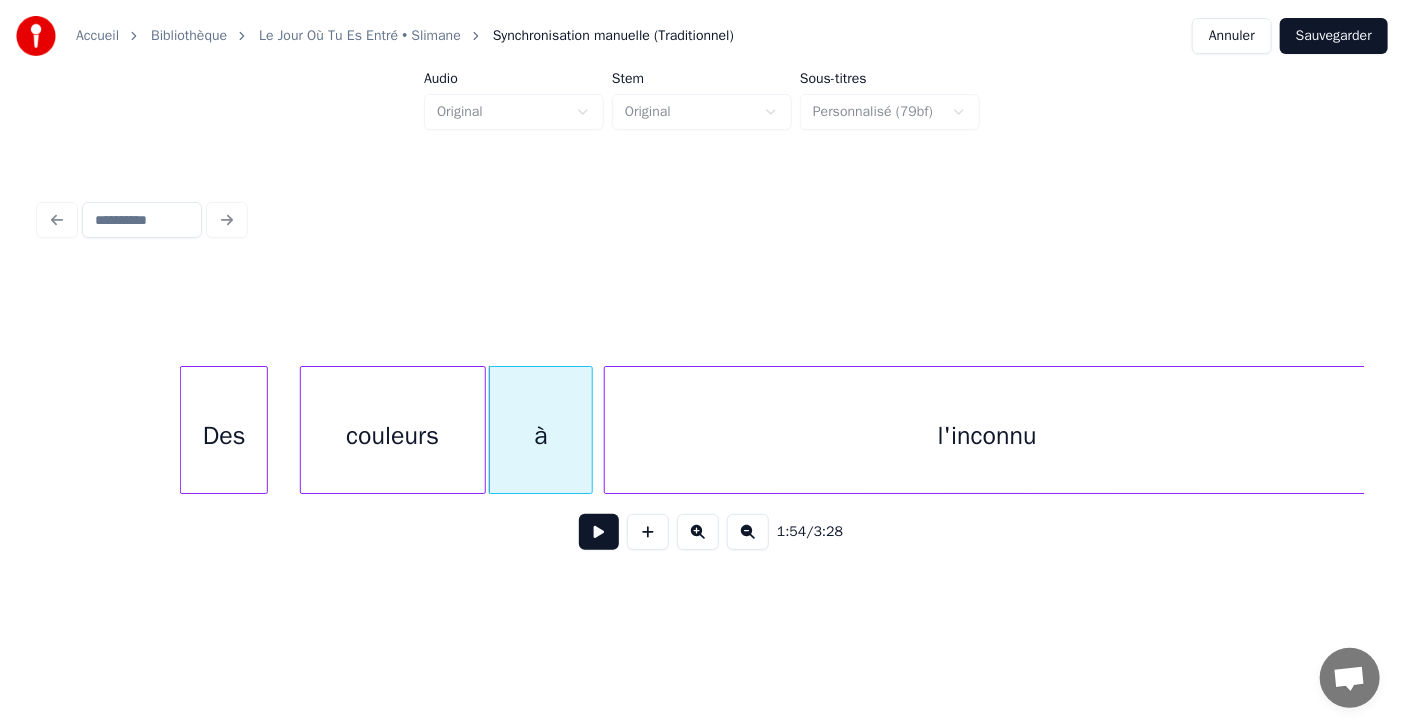 click at bounding box center (608, 430) 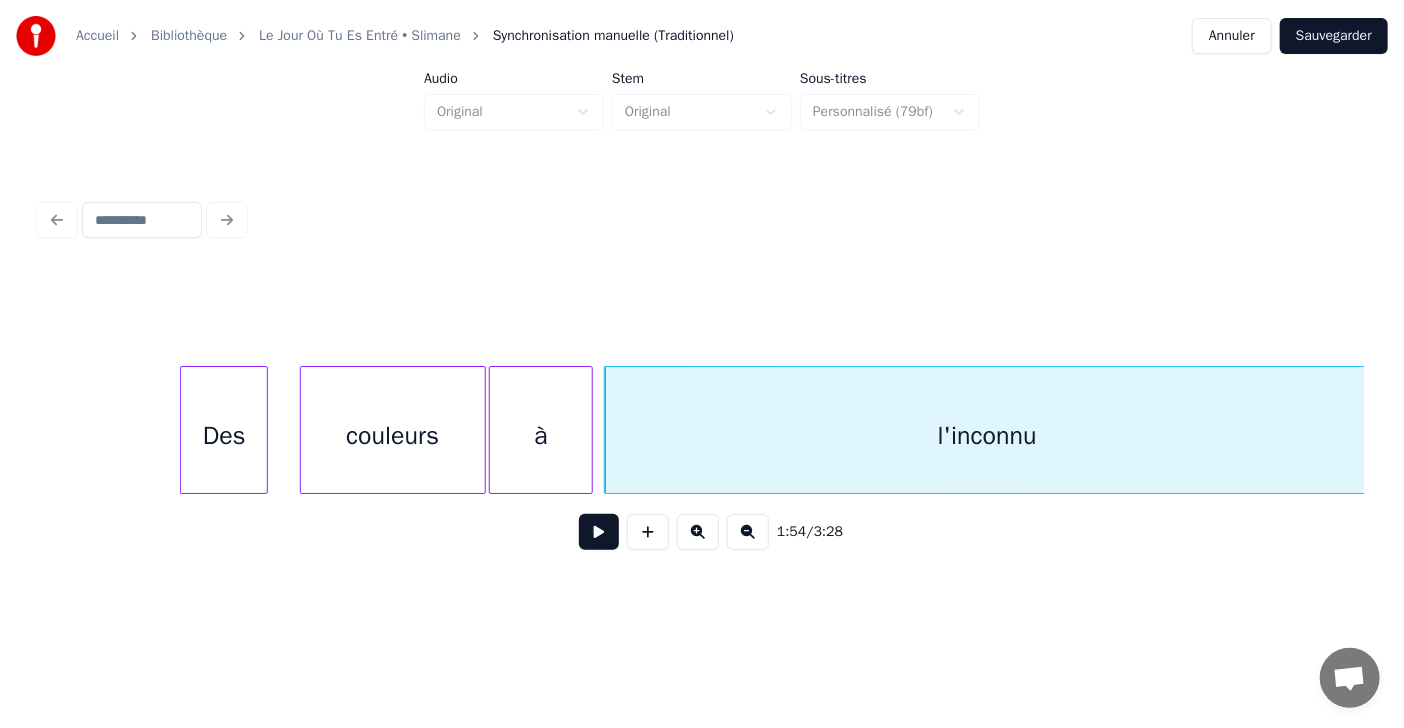 click on "l'inconnu à couleurs Des" at bounding box center (-4880, 430) 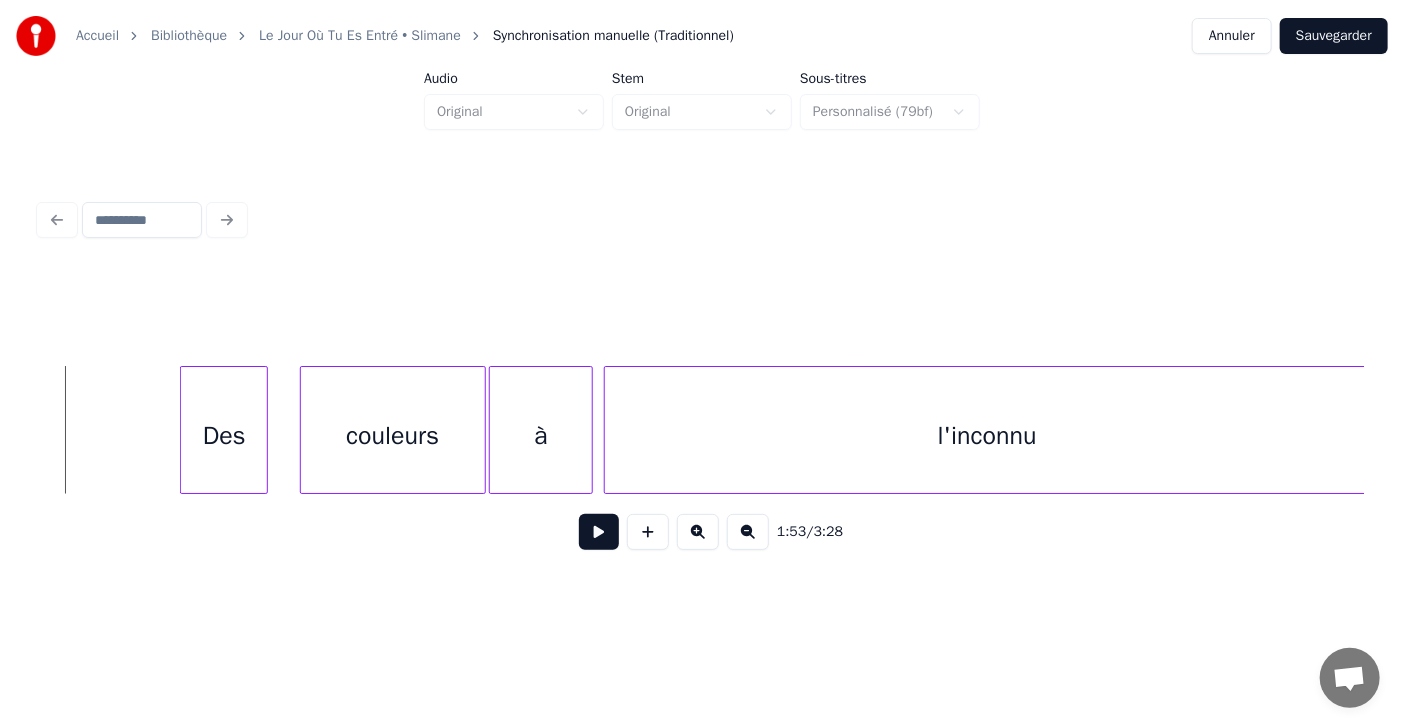 click at bounding box center [599, 532] 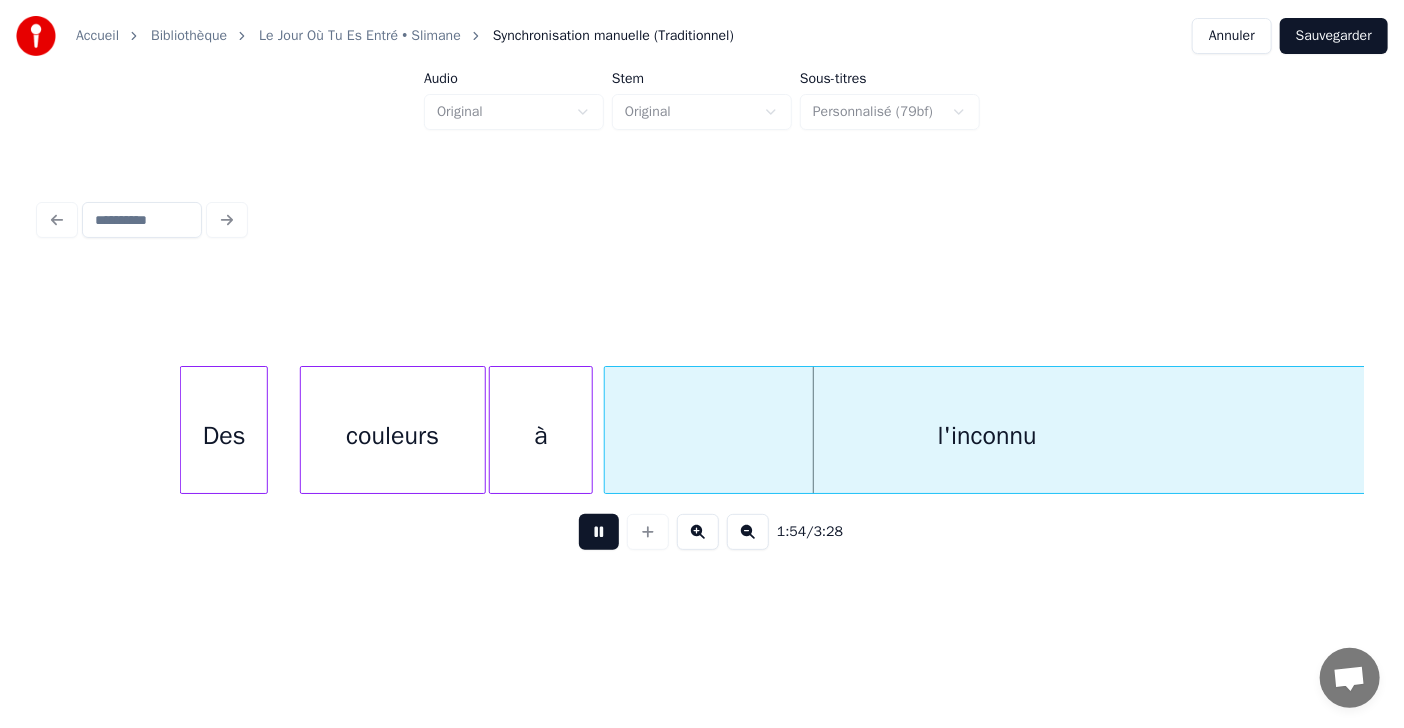 click at bounding box center [599, 532] 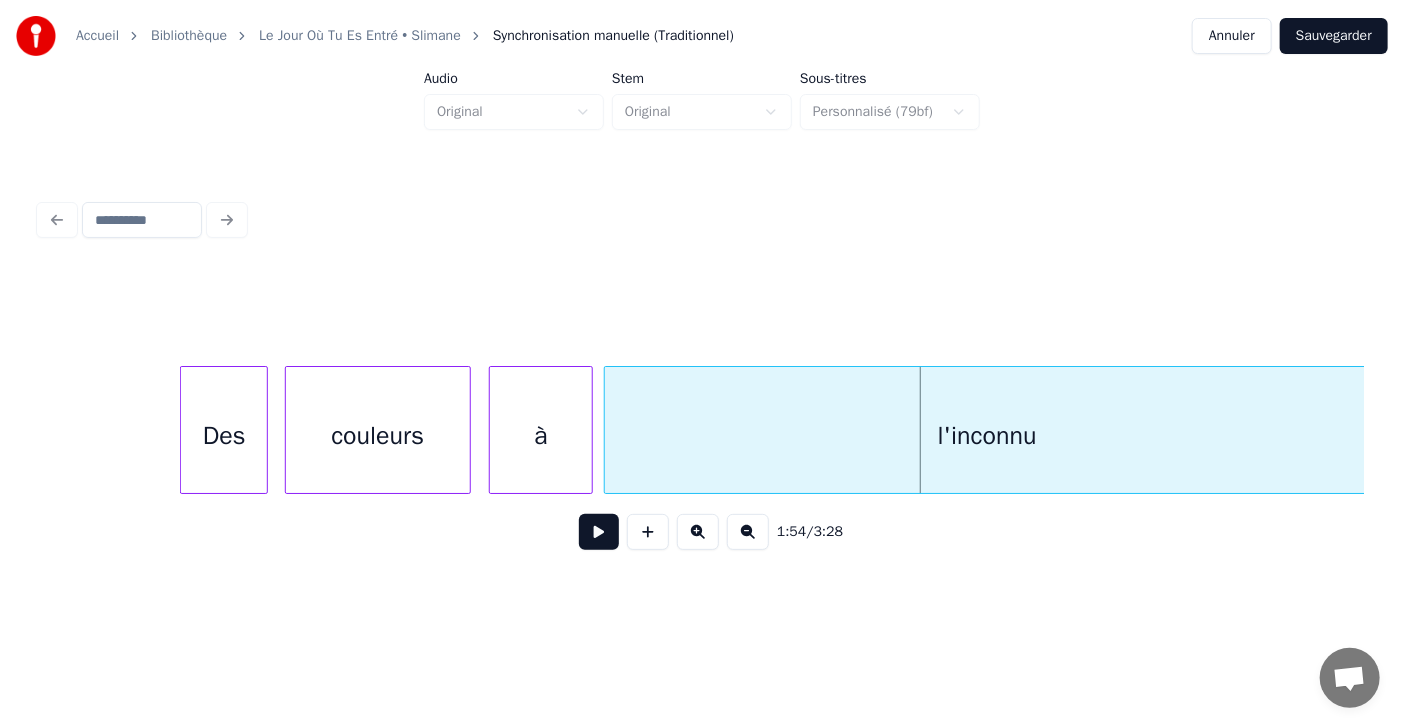 click on "couleurs" at bounding box center [378, 435] 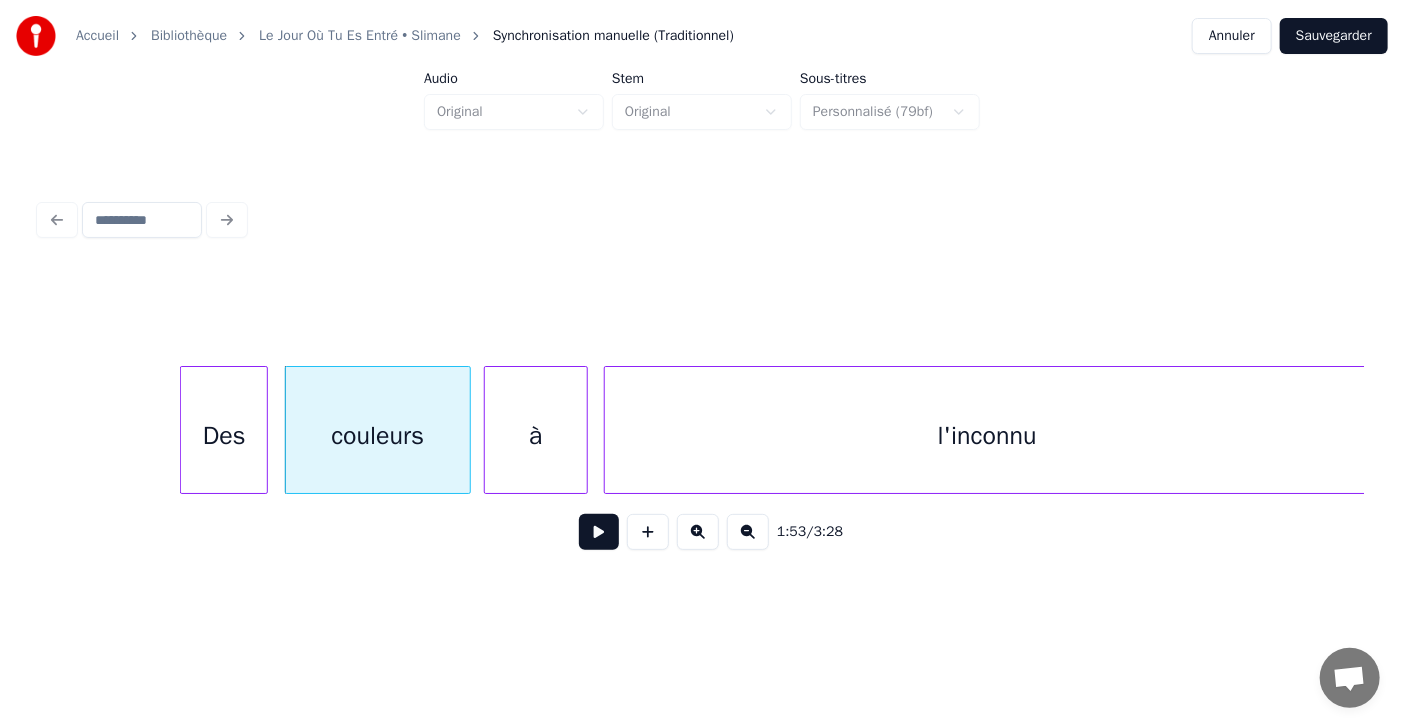 click on "à" at bounding box center (536, 435) 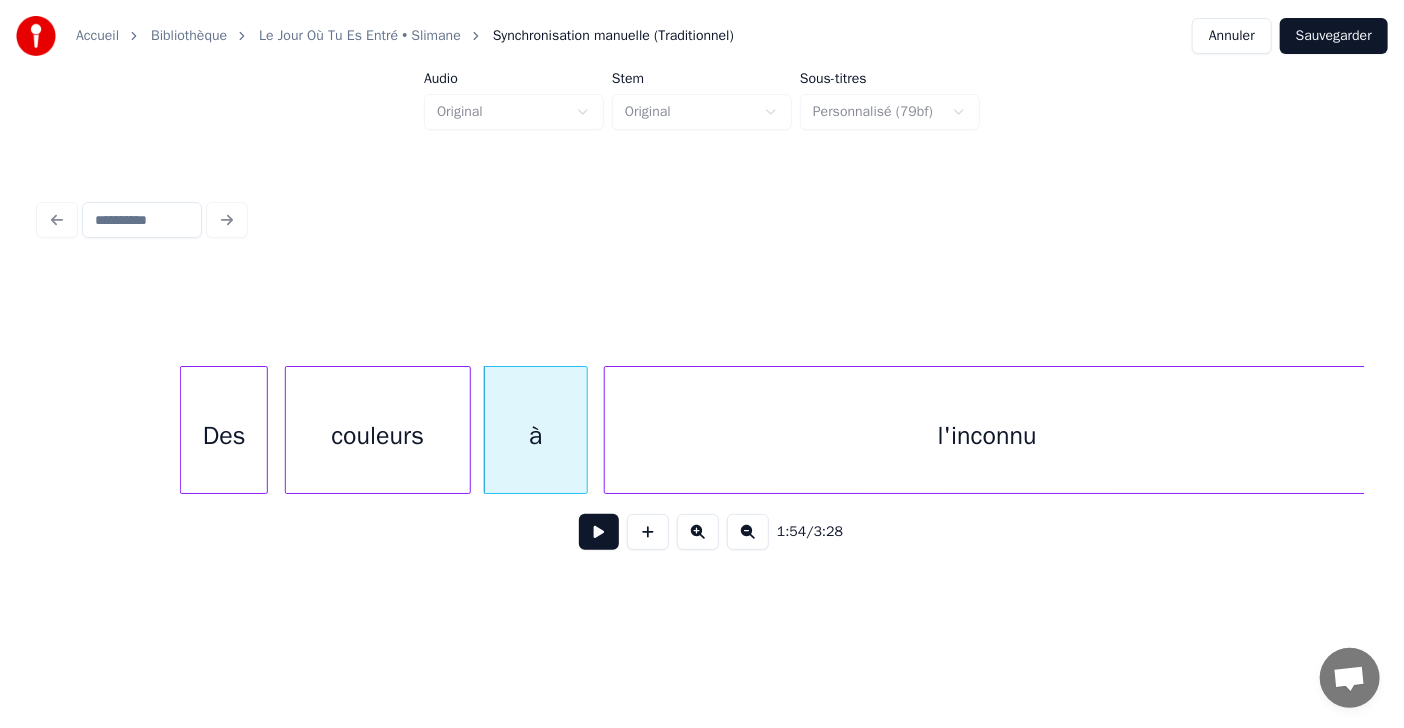 click on "l'inconnu à couleurs Des" at bounding box center [-4880, 430] 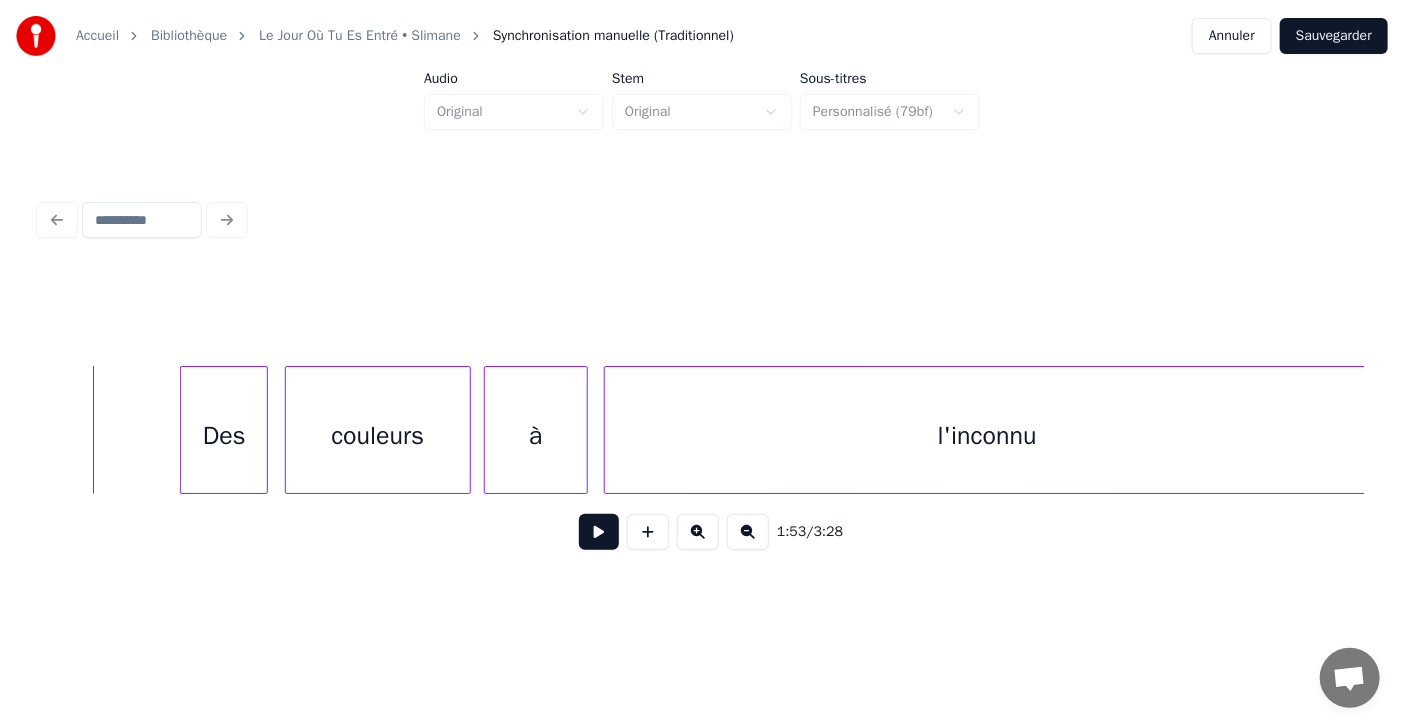 click at bounding box center (599, 532) 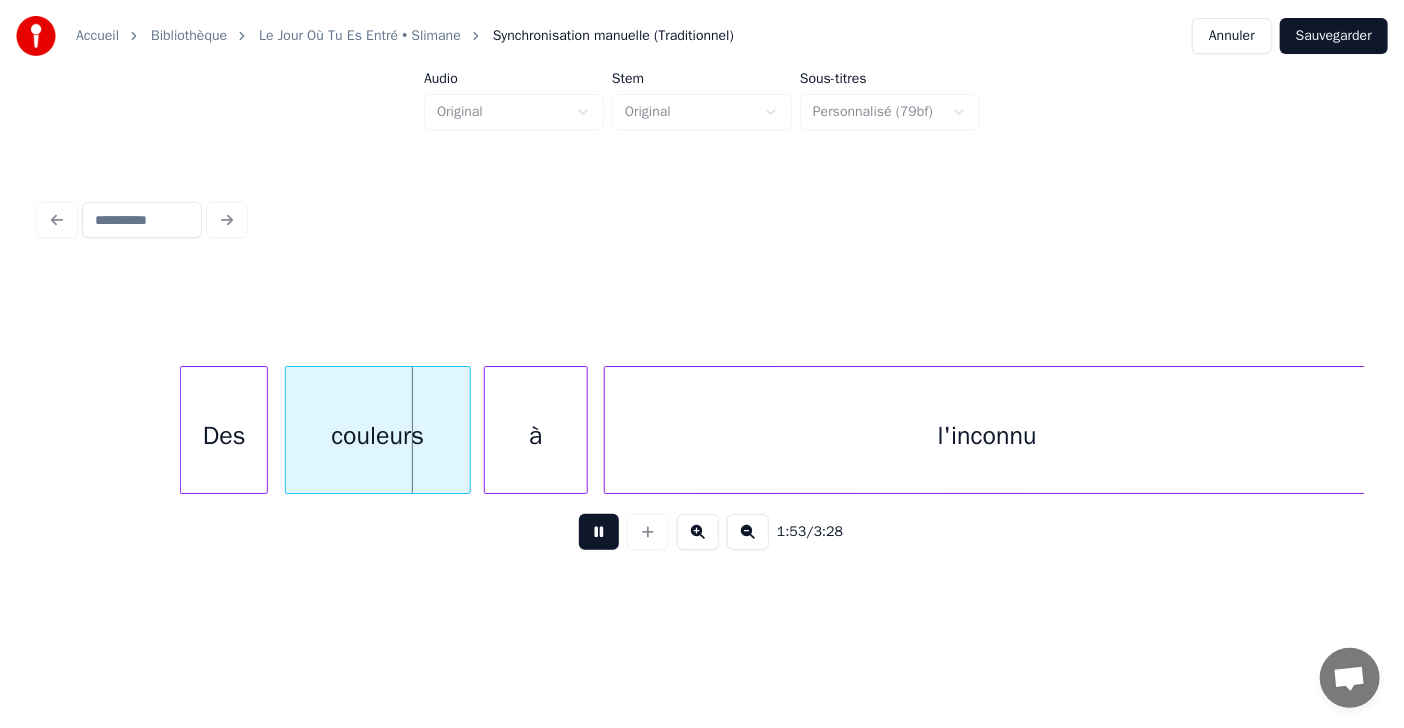 click at bounding box center (599, 532) 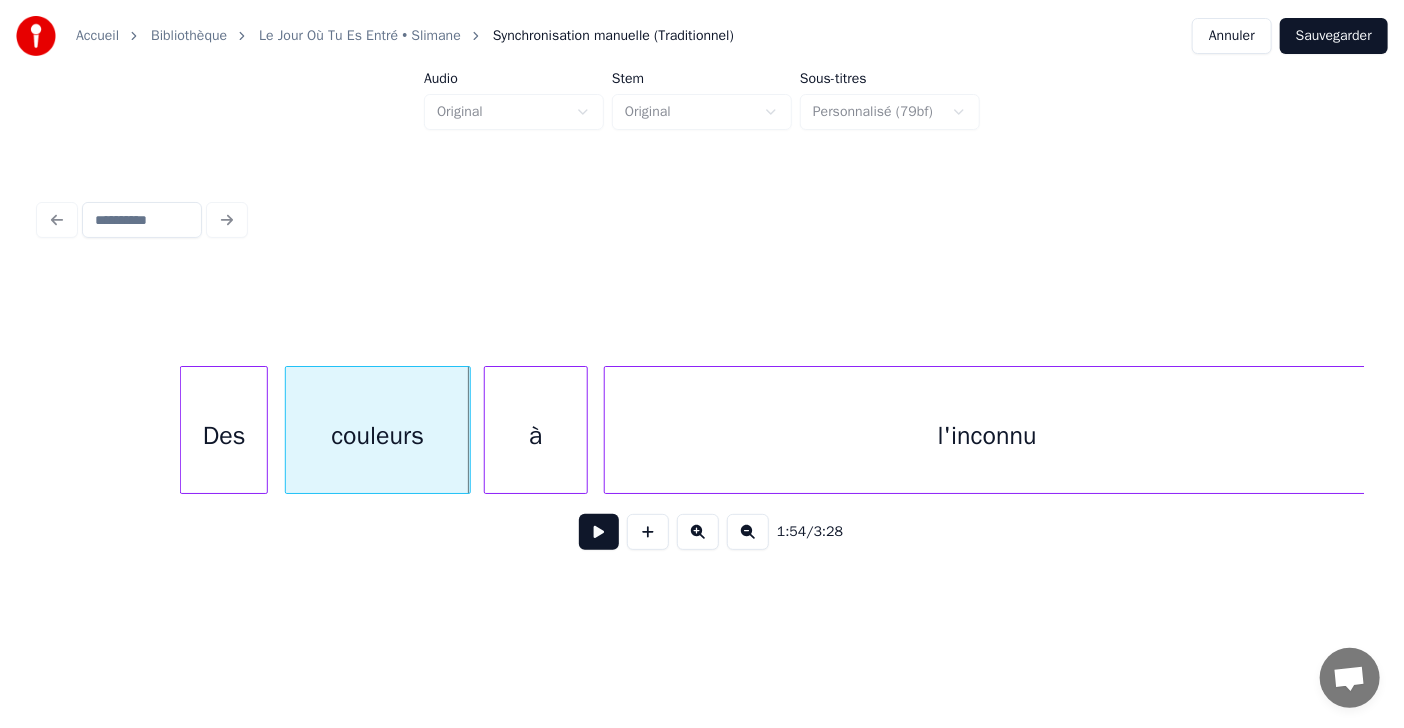 click at bounding box center [599, 532] 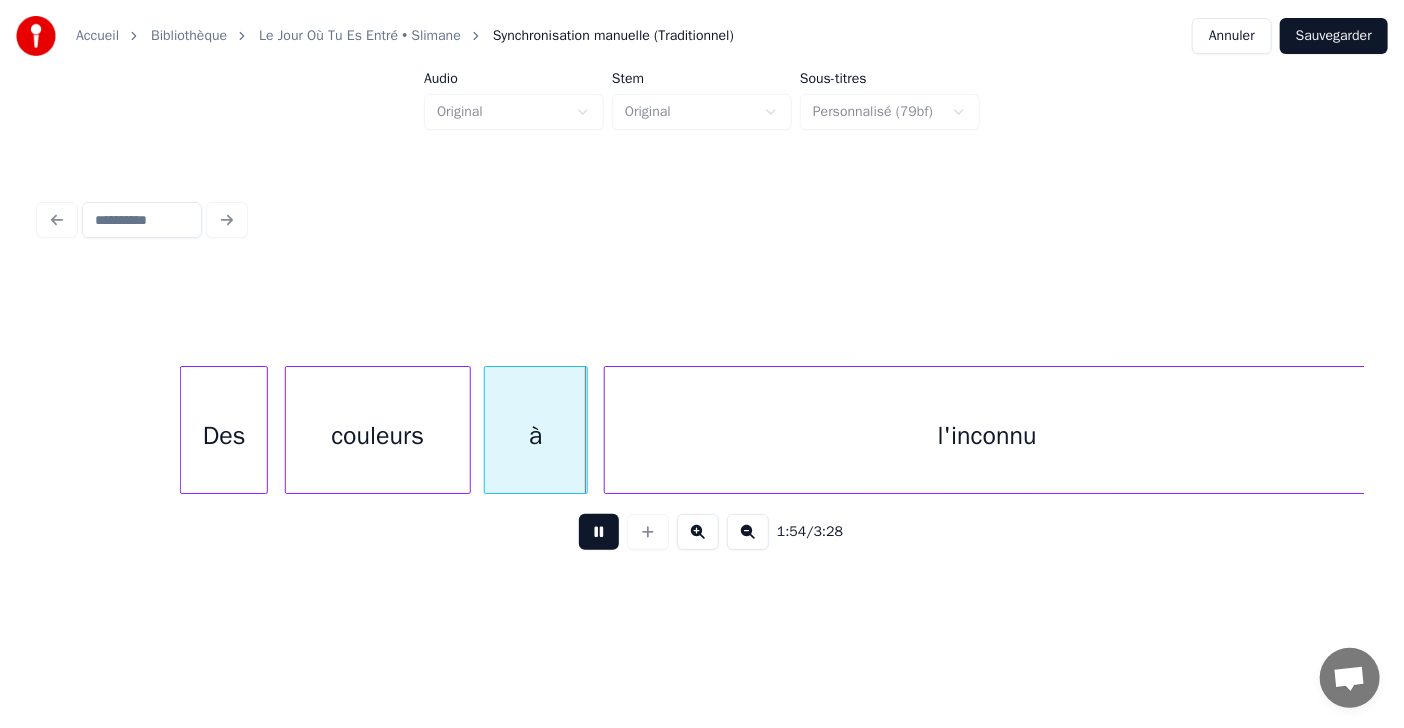 click at bounding box center (599, 532) 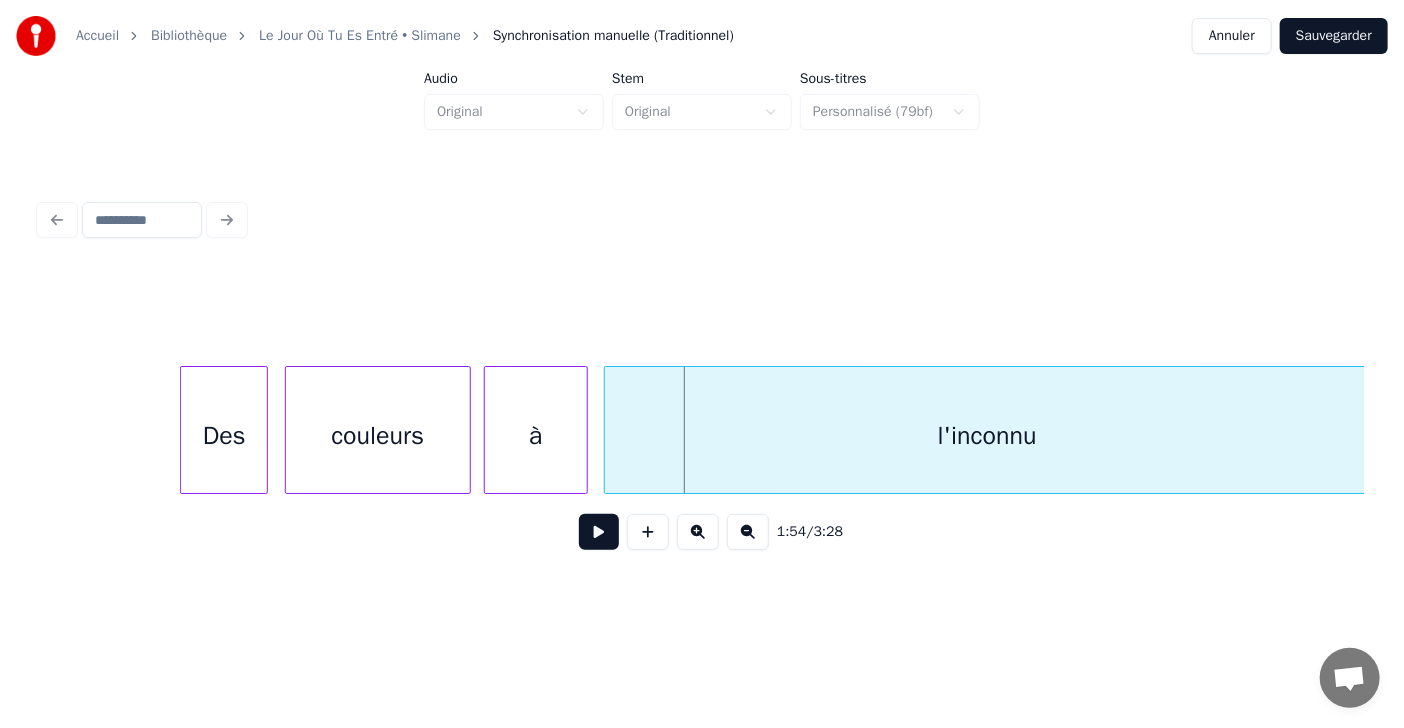 click at bounding box center (599, 532) 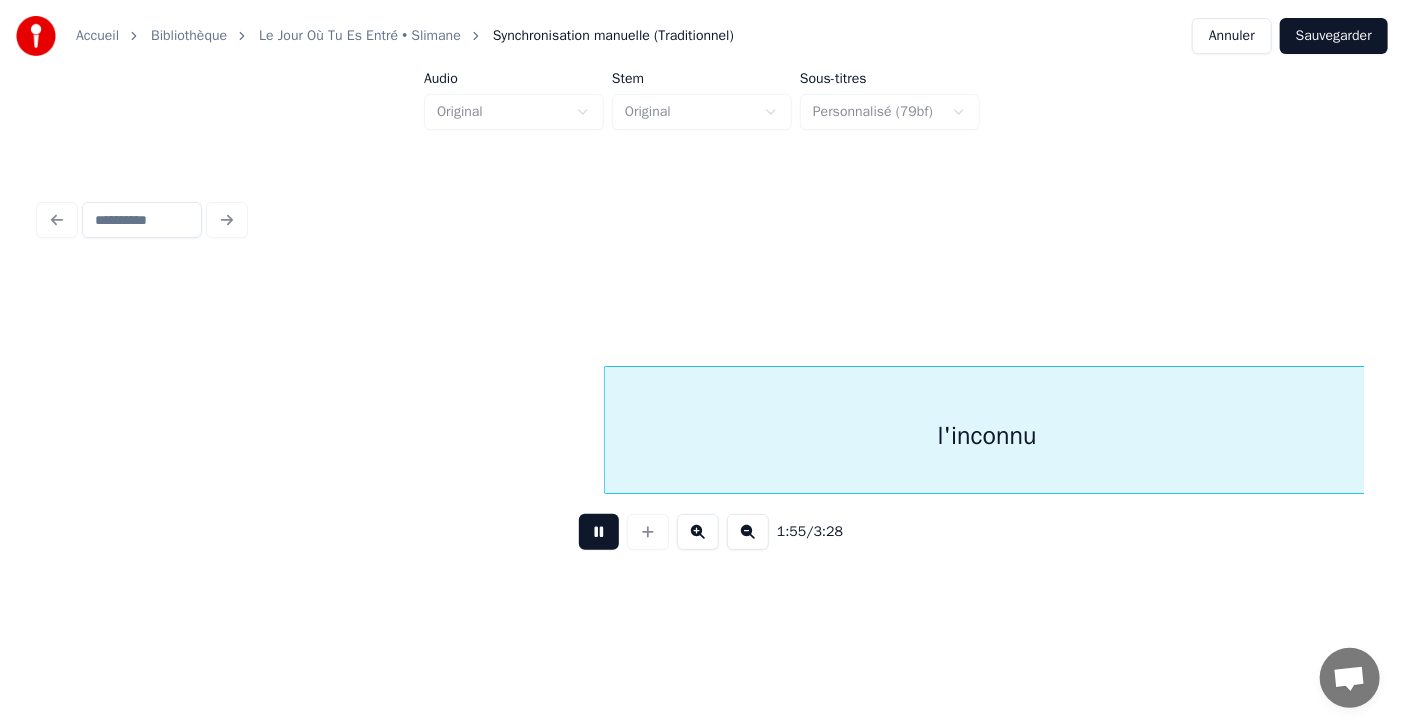 scroll, scrollTop: 0, scrollLeft: 63625, axis: horizontal 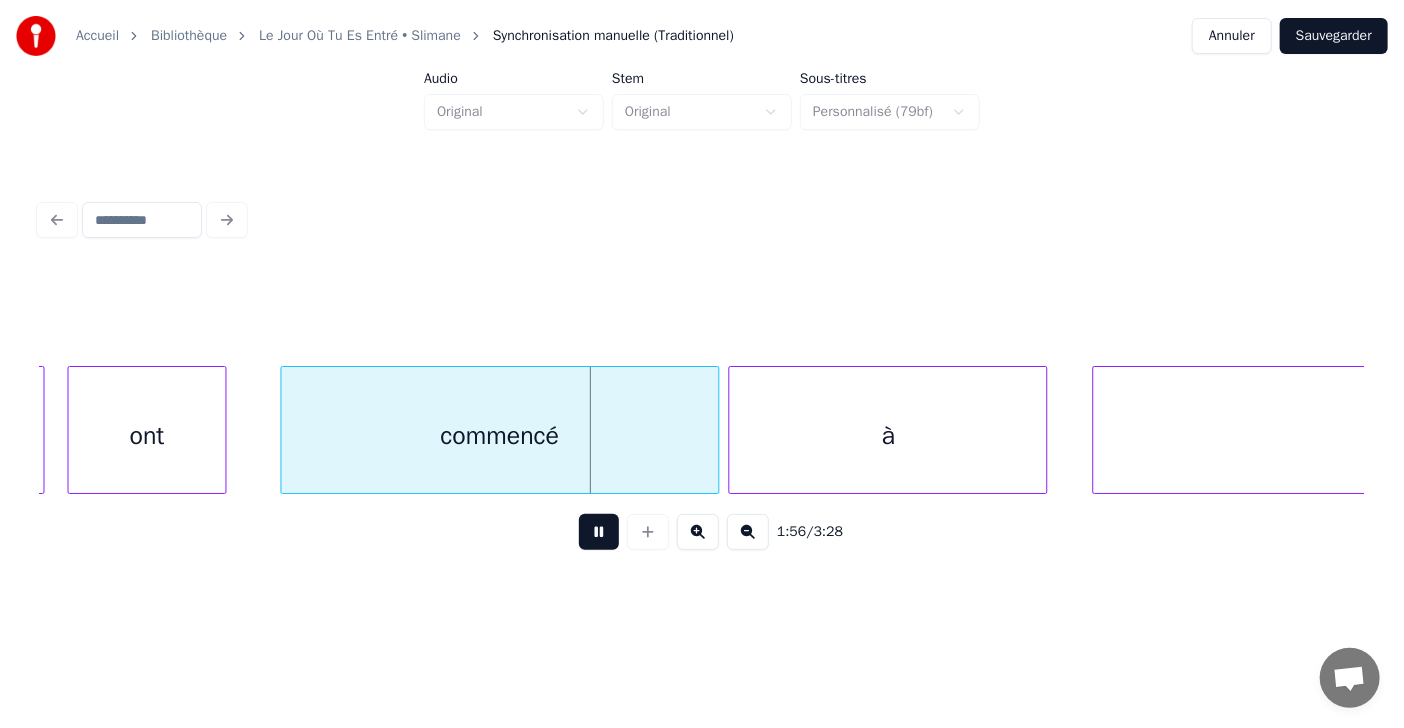 click at bounding box center [599, 532] 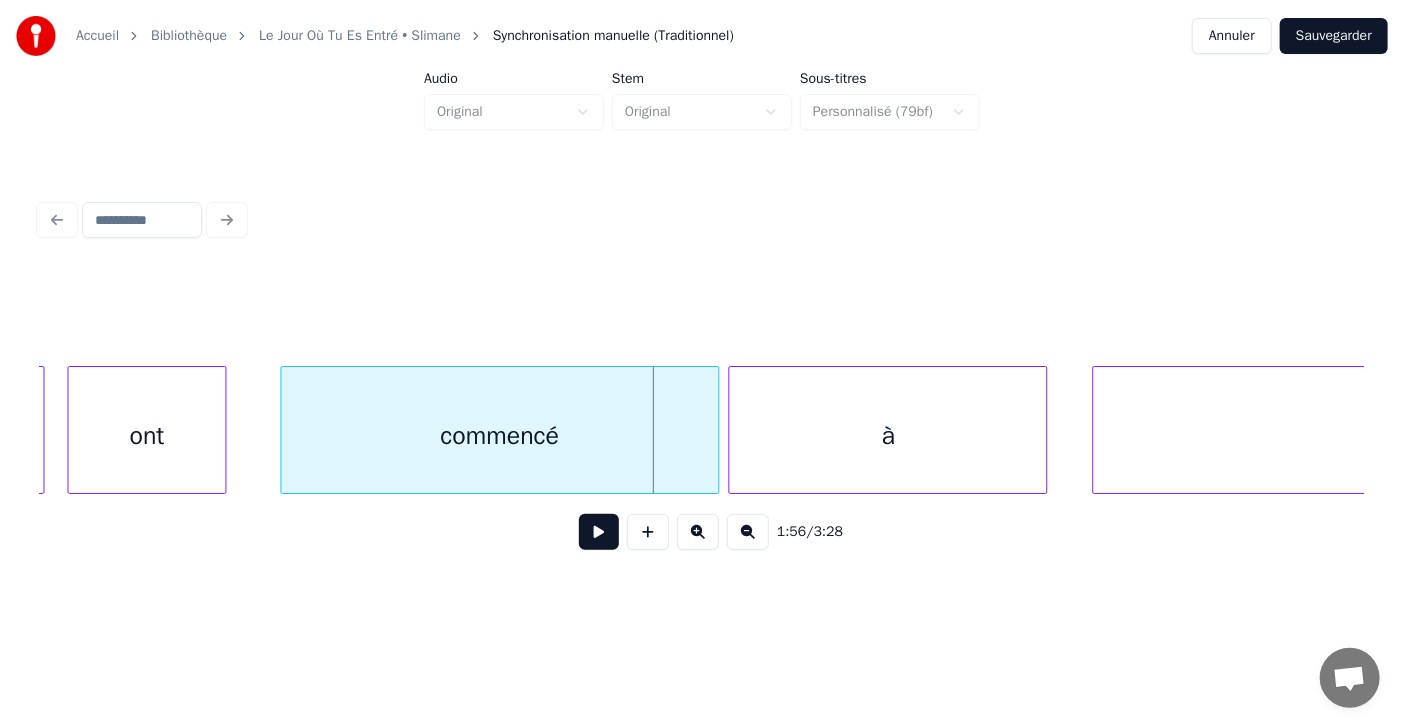 click at bounding box center [599, 532] 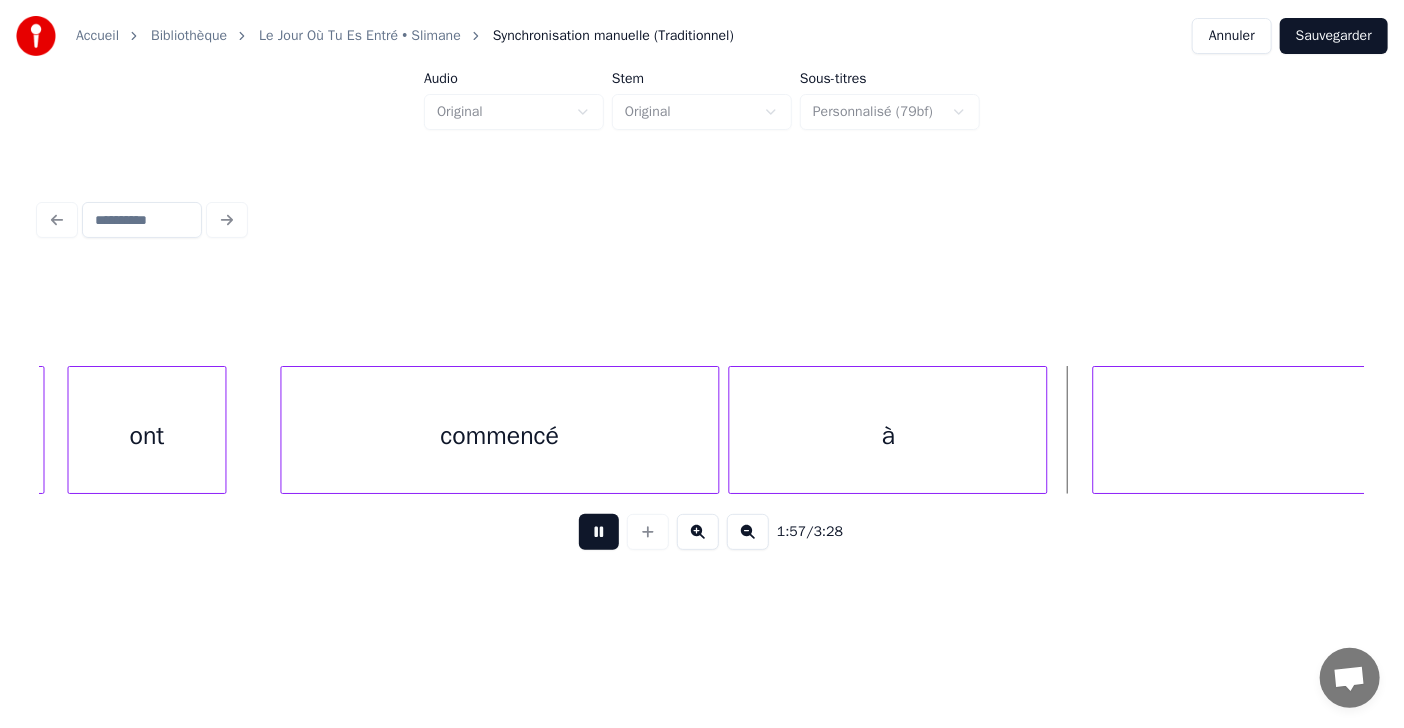 click at bounding box center [599, 532] 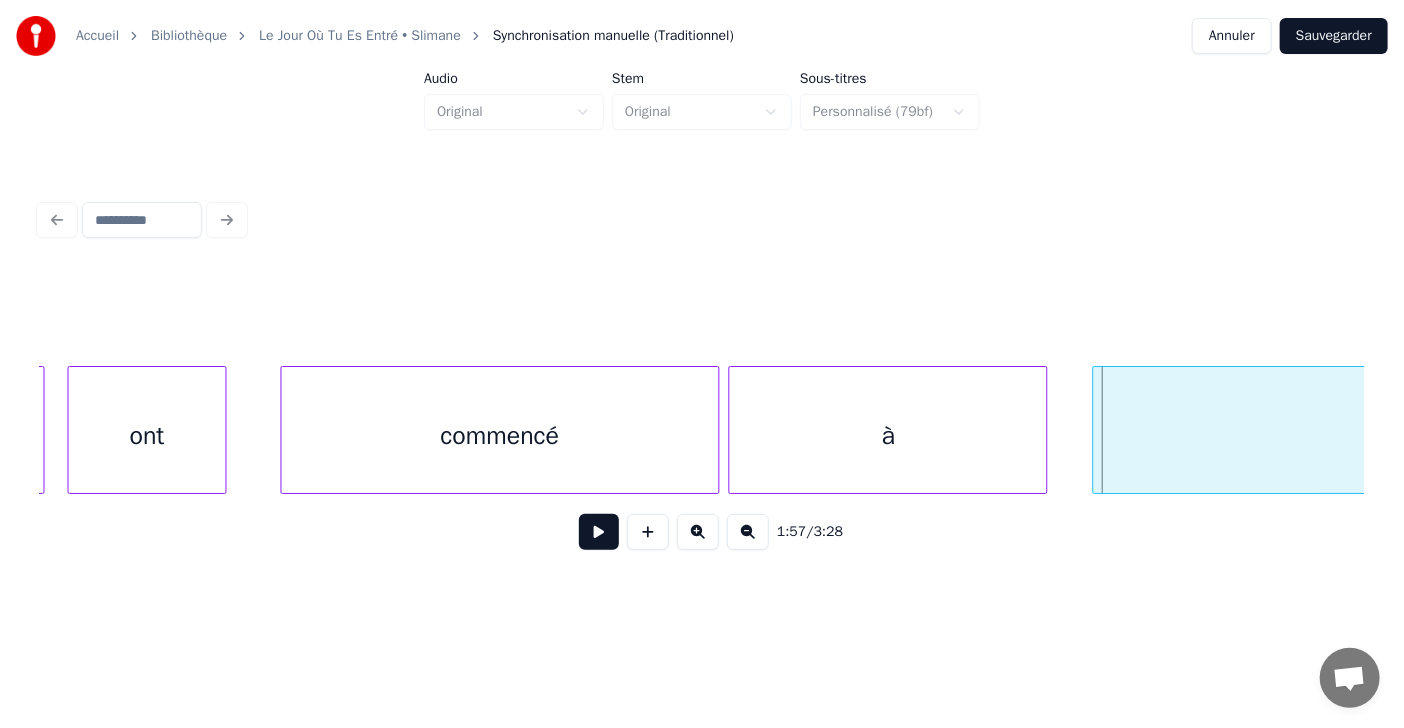 click at bounding box center [599, 532] 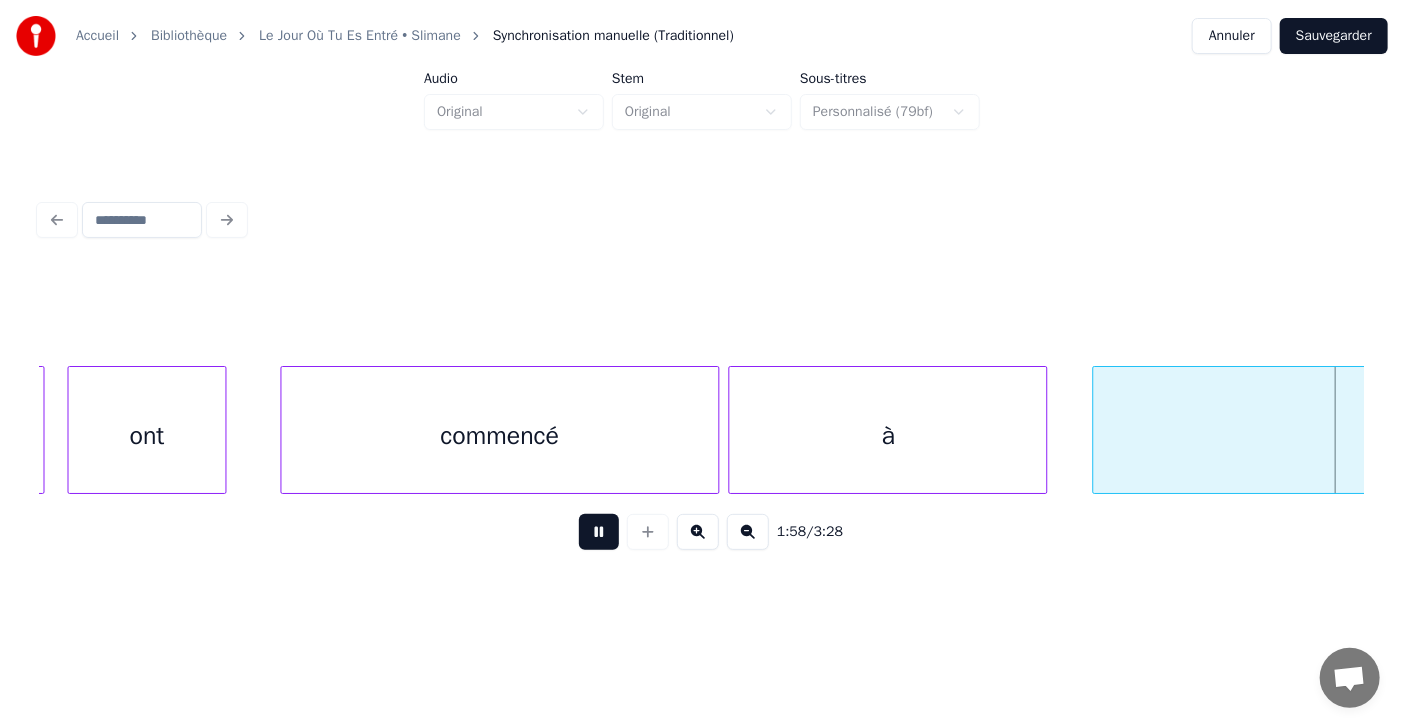 scroll, scrollTop: 0, scrollLeft: 64956, axis: horizontal 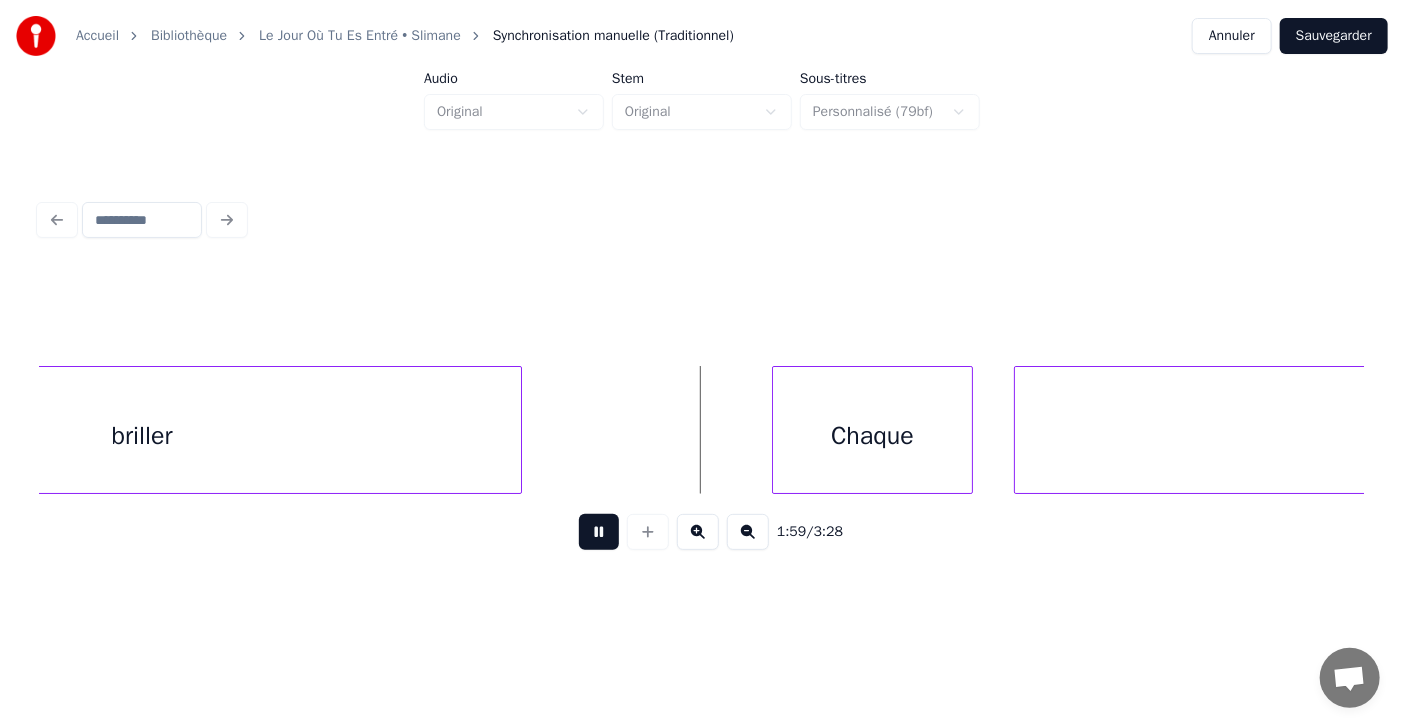 click at bounding box center (599, 532) 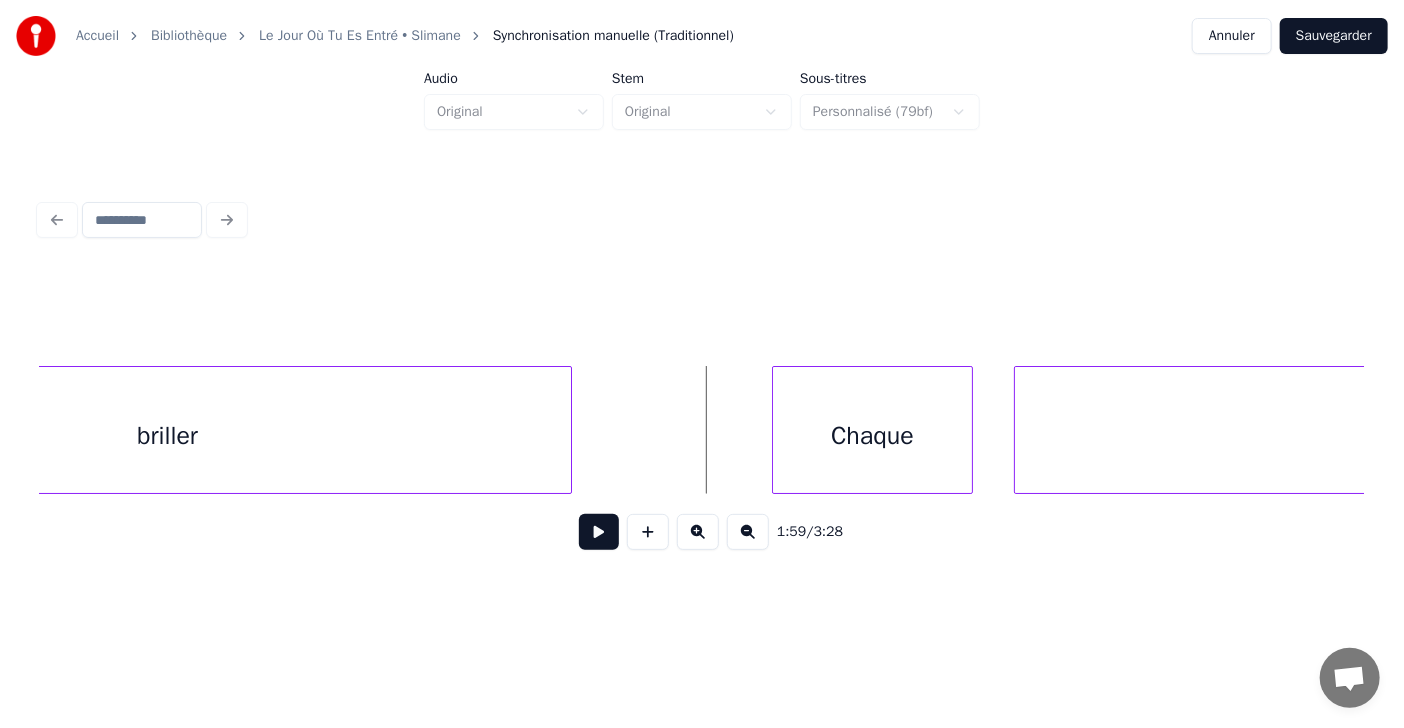 click at bounding box center (568, 430) 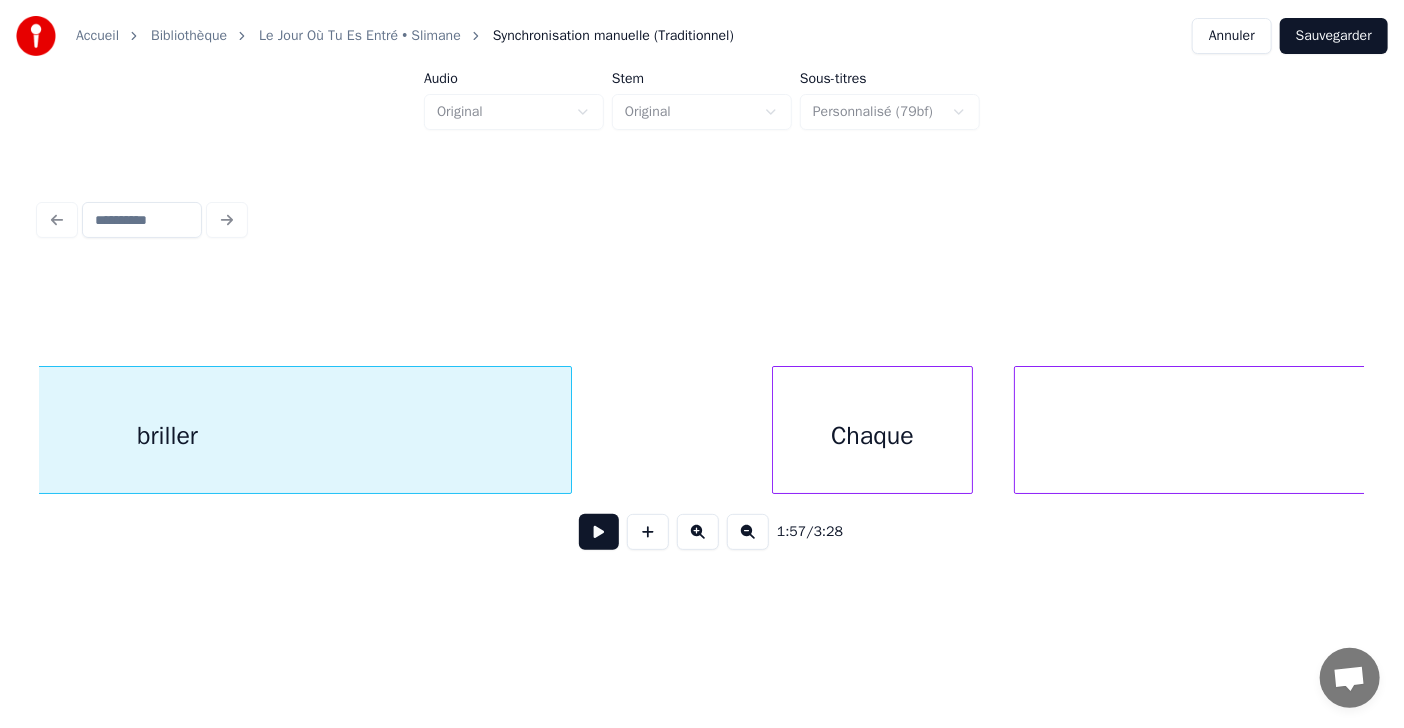 scroll, scrollTop: 0, scrollLeft: 64678, axis: horizontal 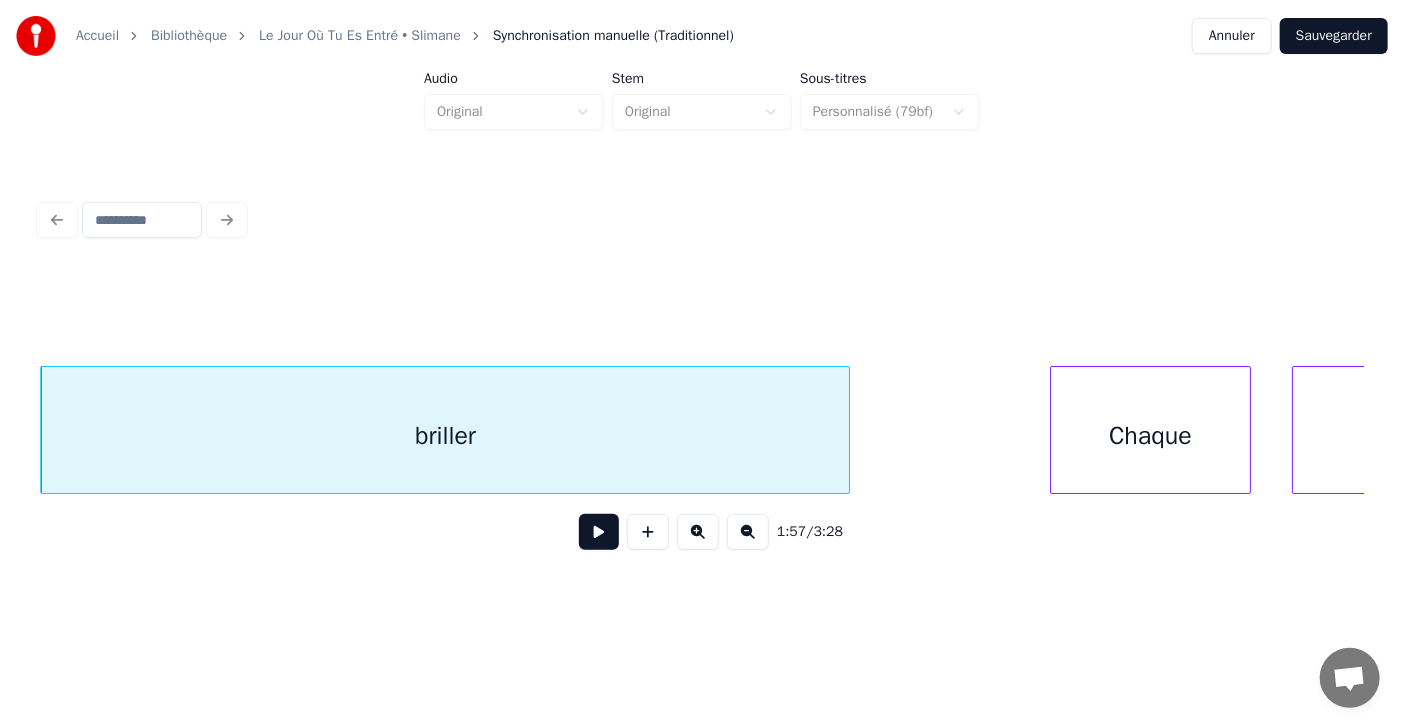 click at bounding box center (599, 532) 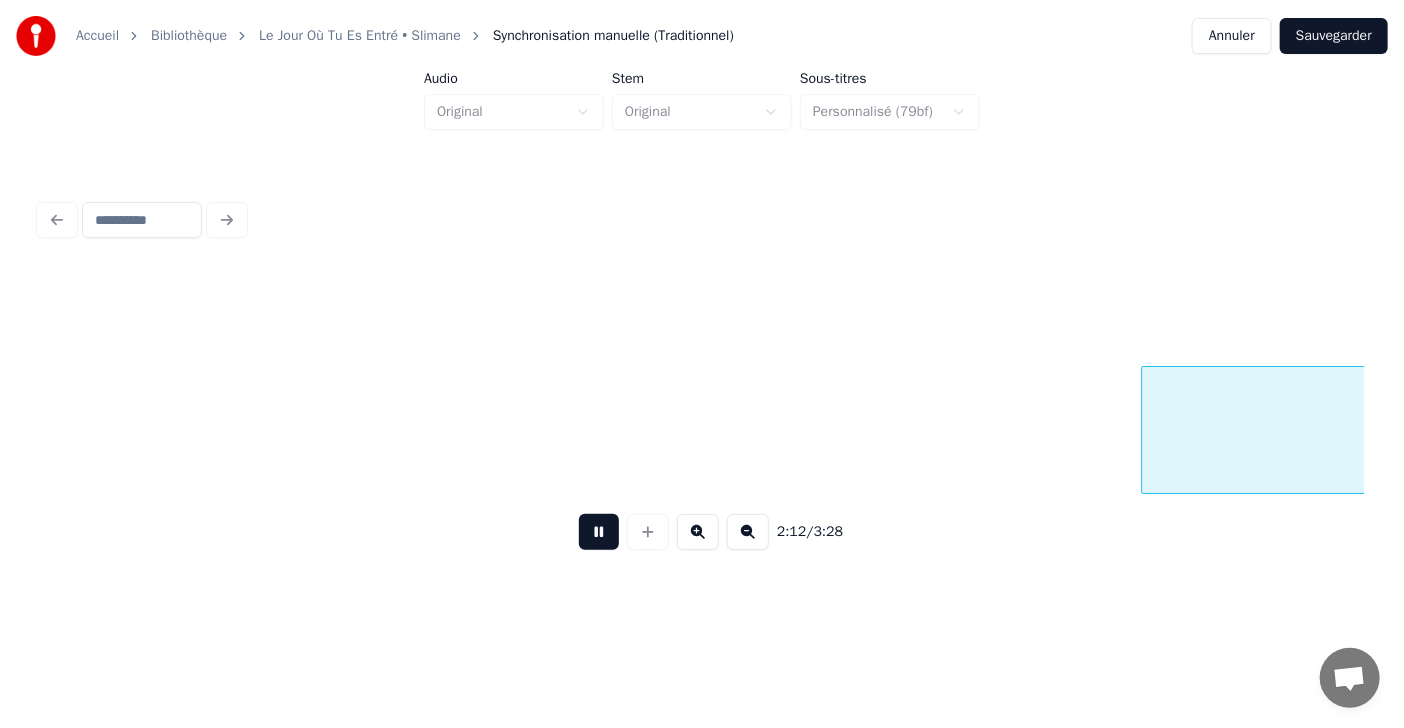 scroll, scrollTop: 0, scrollLeft: 72654, axis: horizontal 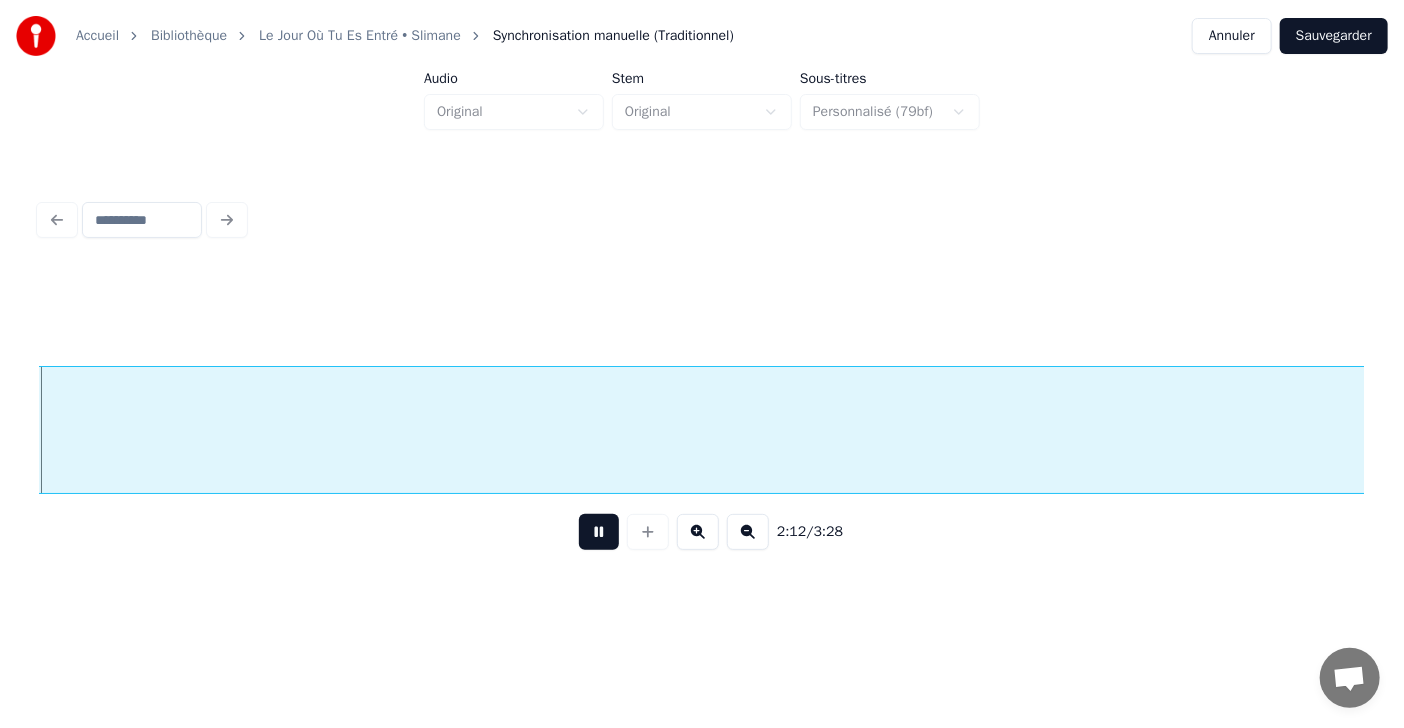 click at bounding box center [599, 532] 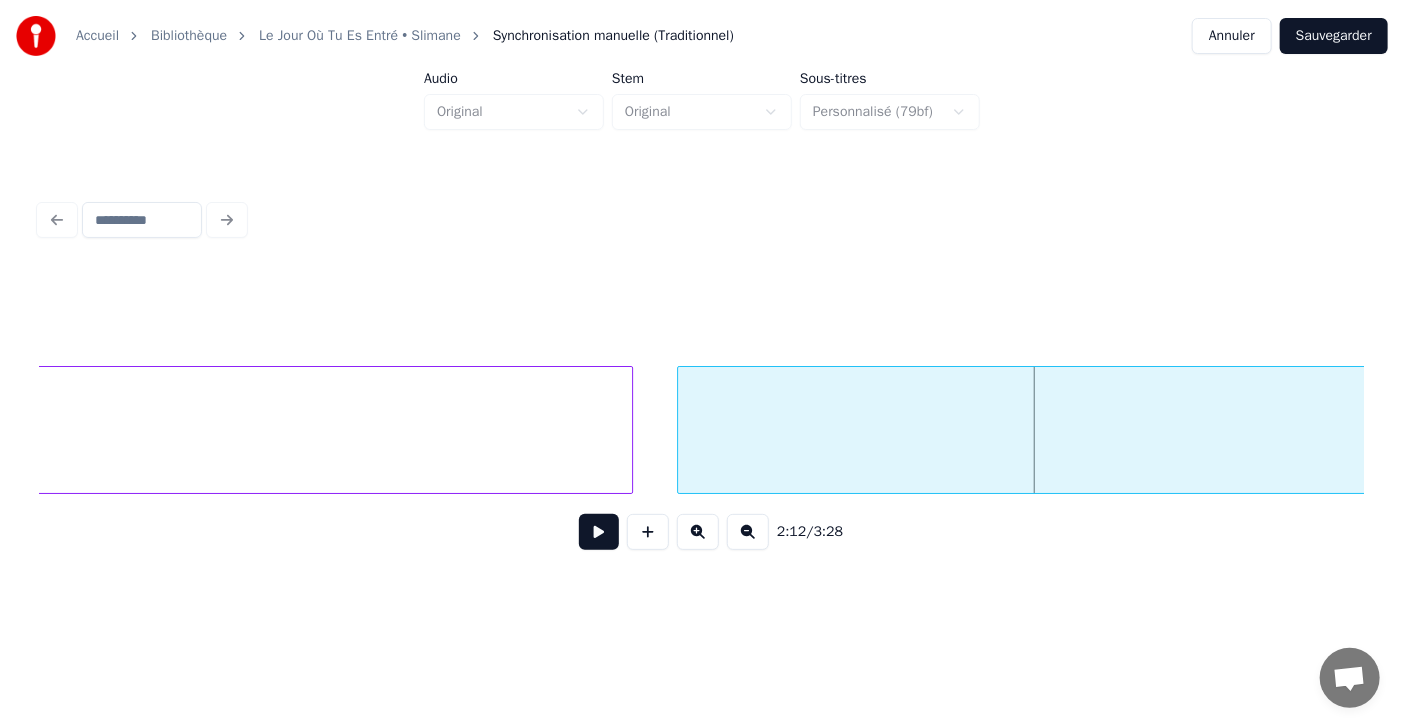 scroll, scrollTop: 0, scrollLeft: 71746, axis: horizontal 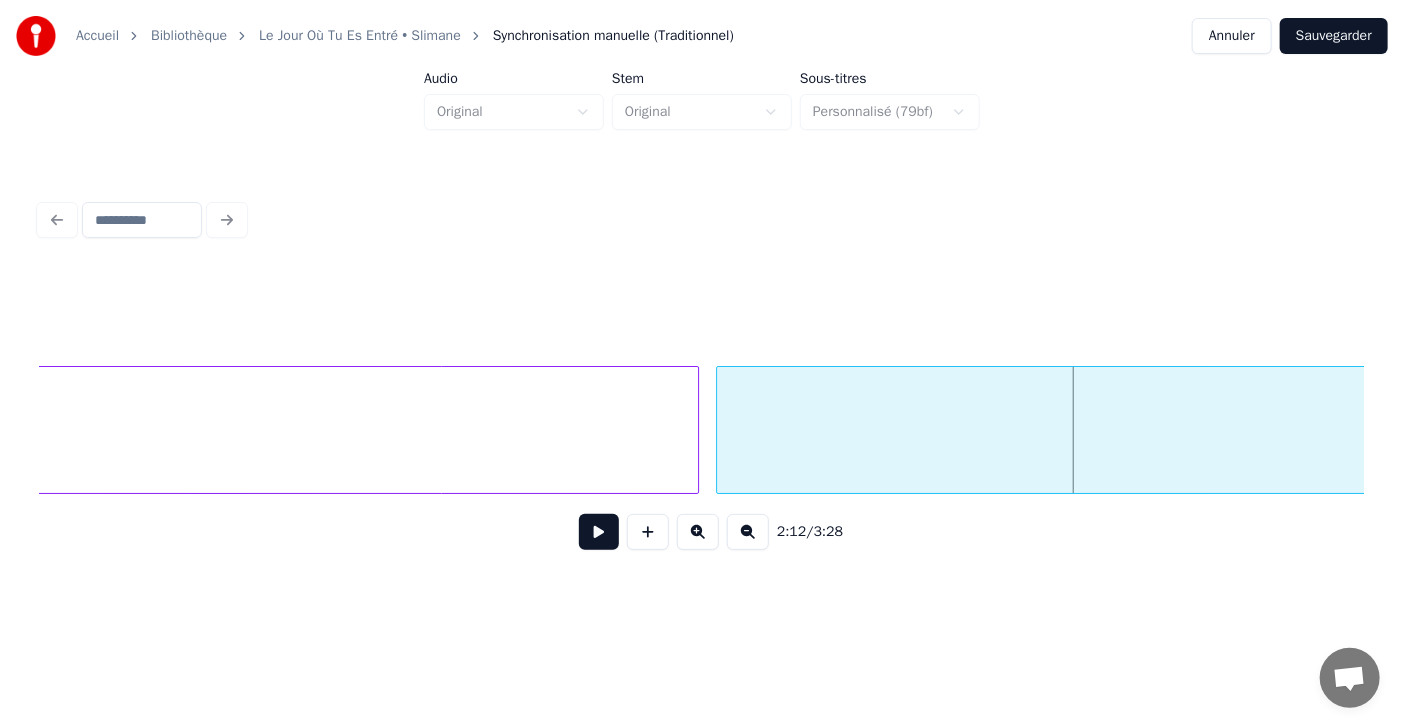 click at bounding box center [695, 430] 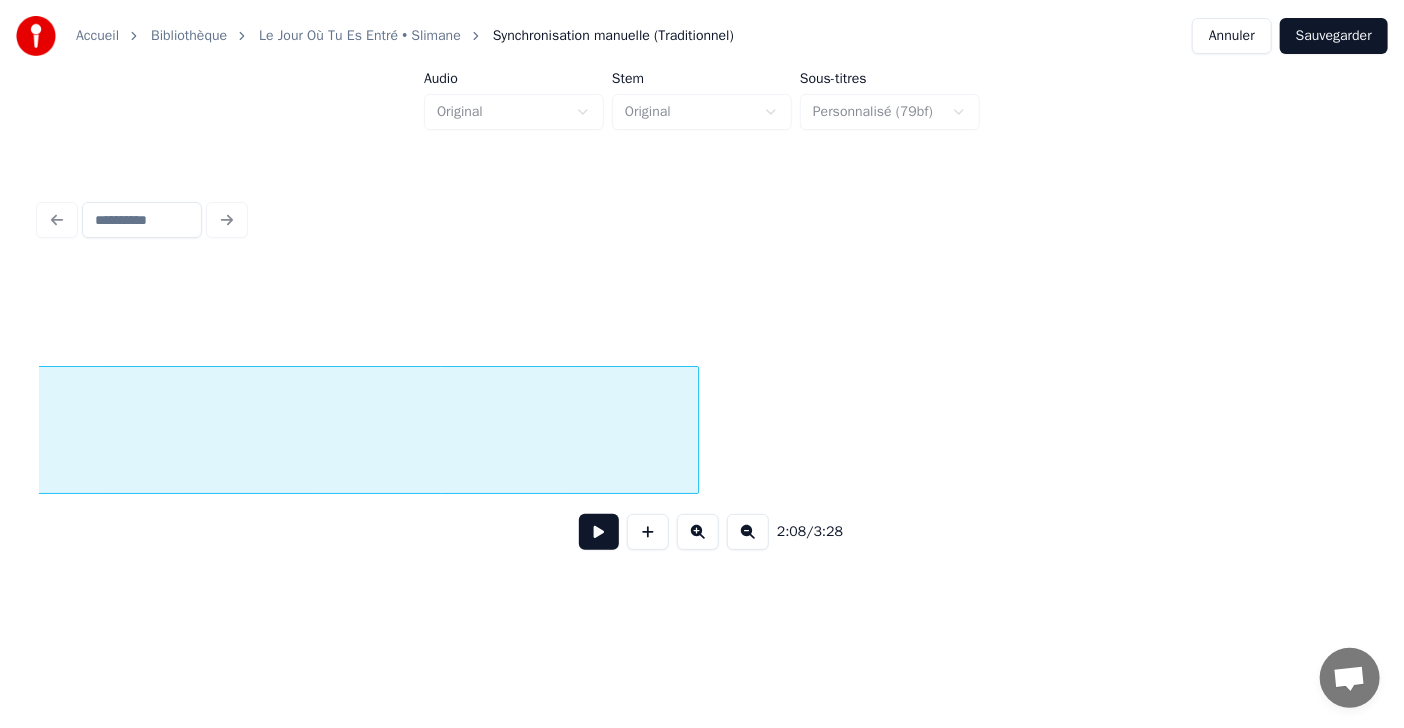 scroll, scrollTop: 0, scrollLeft: 70873, axis: horizontal 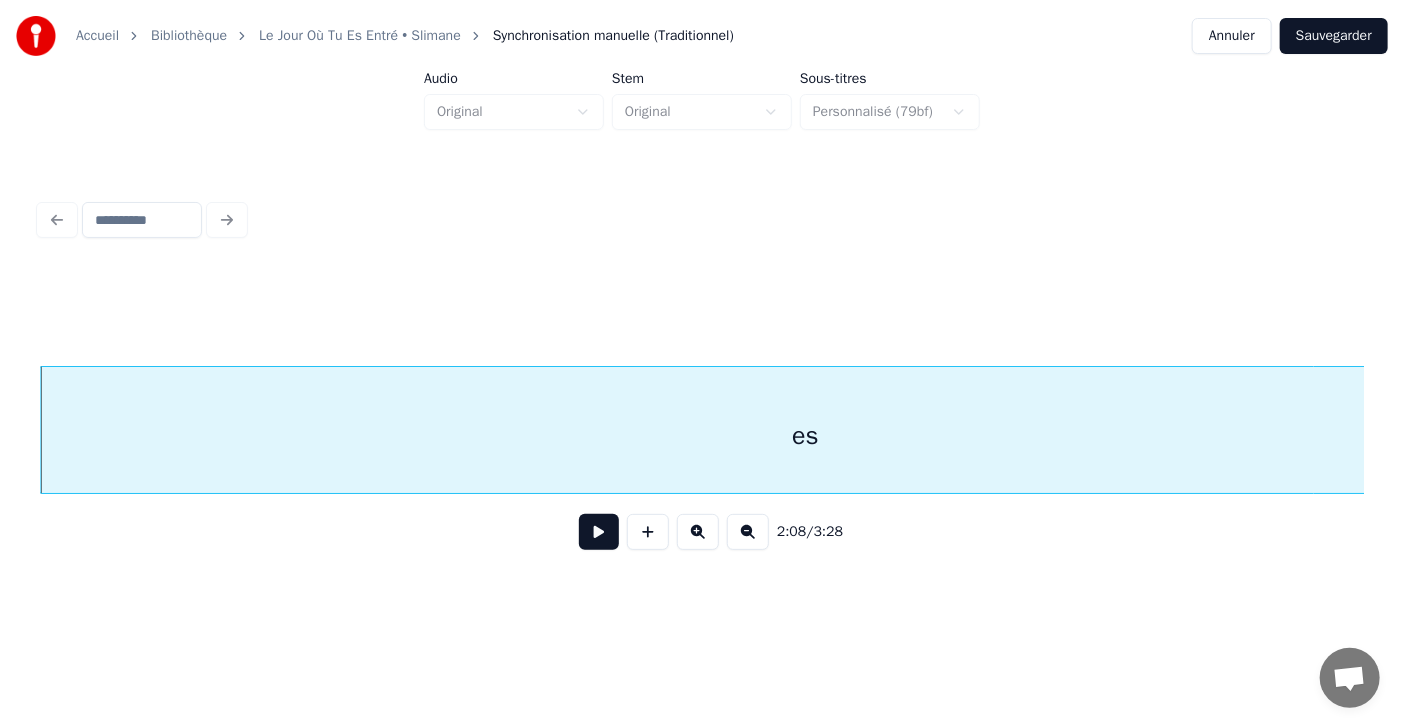 click at bounding box center (599, 532) 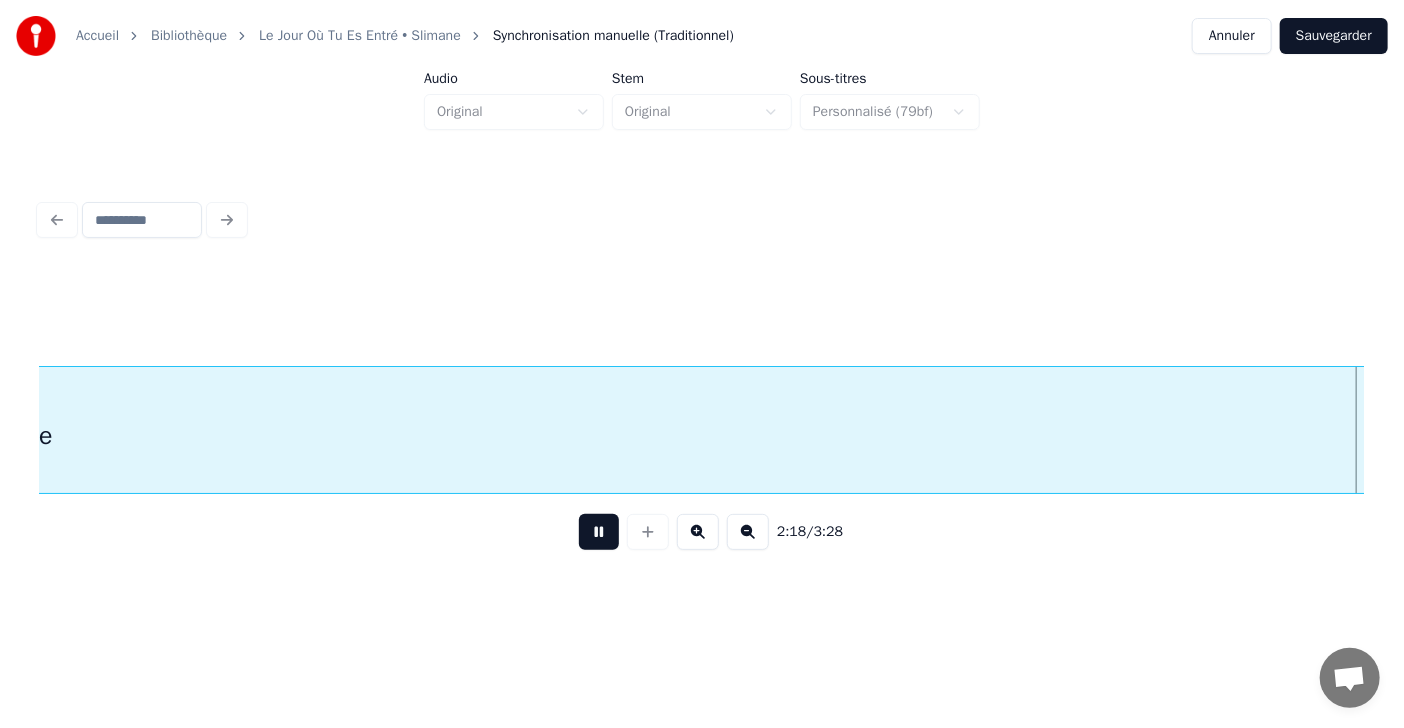 scroll, scrollTop: 0, scrollLeft: 76190, axis: horizontal 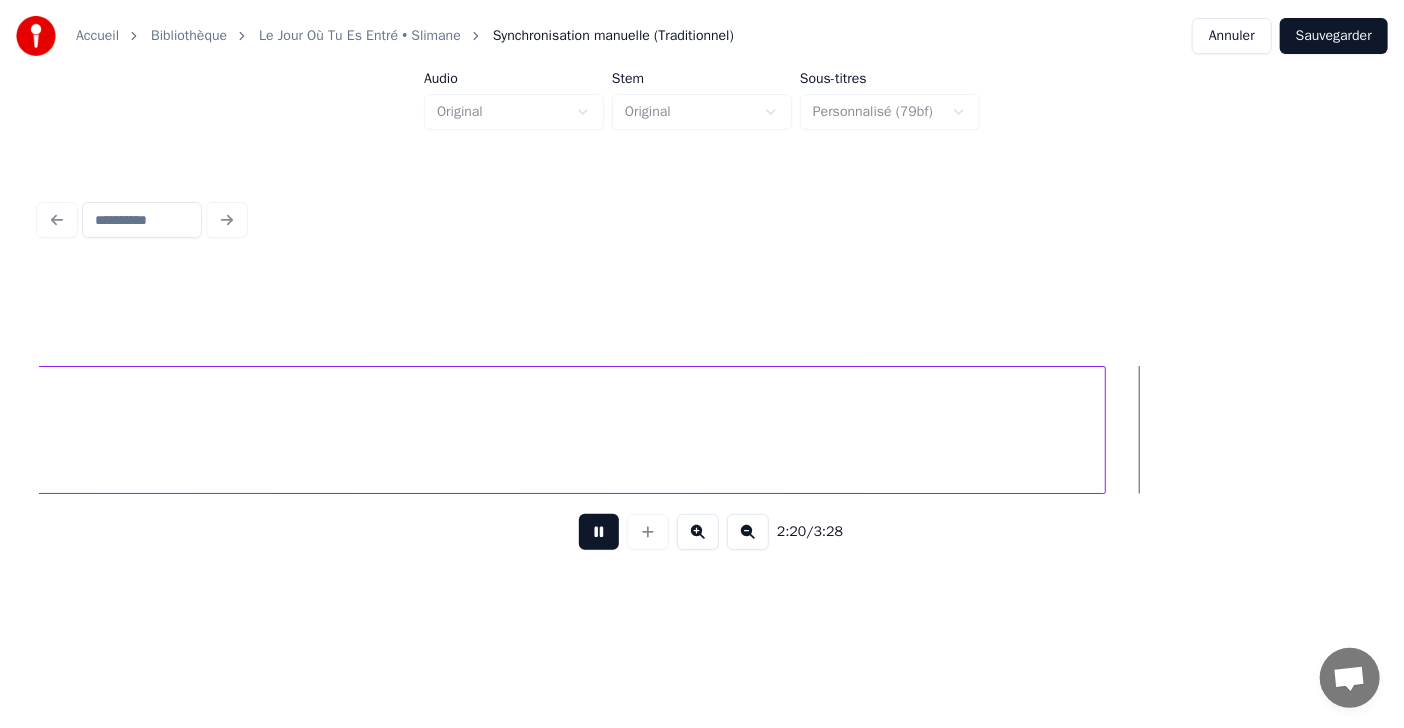 click at bounding box center (599, 532) 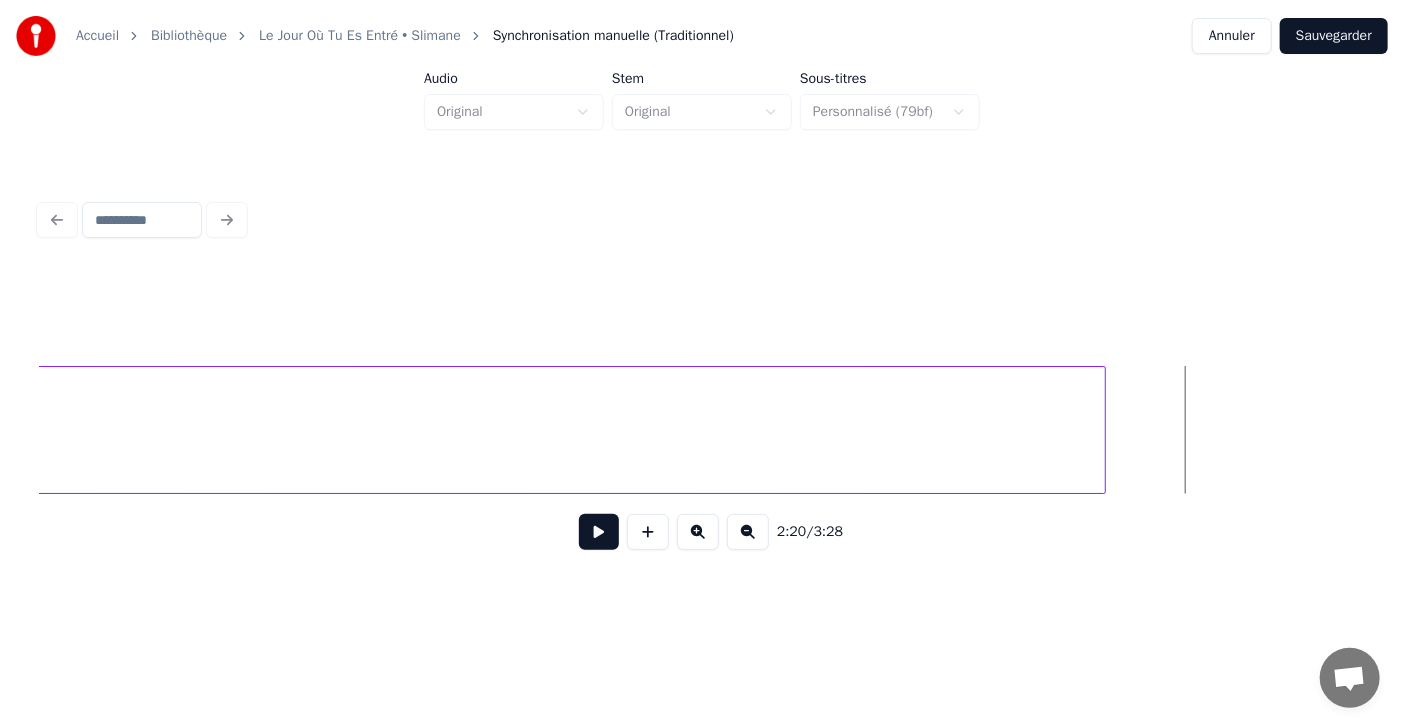click at bounding box center (599, 532) 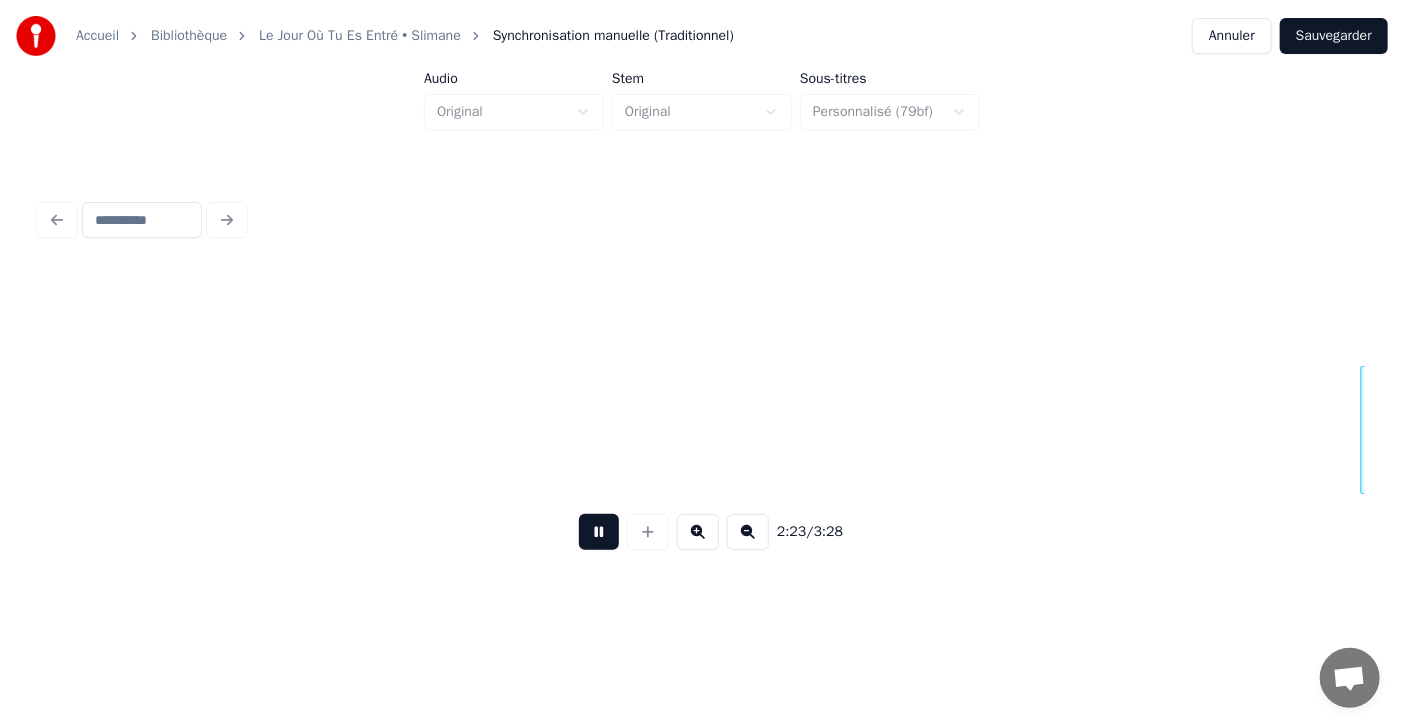 scroll, scrollTop: 0, scrollLeft: 78842, axis: horizontal 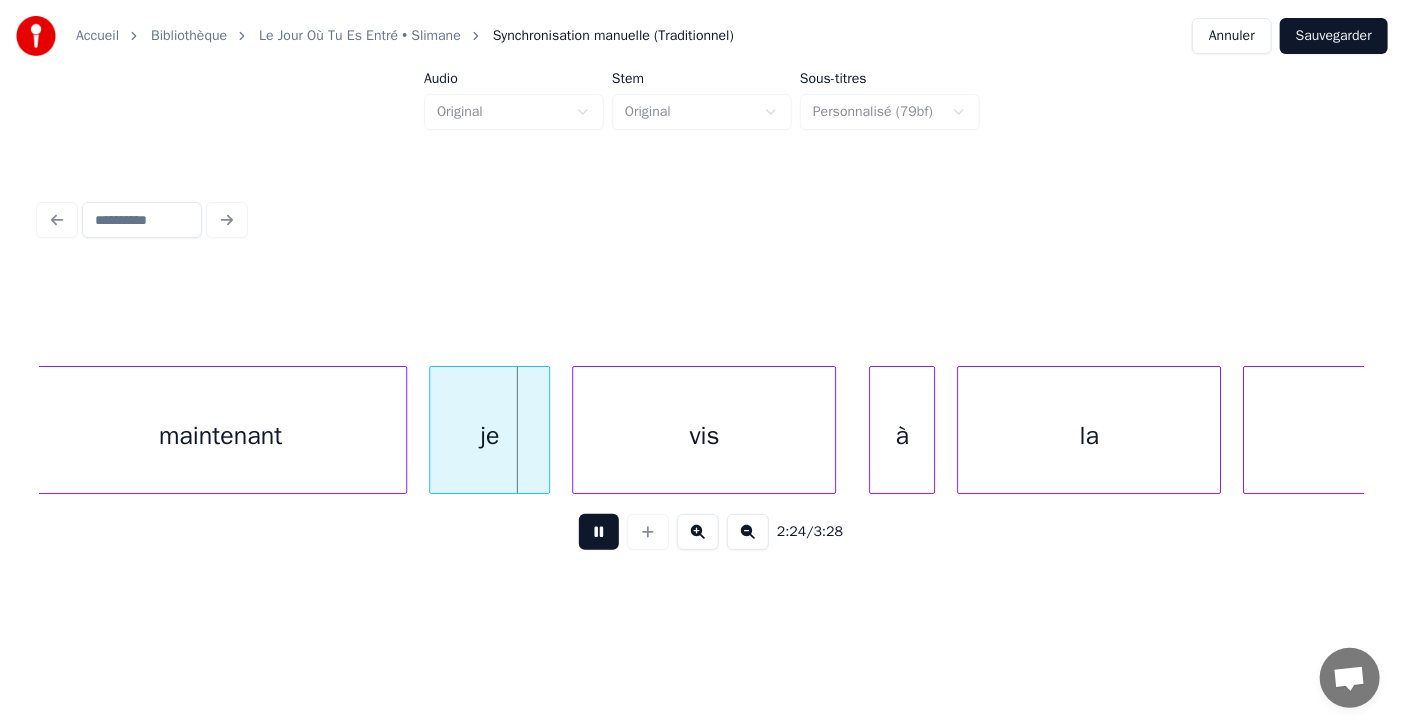 click at bounding box center (599, 532) 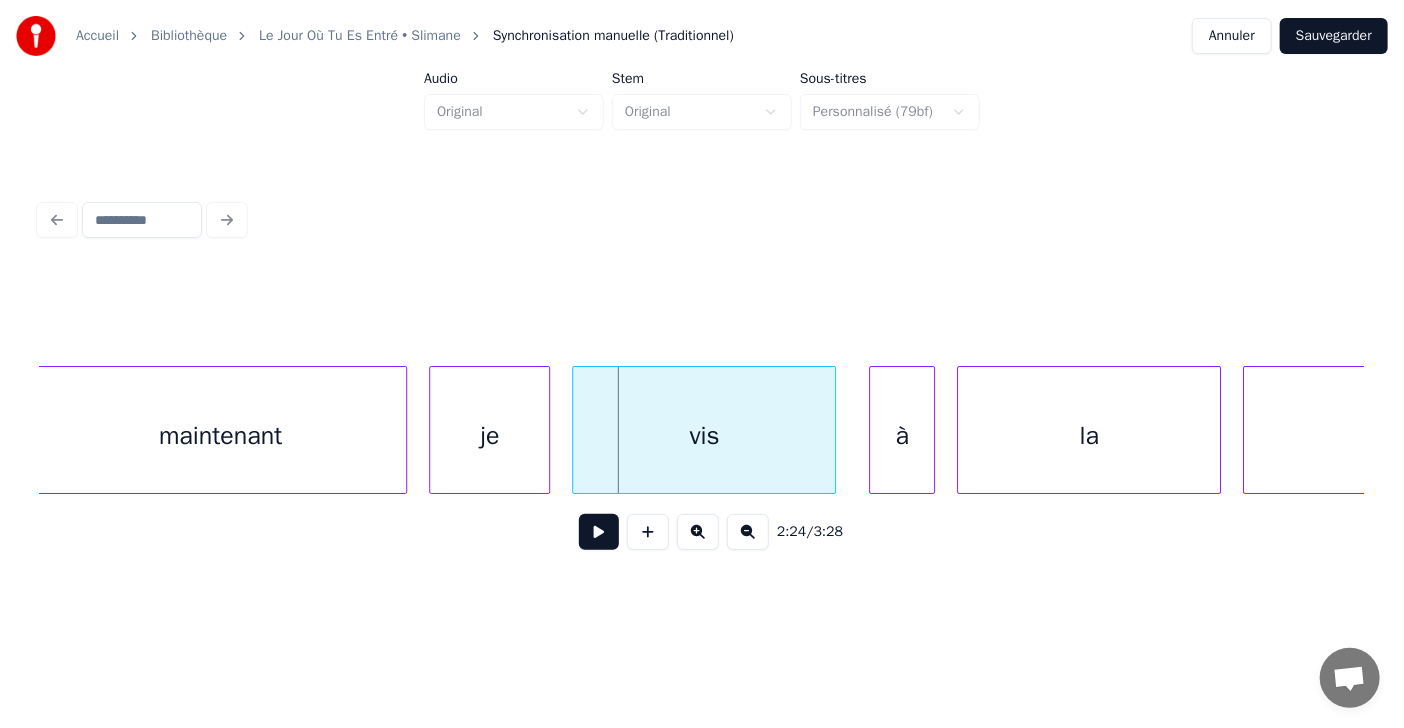 click at bounding box center [599, 532] 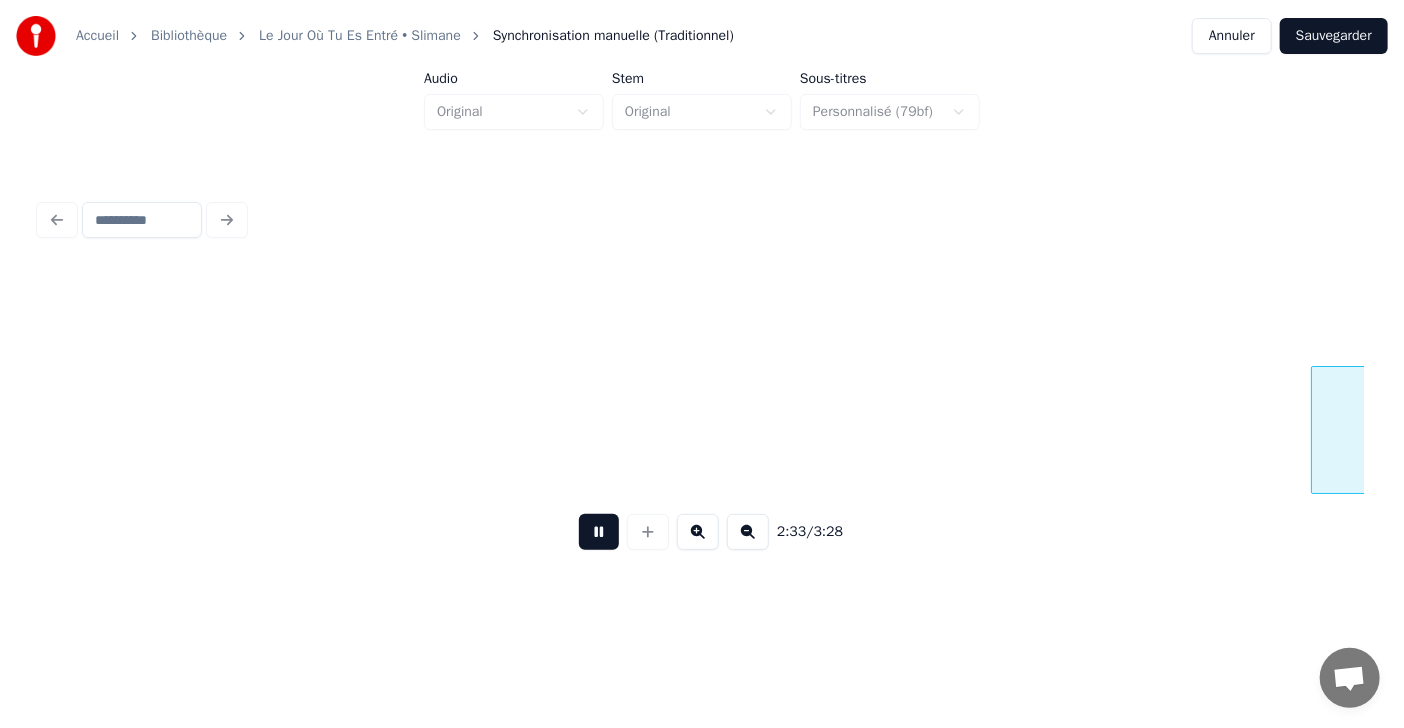 scroll, scrollTop: 0, scrollLeft: 84154, axis: horizontal 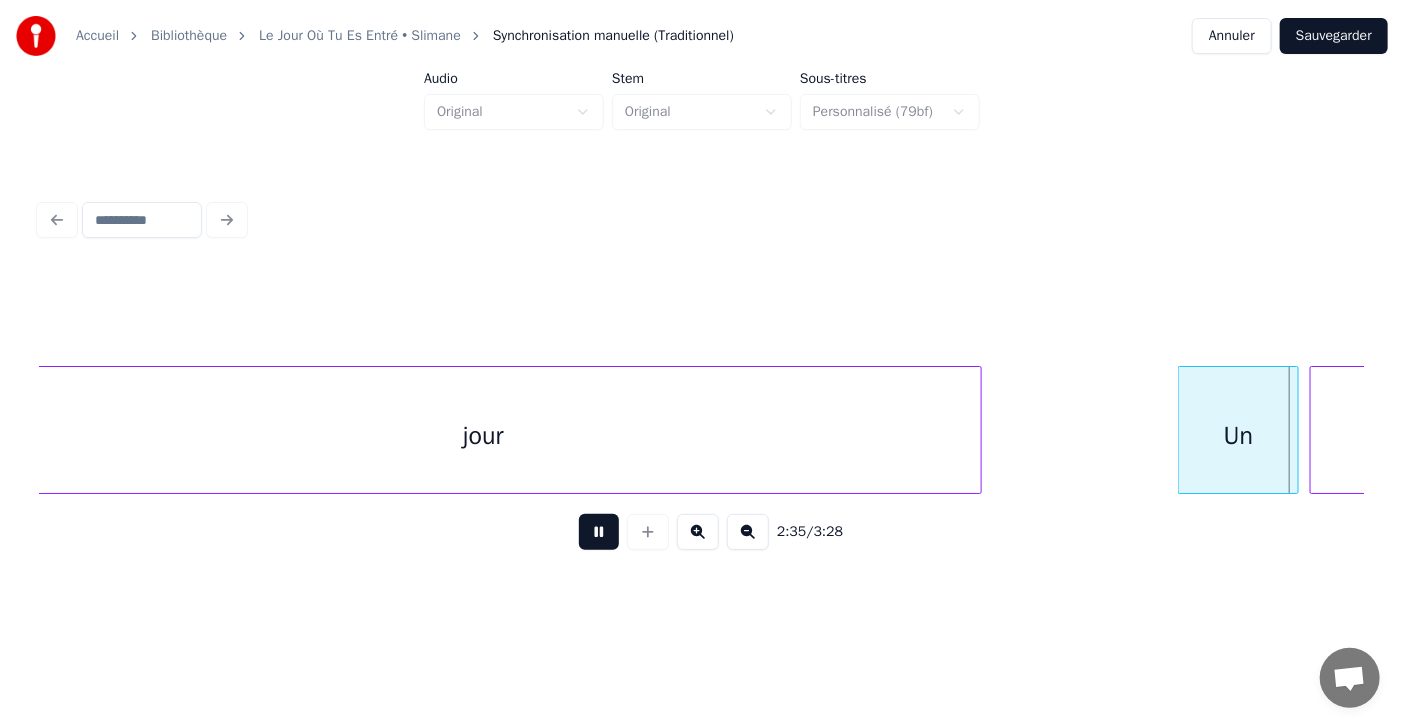click at bounding box center [599, 532] 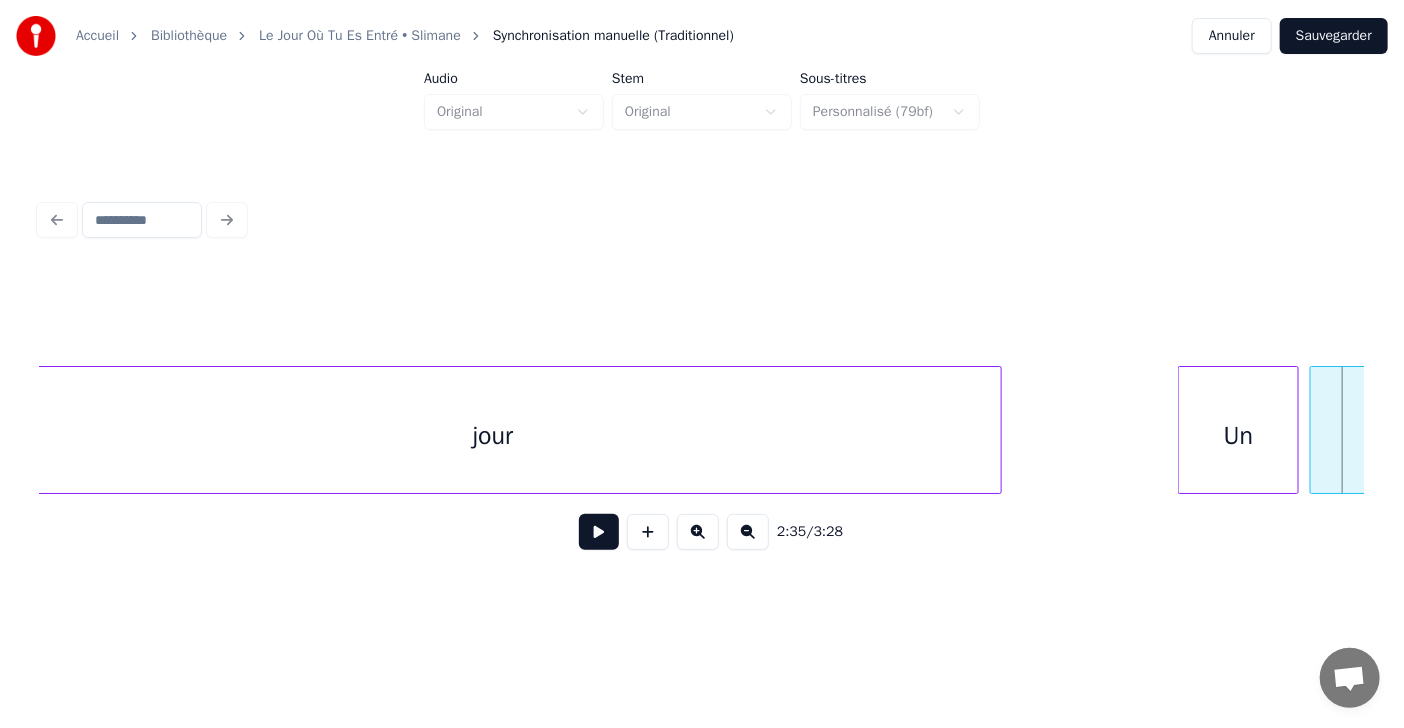 click at bounding box center [998, 430] 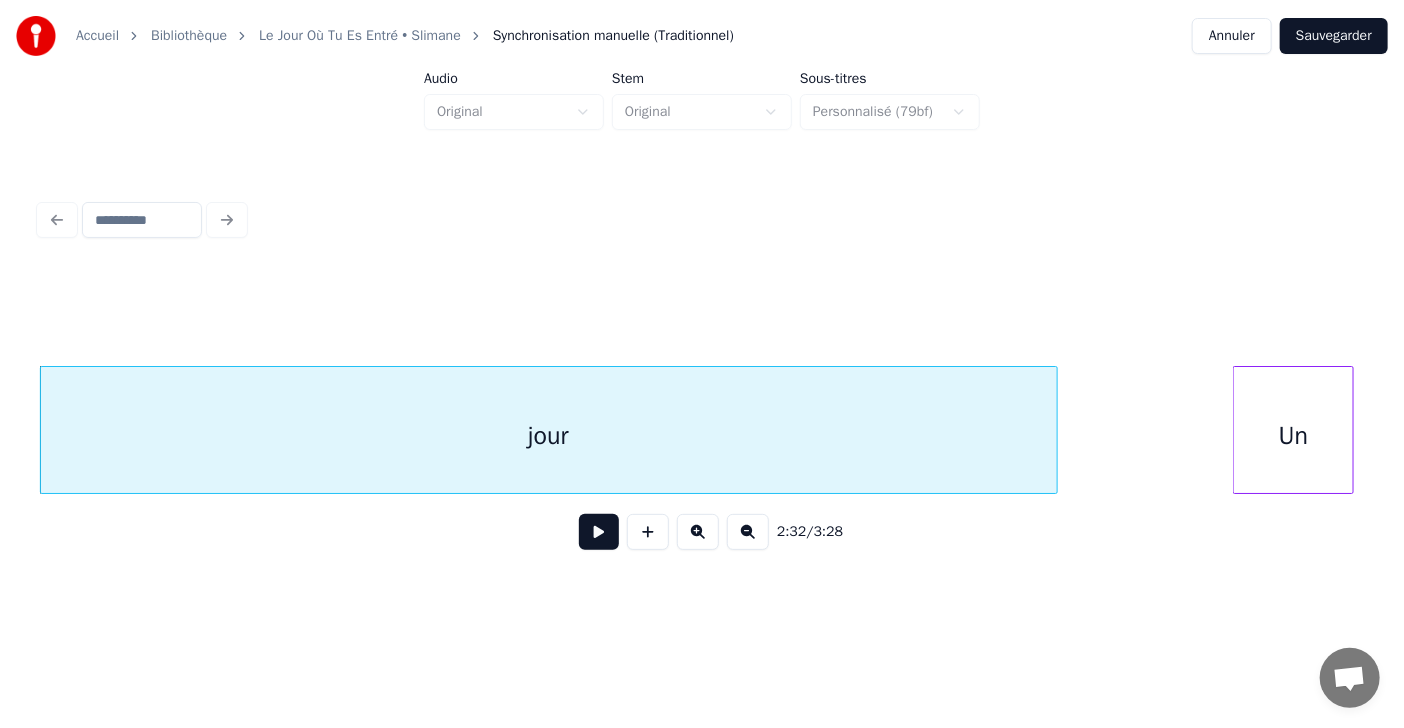 click at bounding box center (599, 532) 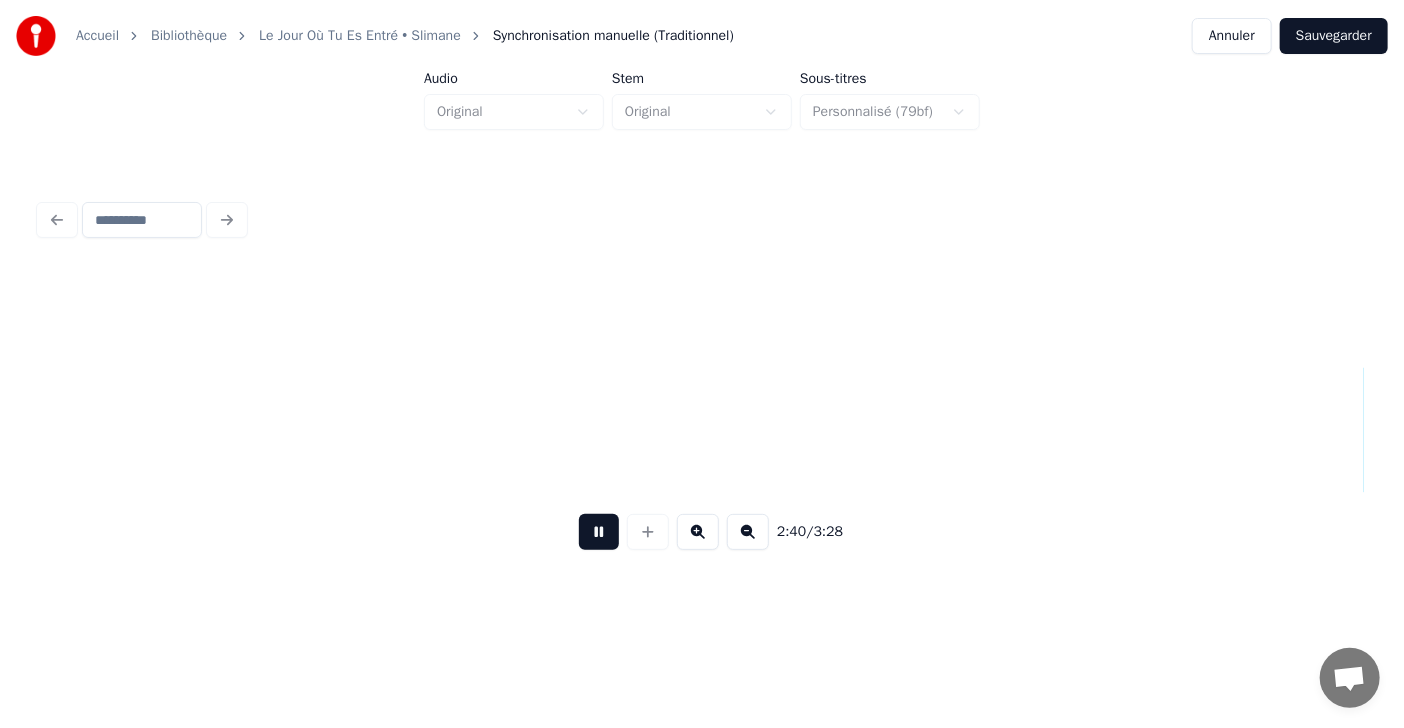 scroll, scrollTop: 0, scrollLeft: 88087, axis: horizontal 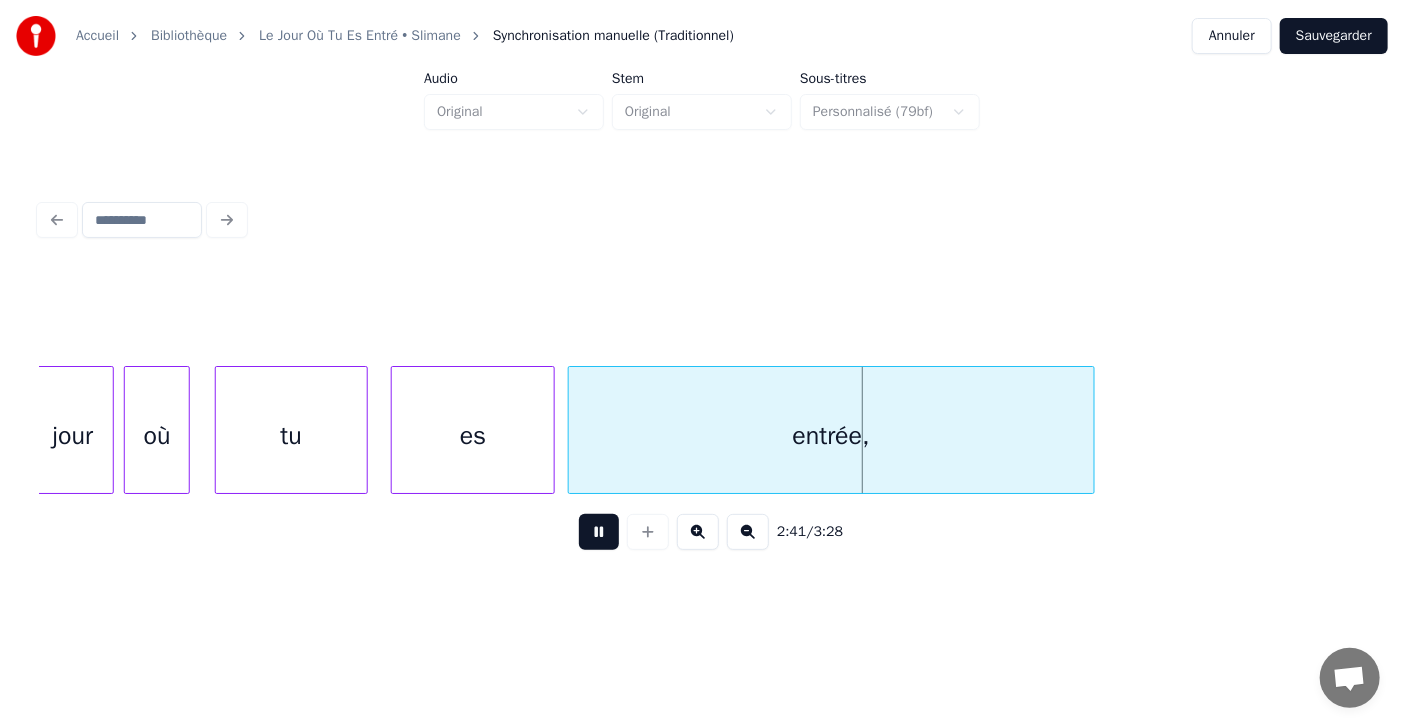click at bounding box center (599, 532) 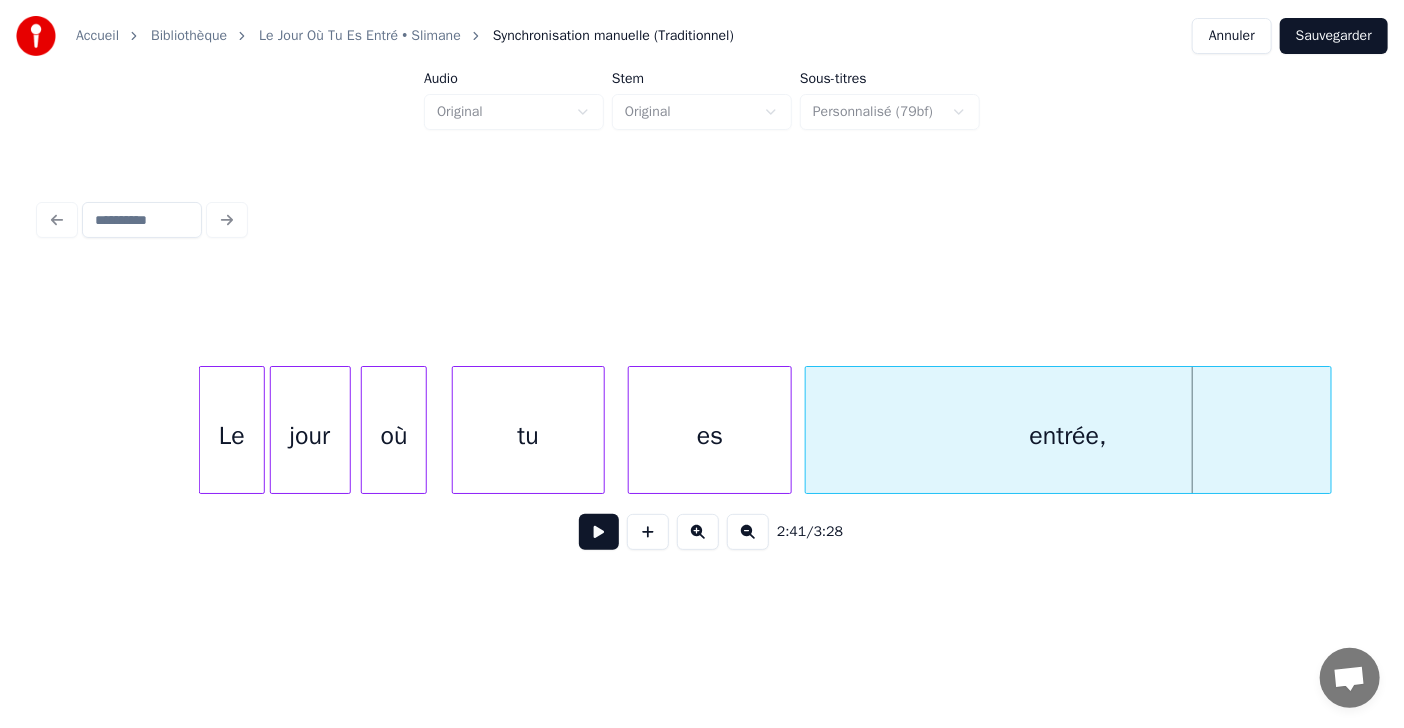 scroll, scrollTop: 0, scrollLeft: 87732, axis: horizontal 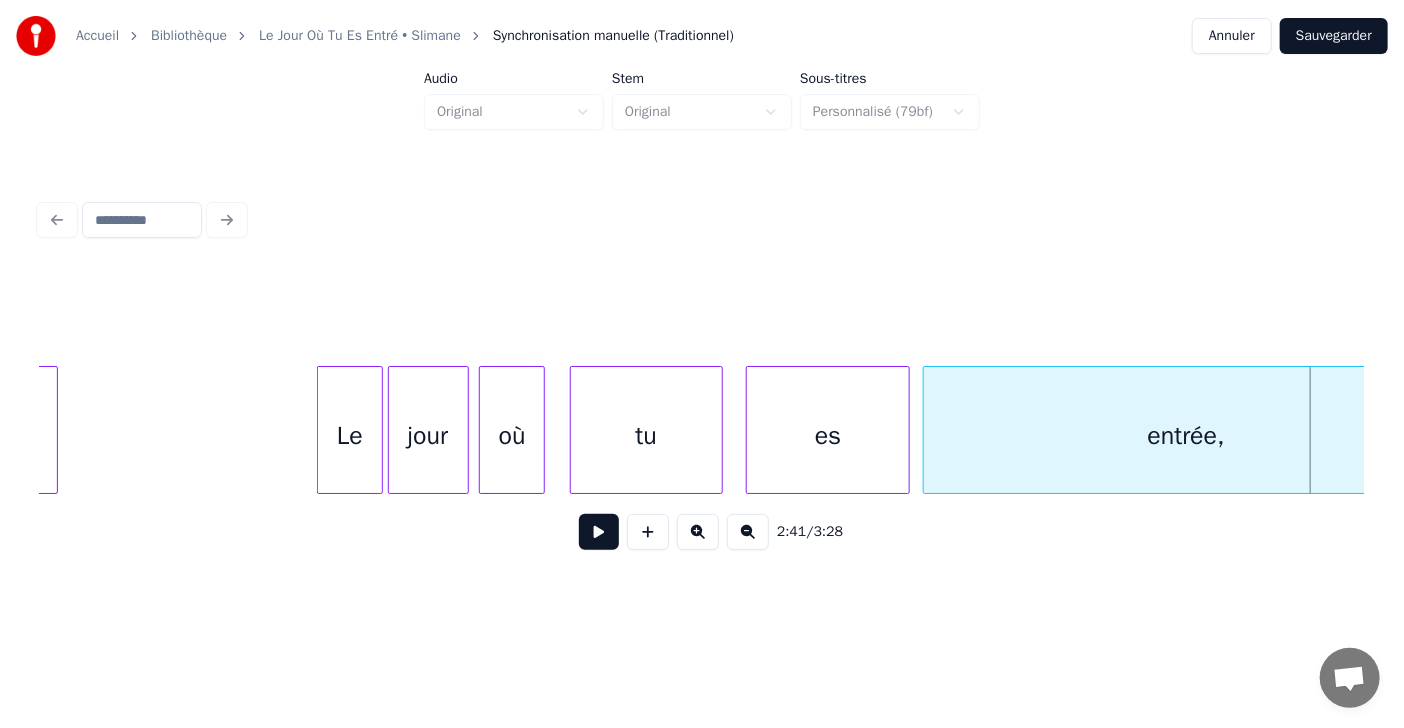 click on "jour où tu es entrée, [GEOGRAPHIC_DATA]" at bounding box center [-30312, 430] 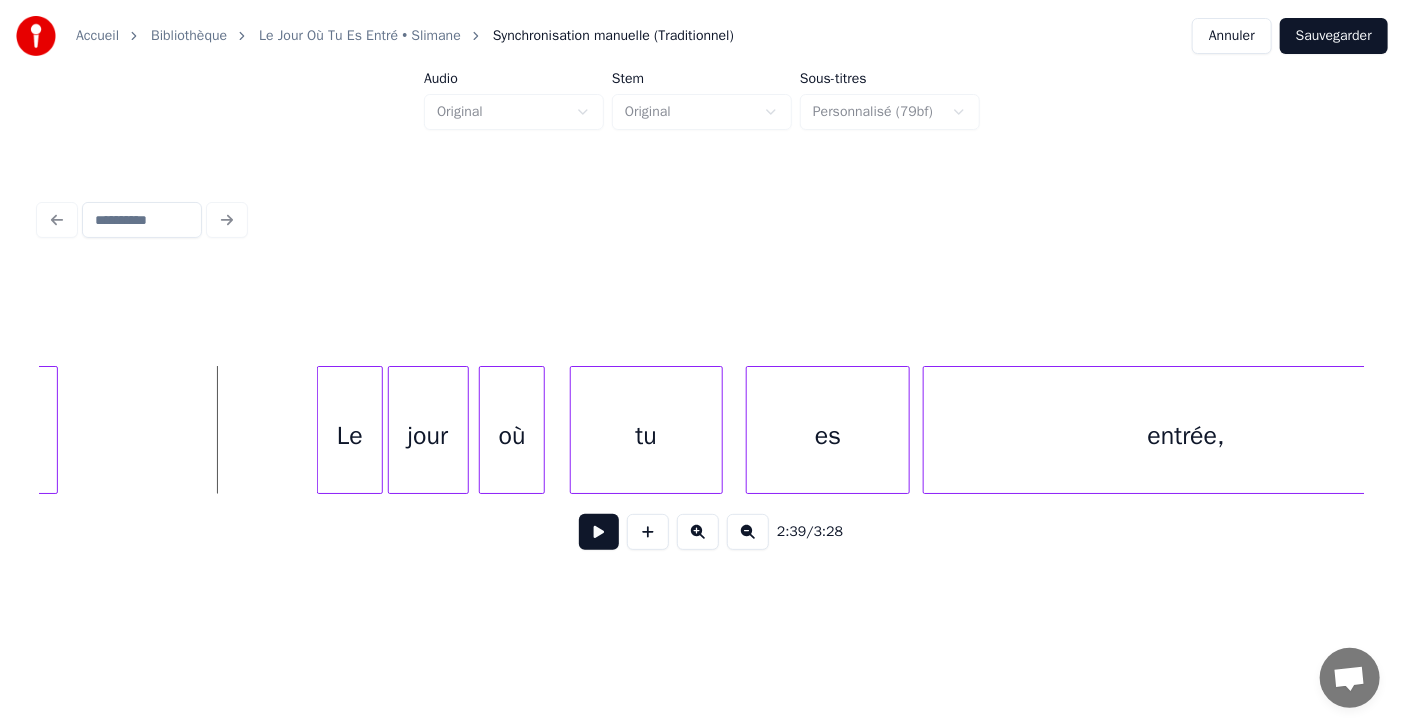 click at bounding box center (599, 532) 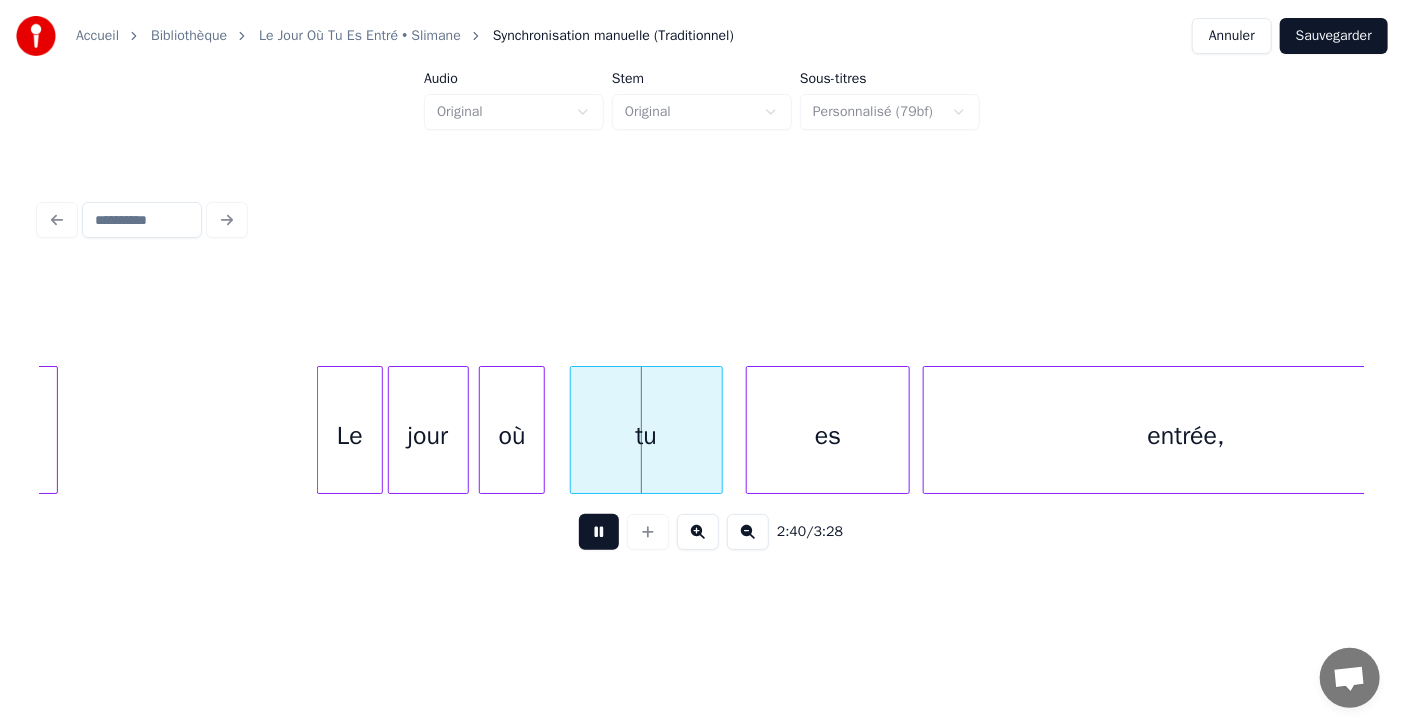 click at bounding box center (599, 532) 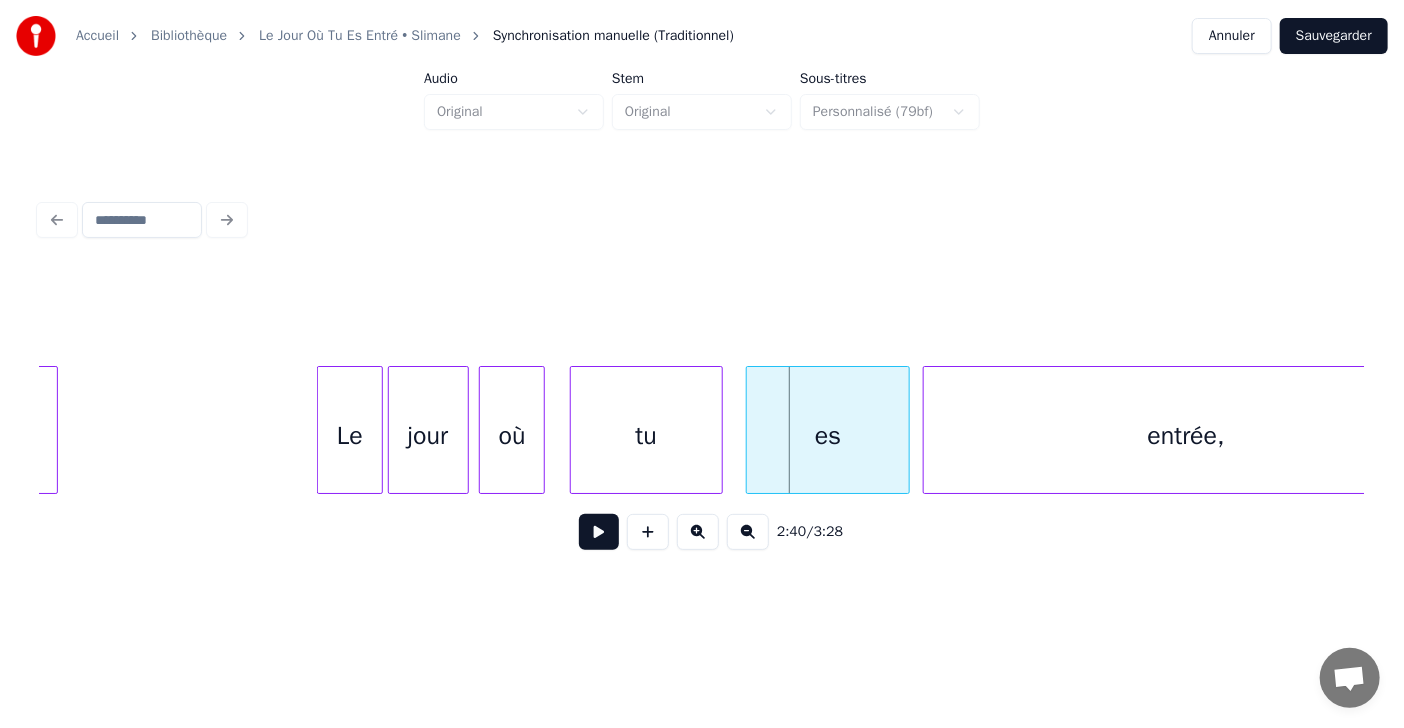 click at bounding box center (599, 532) 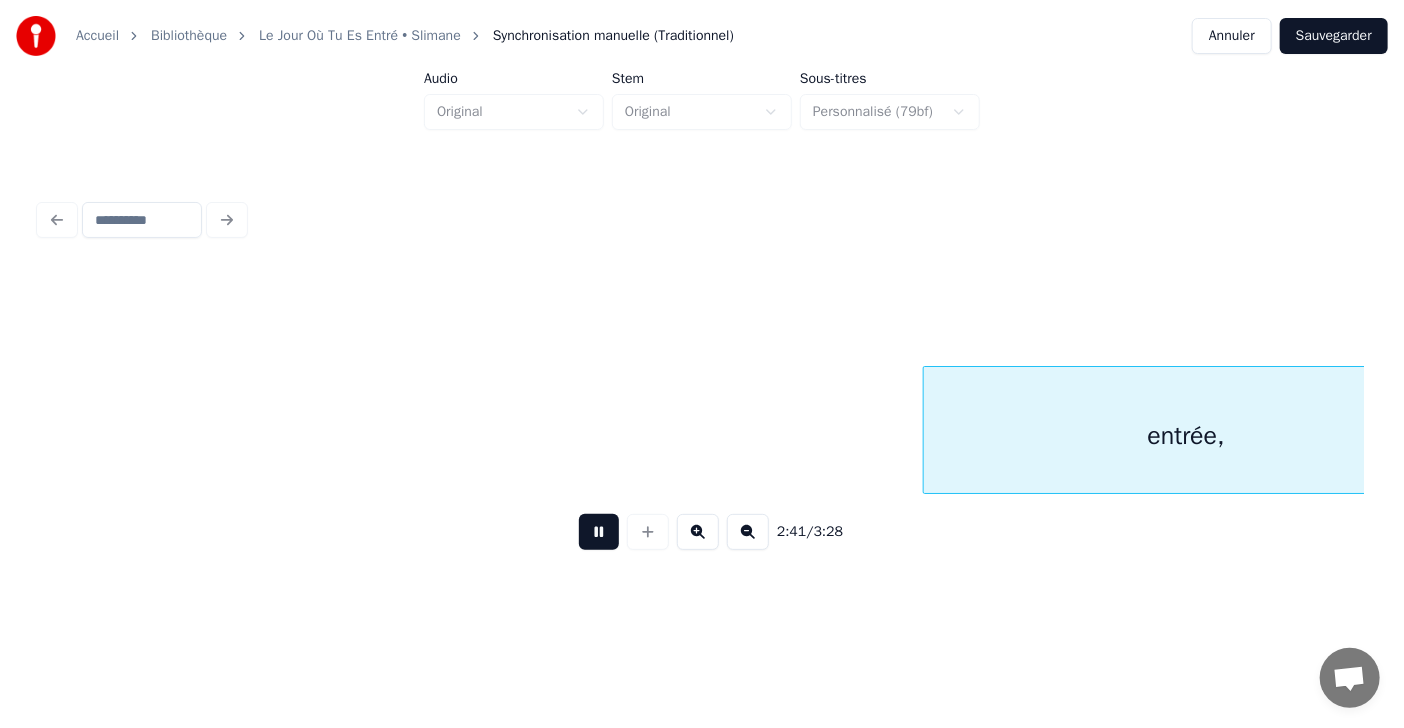click at bounding box center [599, 532] 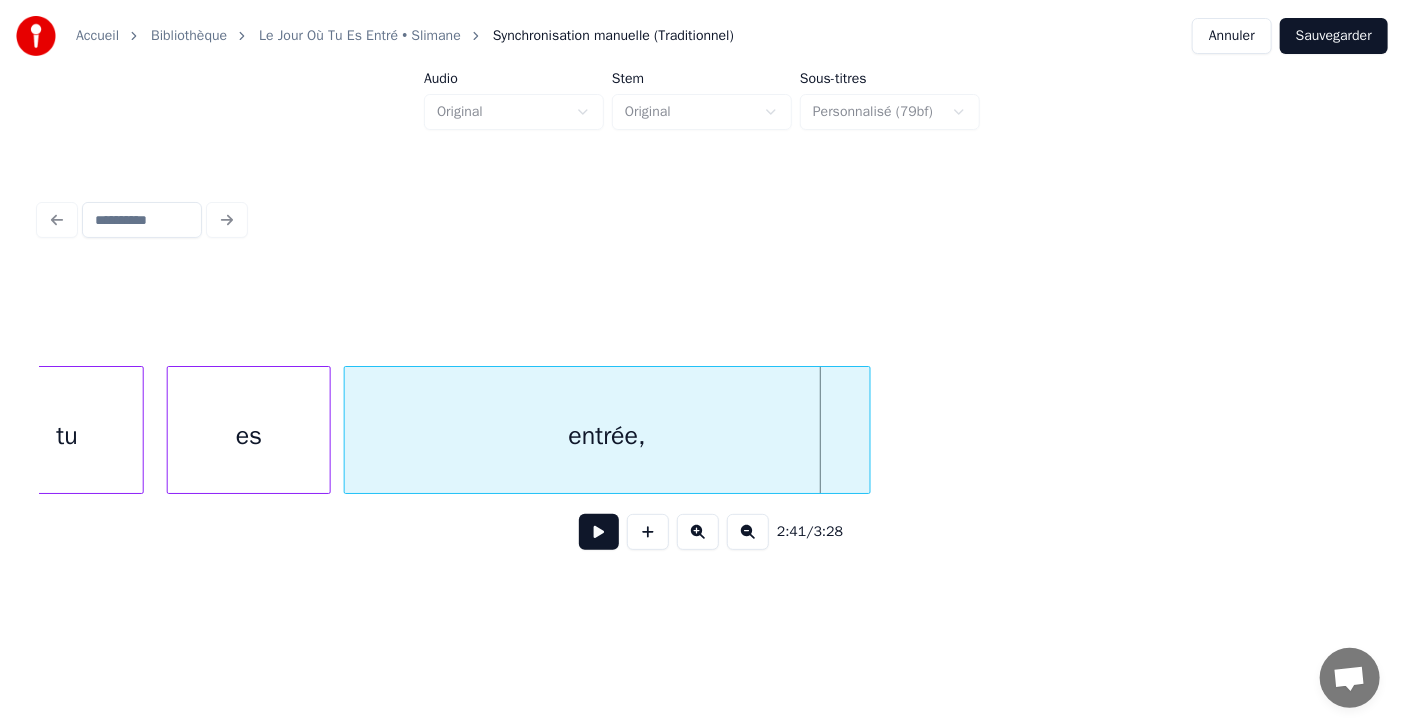 scroll, scrollTop: 0, scrollLeft: 88271, axis: horizontal 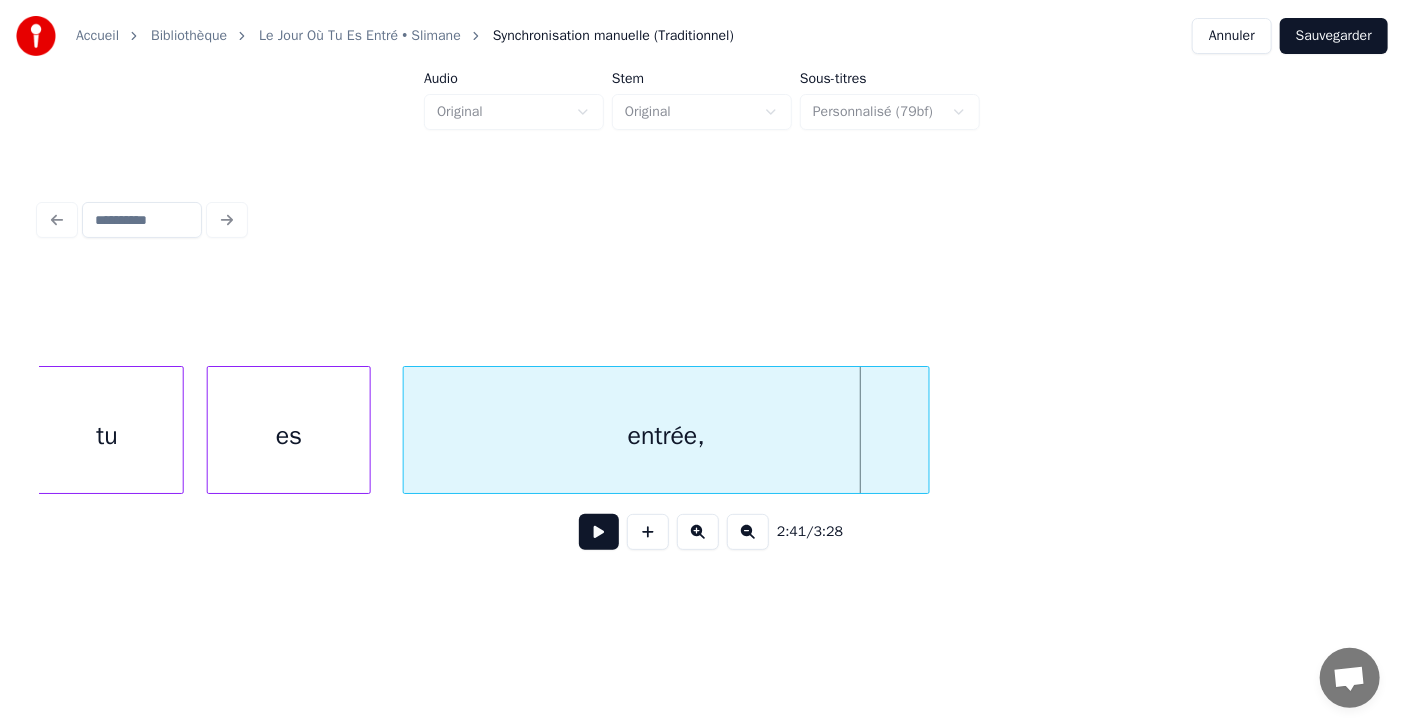 click on "entrée," at bounding box center (666, 430) 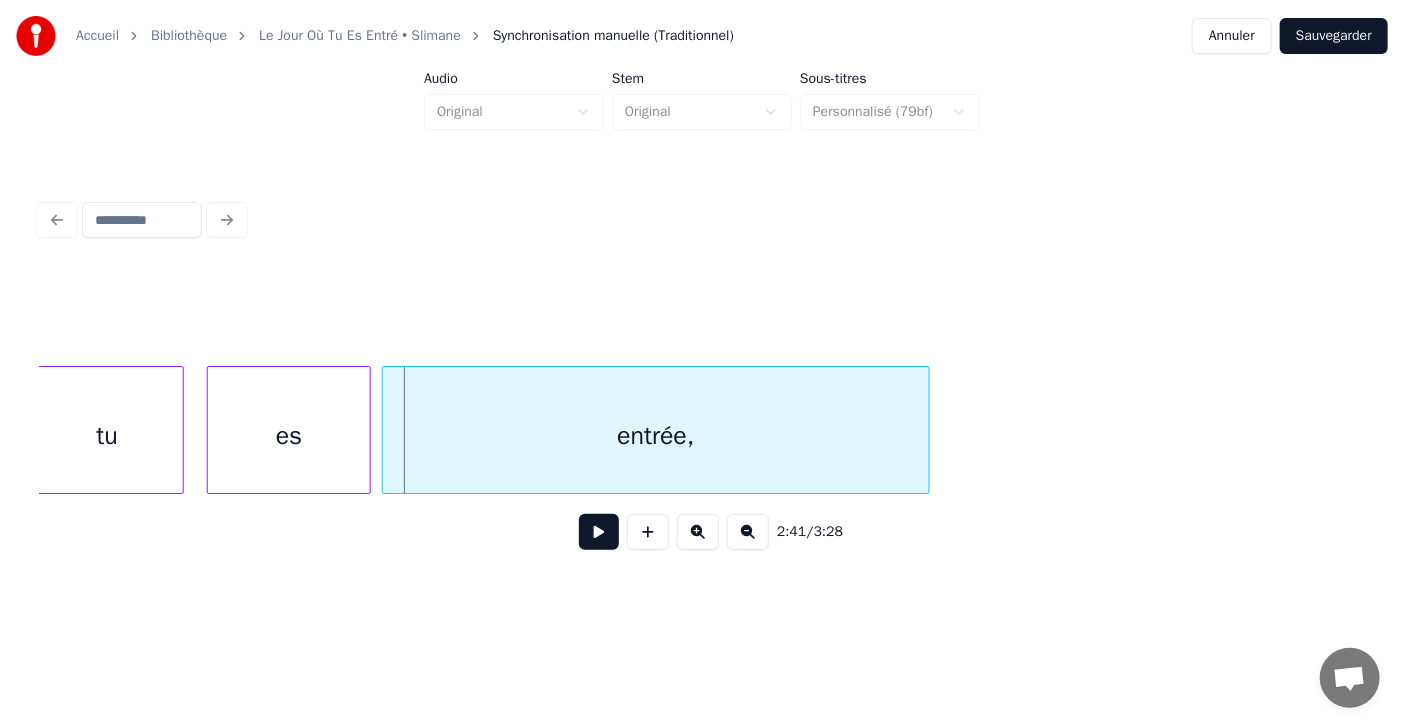 click at bounding box center [386, 430] 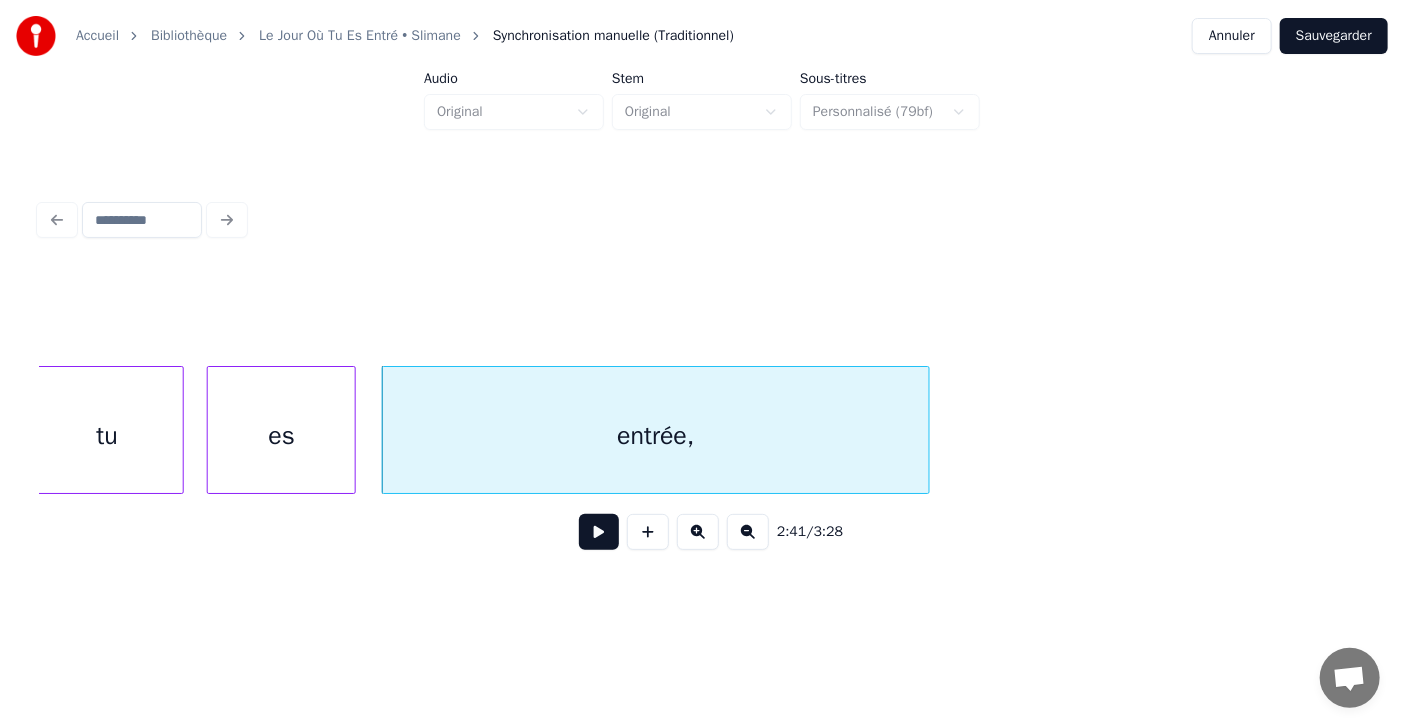 click at bounding box center [352, 430] 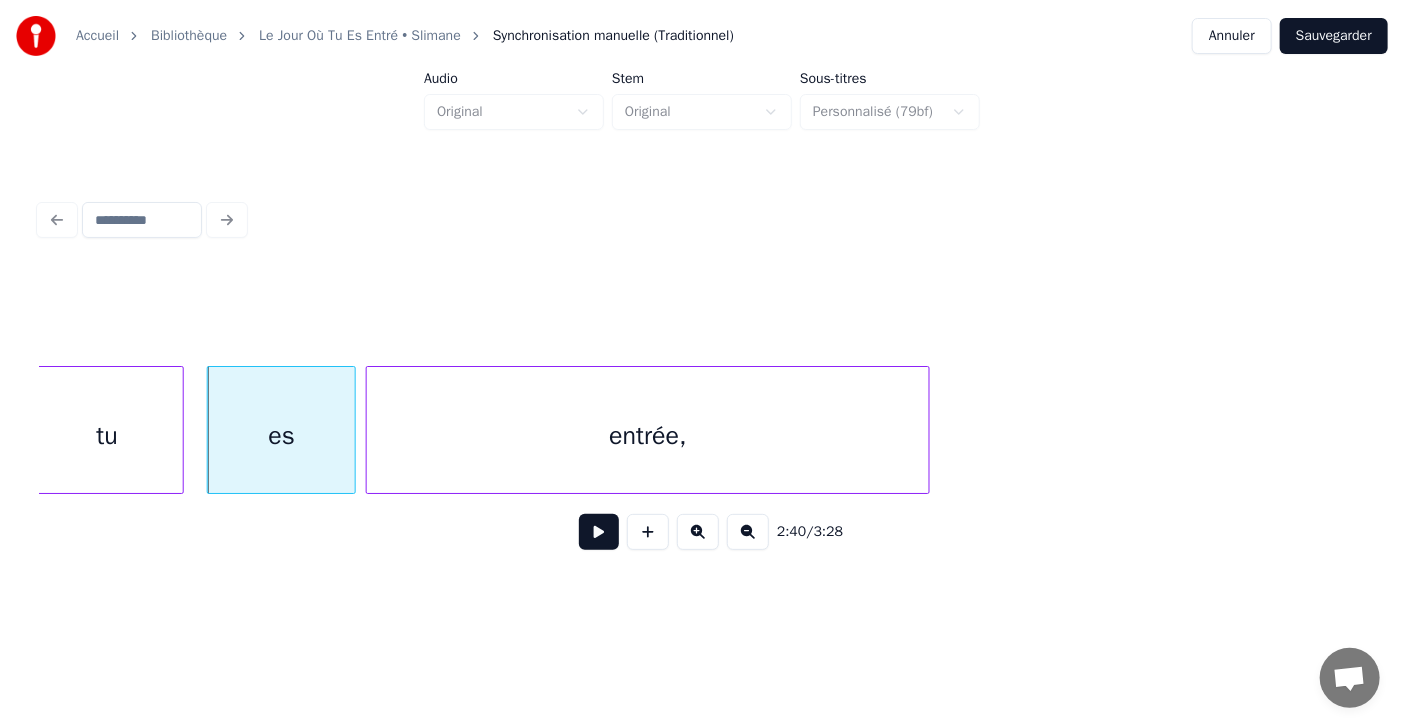 click at bounding box center [370, 430] 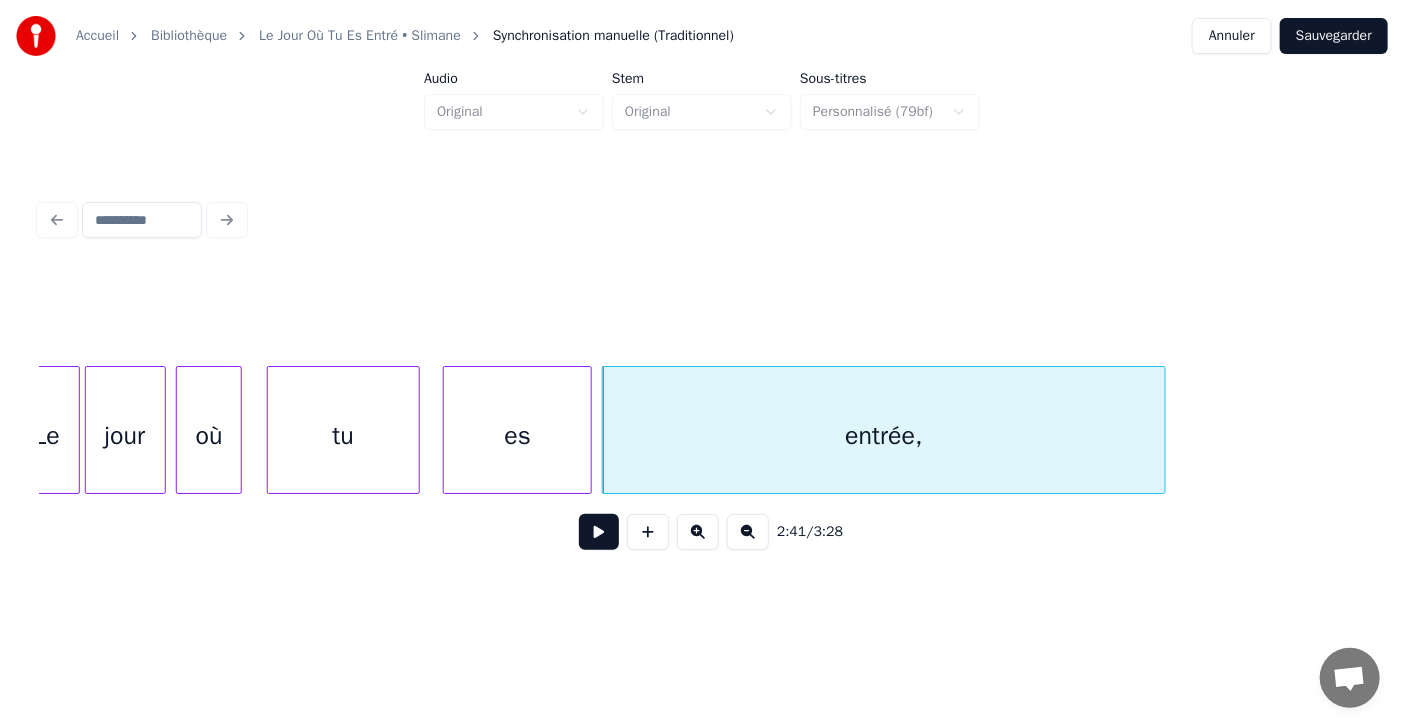 scroll, scrollTop: 0, scrollLeft: 87877, axis: horizontal 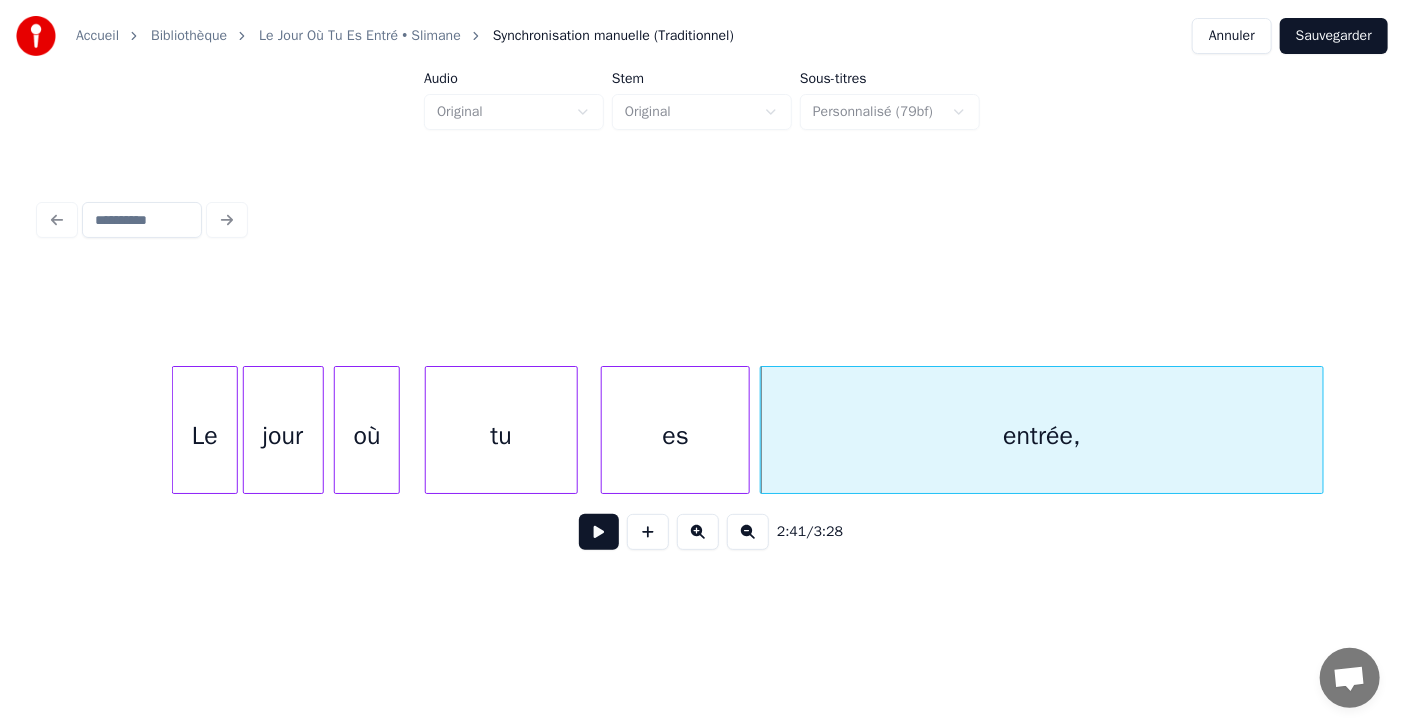 click on "entrée, es tu où jour Le" at bounding box center (-30457, 430) 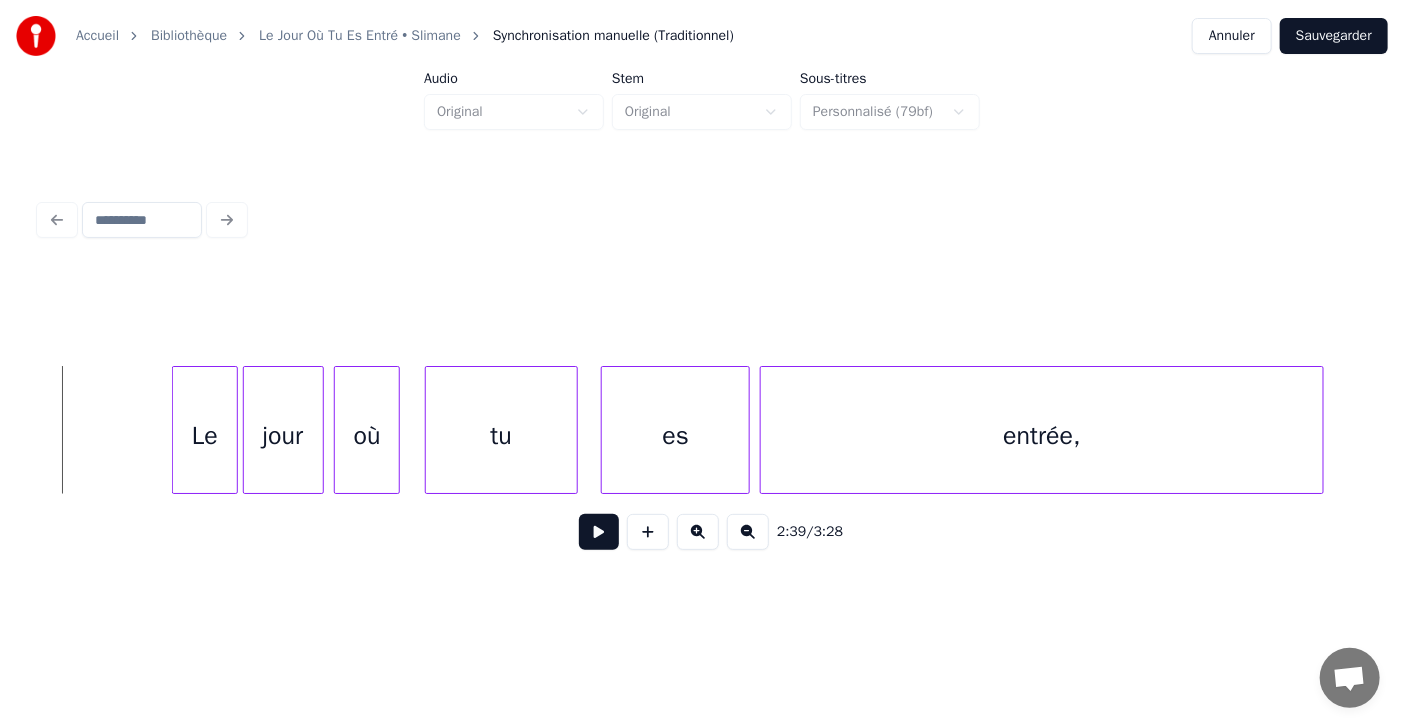 click at bounding box center (599, 532) 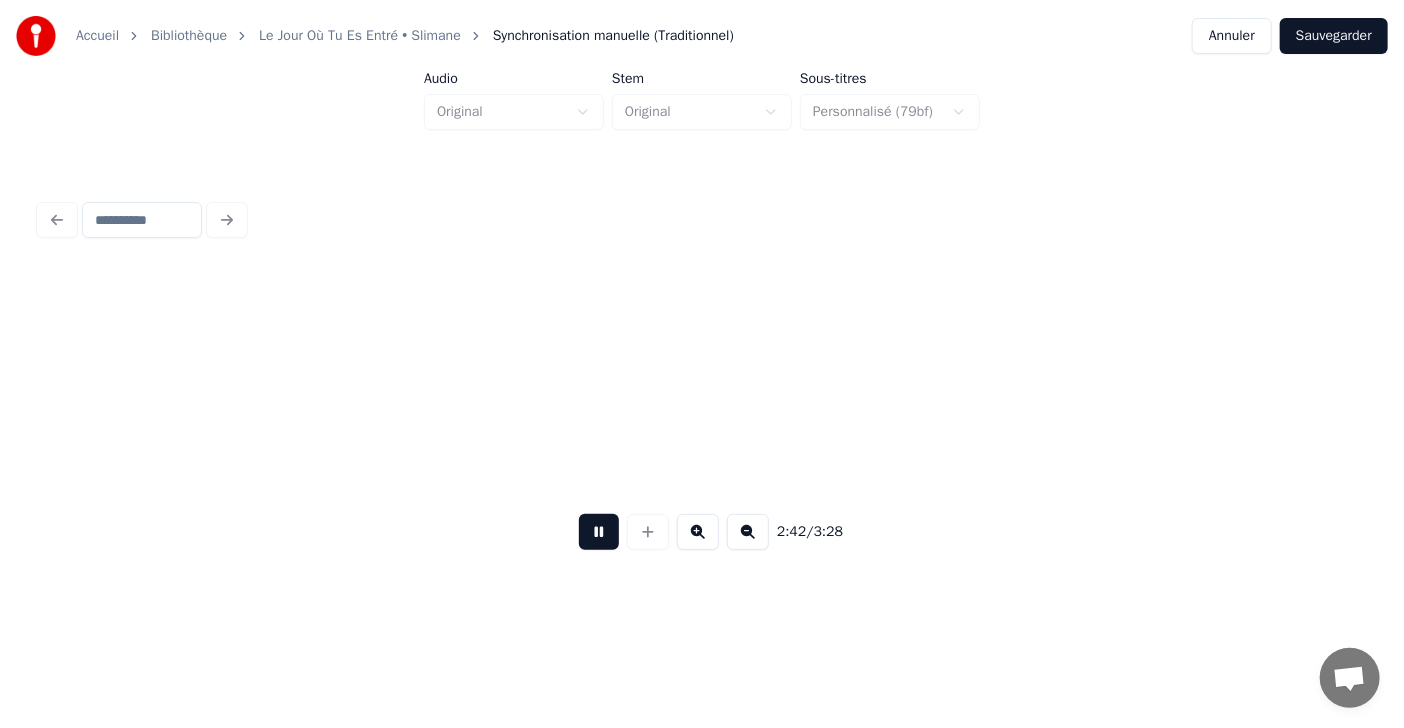 scroll, scrollTop: 0, scrollLeft: 89209, axis: horizontal 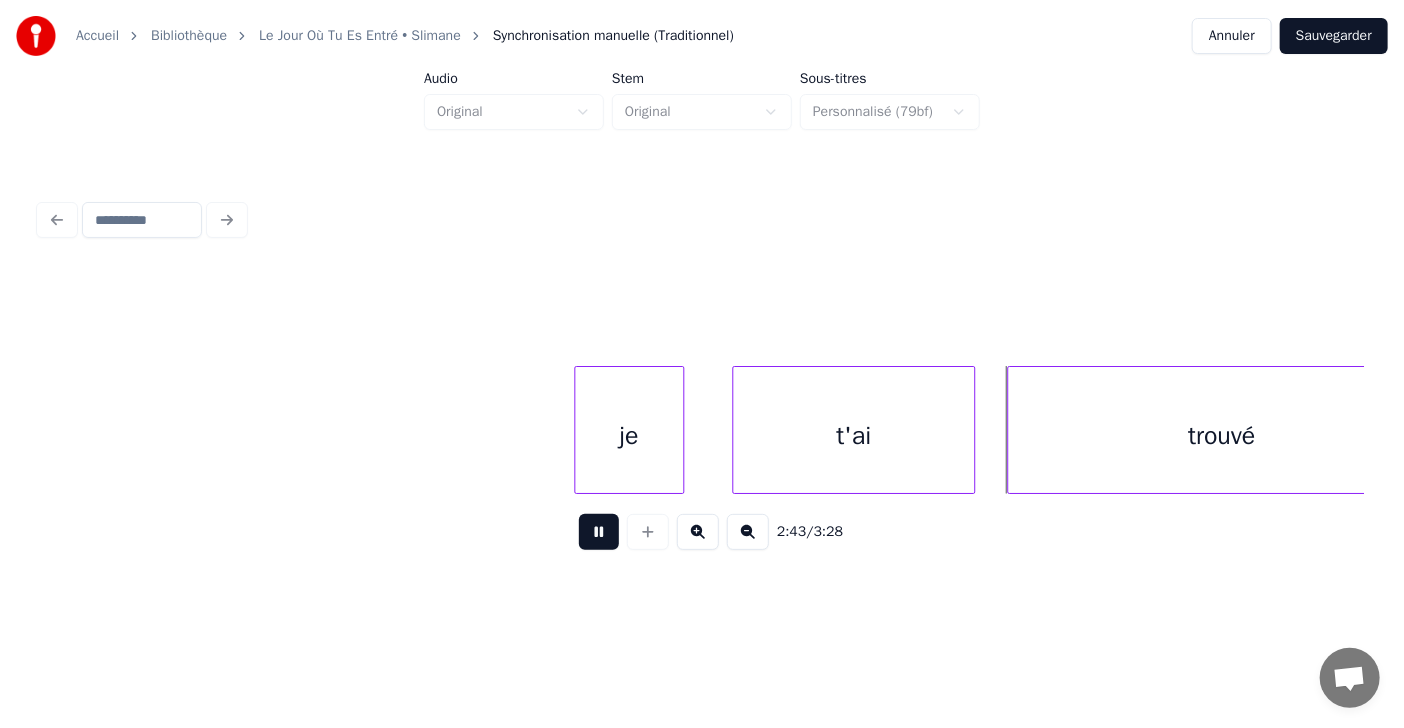 click at bounding box center (599, 532) 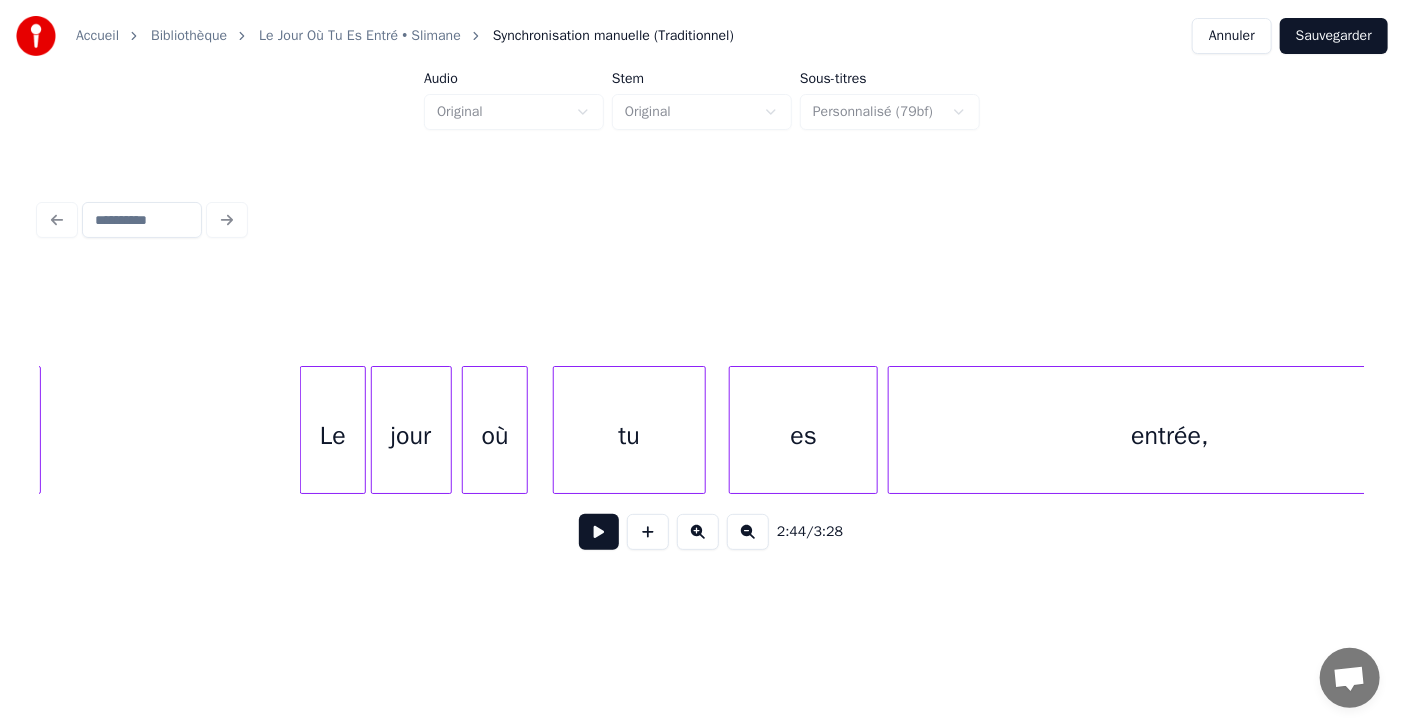 scroll, scrollTop: 0, scrollLeft: 87670, axis: horizontal 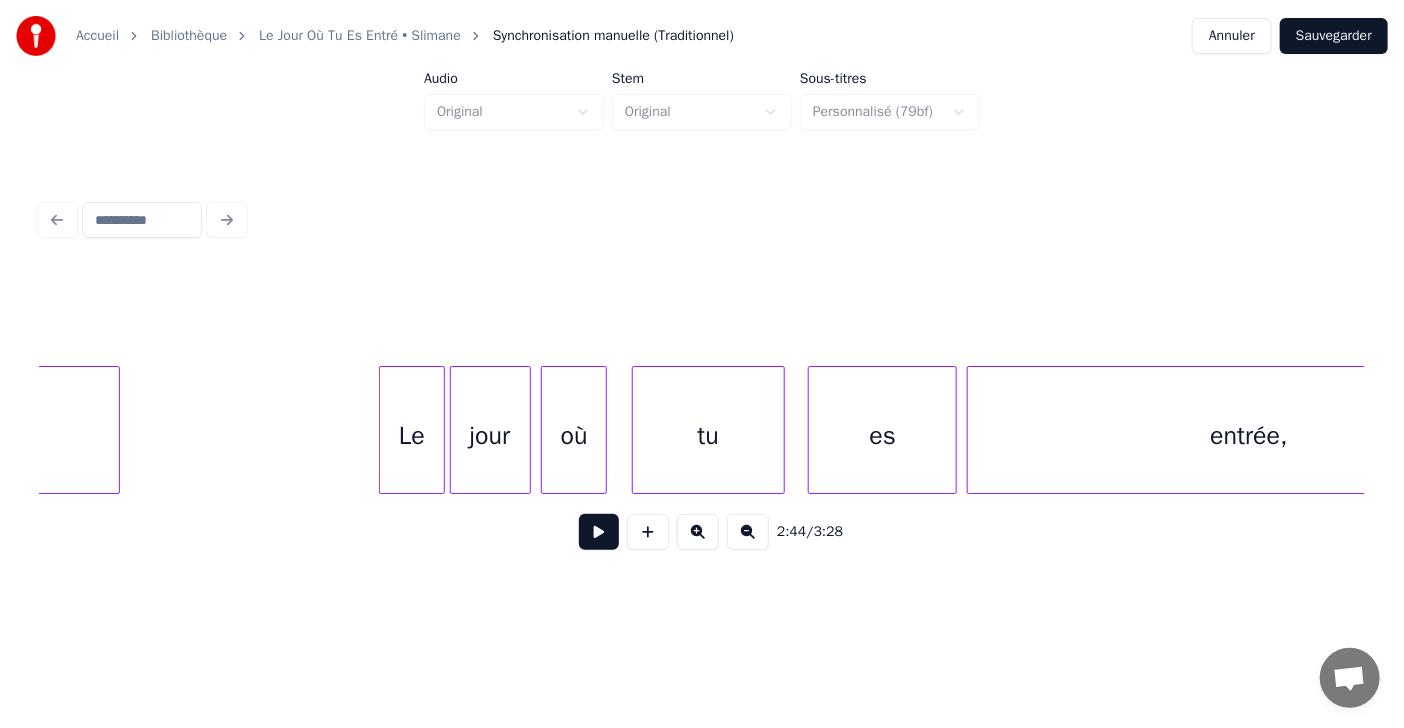 click on "entrée, es tu où jour Le basculer" at bounding box center [-30250, 430] 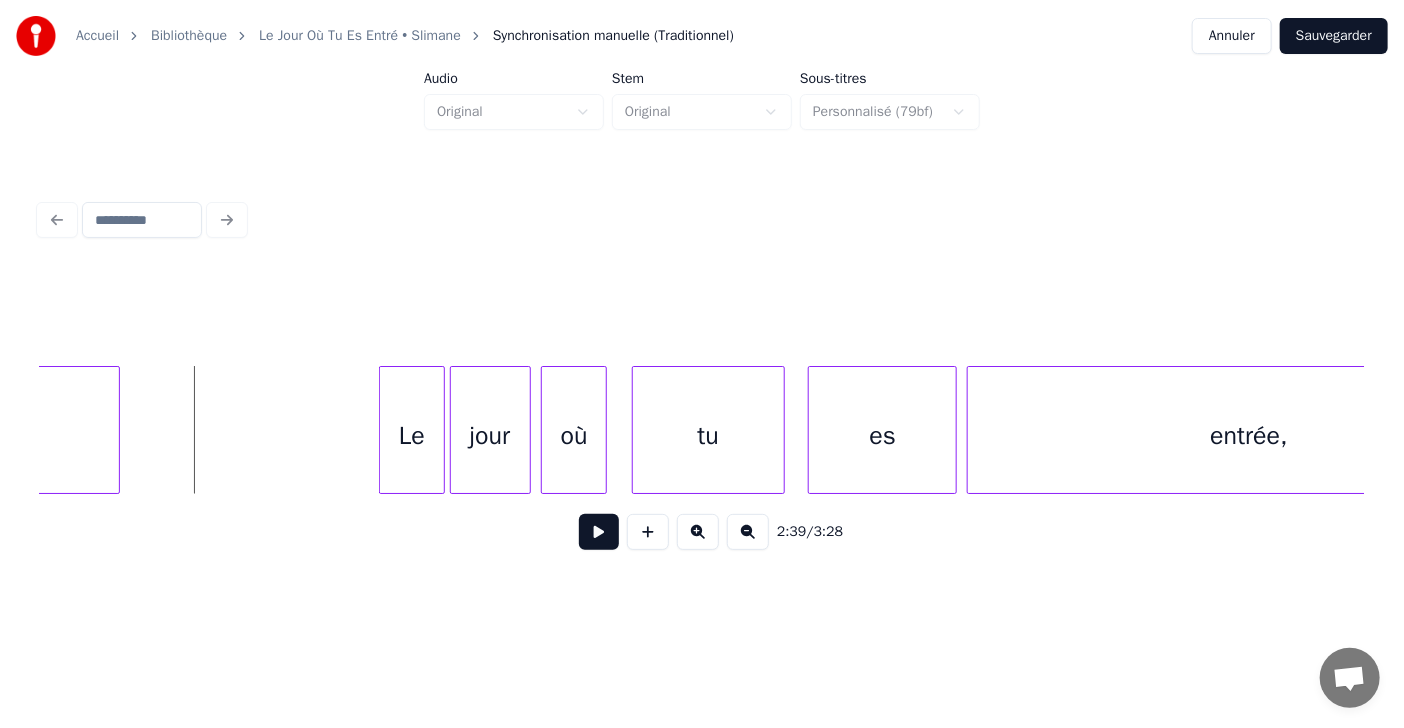 click at bounding box center (599, 532) 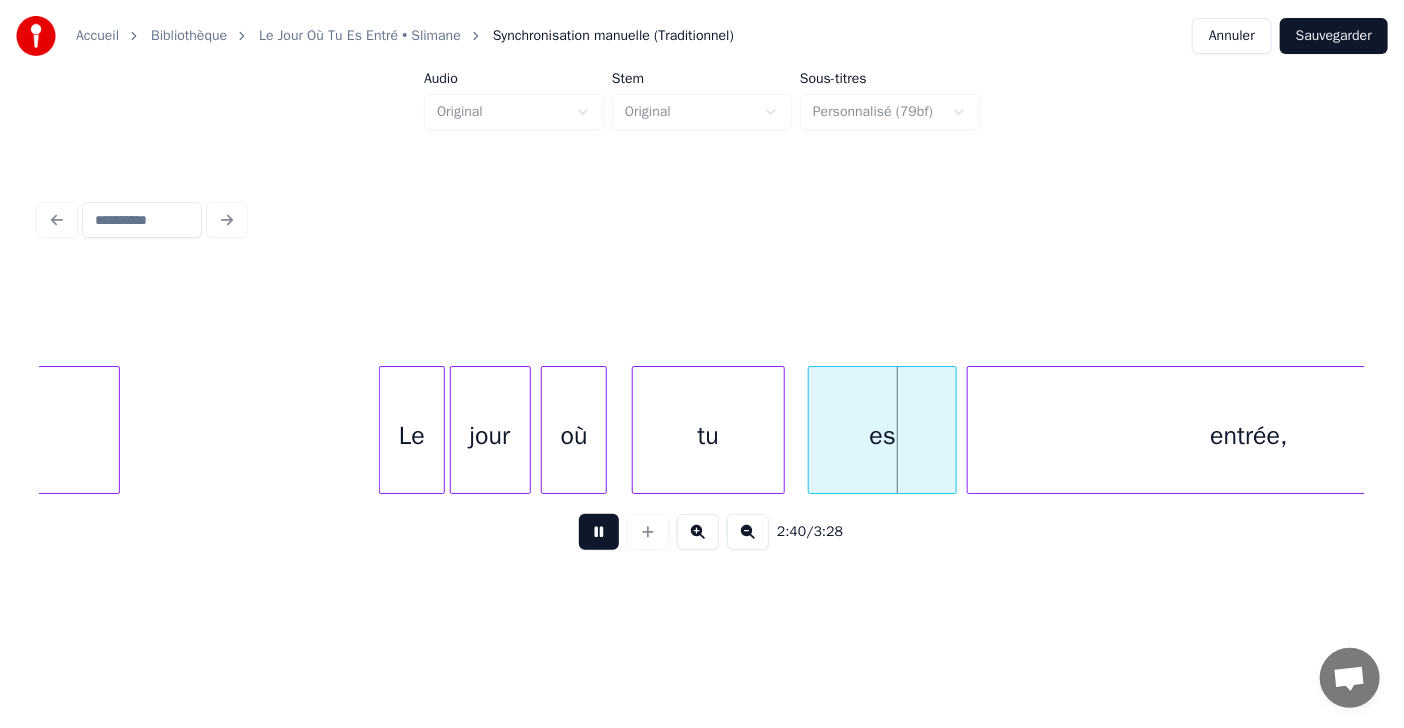 click at bounding box center (599, 532) 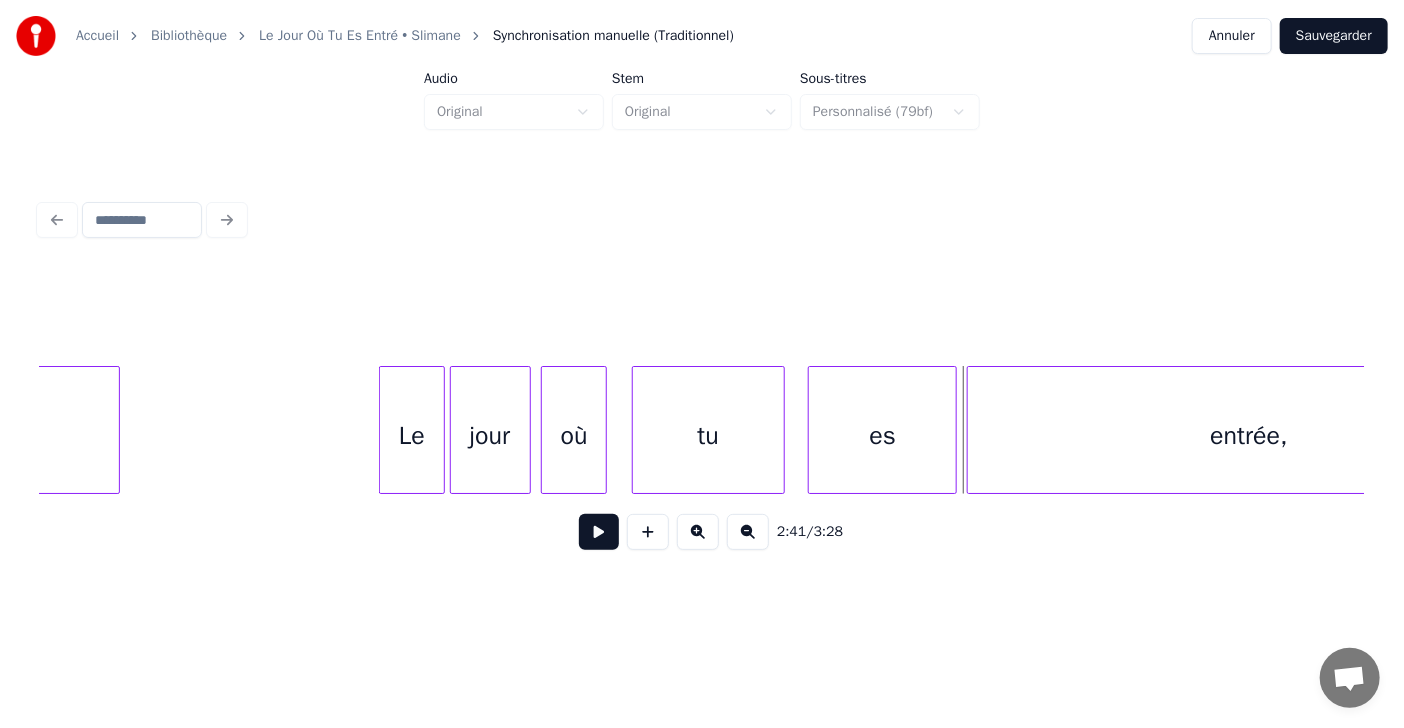 click on "entrée, es tu où jour Le basculer" at bounding box center [-30250, 430] 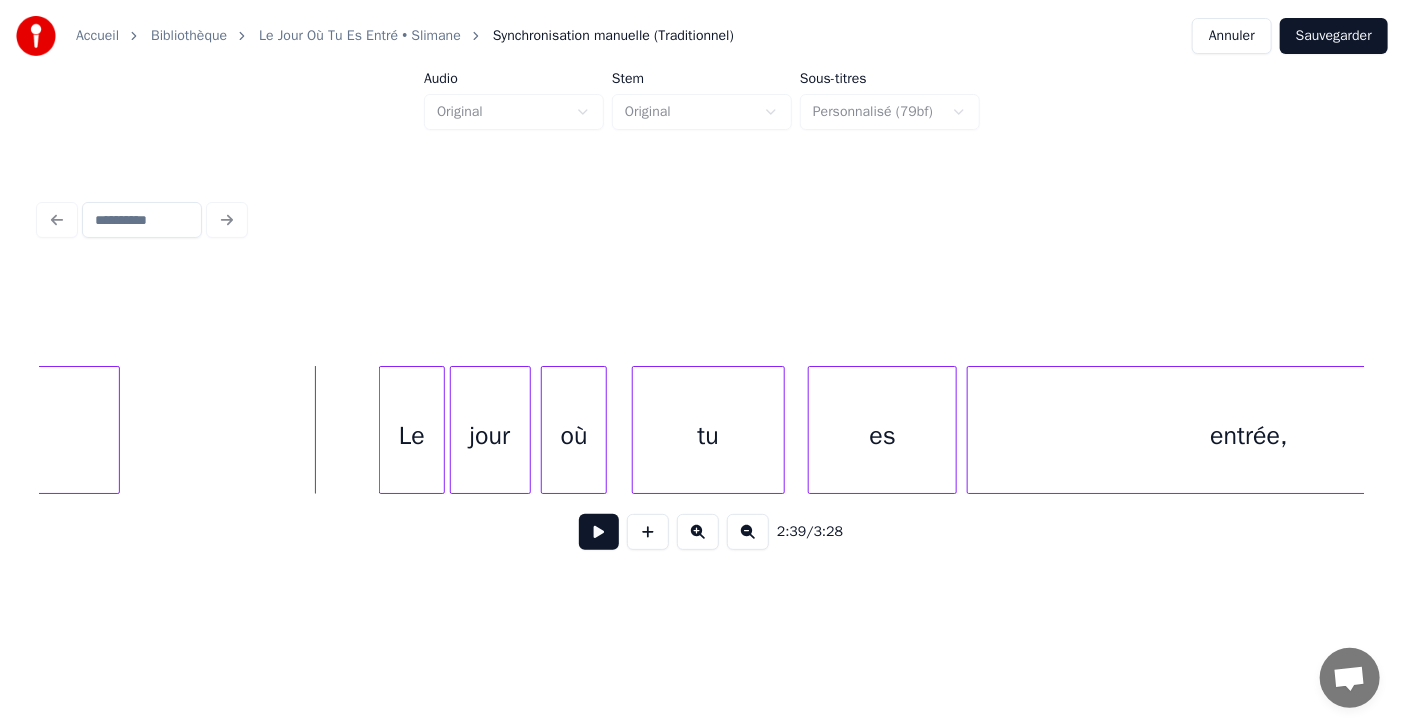 click at bounding box center (599, 532) 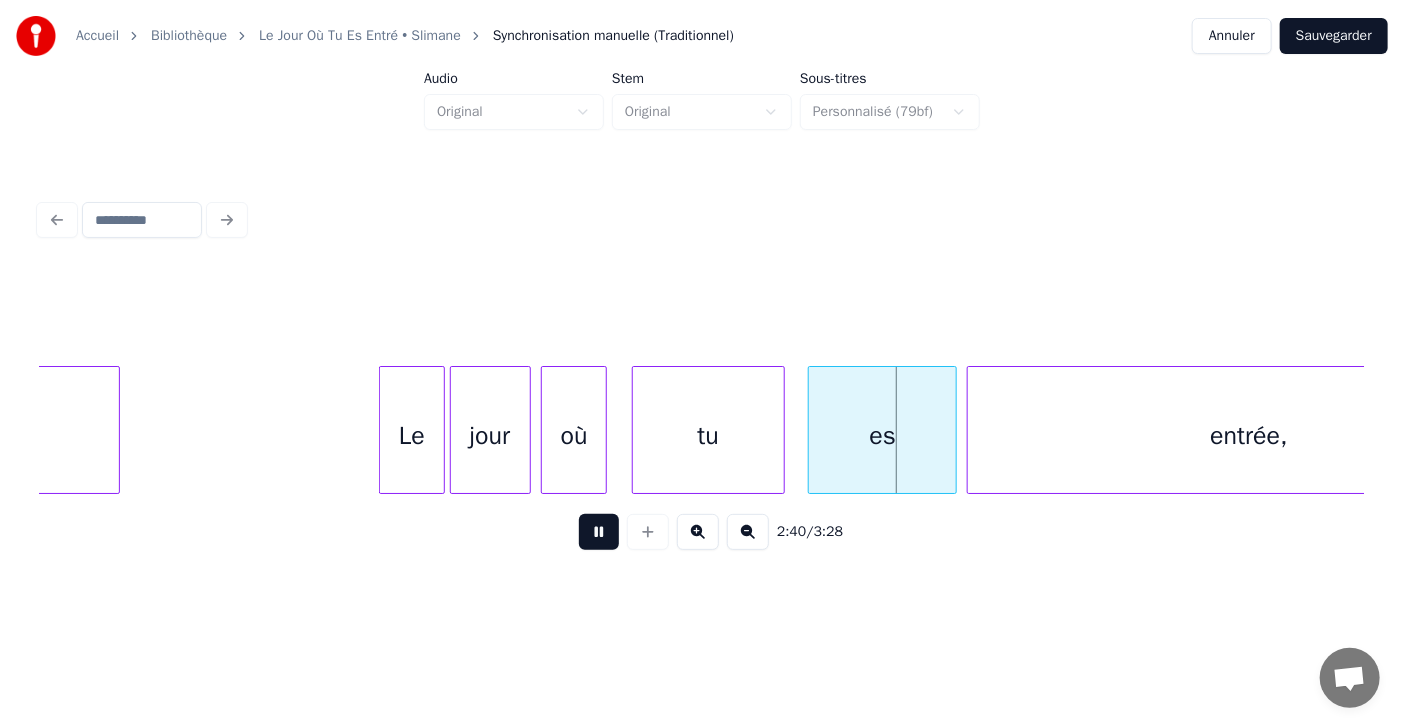 click at bounding box center (599, 532) 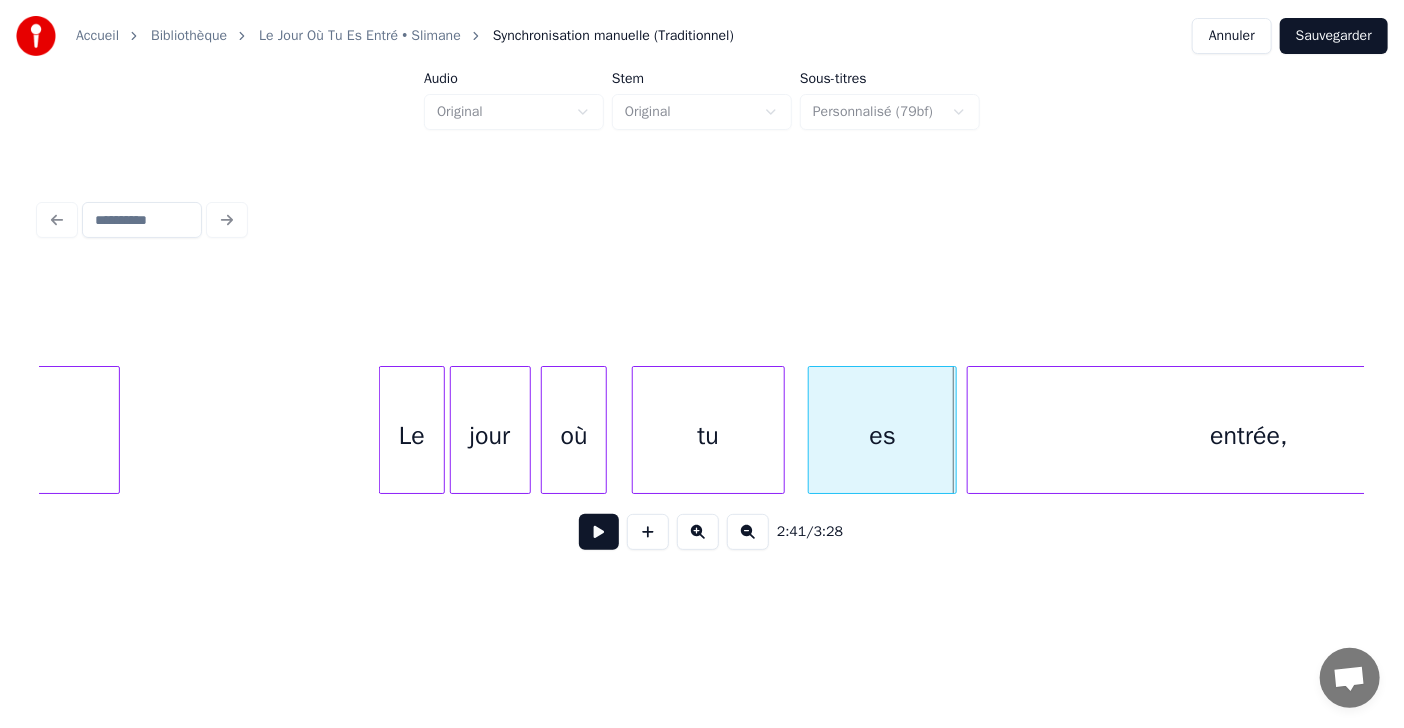 click at bounding box center (599, 532) 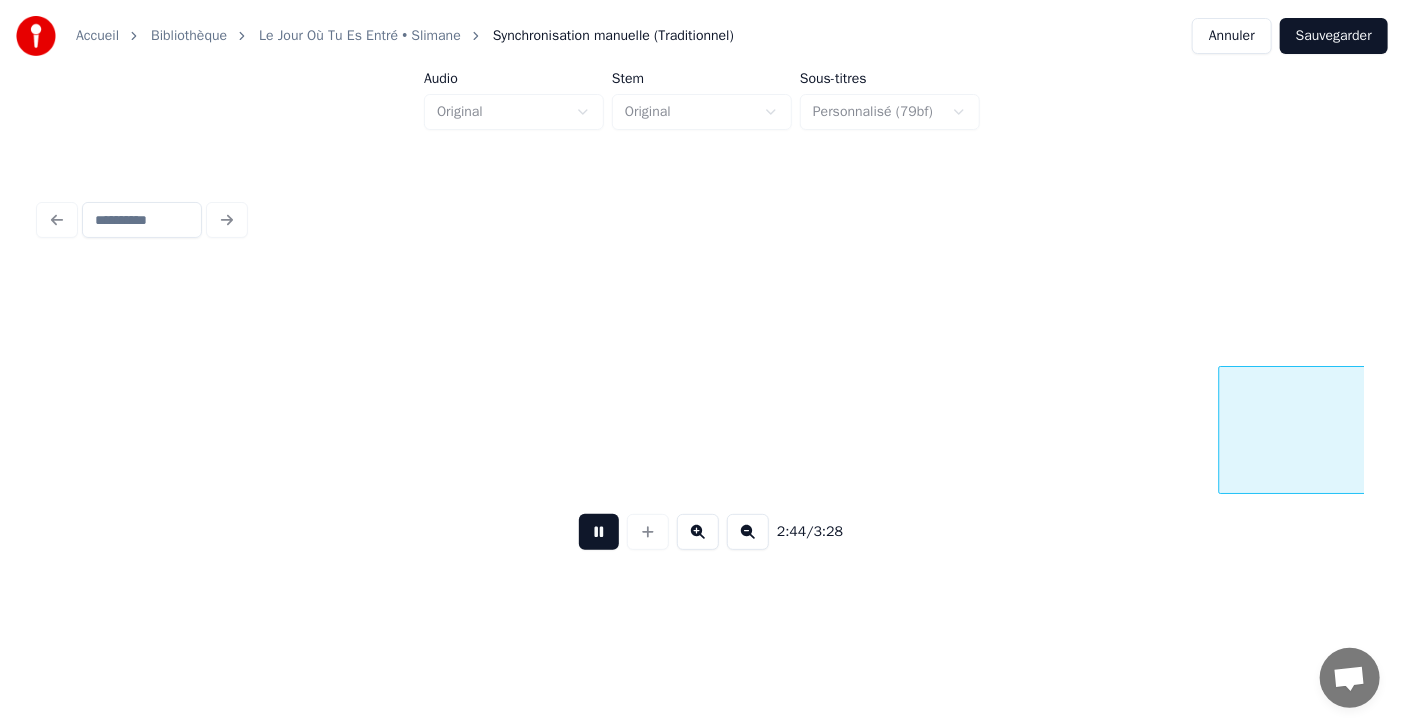 scroll, scrollTop: 0, scrollLeft: 90323, axis: horizontal 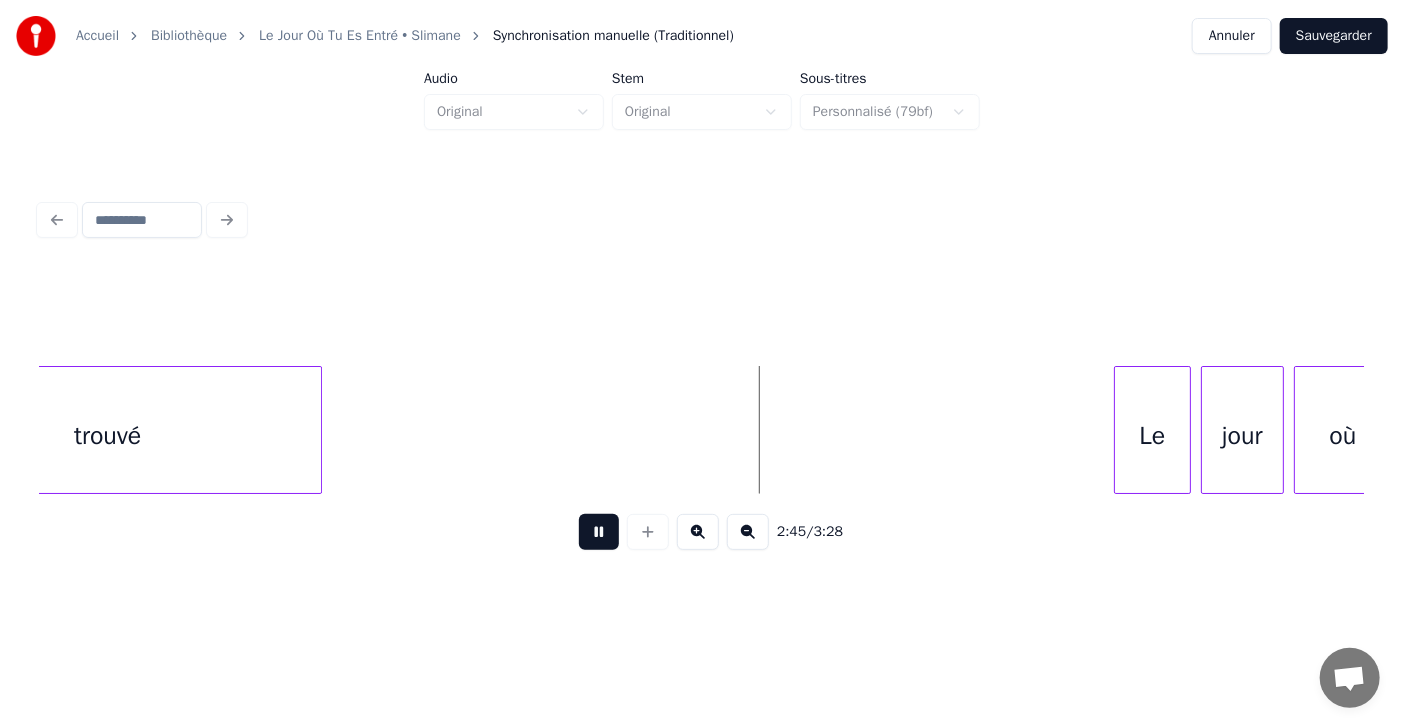 click at bounding box center (599, 532) 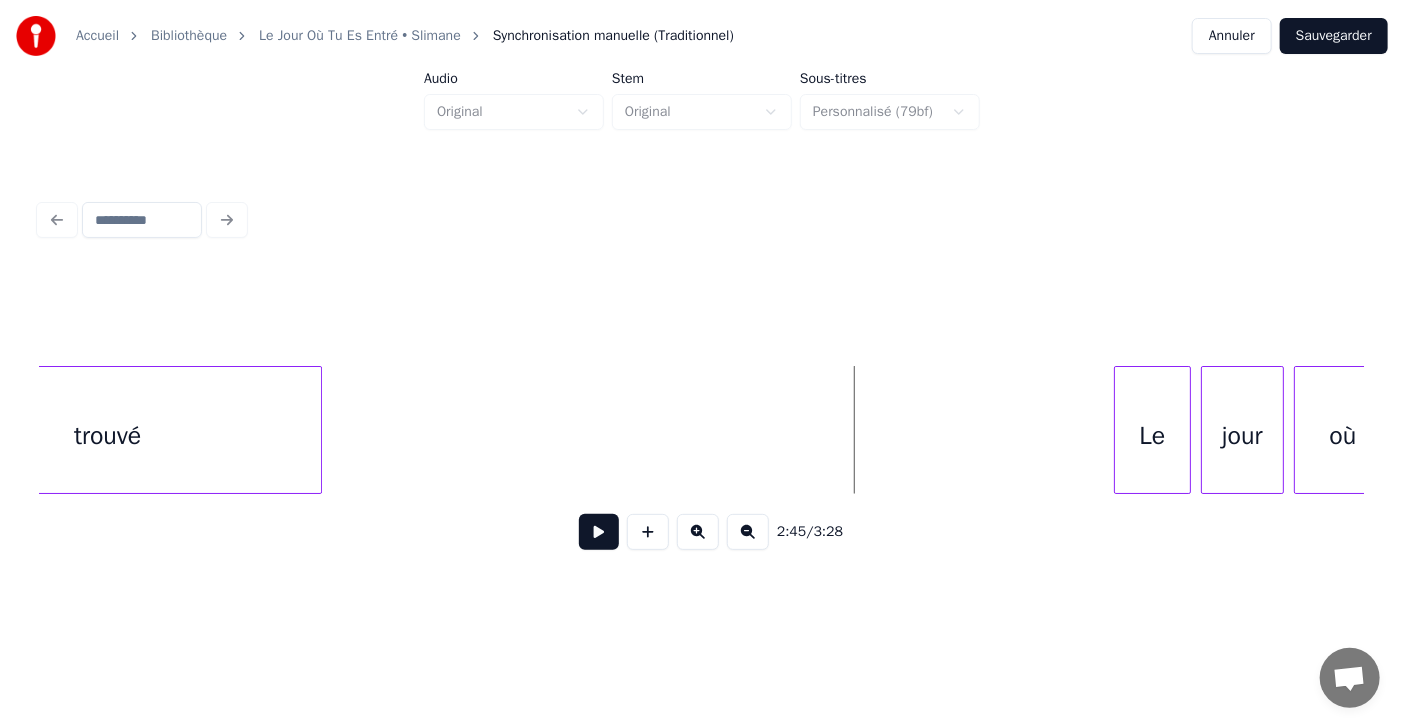 click on "trouvé" at bounding box center [107, 430] 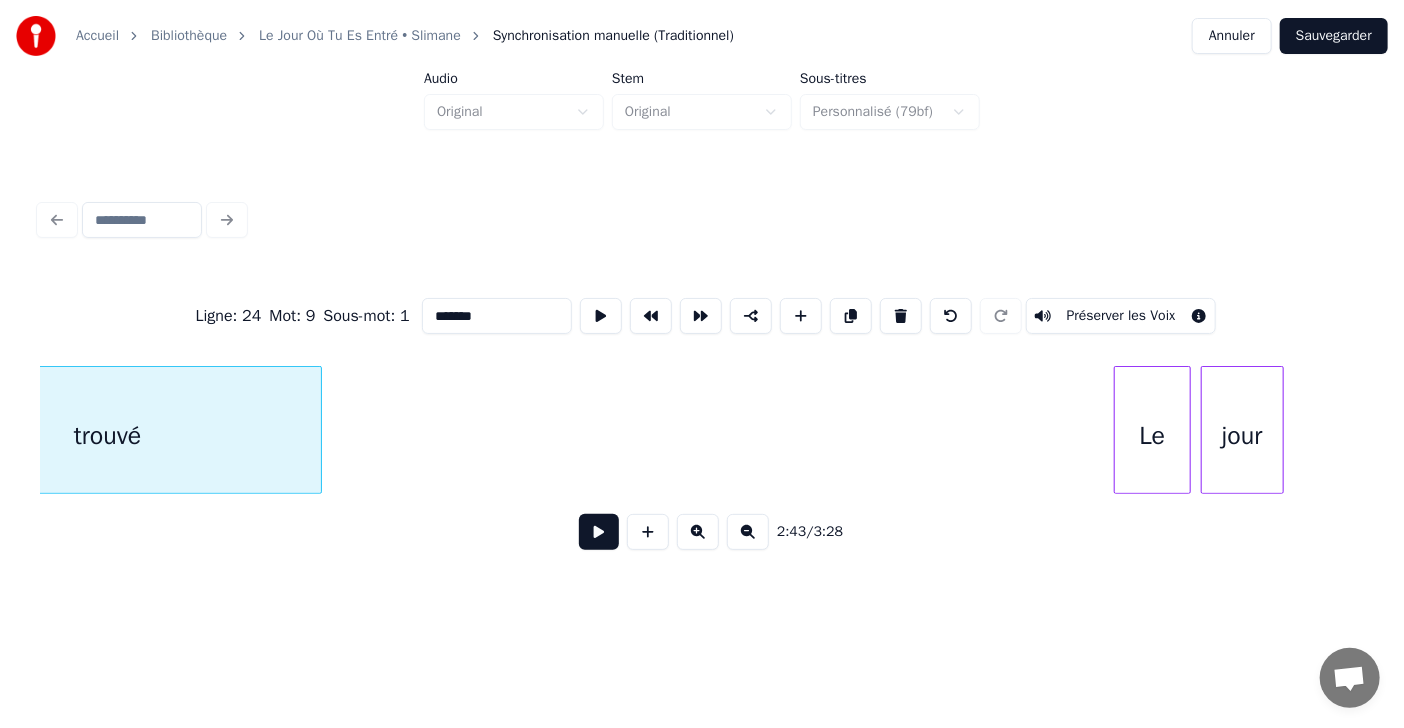 scroll, scrollTop: 0, scrollLeft: 90176, axis: horizontal 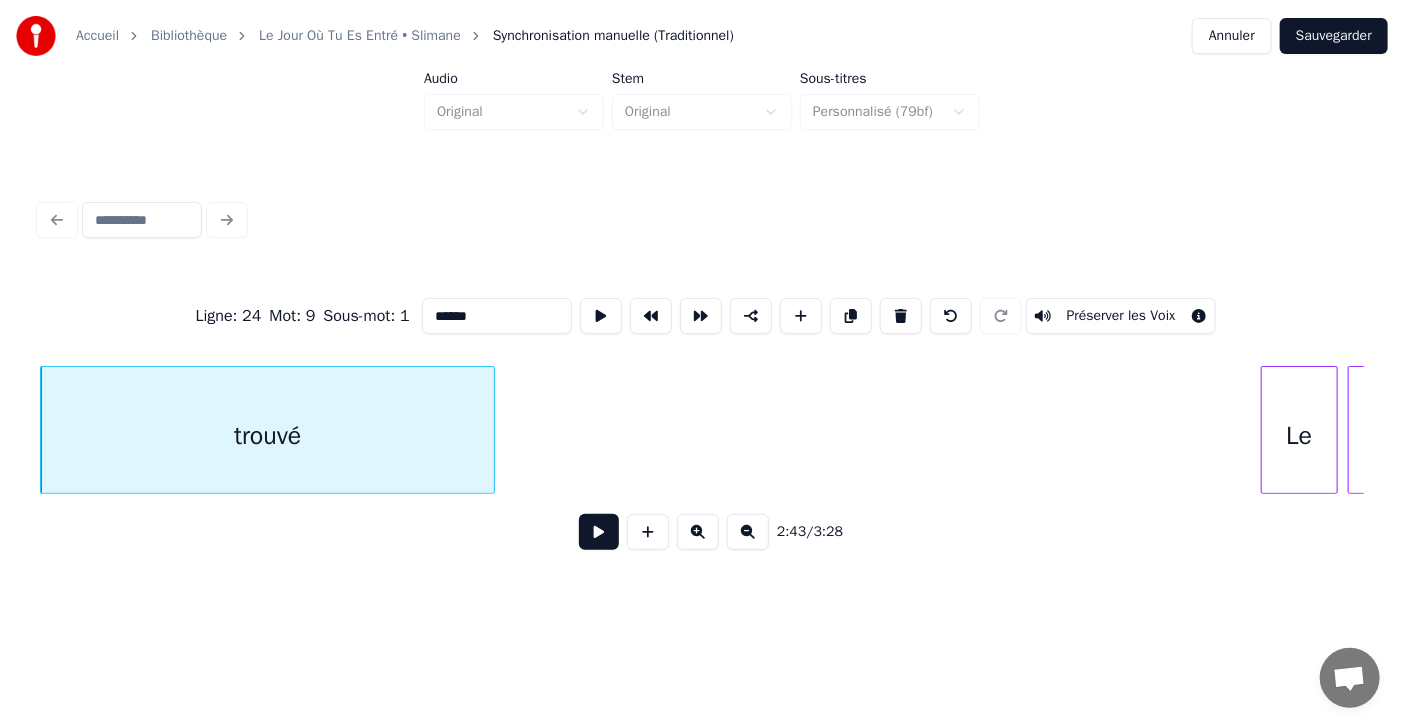 click at bounding box center (491, 430) 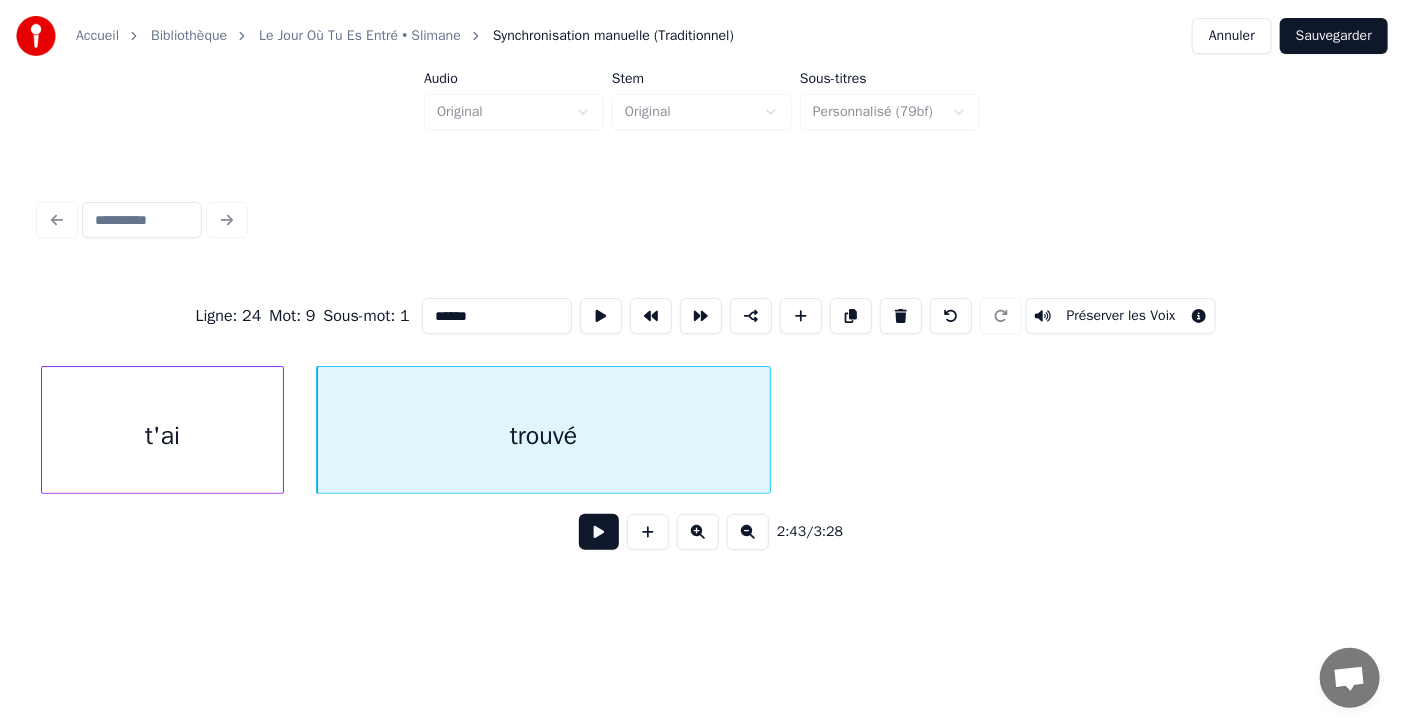 scroll, scrollTop: 0, scrollLeft: 89821, axis: horizontal 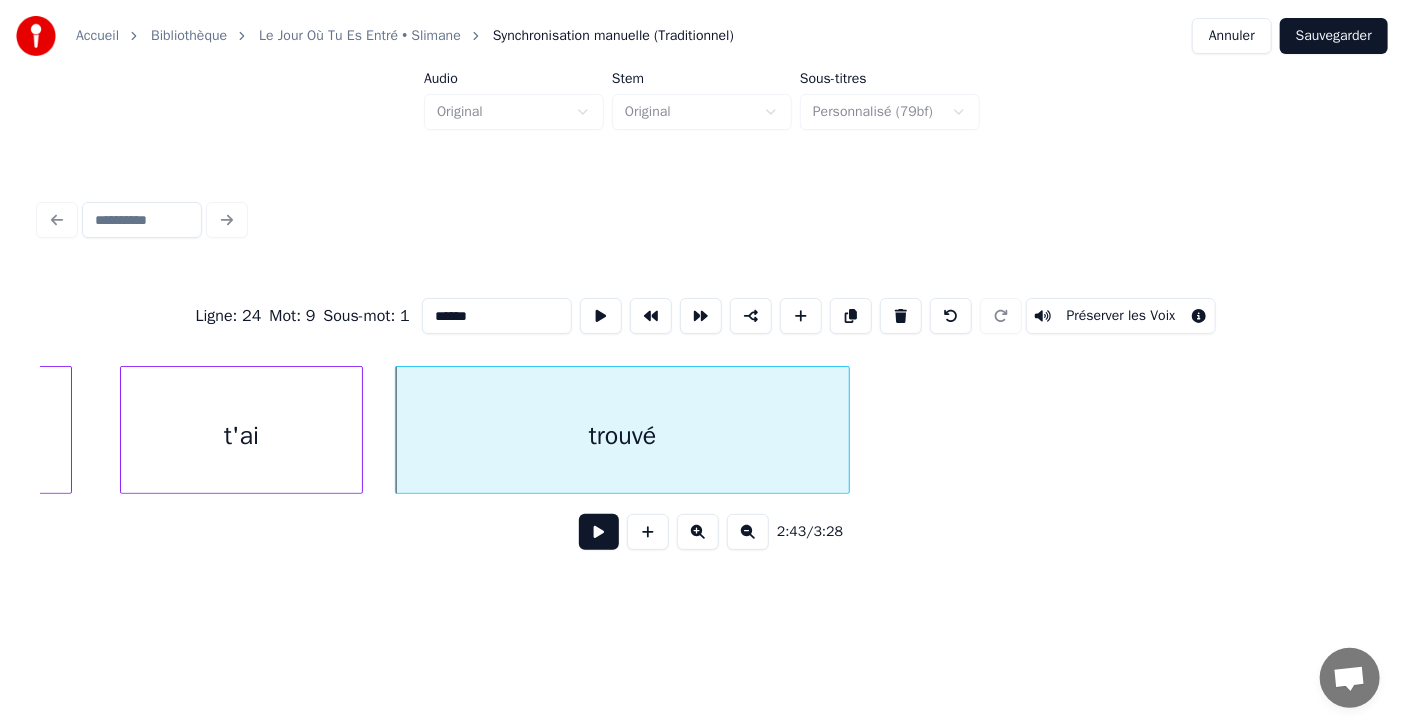 click on "t'ai" at bounding box center [241, 435] 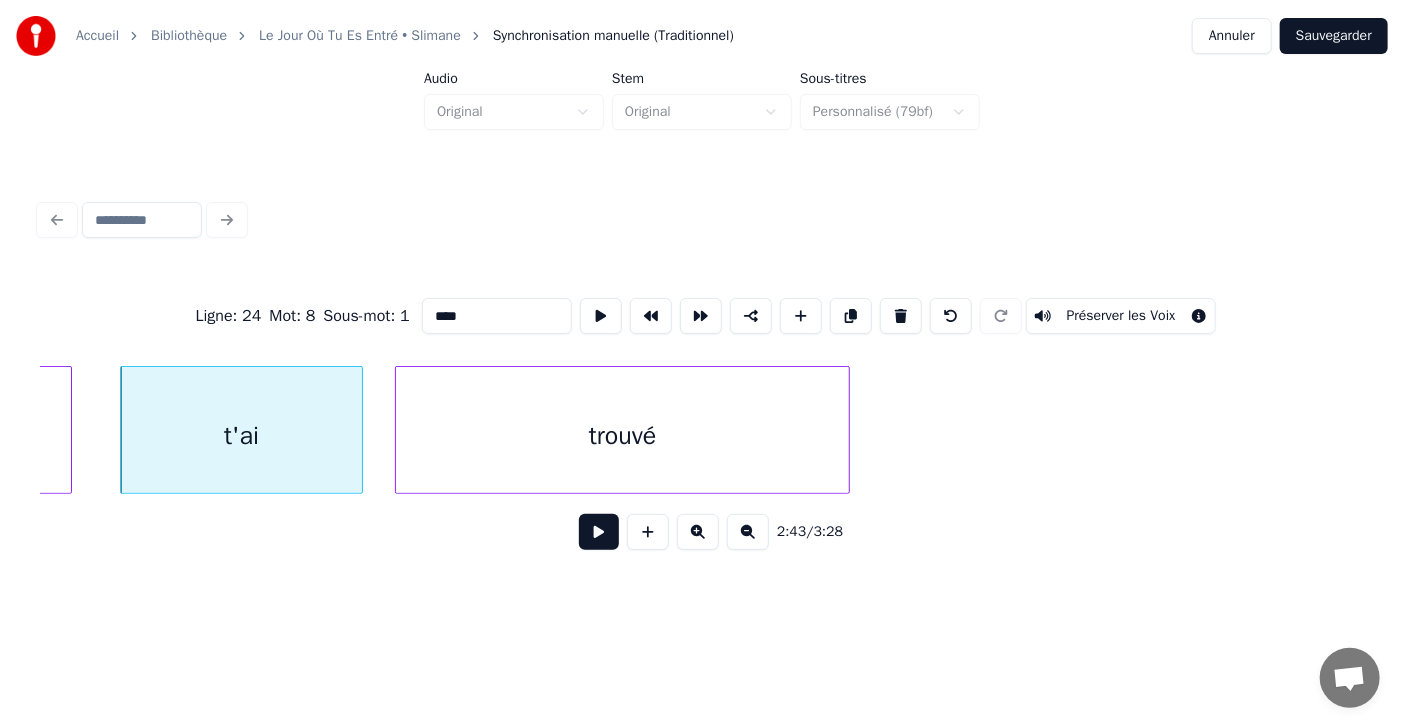 click at bounding box center [599, 532] 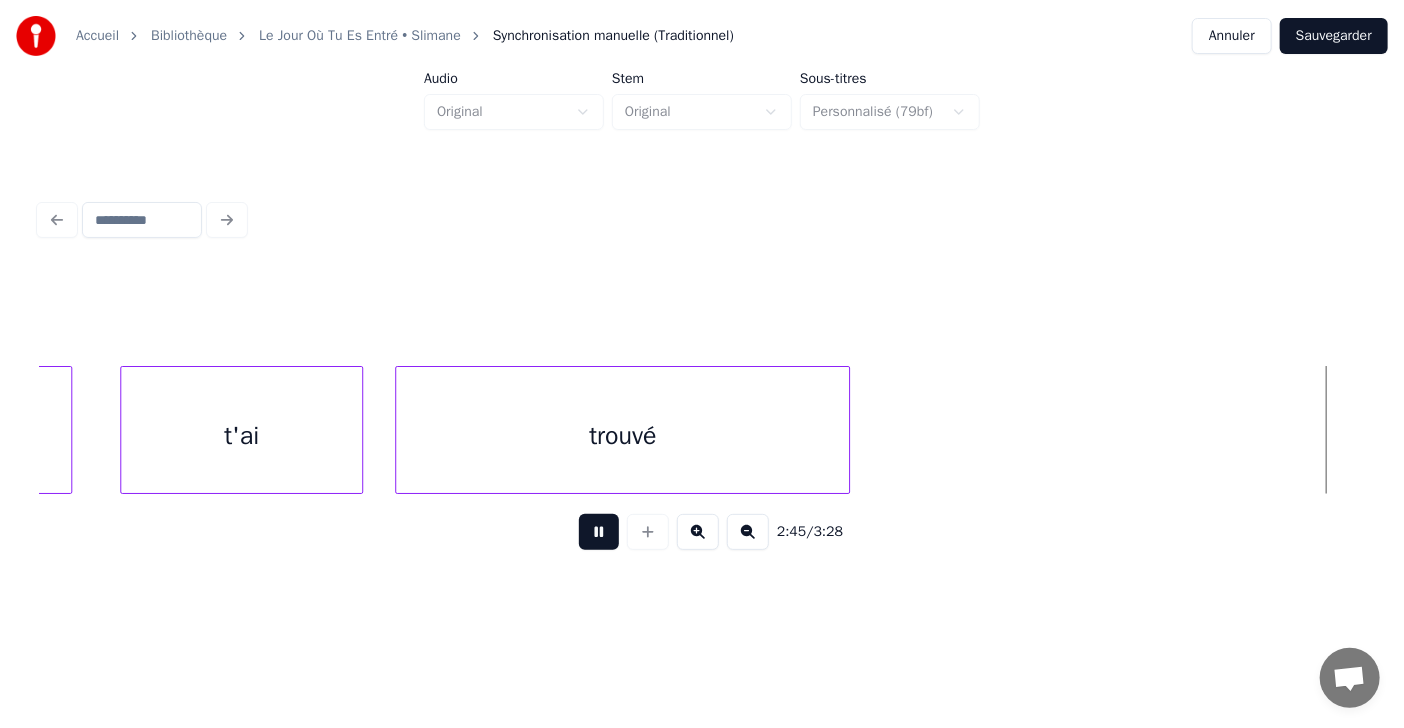scroll, scrollTop: 0, scrollLeft: 91149, axis: horizontal 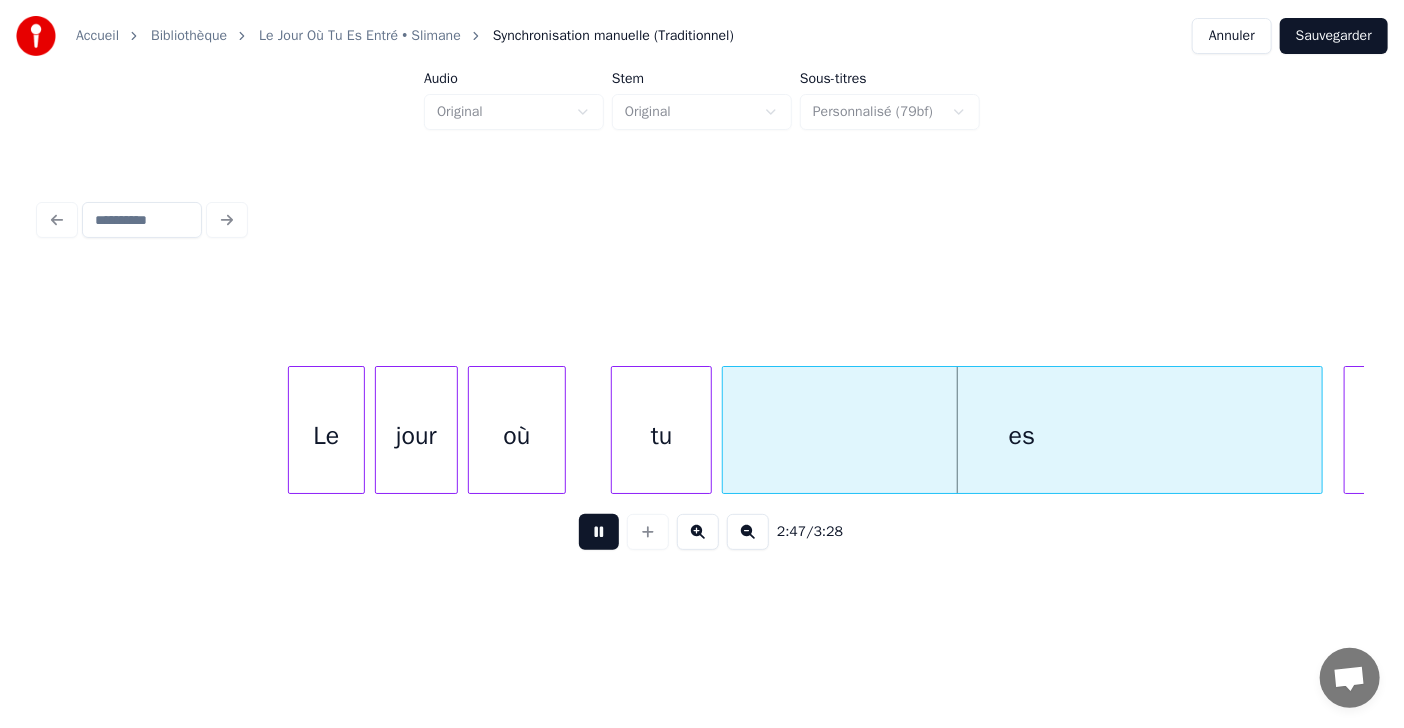 click at bounding box center [599, 532] 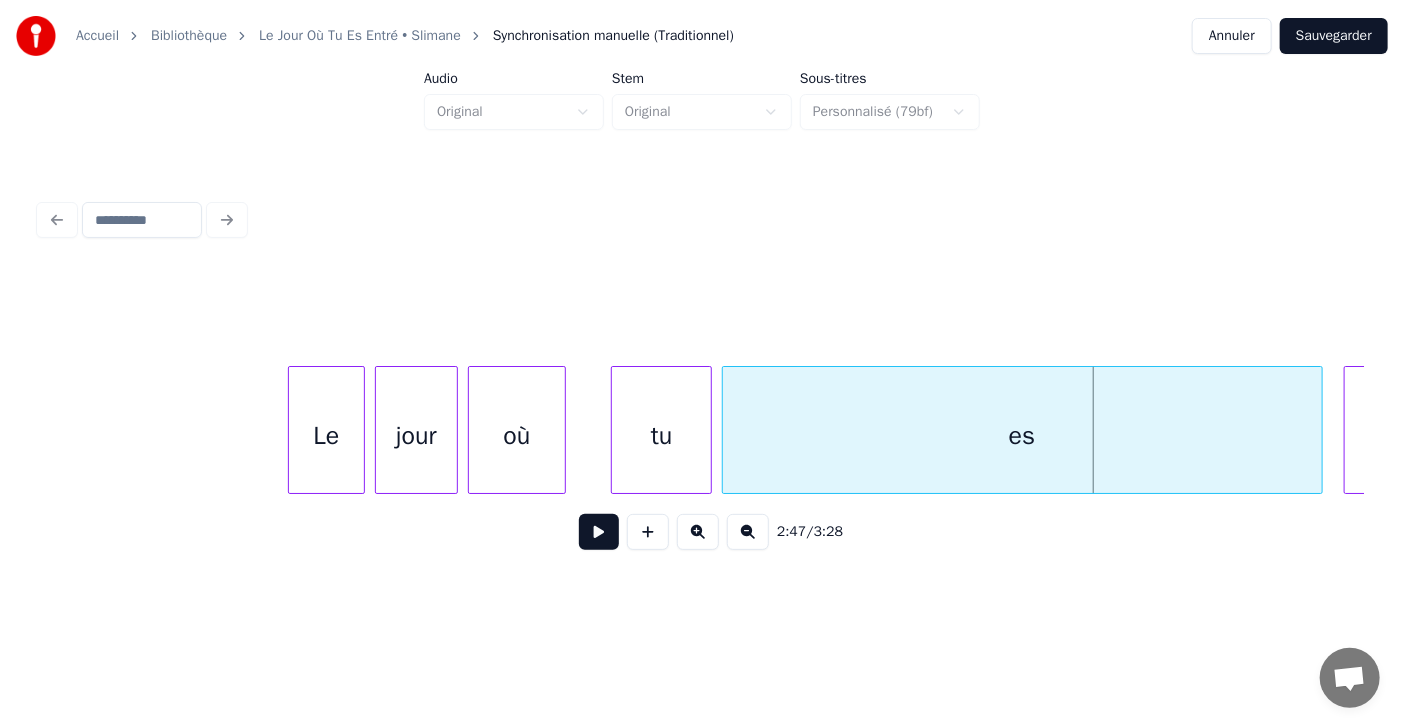 drag, startPoint x: 220, startPoint y: 419, endPoint x: 290, endPoint y: 499, distance: 106.30146 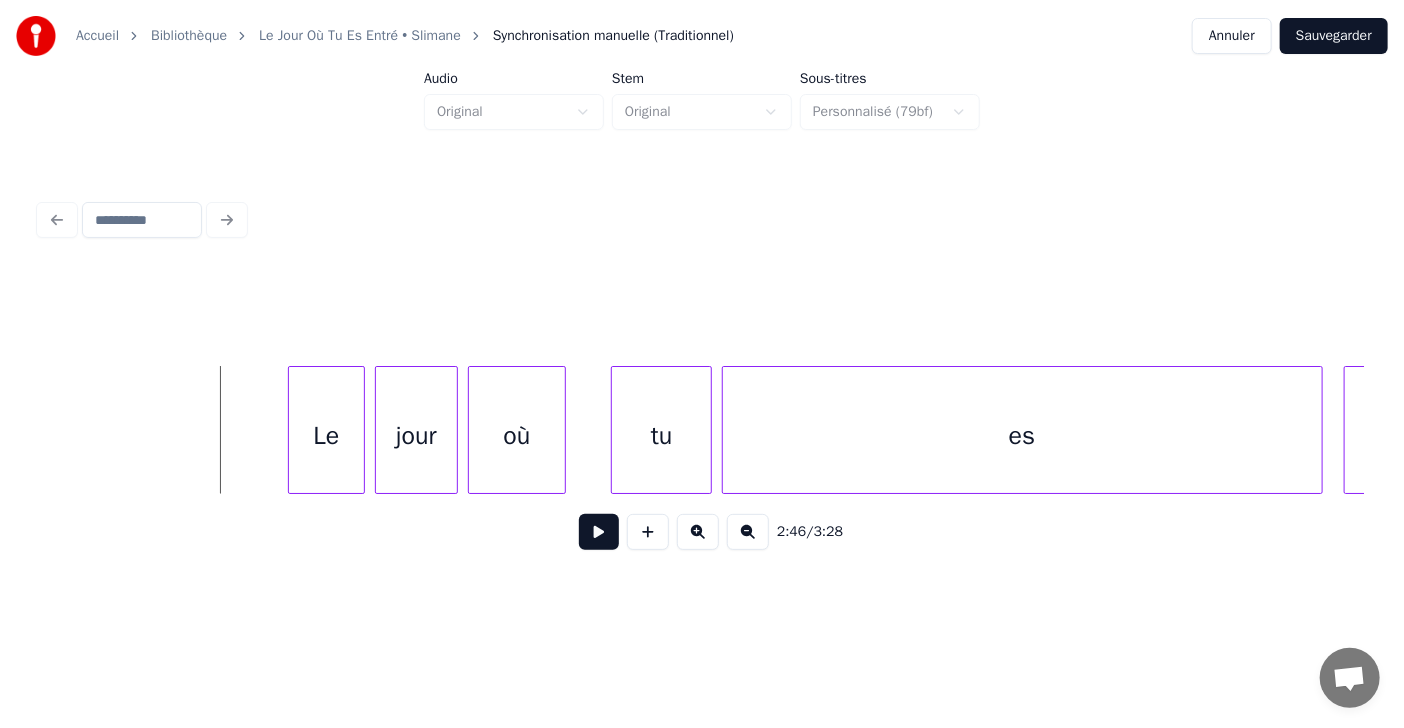 click at bounding box center [599, 532] 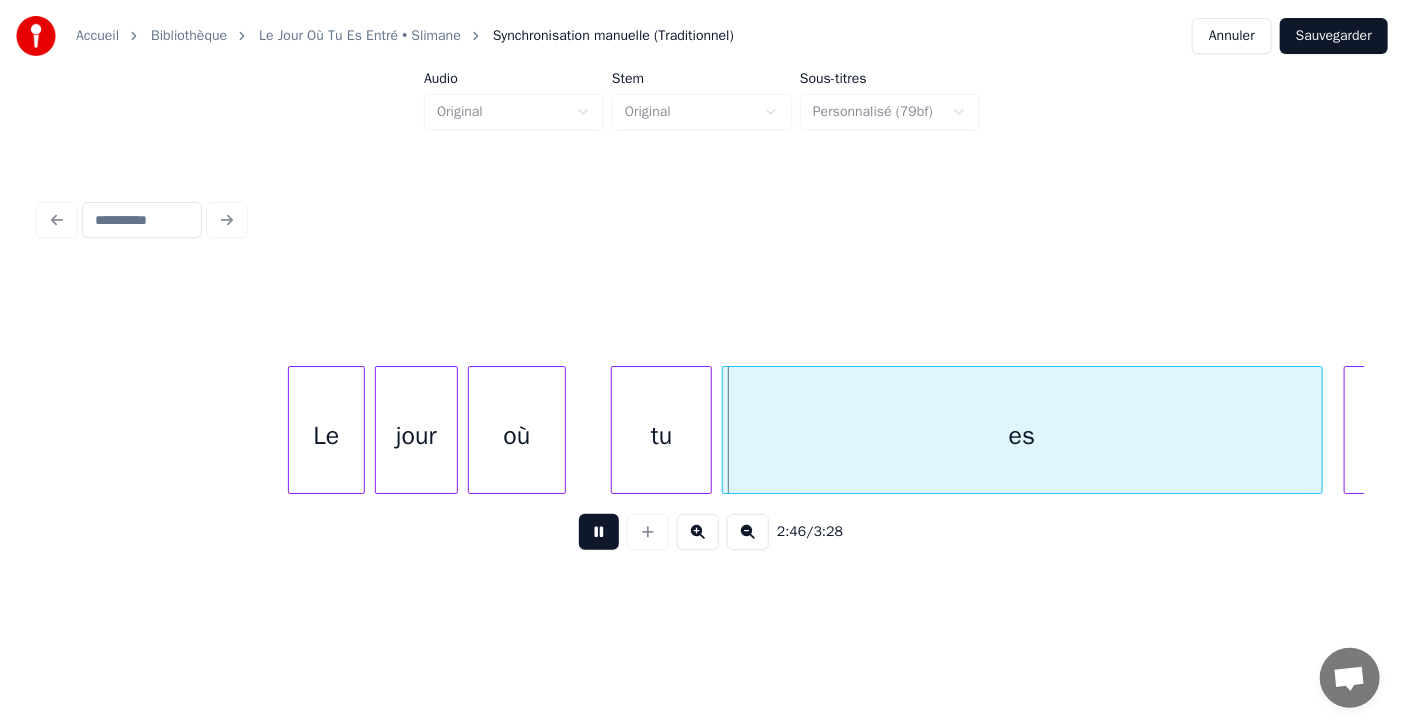 click at bounding box center (599, 532) 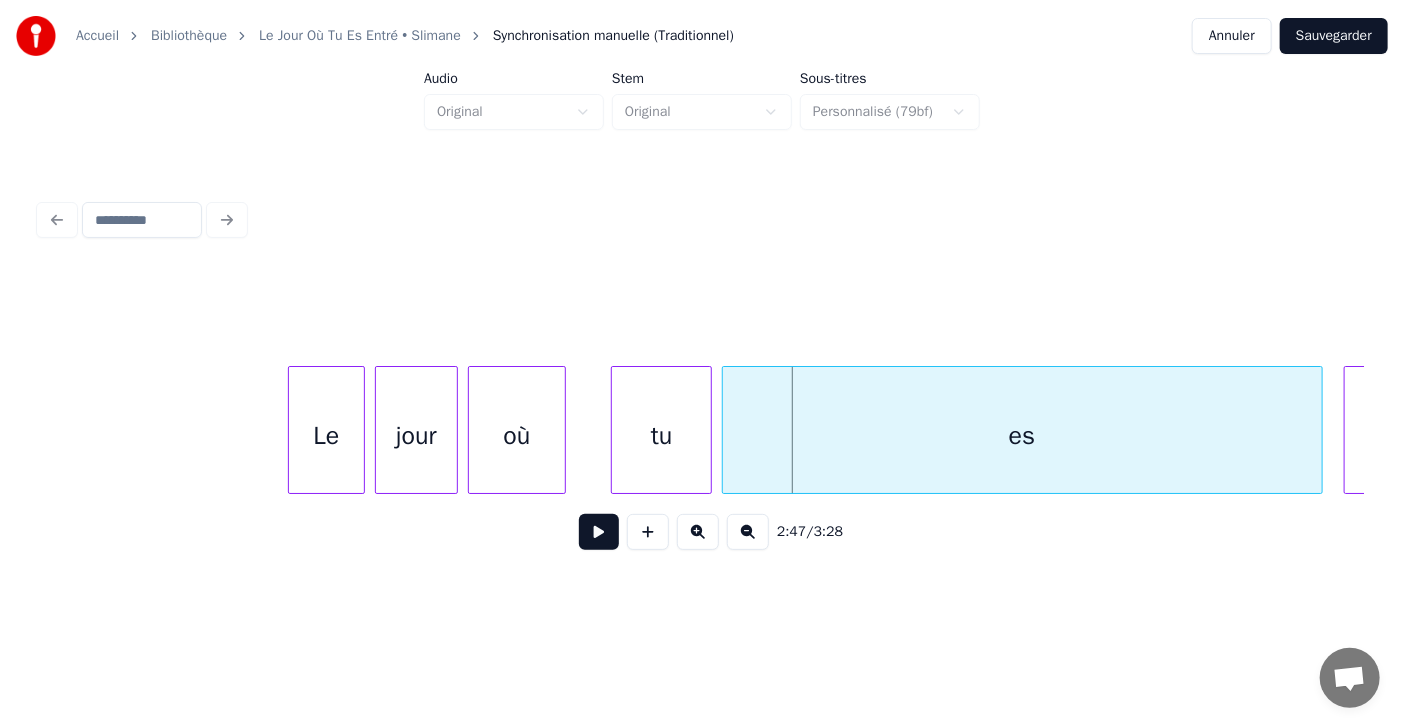 click on "Le jour où tu es entrée," at bounding box center (-33729, 430) 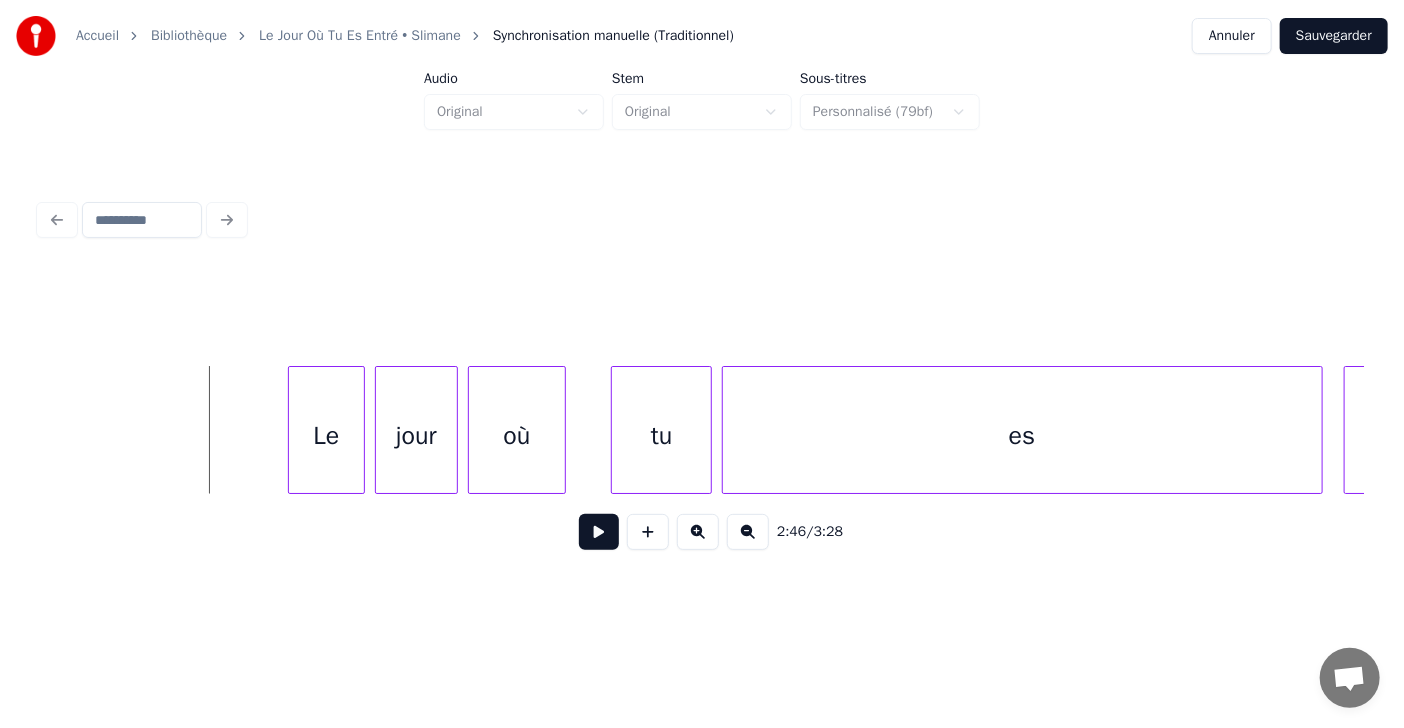 click at bounding box center [599, 532] 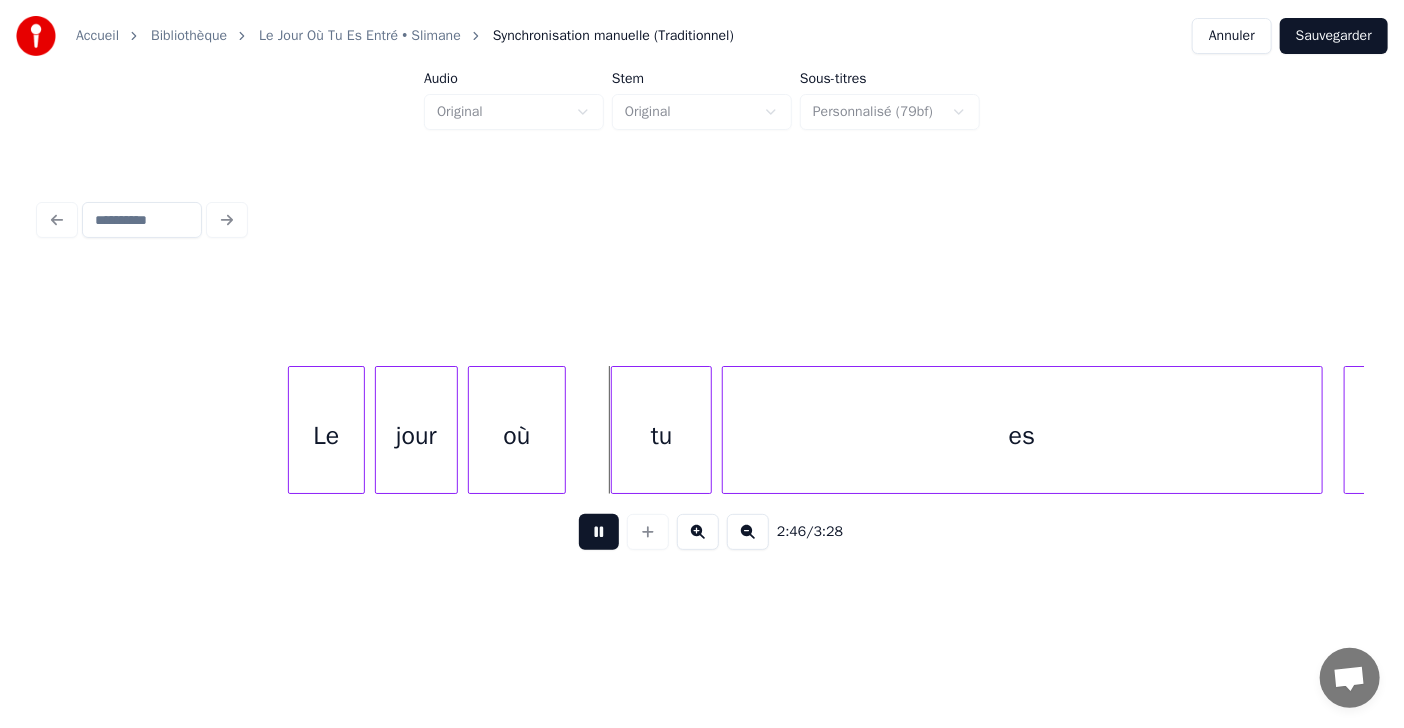 click at bounding box center [599, 532] 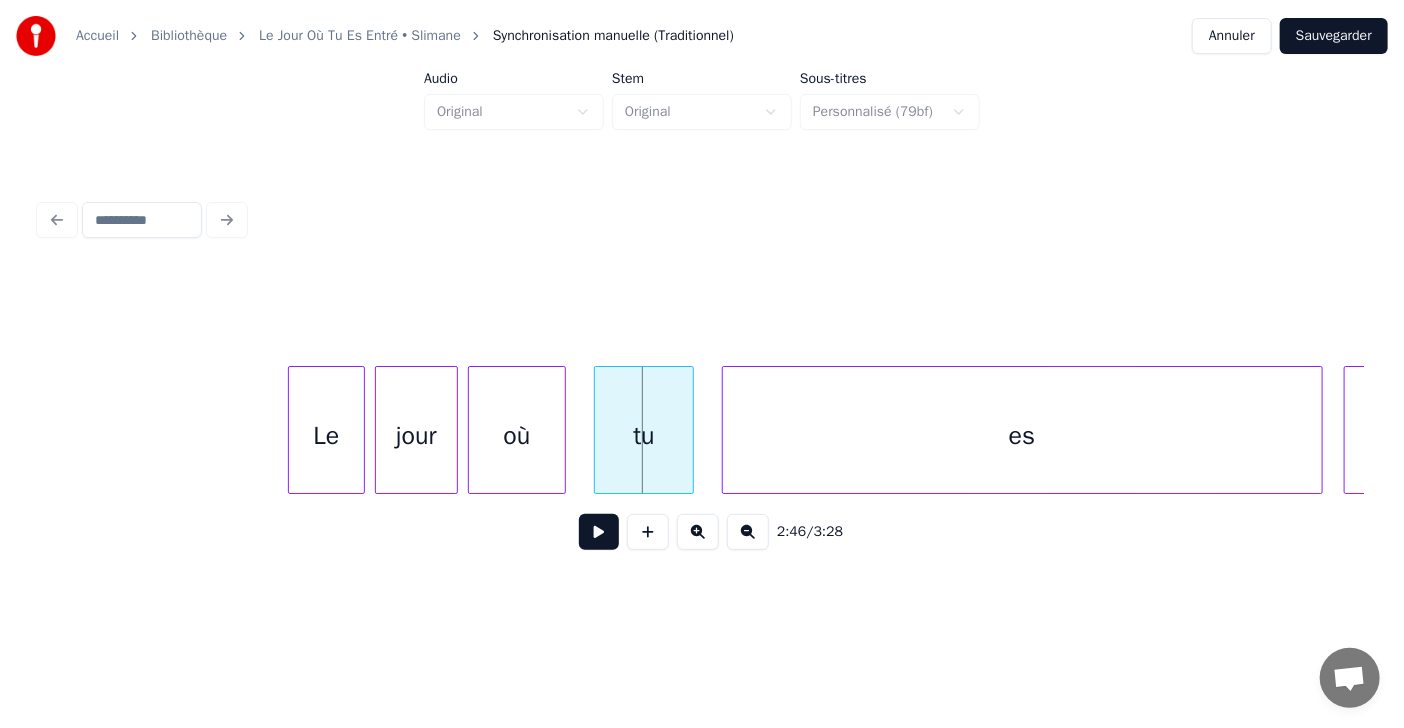 click on "tu" at bounding box center (644, 435) 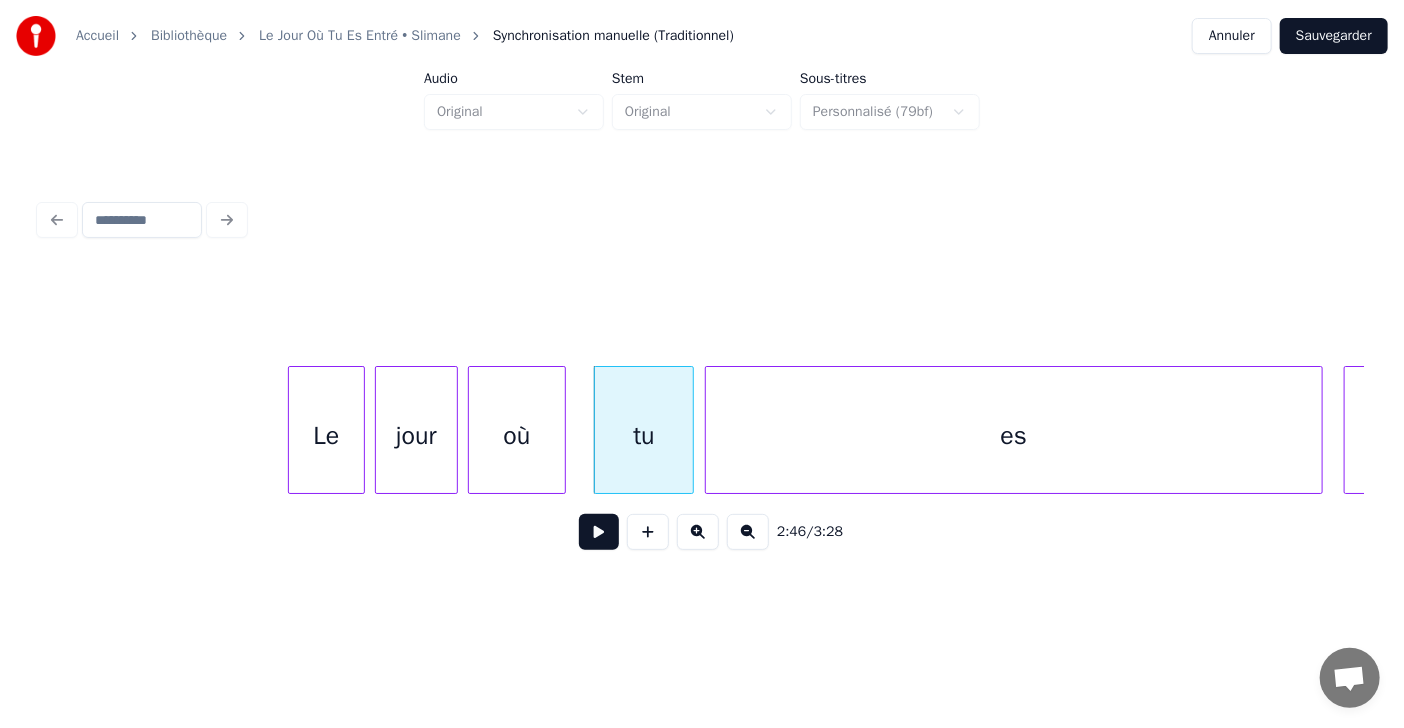 click at bounding box center [709, 430] 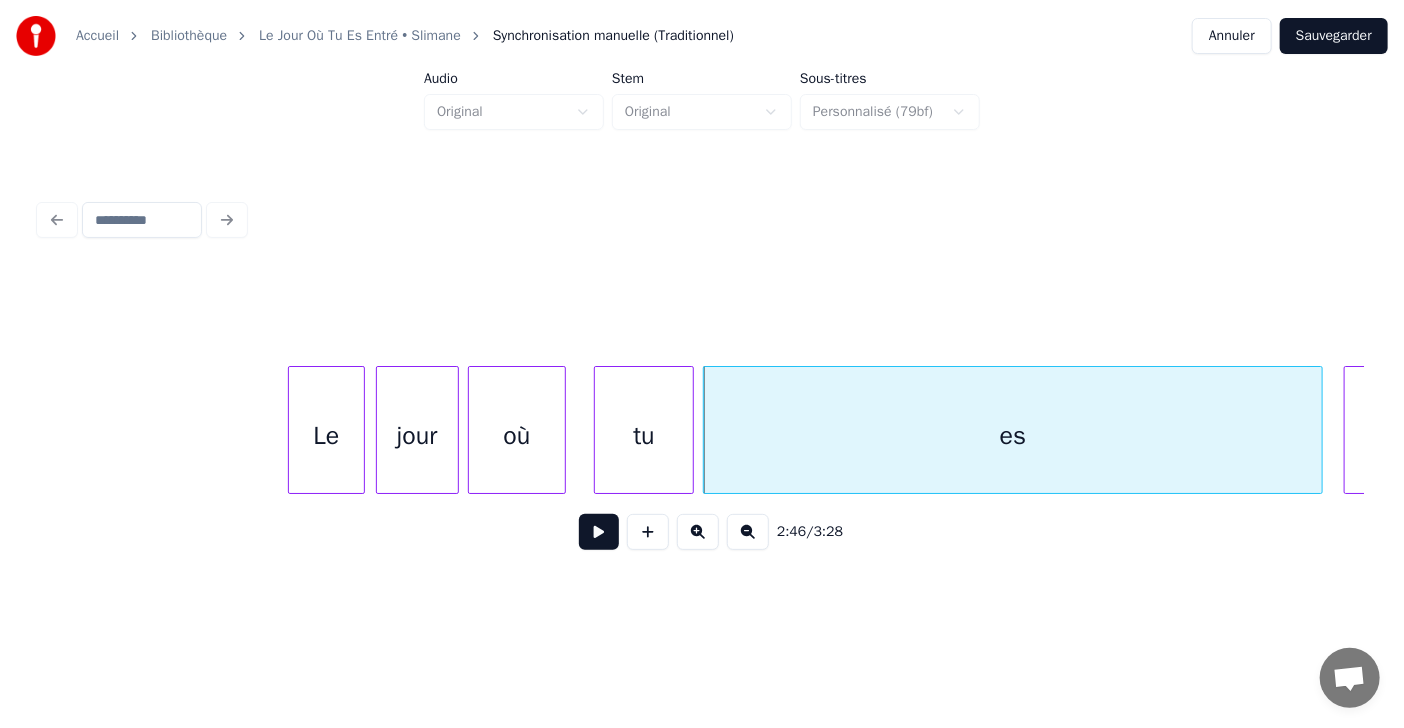 click on "jour" at bounding box center [417, 435] 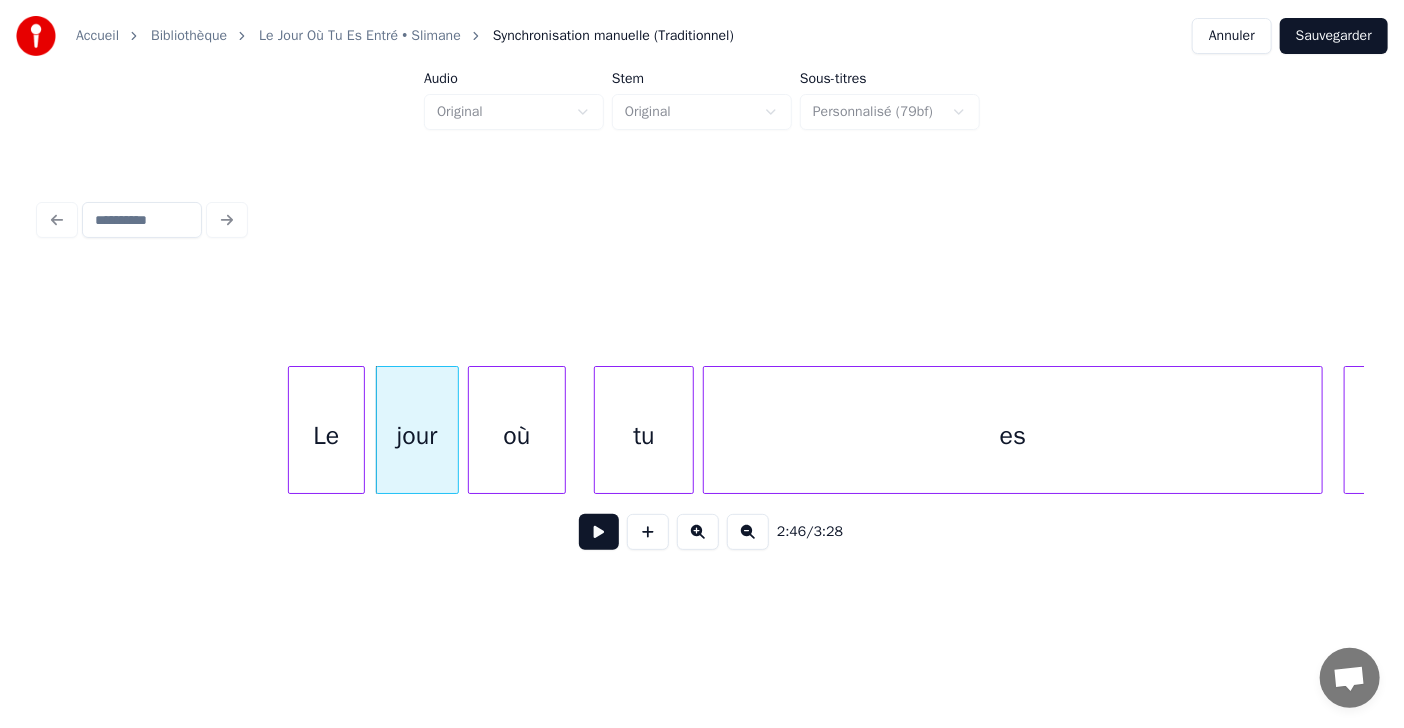 click on "Le jour où tu es entrée," at bounding box center (-33729, 430) 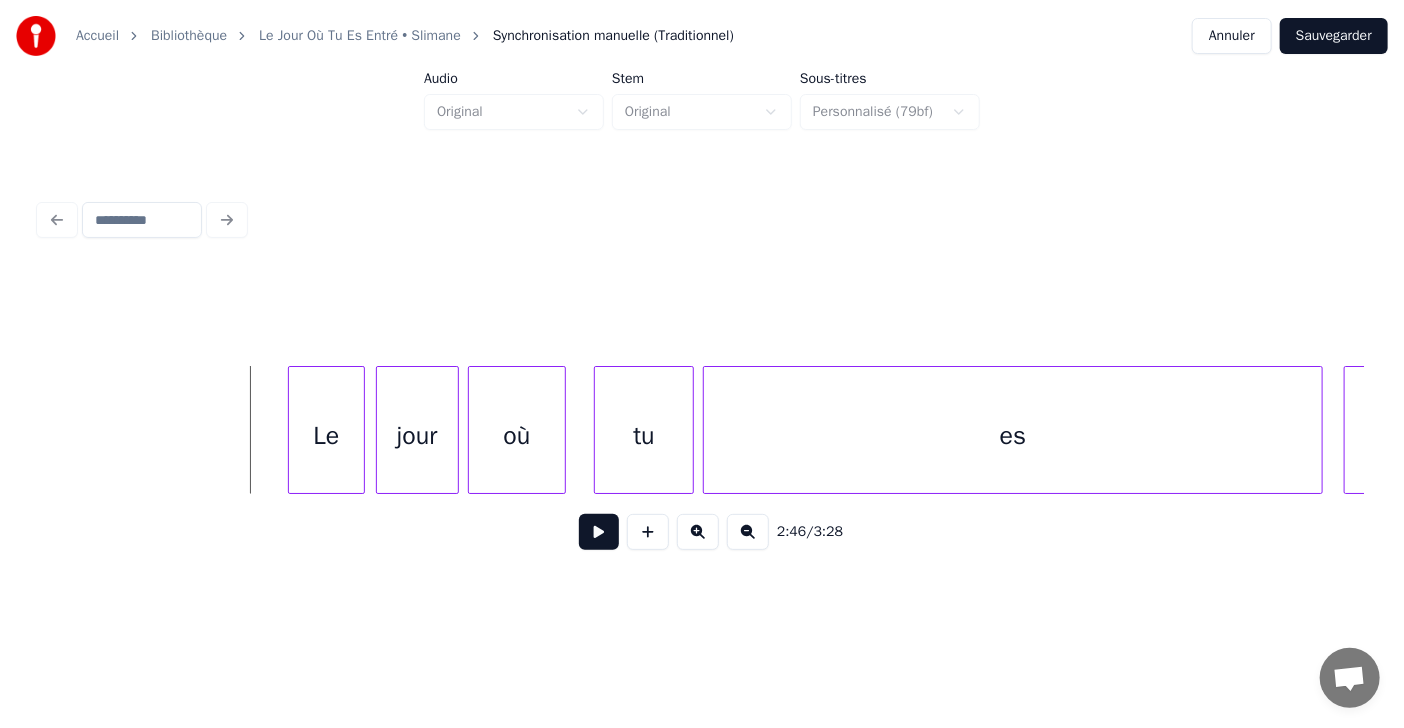 click at bounding box center [599, 532] 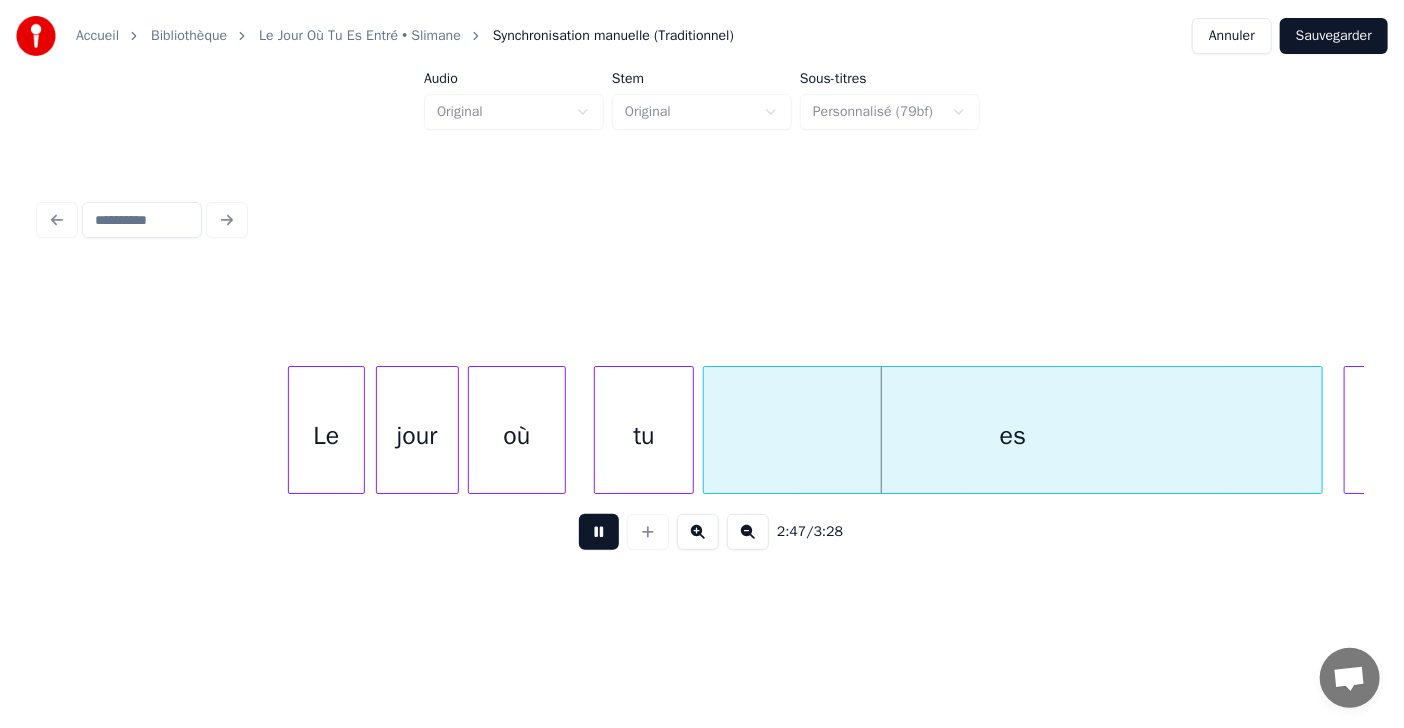 click at bounding box center [599, 532] 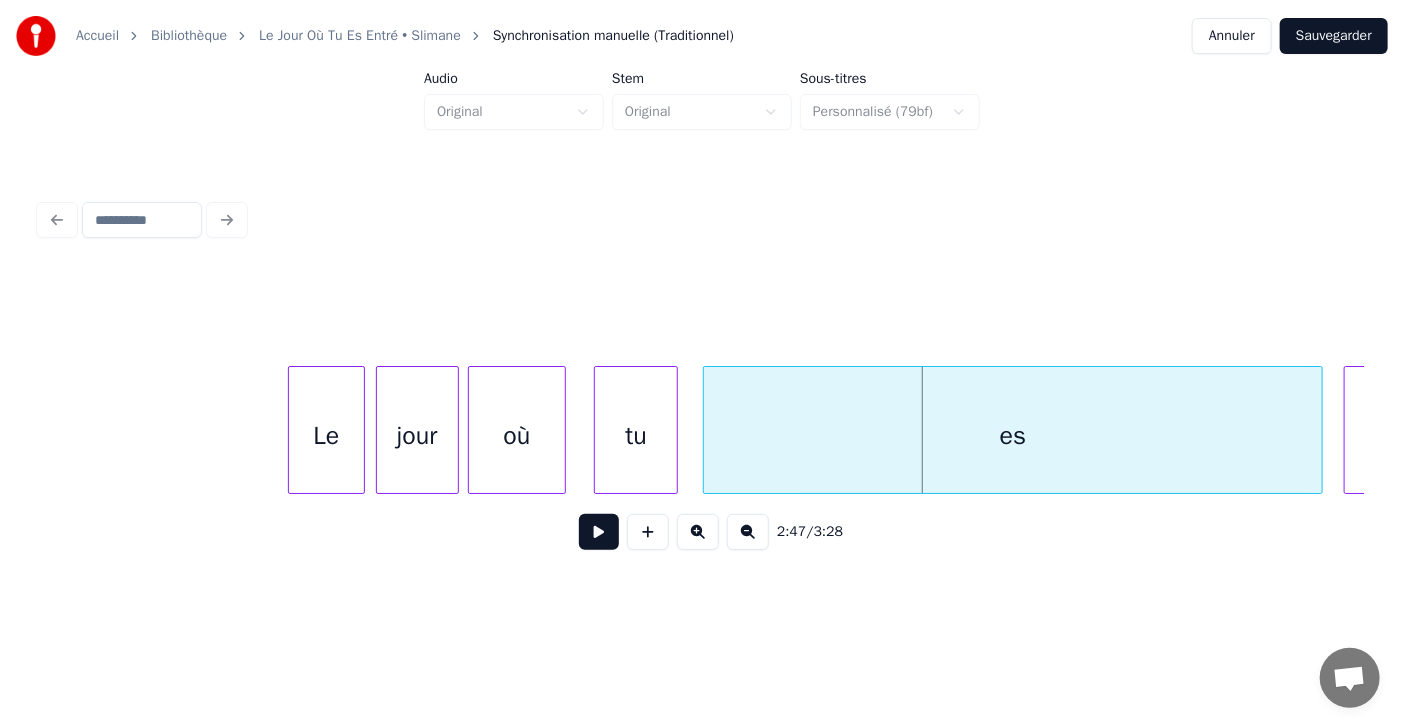 click at bounding box center (674, 430) 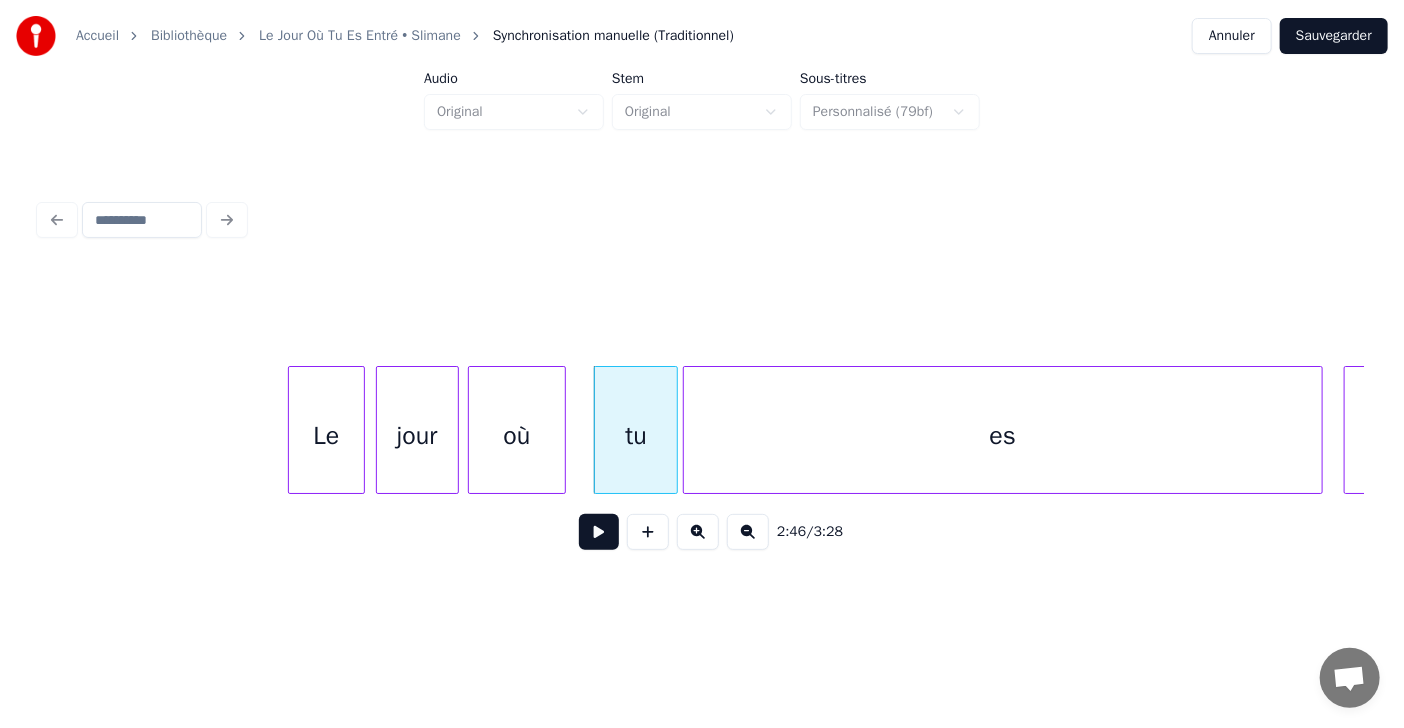 click at bounding box center (687, 430) 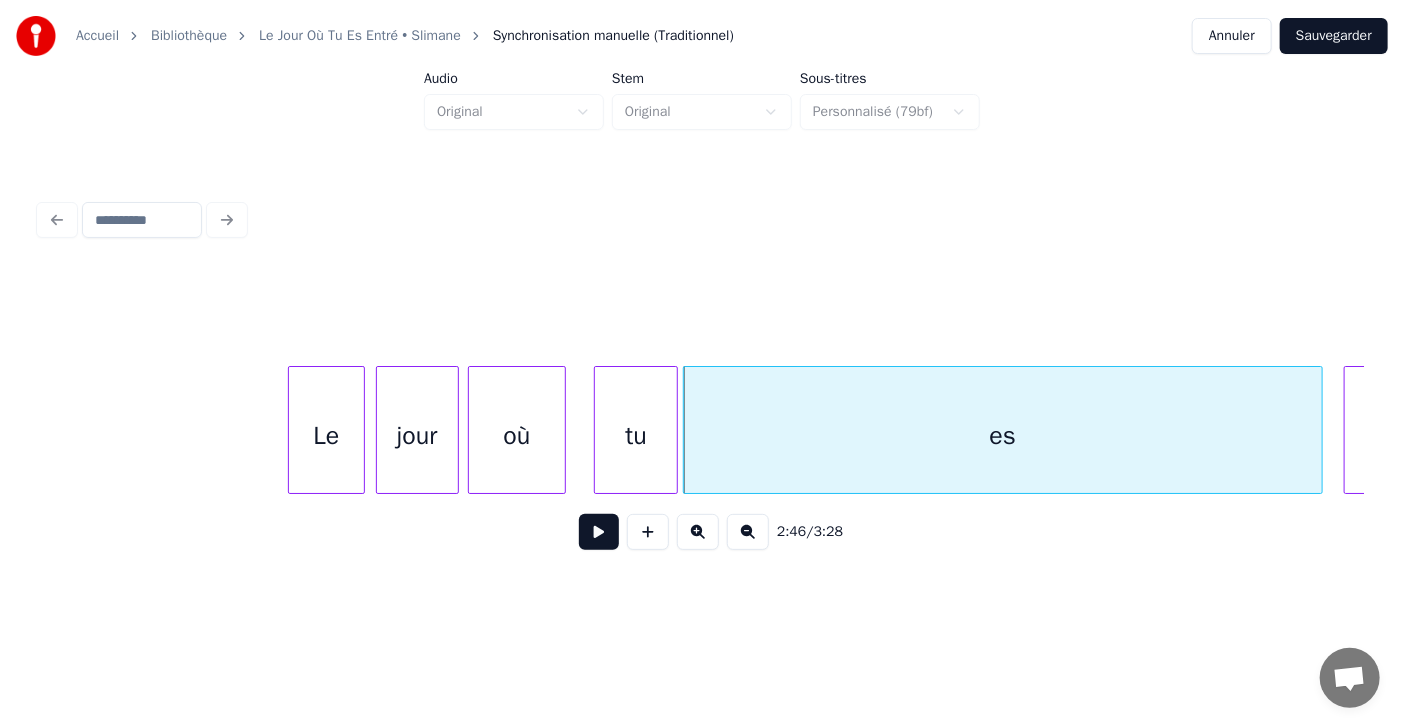 click on "Le jour où tu es entrée," at bounding box center [-33729, 430] 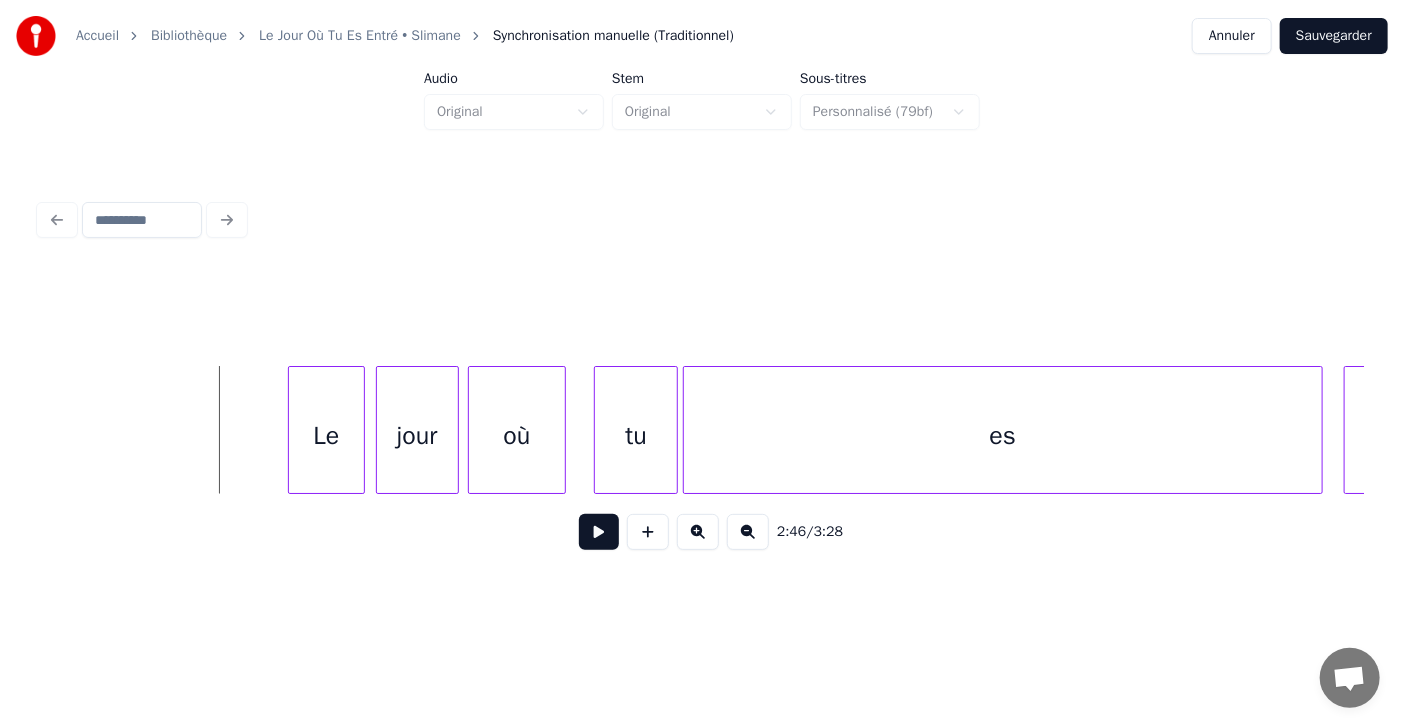 click at bounding box center (599, 532) 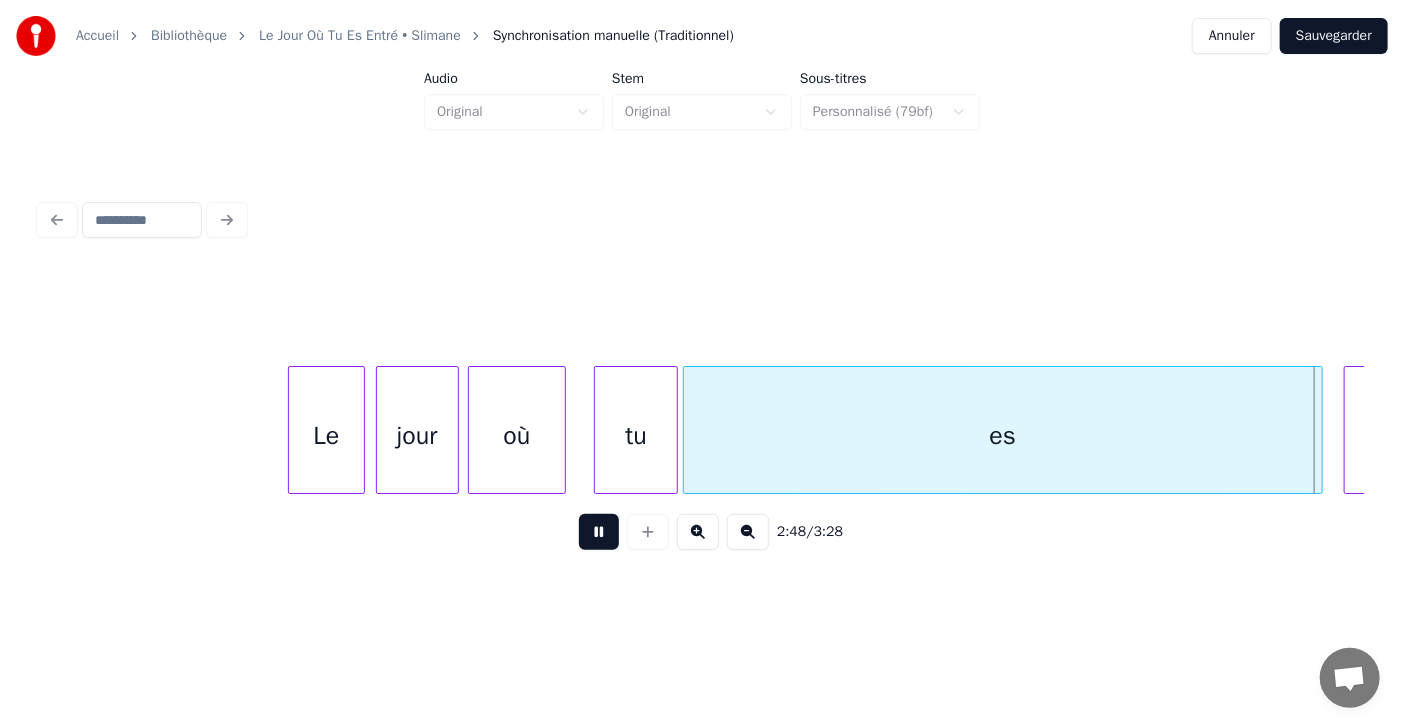 scroll, scrollTop: 0, scrollLeft: 92482, axis: horizontal 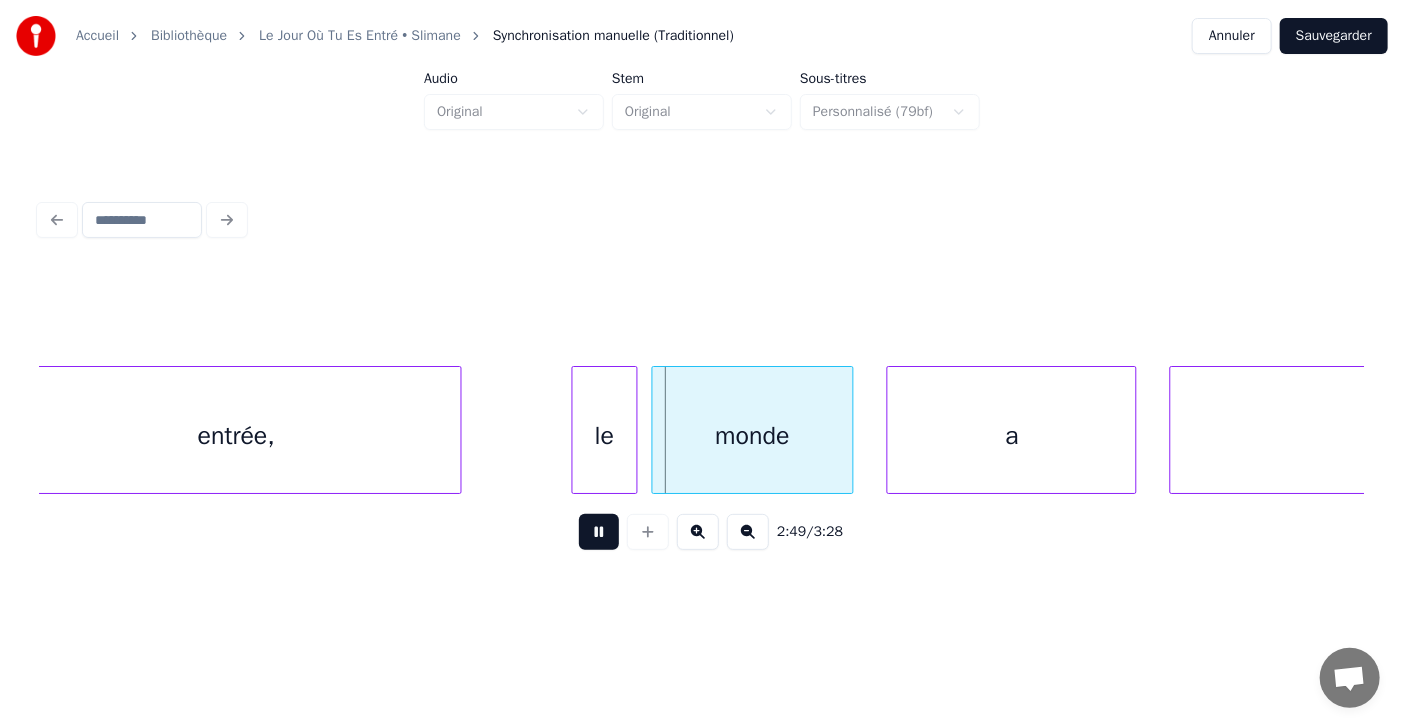 click at bounding box center [599, 532] 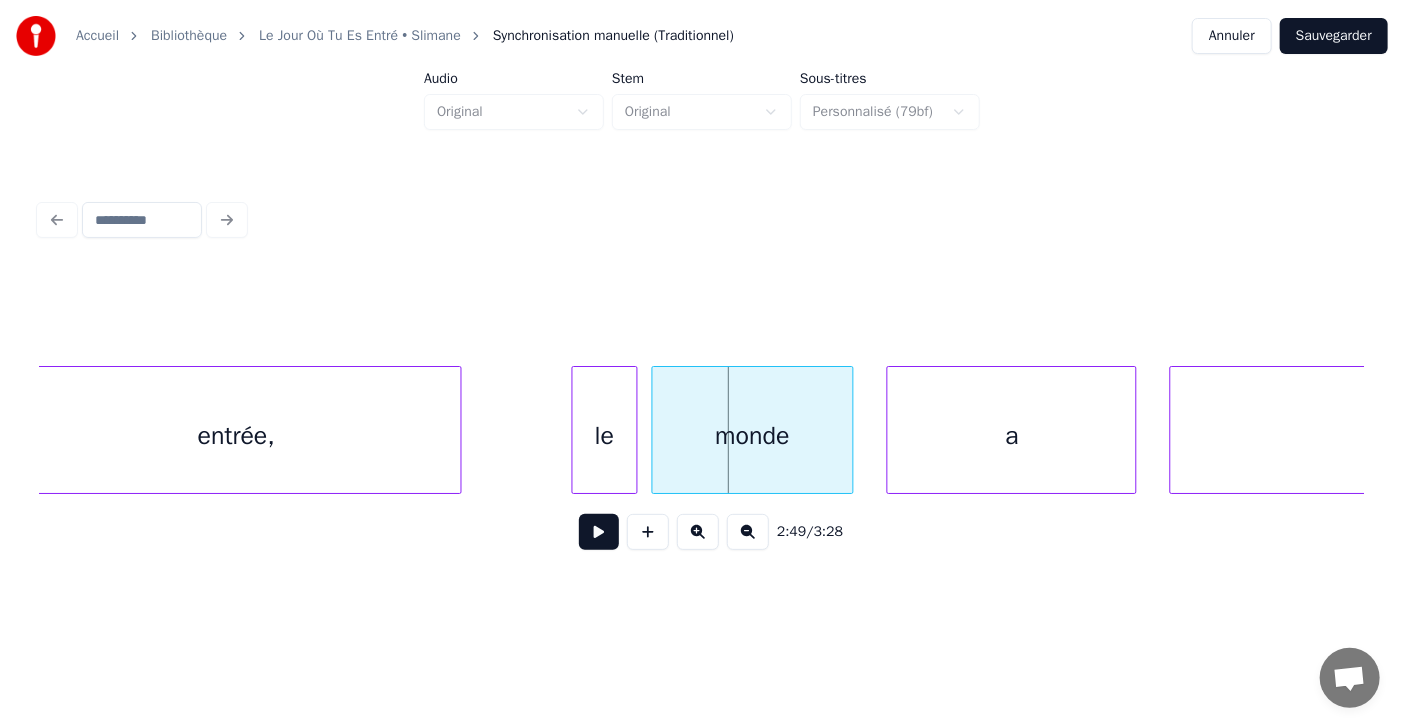 click at bounding box center (599, 532) 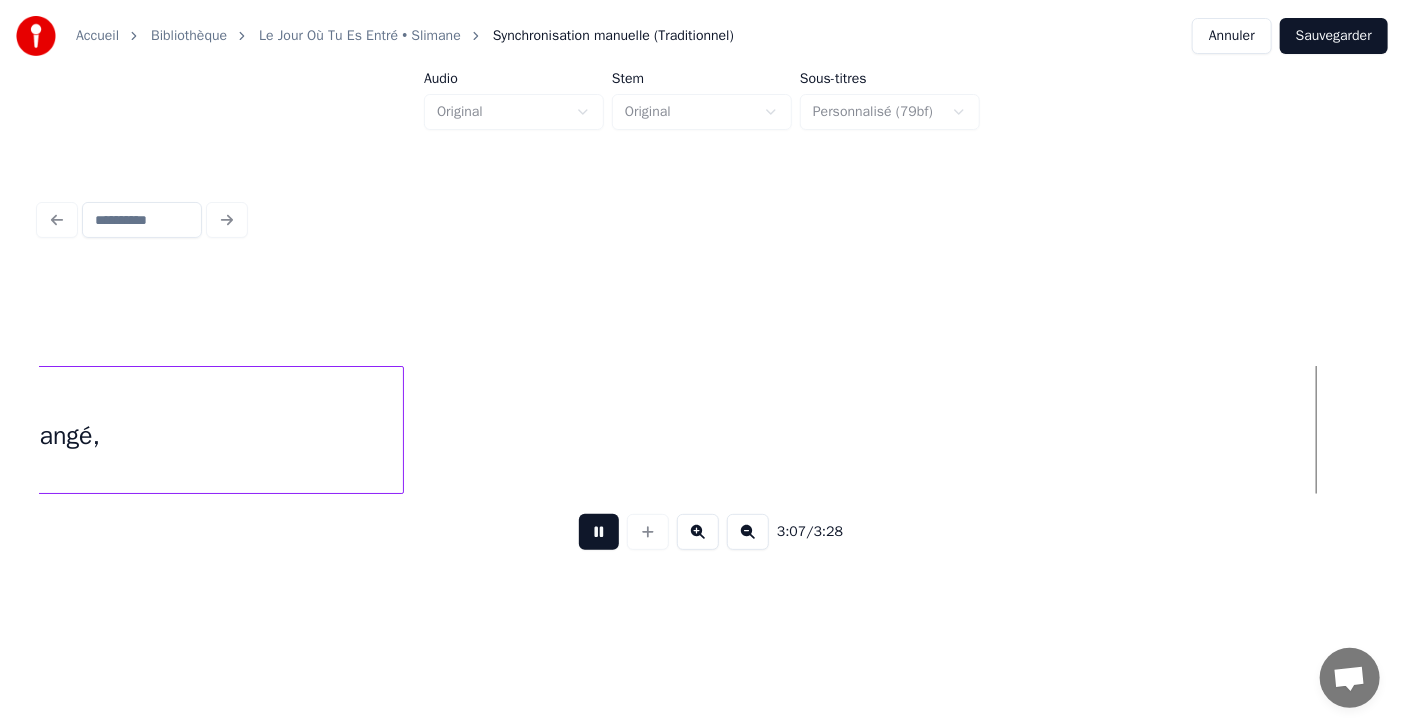 scroll, scrollTop: 0, scrollLeft: 103125, axis: horizontal 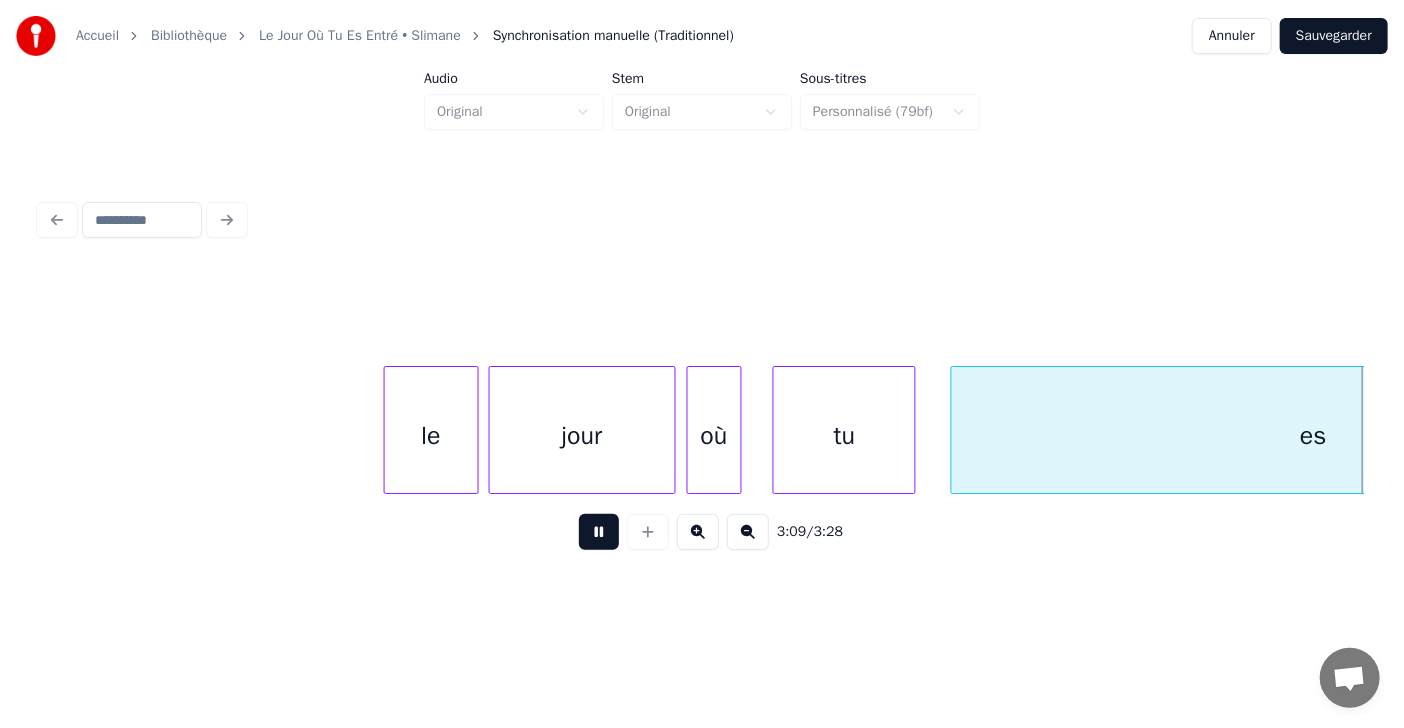 click at bounding box center (599, 532) 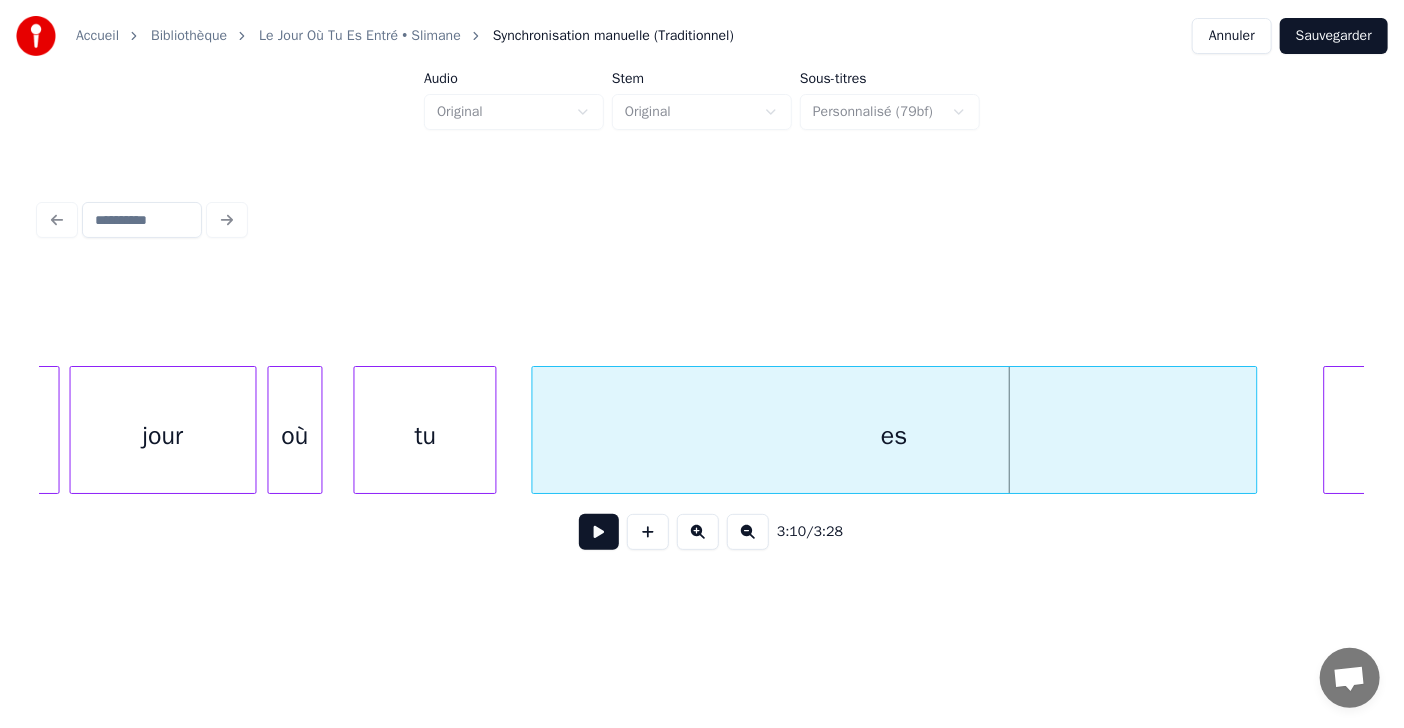 scroll, scrollTop: 0, scrollLeft: 103505, axis: horizontal 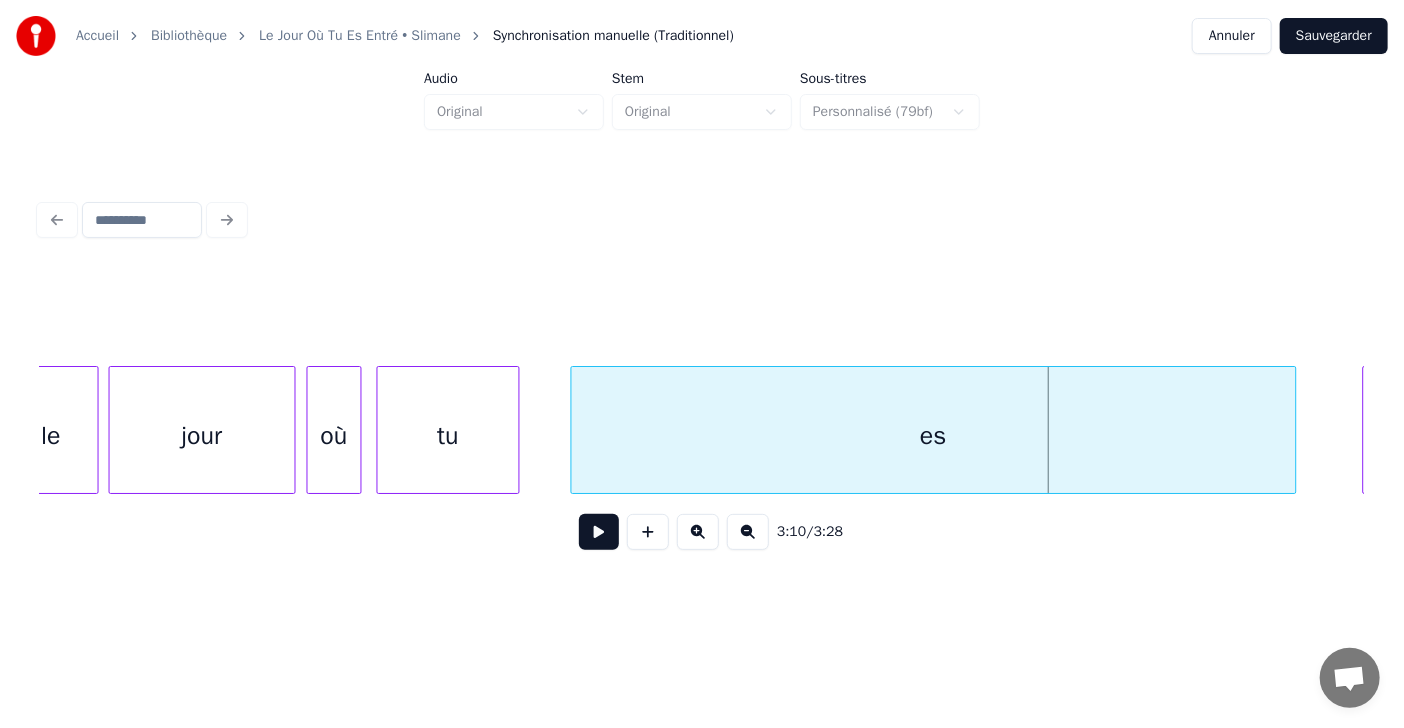 click on "tu" at bounding box center [448, 435] 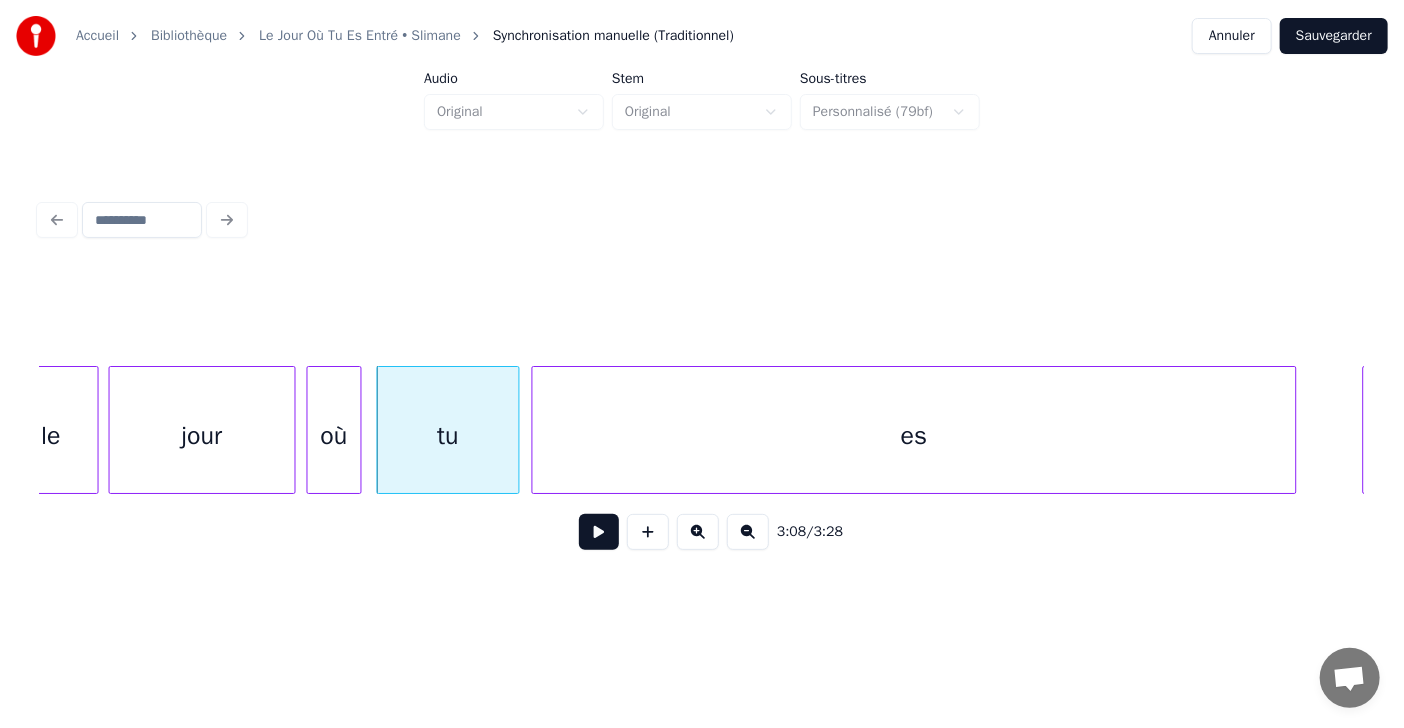 click at bounding box center [536, 430] 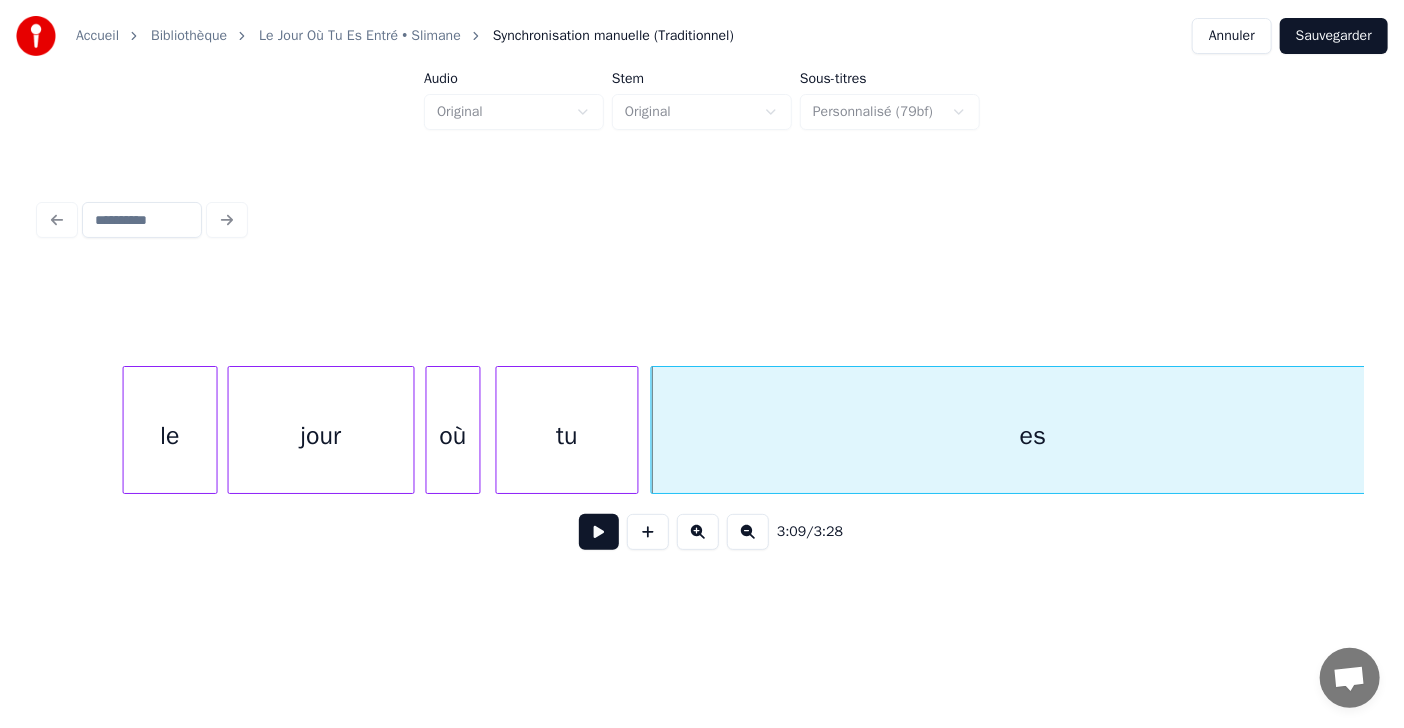 scroll, scrollTop: 0, scrollLeft: 103268, axis: horizontal 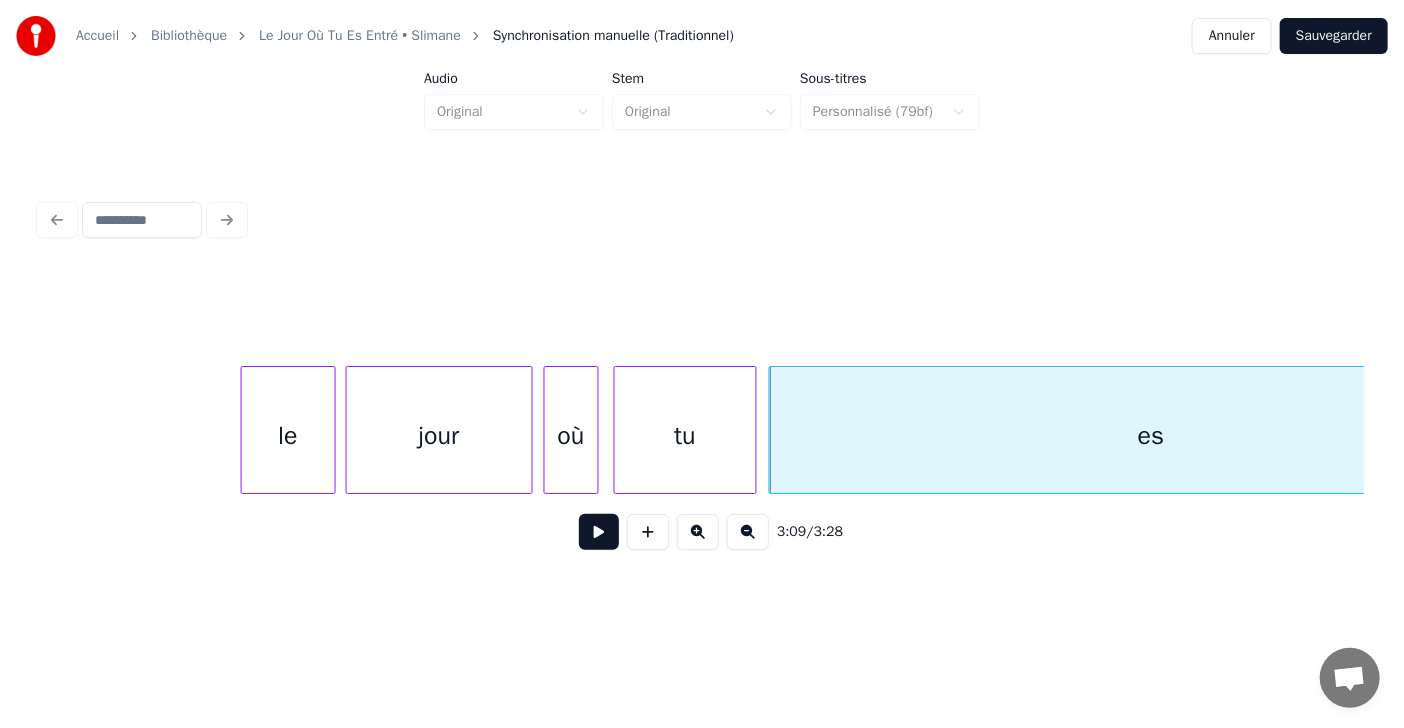 click on "es tu où jour le" at bounding box center (-45848, 430) 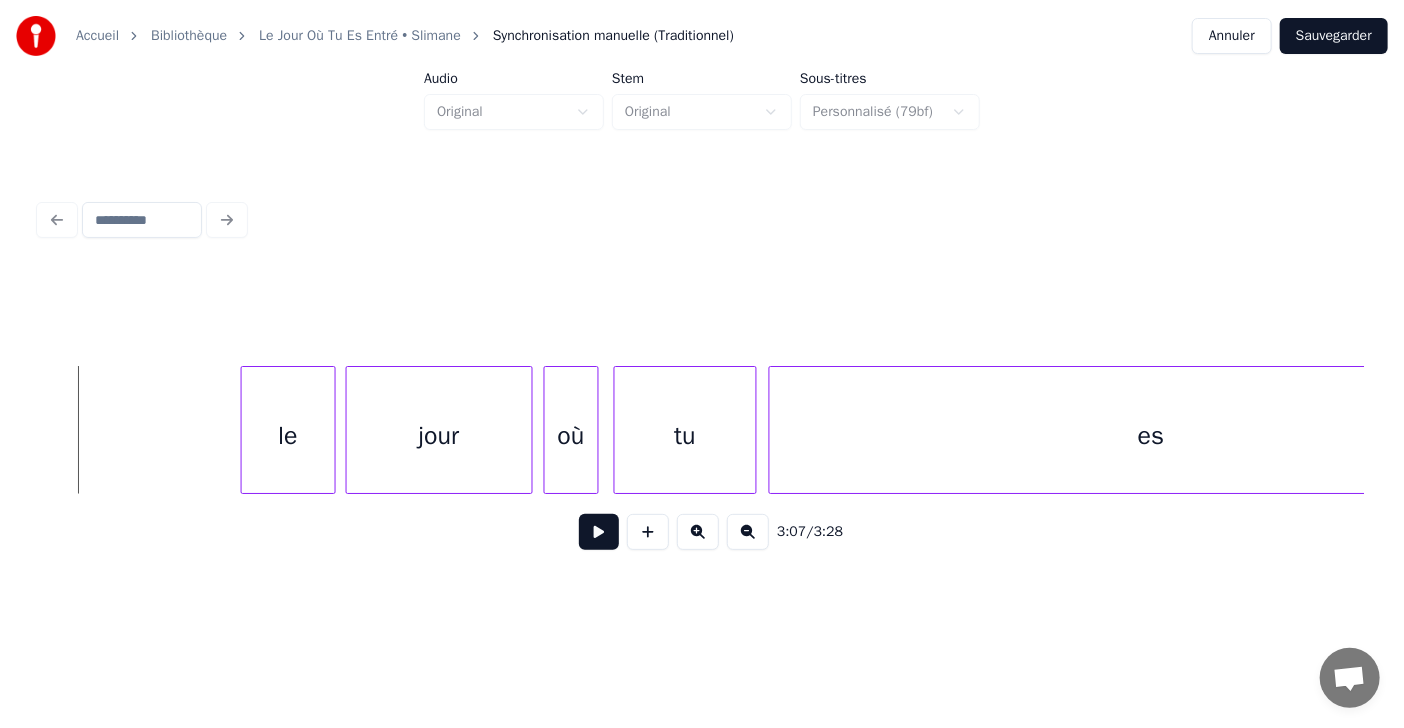 click at bounding box center [599, 532] 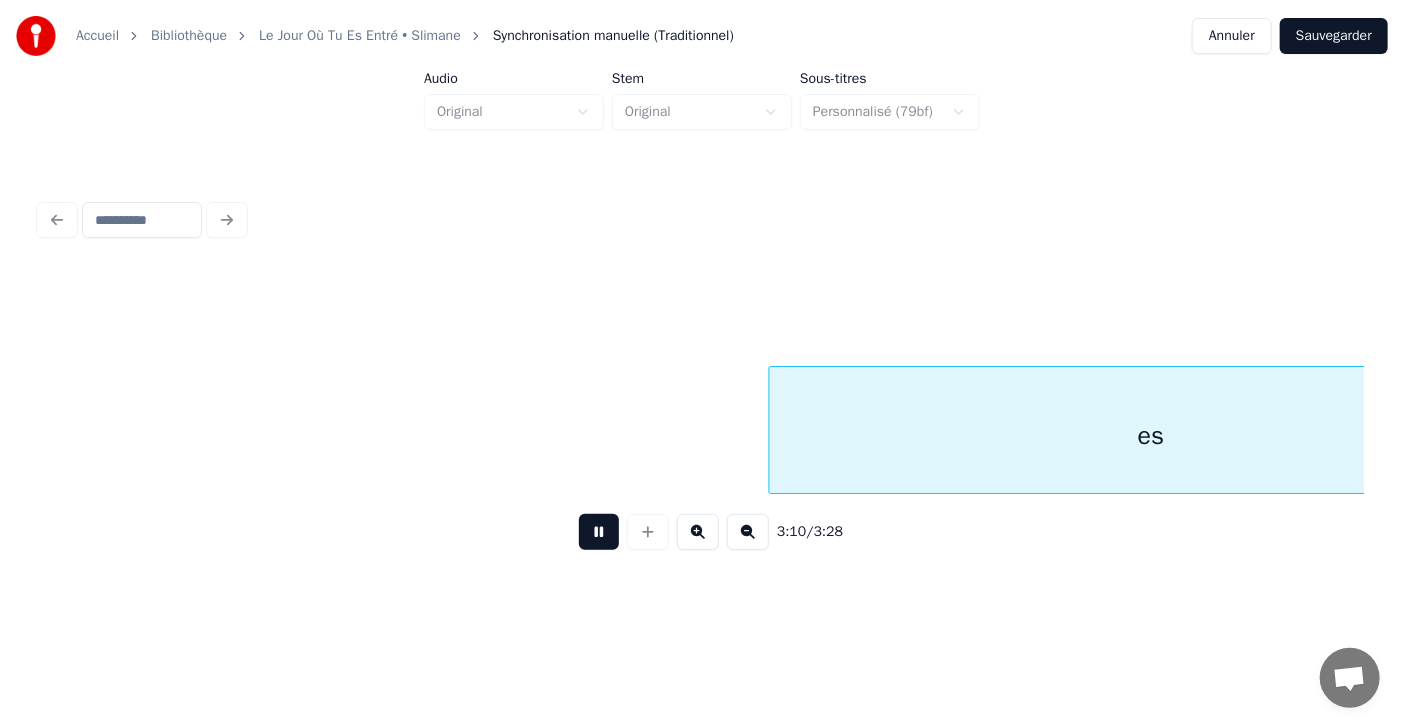 scroll, scrollTop: 0, scrollLeft: 104598, axis: horizontal 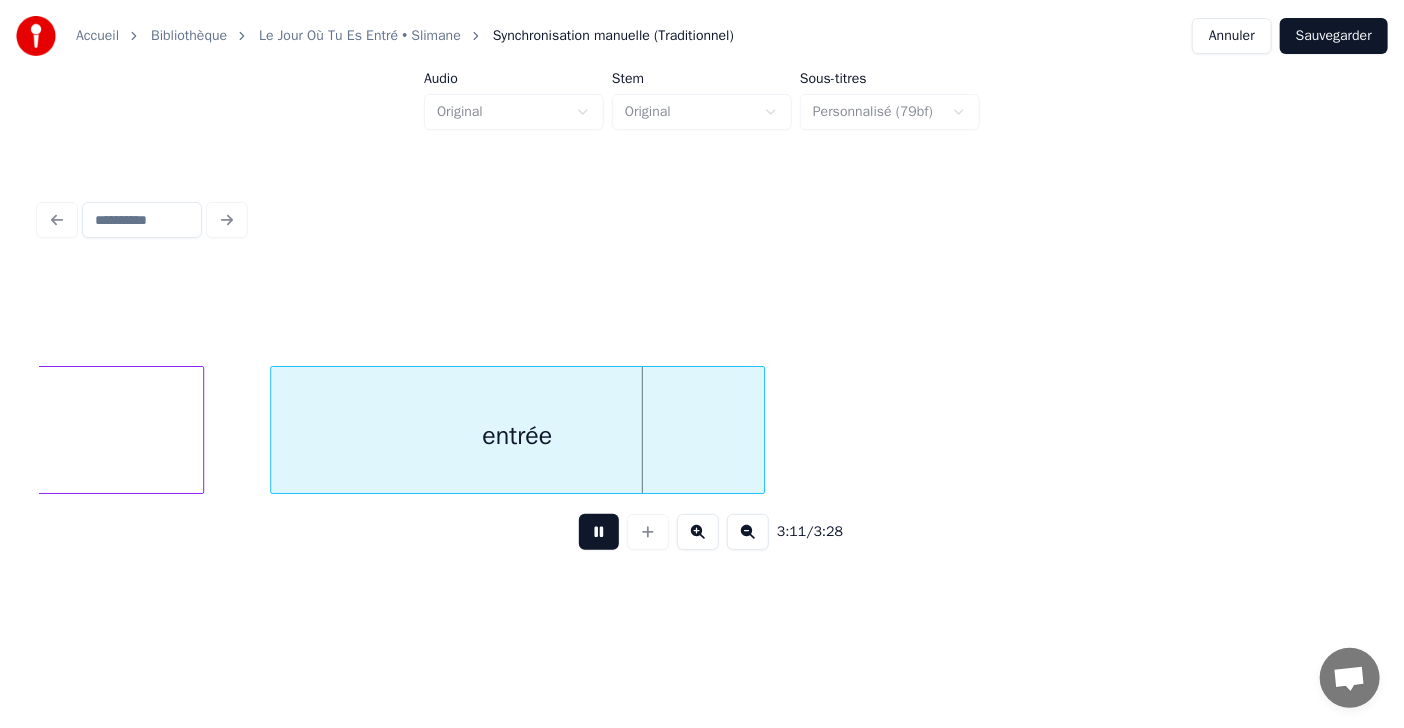 click at bounding box center (599, 532) 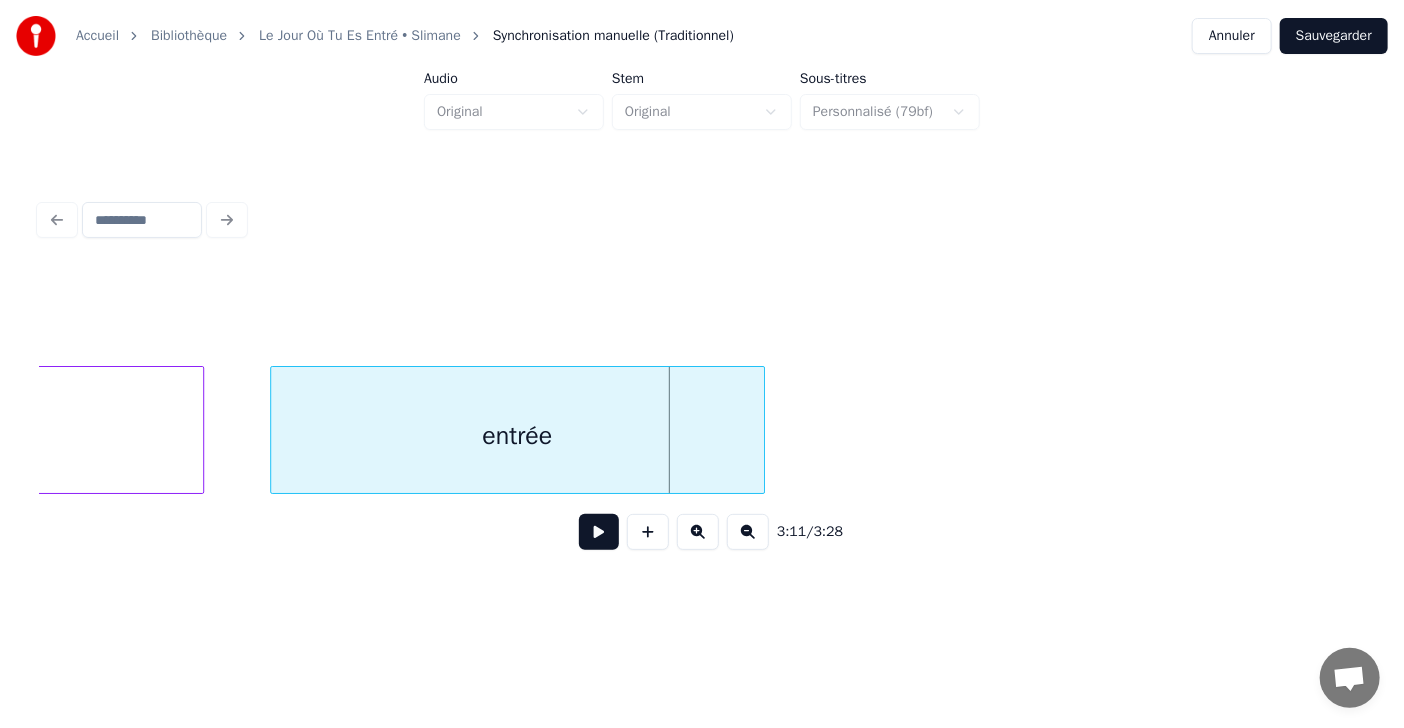 click at bounding box center [599, 532] 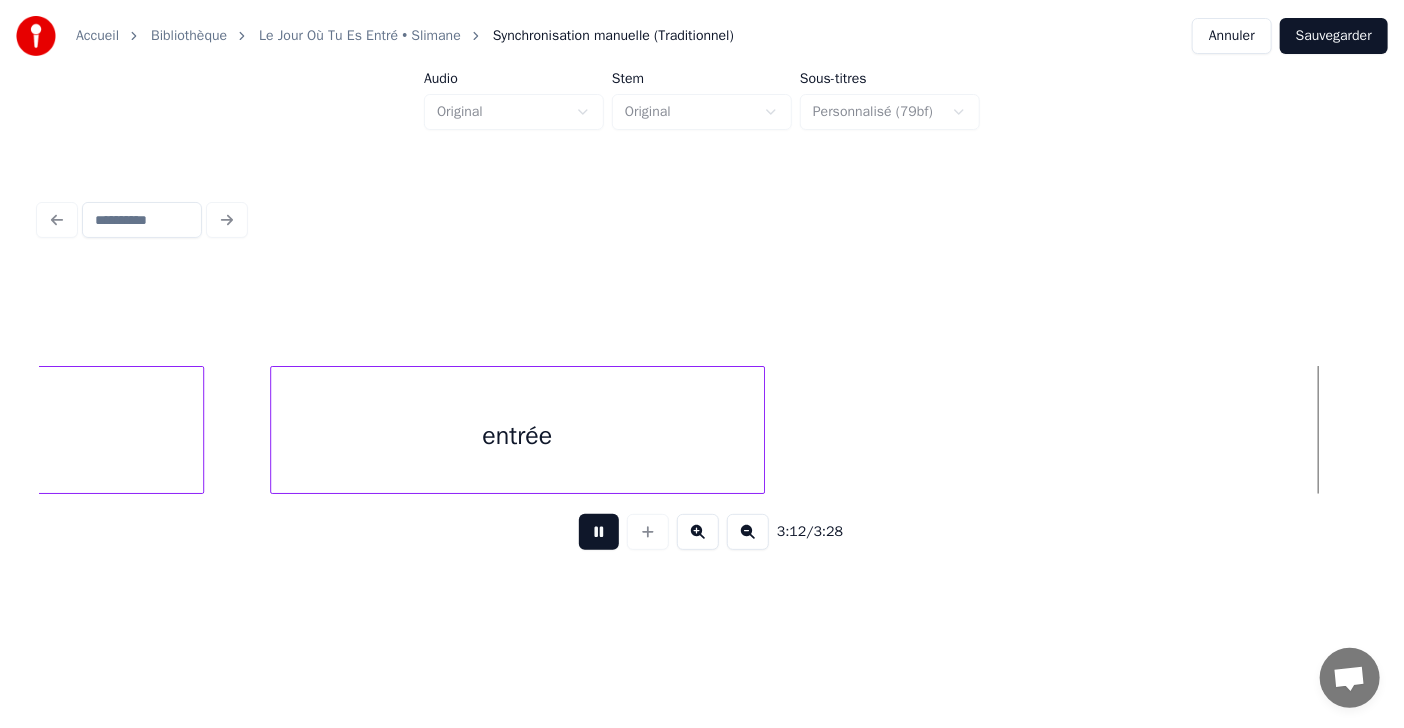 scroll, scrollTop: 0, scrollLeft: 105921, axis: horizontal 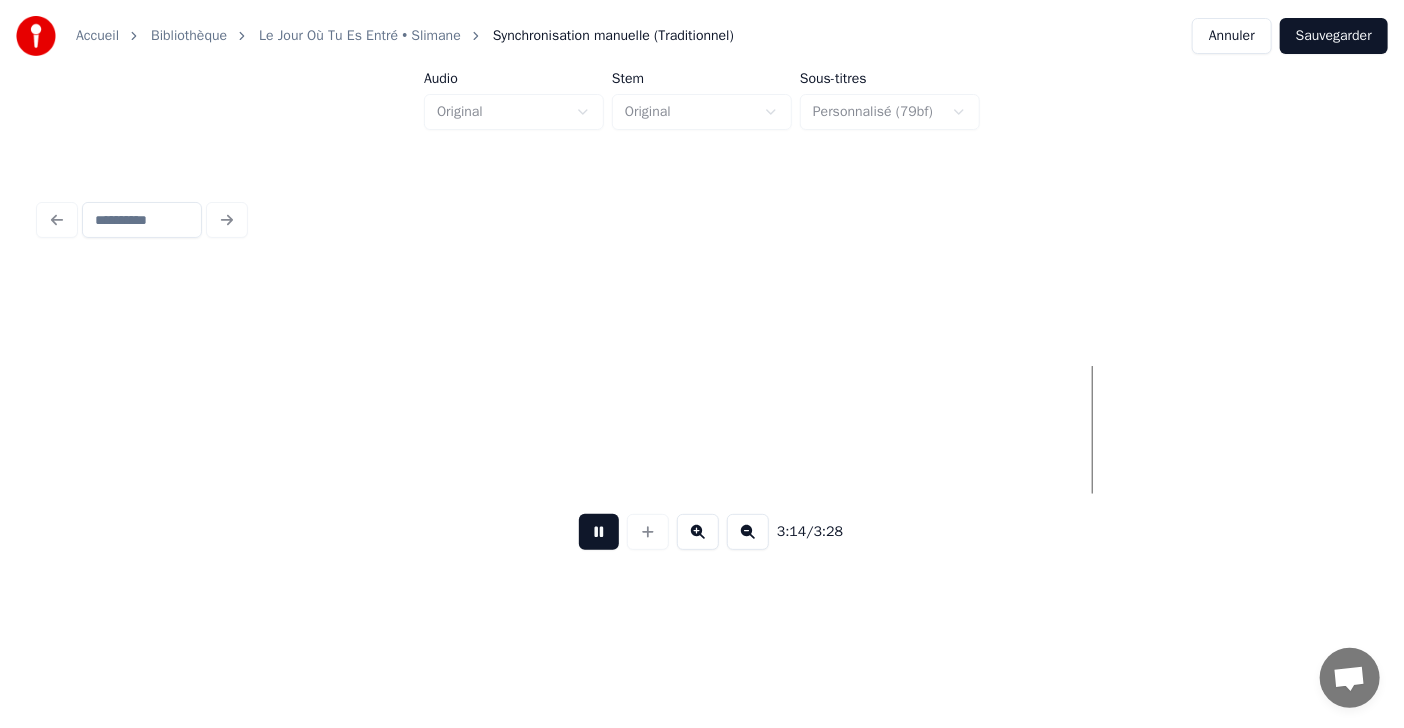 click on "Sauvegarder" at bounding box center [1334, 36] 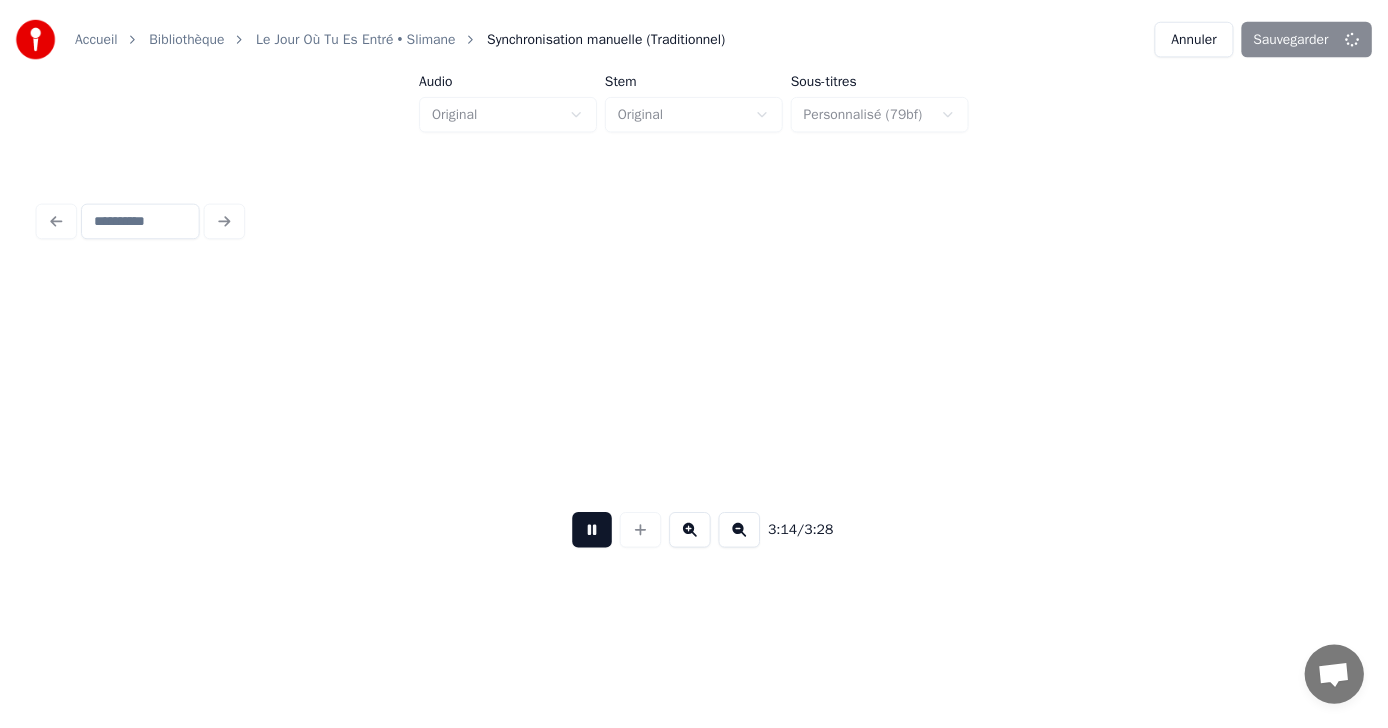 scroll, scrollTop: 0, scrollLeft: 107279, axis: horizontal 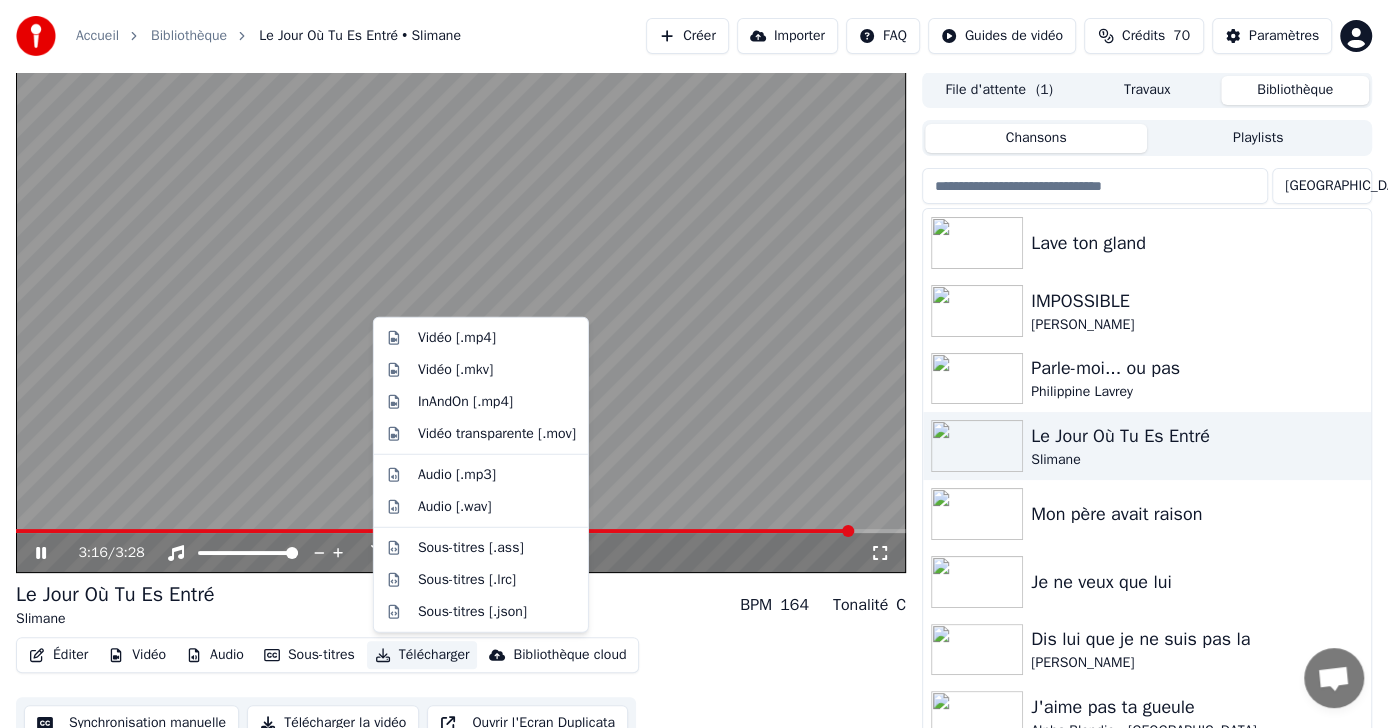 click on "Télécharger" at bounding box center [422, 655] 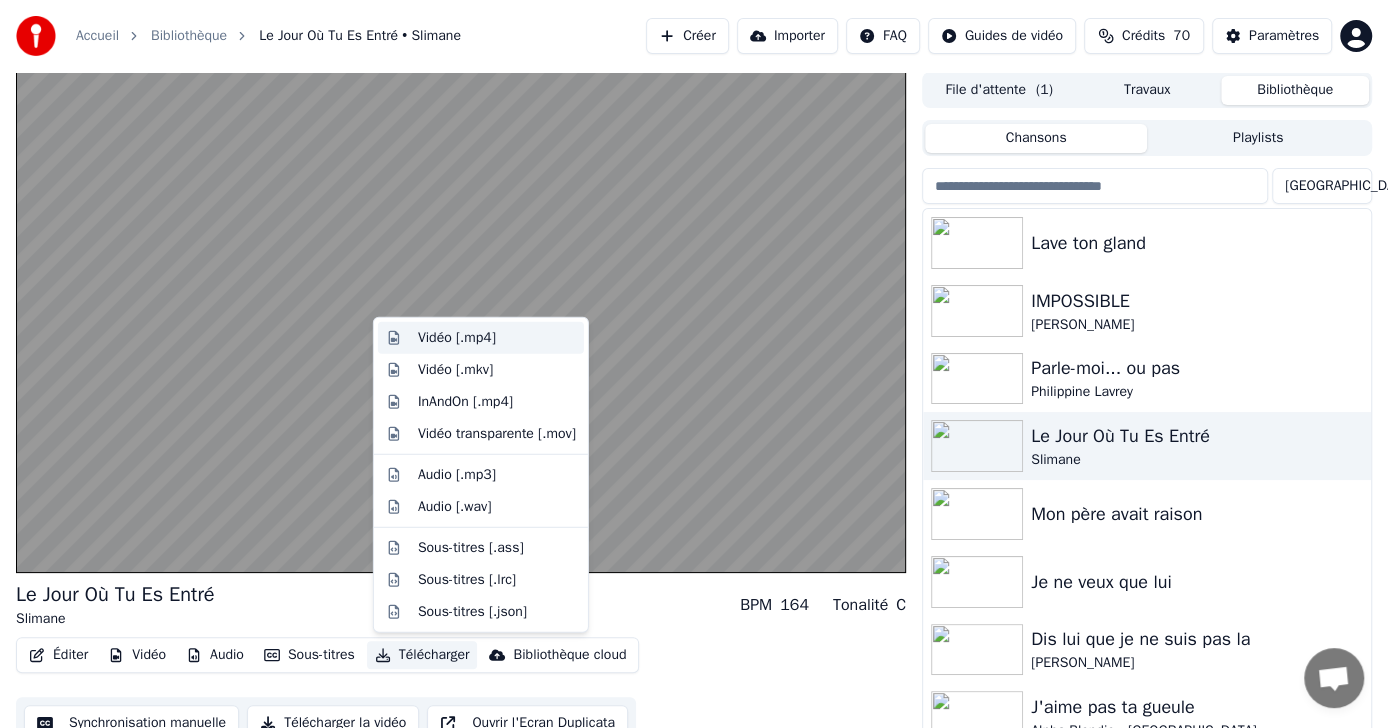 click on "Vidéo [.mp4]" at bounding box center [457, 338] 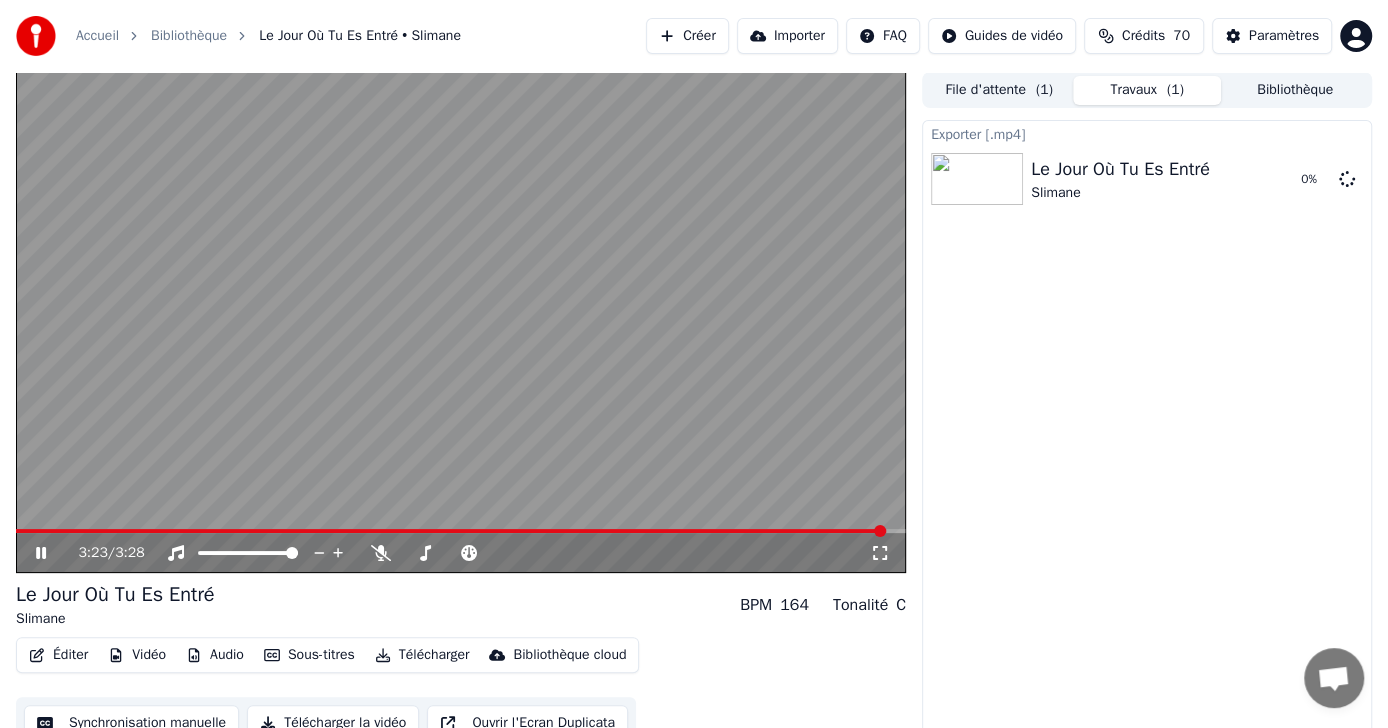 click 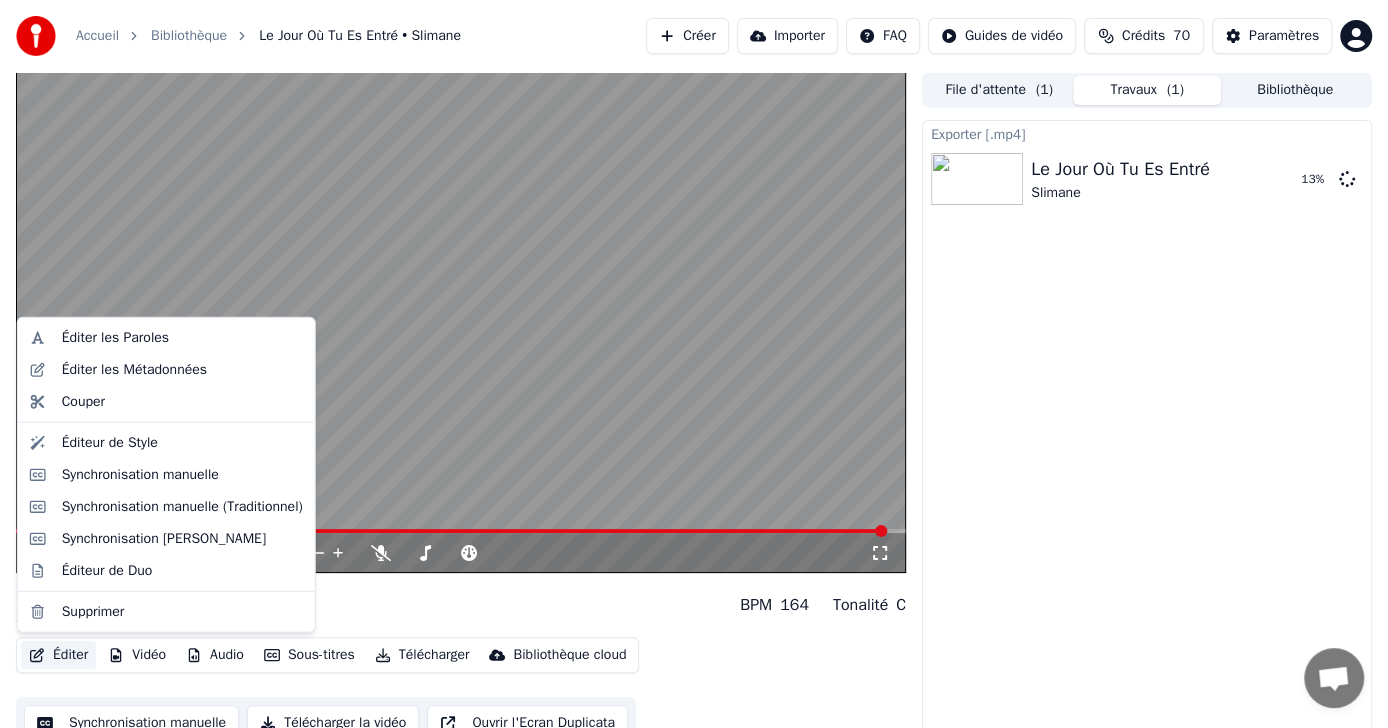 click on "Éditer" at bounding box center (58, 655) 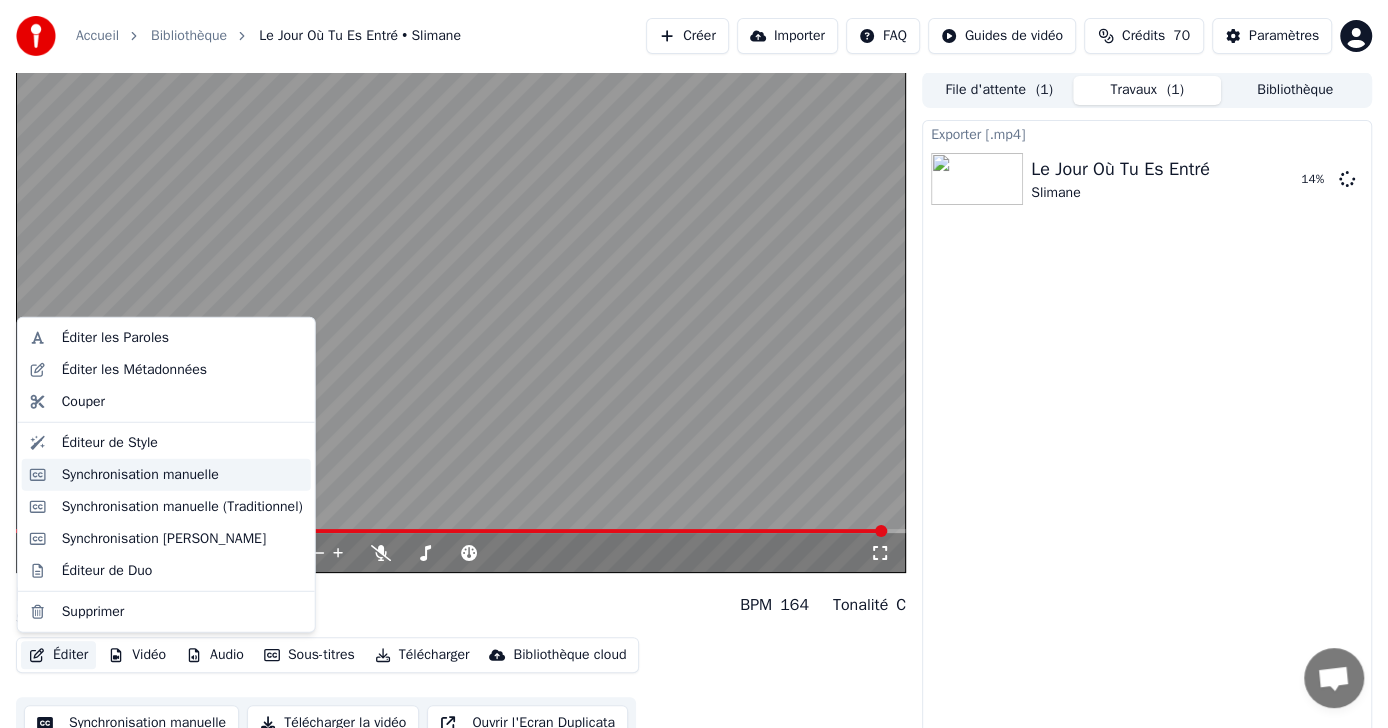 click on "Synchronisation manuelle" at bounding box center [140, 475] 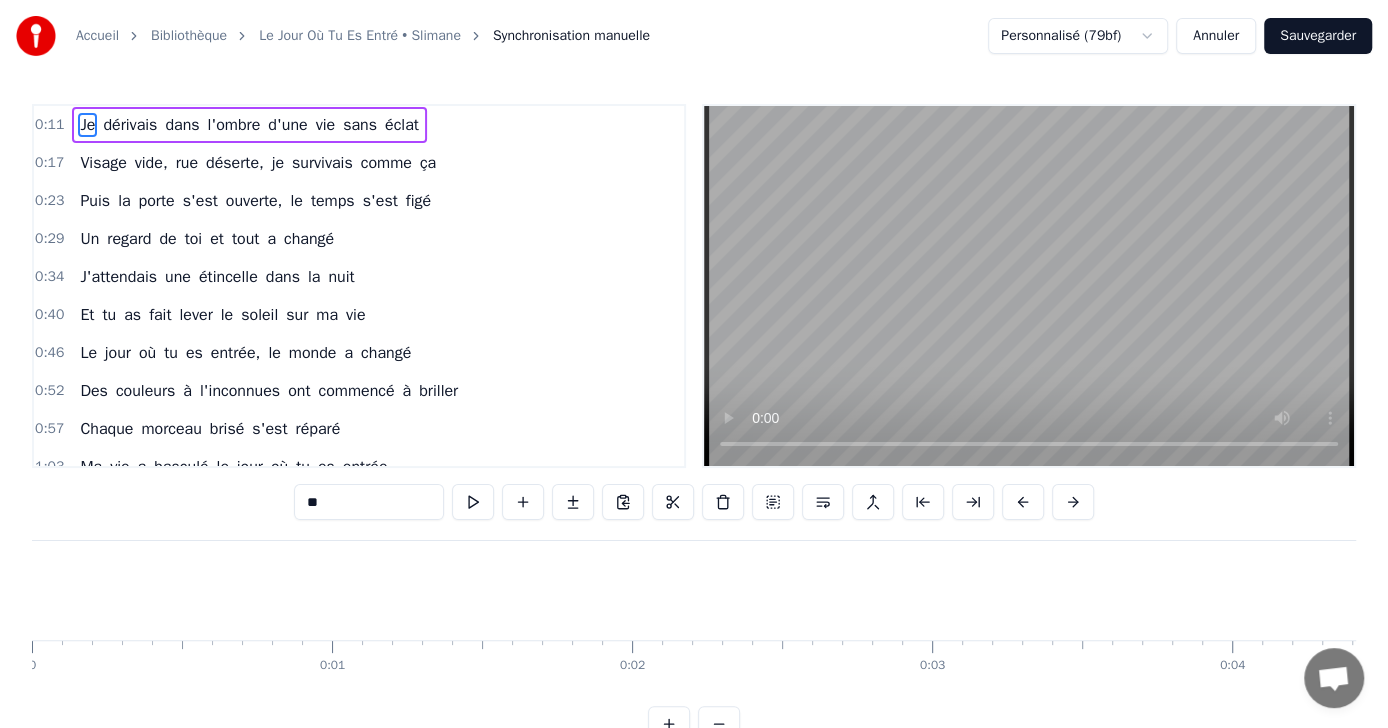 scroll, scrollTop: 0, scrollLeft: 3349, axis: horizontal 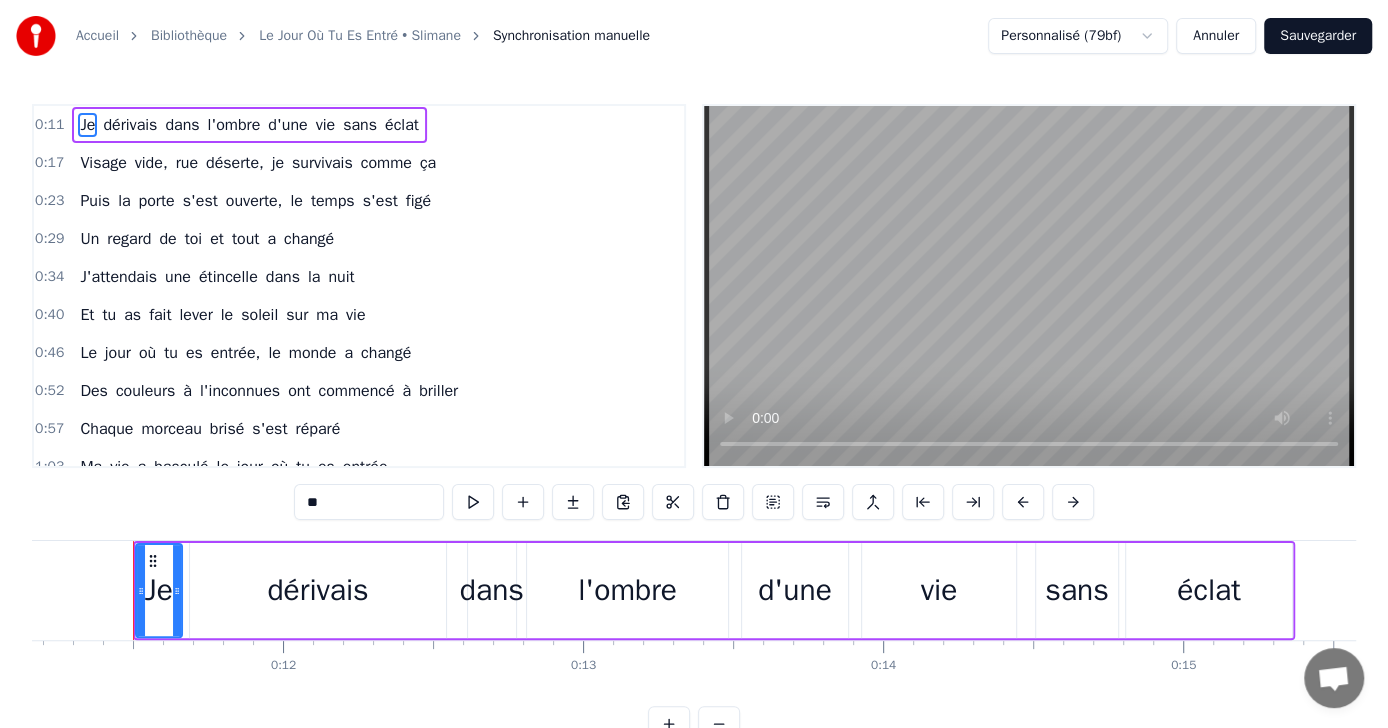 drag, startPoint x: 444, startPoint y: 114, endPoint x: 62, endPoint y: 120, distance: 382.04712 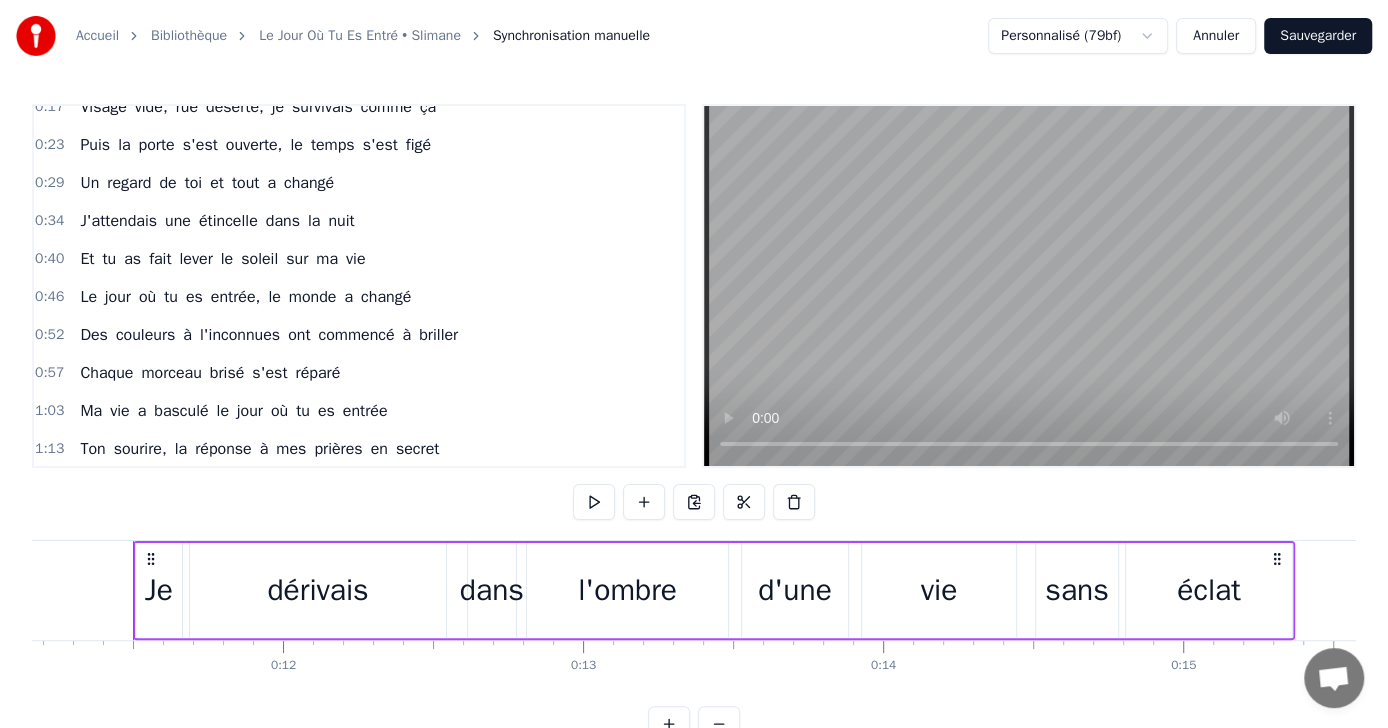 scroll, scrollTop: 0, scrollLeft: 0, axis: both 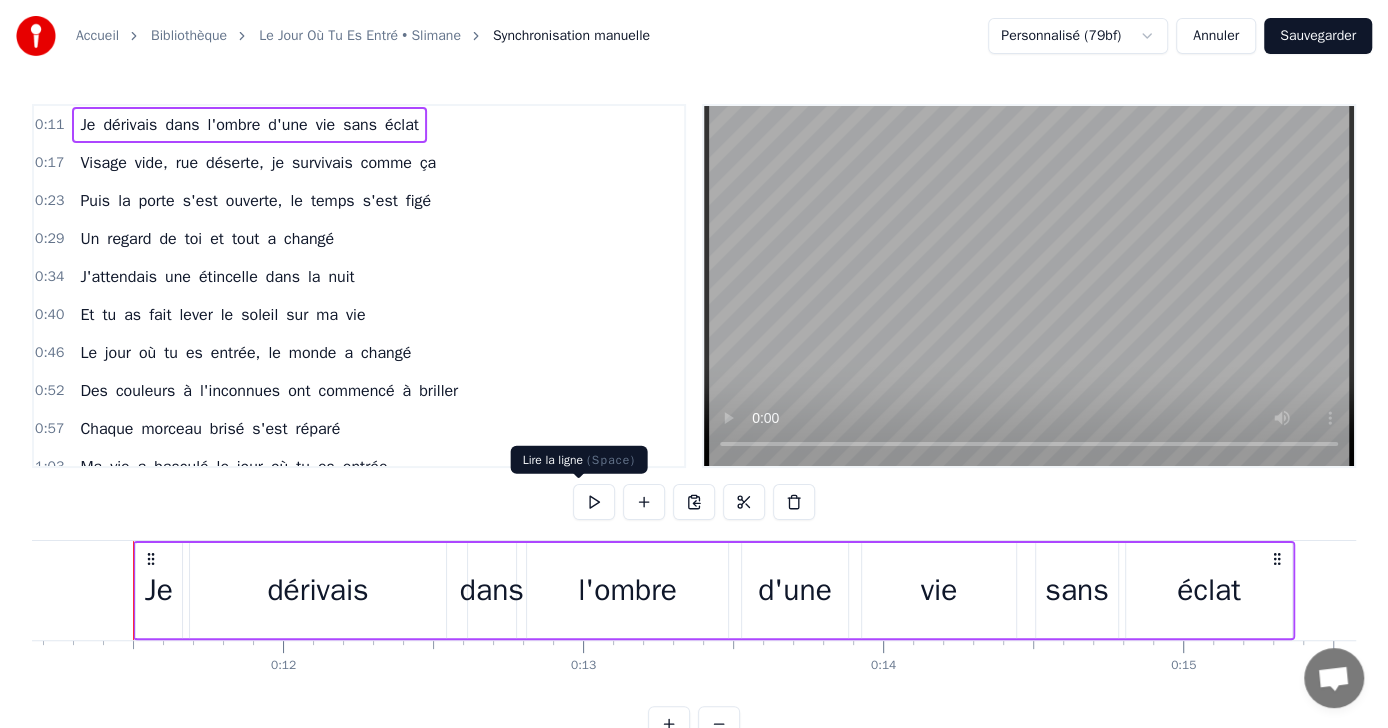 click at bounding box center (594, 502) 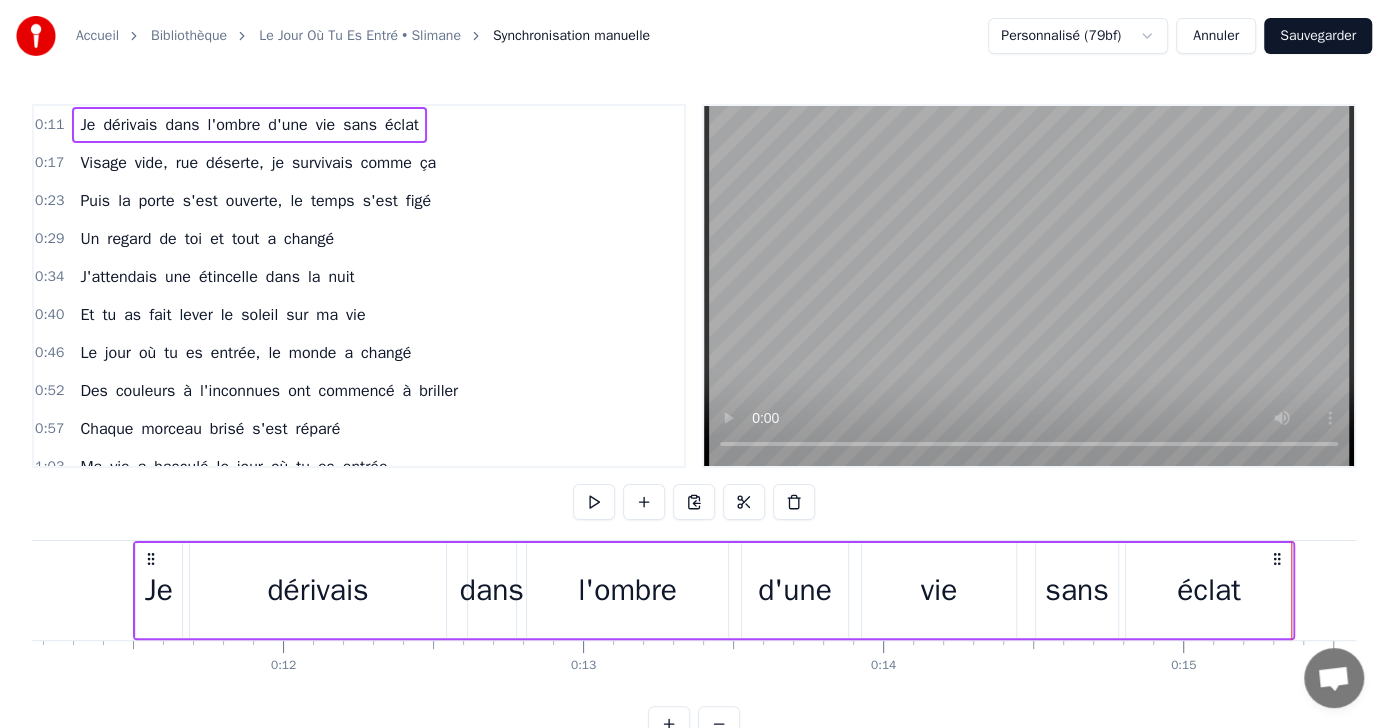 scroll, scrollTop: 0, scrollLeft: 4507, axis: horizontal 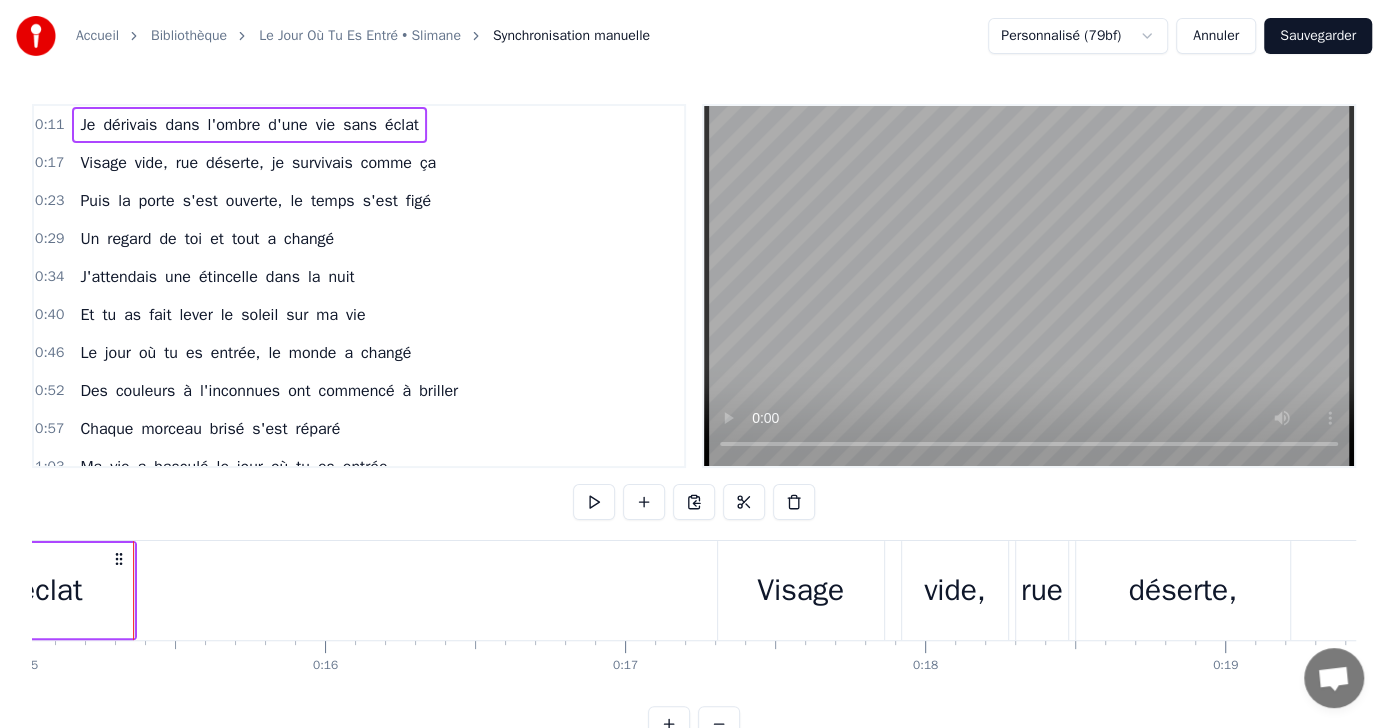 click at bounding box center [594, 502] 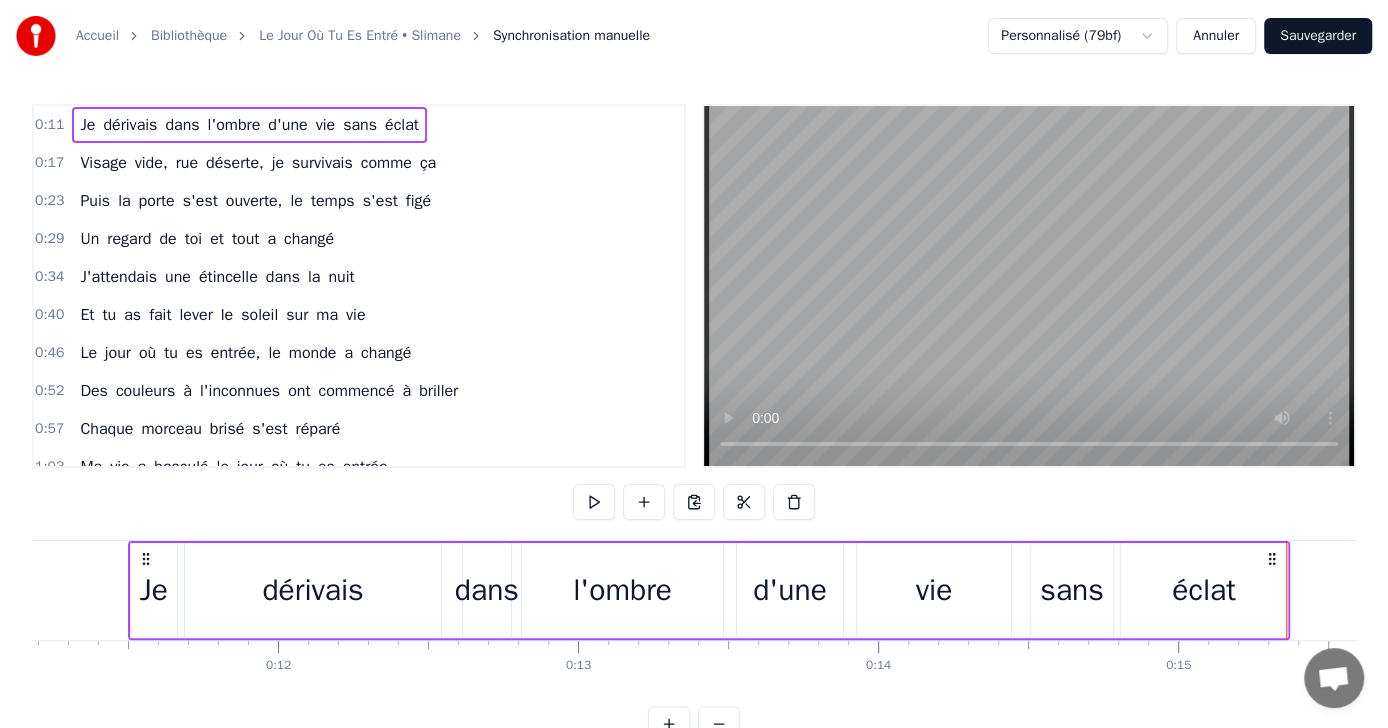 scroll, scrollTop: 0, scrollLeft: 4507, axis: horizontal 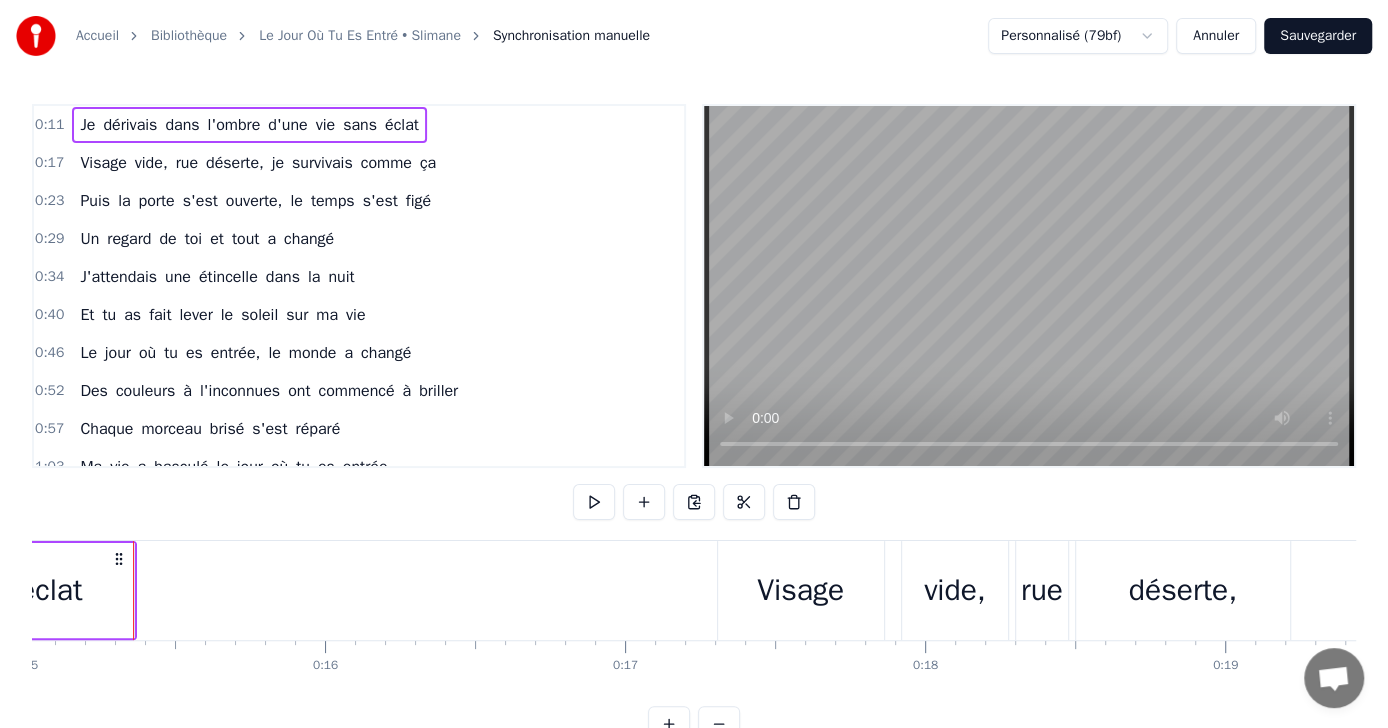 click on "0:11 Je dérivais dans l'ombre d'une vie sans éclat" at bounding box center (359, 125) 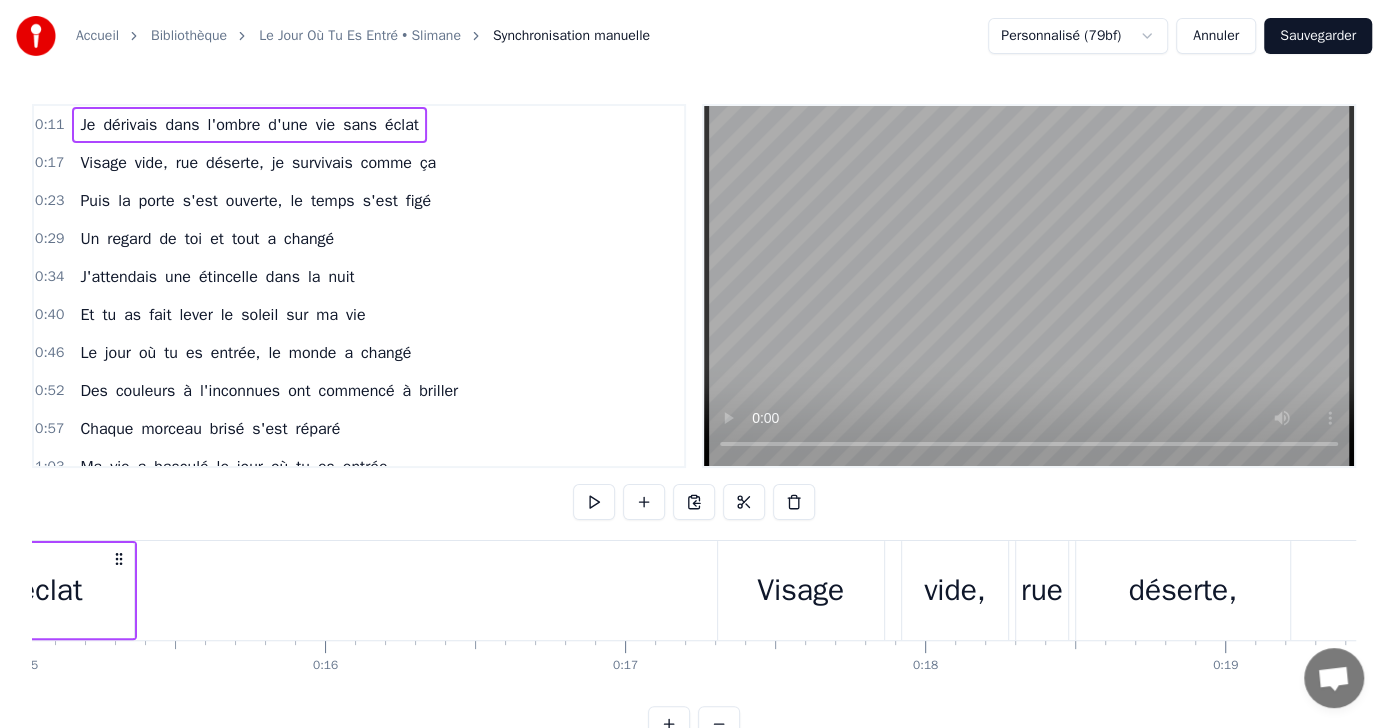 scroll, scrollTop: 0, scrollLeft: 3349, axis: horizontal 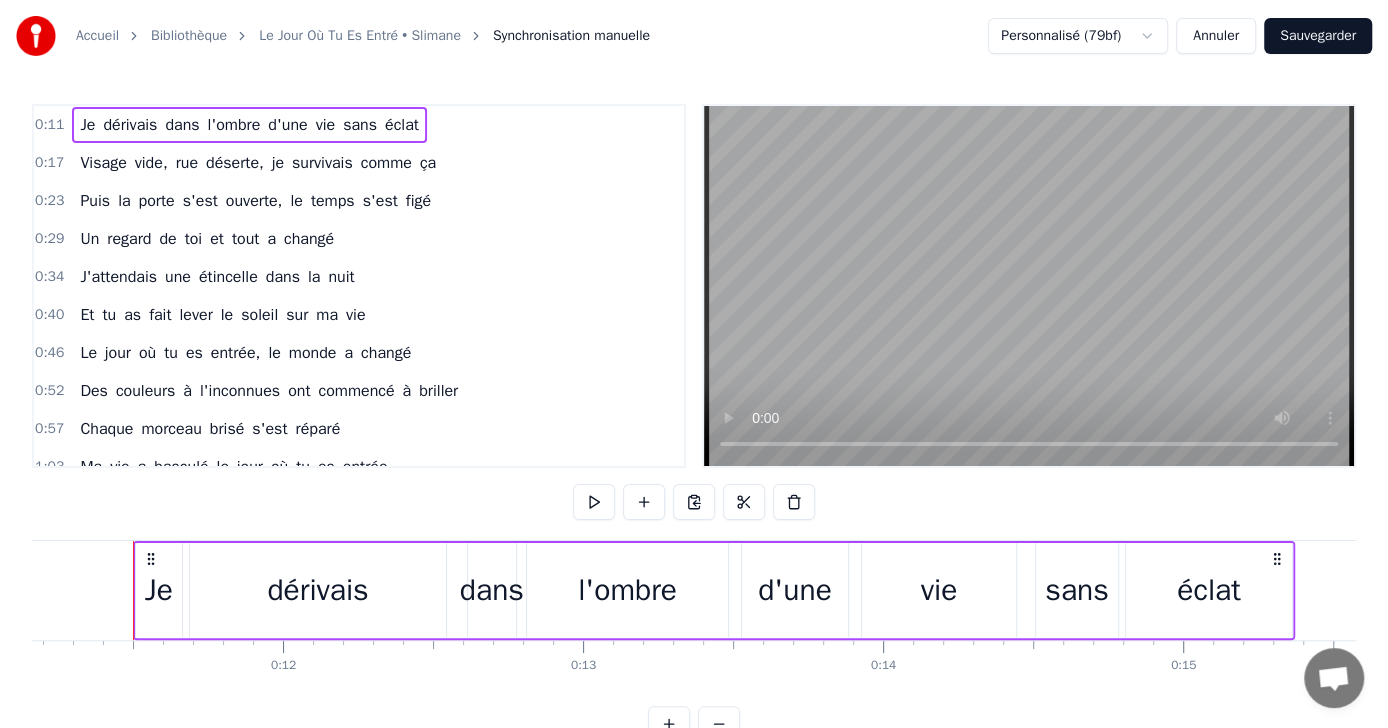 click on "Accueil Bibliothèque Le Jour Où Tu Es Entré • Slimane Synchronisation manuelle Personnalisé (79bf) Annuler Sauvegarder 0:11 Je dérivais dans l'ombre d'une vie sans éclat 0:17 Visage vide, rue déserte, je survivais comme ça 0:23 Puis la porte s'est ouverte, le temps s'est figé 0:29 Un regard de toi et tout a changé 0:34 J'attendais une étincelle dans la nuit 0:40 Et tu as fait lever le soleil sur ma vie 0:46 Le jour où tu es entrée, le monde a changé 0:52 Des couleurs à l'inconnues ont commencé à briller 0:57 Chaque morceau brisé s'est réparé 1:03 Ma vie a basculé le jour où tu es entrée 1:13 Ton sourire, la réponse à mes prières en secret 1:18 tu as transformé mes silences en beauté 1:24 Chaque battement me disait , "C'est le destin" 1:30 J'ai su ce jour-là qu'il n'était pas trop tard 1:36 J'attendais une étincelle dans la nuit 1:41 Et tu as fait lever le soleil sur ma vie 1:47 Le jour où tu es entrée, le monde a changé 1:53 Des couleurs à l'inconnu ont commencé à 1:59 a" at bounding box center (694, 371) 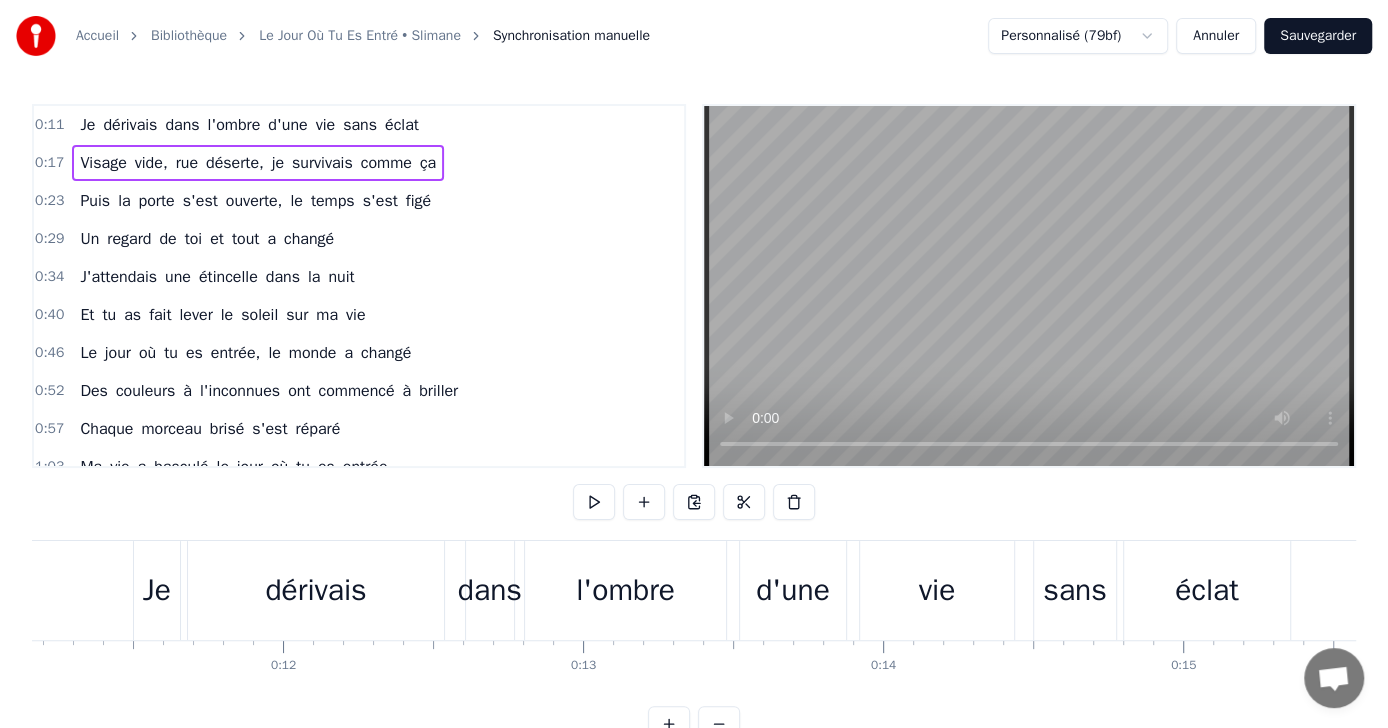 scroll, scrollTop: 0, scrollLeft: 5091, axis: horizontal 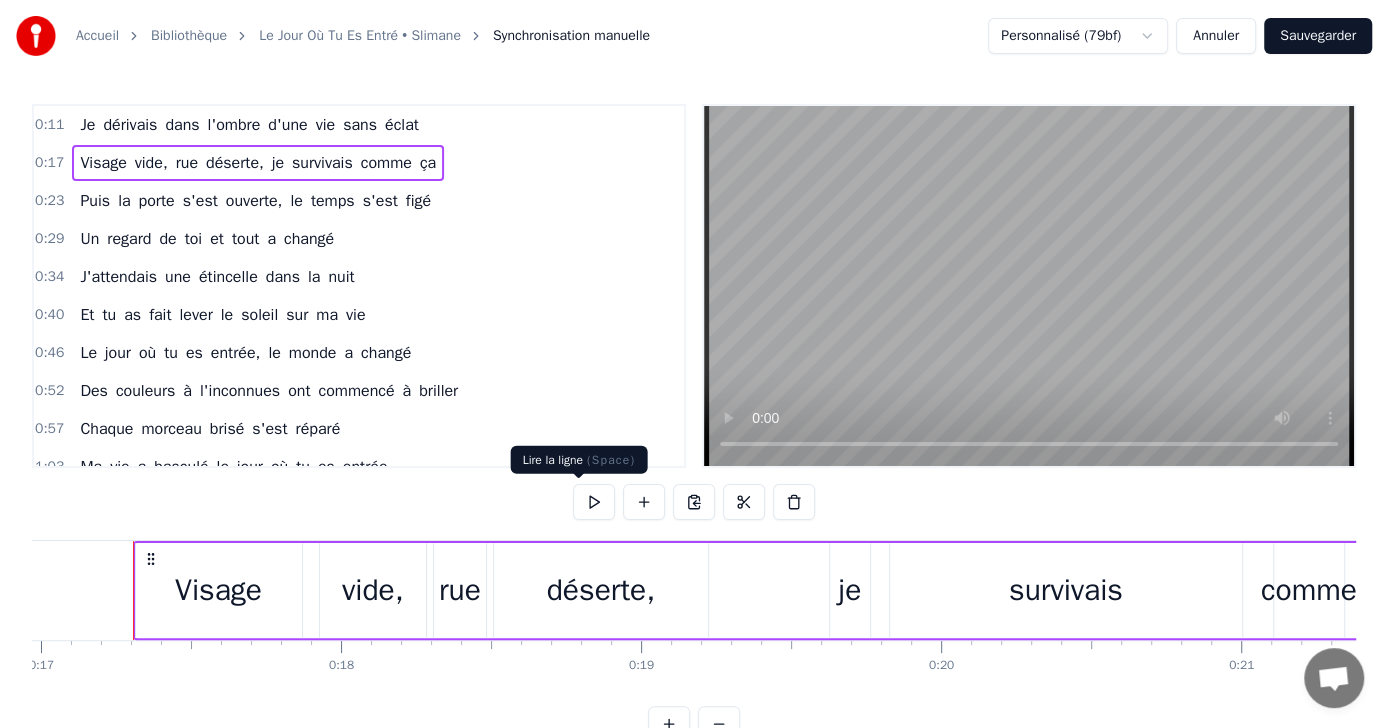 click at bounding box center (594, 502) 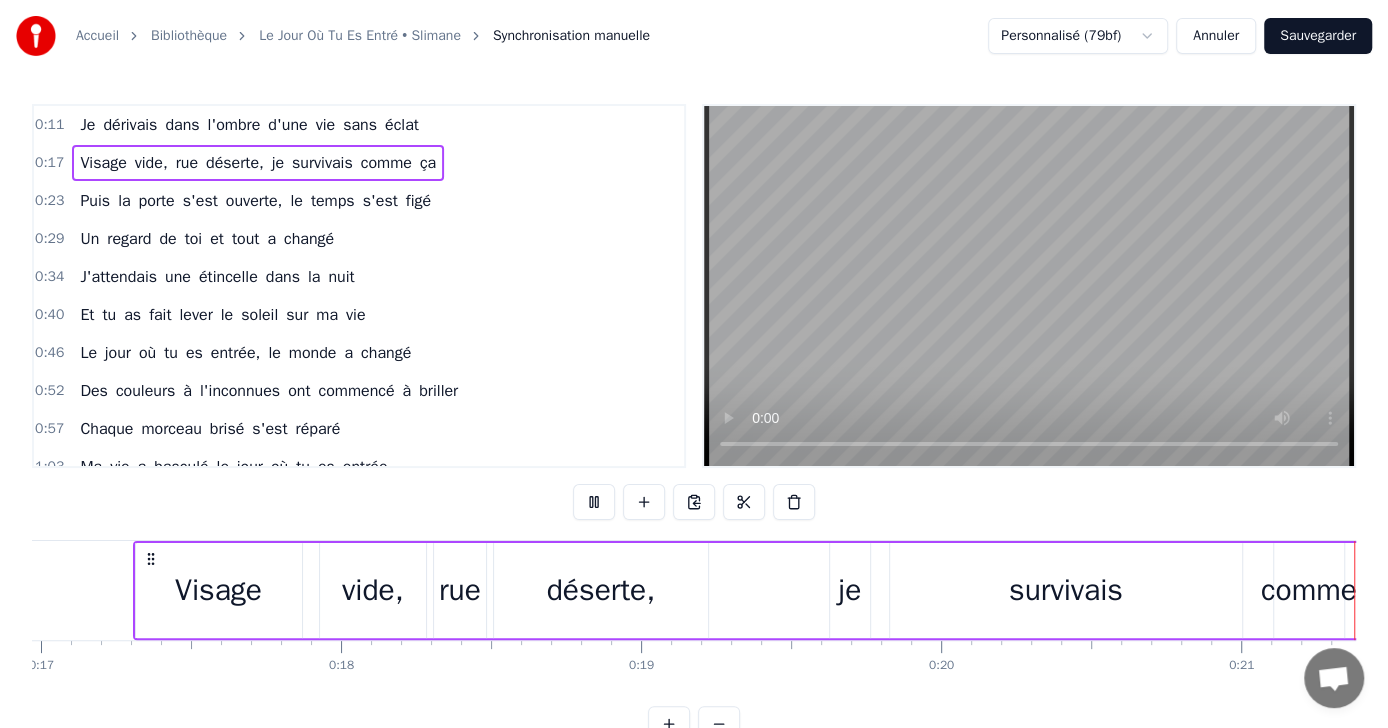 scroll, scrollTop: 0, scrollLeft: 6284, axis: horizontal 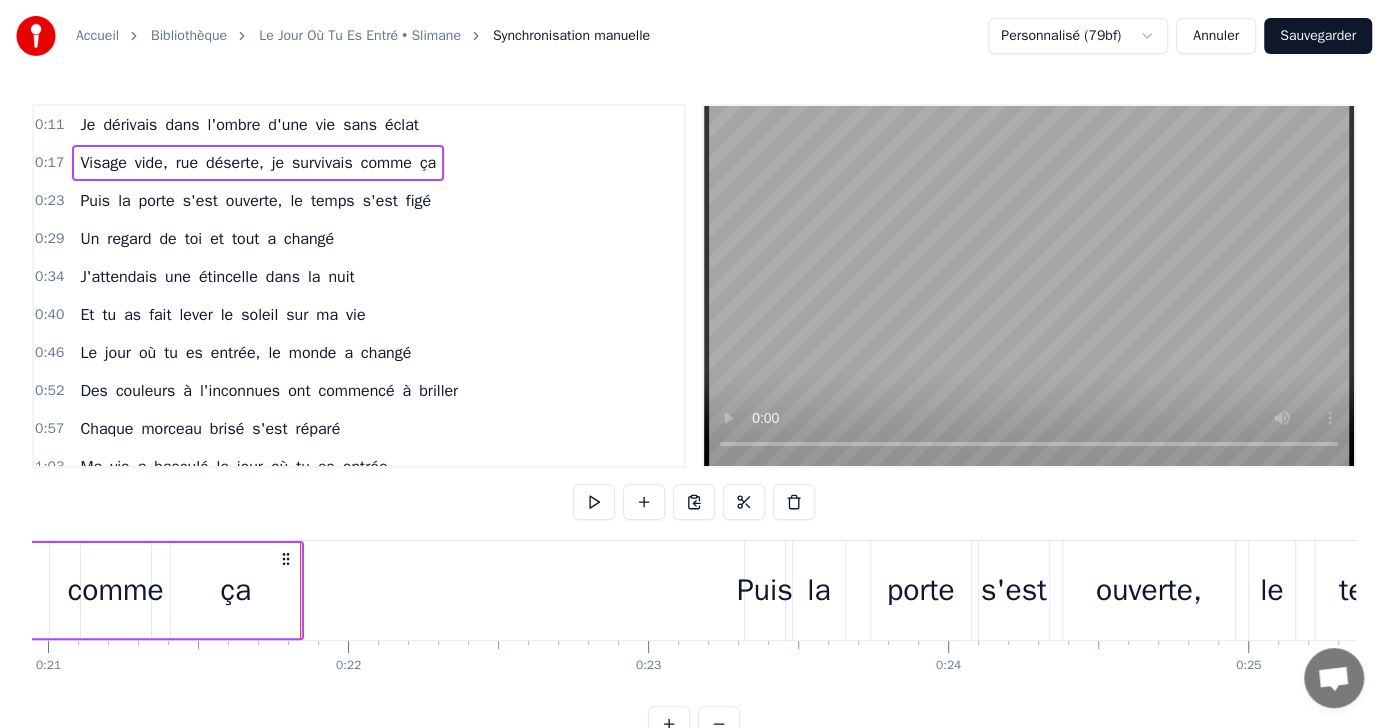 click on "ouverte," at bounding box center (254, 201) 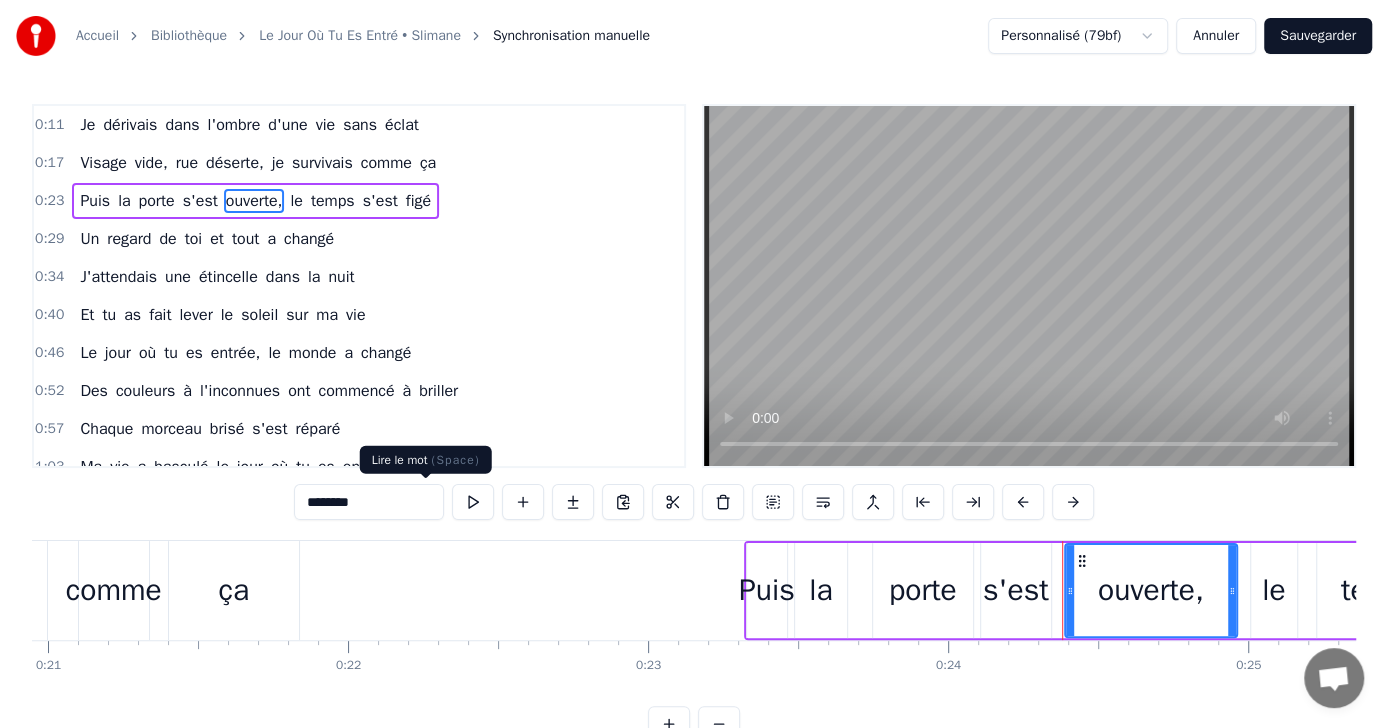 click at bounding box center [473, 502] 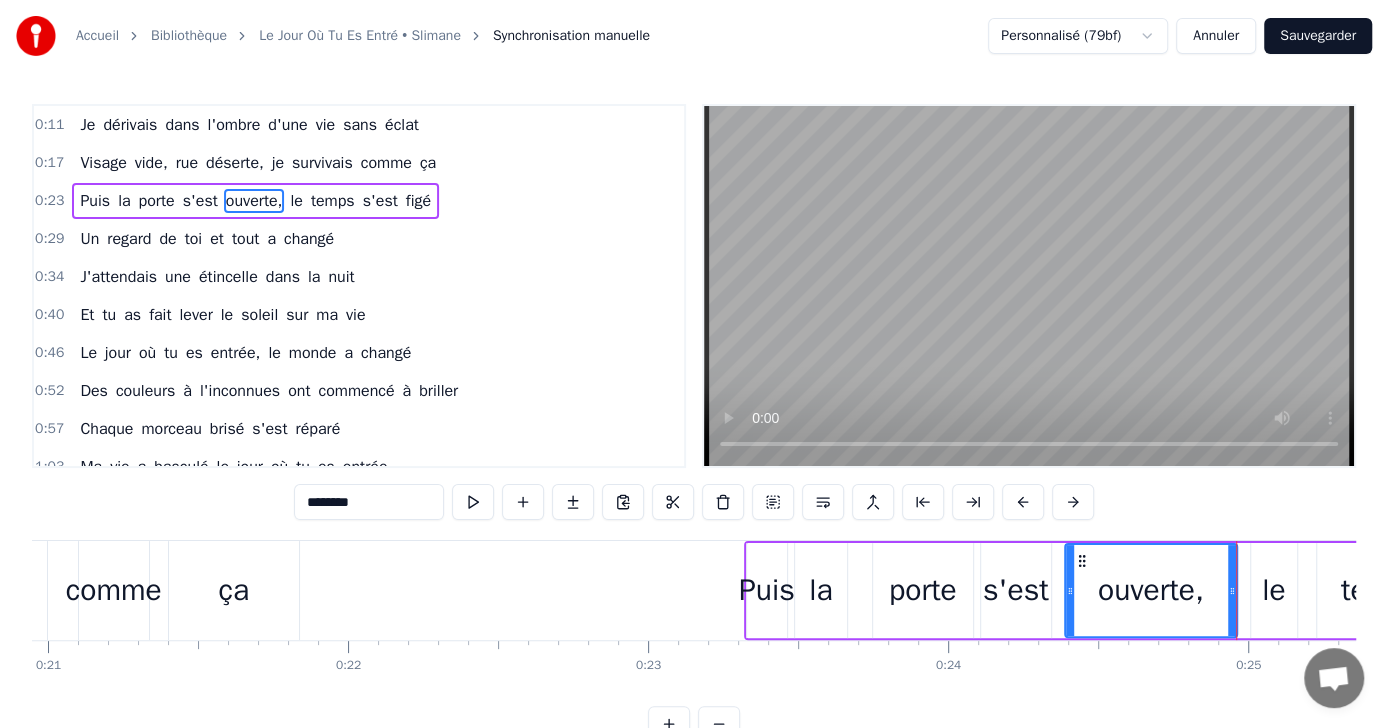 click on "Puis" at bounding box center (95, 201) 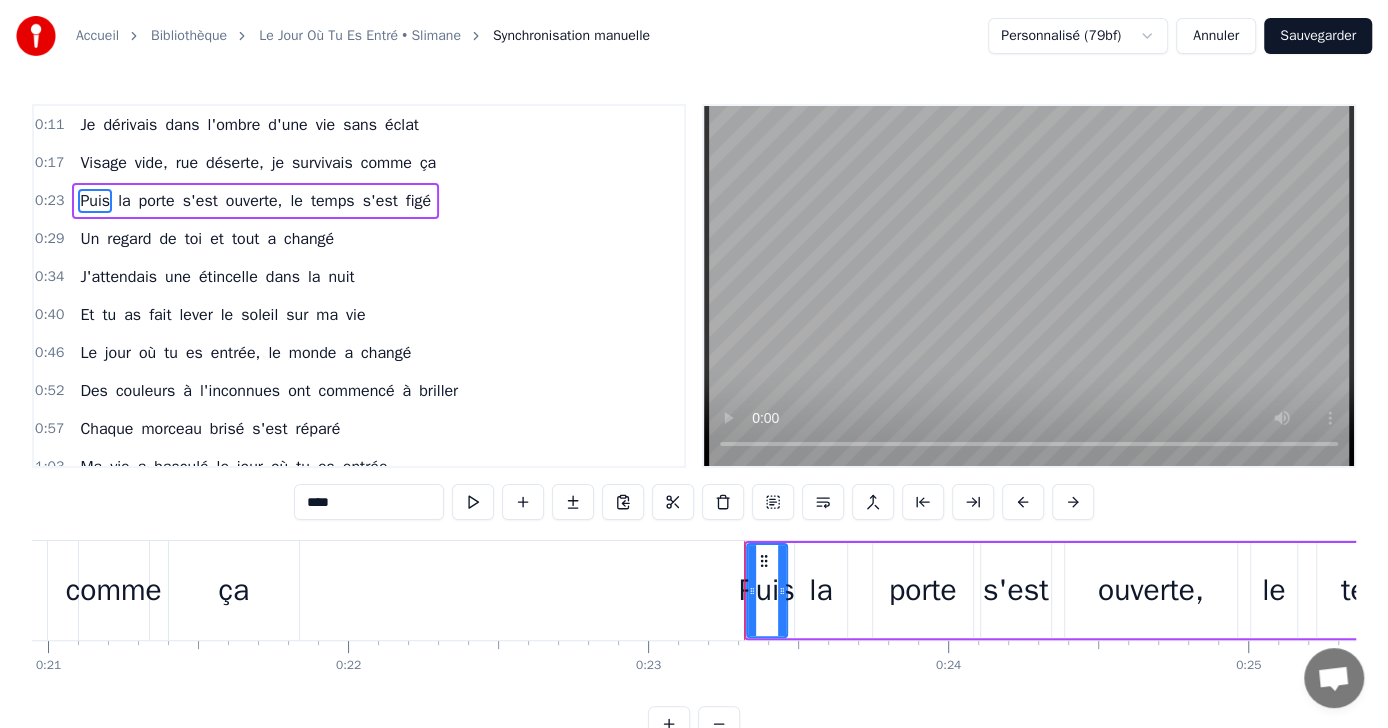 click on "0:23 Puis la porte s'est ouverte, le temps s'est figé" at bounding box center (359, 201) 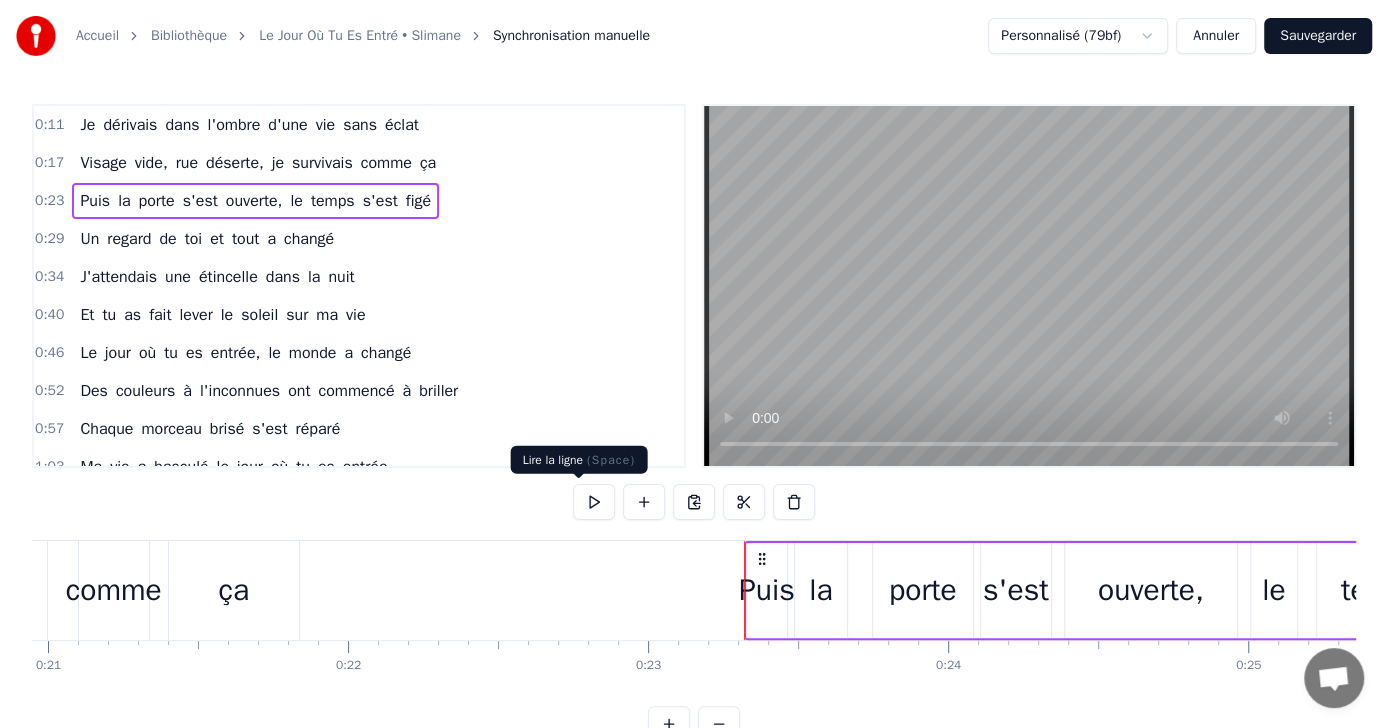 click at bounding box center [594, 502] 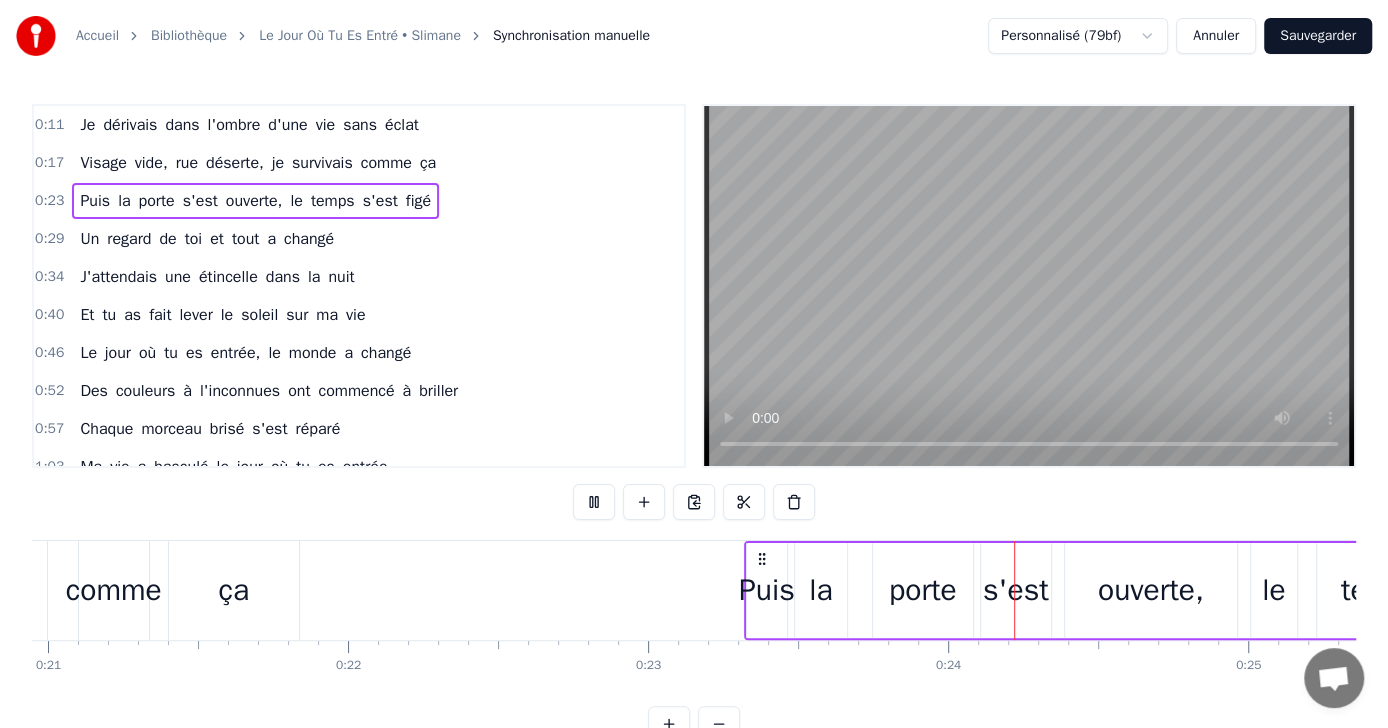 click at bounding box center (594, 502) 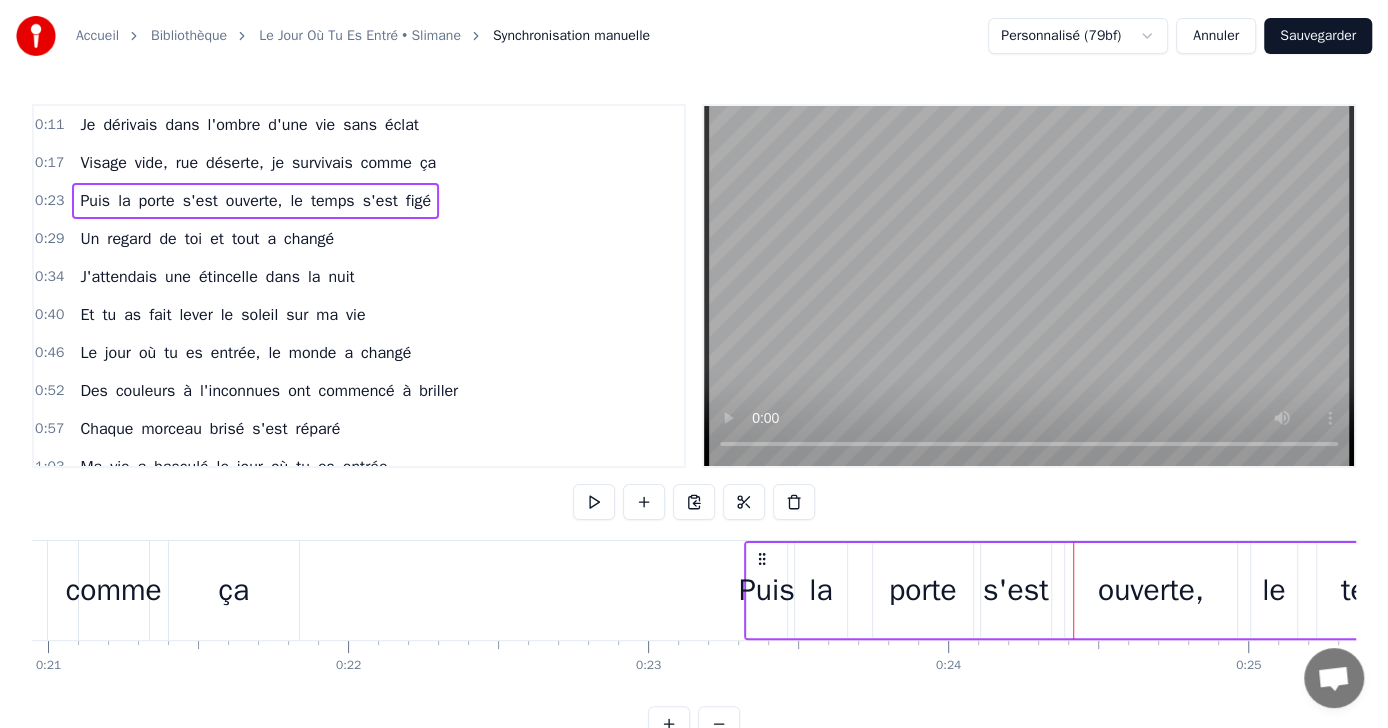 click at bounding box center [594, 502] 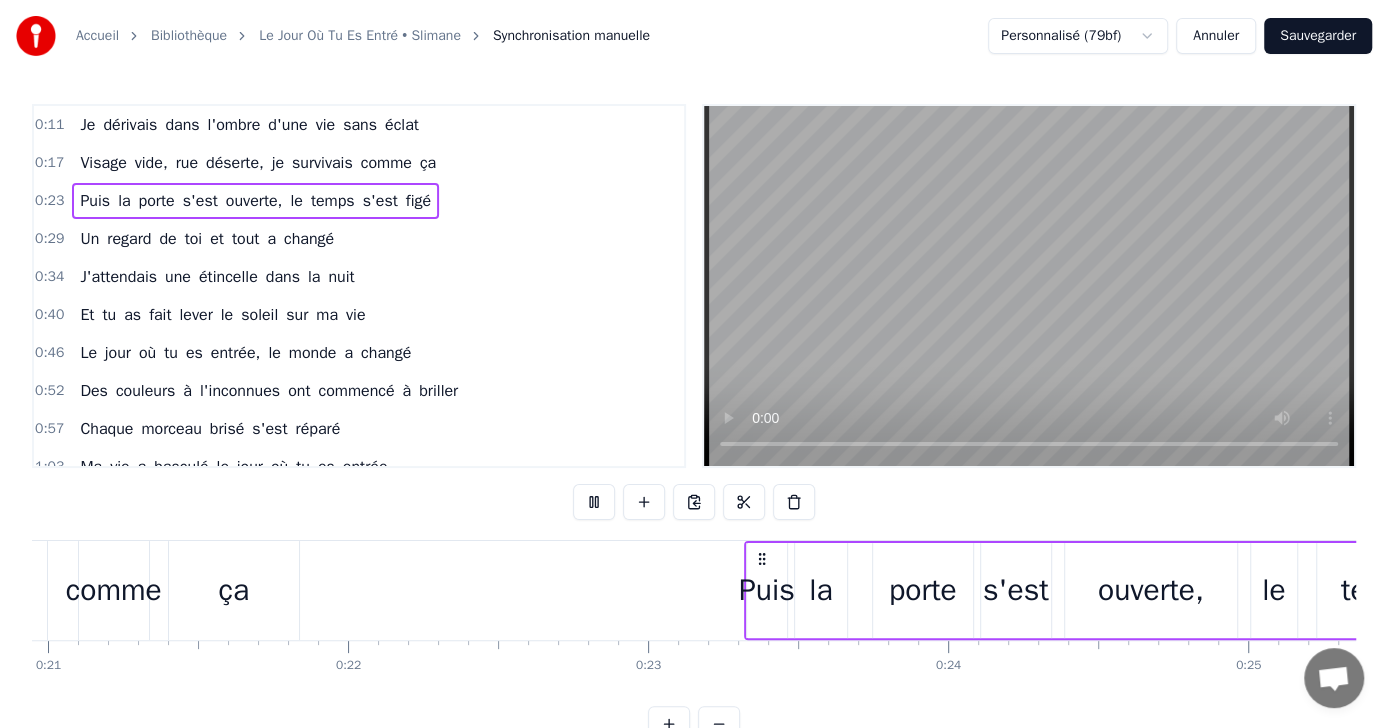 scroll, scrollTop: 0, scrollLeft: 7424, axis: horizontal 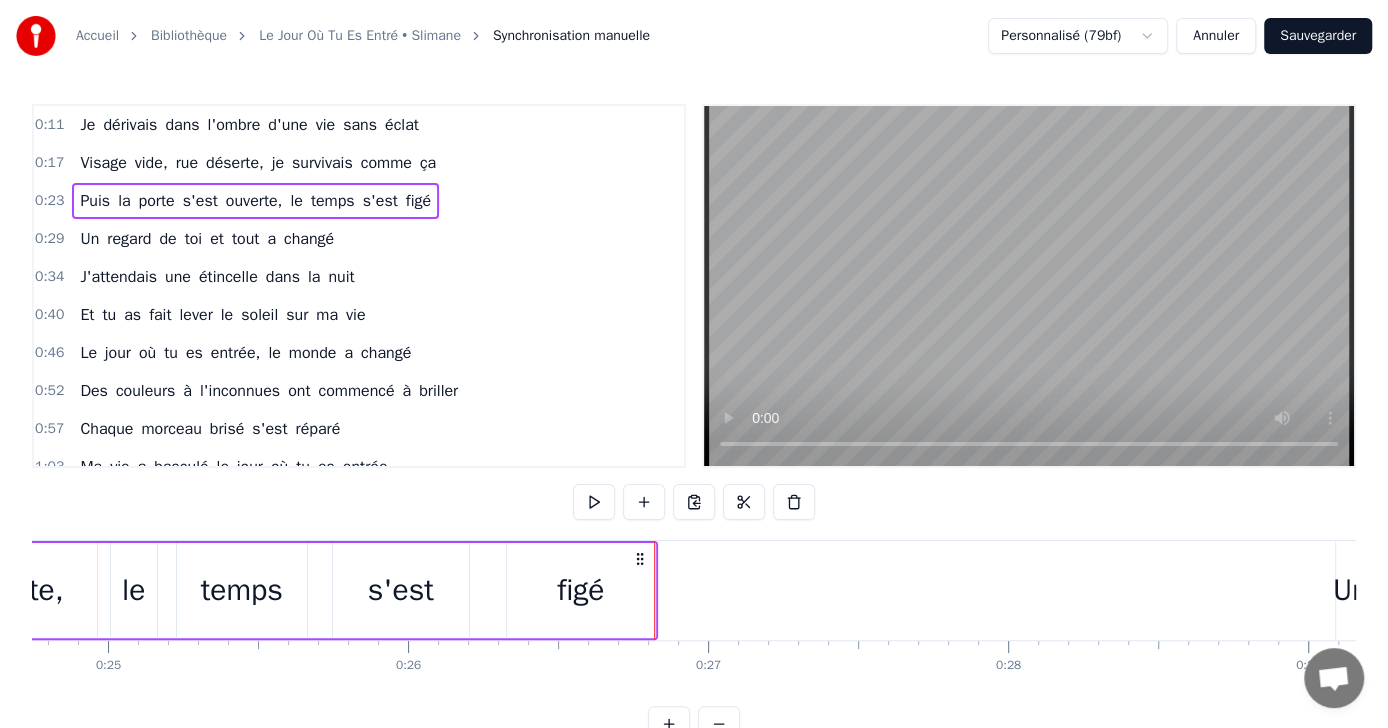 drag, startPoint x: 385, startPoint y: 246, endPoint x: 440, endPoint y: 305, distance: 80.65978 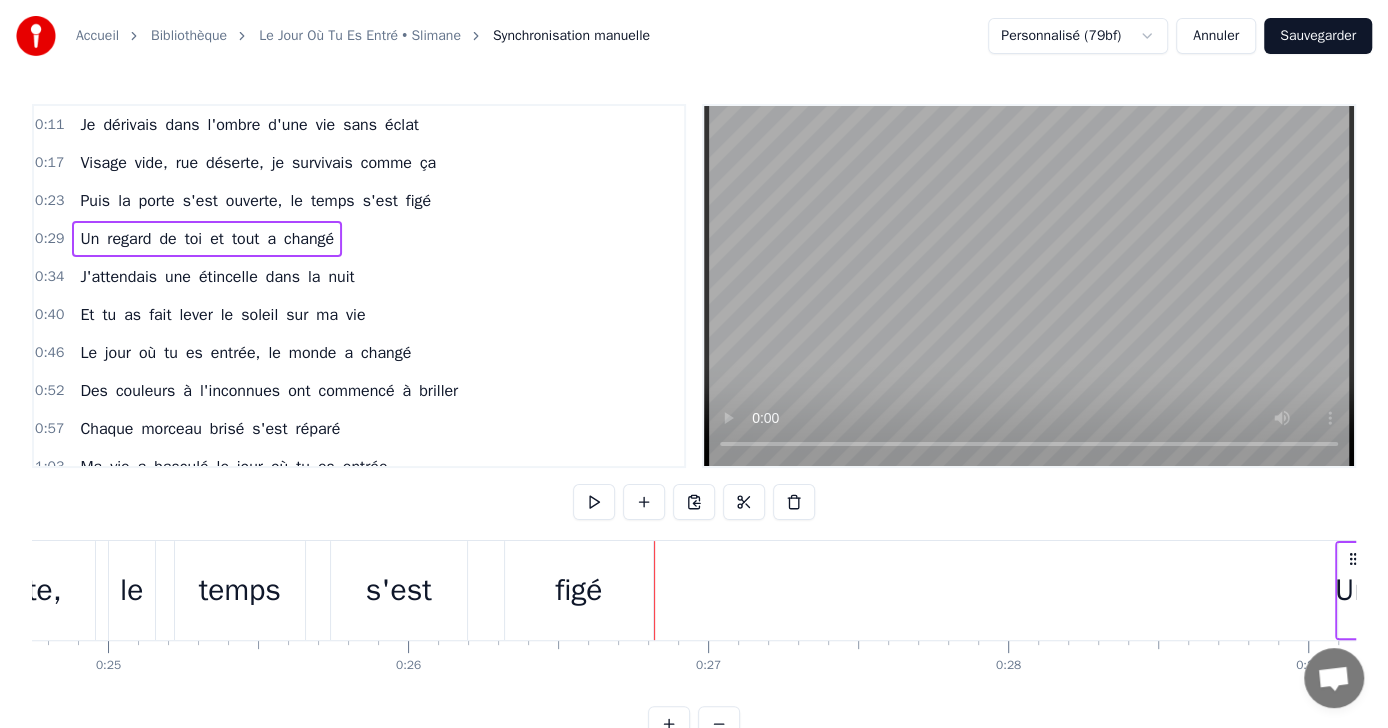 scroll, scrollTop: 0, scrollLeft: 8627, axis: horizontal 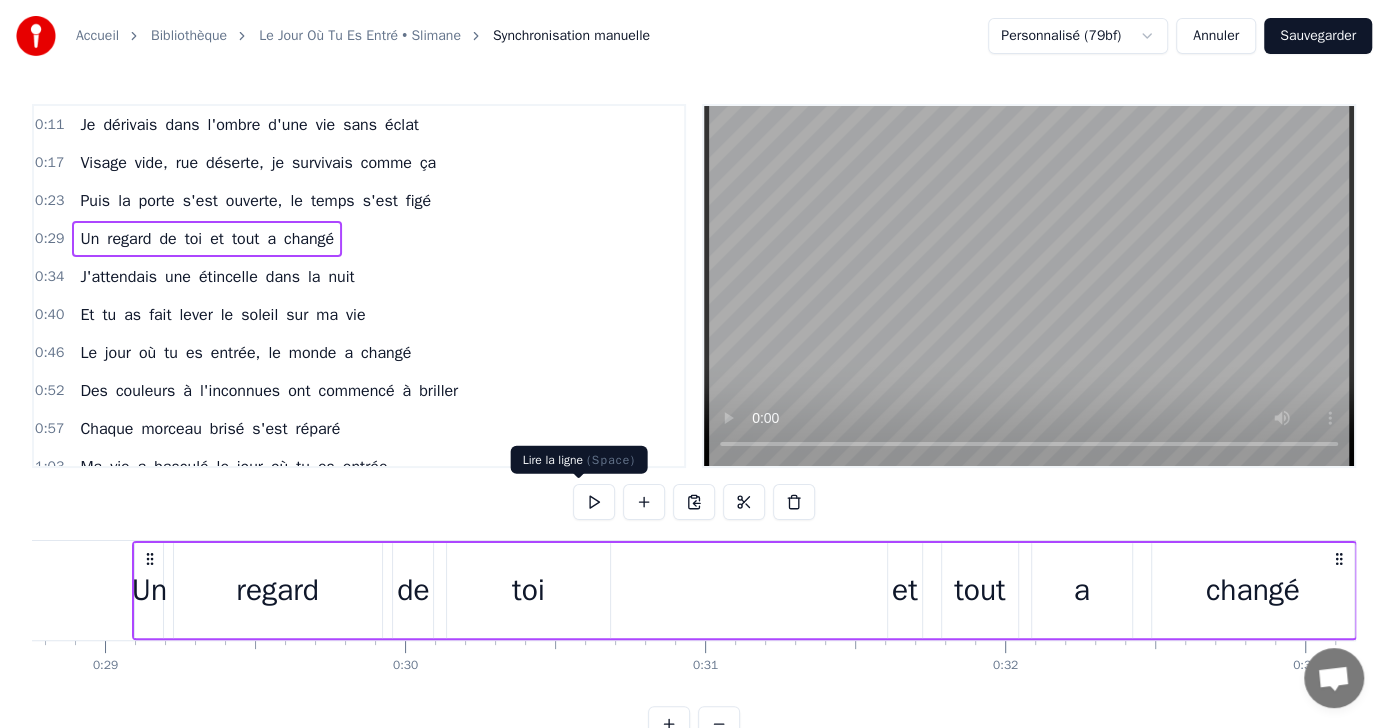 click at bounding box center [594, 502] 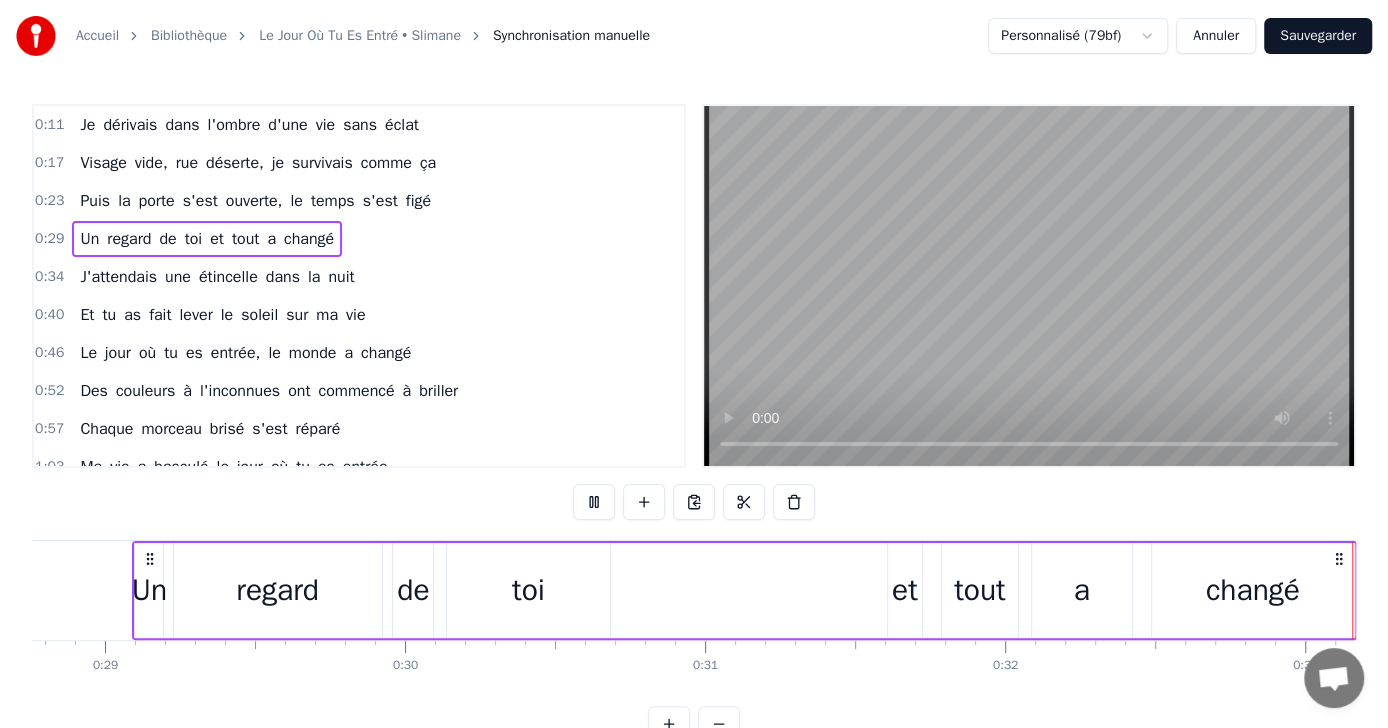 scroll, scrollTop: 0, scrollLeft: 9828, axis: horizontal 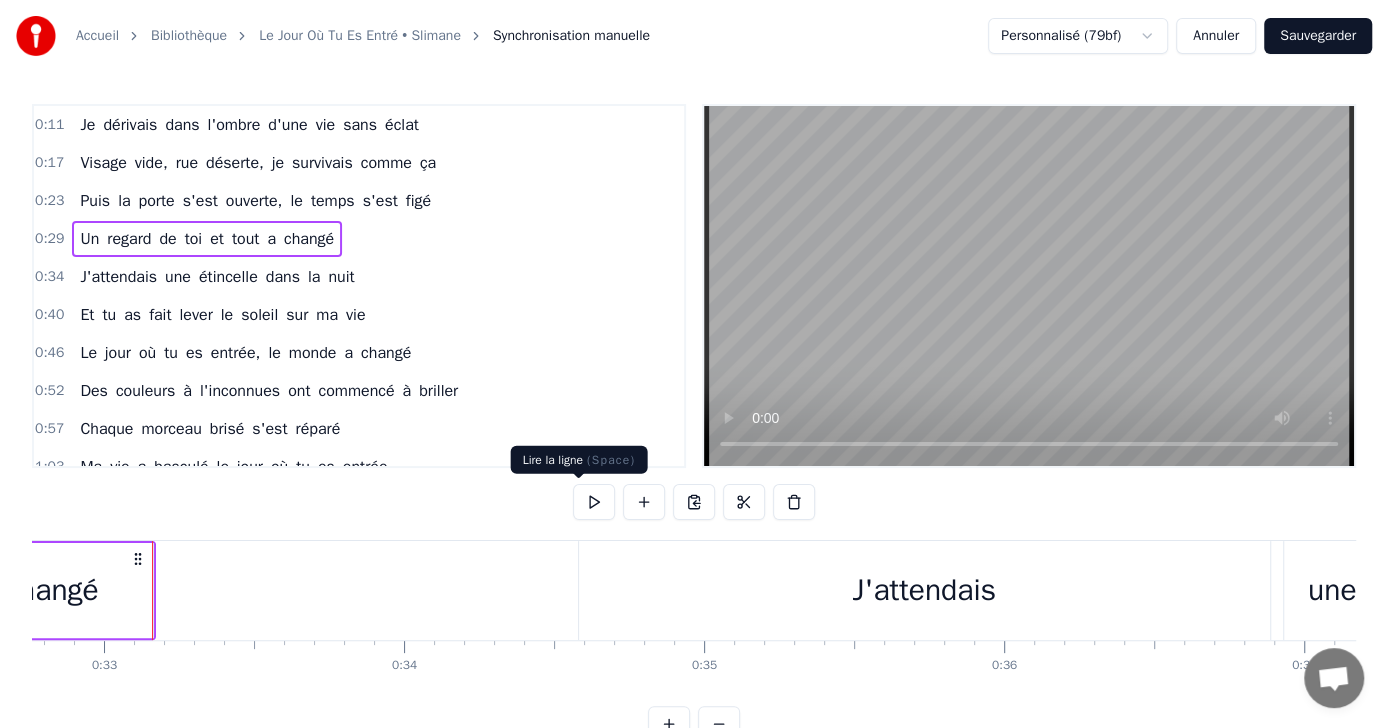 click at bounding box center (594, 502) 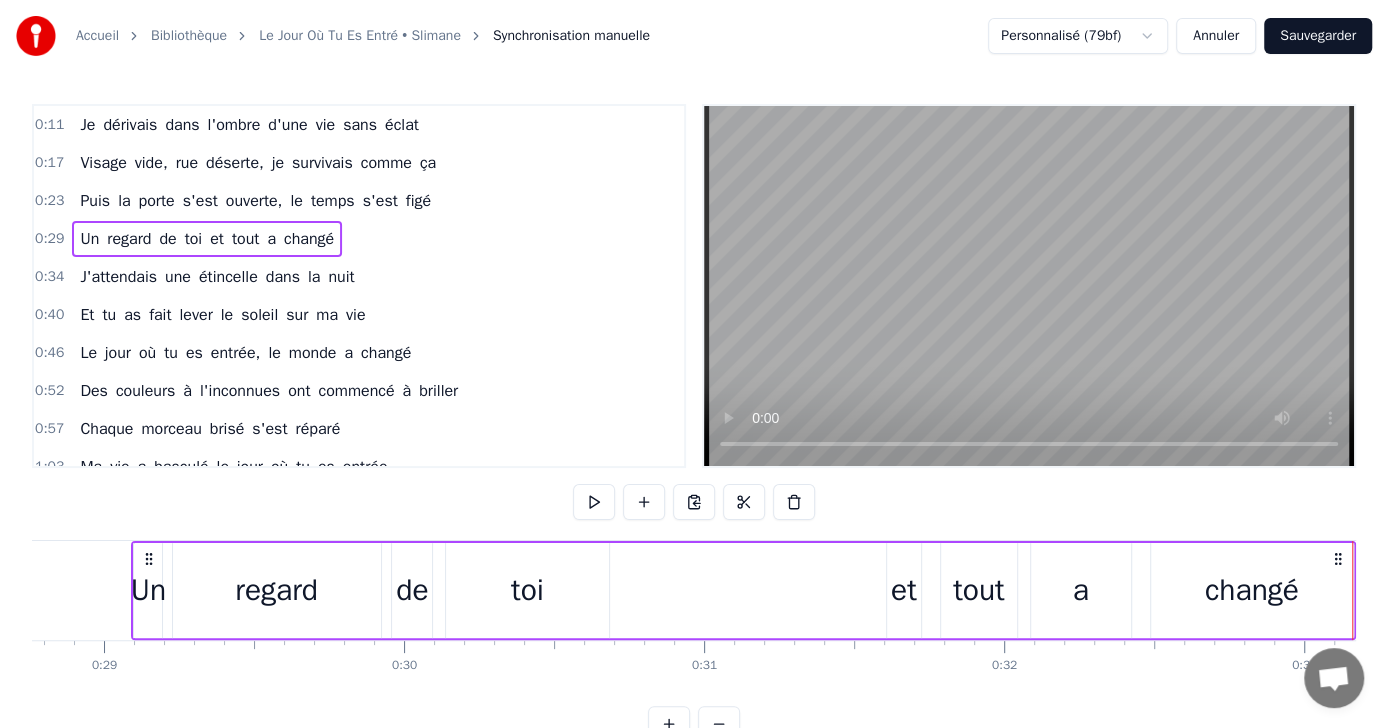 scroll, scrollTop: 0, scrollLeft: 9757, axis: horizontal 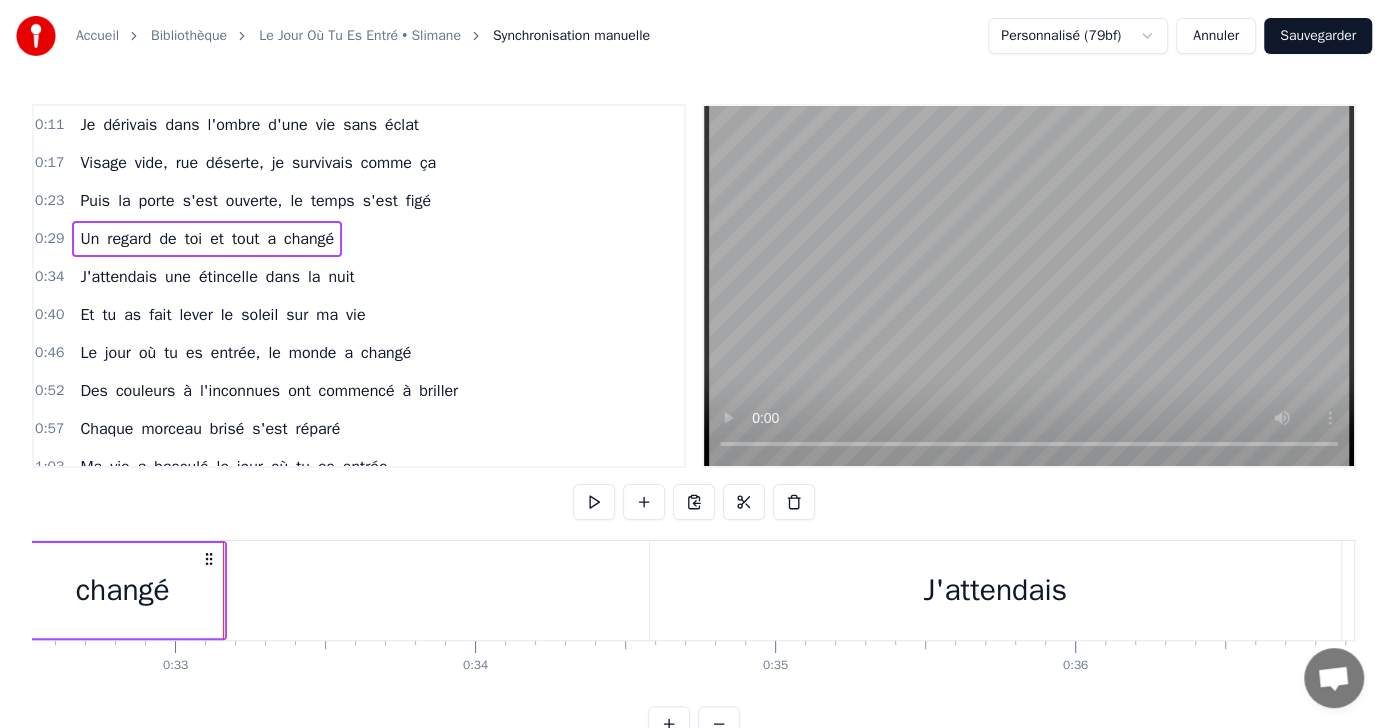 click on "0:34 J'attendais une étincelle dans la nuit" at bounding box center [359, 277] 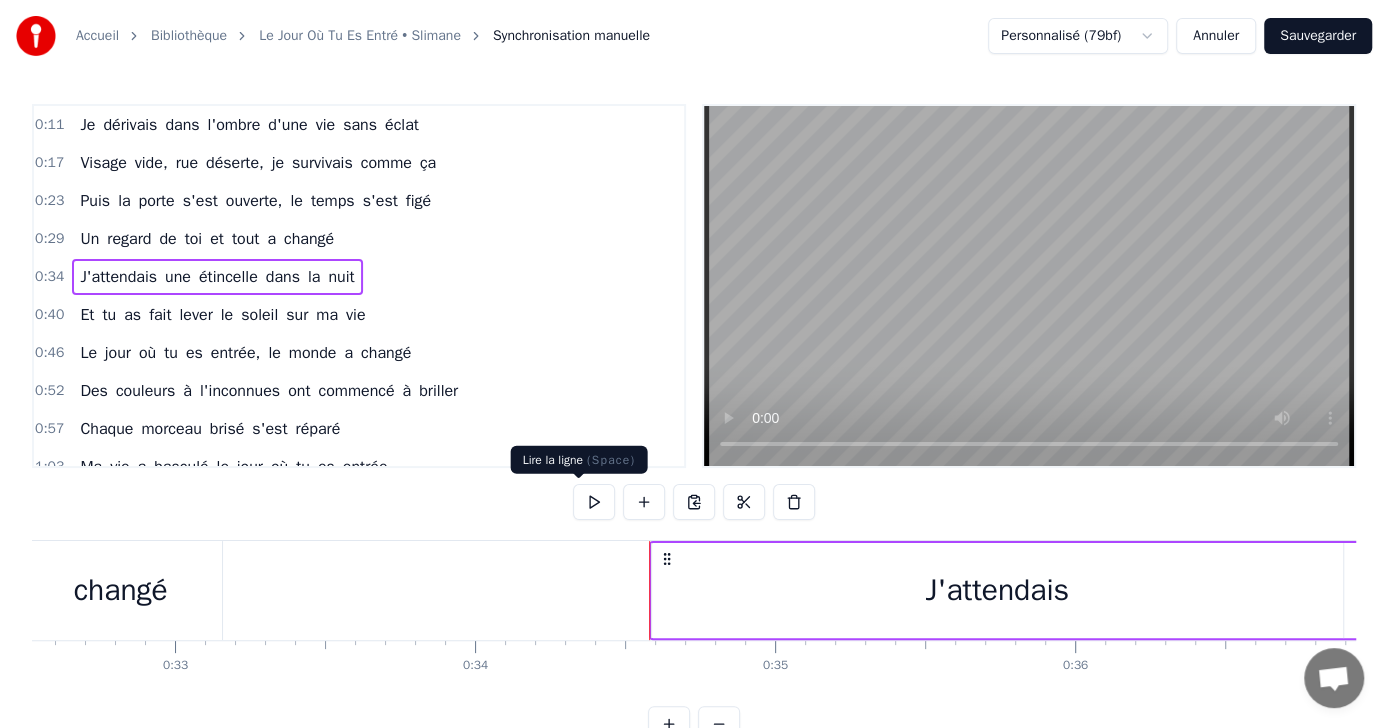 click at bounding box center (594, 502) 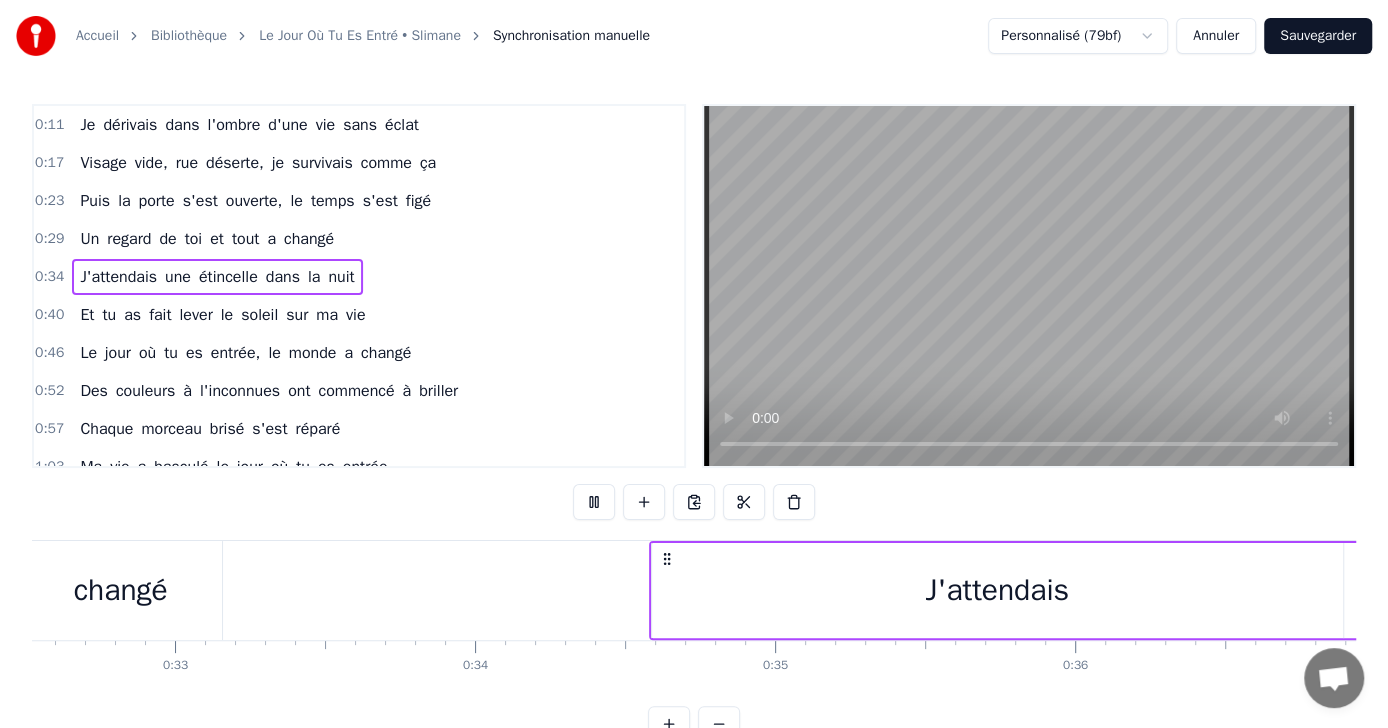 scroll, scrollTop: 0, scrollLeft: 10951, axis: horizontal 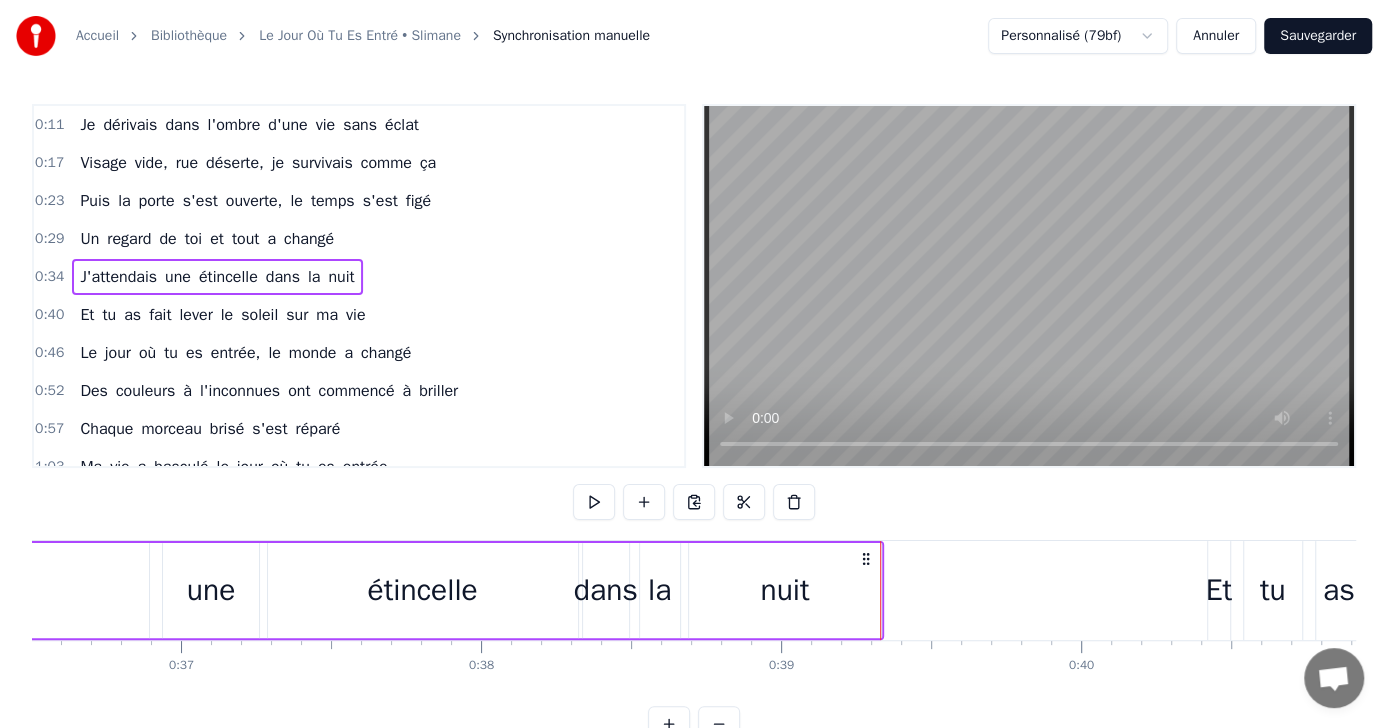 click at bounding box center [594, 502] 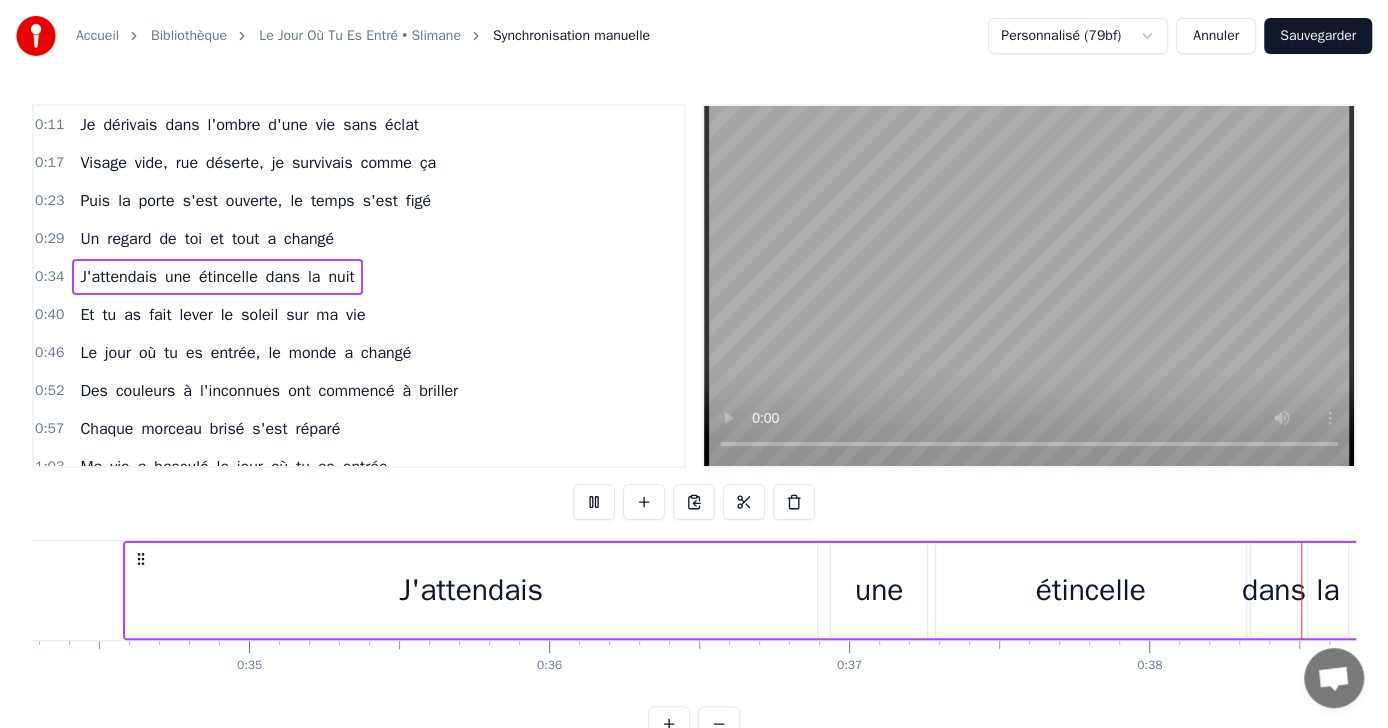 scroll, scrollTop: 0, scrollLeft: 11427, axis: horizontal 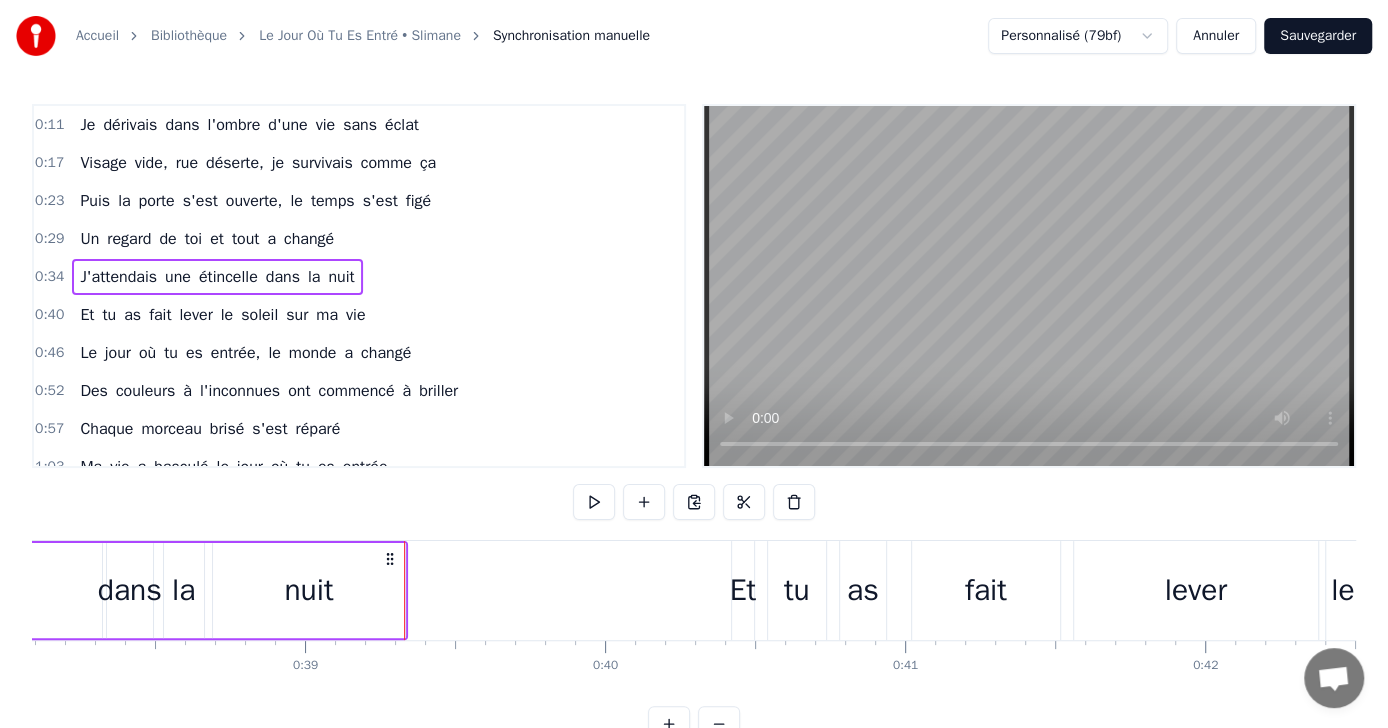 click on "0:40 Et tu as fait lever le soleil sur ma vie" at bounding box center (359, 315) 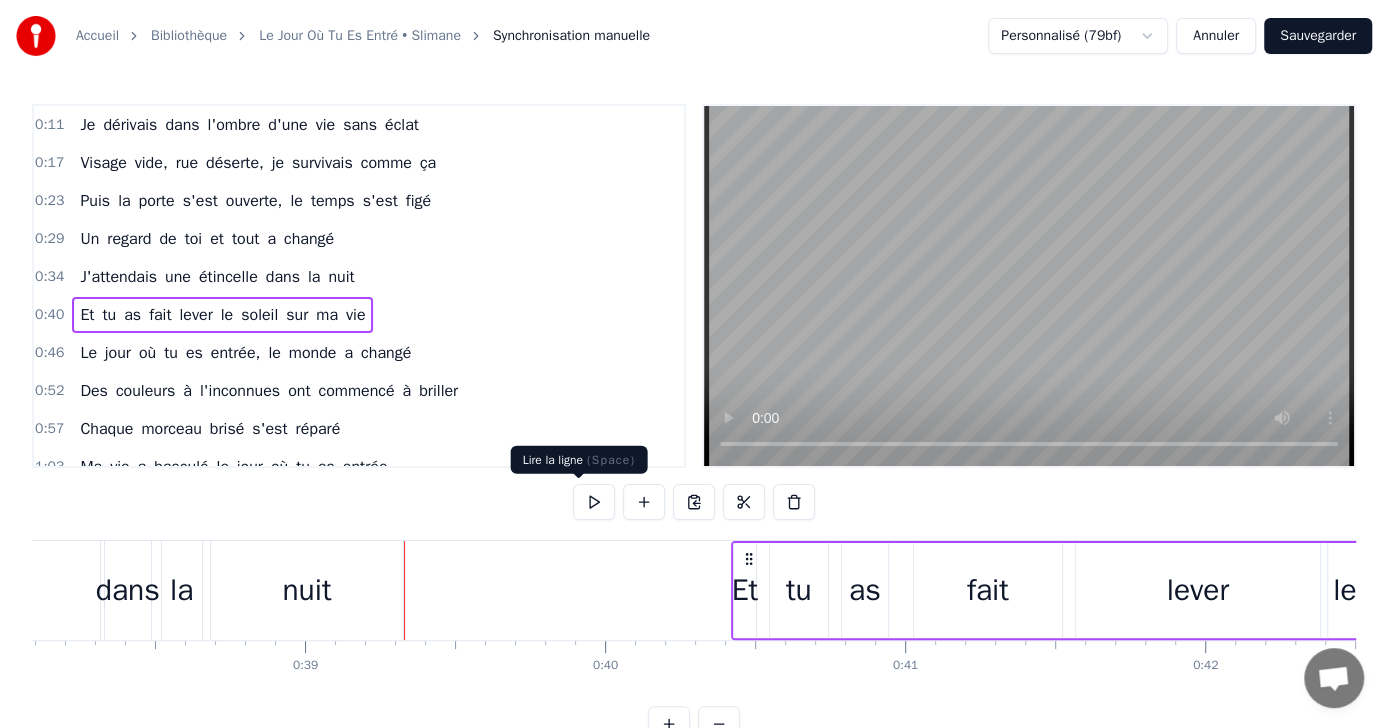 click at bounding box center [594, 502] 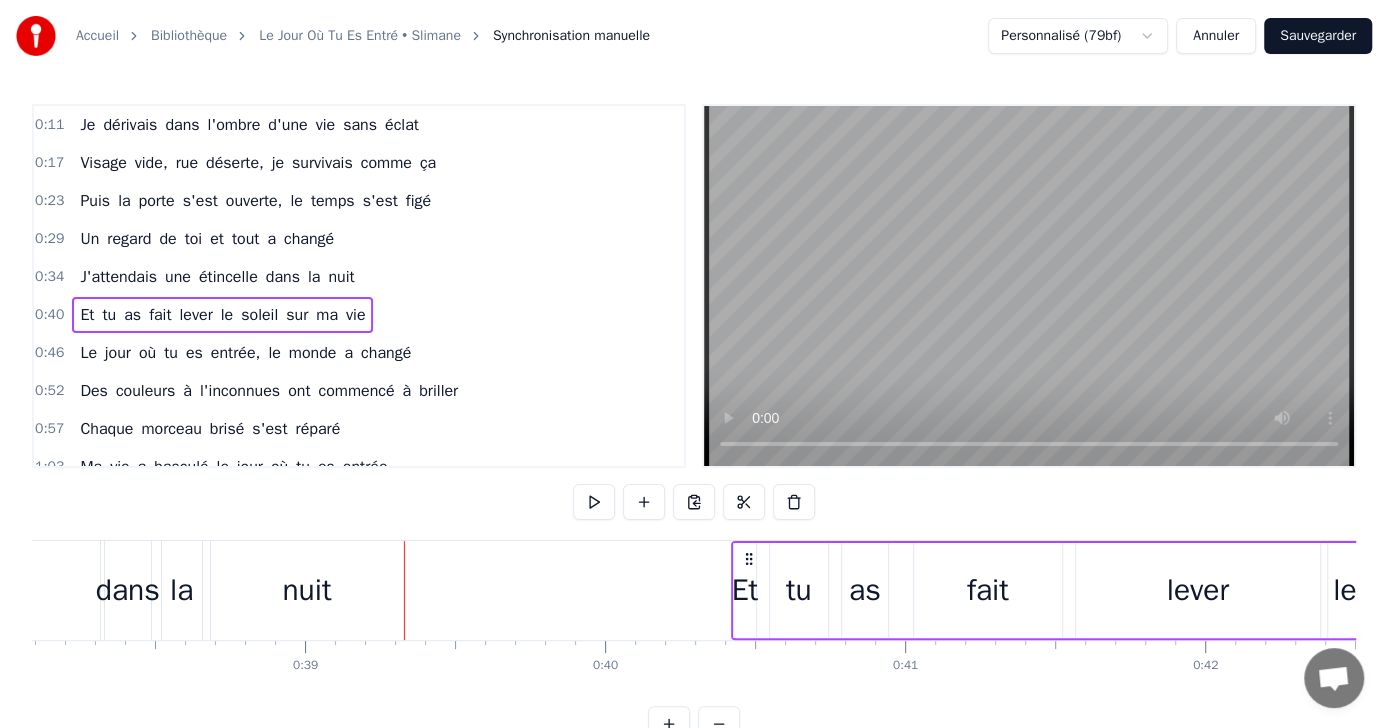 click at bounding box center [594, 502] 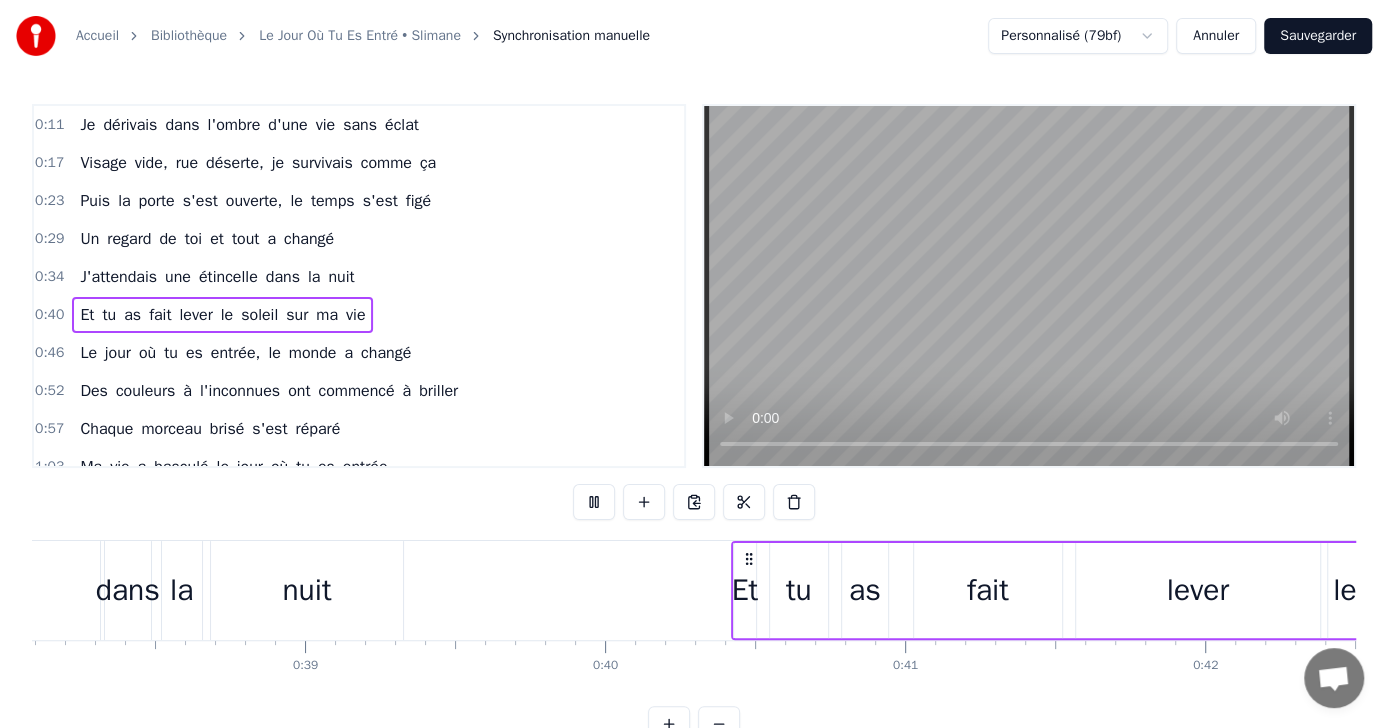 scroll, scrollTop: 0, scrollLeft: 12729, axis: horizontal 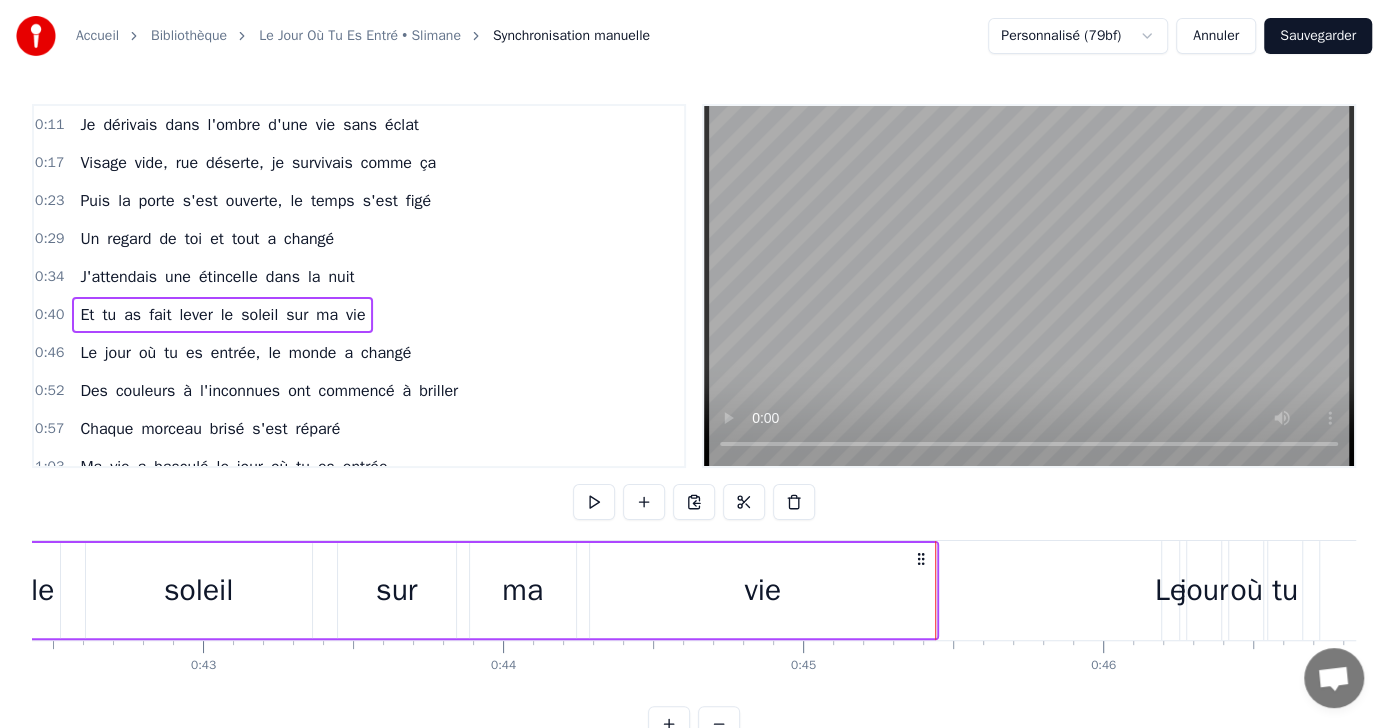 click on "0:46 Le jour où tu es entrée, le monde a changé" at bounding box center (359, 353) 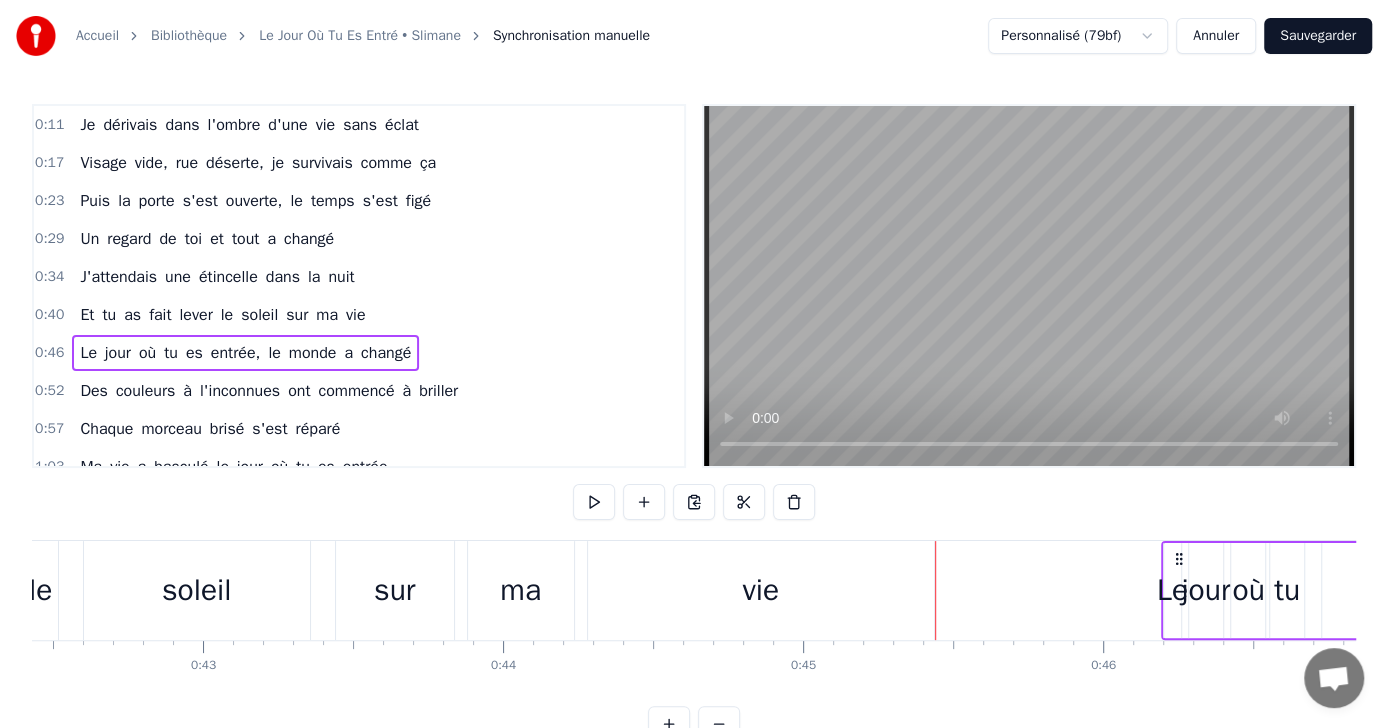 click on "Je dérivais dans l'ombre d'une vie sans éclat Visage vide, rue déserte, je survivais comme ça Puis la porte s'est ouverte, le temps s'est figé Un regard de toi et tout a changé J'attendais une étincelle dans la nuit Et tu as fait lever le soleil sur ma vie Le jour où tu es entrée, le monde a changé Des couleurs à l'inconnues ont commencé à briller Chaque morceau brisé s'est réparé Ma vie a basculé le jour où tu es entrée Ton sourire, la réponse à mes prières en secret tu as transformé mes silences en beauté Chaque battement me disait , "C'est le destin" J'ai su ce jour-là qu'il n'était pas trop tard J'attendais une étincelle dans la nuit Et tu as fait lever le soleil sur ma vie Le jour où tu es entrée, le monde a changé Des couleurs à l'inconnu ont commencé à briller Chaque morceau brisé s'est réparé Ma vie a basculé le jour où tu es entrée Et maintenant je vis à la lumière de ton amour Tu es le rêve que j'attendais chaque jour Un instant a tout fait basculer Le jour" at bounding box center [18601, 590] 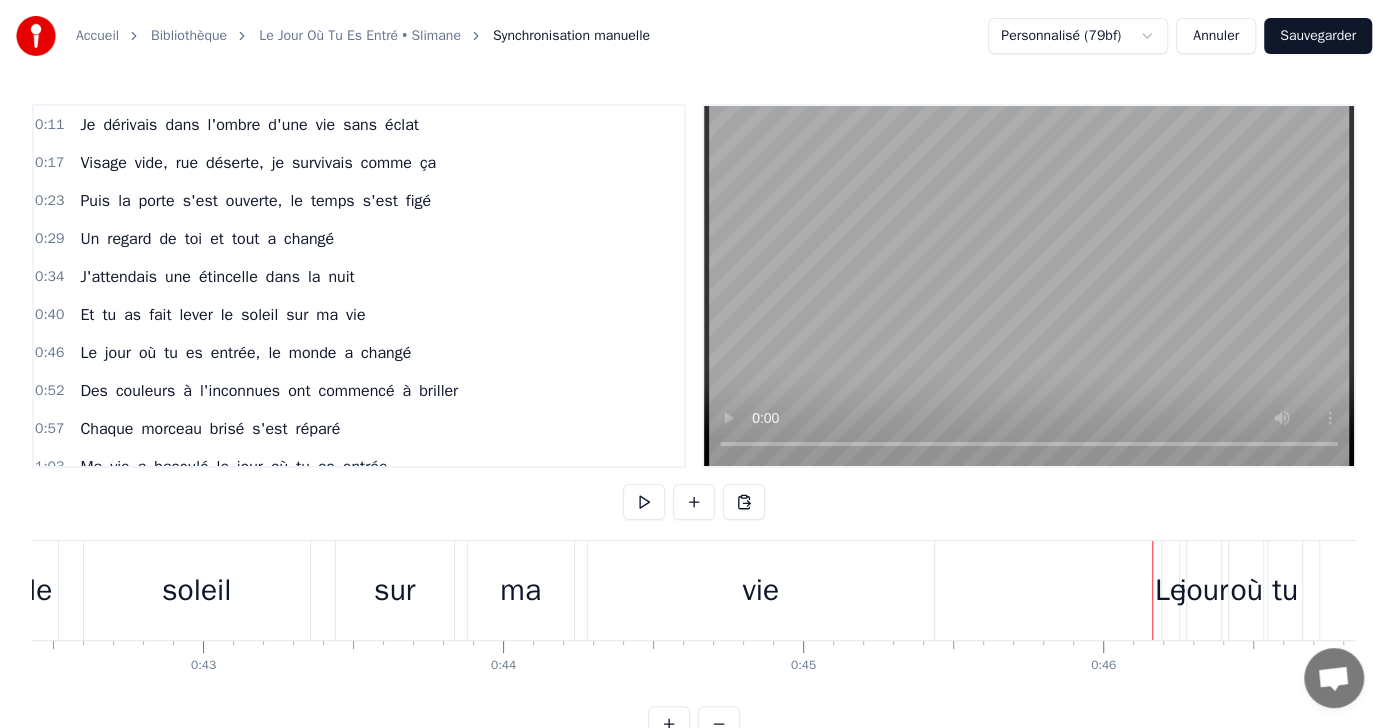 click on "Le" at bounding box center [1170, 590] 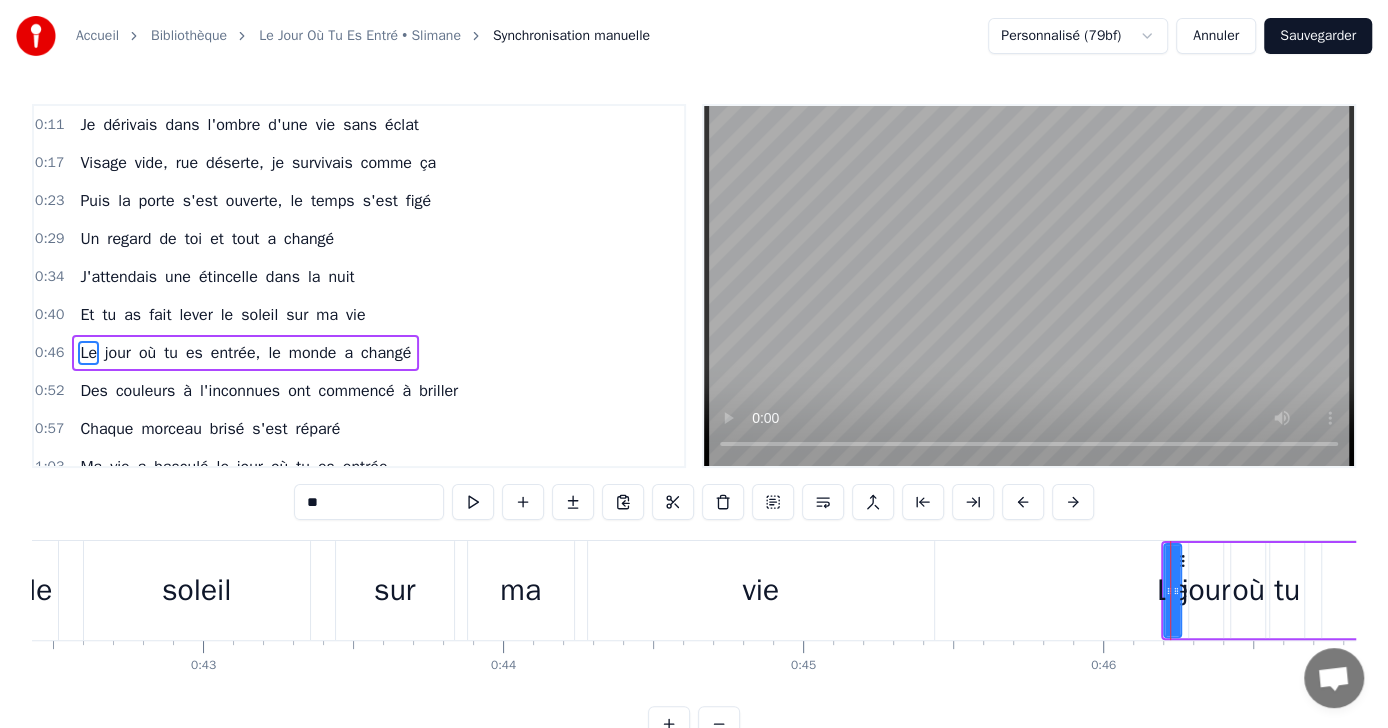 scroll, scrollTop: 66, scrollLeft: 0, axis: vertical 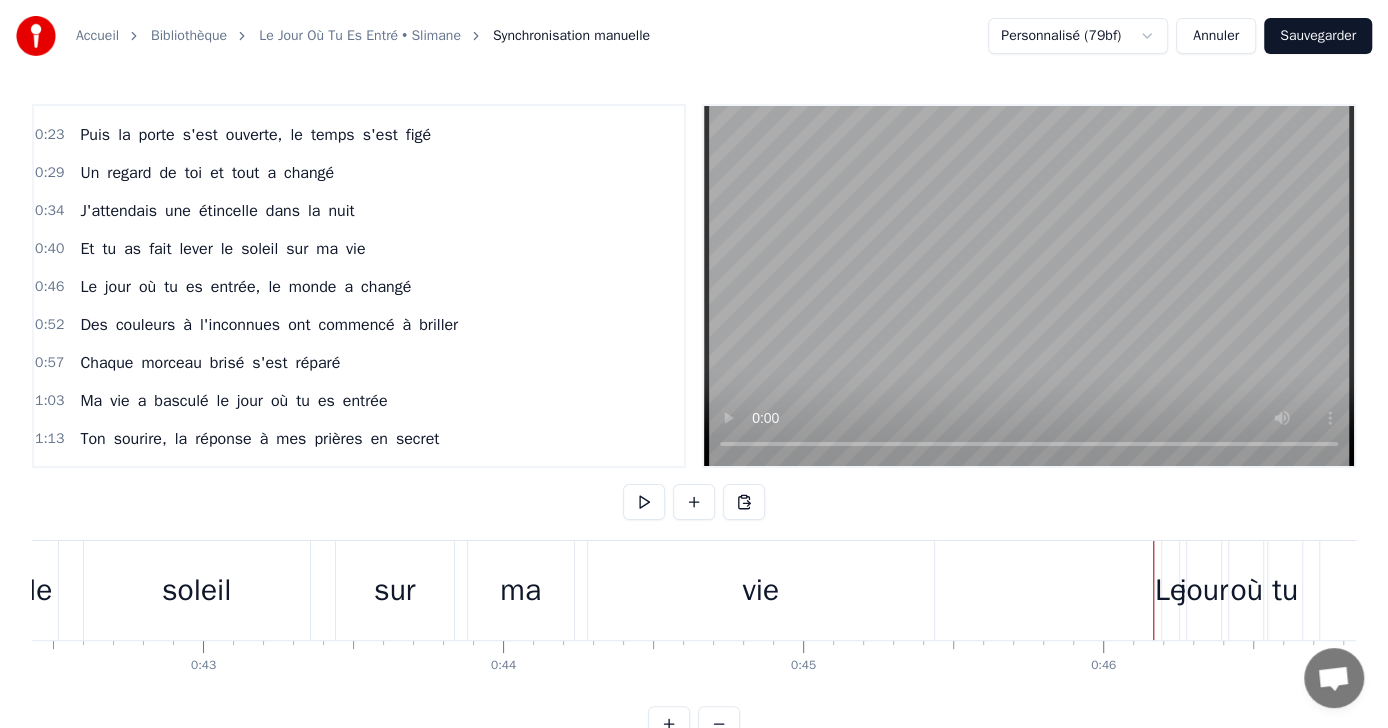 click on "Je dérivais dans l'ombre d'une vie sans éclat Visage vide, rue déserte, je survivais comme ça Puis la porte s'est ouverte, le temps s'est figé Un regard de toi et tout a changé J'attendais une étincelle dans la nuit Et tu as fait lever le soleil sur ma vie Le jour où tu es entrée, le monde a changé Des couleurs à l'inconnues ont commencé à briller Chaque morceau brisé s'est réparé Ma vie a basculé le jour où tu es entrée Ton sourire, la réponse à mes prières en secret tu as transformé mes silences en beauté Chaque battement me disait , "C'est le destin" J'ai su ce jour-là qu'il n'était pas trop tard J'attendais une étincelle dans la nuit Et tu as fait lever le soleil sur ma vie Le jour où tu es entrée, le monde a changé Des couleurs à l'inconnu ont commencé à briller Chaque morceau brisé s'est réparé Ma vie a basculé le jour où tu es entrée Et maintenant je vis à la lumière de ton amour Tu es le rêve que j'attendais chaque jour Un instant a tout fait basculer Le jour" at bounding box center [18601, 590] 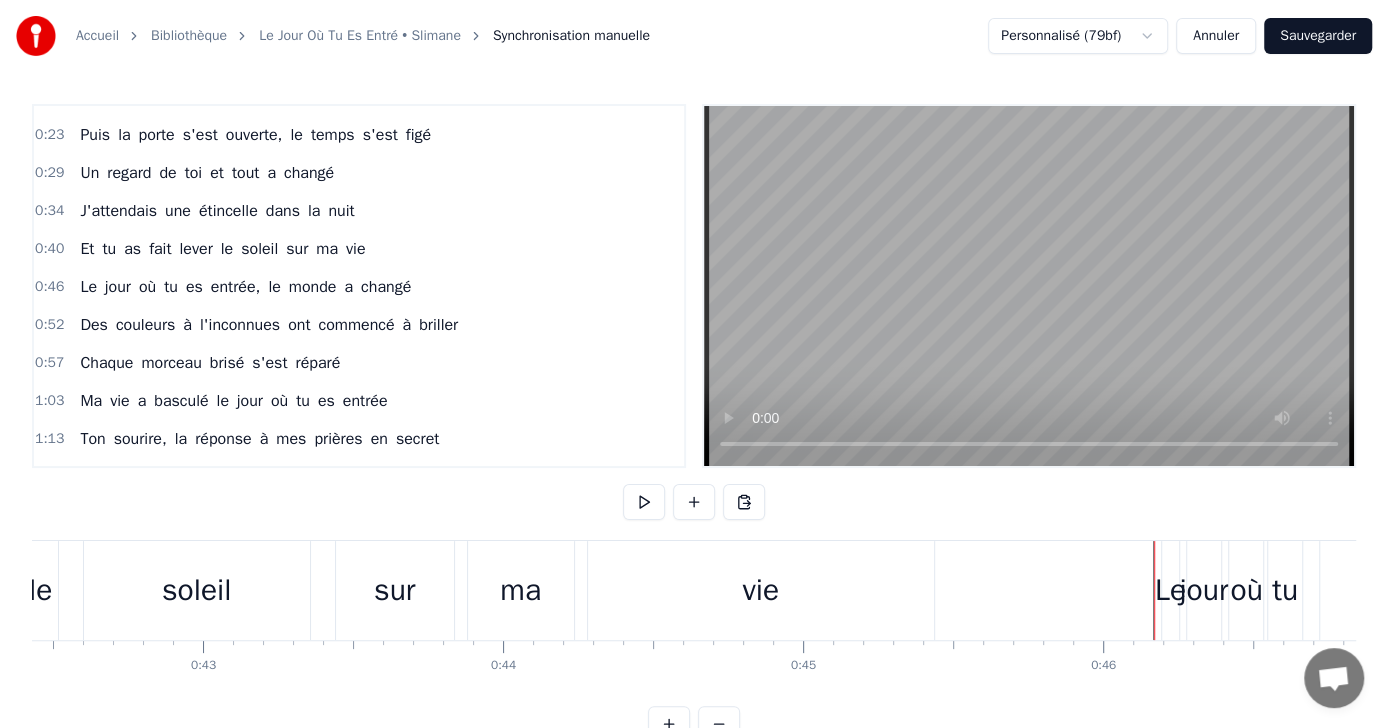 click on "Le" at bounding box center (1170, 590) 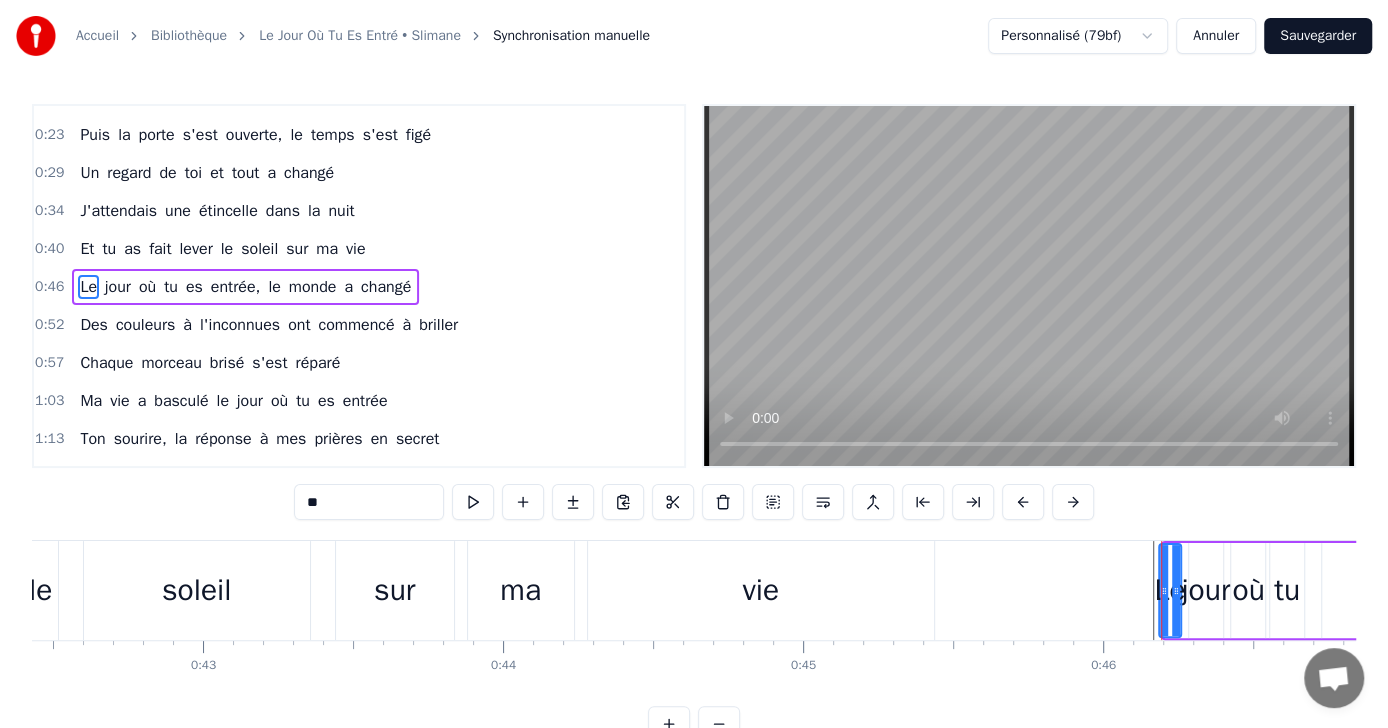 click on "Je dérivais dans l'ombre d'une vie sans éclat Visage vide, rue déserte, je survivais comme ça Puis la porte s'est ouverte, le temps s'est figé Un regard de toi et tout a changé J'attendais une étincelle dans la nuit Et tu as fait lever le soleil sur ma vie Le jour où tu es entrée, le monde a changé Des couleurs à l'inconnues ont commencé à briller Chaque morceau brisé s'est réparé Ma vie a basculé le jour où tu es entrée Ton sourire, la réponse à mes prières en secret tu as transformé mes silences en beauté Chaque battement me disait , "C'est le destin" J'ai su ce jour-là qu'il n'était pas trop tard J'attendais une étincelle dans la nuit Et tu as fait lever le soleil sur ma vie Le jour où tu es entrée, le monde a changé Des couleurs à l'inconnu ont commencé à briller Chaque morceau brisé s'est réparé Ma vie a basculé le jour où tu es entrée Et maintenant je vis à la lumière de ton amour Tu es le rêve que j'attendais chaque jour Un instant a tout fait basculer Le jour" at bounding box center (18601, 590) 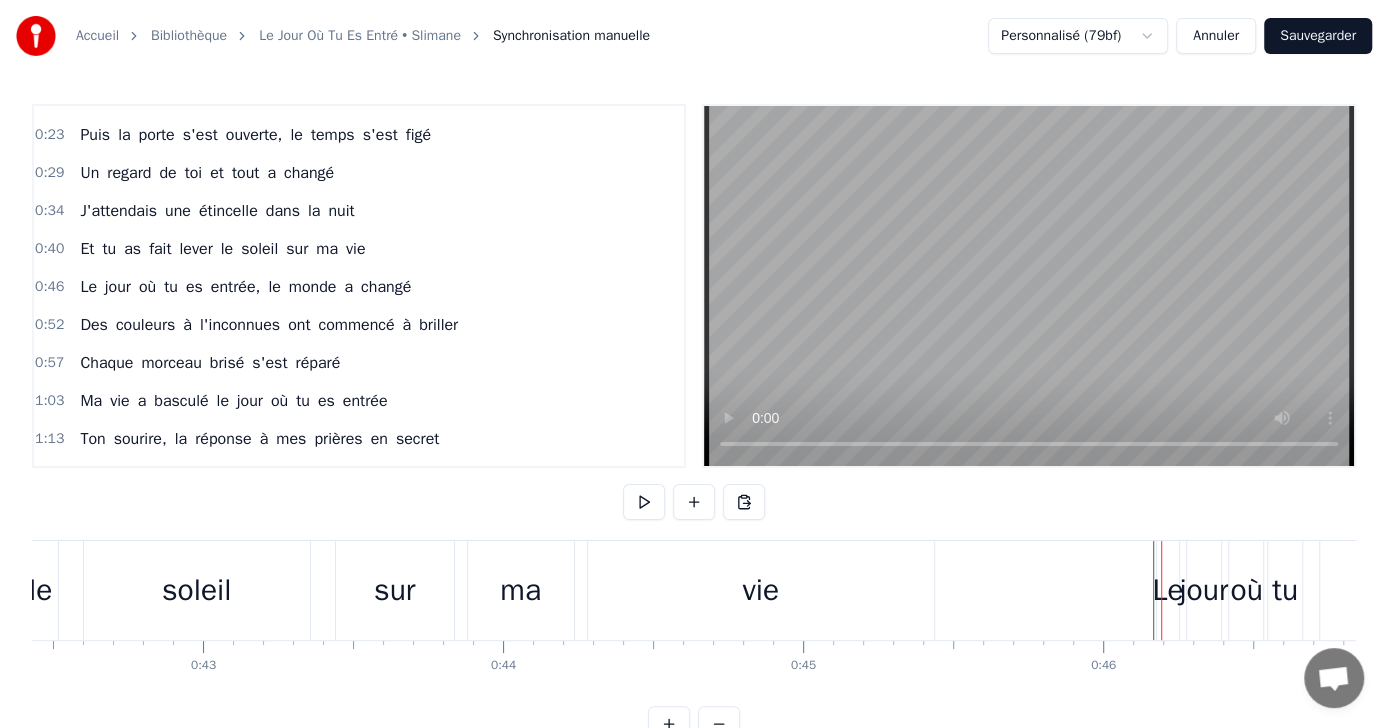 drag, startPoint x: 1164, startPoint y: 593, endPoint x: 1146, endPoint y: 596, distance: 18.248287 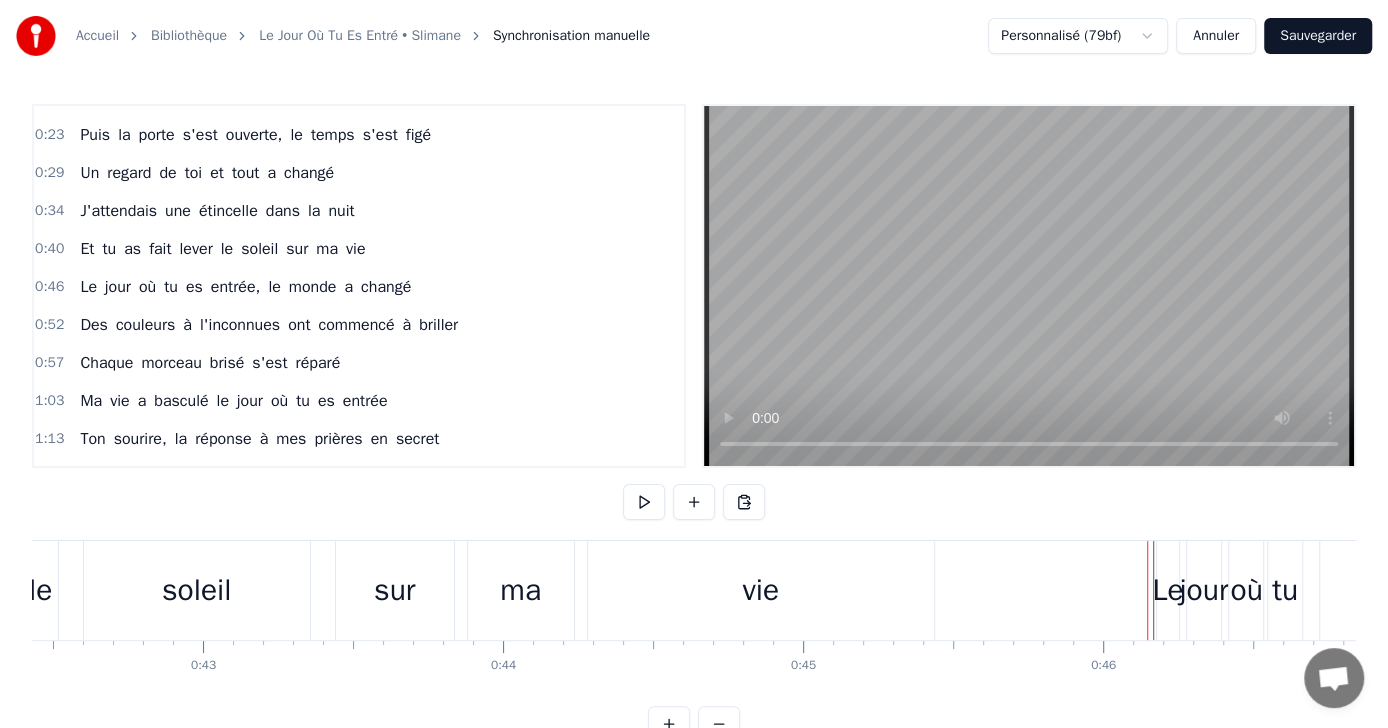 drag, startPoint x: 1171, startPoint y: 593, endPoint x: 1153, endPoint y: 598, distance: 18.681541 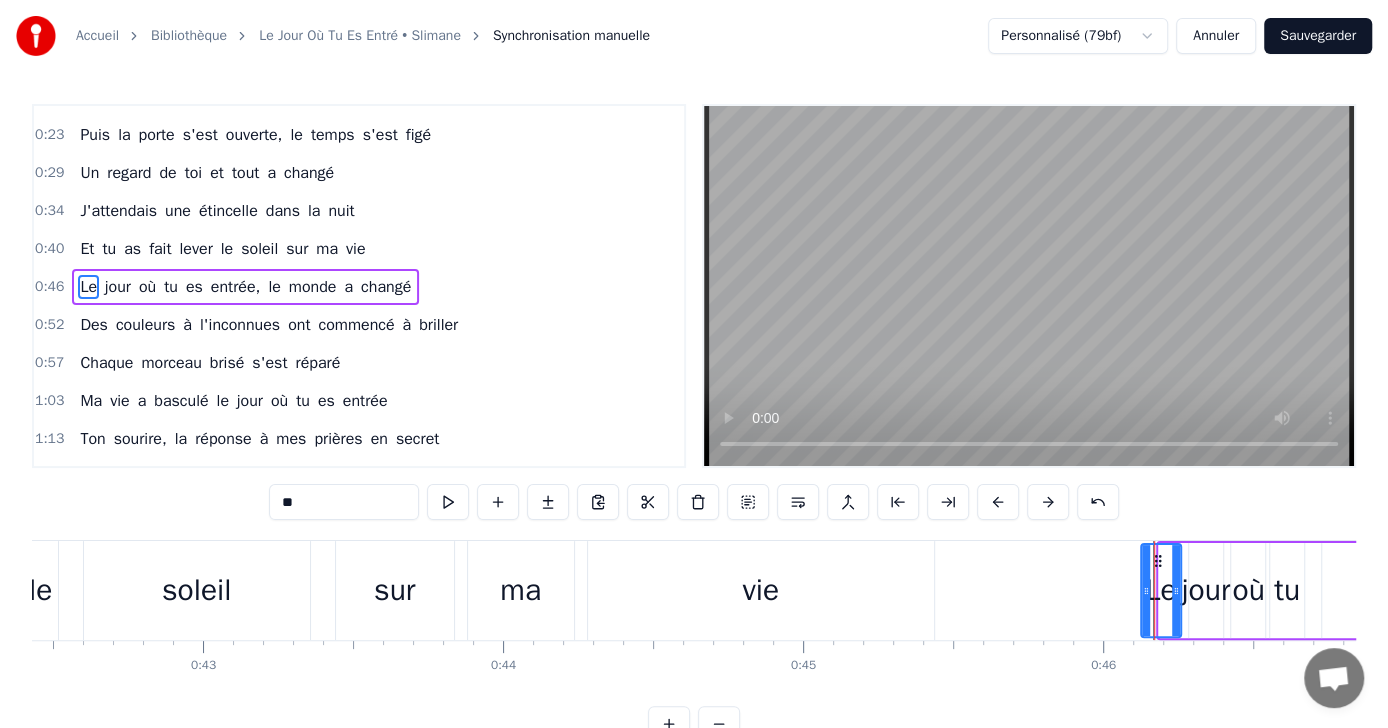 click at bounding box center (1146, 590) 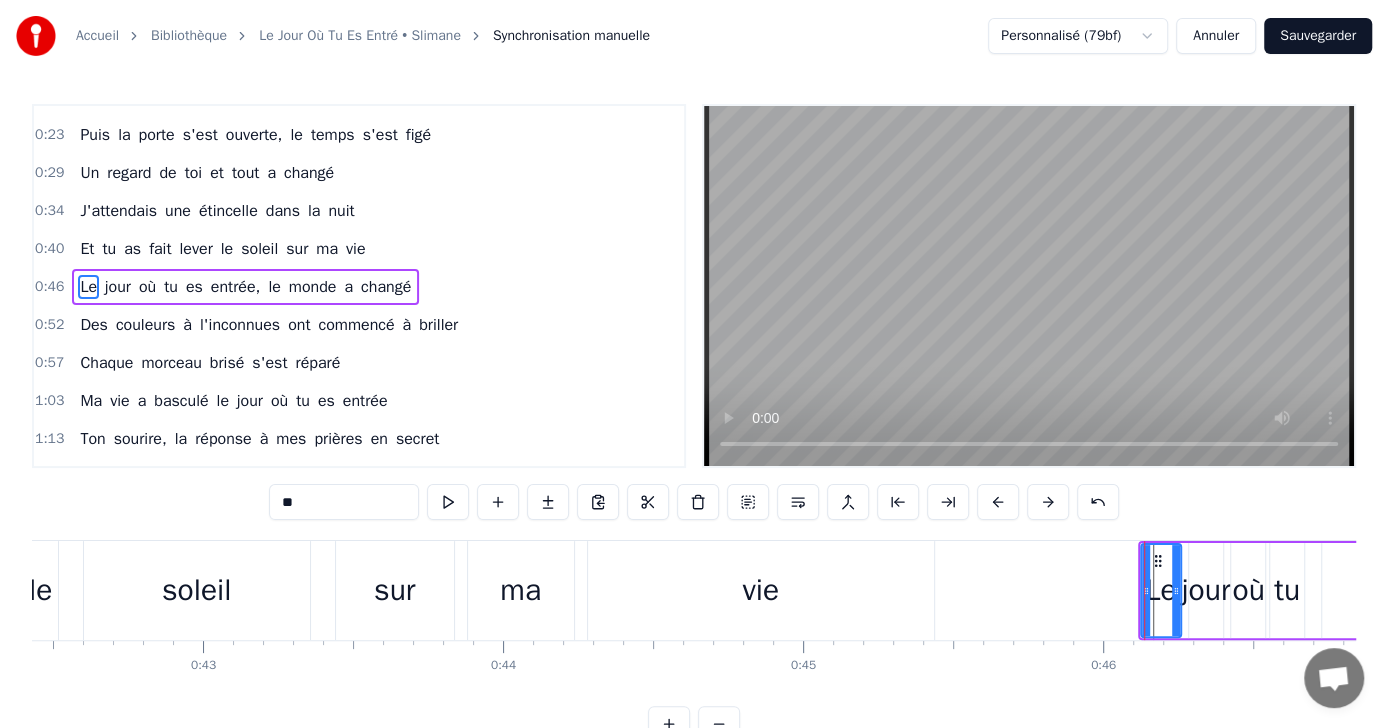 click at bounding box center (18601, 590) 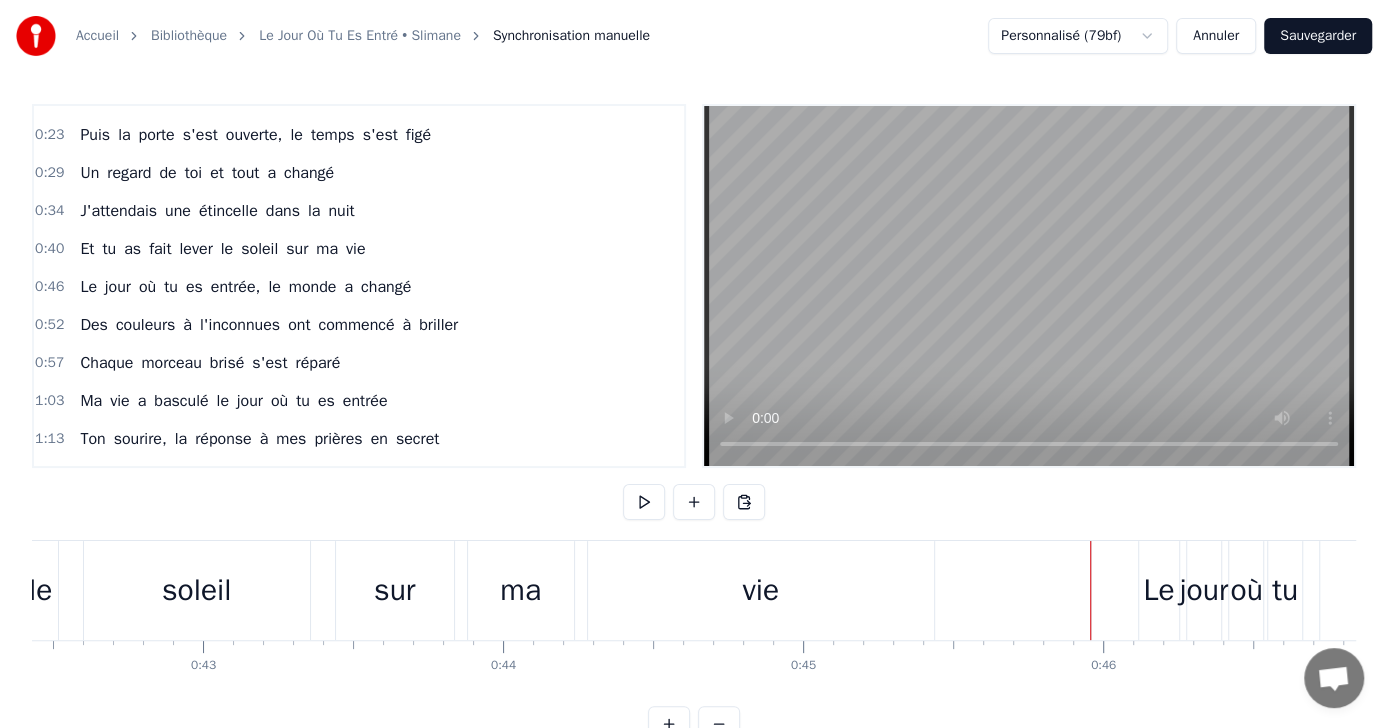 drag, startPoint x: 1155, startPoint y: 589, endPoint x: 1142, endPoint y: 593, distance: 13.601471 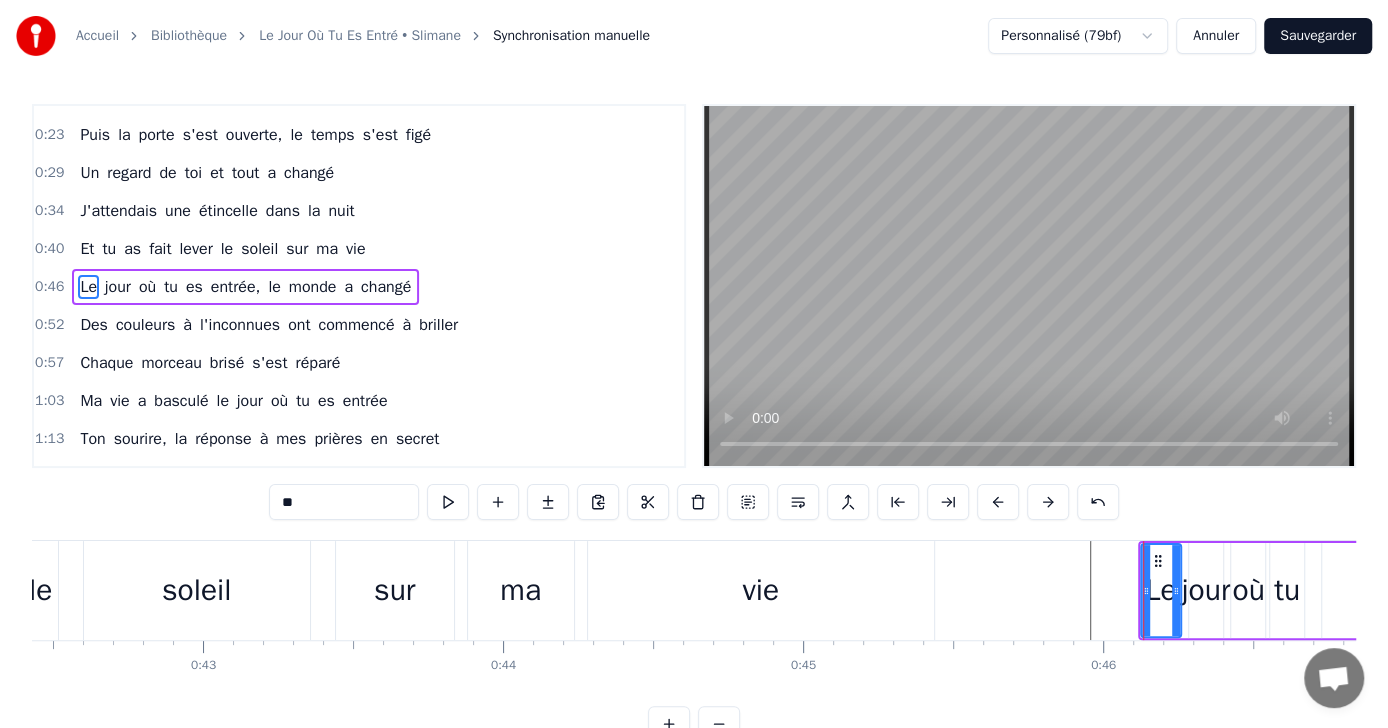 click on "Je dérivais dans l'ombre d'une vie sans éclat Visage vide, rue déserte, je survivais comme ça Puis la porte s'est ouverte, le temps s'est figé Un regard de toi et tout a changé J'attendais une étincelle dans la nuit Et tu as fait lever le soleil sur ma vie Le jour où tu es entrée, le monde a changé Des couleurs à l'inconnues ont commencé à briller Chaque morceau brisé s'est réparé Ma vie a basculé le jour où tu es entrée Ton sourire, la réponse à mes prières en secret tu as transformé mes silences en beauté Chaque battement me disait , "C'est le destin" J'ai su ce jour-là qu'il n'était pas trop tard J'attendais une étincelle dans la nuit Et tu as fait lever le soleil sur ma vie Le jour où tu es entrée, le monde a changé Des couleurs à l'inconnu ont commencé à briller Chaque morceau brisé s'est réparé Ma vie a basculé le jour où tu es entrée Et maintenant je vis à la lumière de ton amour Tu es le rêve que j'attendais chaque jour Un instant a tout fait basculer Le jour" at bounding box center (18601, 590) 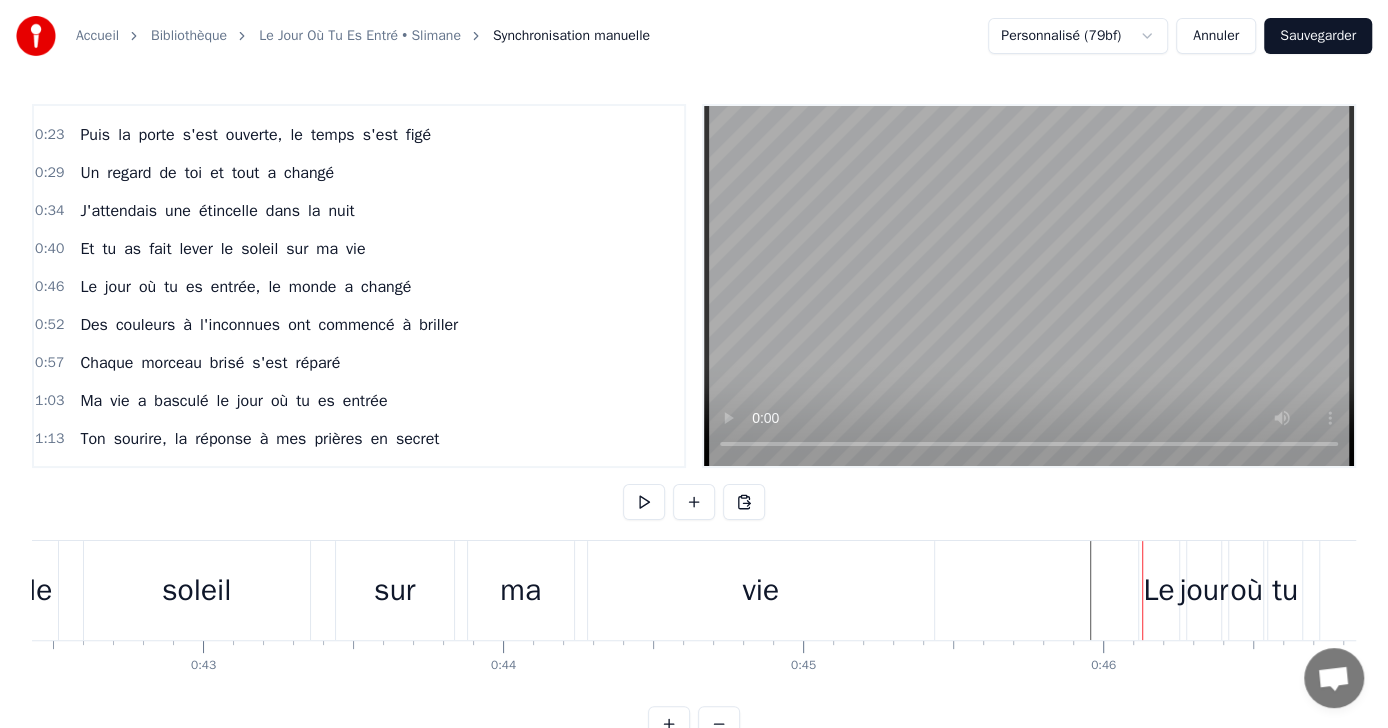 drag, startPoint x: 1149, startPoint y: 590, endPoint x: 1136, endPoint y: 591, distance: 13.038404 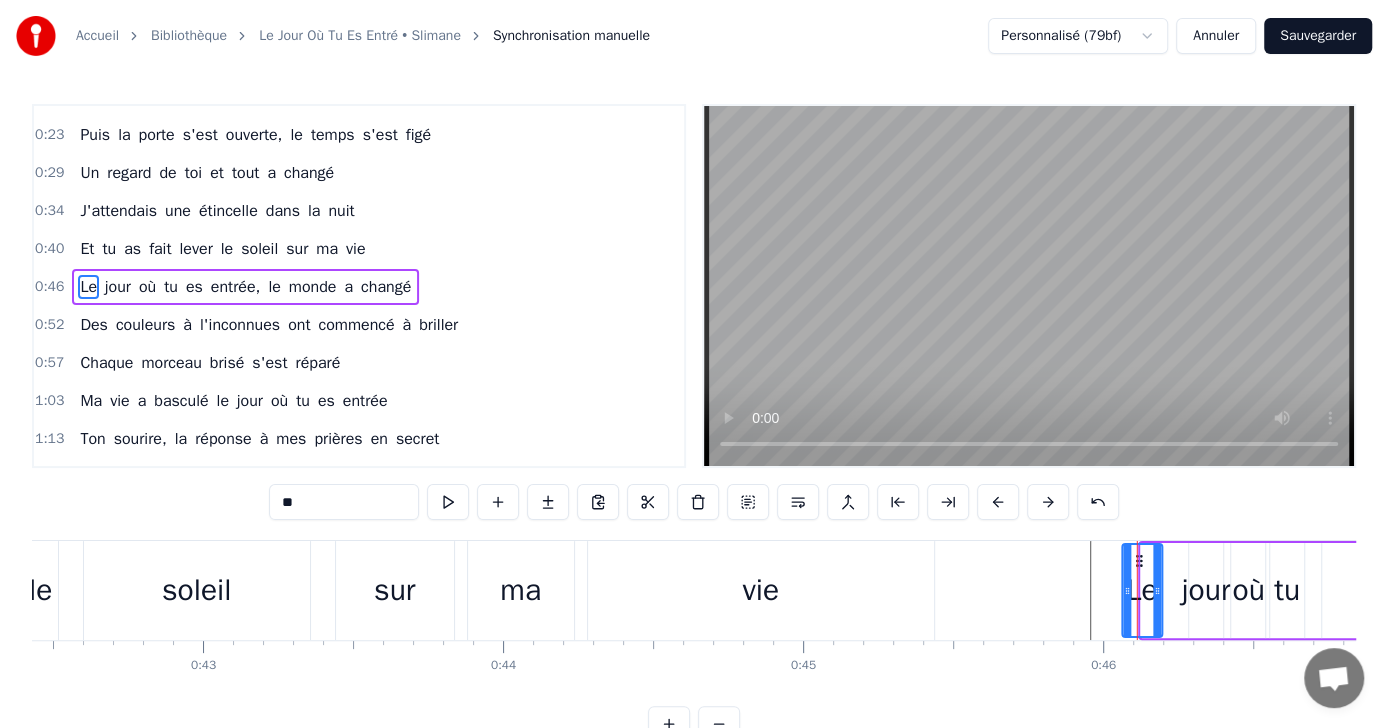 click on "Le" at bounding box center [1142, 590] 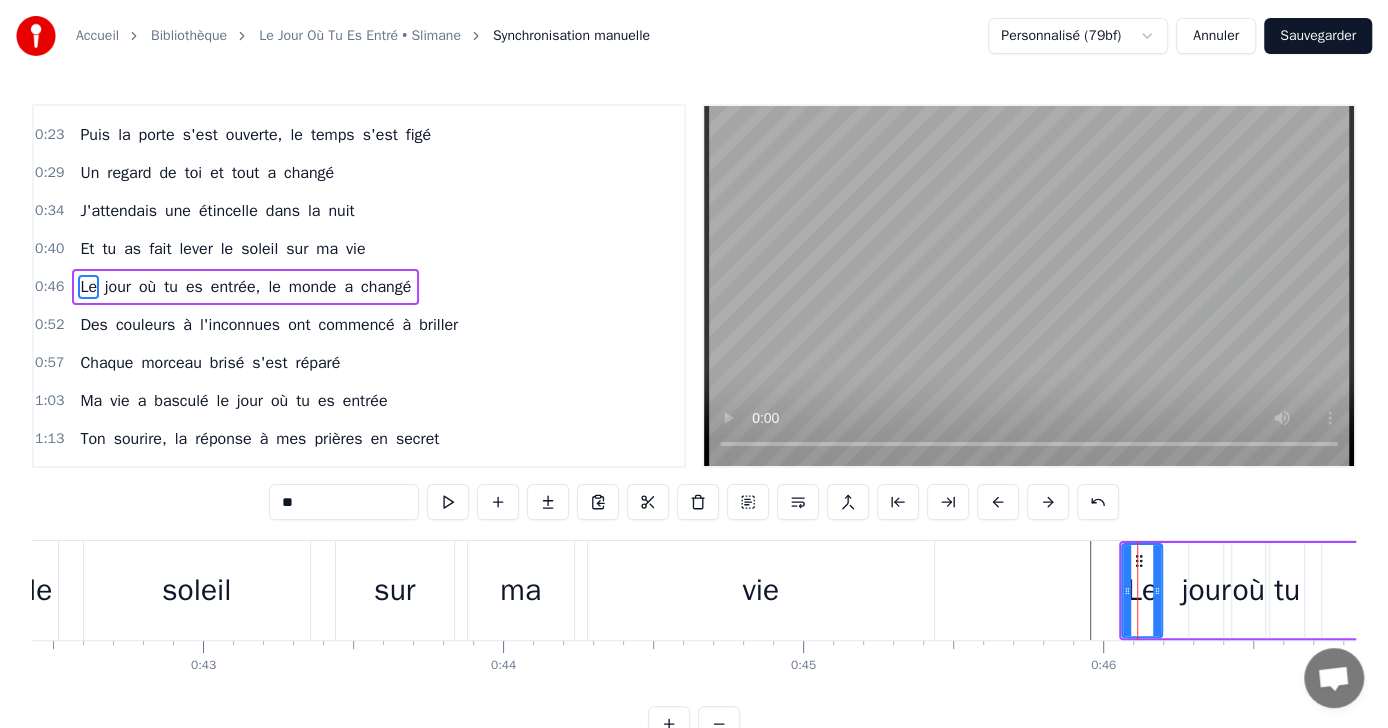 click on "0:46 Le jour où tu es entrée, le monde a changé" at bounding box center (359, 287) 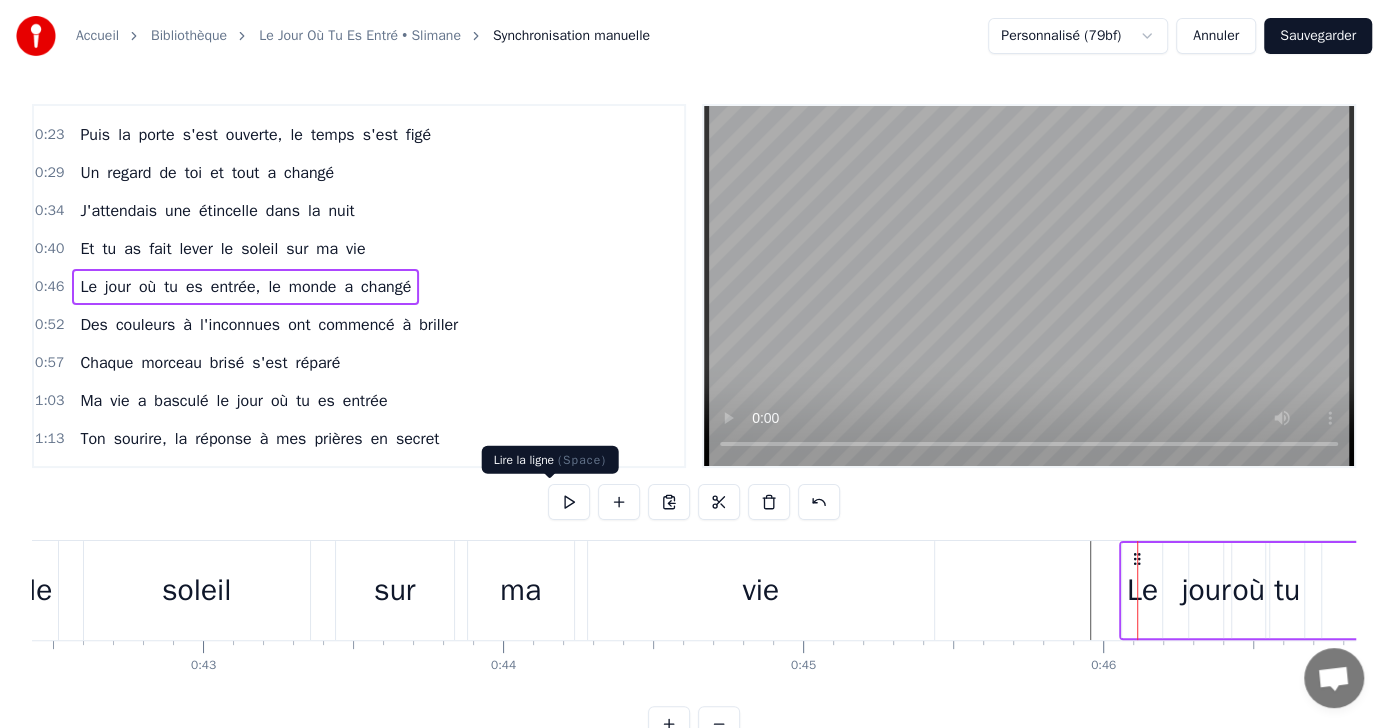 click at bounding box center [569, 502] 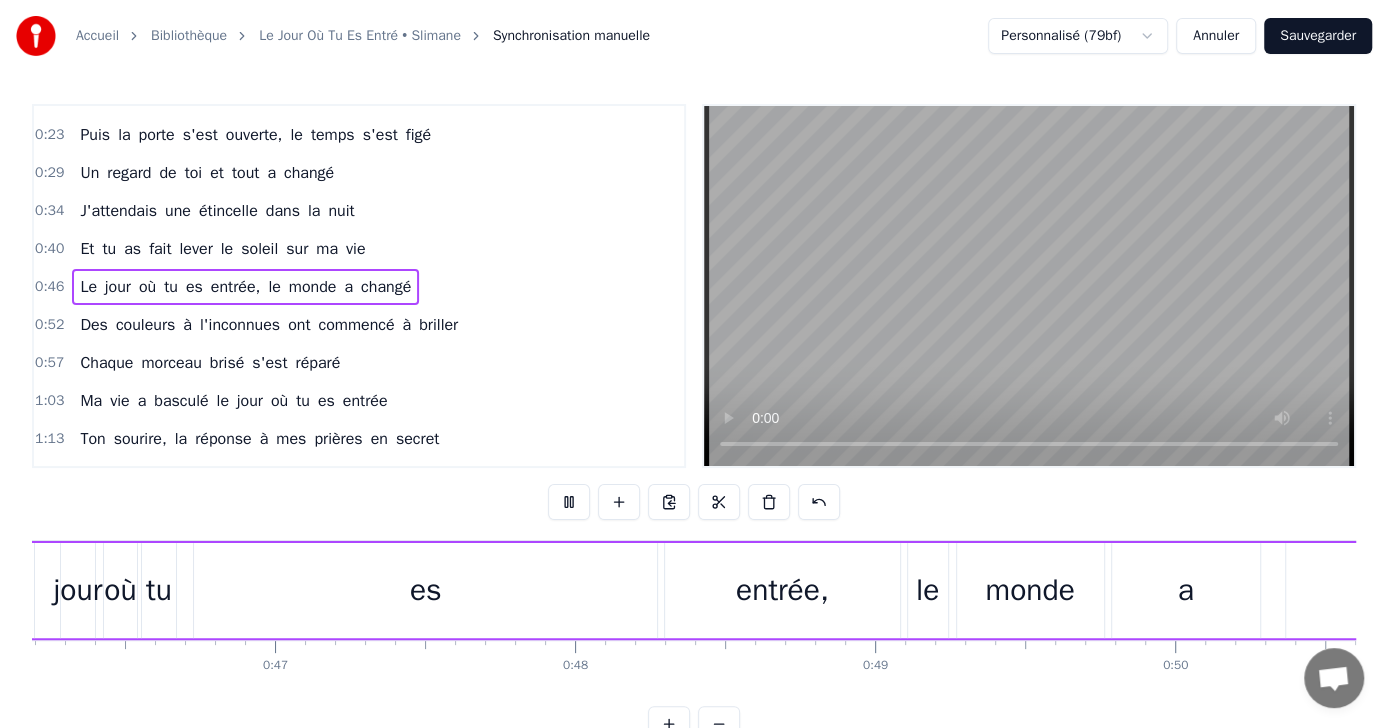 scroll, scrollTop: 0, scrollLeft: 15107, axis: horizontal 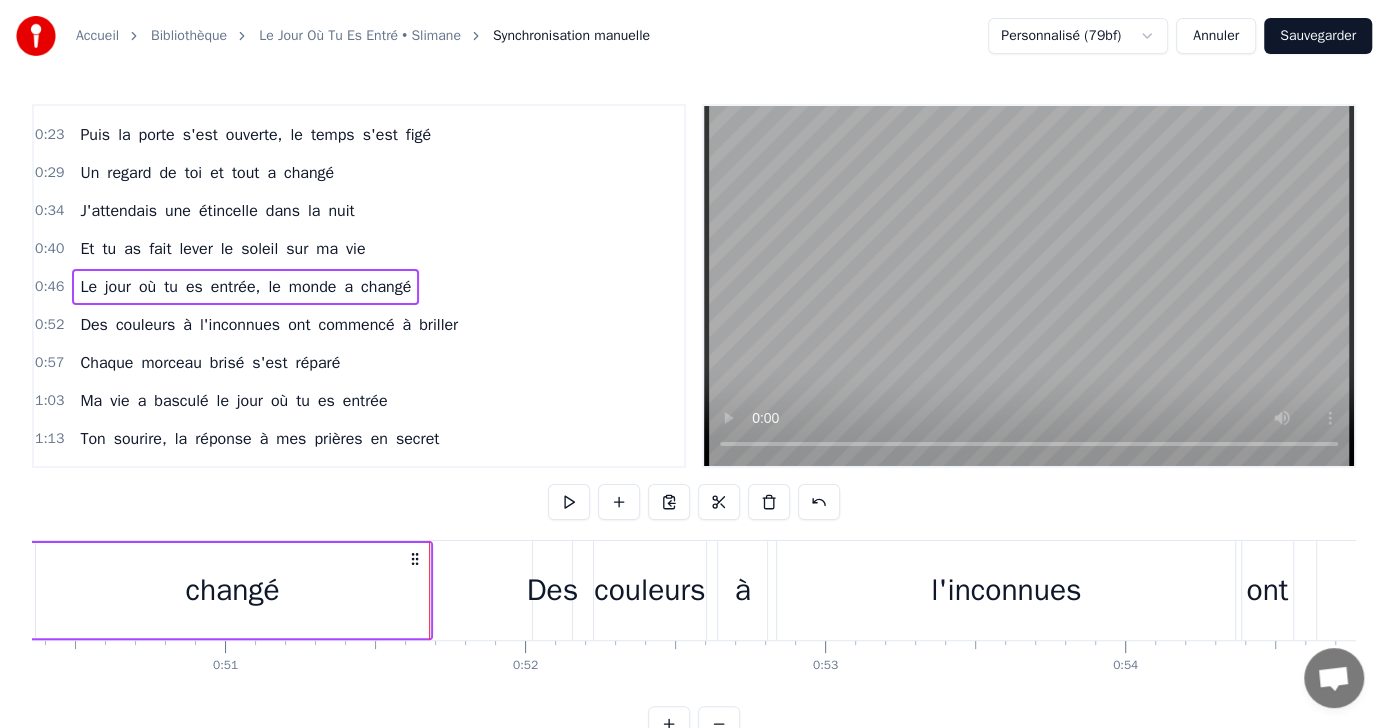 click at bounding box center (569, 502) 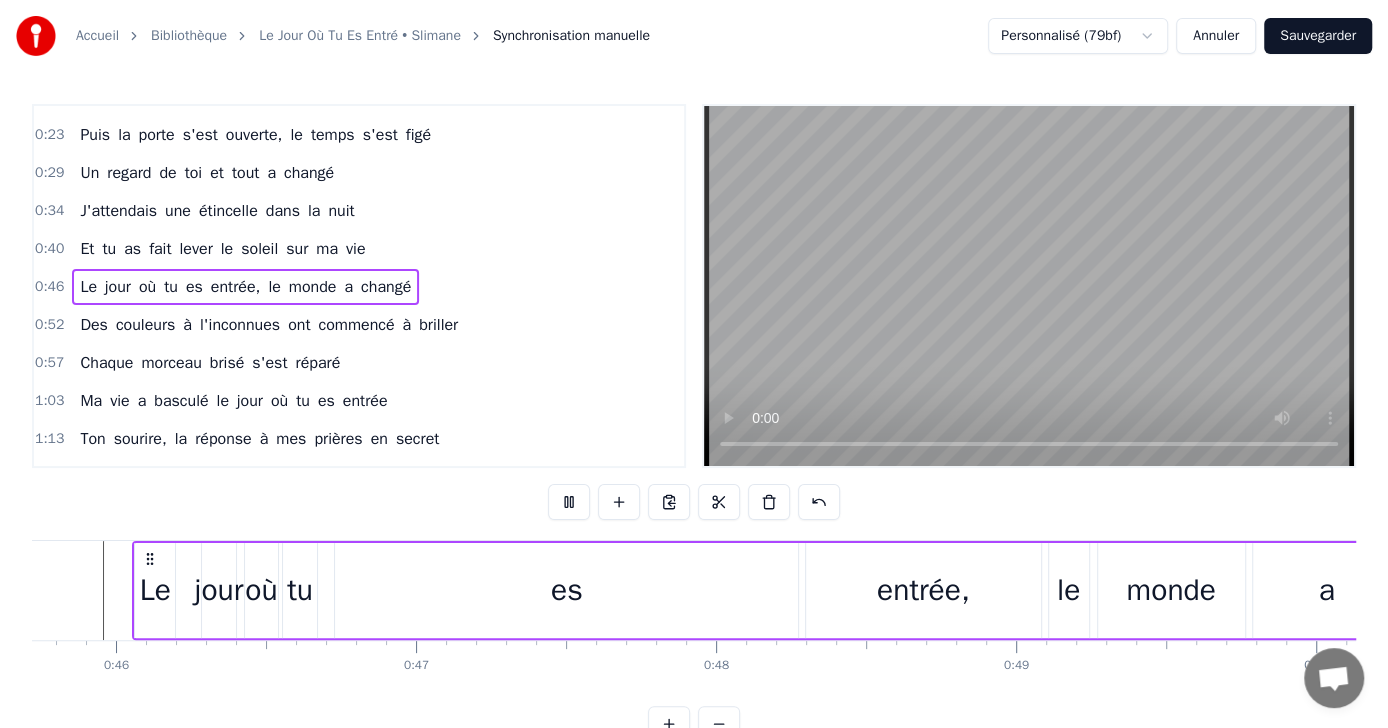 scroll, scrollTop: 0, scrollLeft: 14870, axis: horizontal 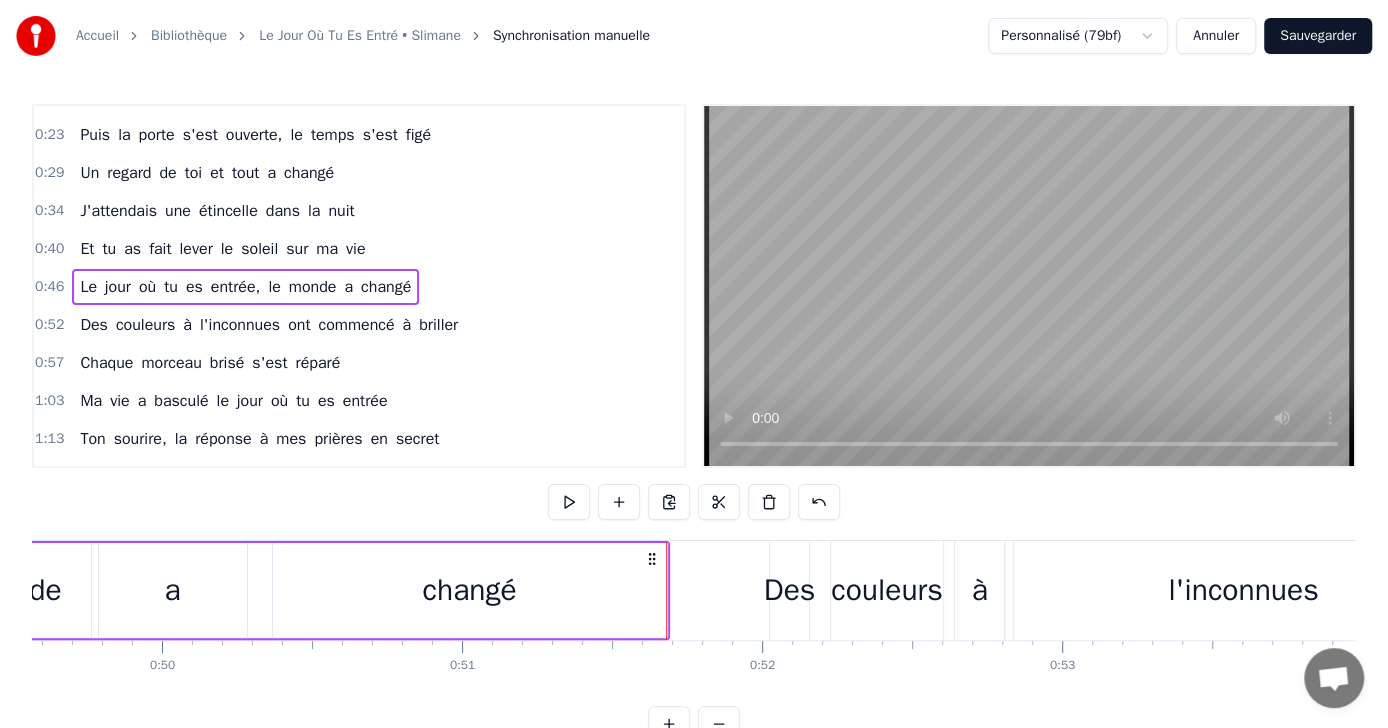 click on "0:52 Des couleurs à l'inconnues ont commencé à briller" at bounding box center [359, 325] 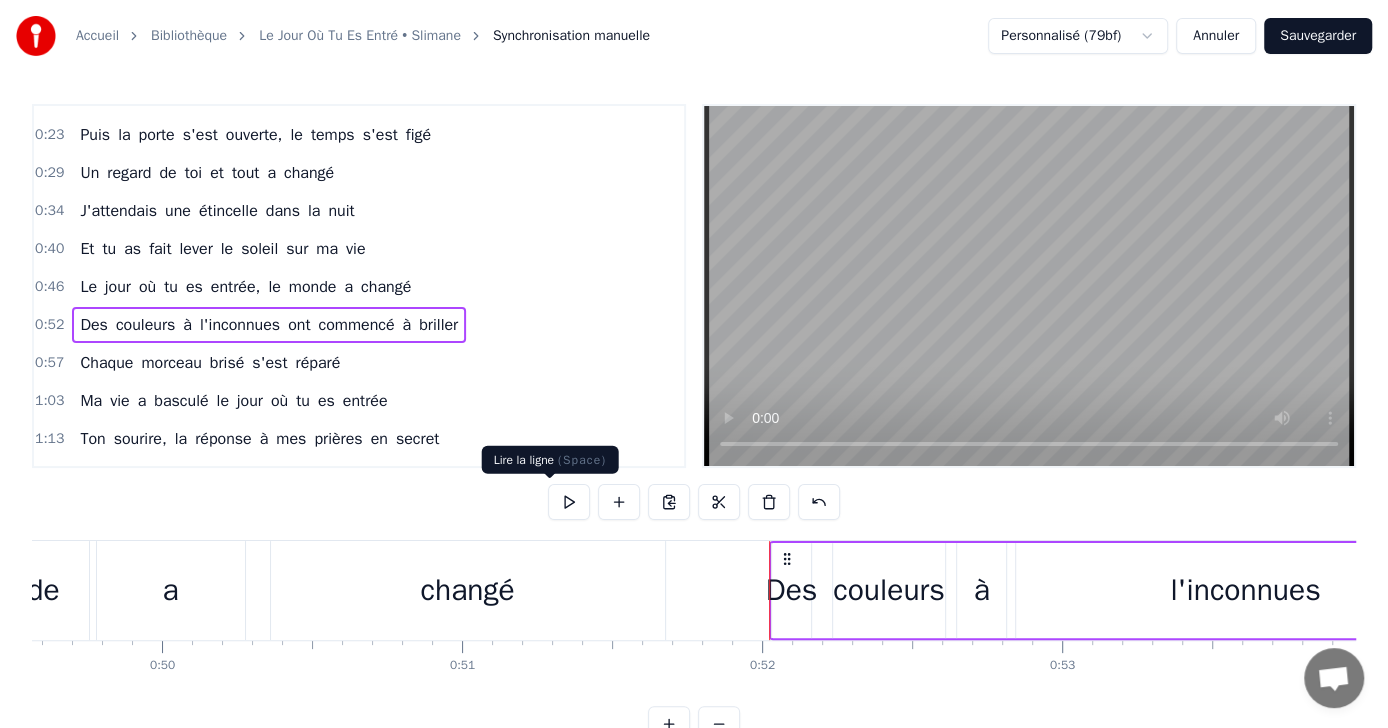 click at bounding box center (569, 502) 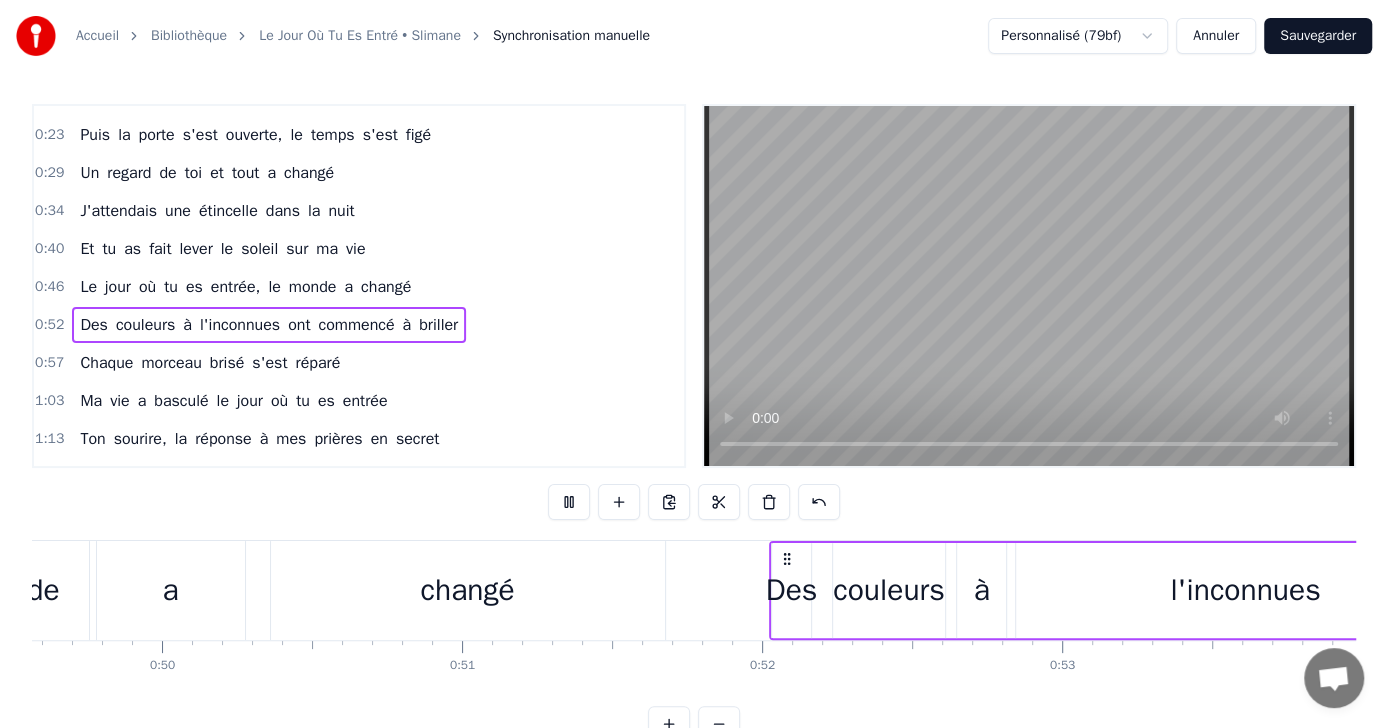 scroll, scrollTop: 0, scrollLeft: 16122, axis: horizontal 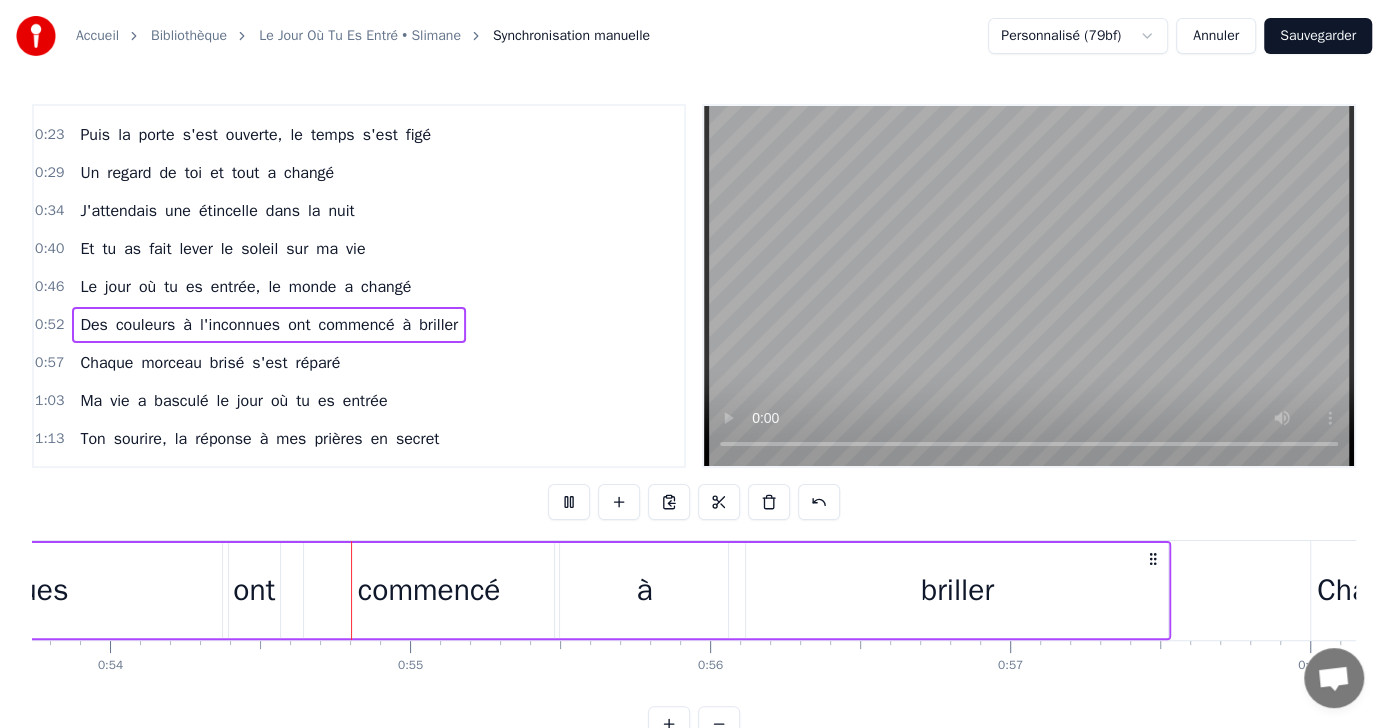 click at bounding box center [569, 502] 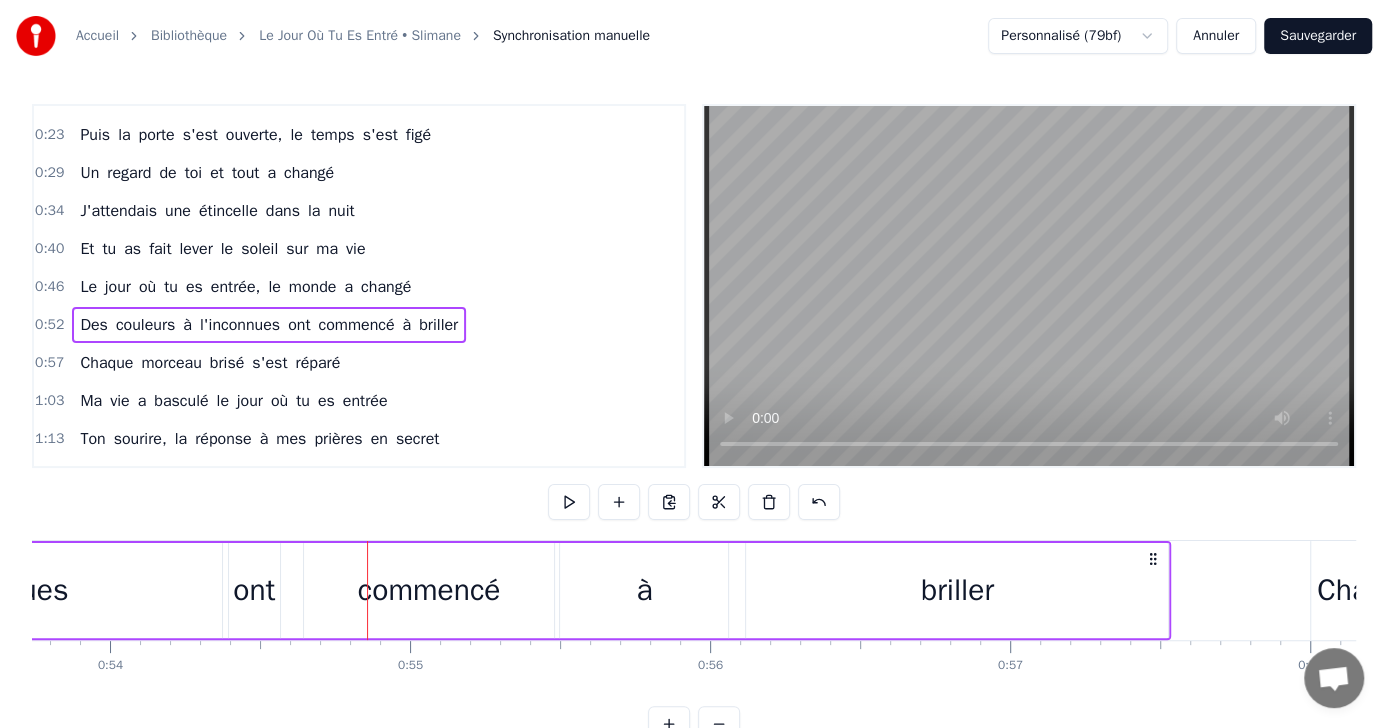 click at bounding box center (569, 502) 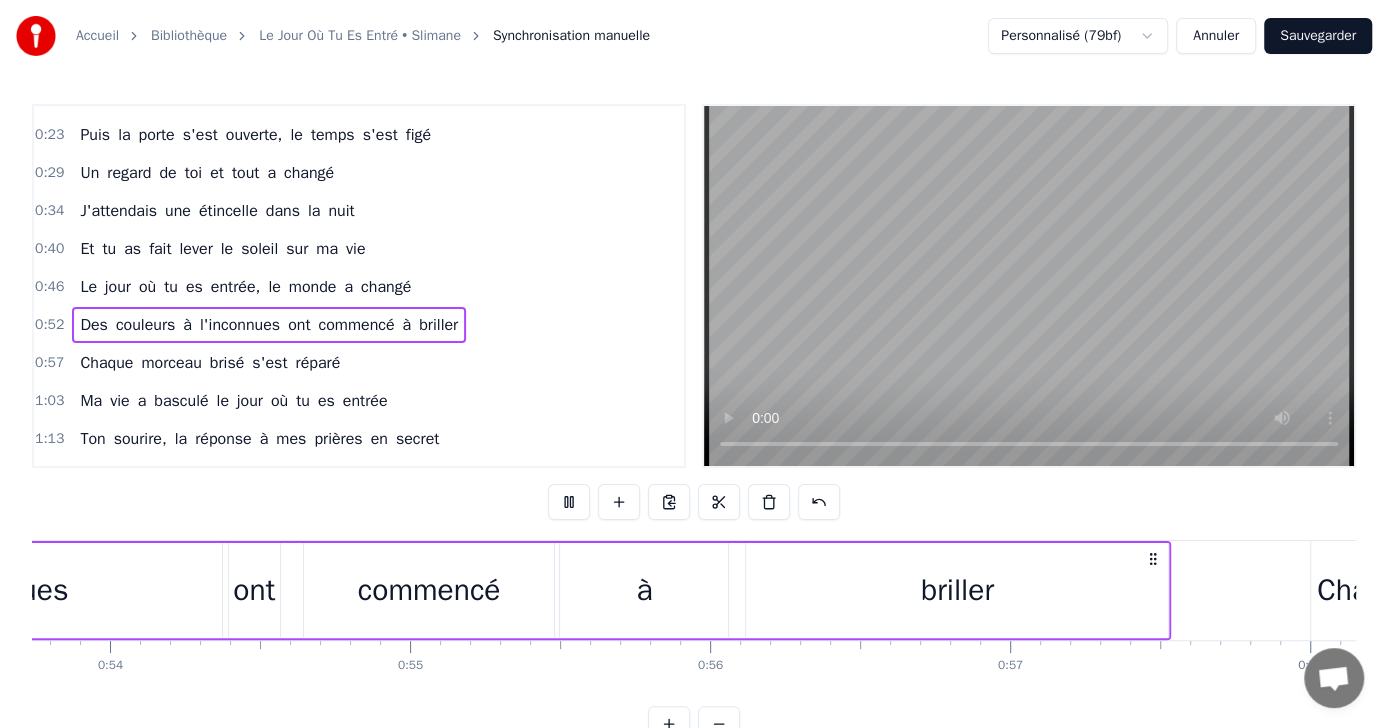 scroll, scrollTop: 0, scrollLeft: 15506, axis: horizontal 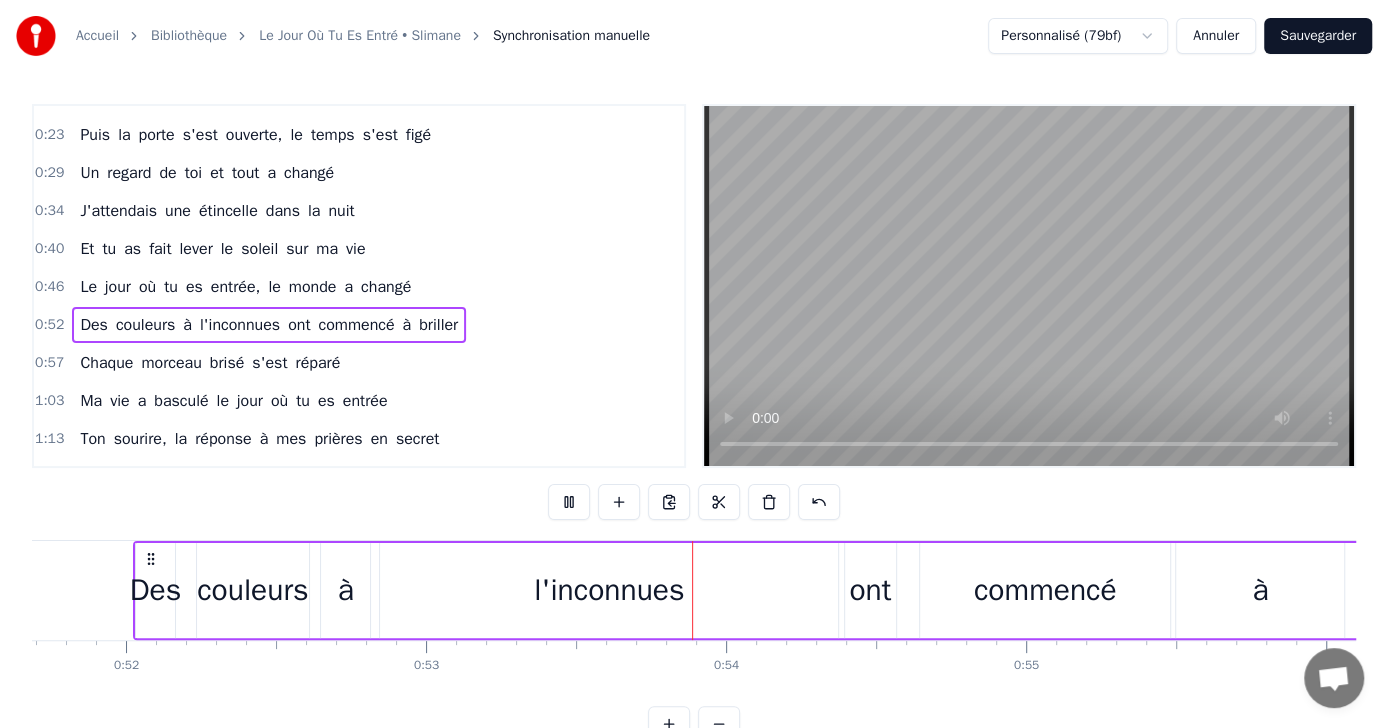 click at bounding box center (569, 502) 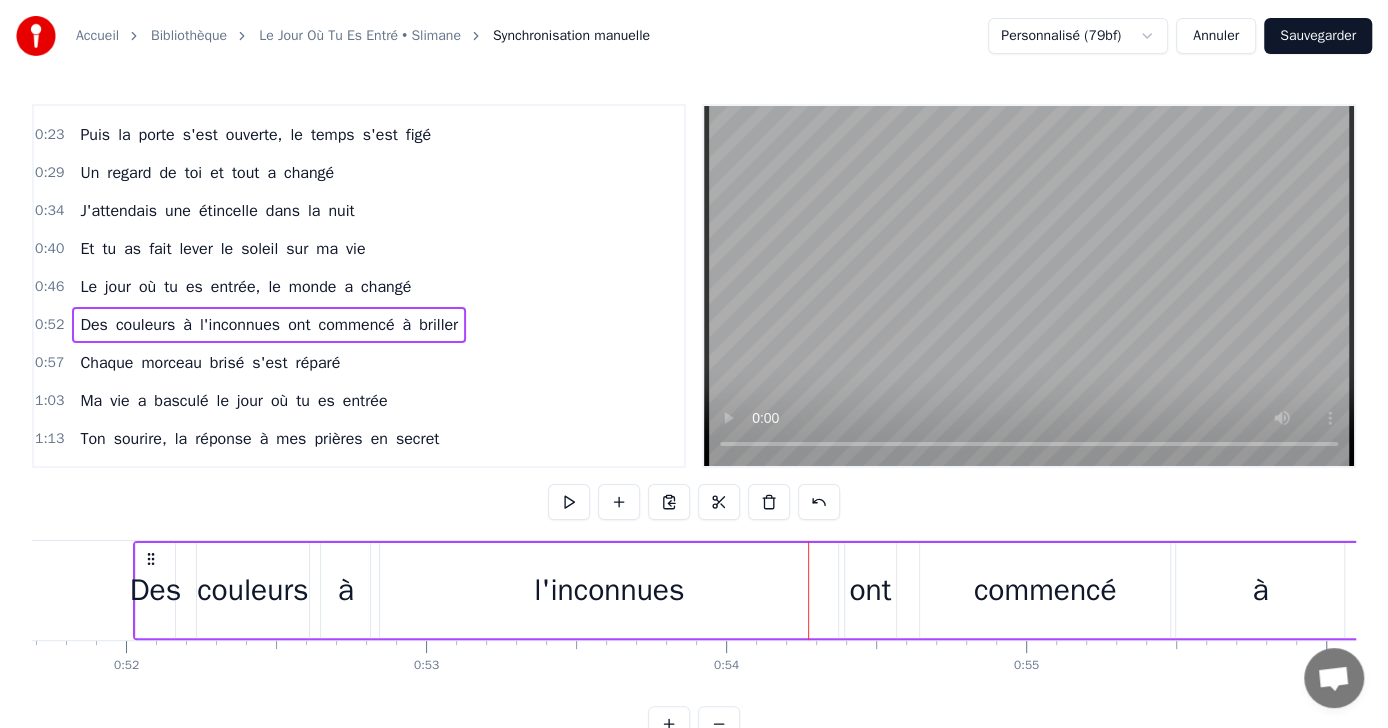 click at bounding box center (569, 502) 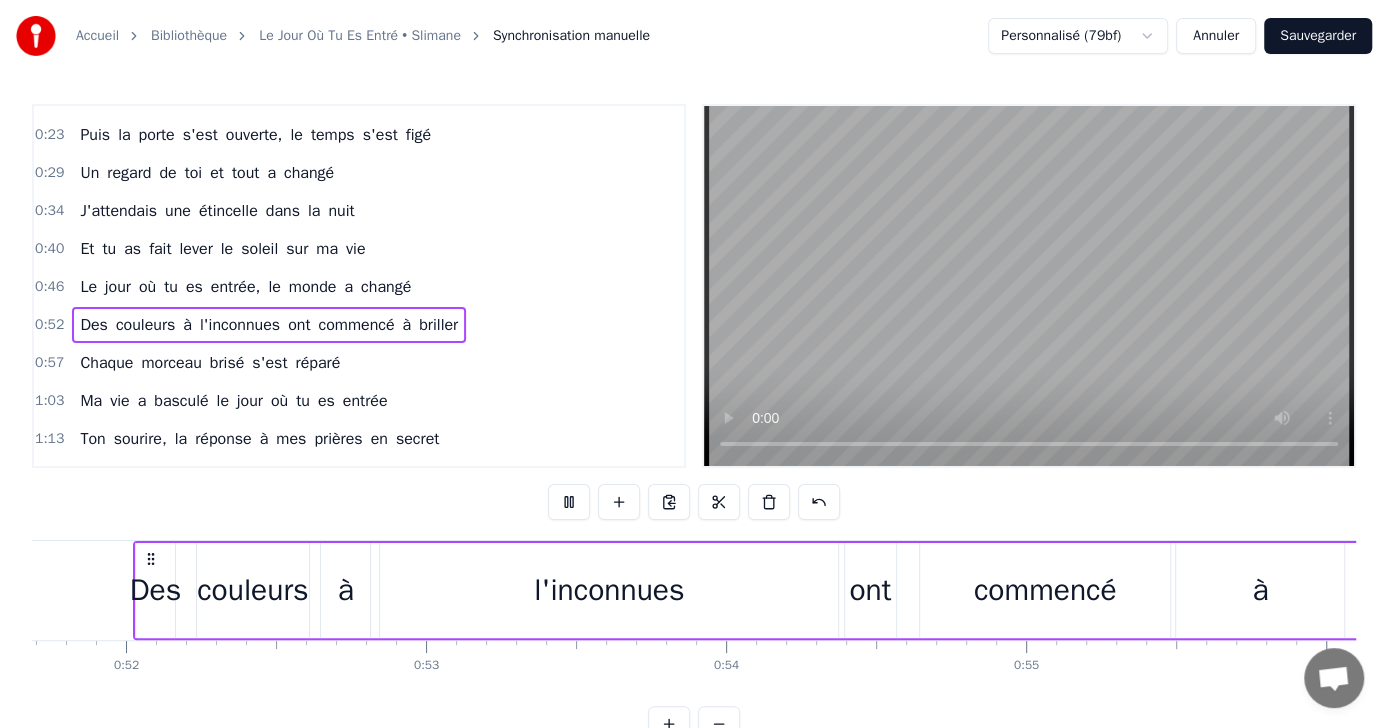 scroll, scrollTop: 0, scrollLeft: 16762, axis: horizontal 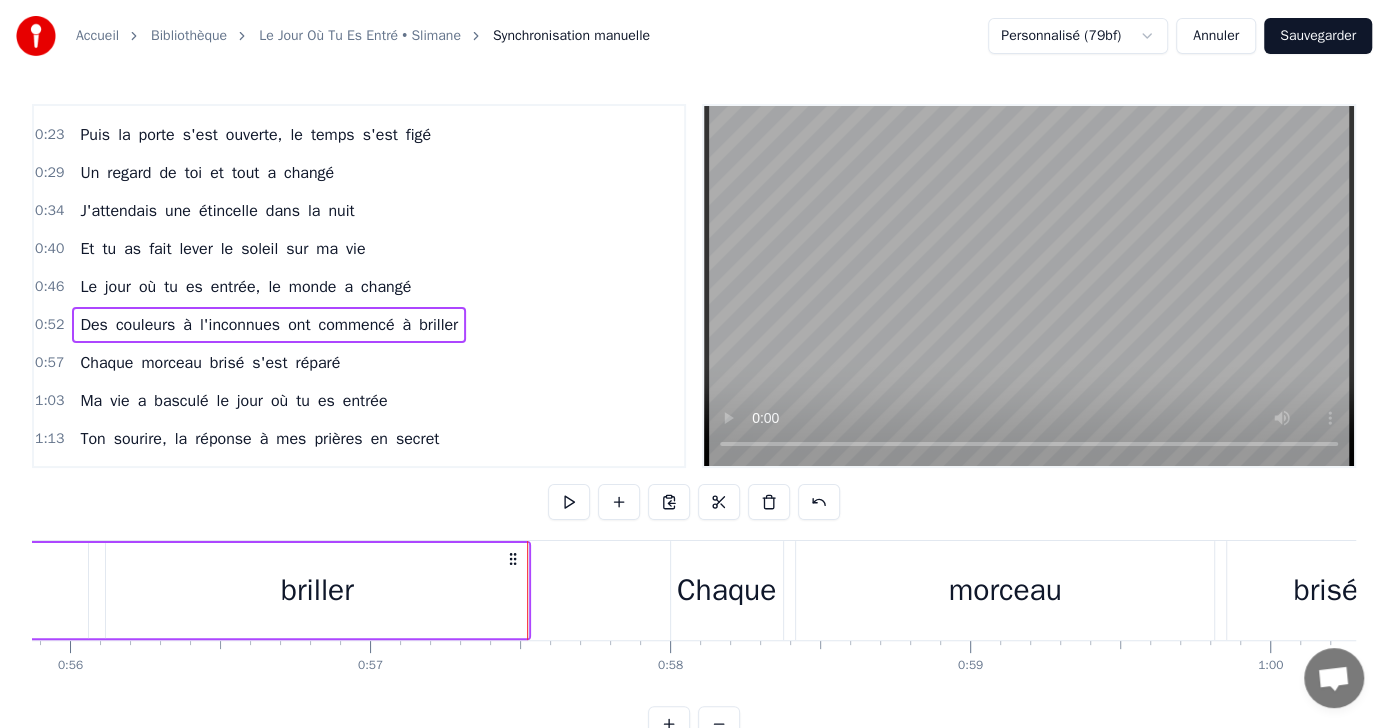 click at bounding box center [569, 502] 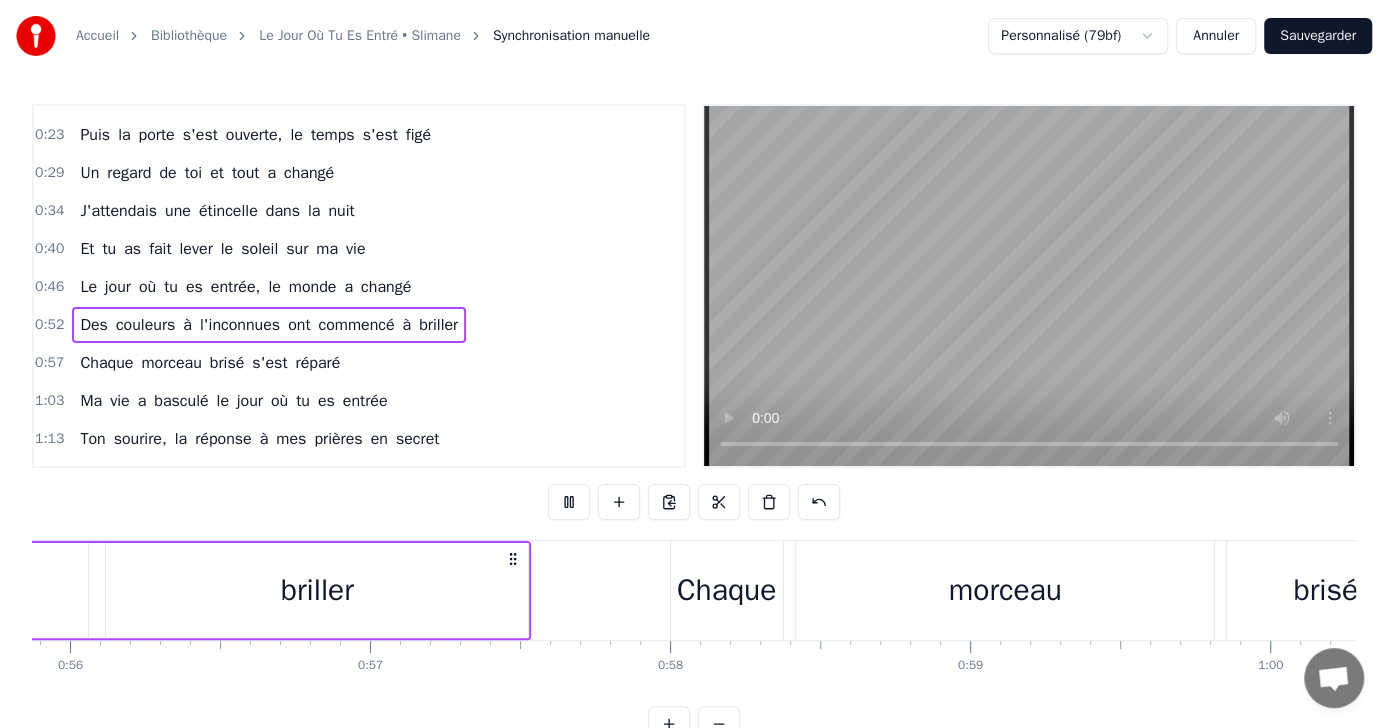 scroll, scrollTop: 0, scrollLeft: 15506, axis: horizontal 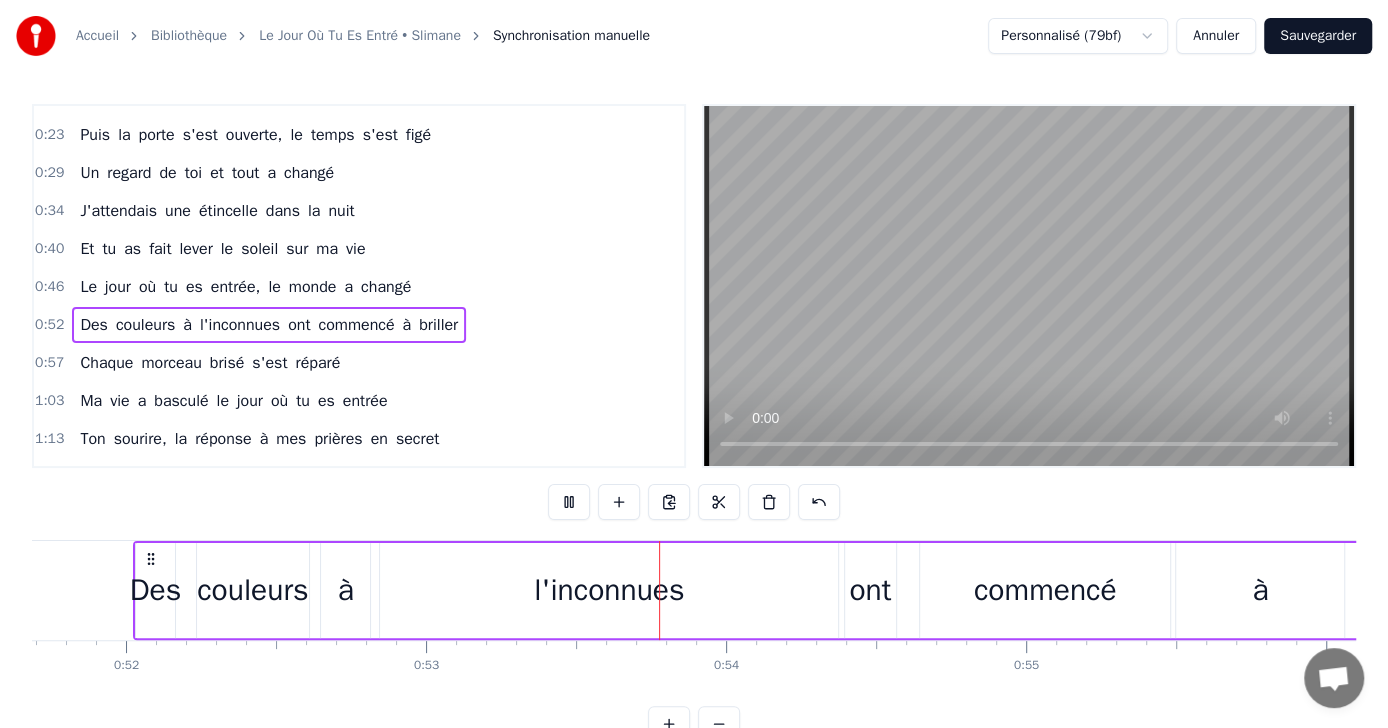 click at bounding box center [569, 502] 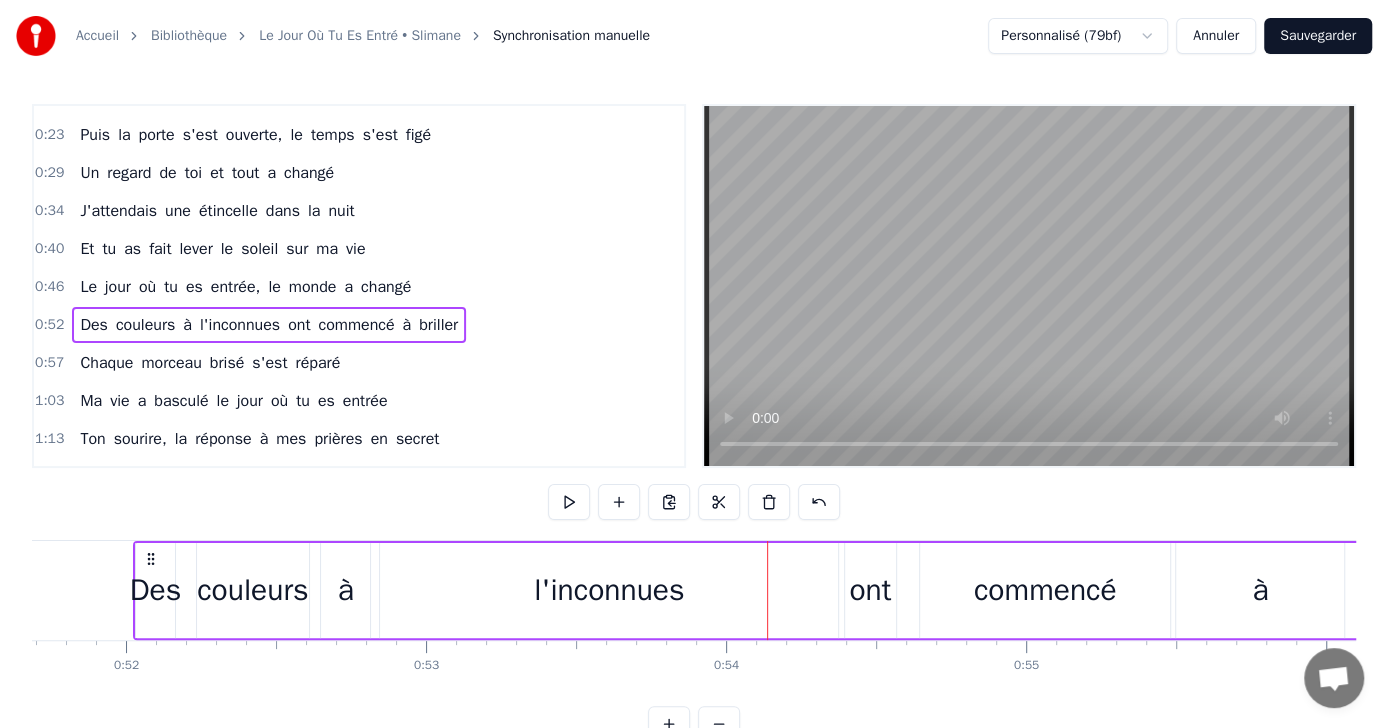 click at bounding box center (569, 502) 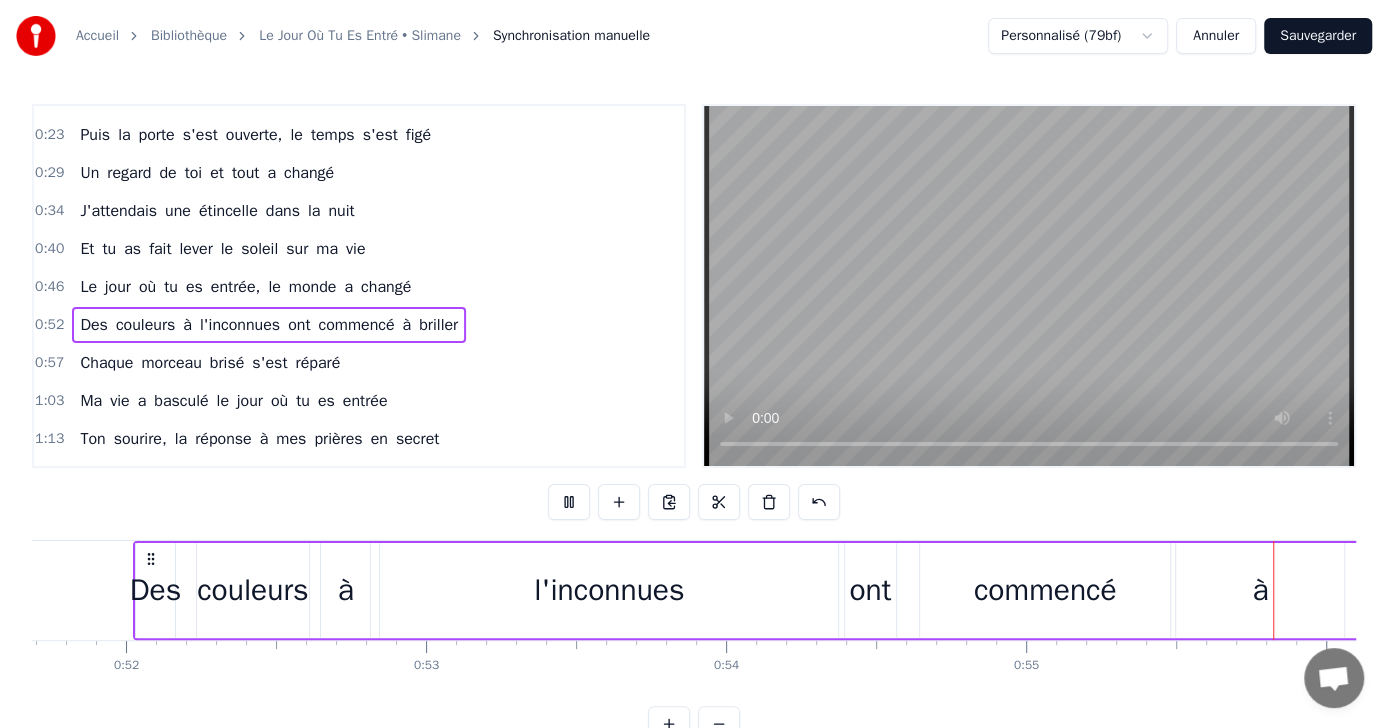 scroll, scrollTop: 0, scrollLeft: 16641, axis: horizontal 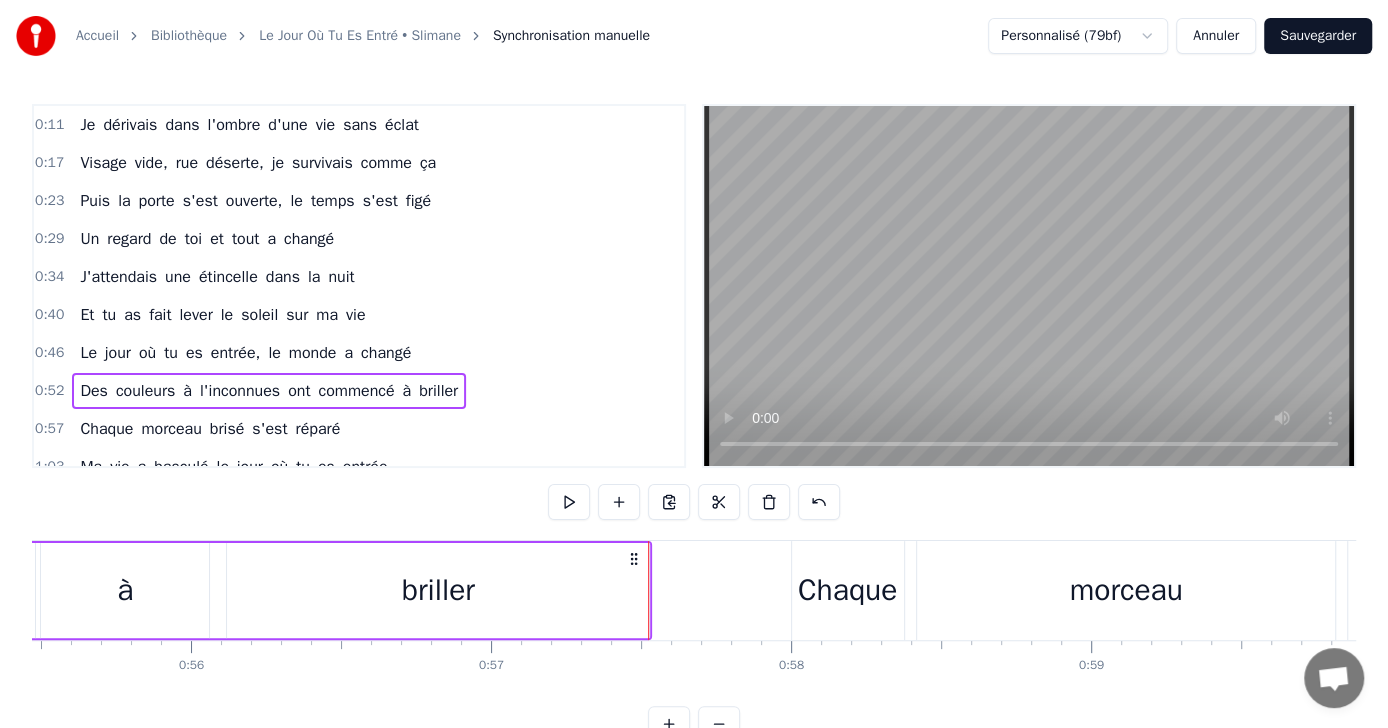 click on "0:17 Visage vide, rue déserte, je survivais comme ça" at bounding box center [359, 163] 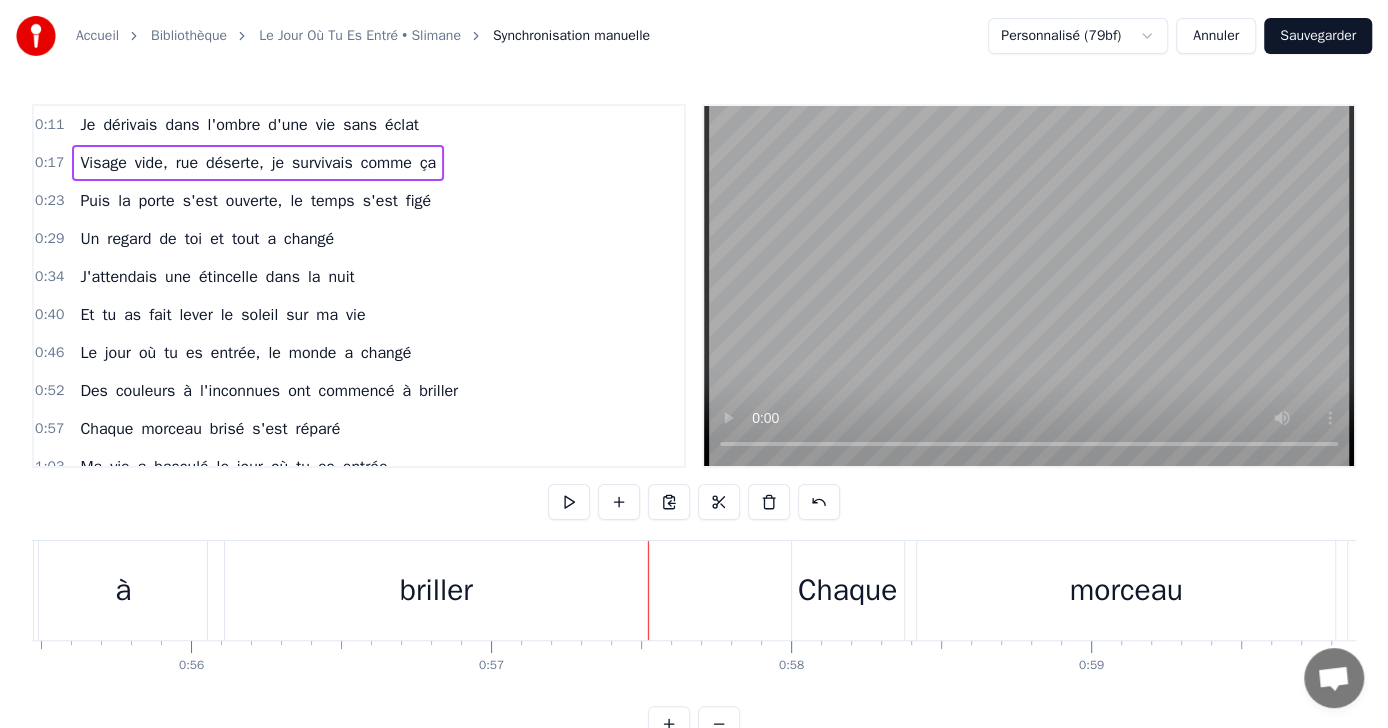 scroll, scrollTop: 0, scrollLeft: 5091, axis: horizontal 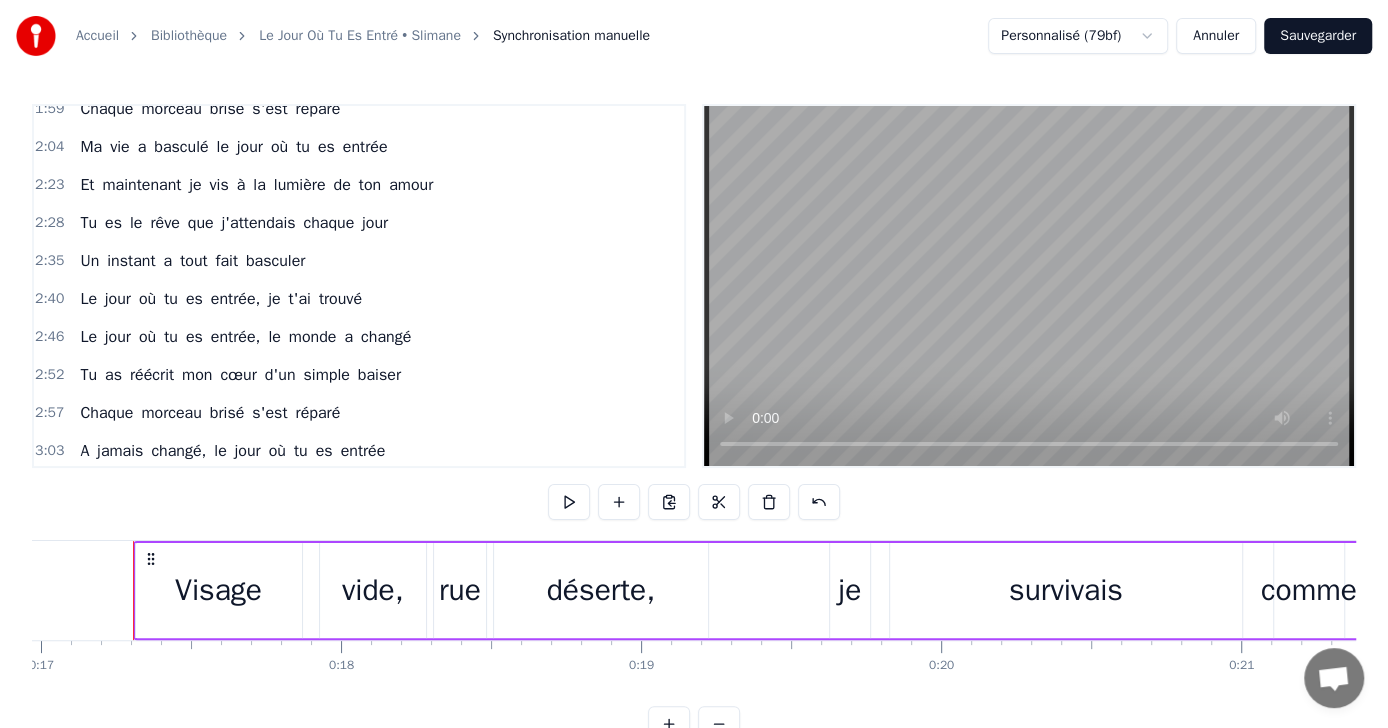 drag, startPoint x: 470, startPoint y: 450, endPoint x: 612, endPoint y: 151, distance: 331.00604 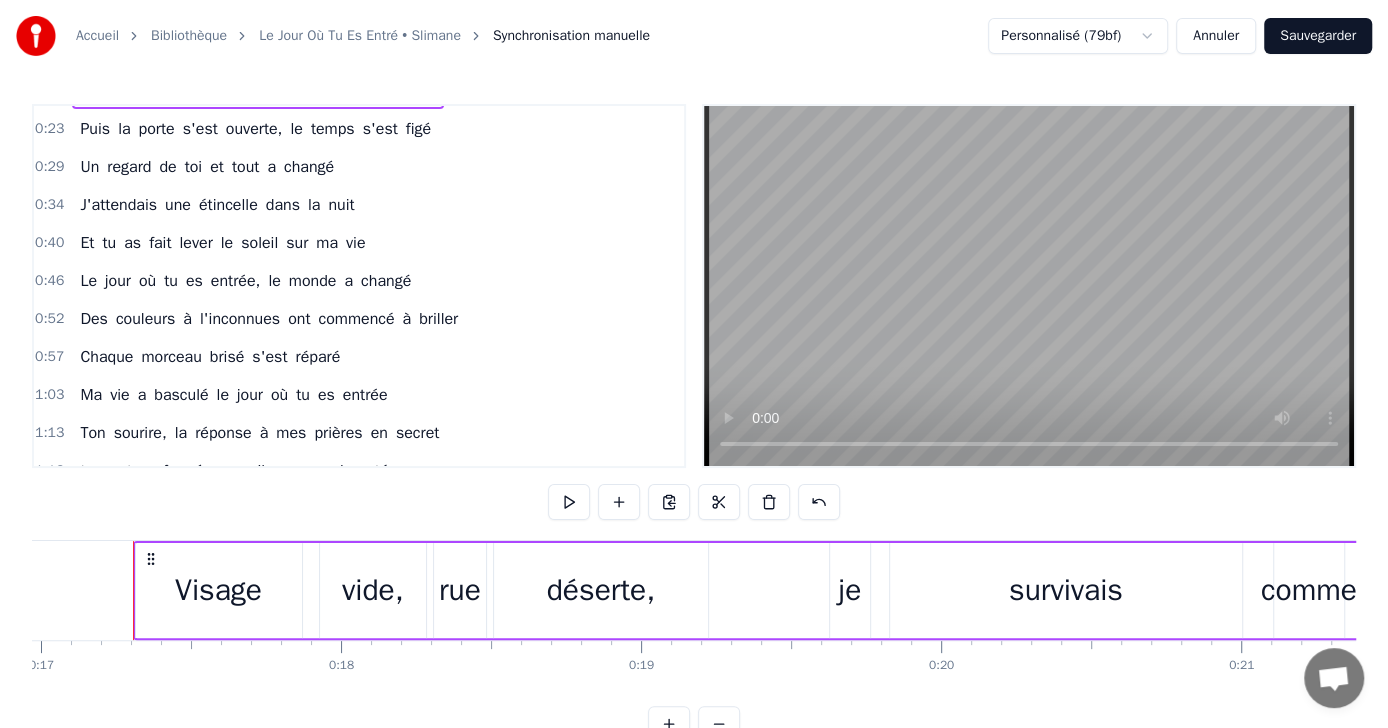 scroll, scrollTop: 0, scrollLeft: 0, axis: both 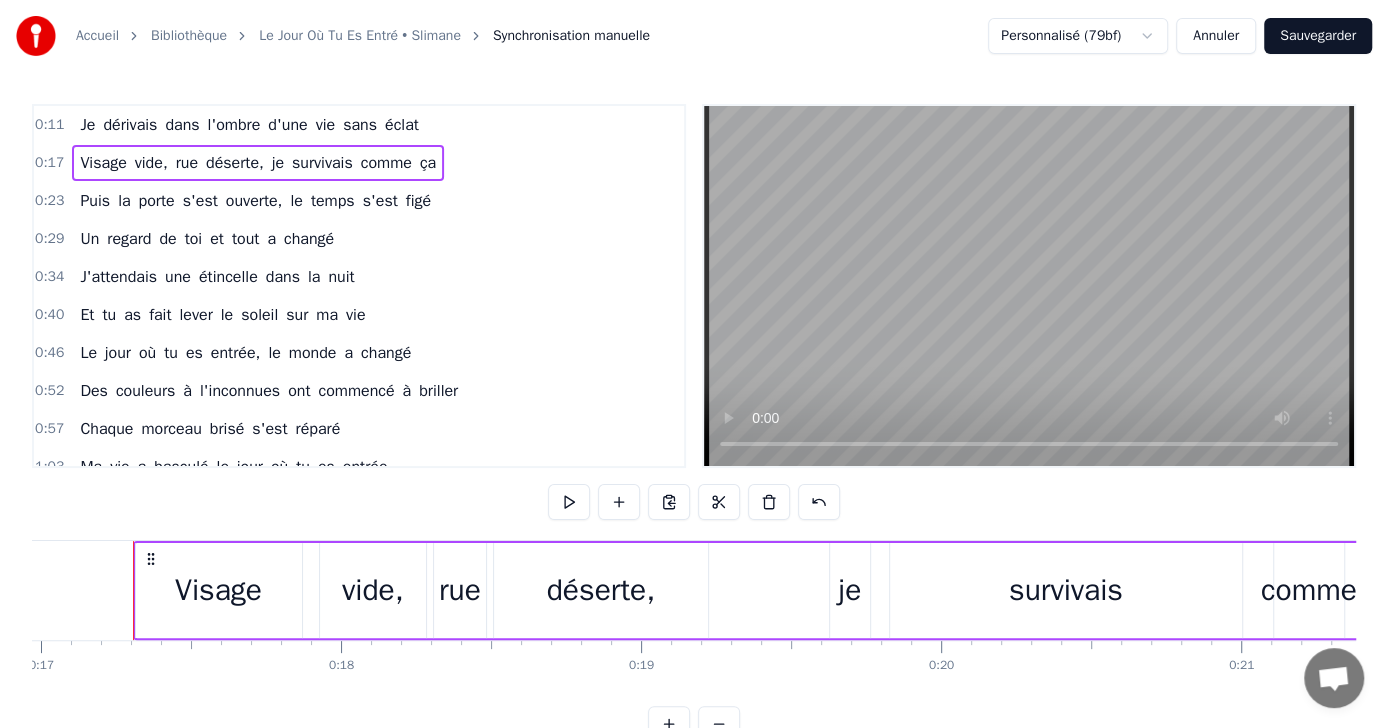click on "0:11 Je dérivais dans l'ombre d'une vie sans éclat" at bounding box center (359, 125) 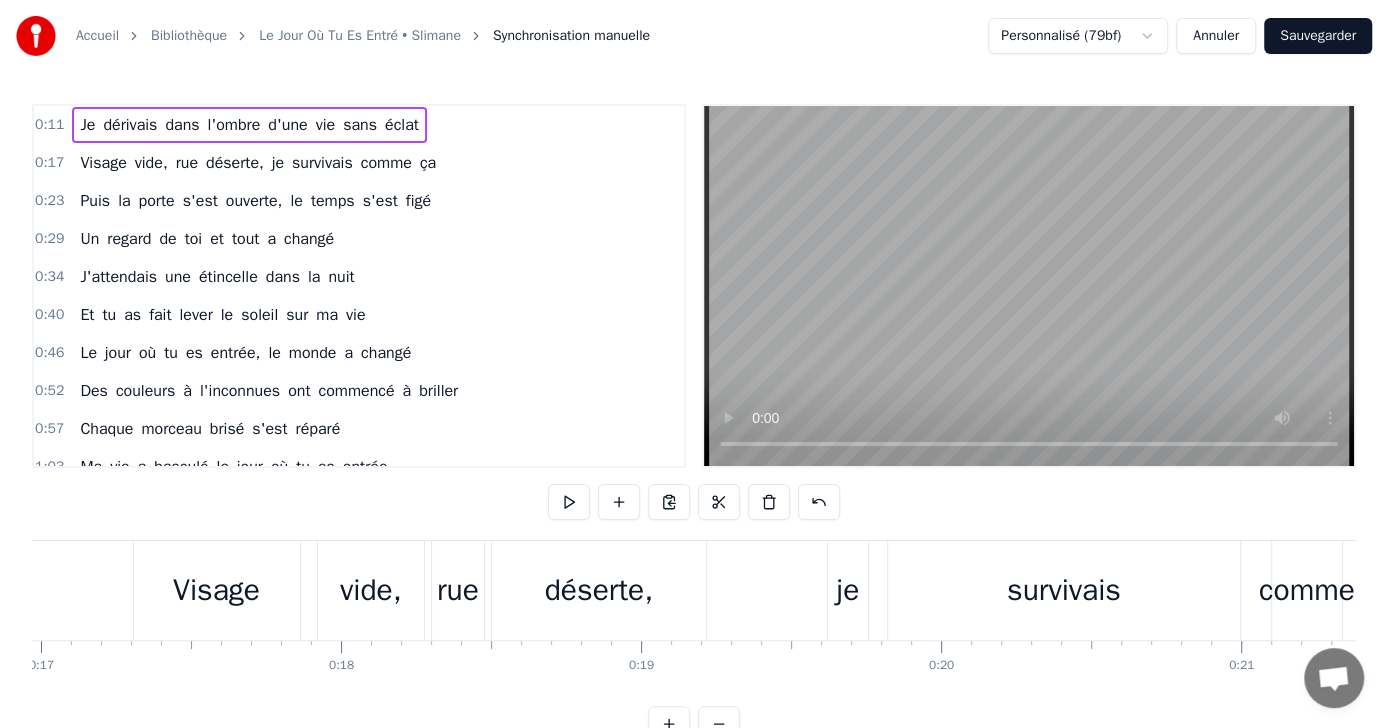 scroll, scrollTop: 0, scrollLeft: 3349, axis: horizontal 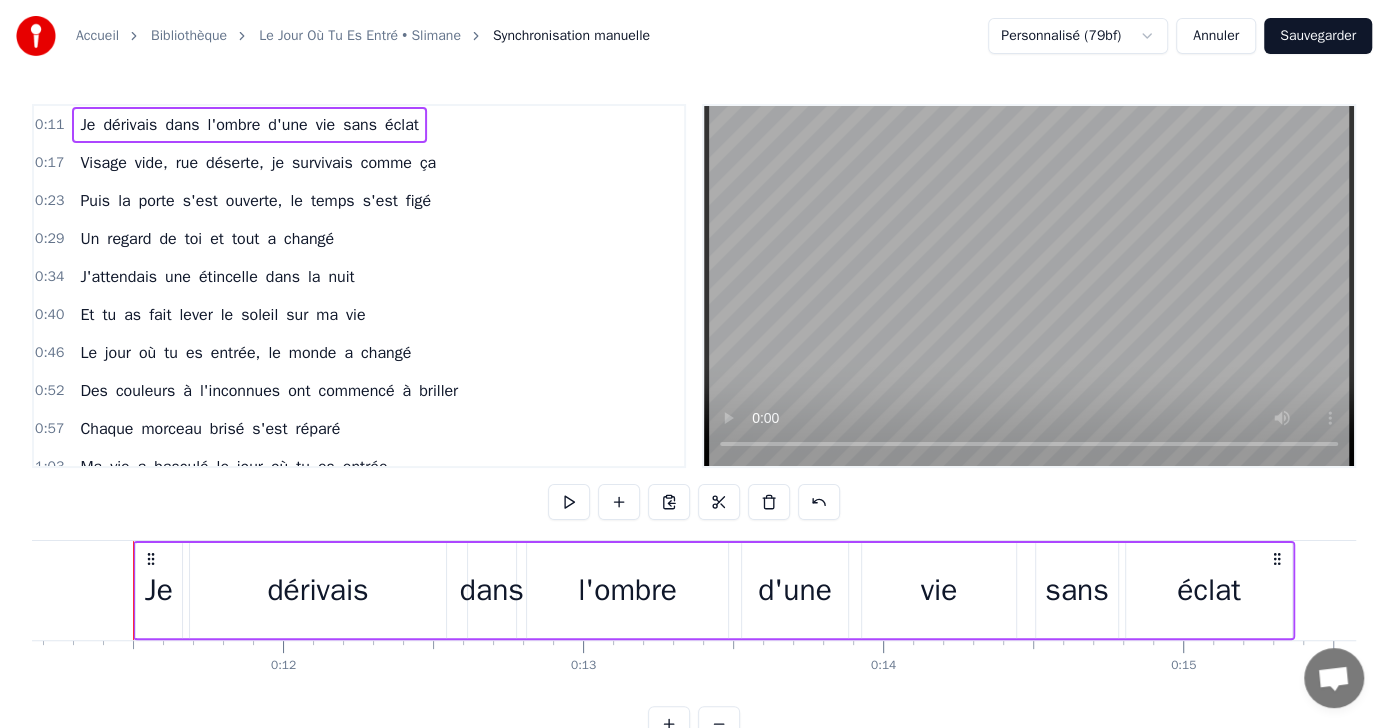 click on "0:40 Et tu as fait lever le soleil sur ma vie" at bounding box center (359, 315) 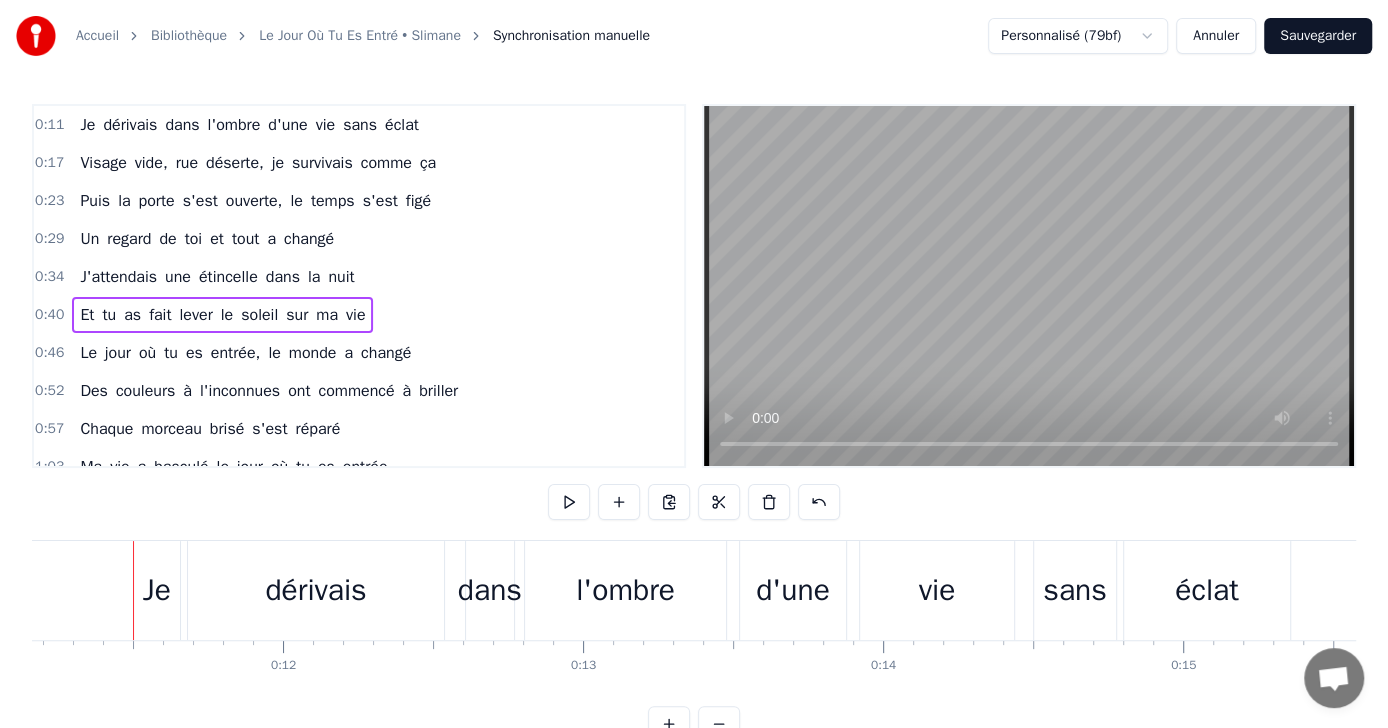 scroll, scrollTop: 0, scrollLeft: 12025, axis: horizontal 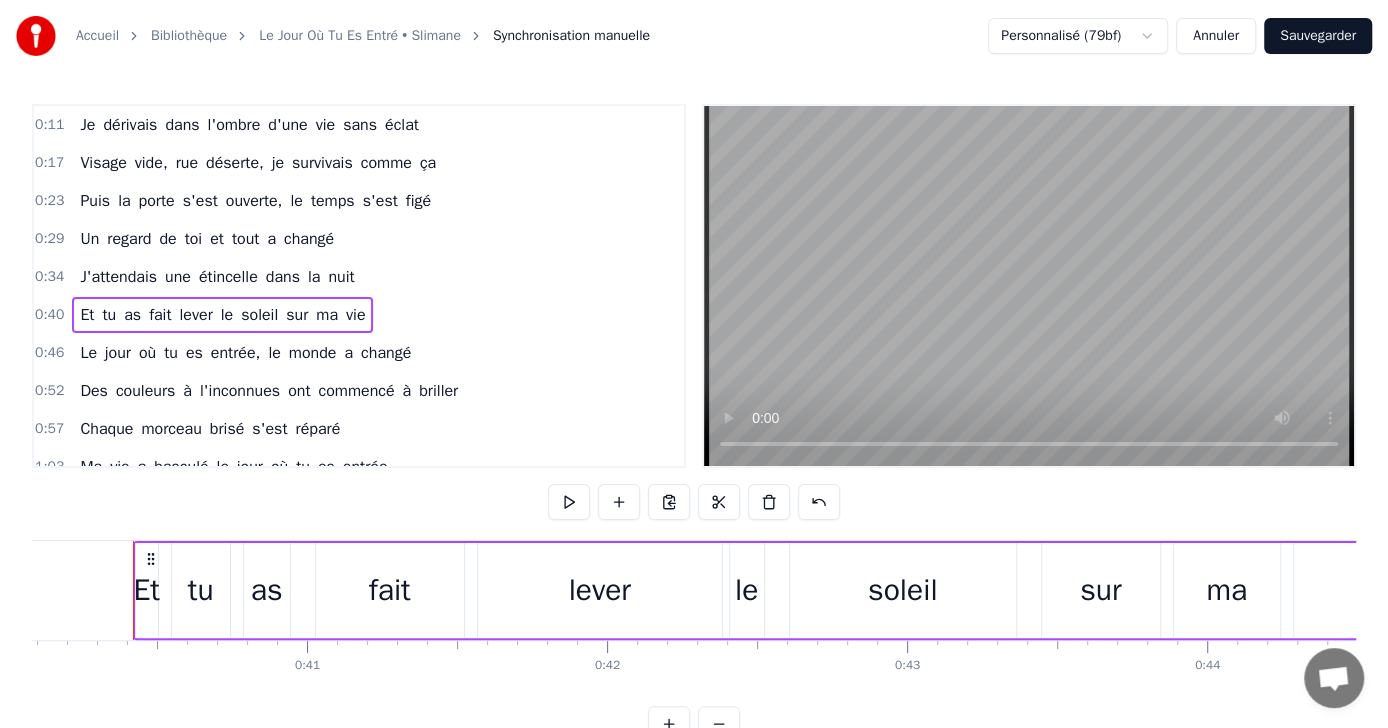 click on "0:11 Je dérivais dans l'ombre d'une vie sans éclat" at bounding box center [359, 125] 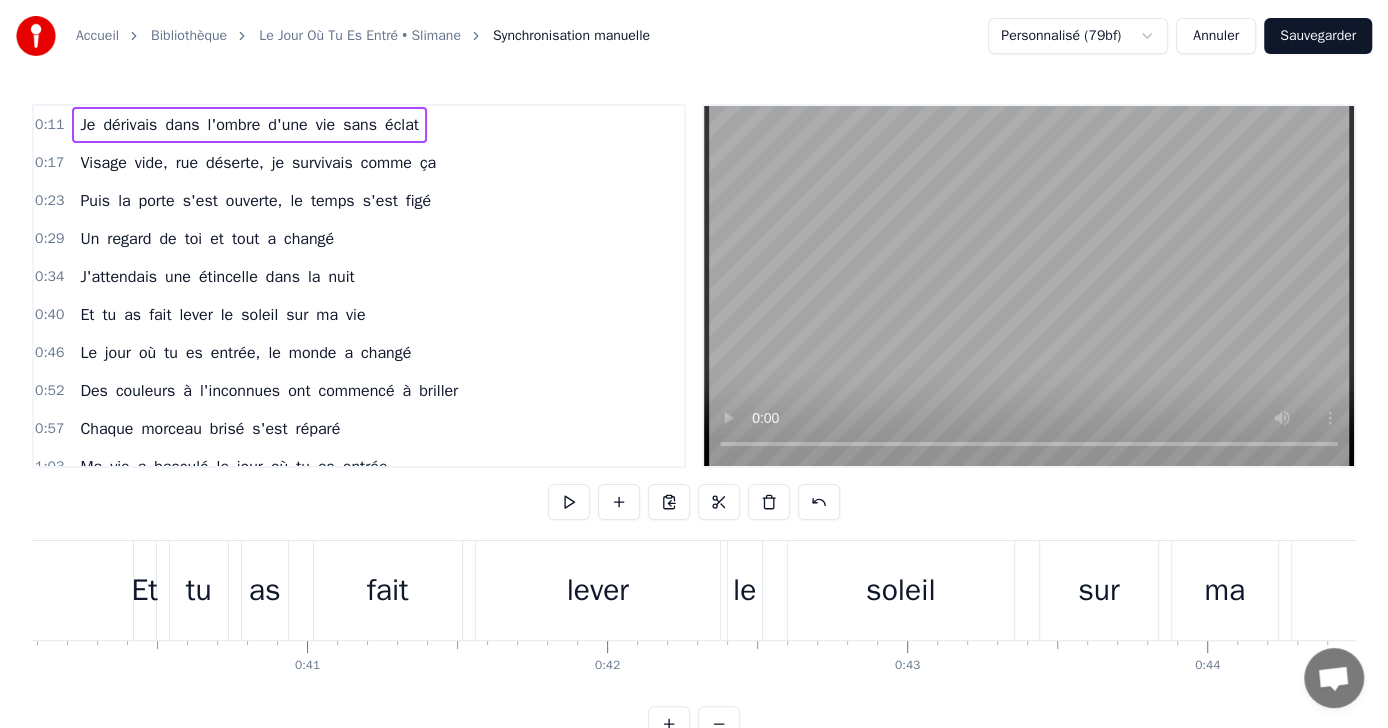 scroll, scrollTop: 0, scrollLeft: 3349, axis: horizontal 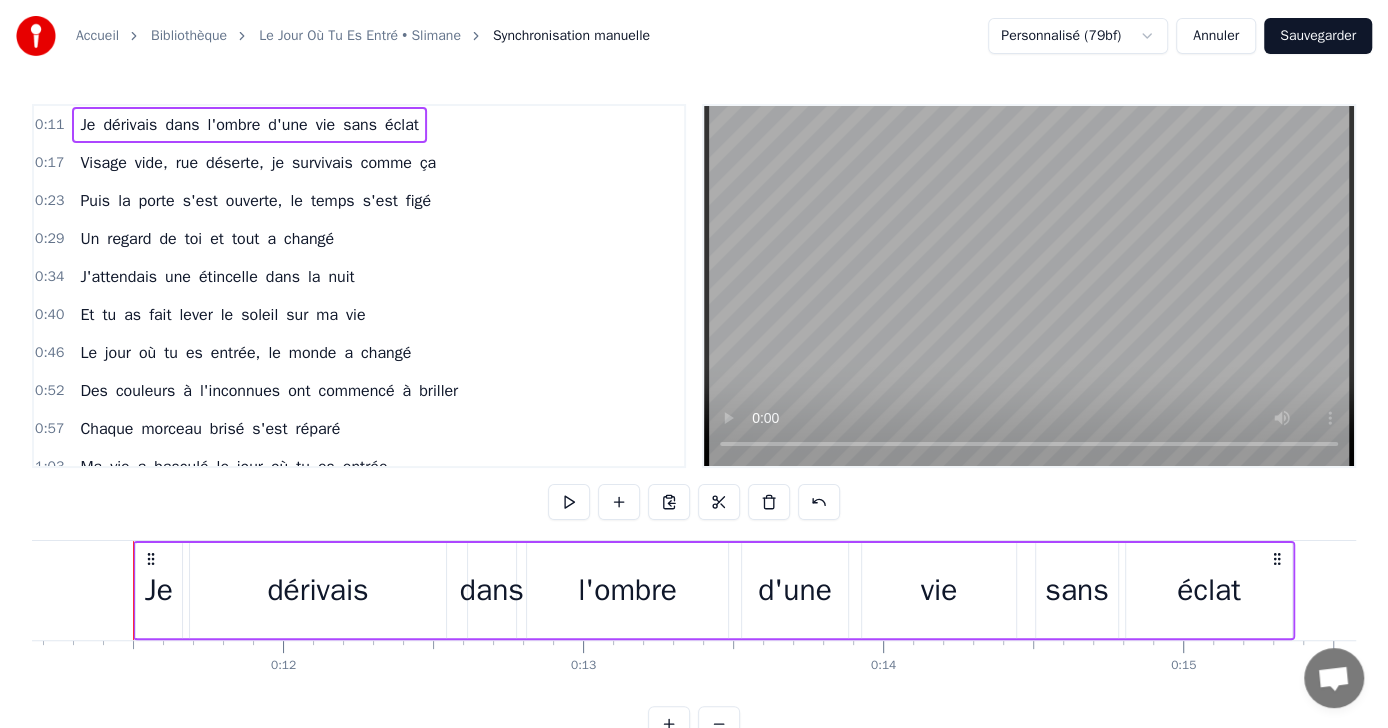 click on "Annuler" at bounding box center [1216, 36] 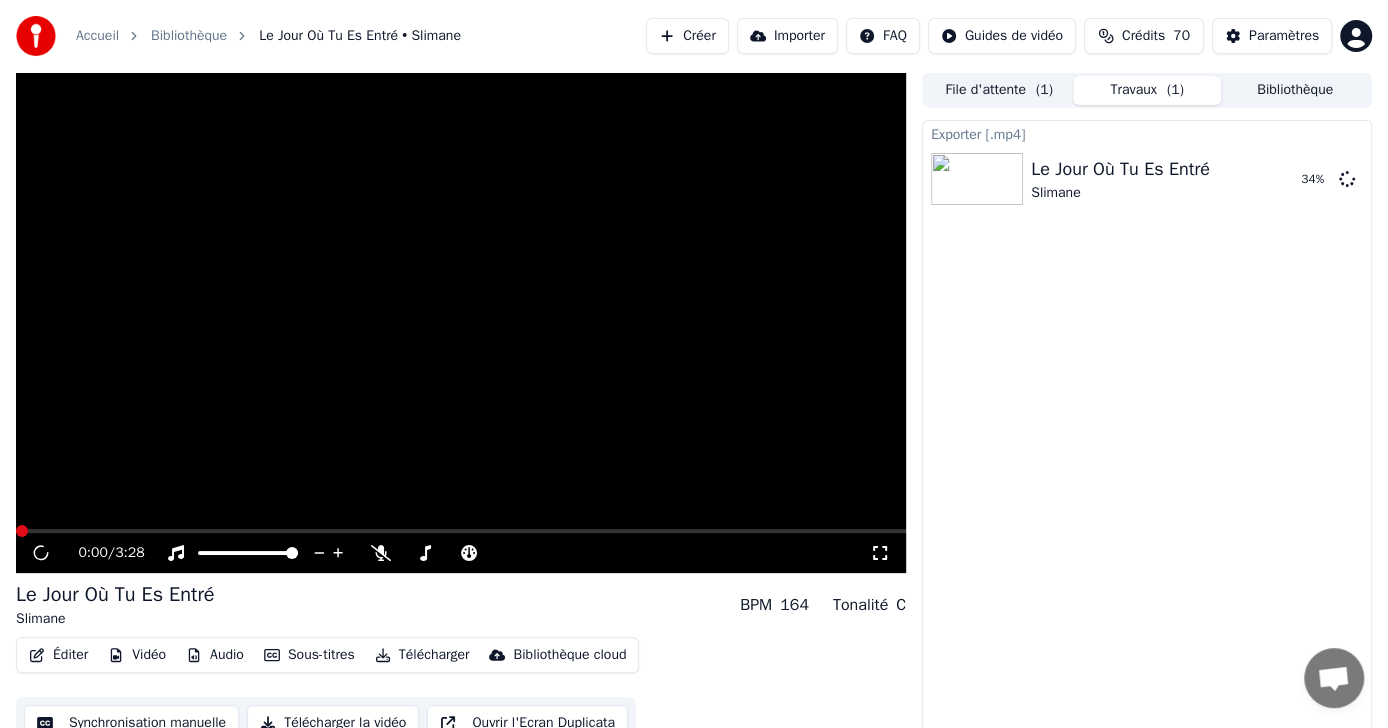 click on "Éditer" at bounding box center (58, 655) 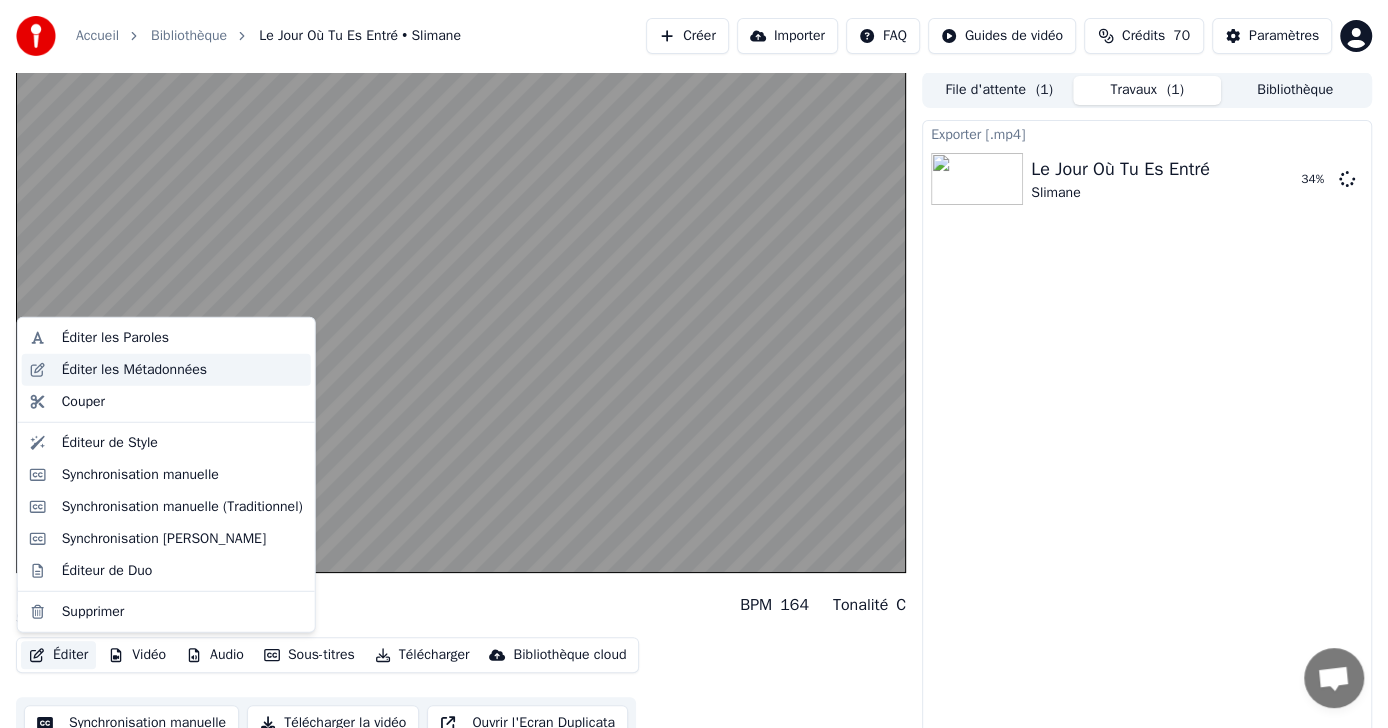 click on "Éditer les Métadonnées" at bounding box center [134, 370] 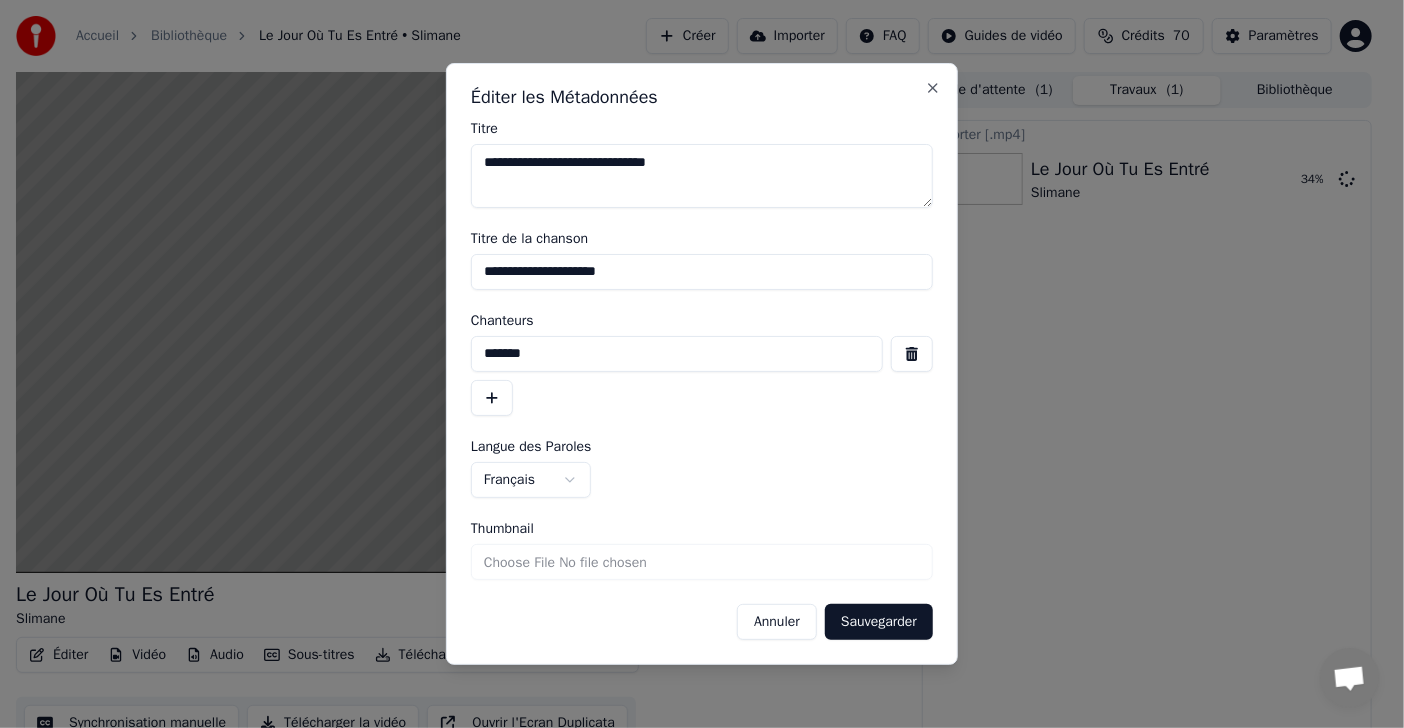 click on "Annuler" at bounding box center [777, 622] 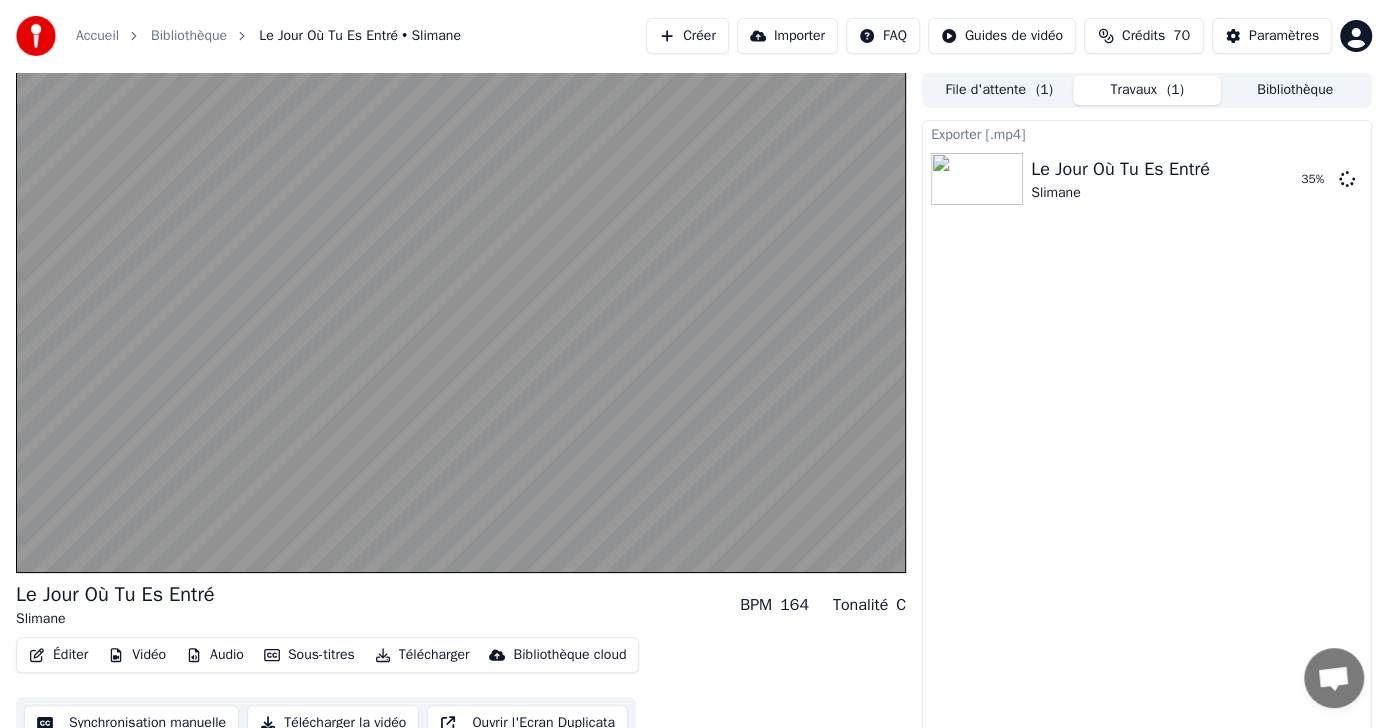click on "Éditer" at bounding box center (58, 655) 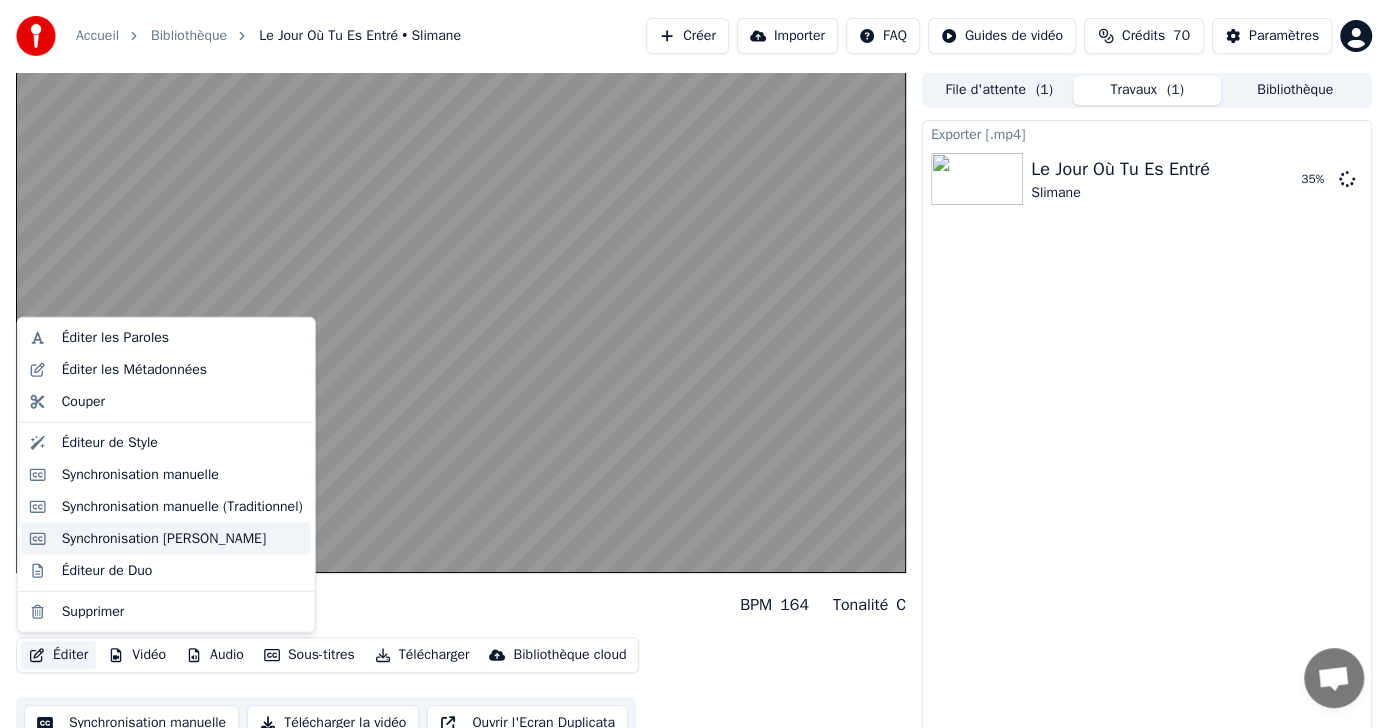 click on "Synchronisation [PERSON_NAME]" at bounding box center [164, 539] 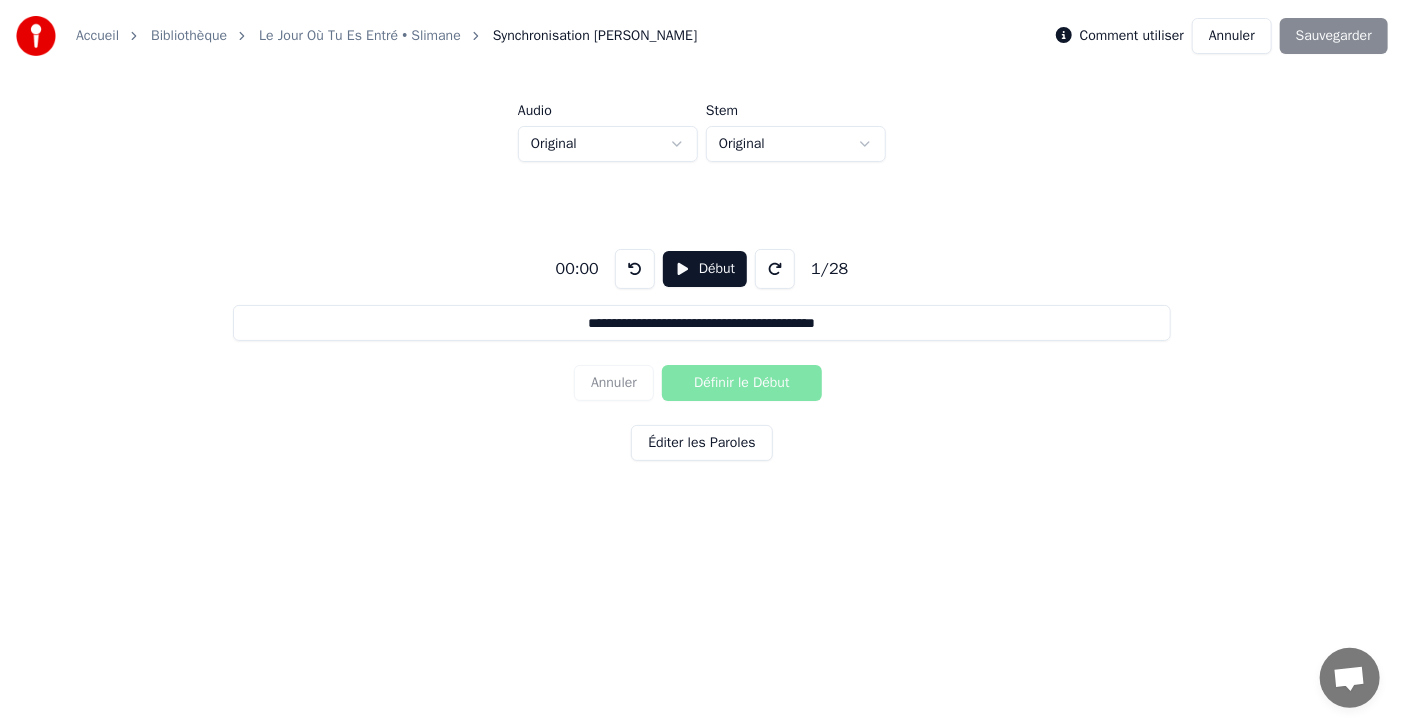 click on "Annuler" at bounding box center (1232, 36) 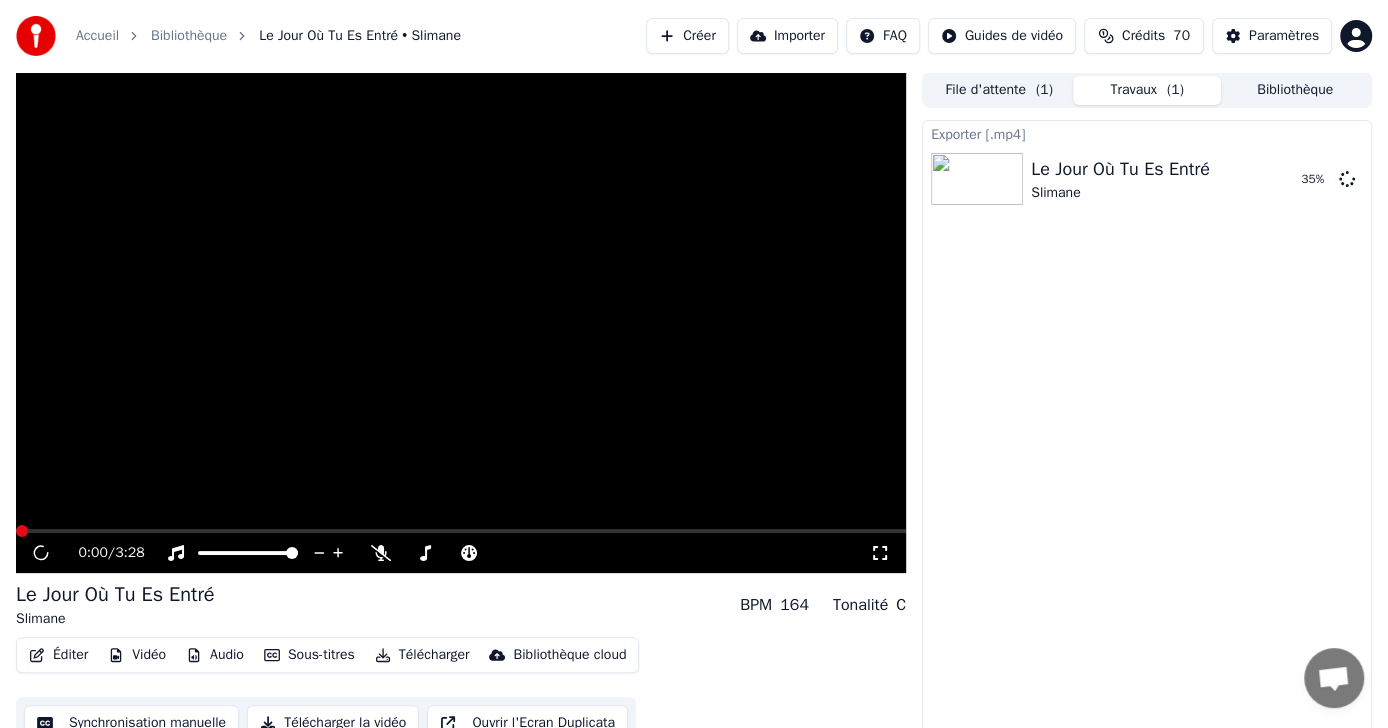 click on "Éditer" at bounding box center [58, 655] 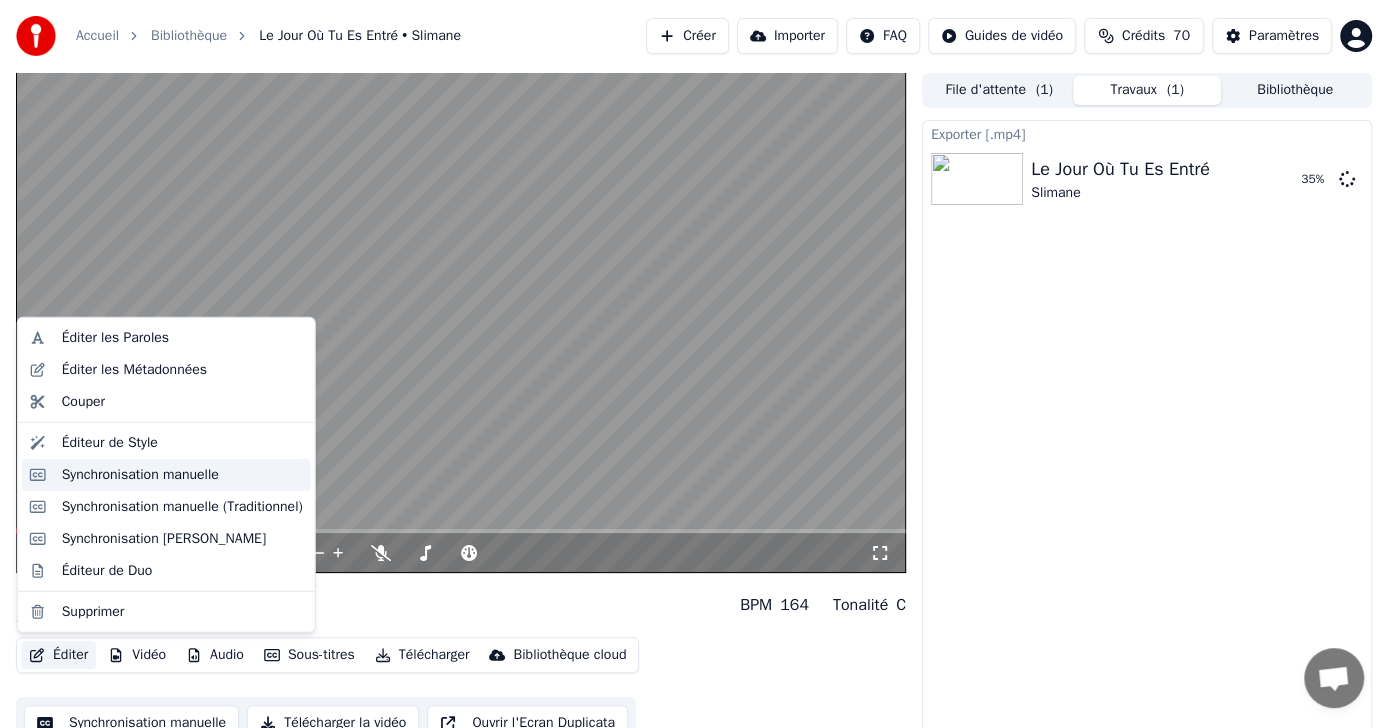 click on "Synchronisation manuelle" at bounding box center [140, 475] 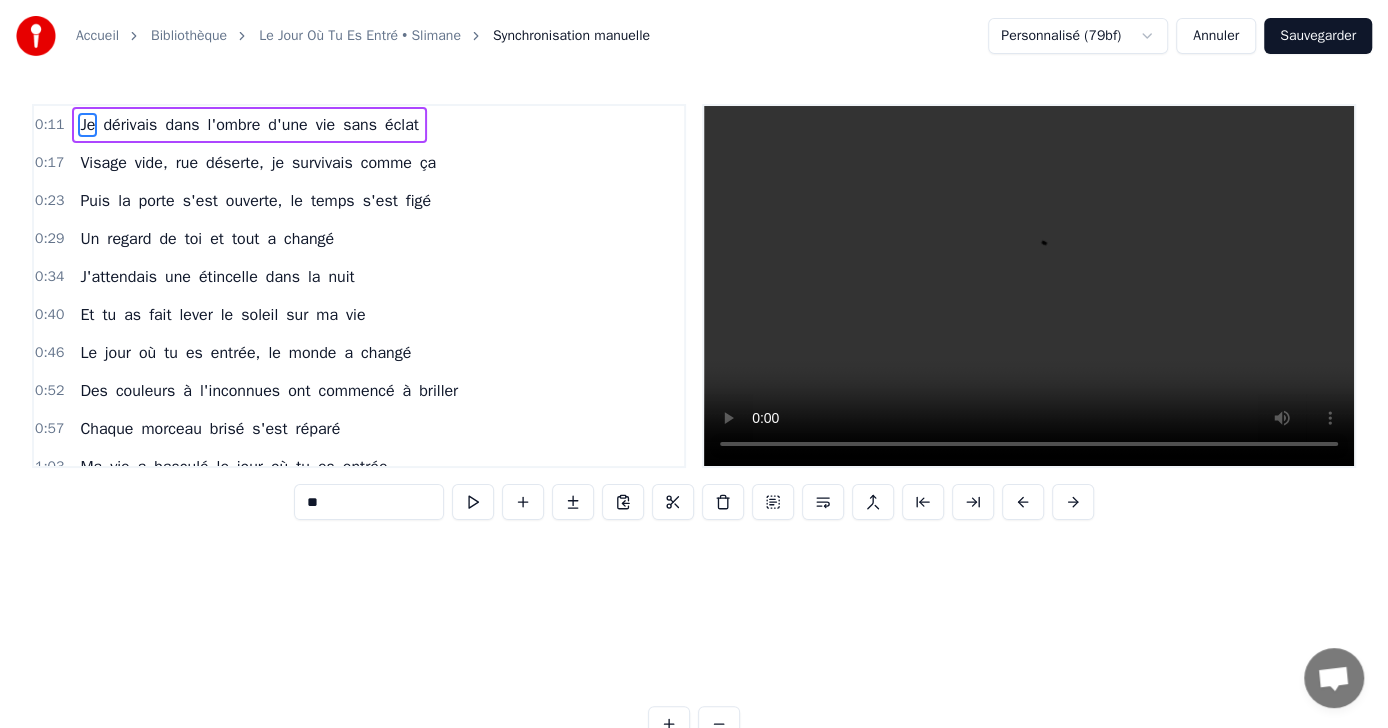 scroll, scrollTop: 0, scrollLeft: 3349, axis: horizontal 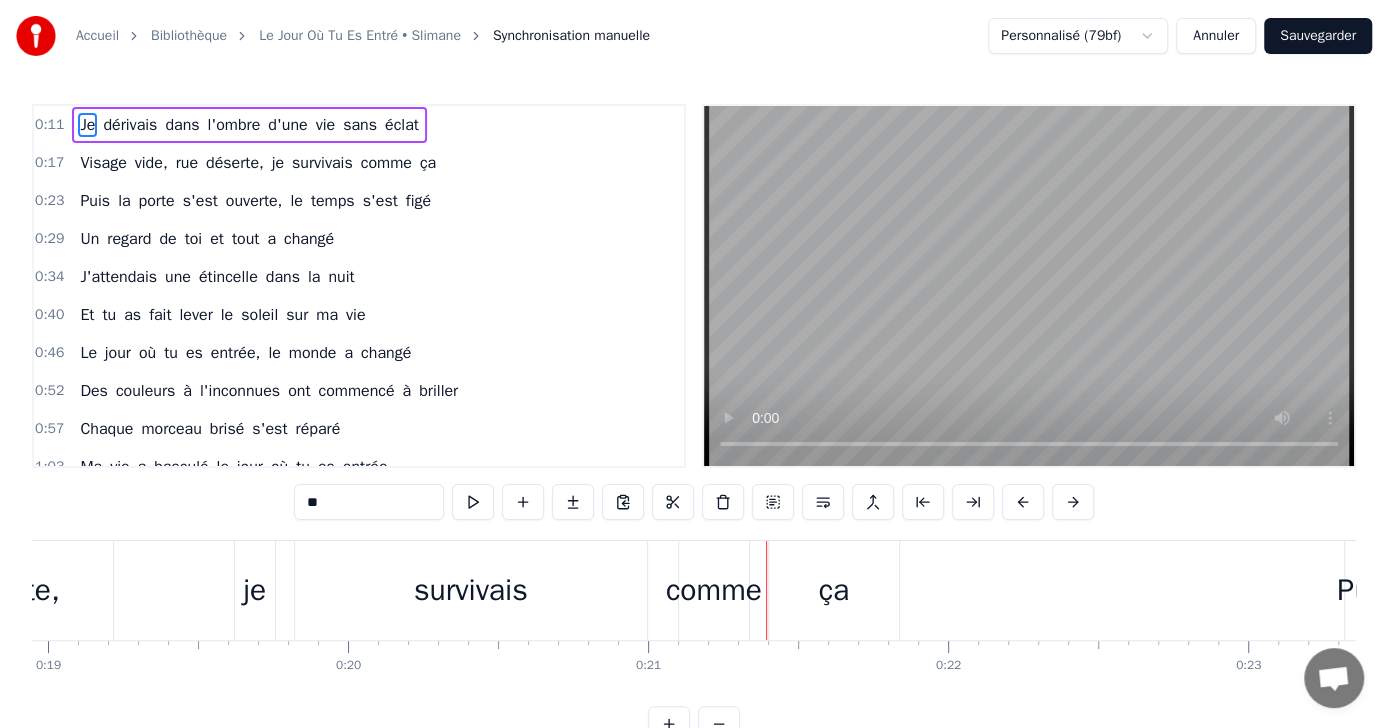 click on "Annuler" at bounding box center (1216, 36) 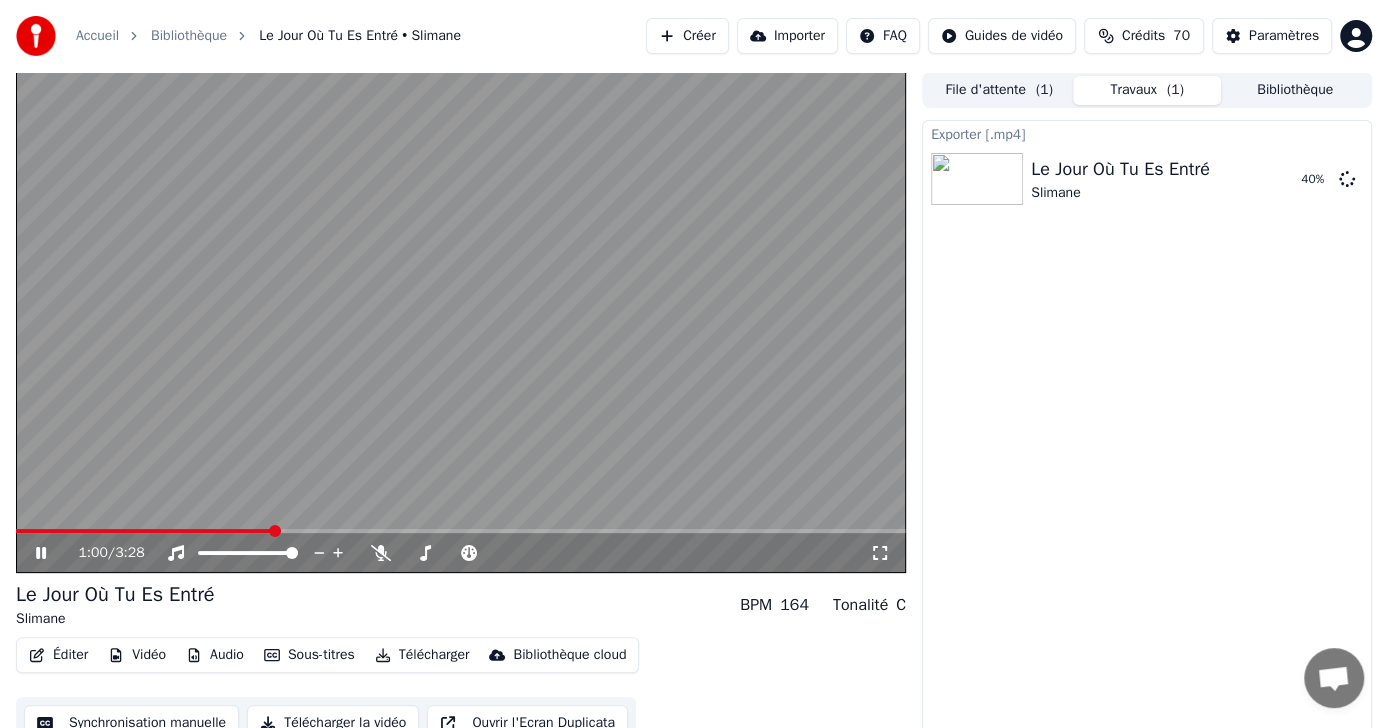 click 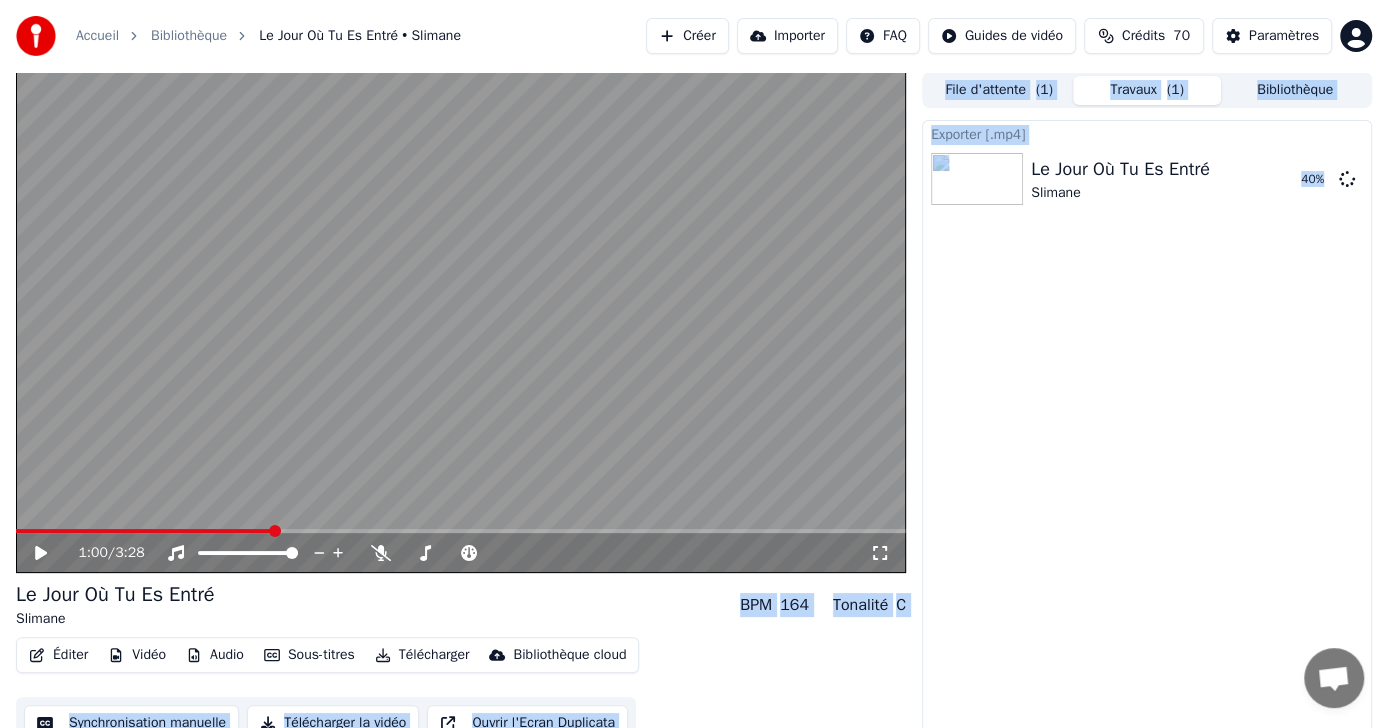 drag, startPoint x: 157, startPoint y: 516, endPoint x: 18, endPoint y: 525, distance: 139.29106 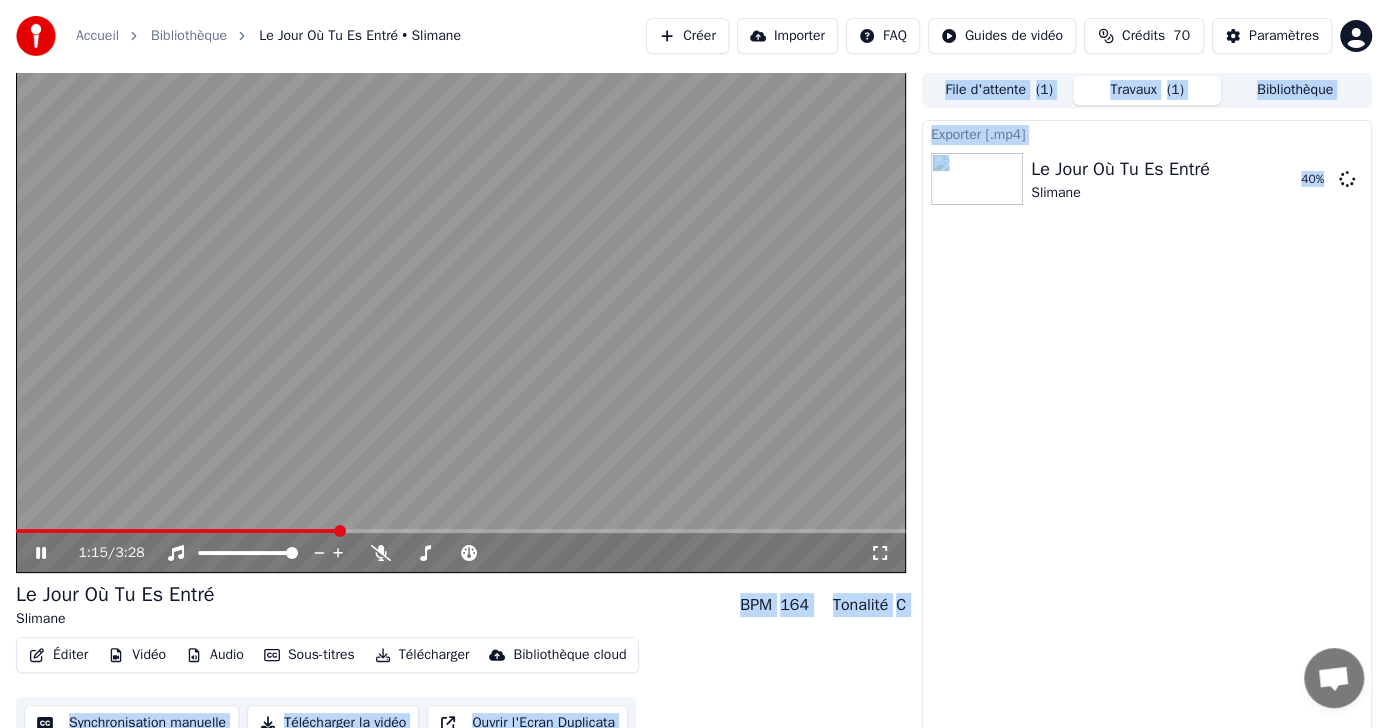 drag, startPoint x: 15, startPoint y: 525, endPoint x: 344, endPoint y: 537, distance: 329.21878 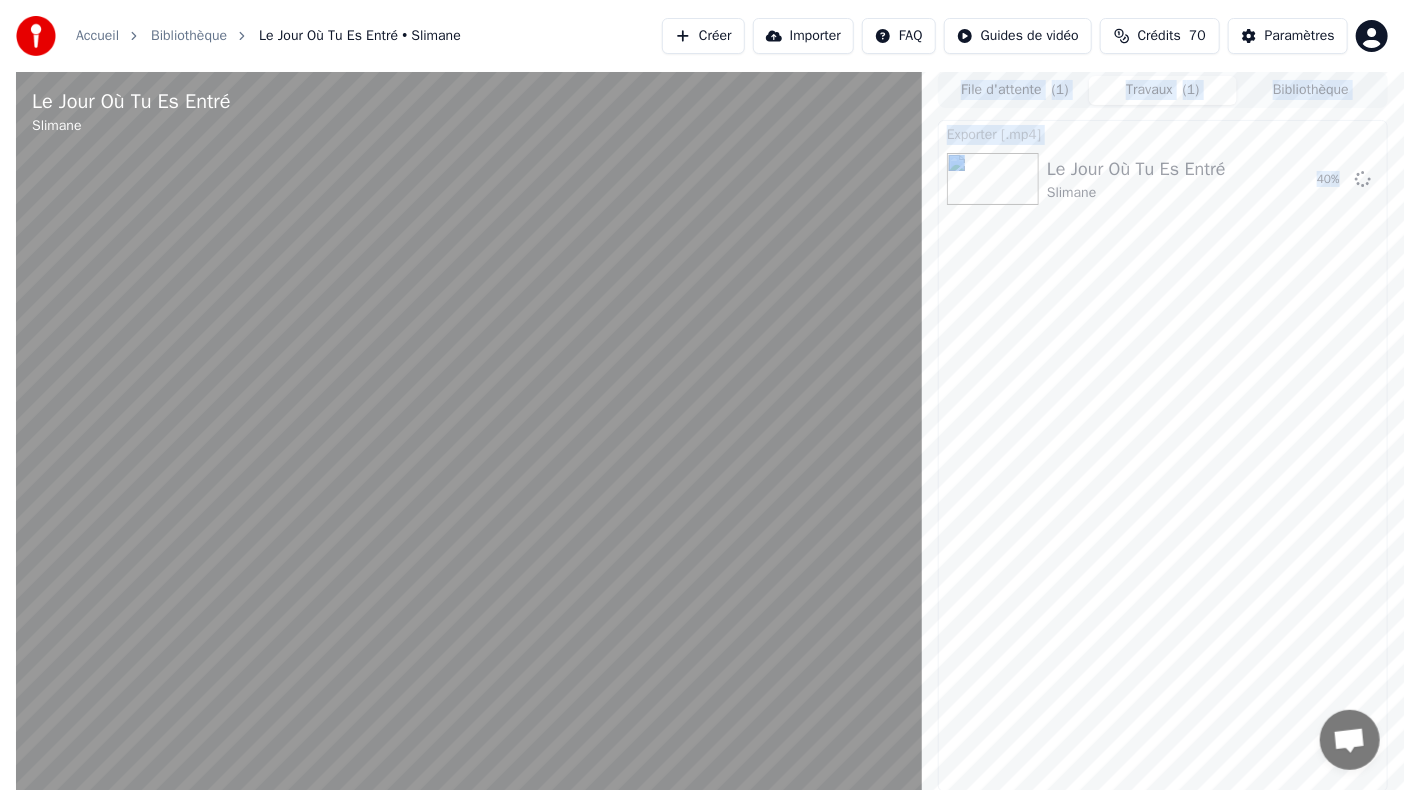 click at bounding box center (26, 820) 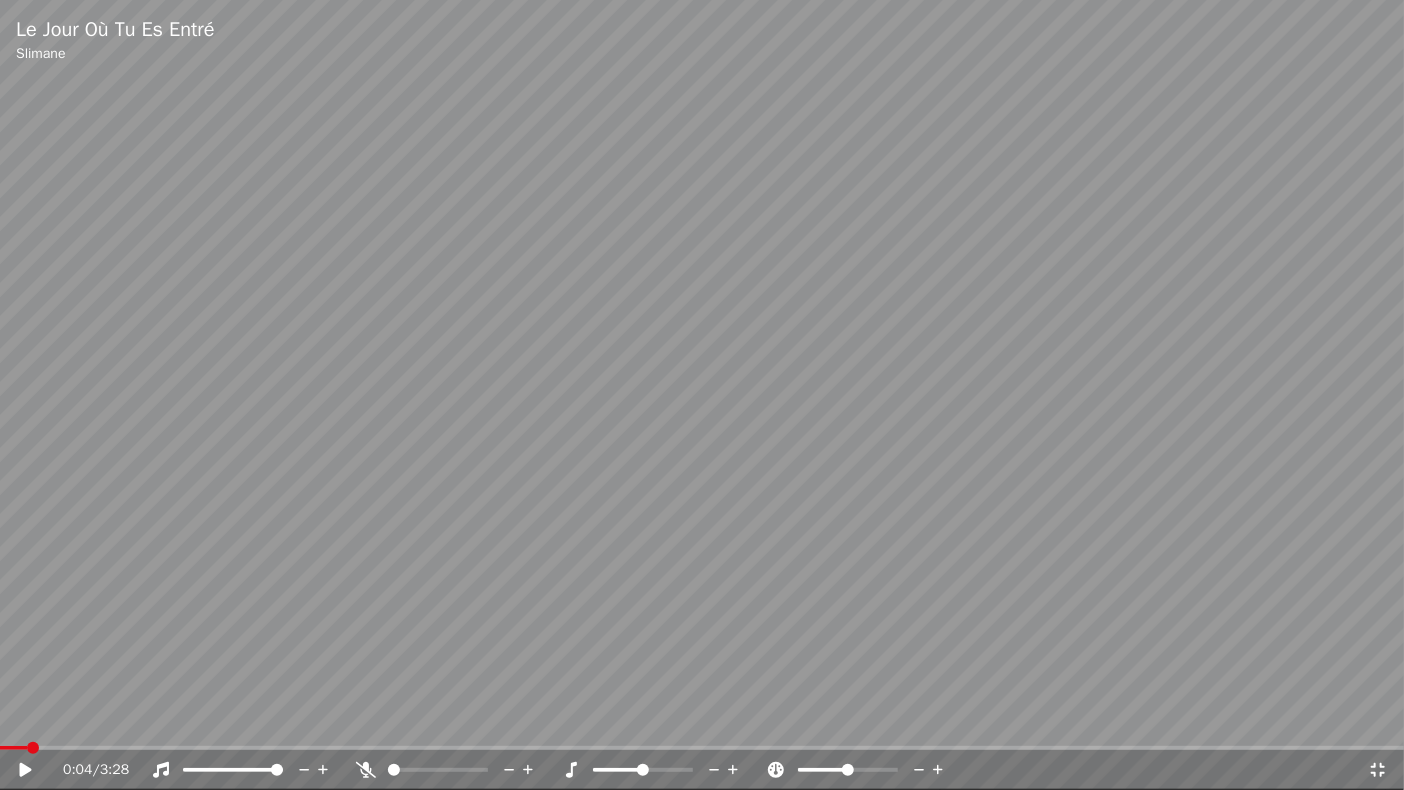 click at bounding box center [702, 395] 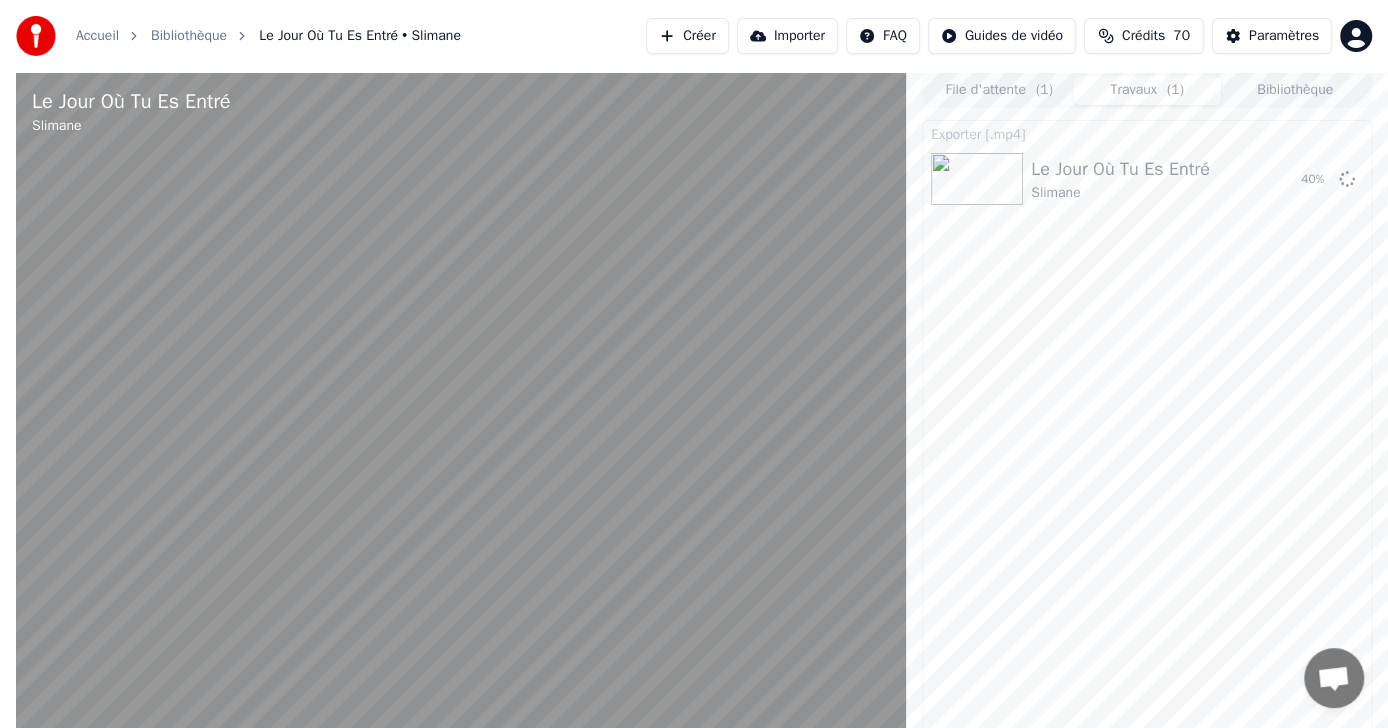 click on "0:04  /  3:28" at bounding box center (461, 780) 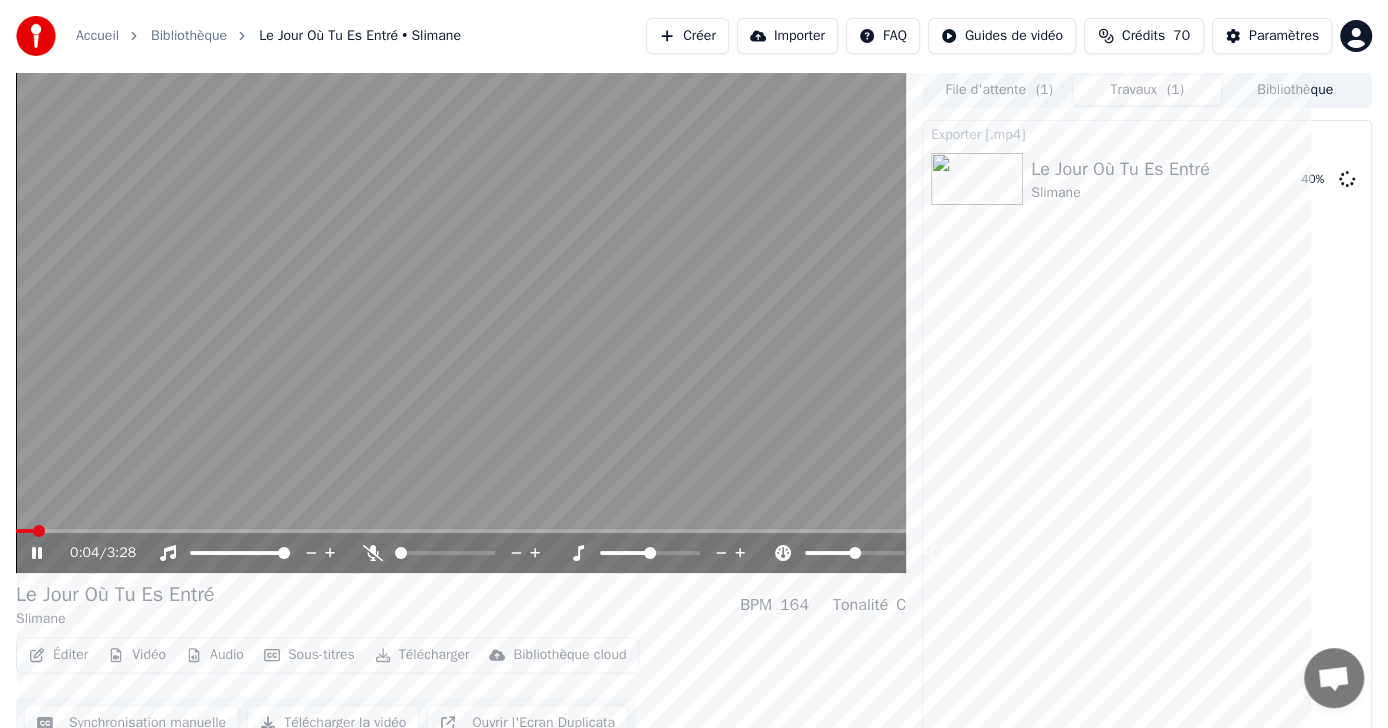 click on "0:04  /  3:28" at bounding box center [461, 553] 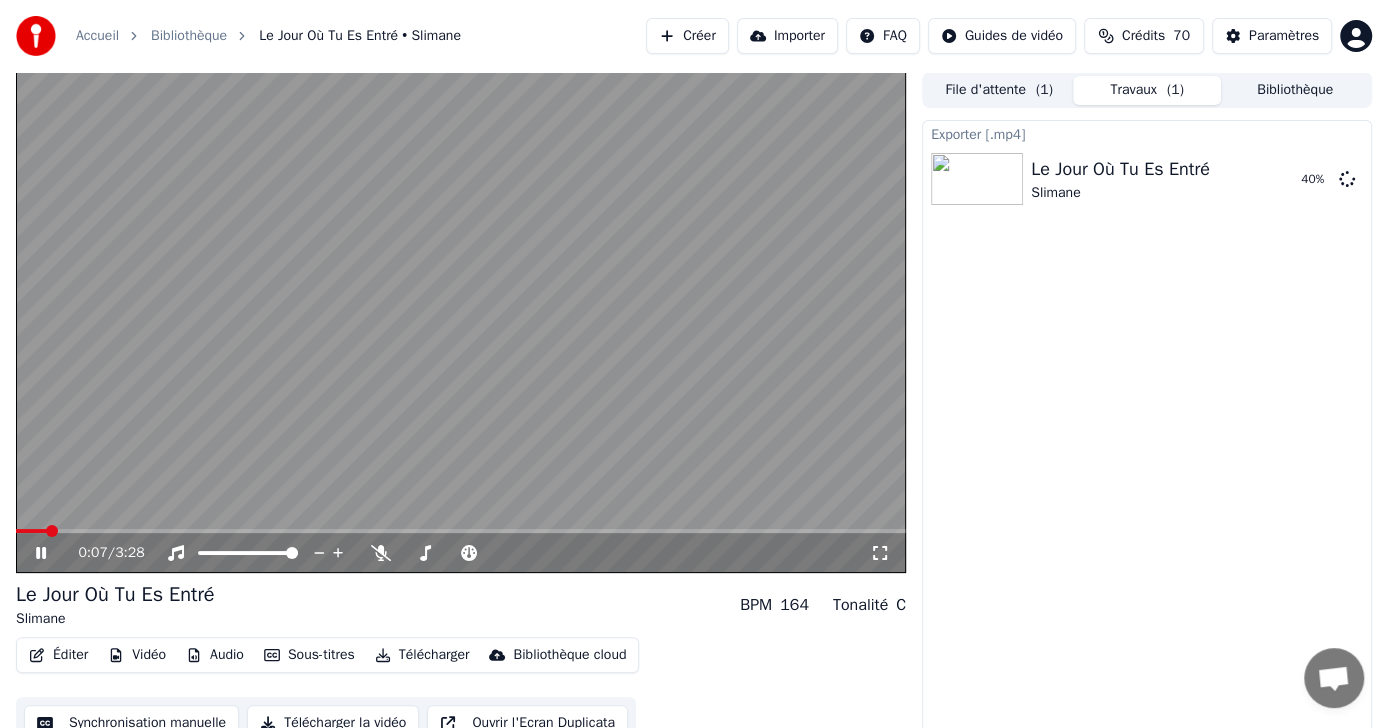 click 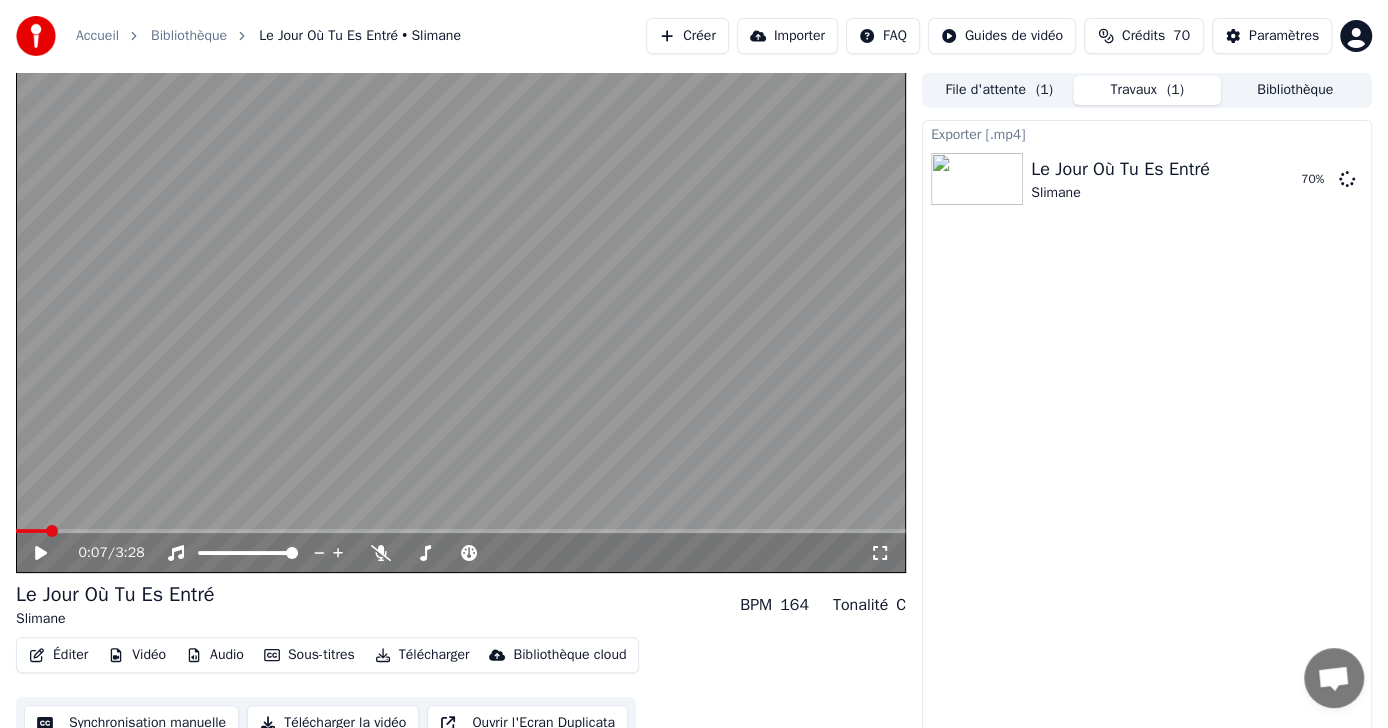 drag, startPoint x: 258, startPoint y: 5, endPoint x: 1060, endPoint y: 342, distance: 869.927 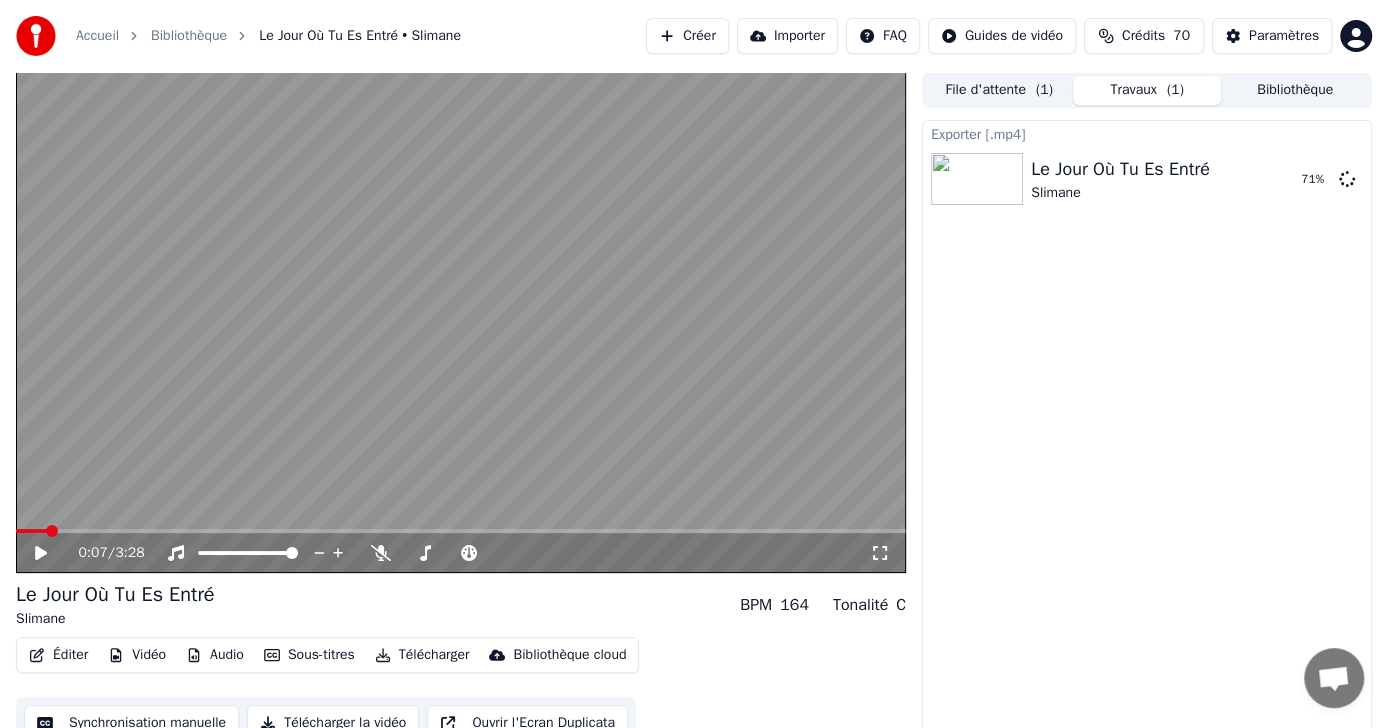 click on "Bibliothèque" at bounding box center (1295, 90) 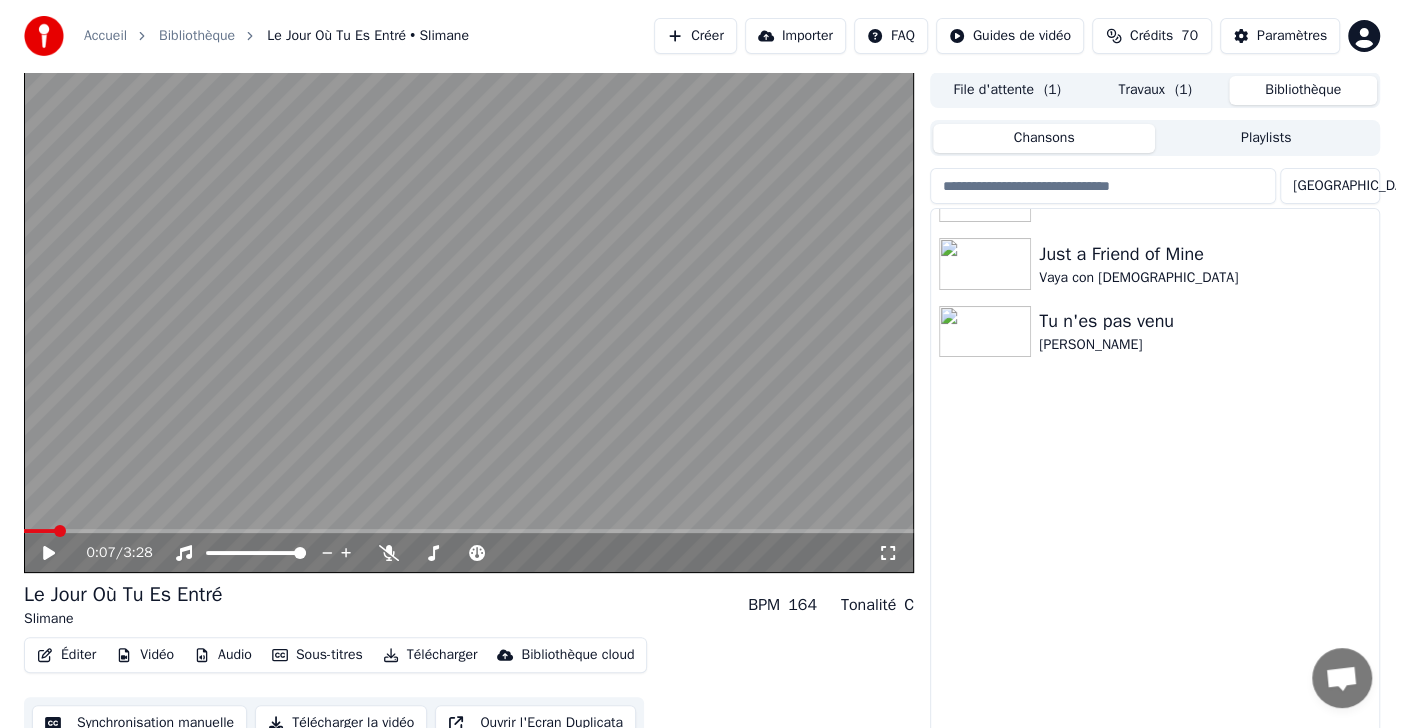scroll, scrollTop: 0, scrollLeft: 0, axis: both 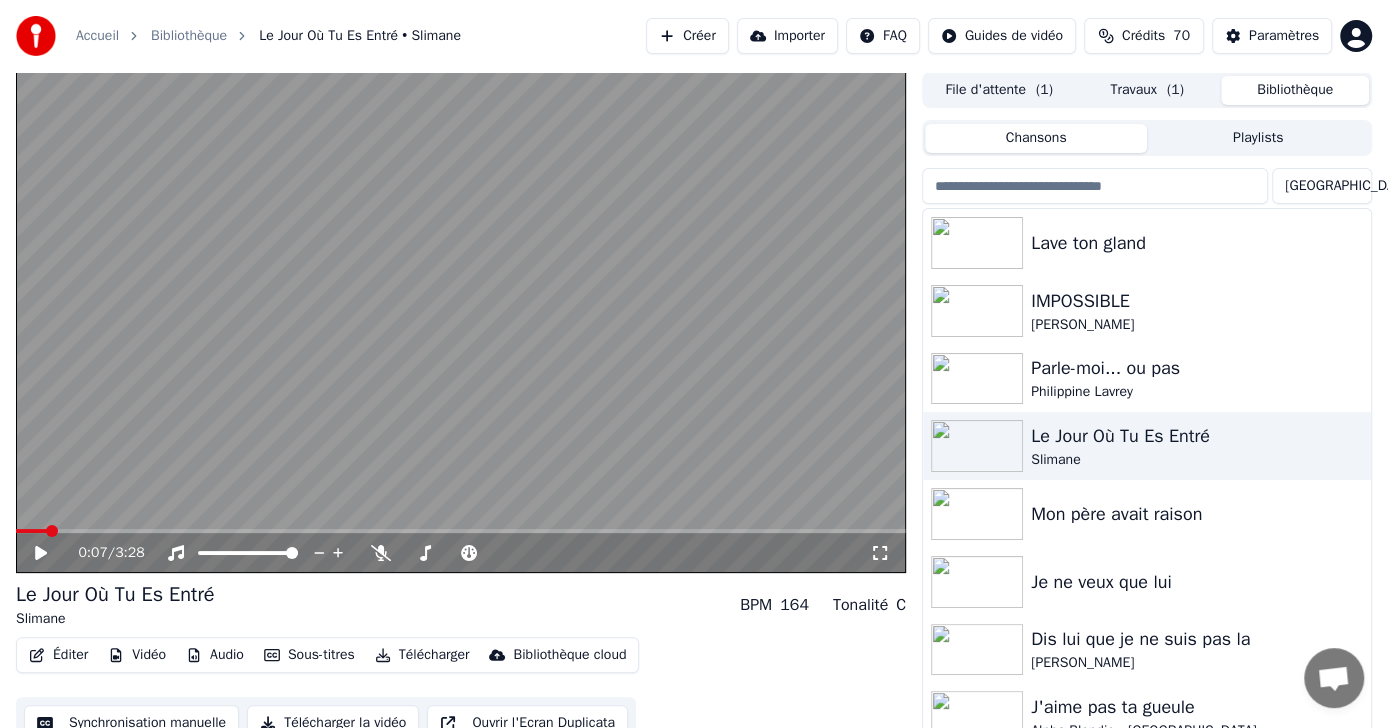 click on "File d'attente ( 1 )" at bounding box center (999, 90) 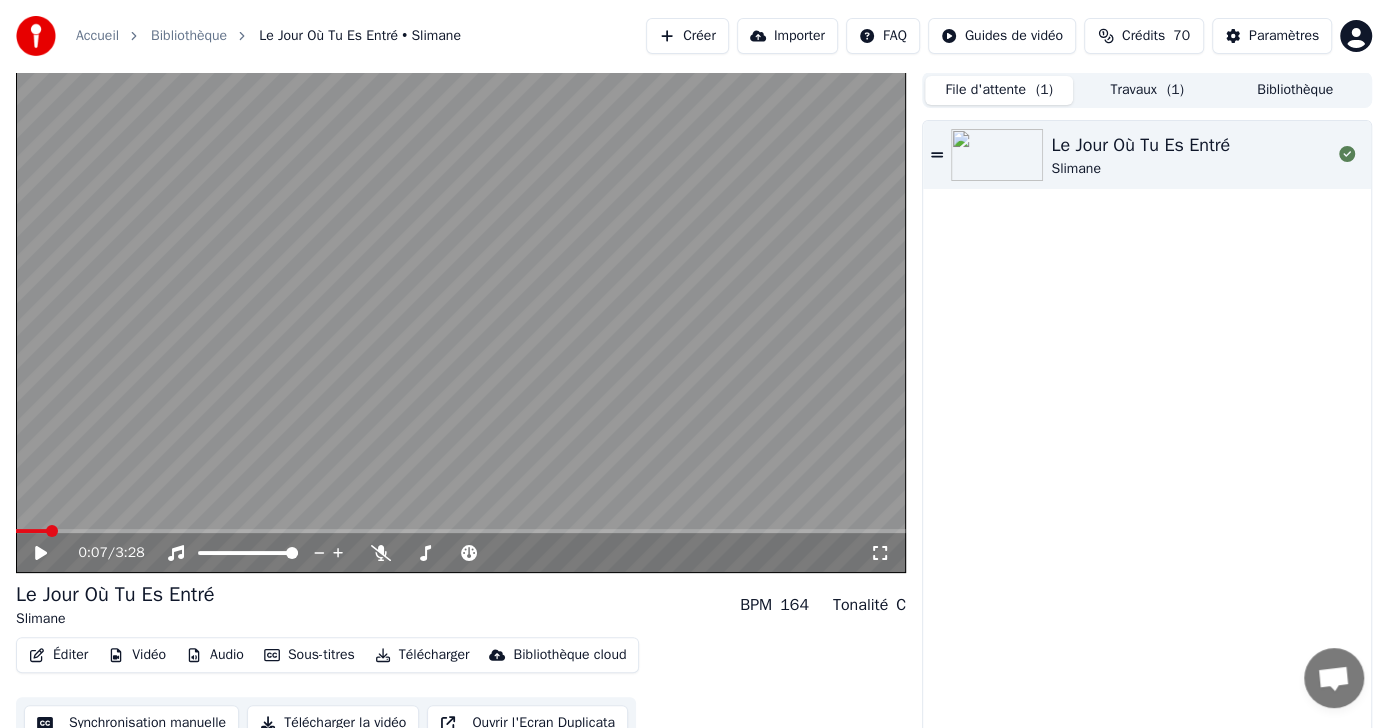 drag, startPoint x: 1123, startPoint y: 99, endPoint x: 1116, endPoint y: 117, distance: 19.313208 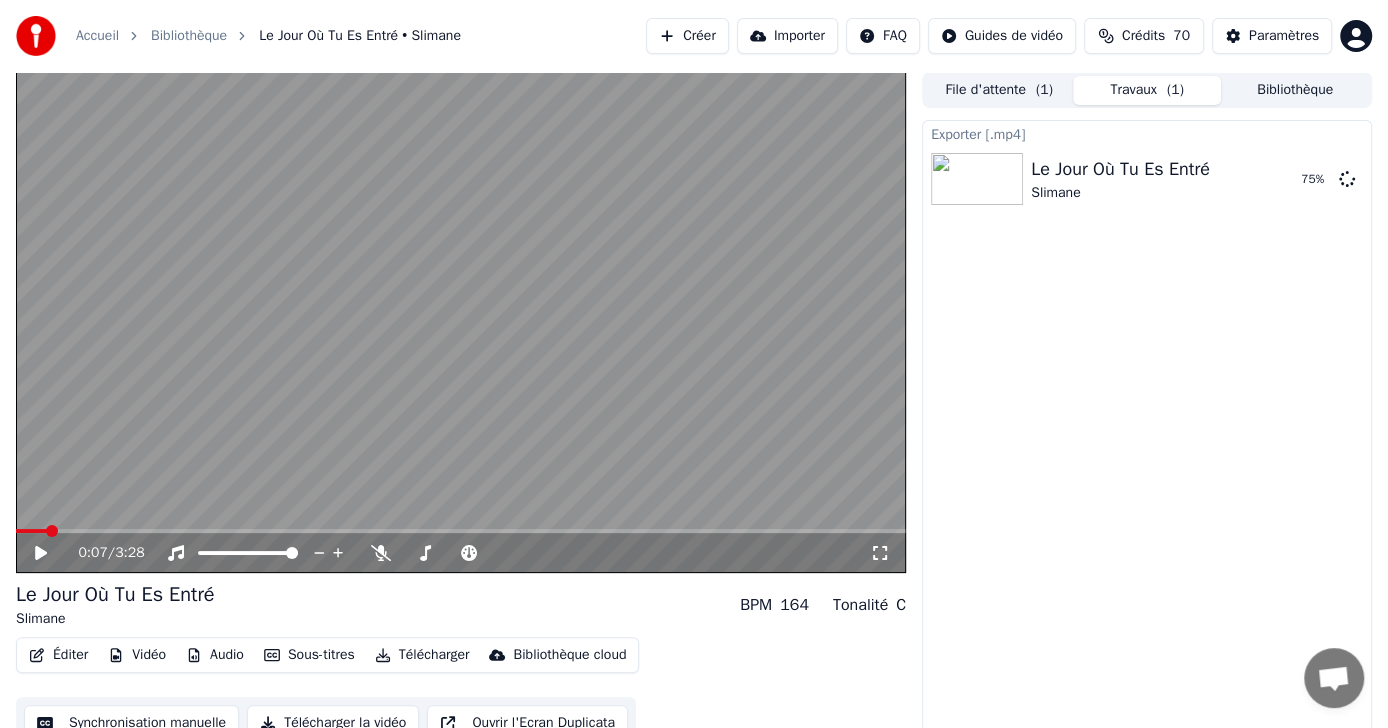 click on "Créer" at bounding box center (687, 36) 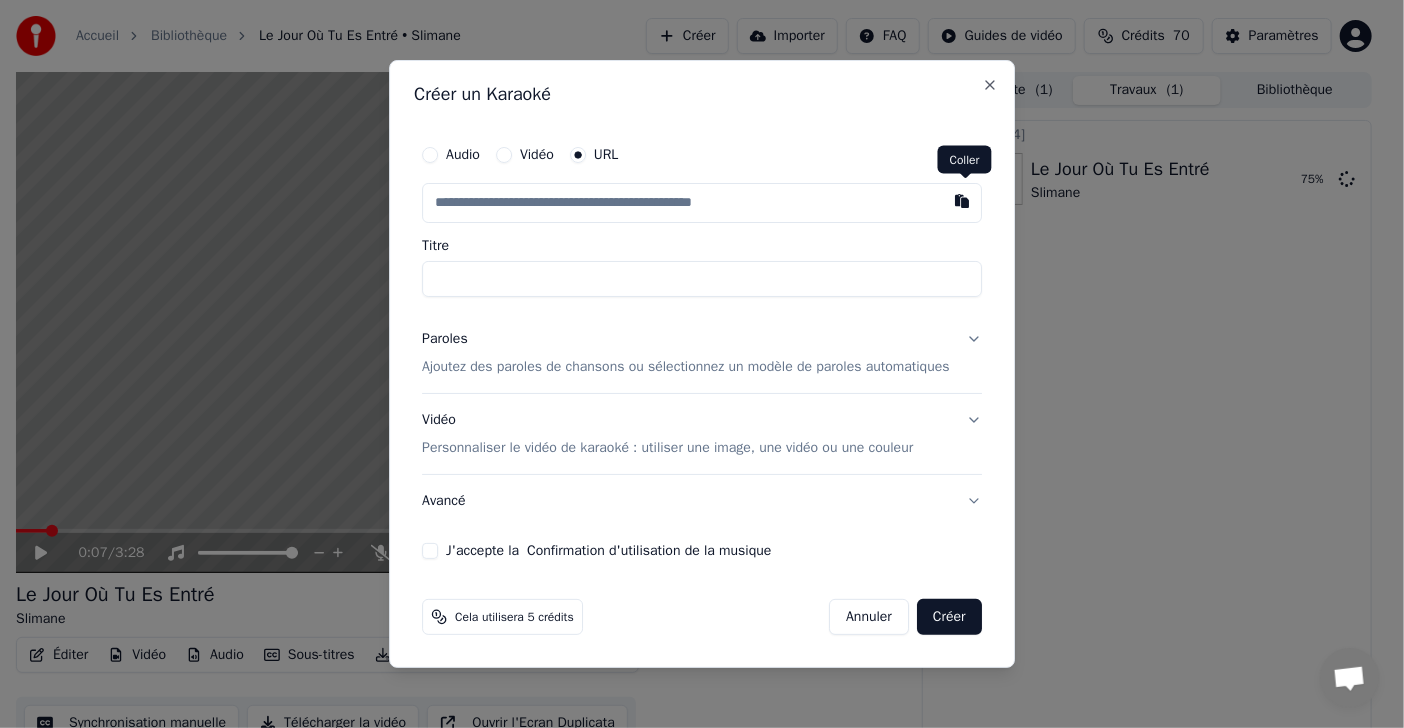 click at bounding box center (962, 201) 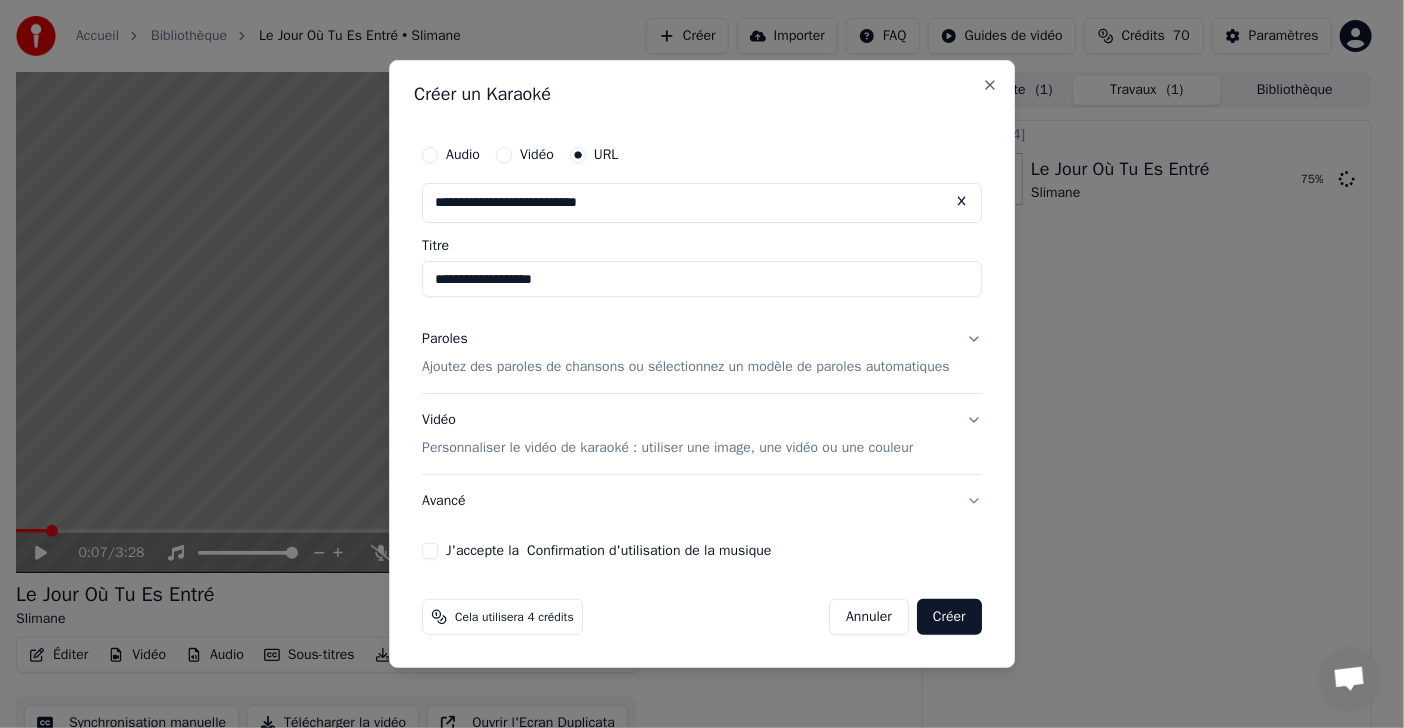 type on "**********" 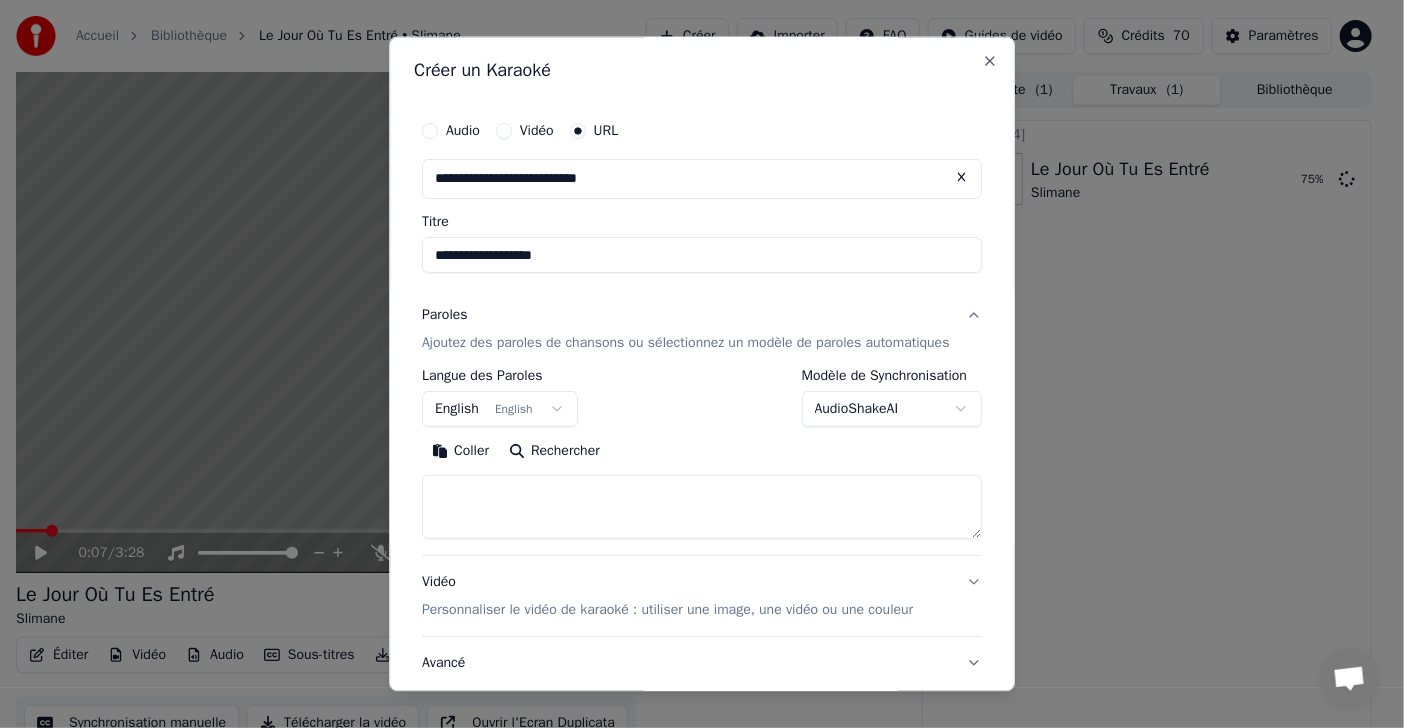 click on "AudioShakeAI" at bounding box center [892, 409] 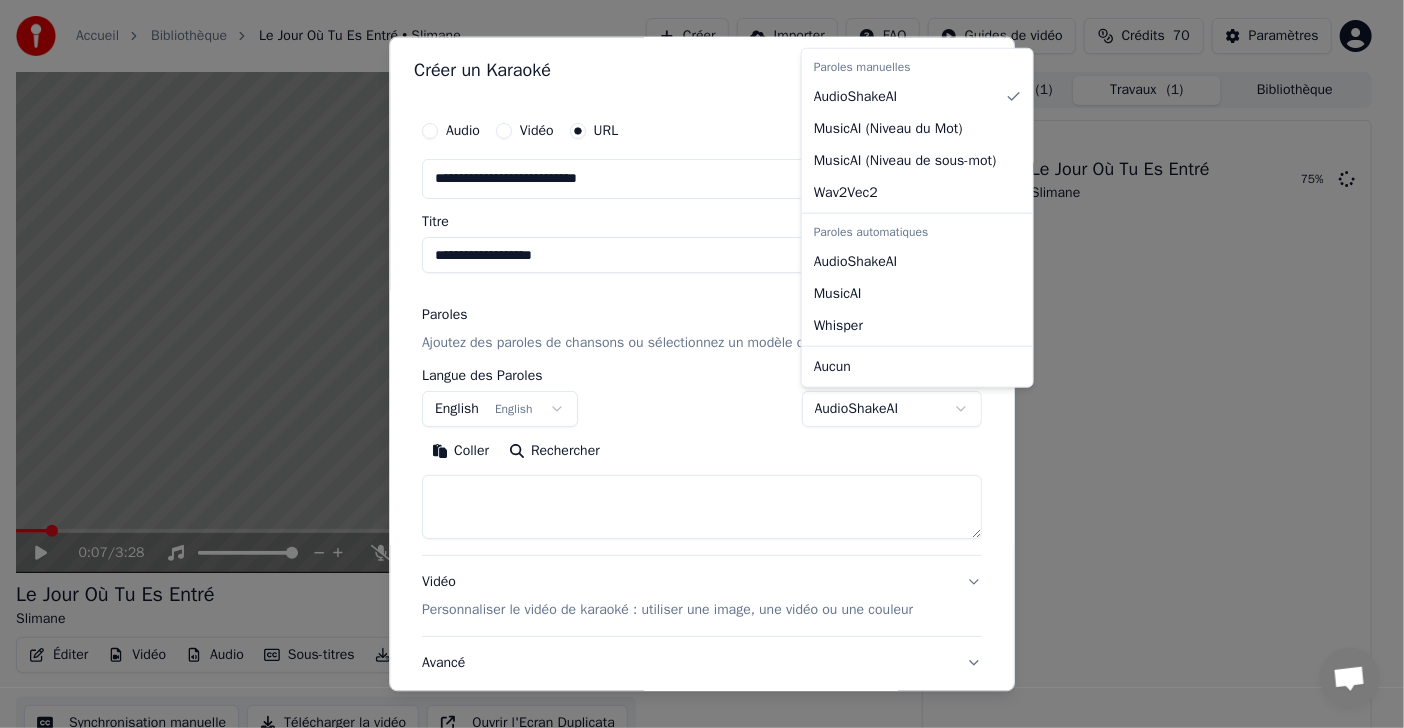 select on "**********" 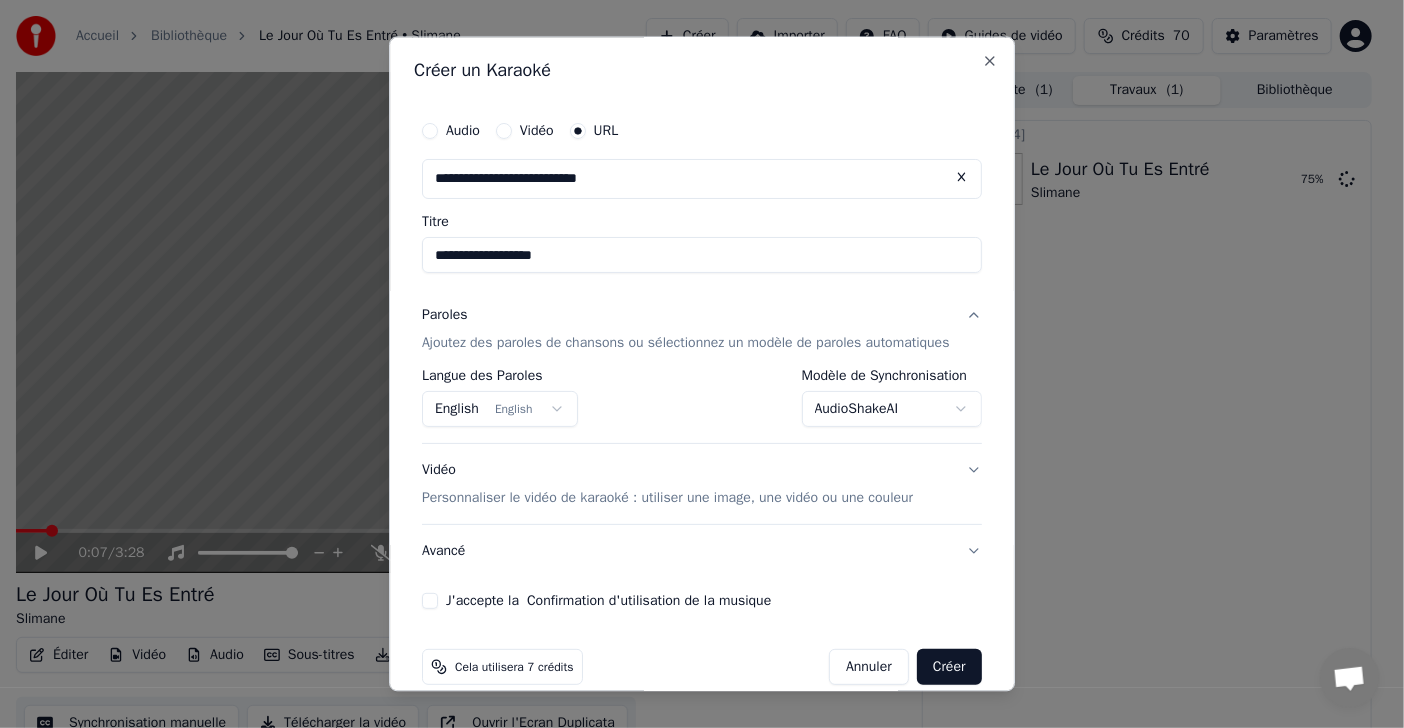 click on "English English" at bounding box center [500, 409] 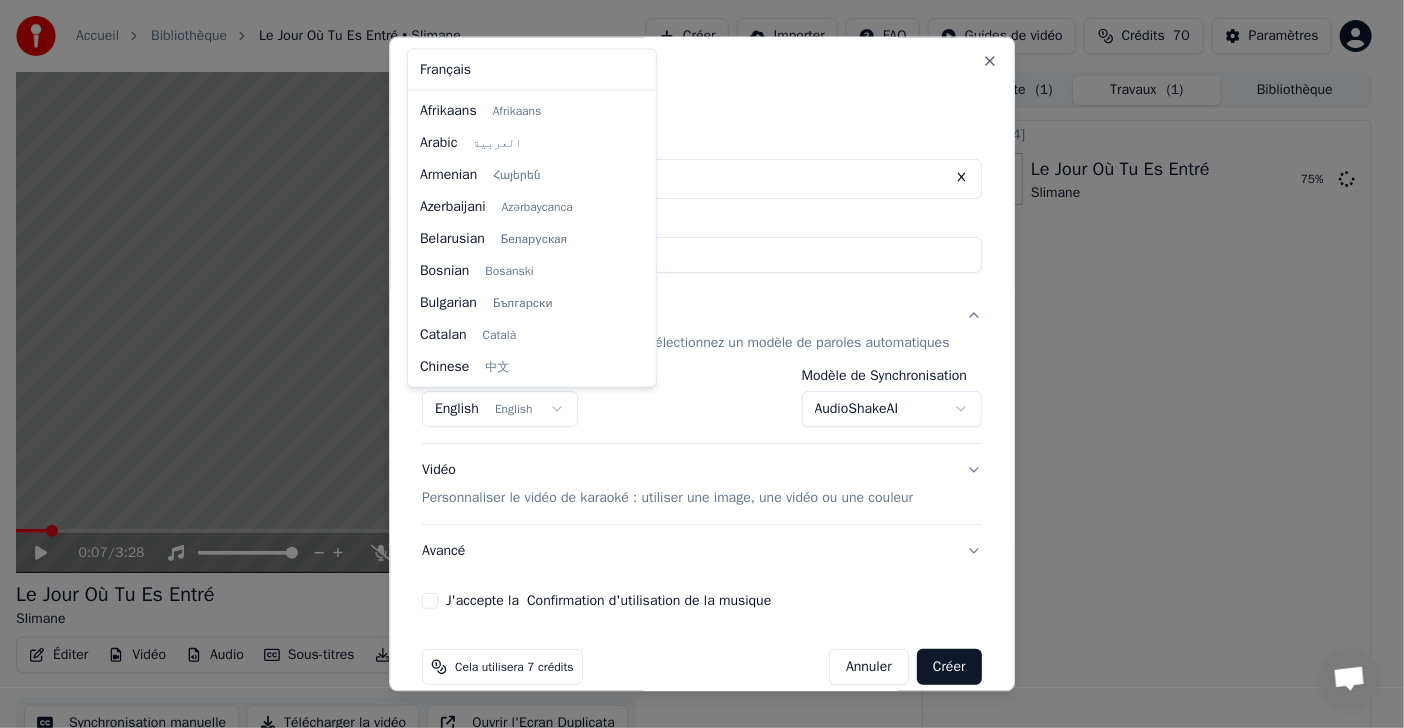 scroll, scrollTop: 159, scrollLeft: 0, axis: vertical 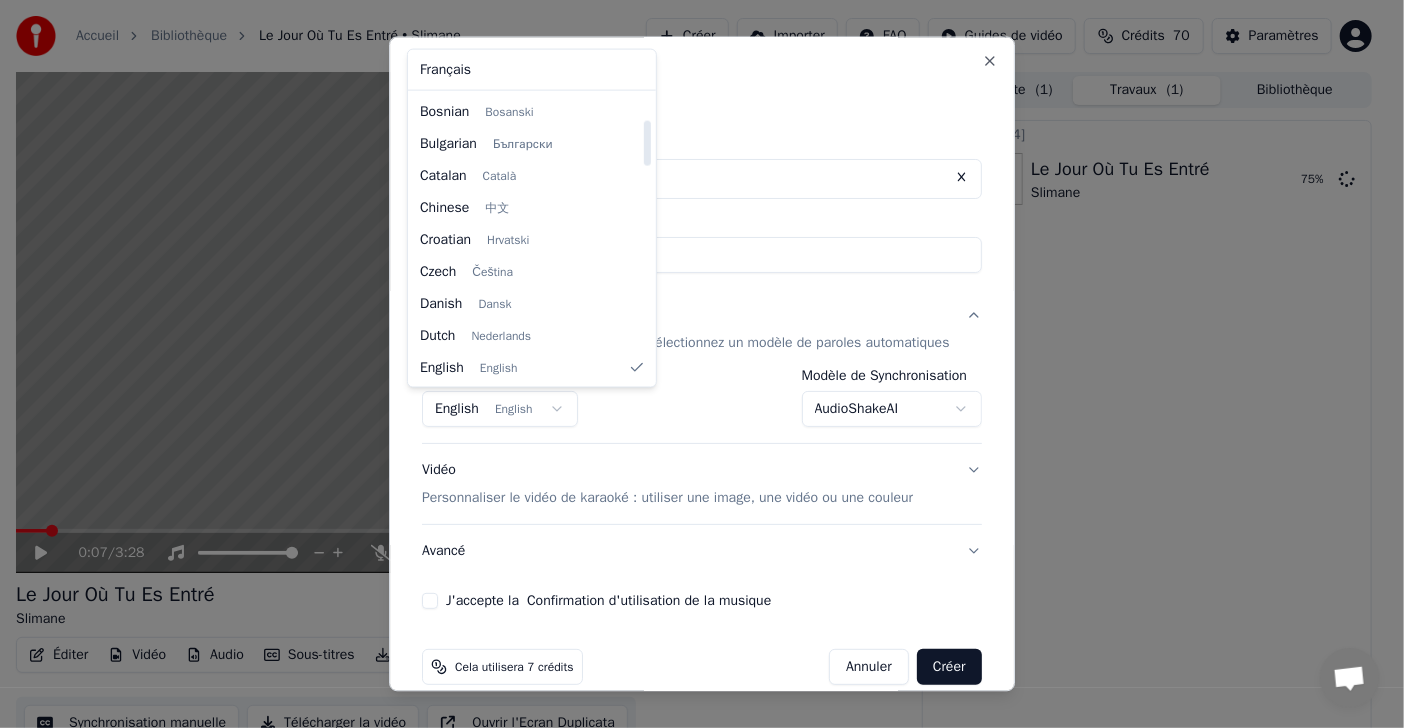 select on "**" 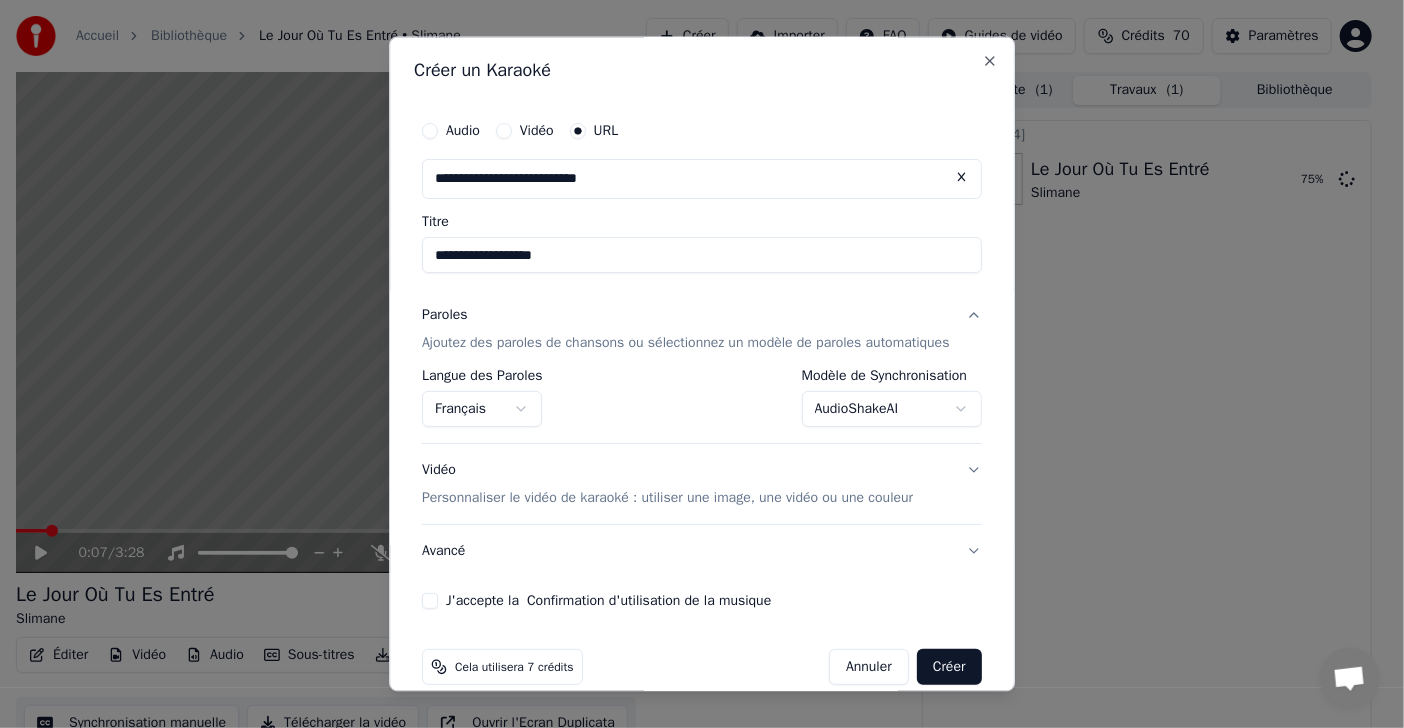 click on "J'accepte la   Confirmation d'utilisation de la musique" at bounding box center (430, 601) 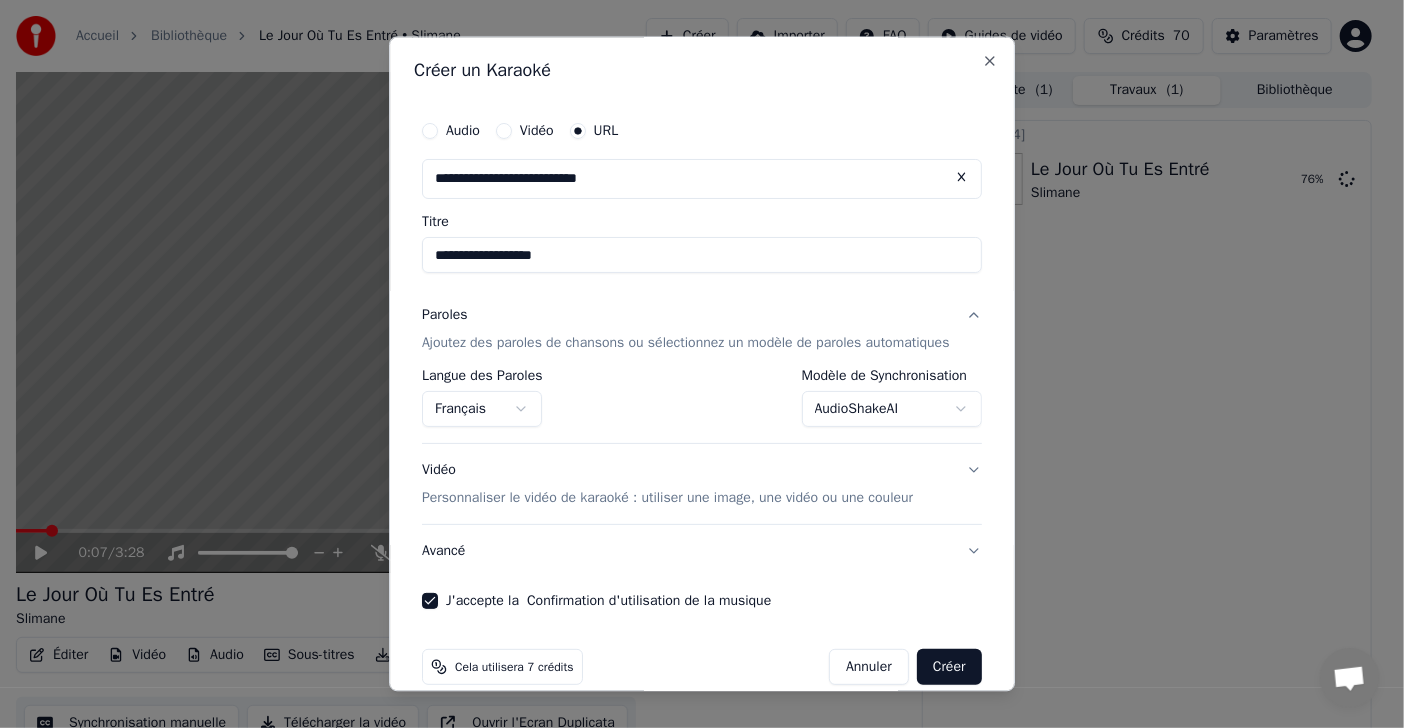 click on "Créer" at bounding box center (949, 667) 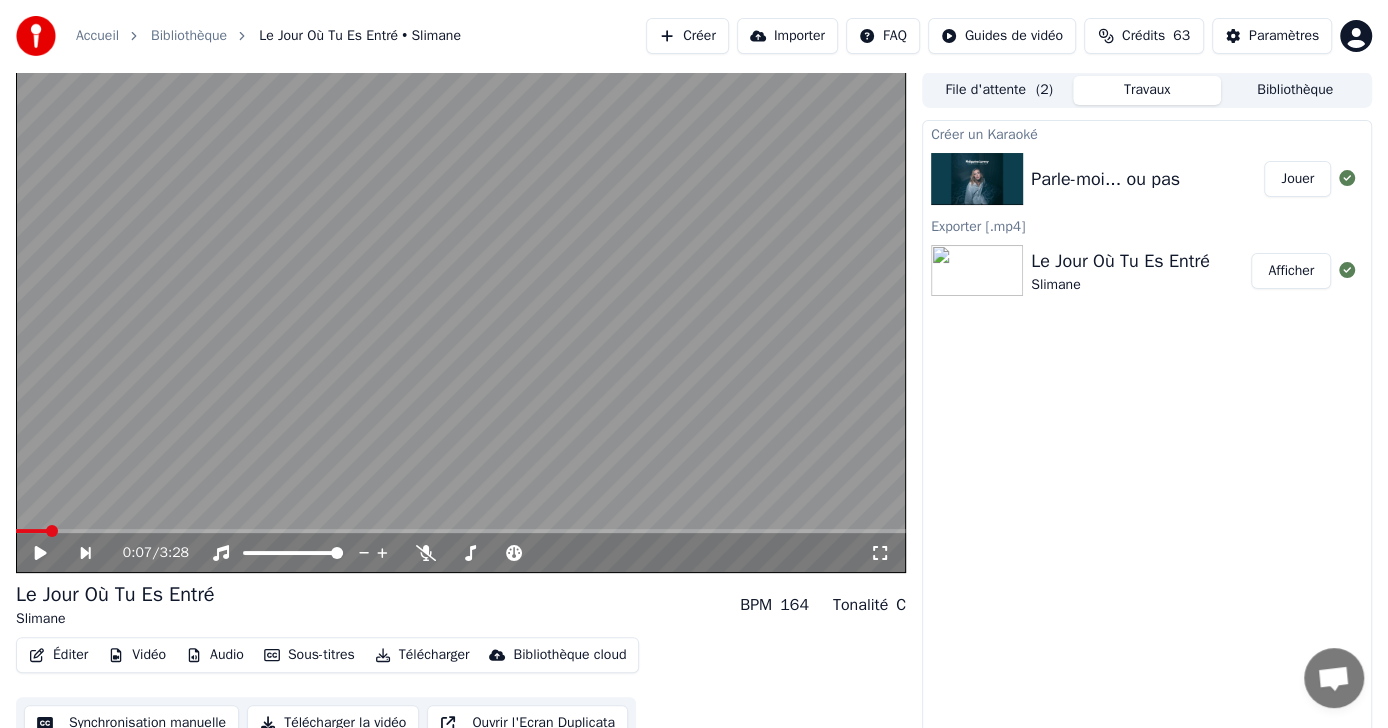 click on "Afficher" at bounding box center (1291, 271) 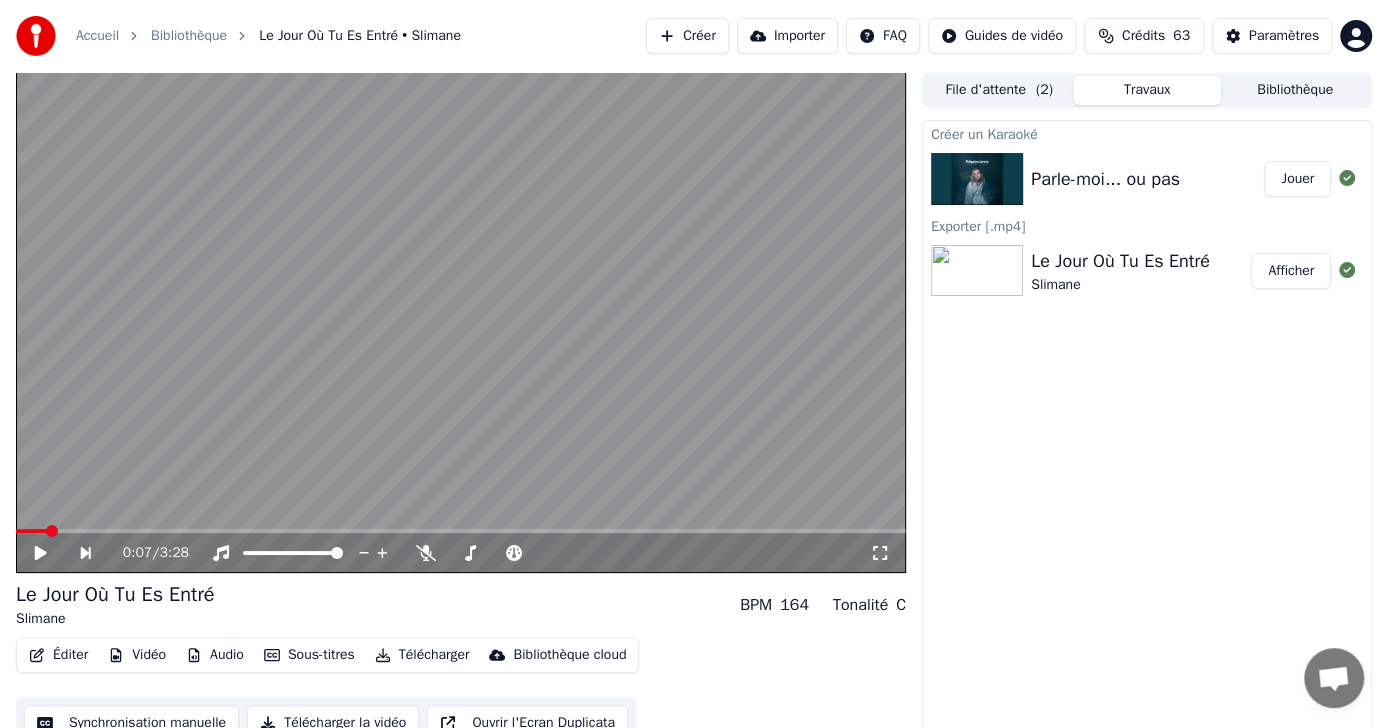 click on "Créer" at bounding box center [687, 36] 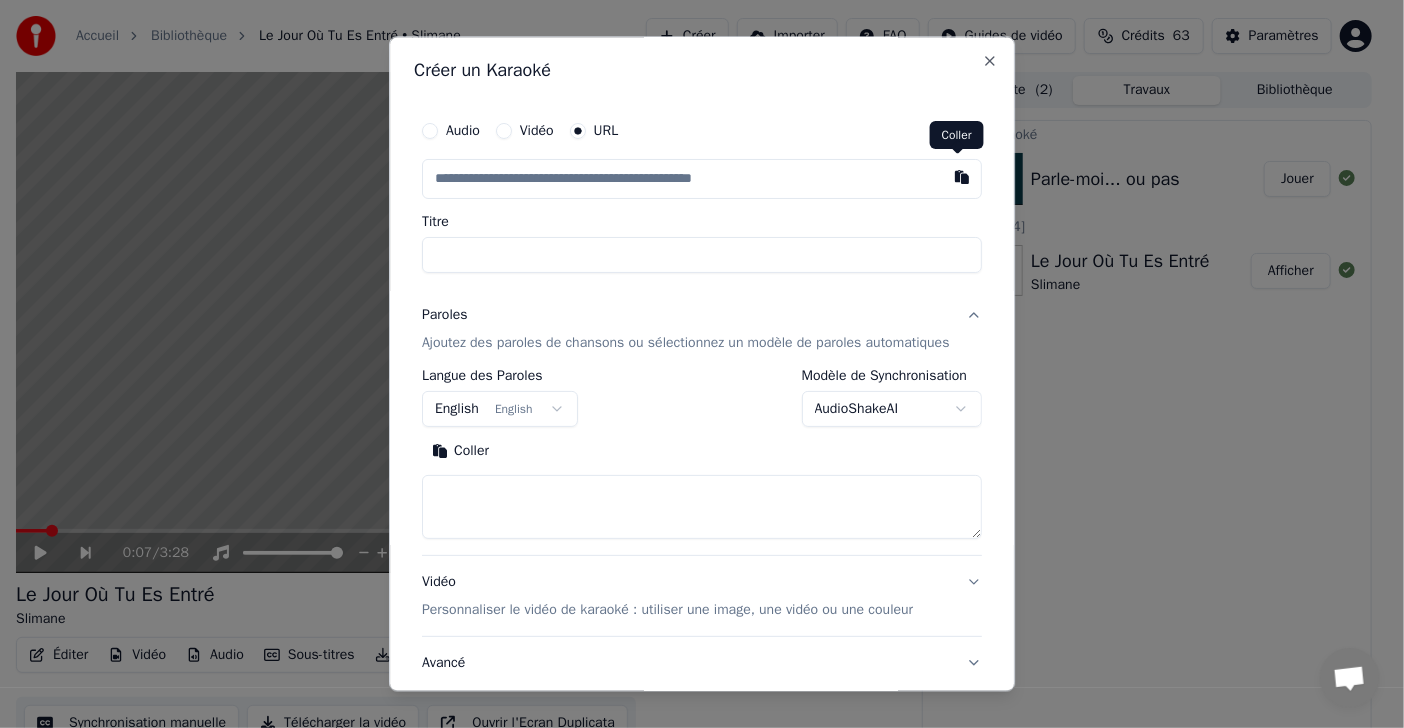 click at bounding box center (962, 177) 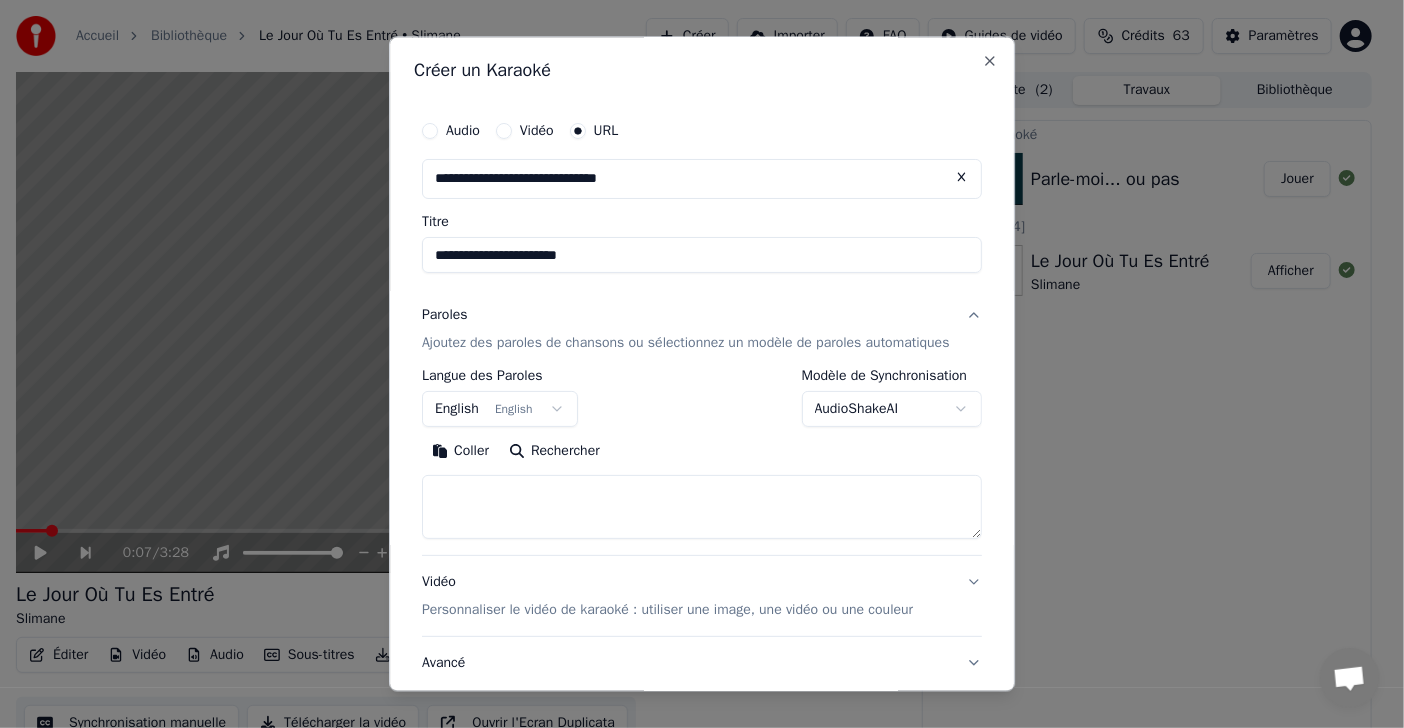 type on "**********" 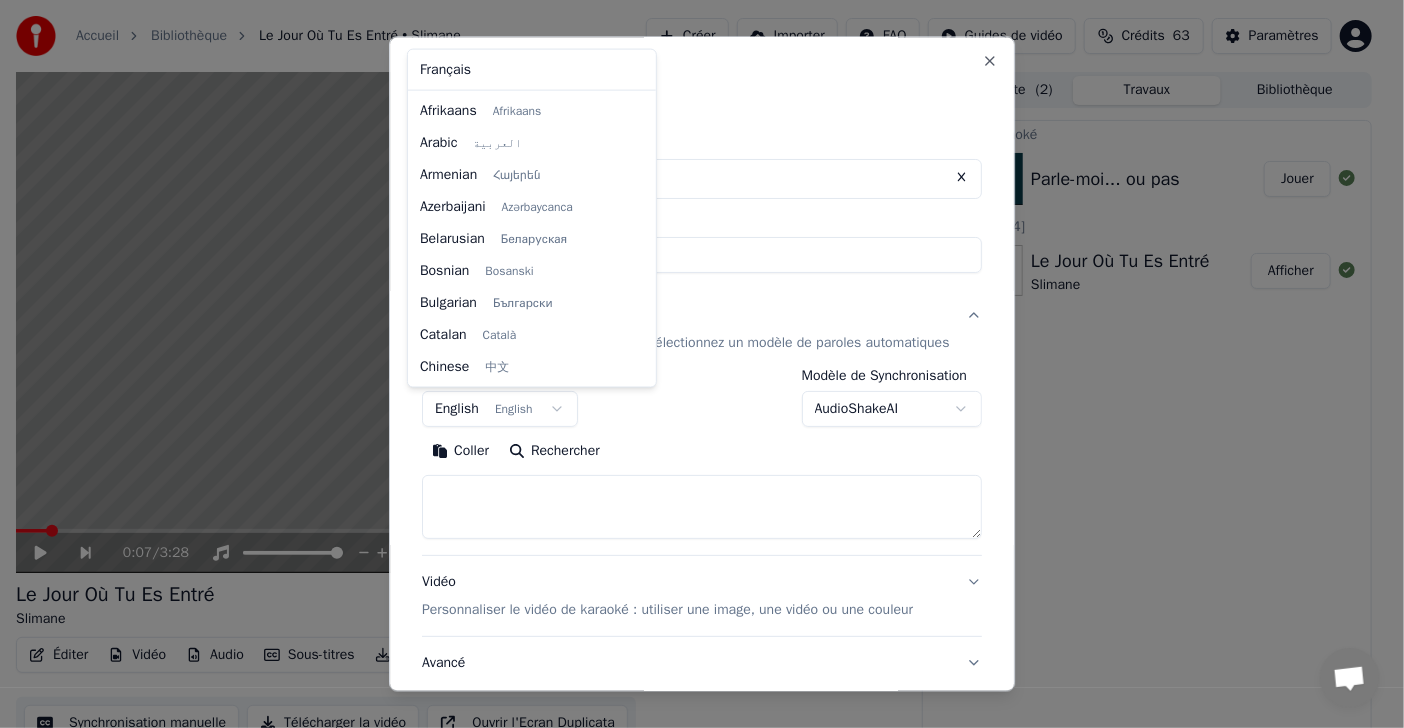 scroll, scrollTop: 159, scrollLeft: 0, axis: vertical 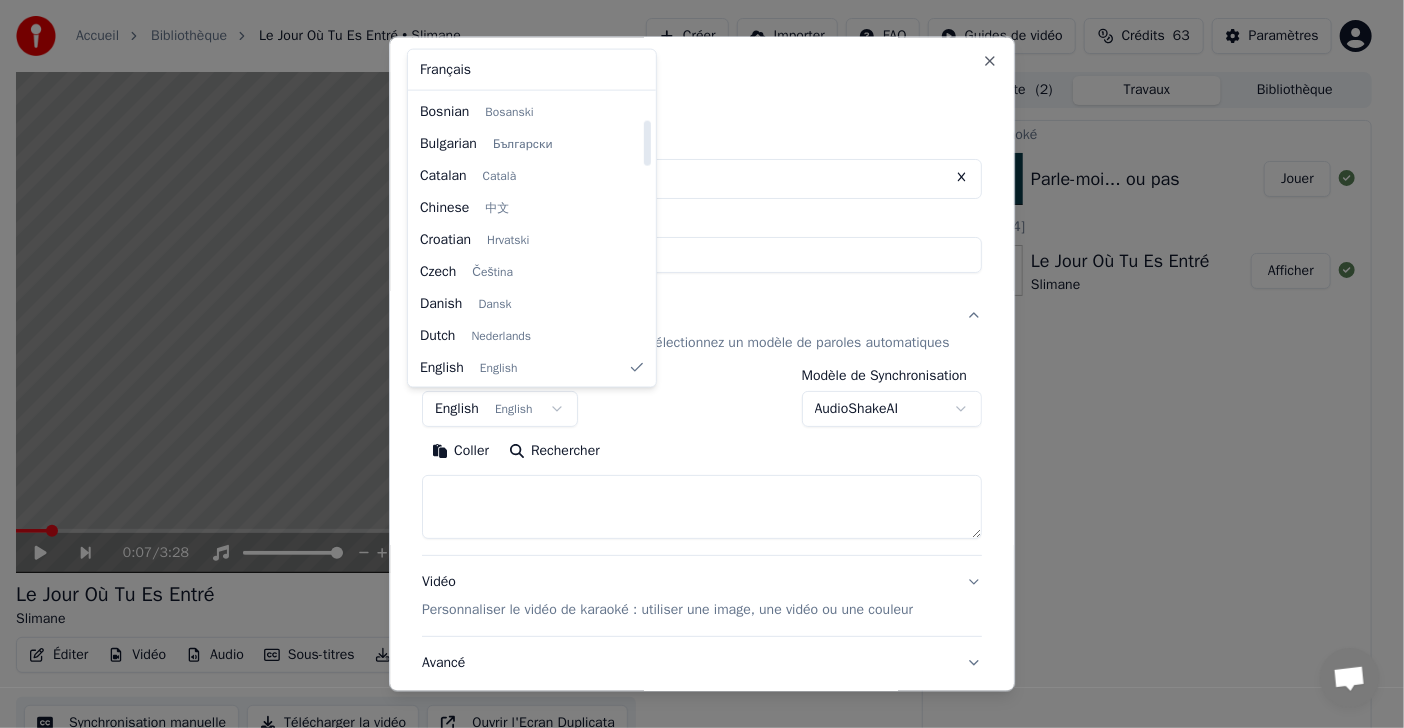 select on "**" 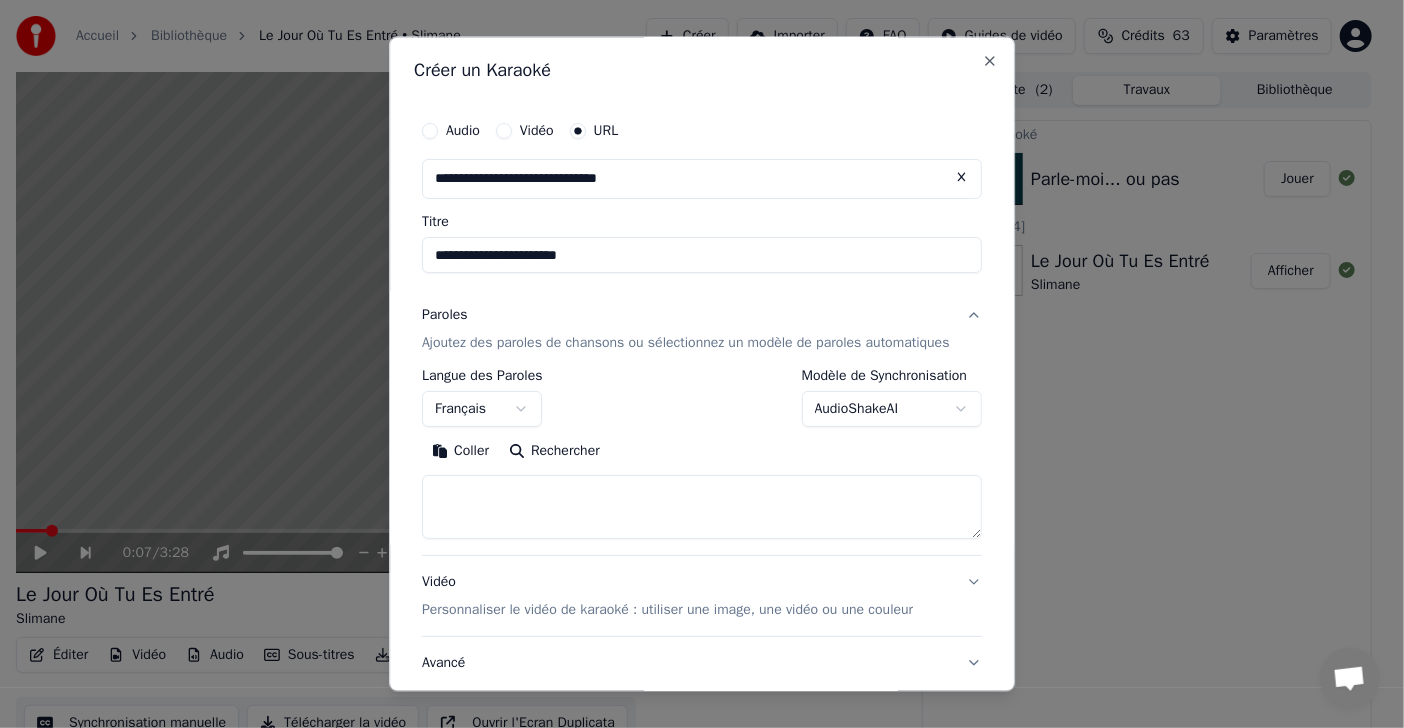 click on "**********" at bounding box center [694, 364] 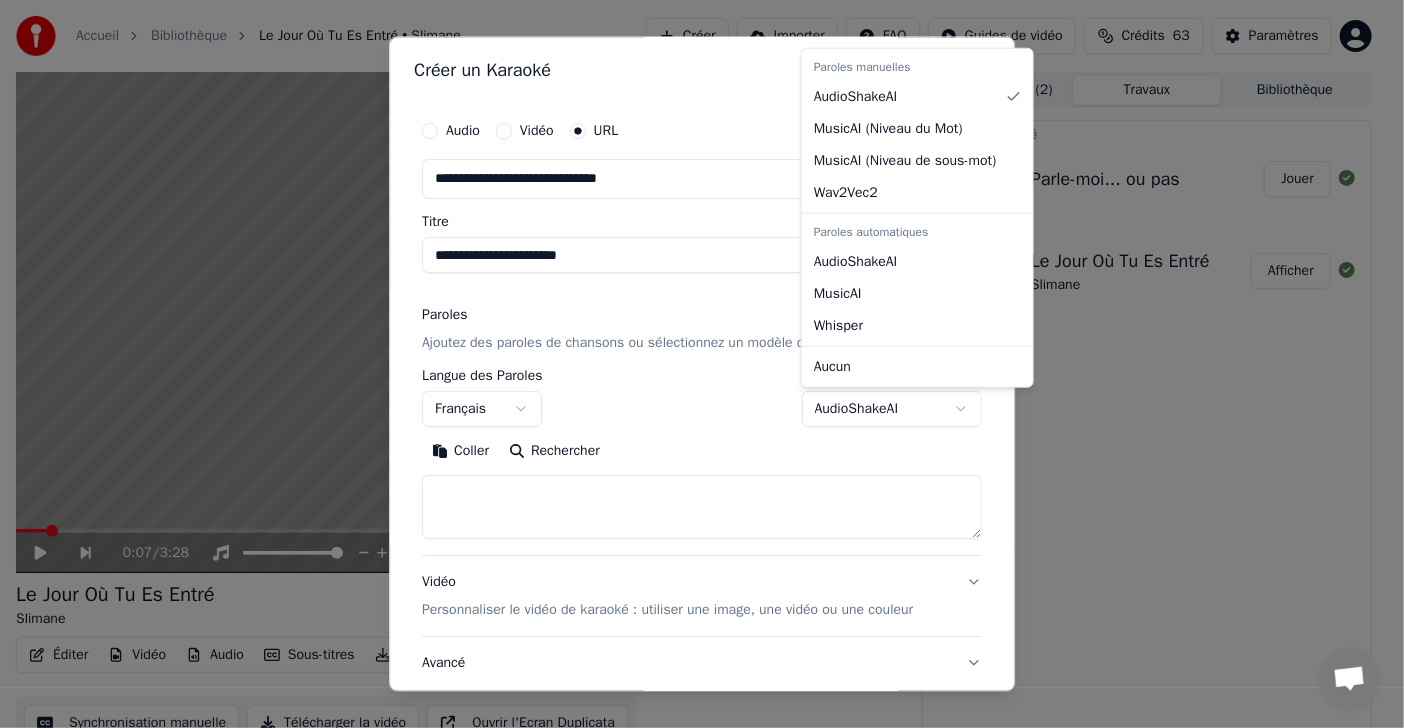 select on "**********" 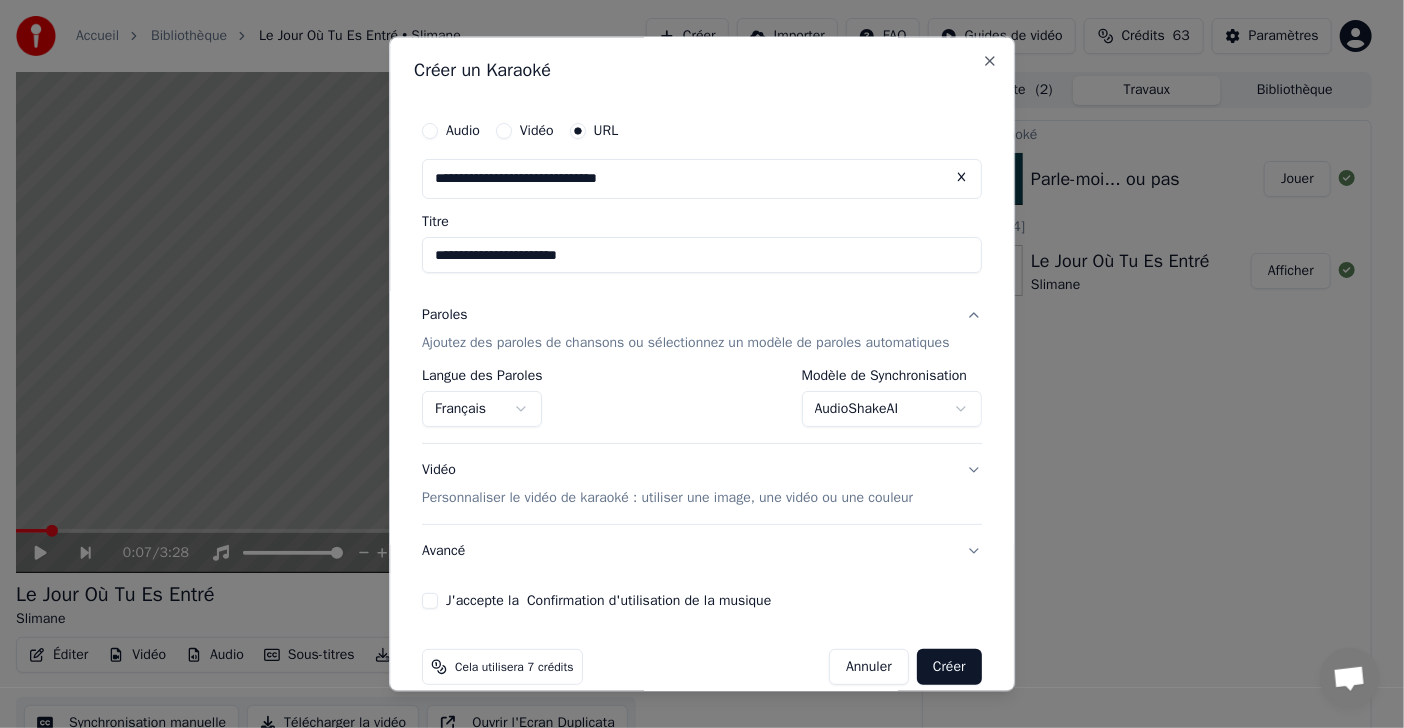 click on "J'accepte la   Confirmation d'utilisation de la musique" at bounding box center (430, 601) 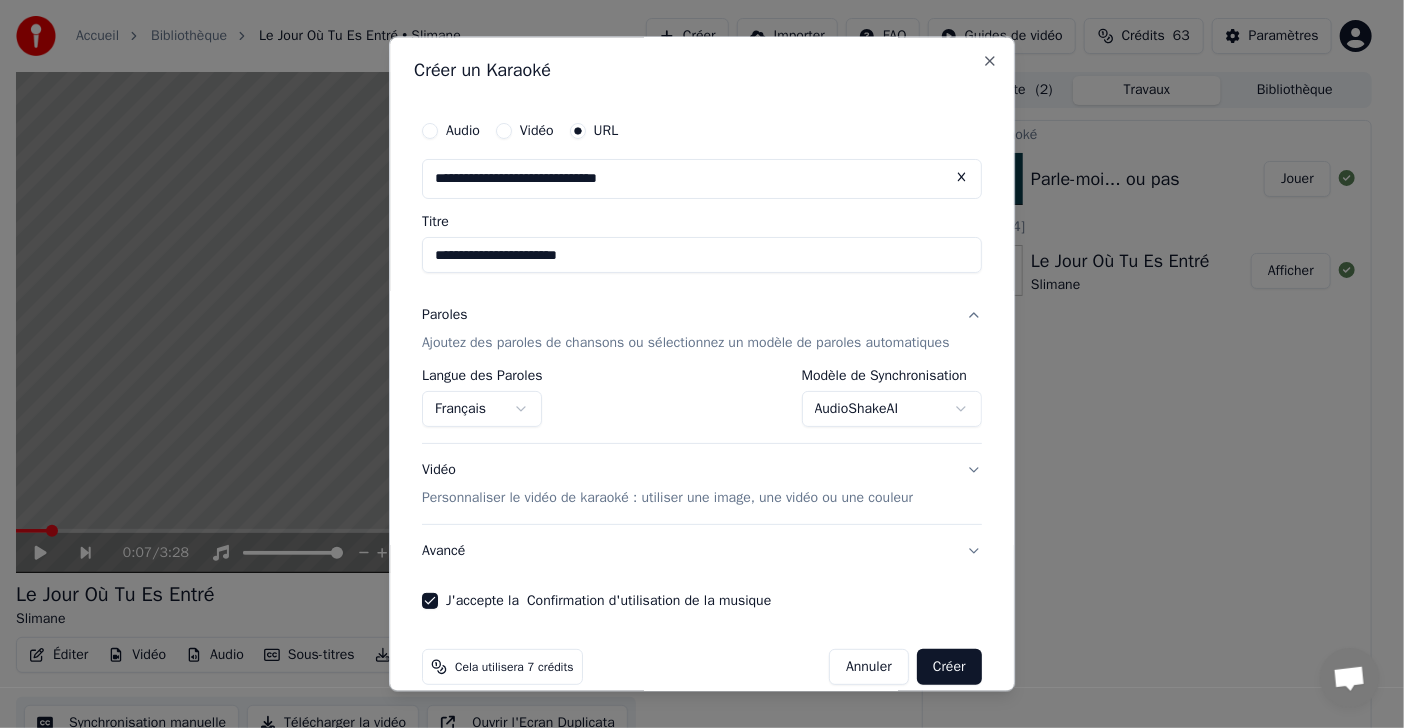 click on "Créer" at bounding box center (949, 667) 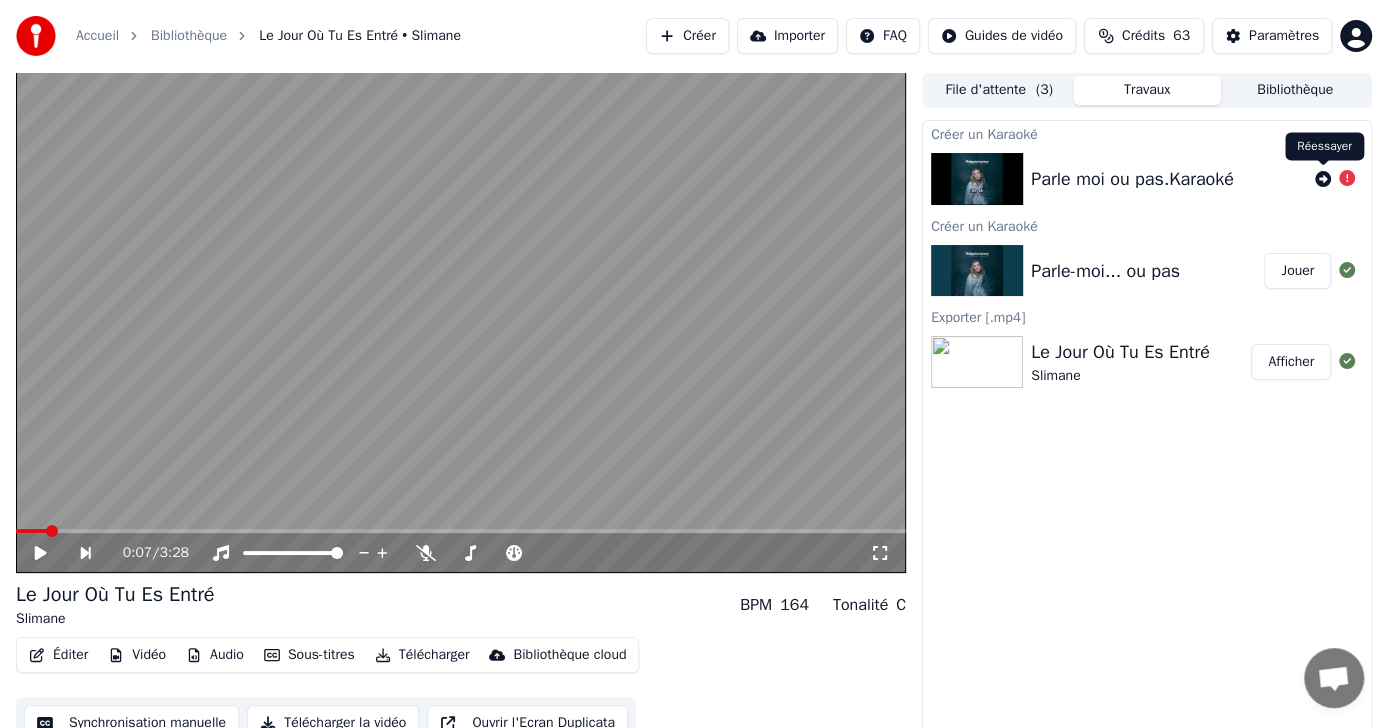 click 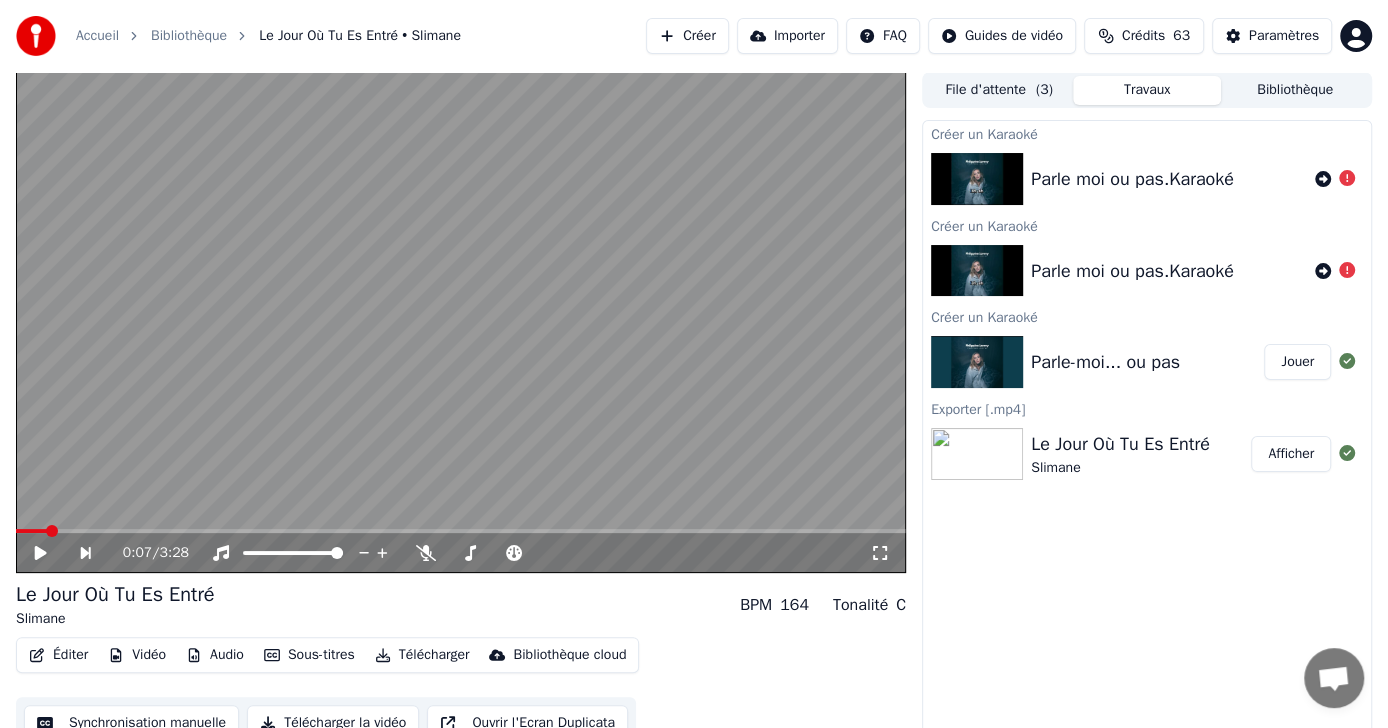 click on "Jouer" at bounding box center [1297, 362] 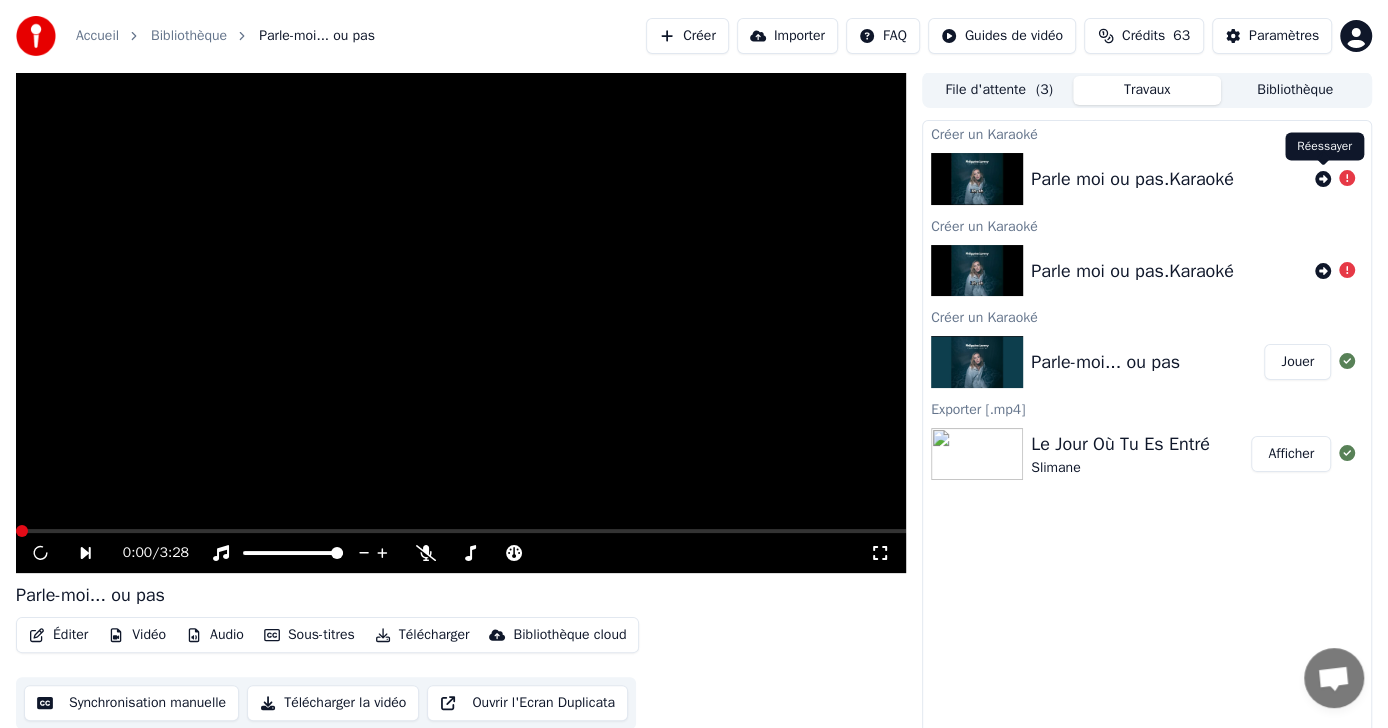 click 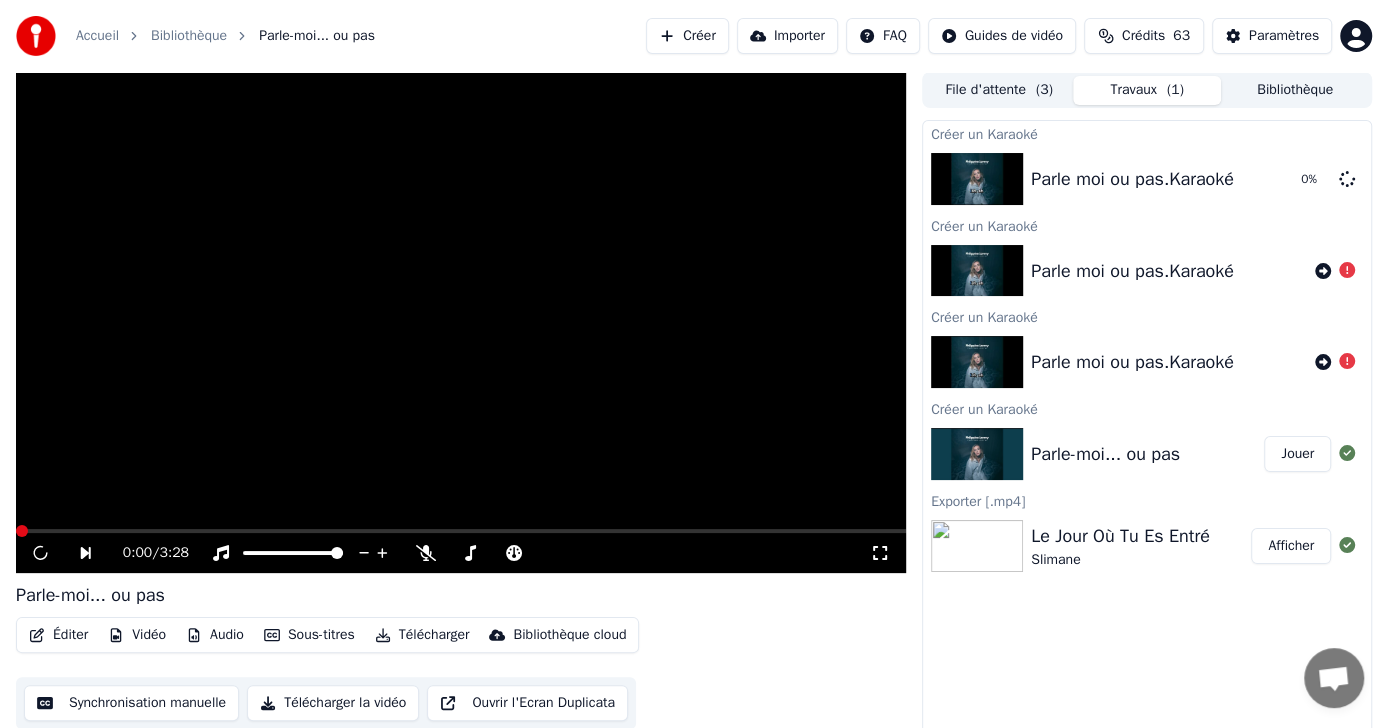 drag, startPoint x: 38, startPoint y: 550, endPoint x: 70, endPoint y: 551, distance: 32.01562 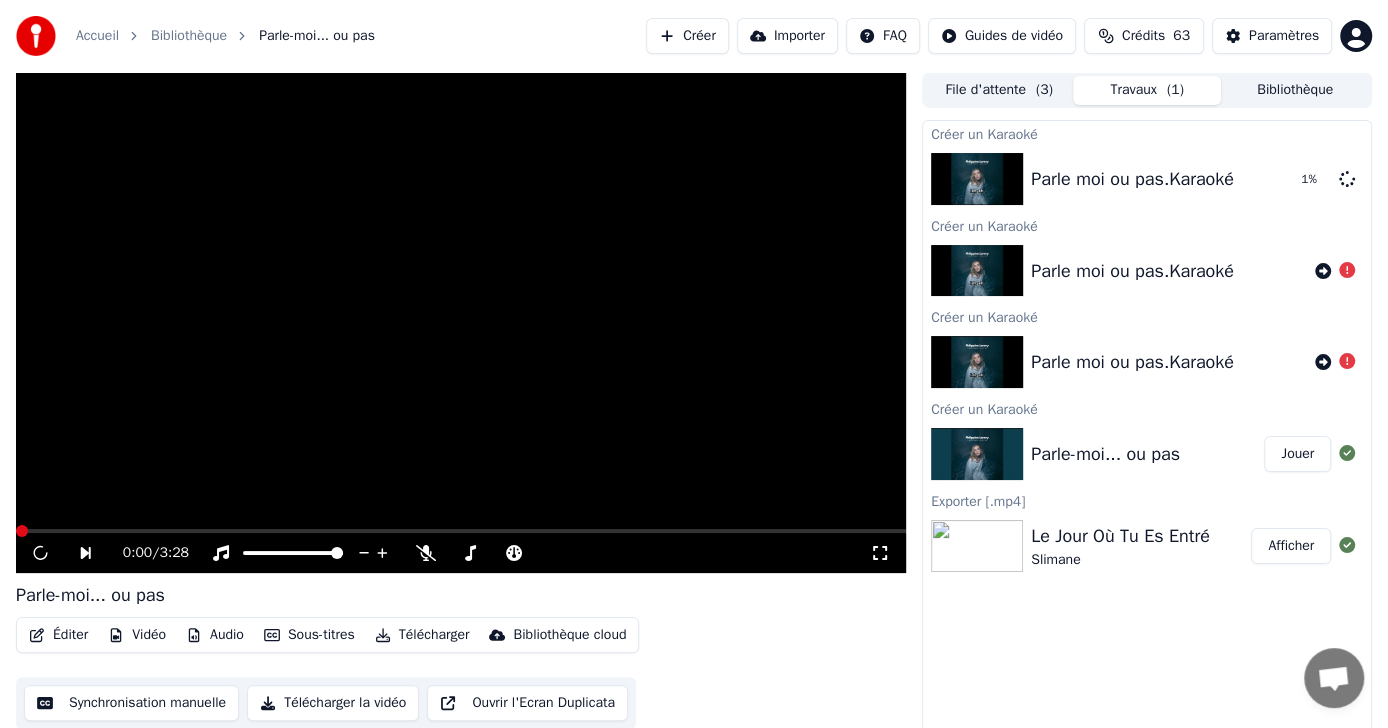 click at bounding box center (977, 546) 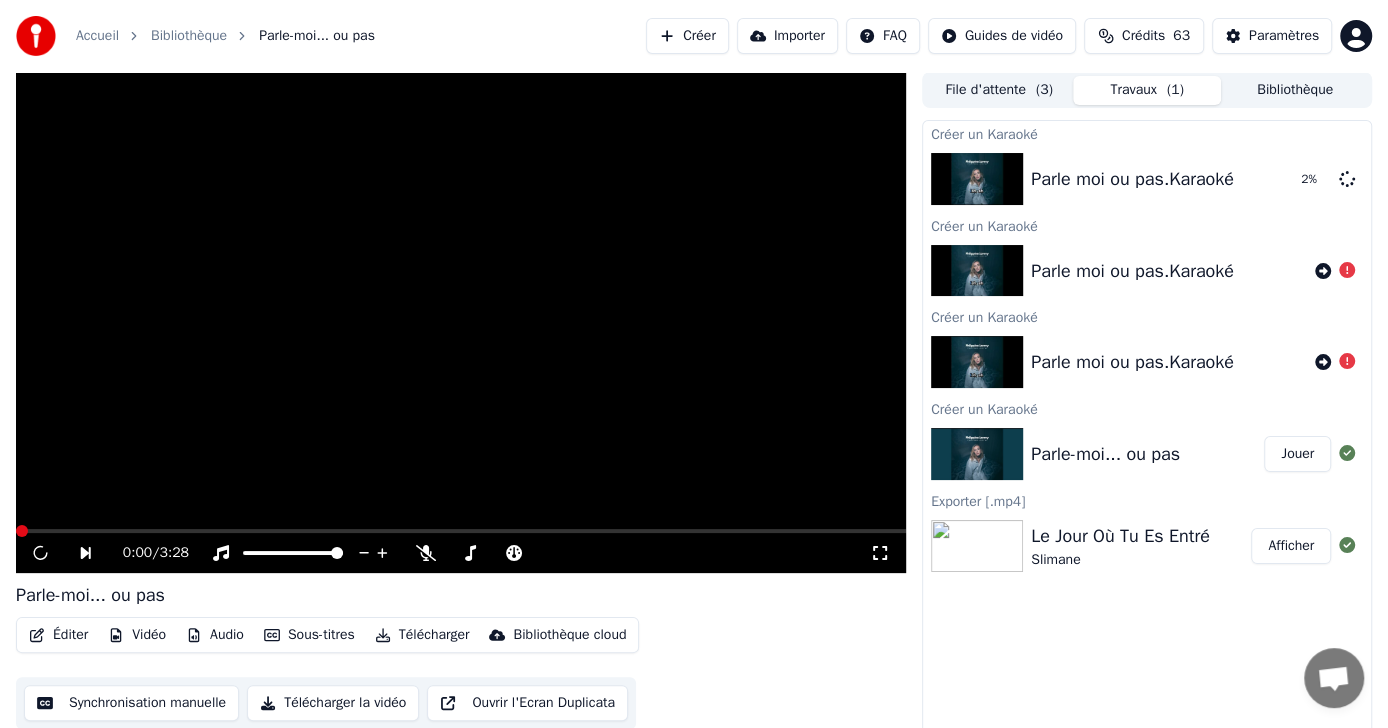click on "Le Jour Où Tu Es Entré" at bounding box center [1120, 536] 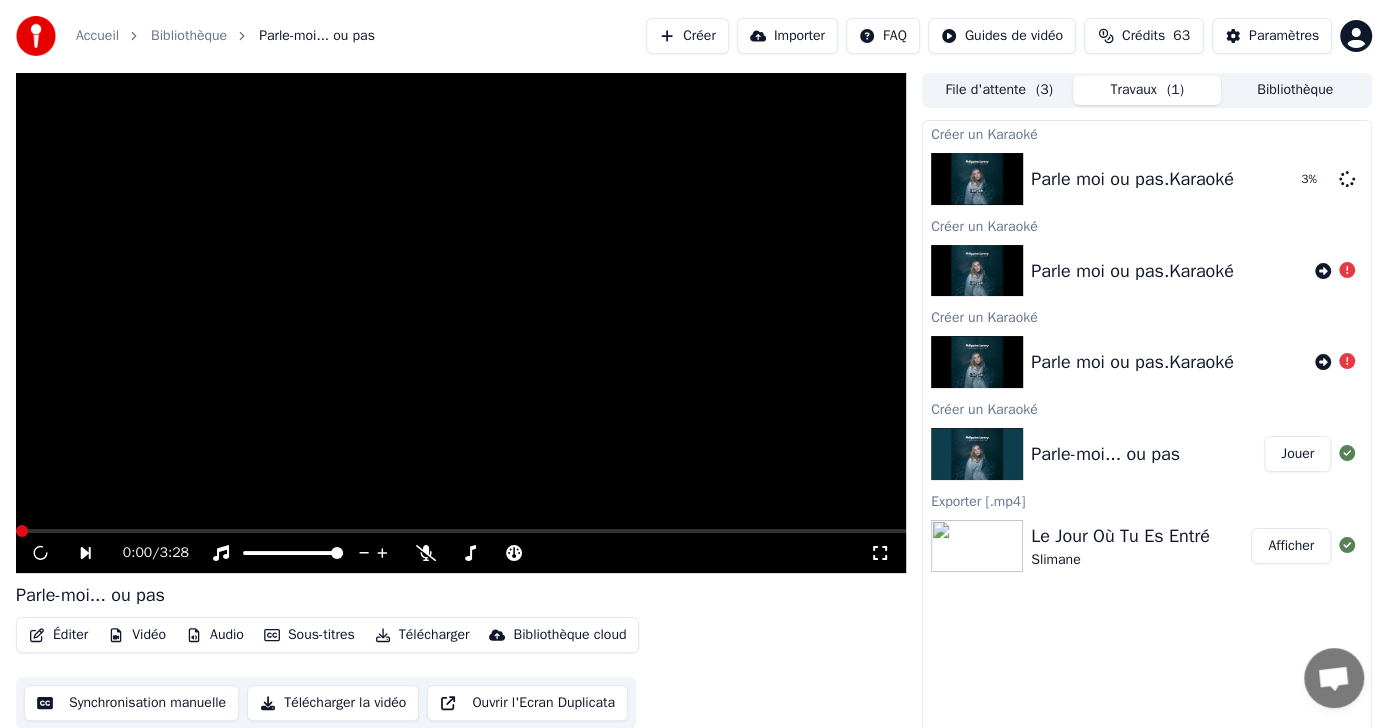 click 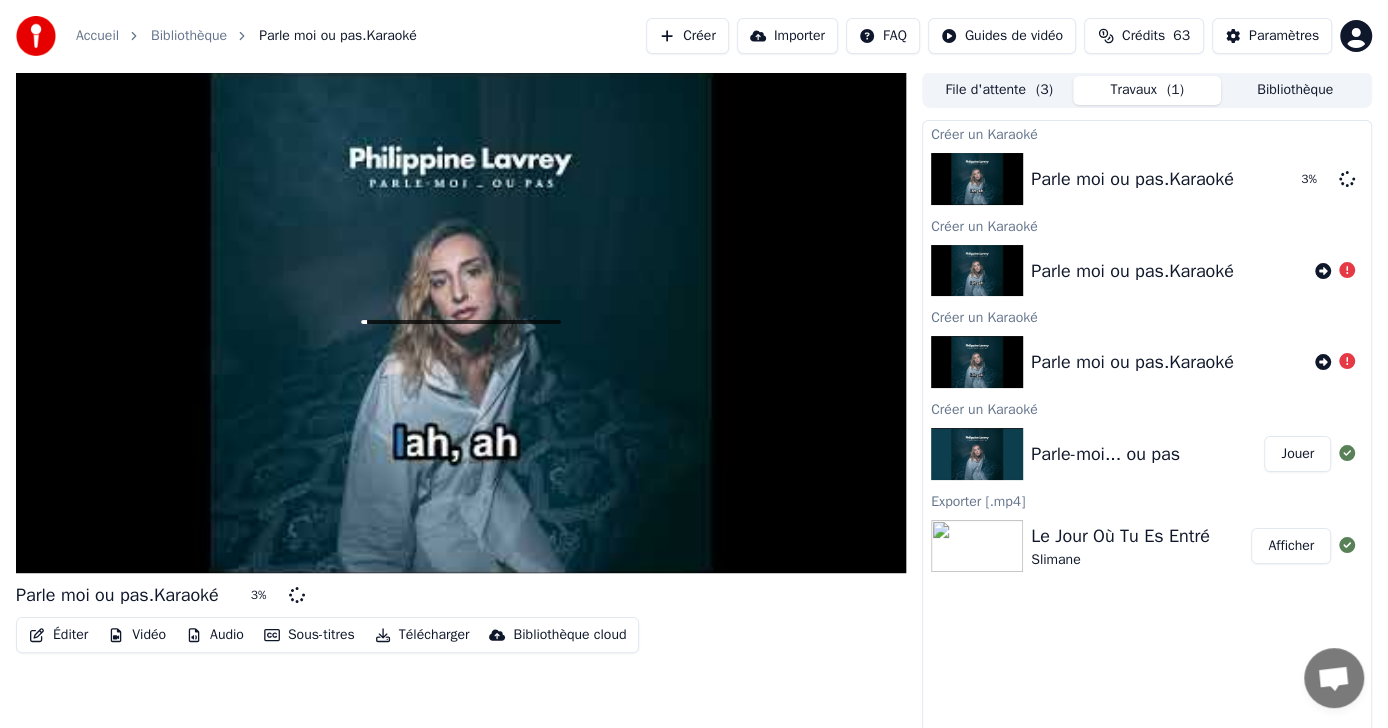 drag, startPoint x: 118, startPoint y: 487, endPoint x: 126, endPoint y: 514, distance: 28.160255 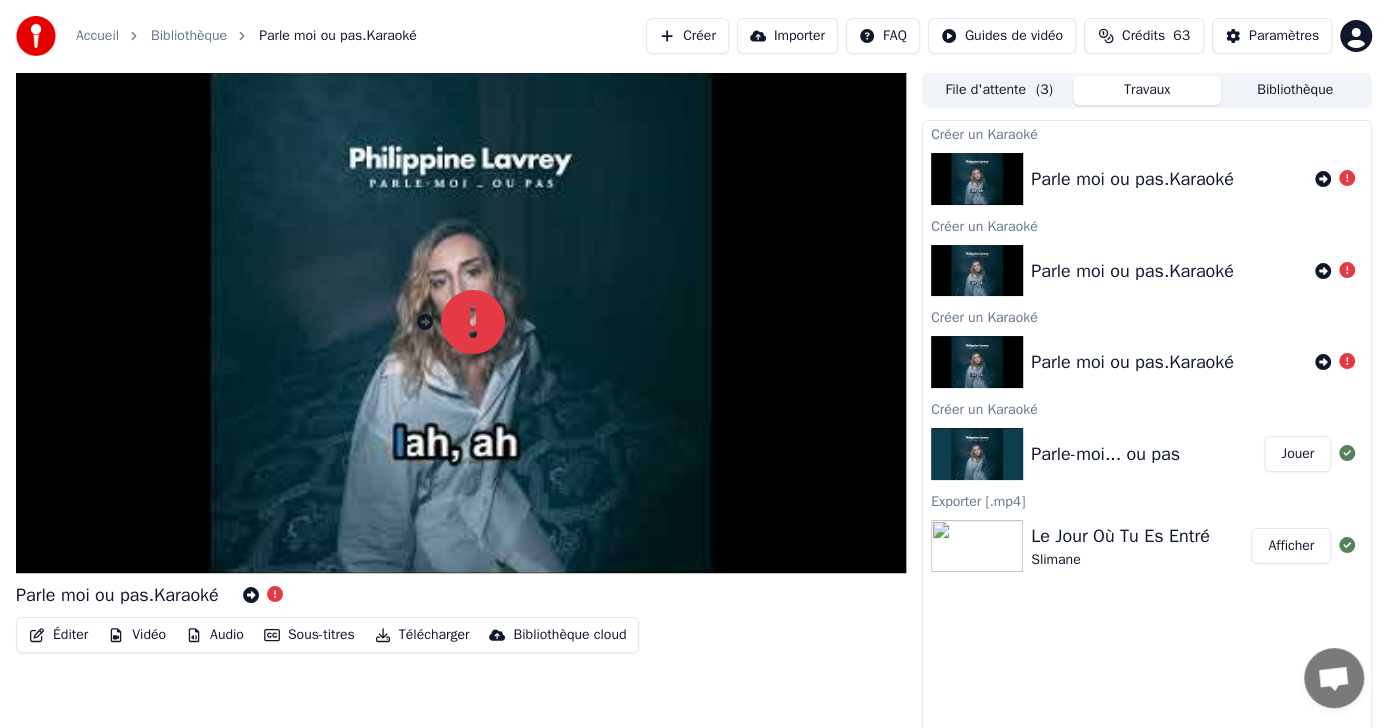click on "Jouer" at bounding box center [1297, 454] 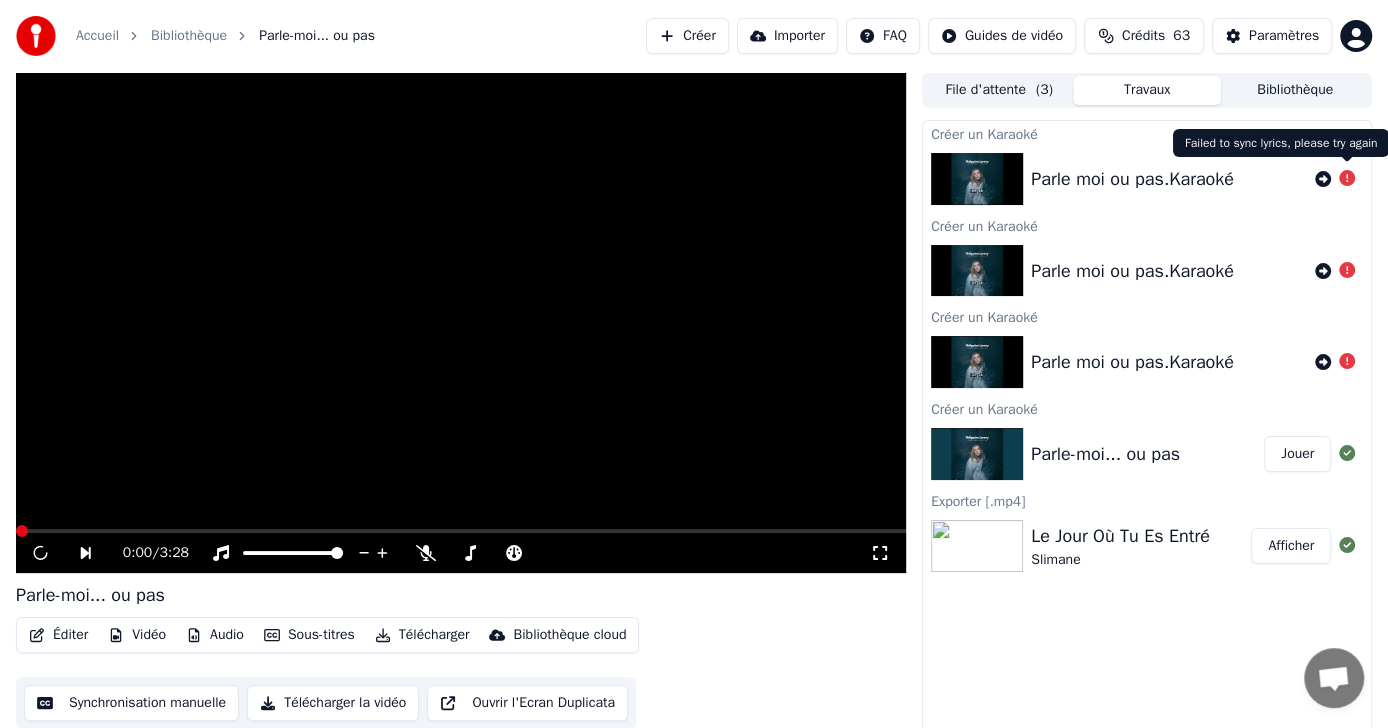 click 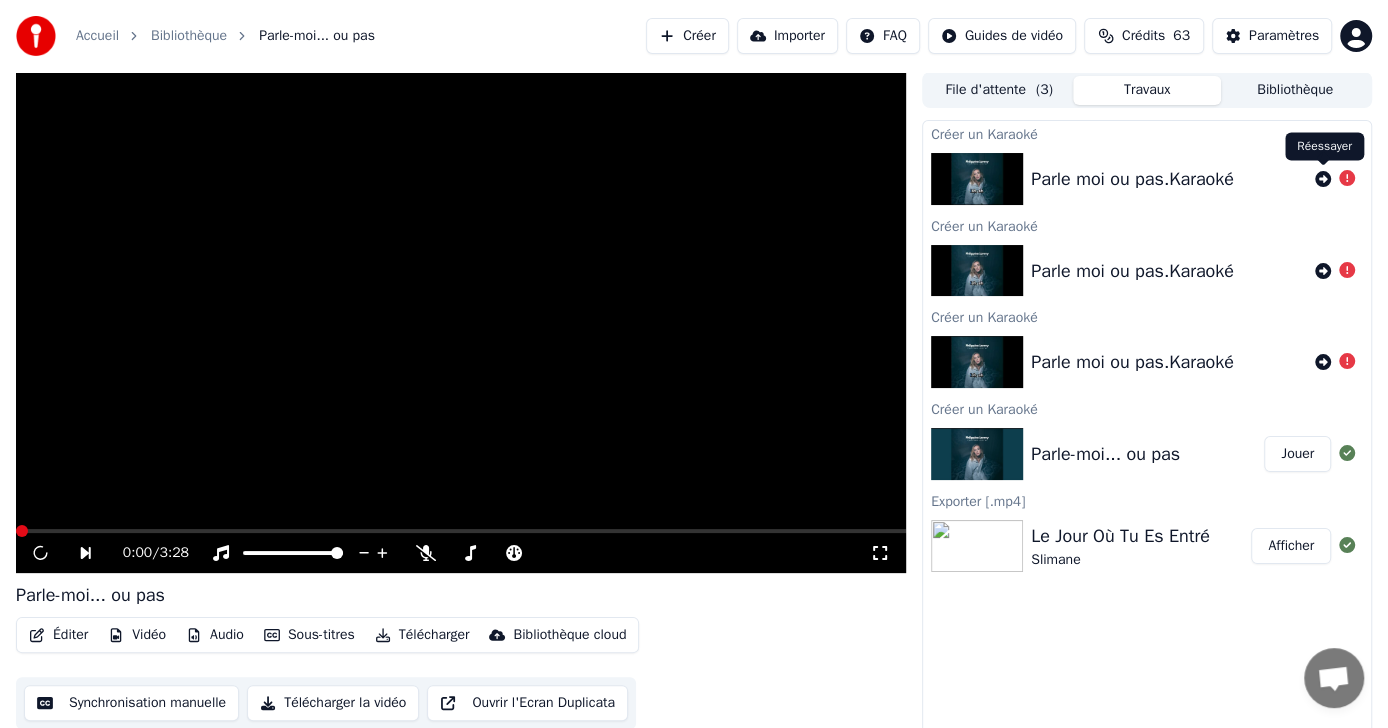 click 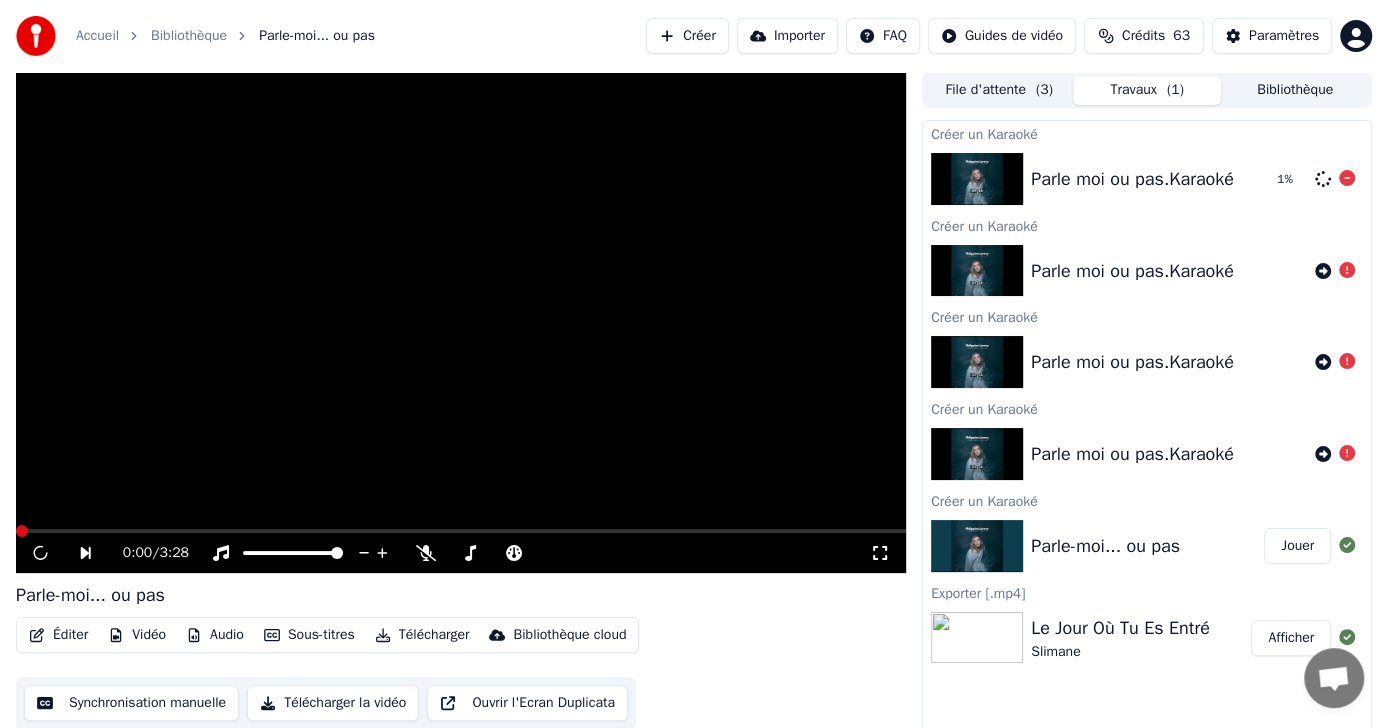 click at bounding box center [977, 179] 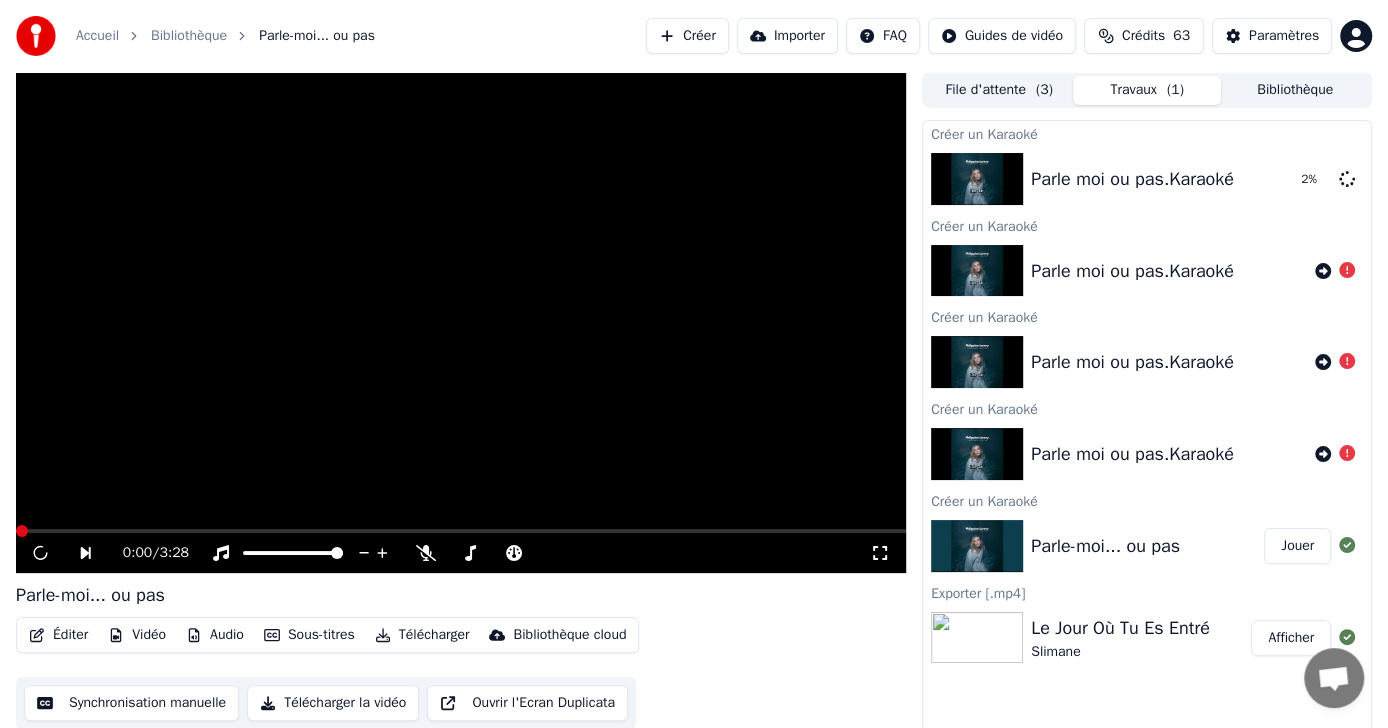 click 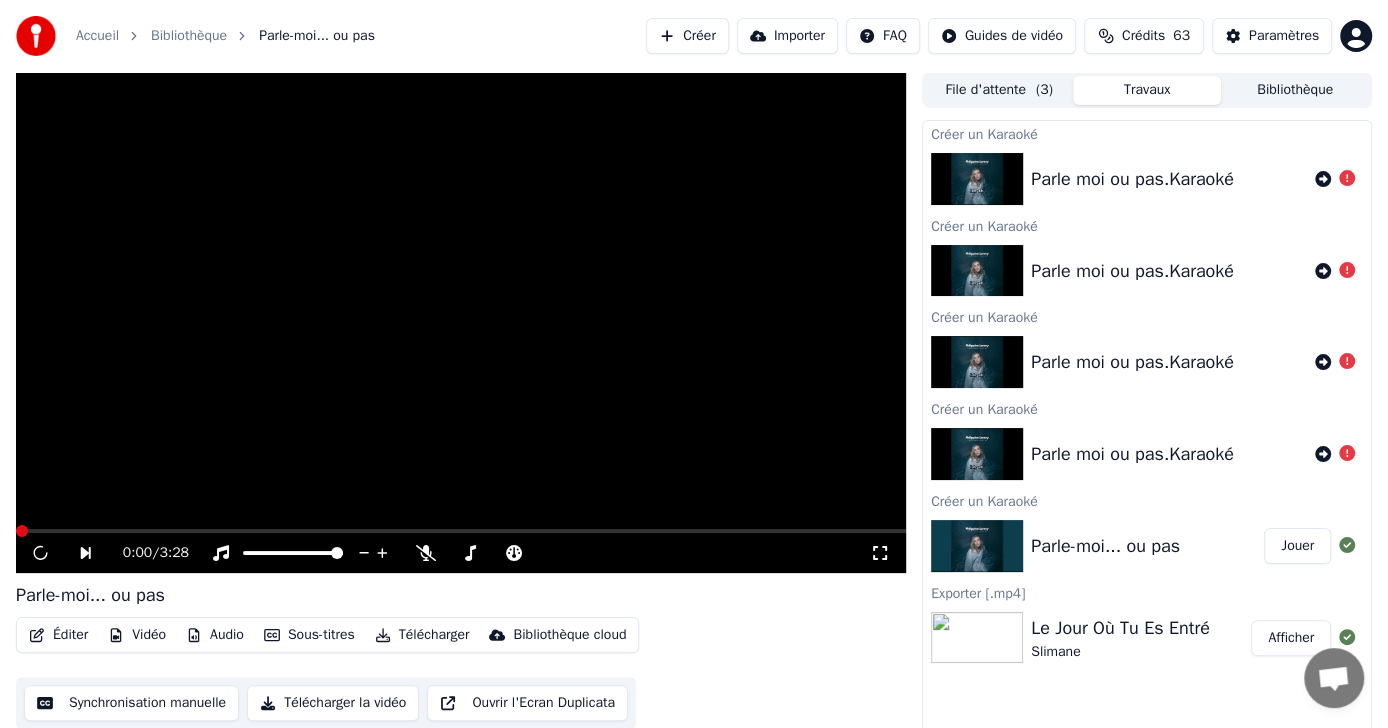 click on "Créer" at bounding box center [687, 36] 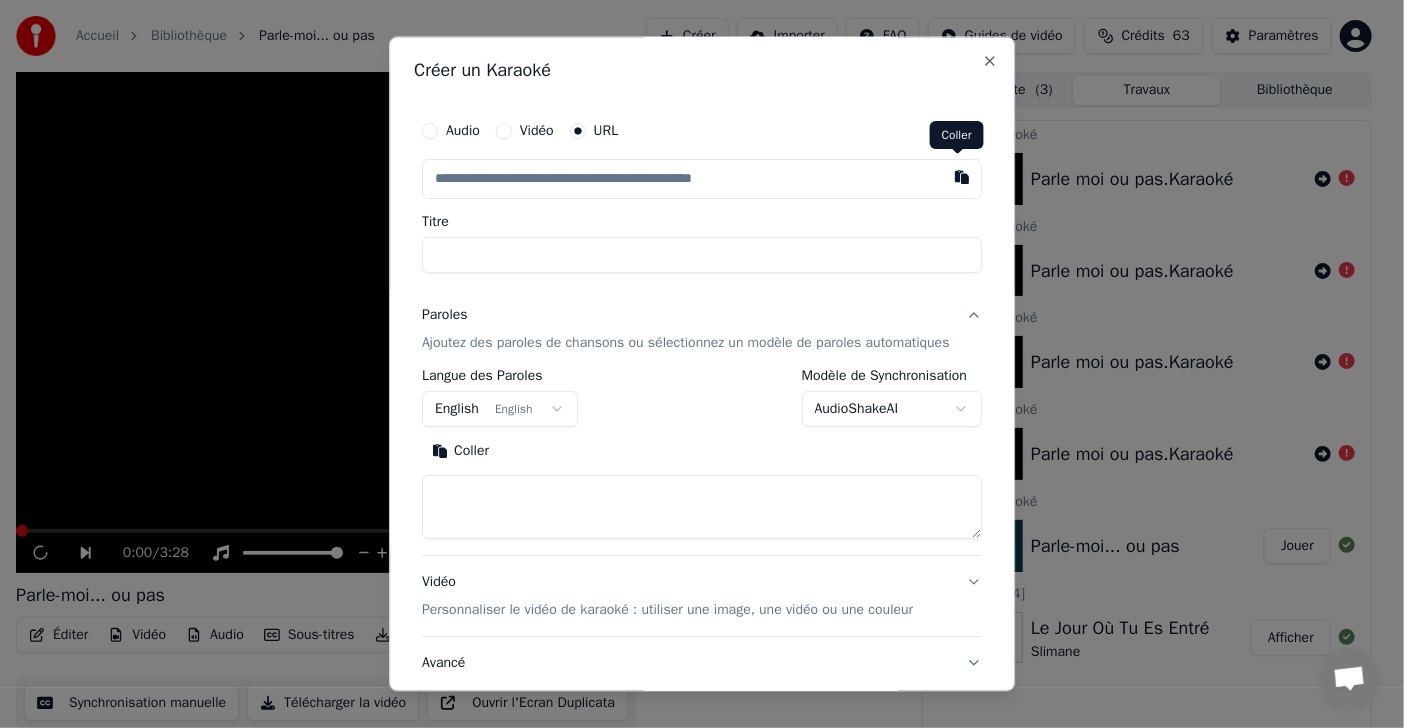 click at bounding box center (962, 177) 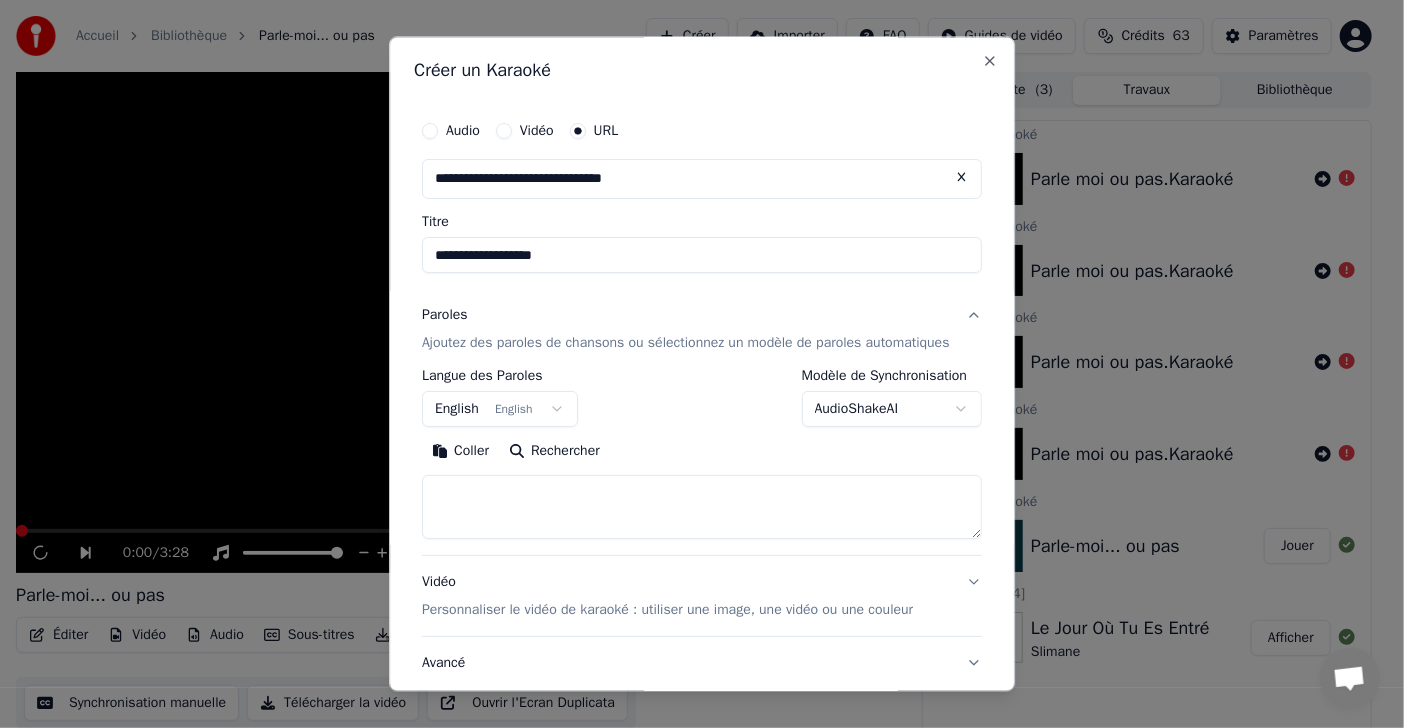 type on "**********" 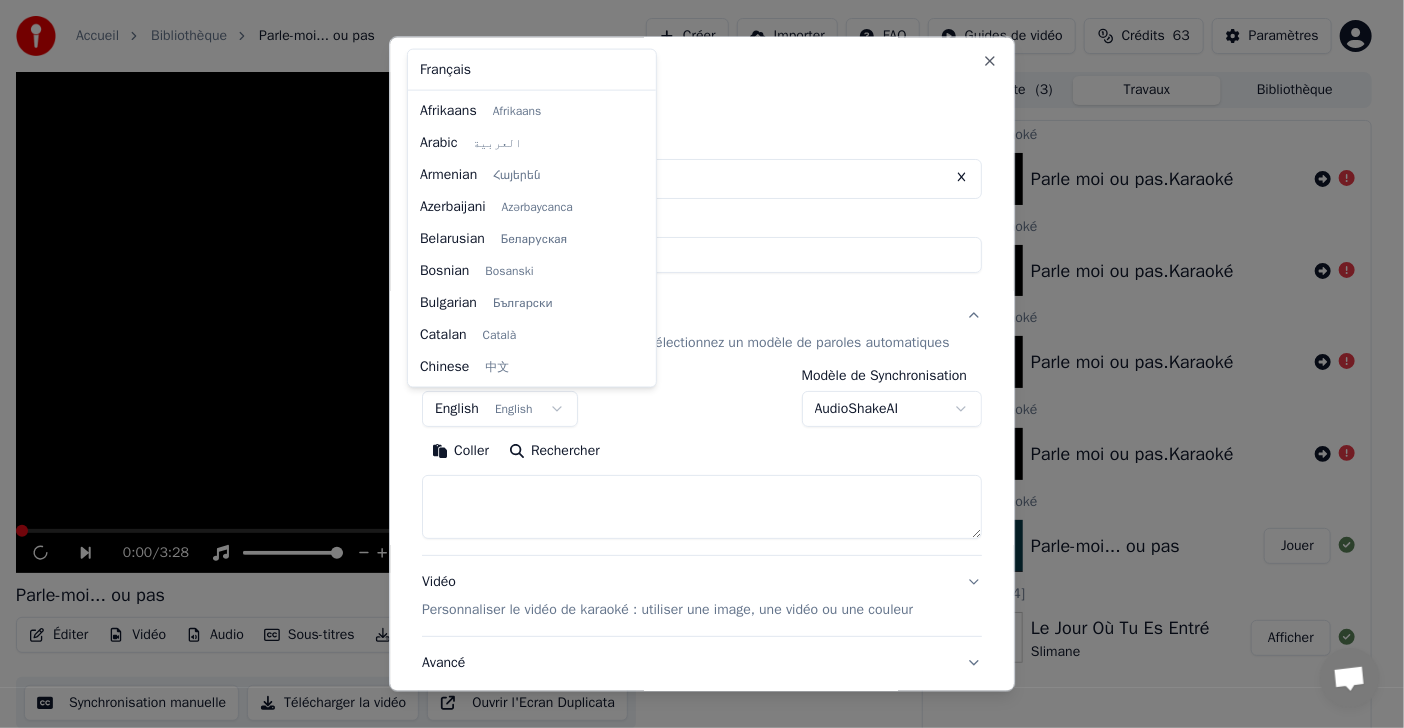 scroll, scrollTop: 159, scrollLeft: 0, axis: vertical 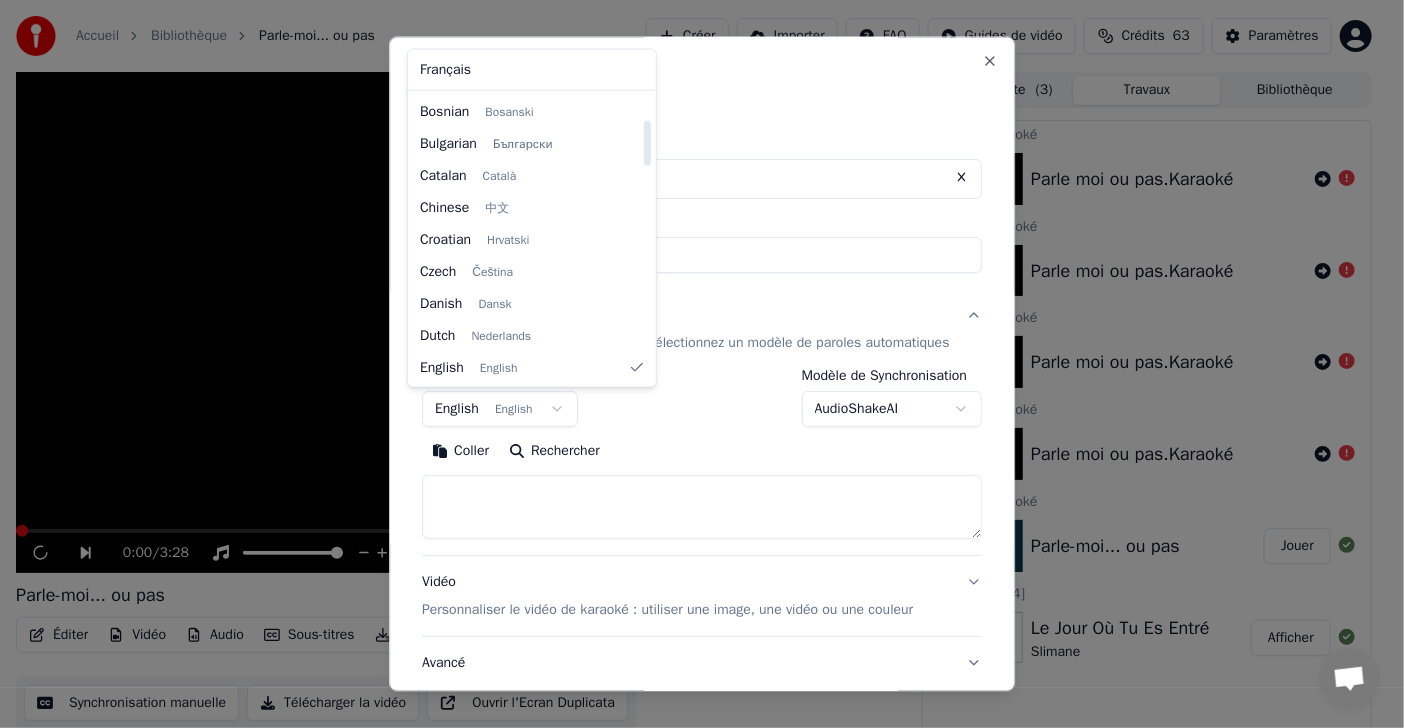 select on "**" 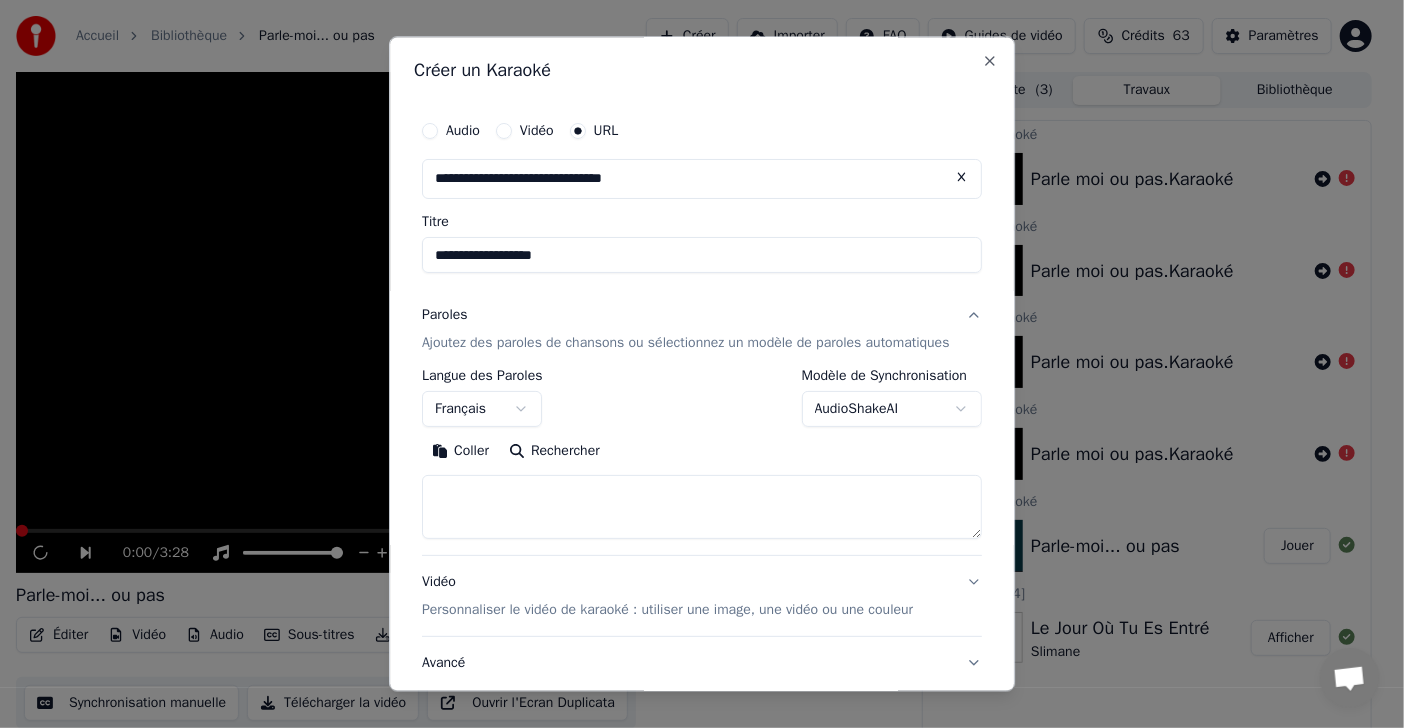 click on "**********" at bounding box center [694, 364] 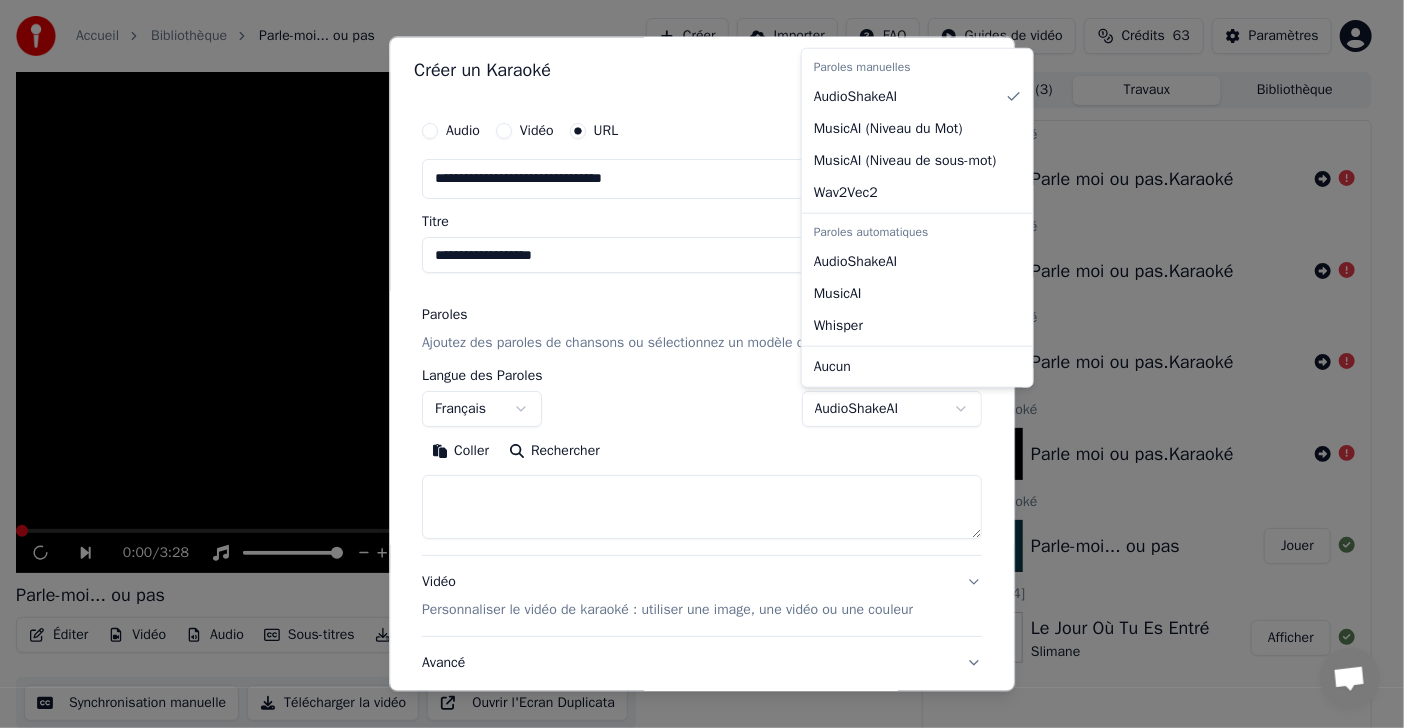 select on "**********" 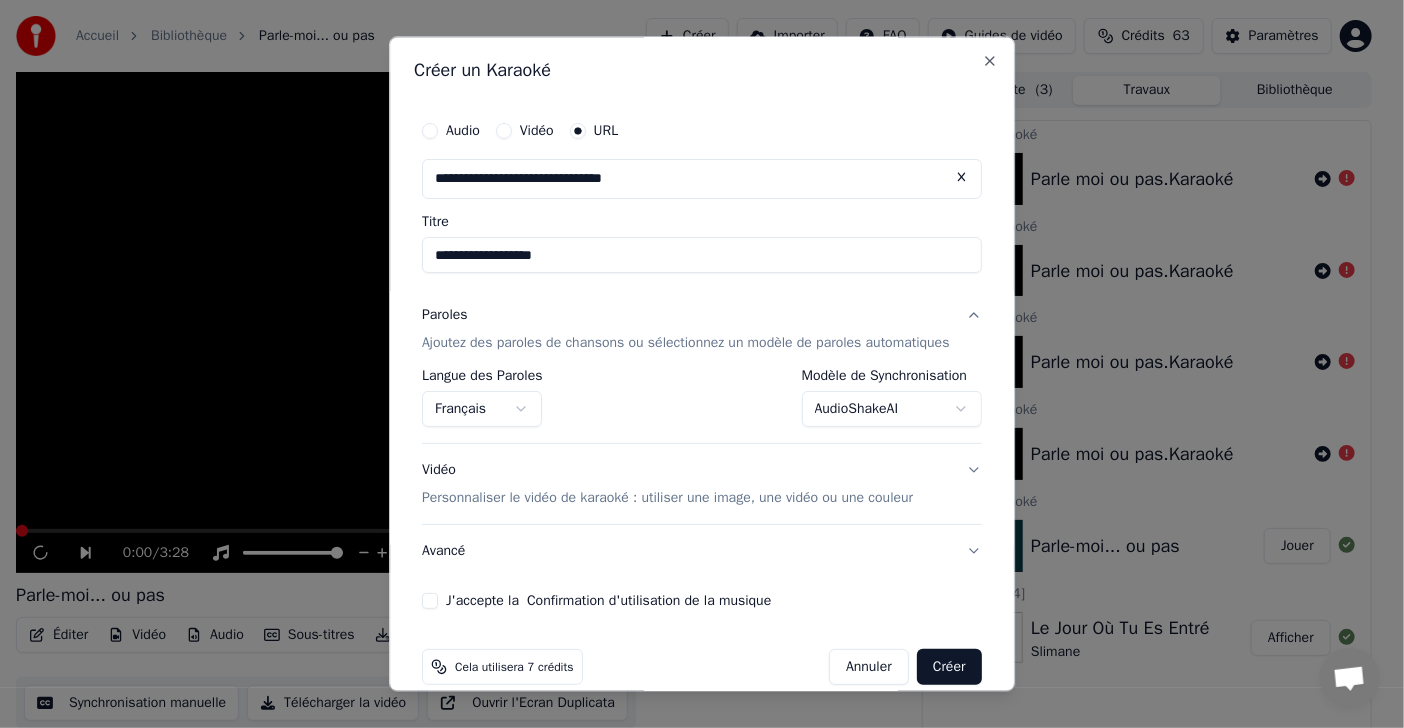 click on "J'accepte la   Confirmation d'utilisation de la musique" at bounding box center [702, 601] 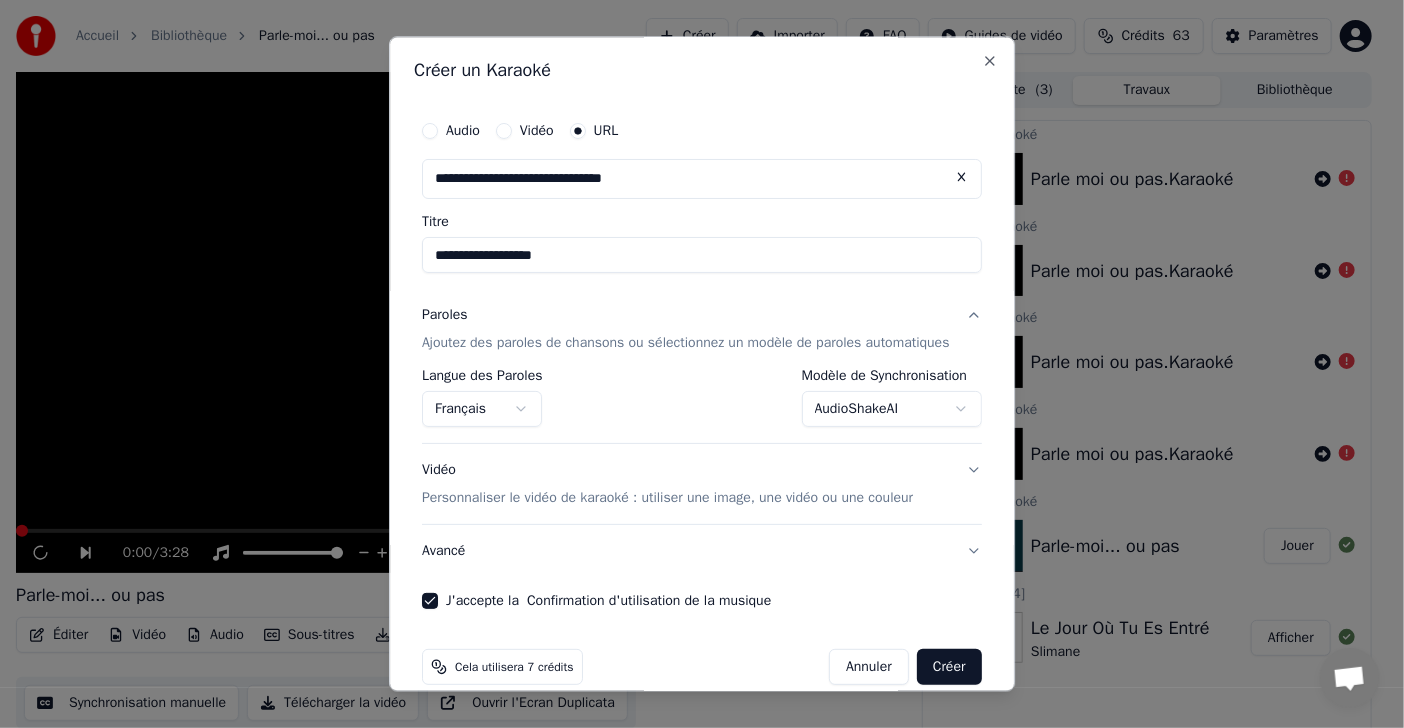 click on "Avancé" at bounding box center (702, 551) 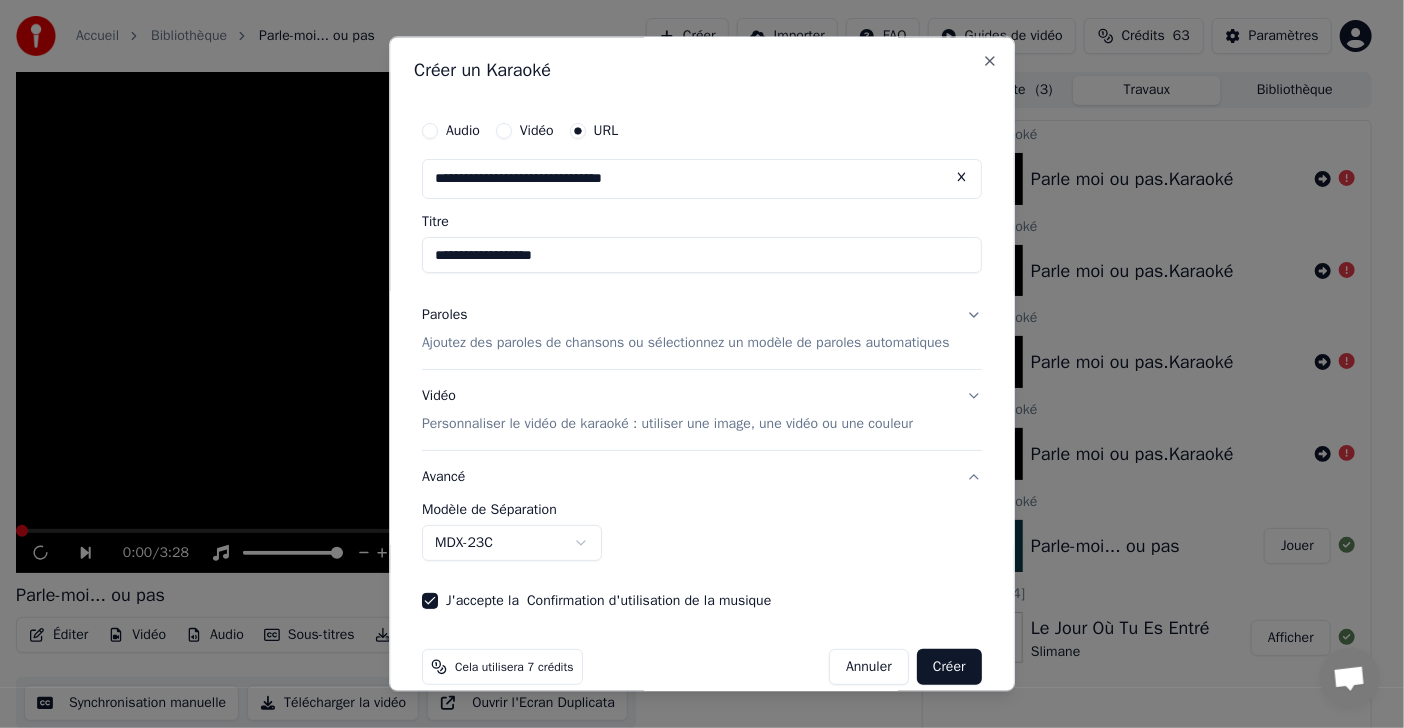 click on "Vidéo Personnaliser le vidéo de karaoké : utiliser une image, une vidéo ou une couleur" at bounding box center [702, 410] 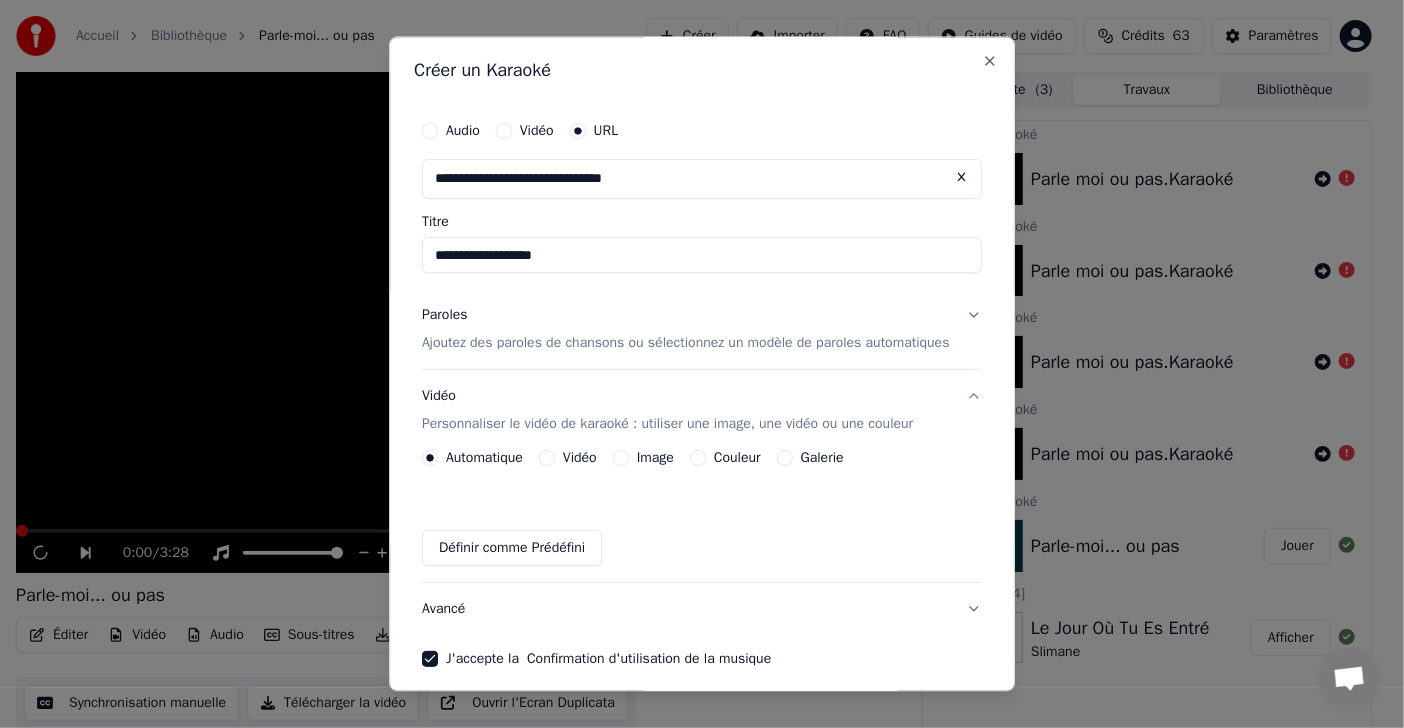 click on "Couleur" at bounding box center (737, 458) 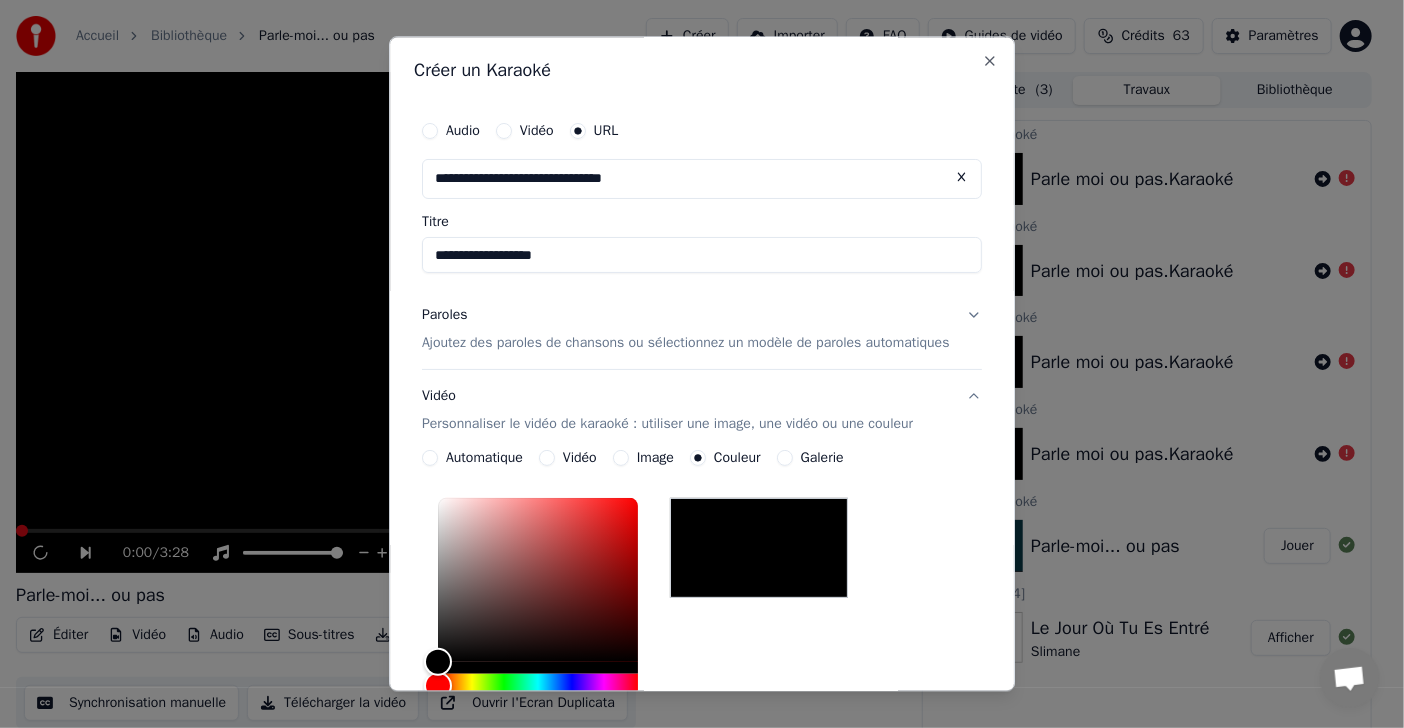 click on "Galerie" at bounding box center (822, 458) 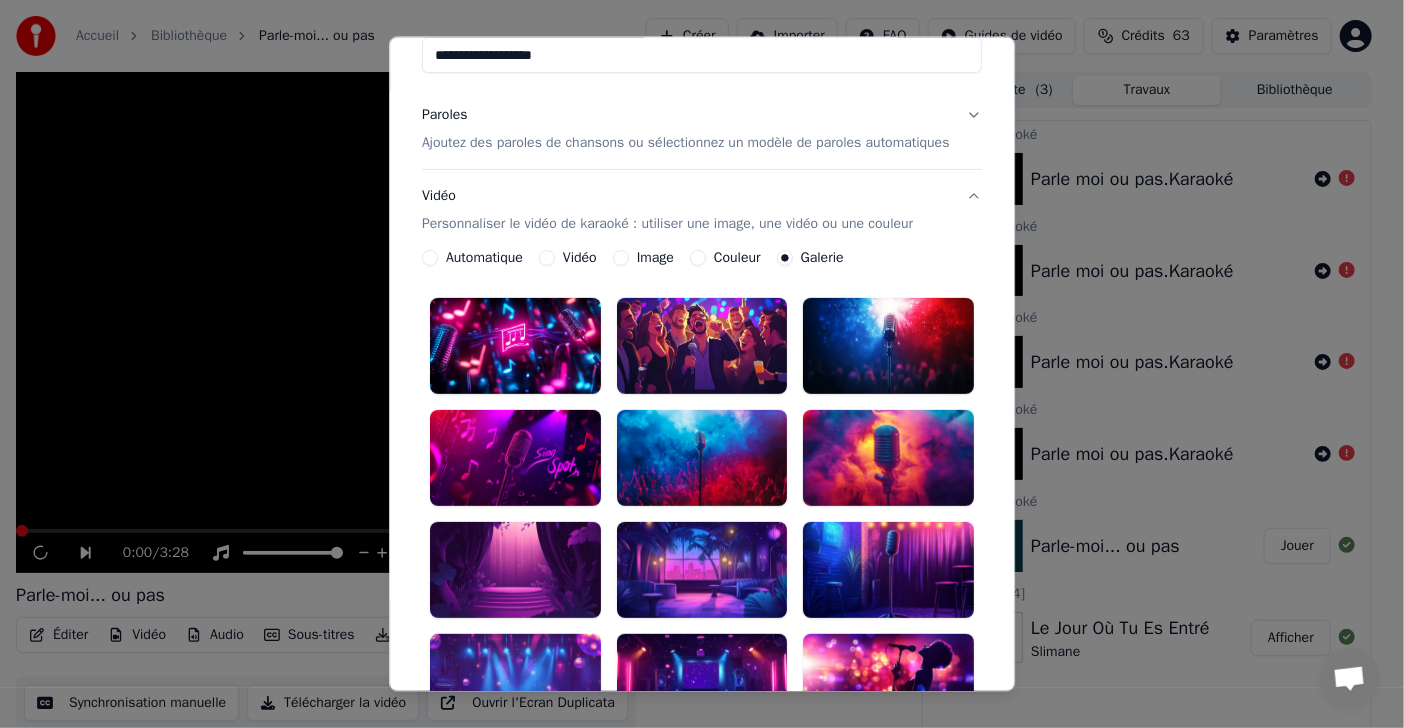 scroll, scrollTop: 300, scrollLeft: 0, axis: vertical 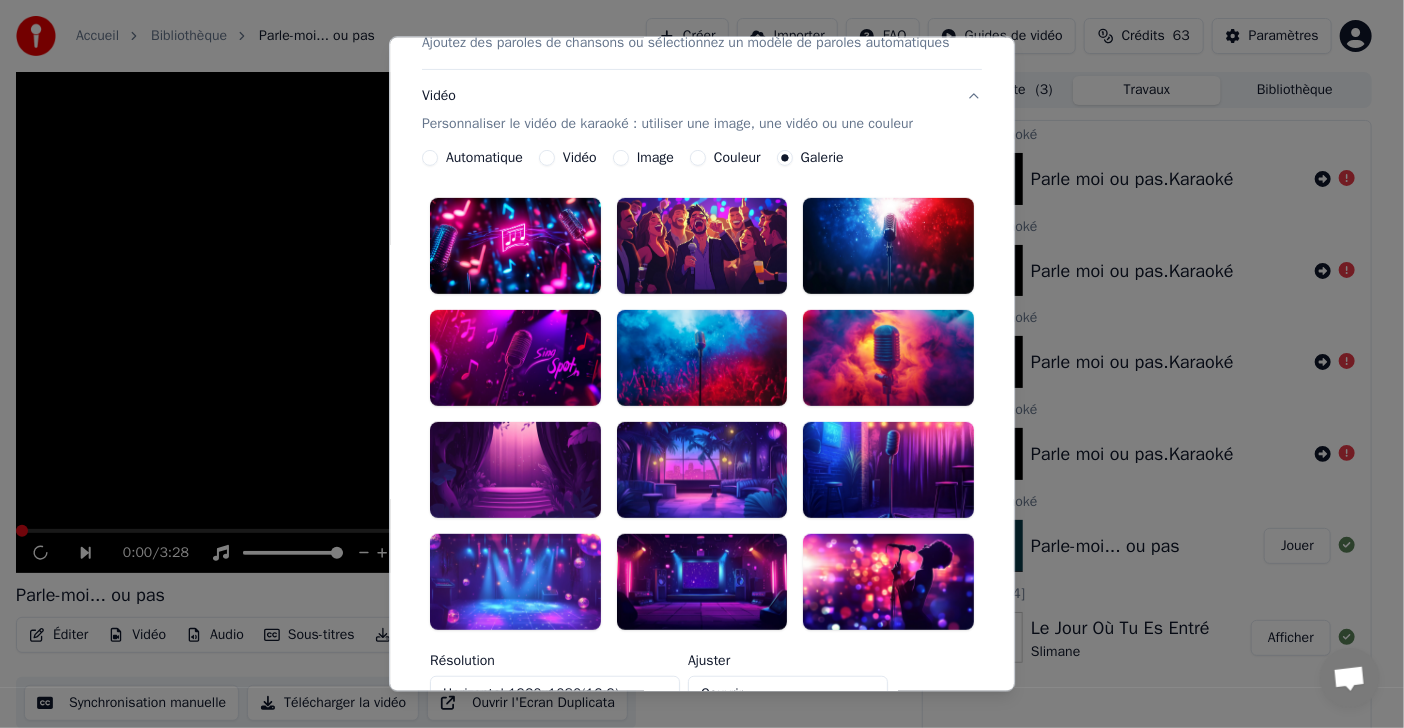 click at bounding box center [515, 470] 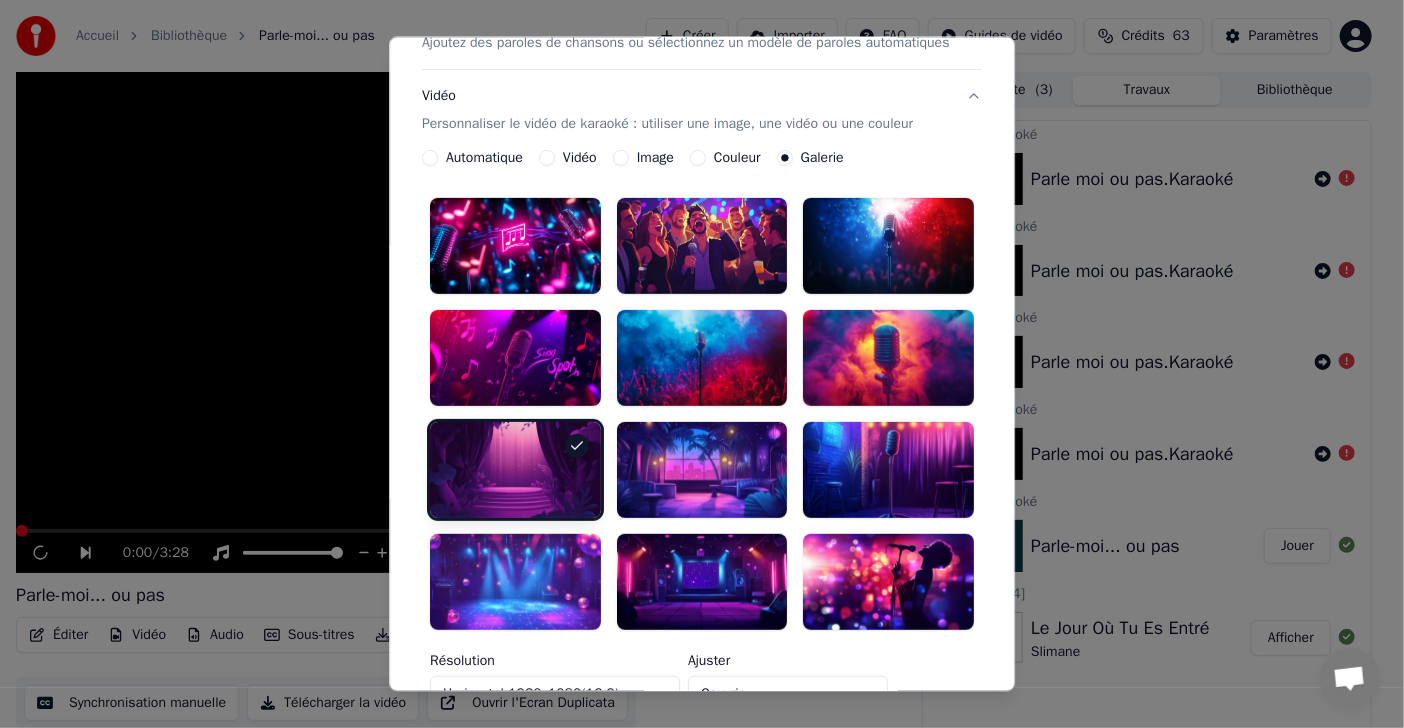 click on "Ajuster" at bounding box center (788, 661) 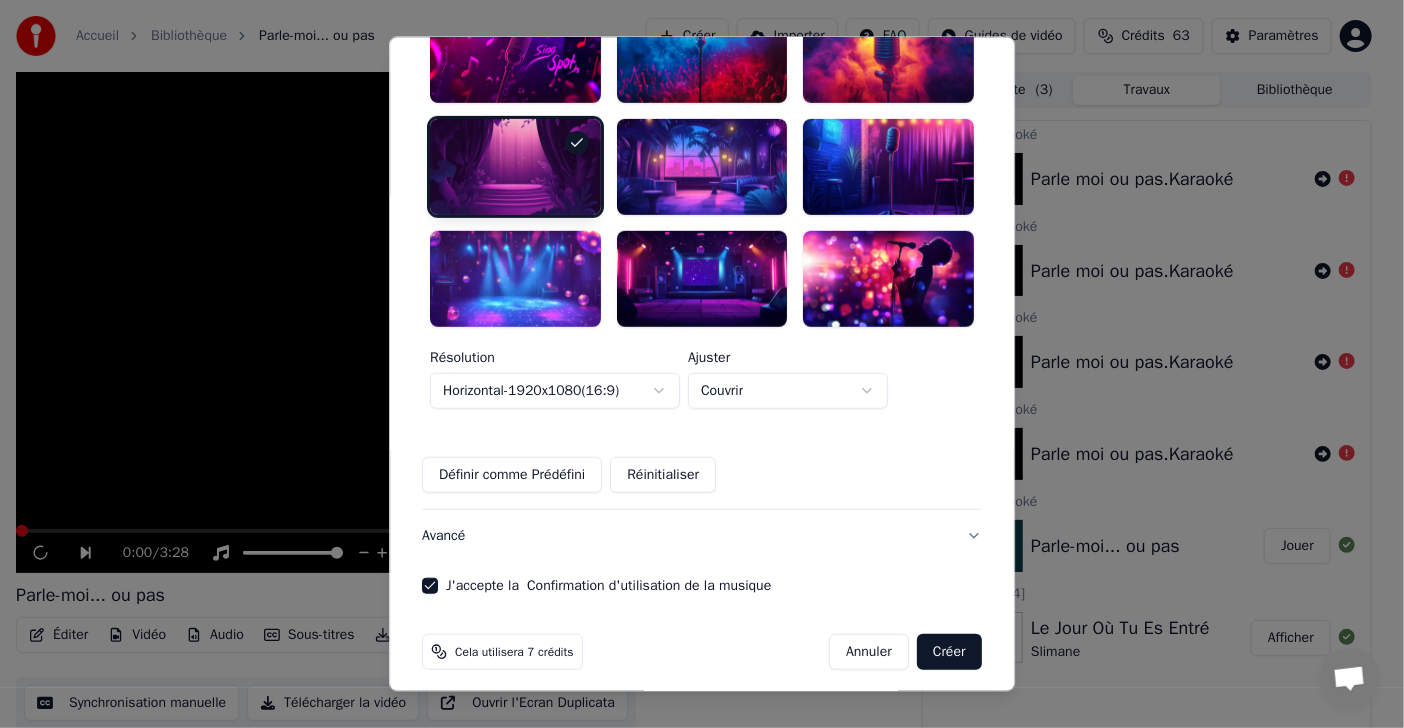 scroll, scrollTop: 624, scrollLeft: 0, axis: vertical 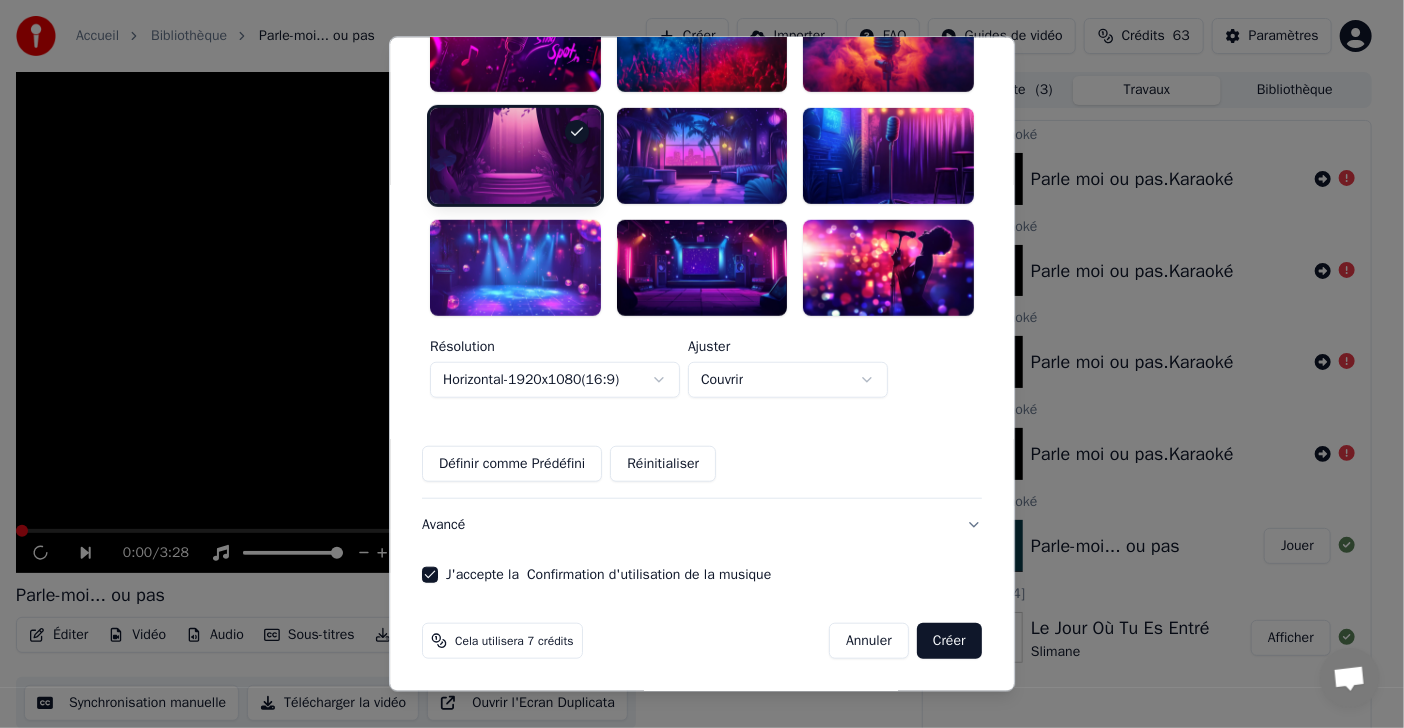 click on "Créer" at bounding box center (949, 640) 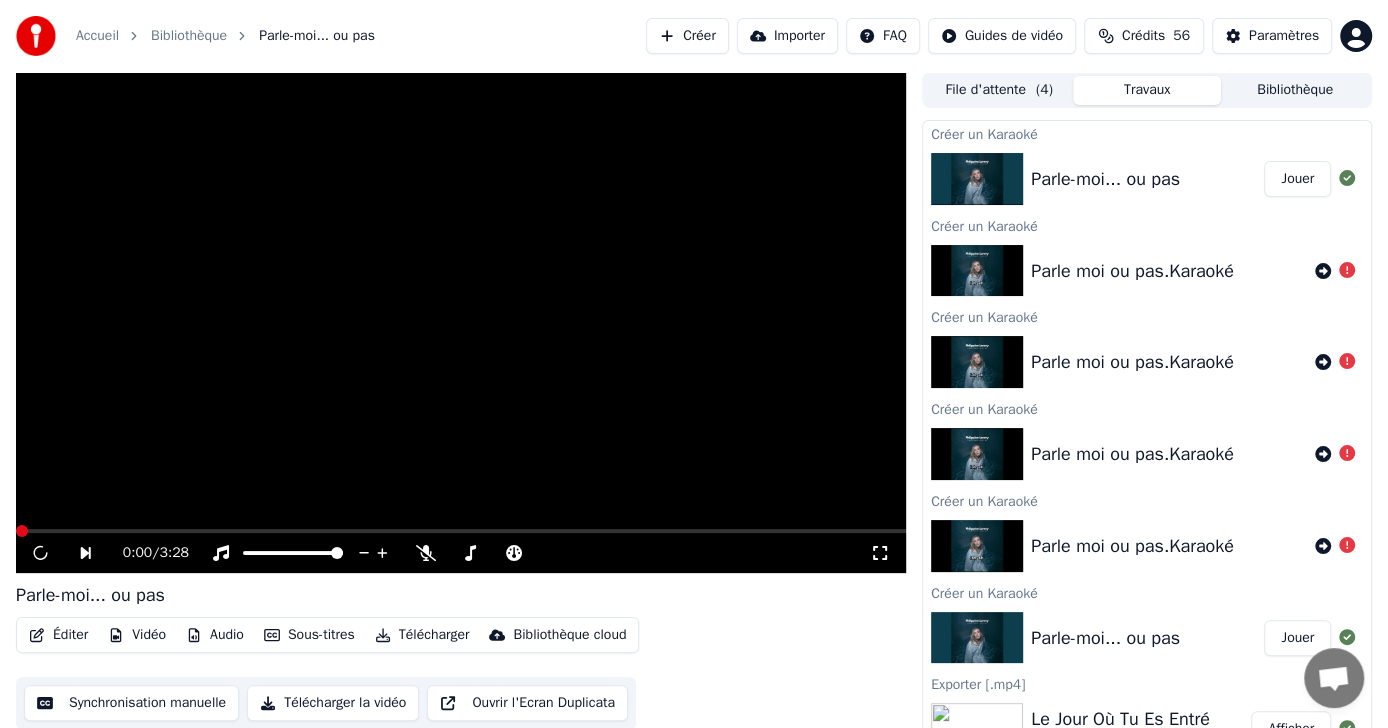 click on "Créer" at bounding box center [687, 36] 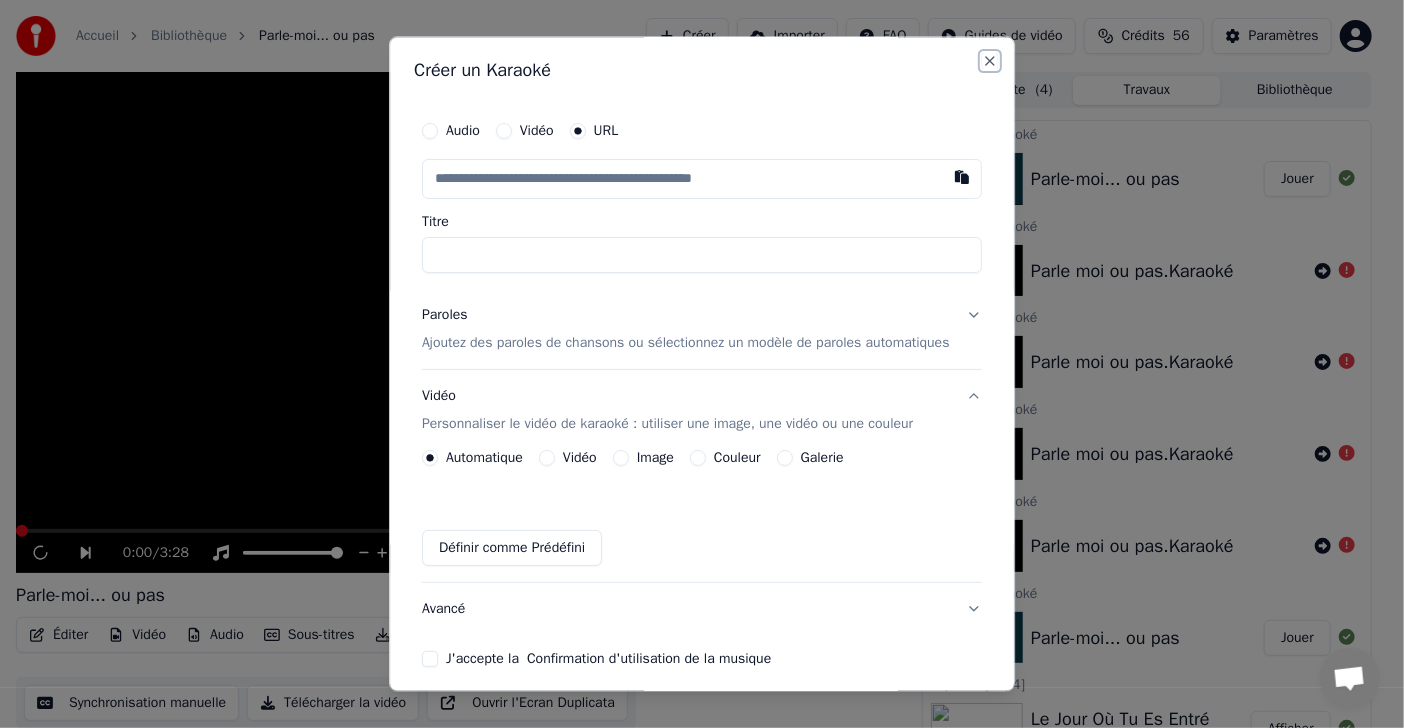 click on "Close" at bounding box center [990, 61] 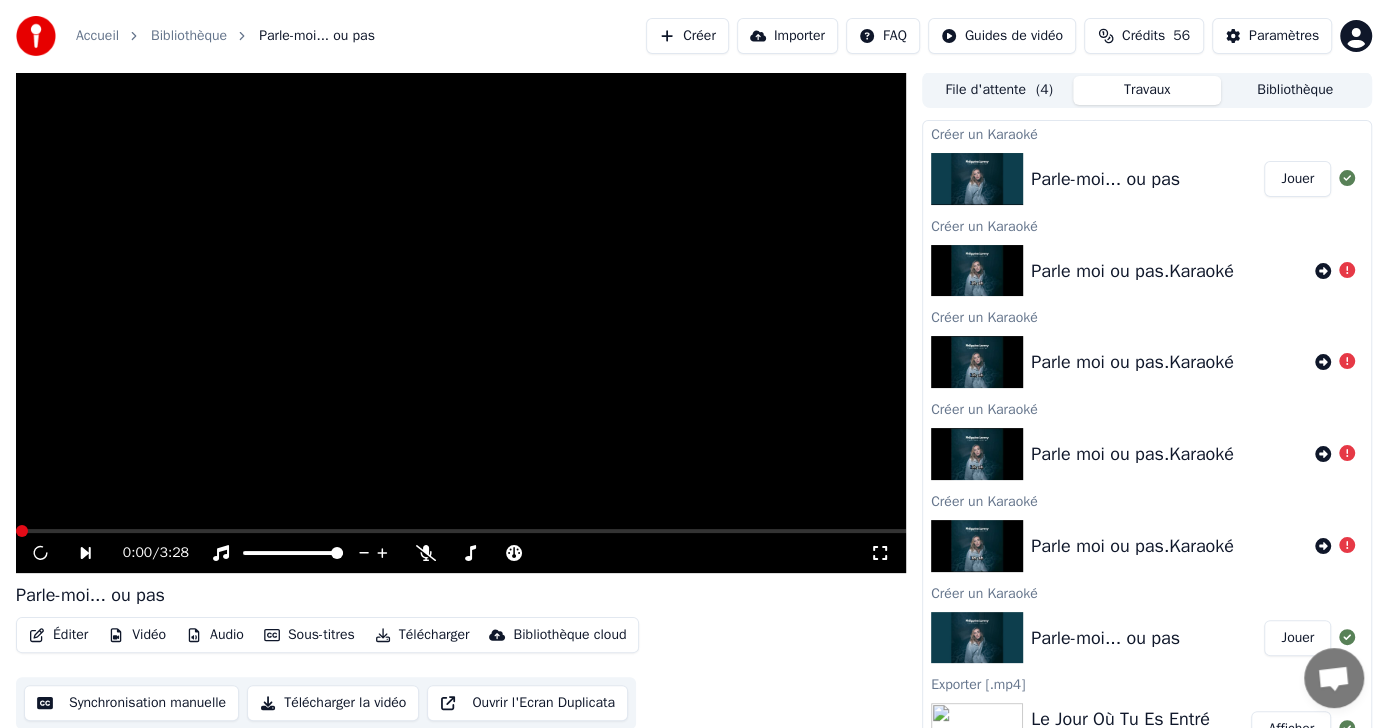 click on "Jouer" at bounding box center [1297, 179] 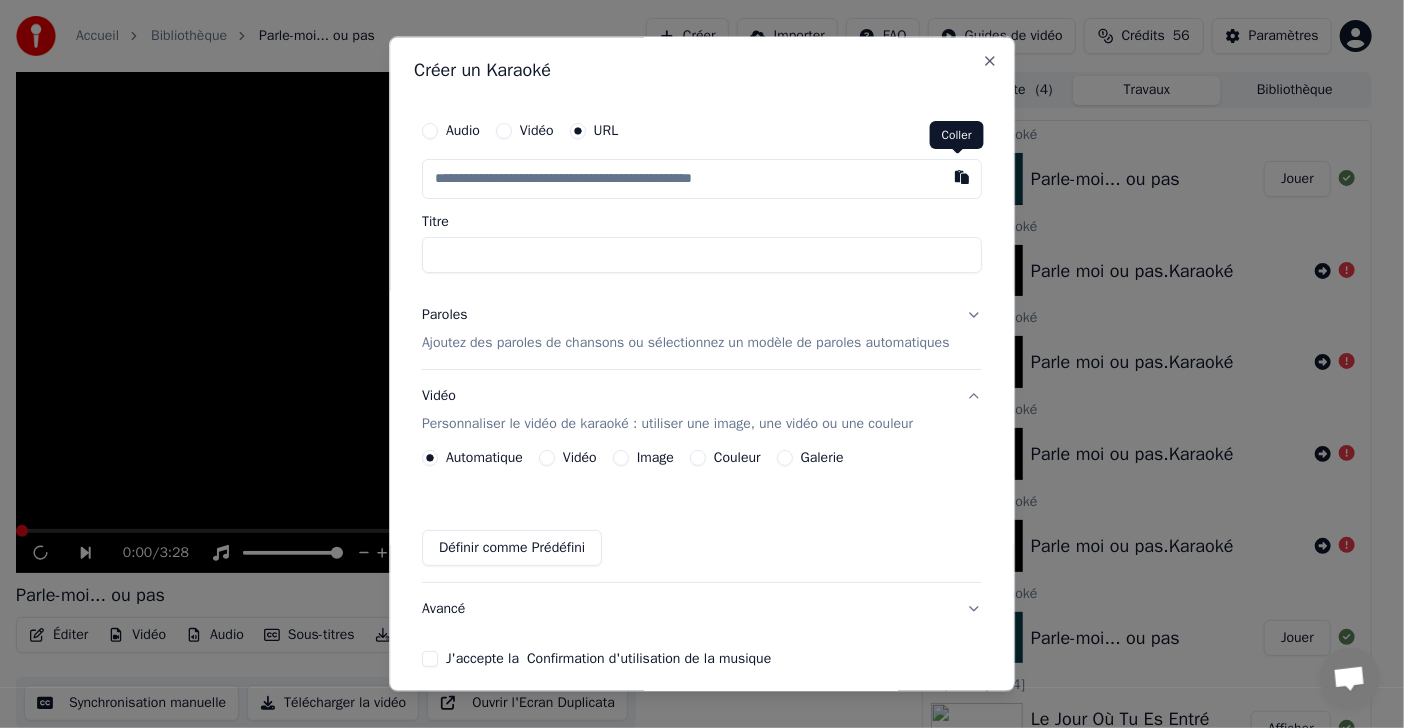 click at bounding box center (962, 177) 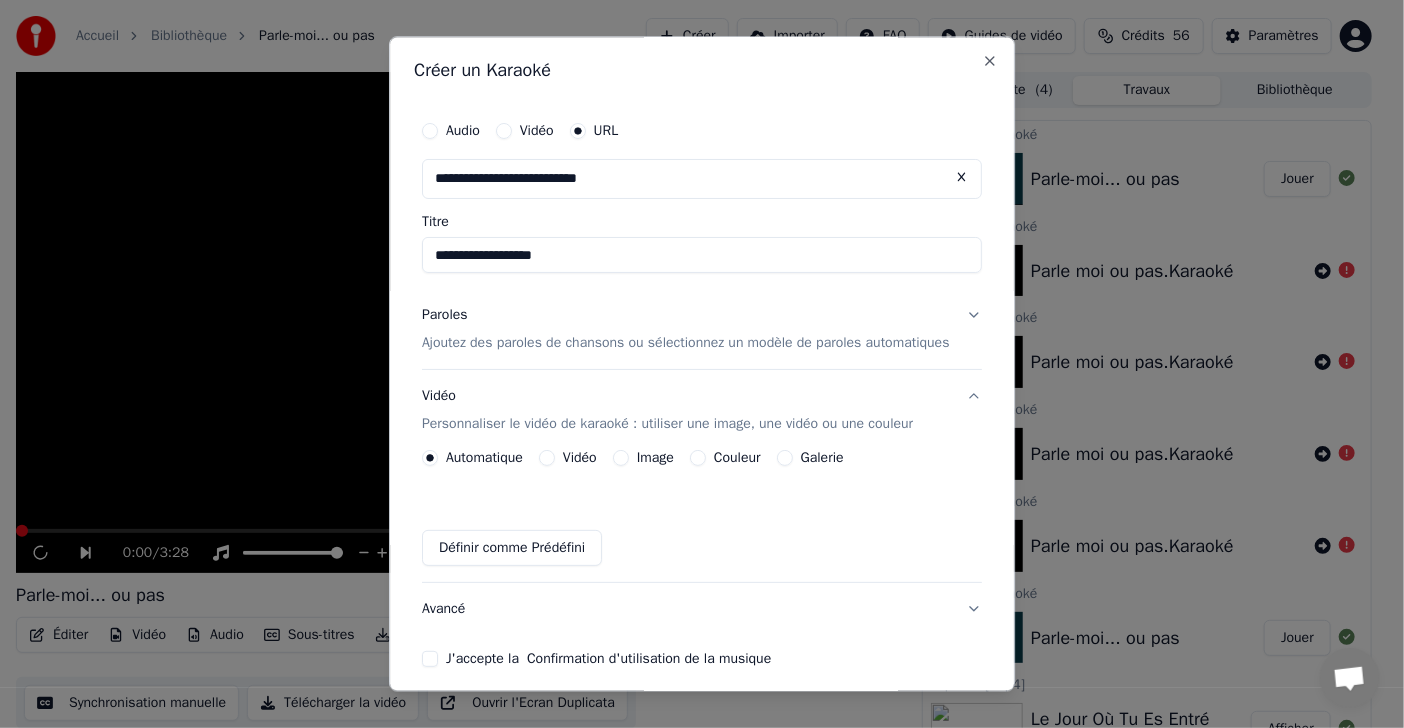 type on "**********" 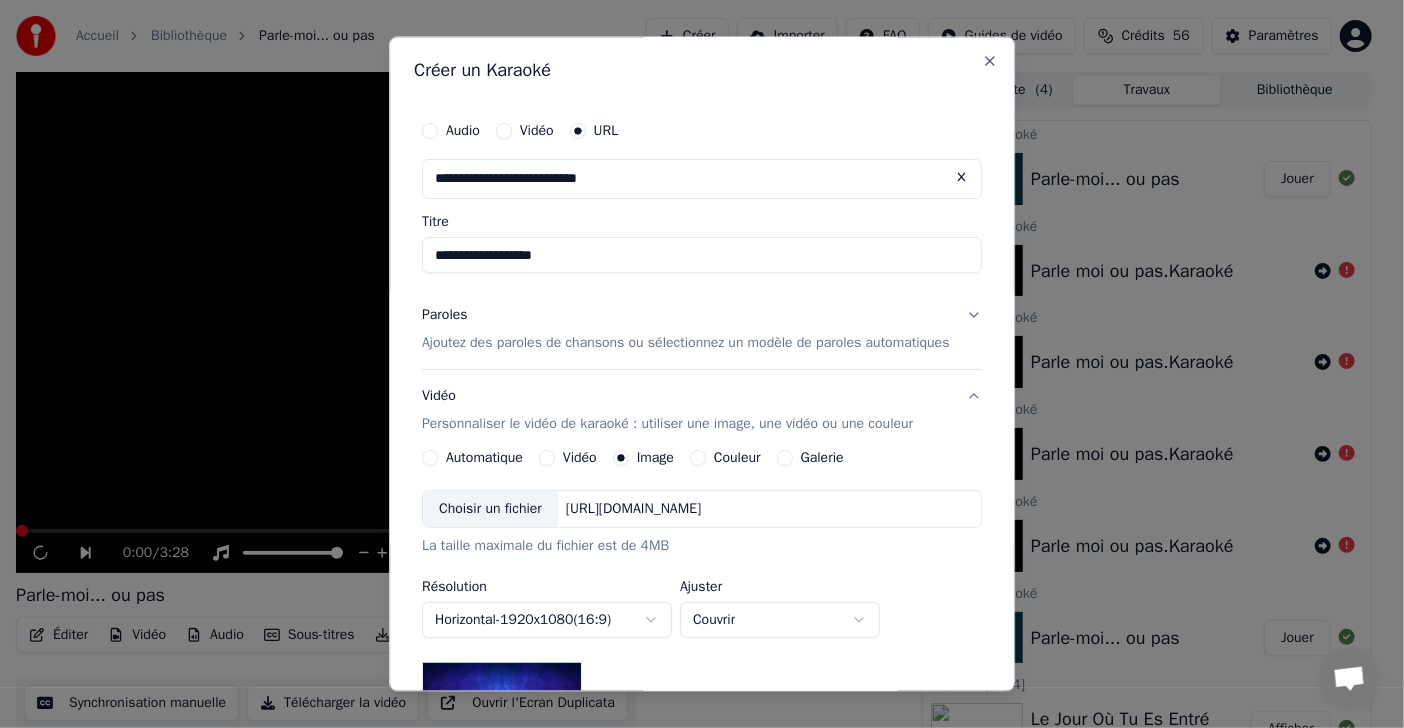 click on "Galerie" at bounding box center [822, 458] 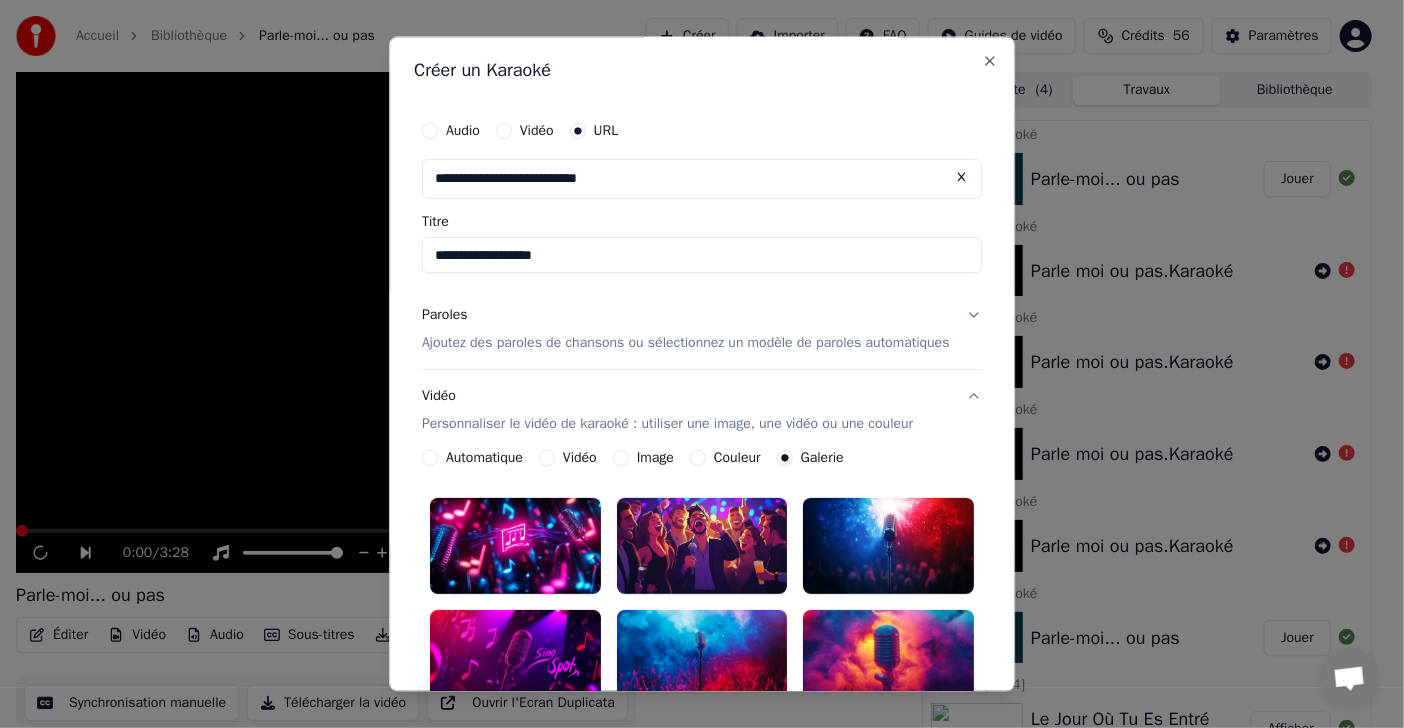 scroll, scrollTop: 600, scrollLeft: 0, axis: vertical 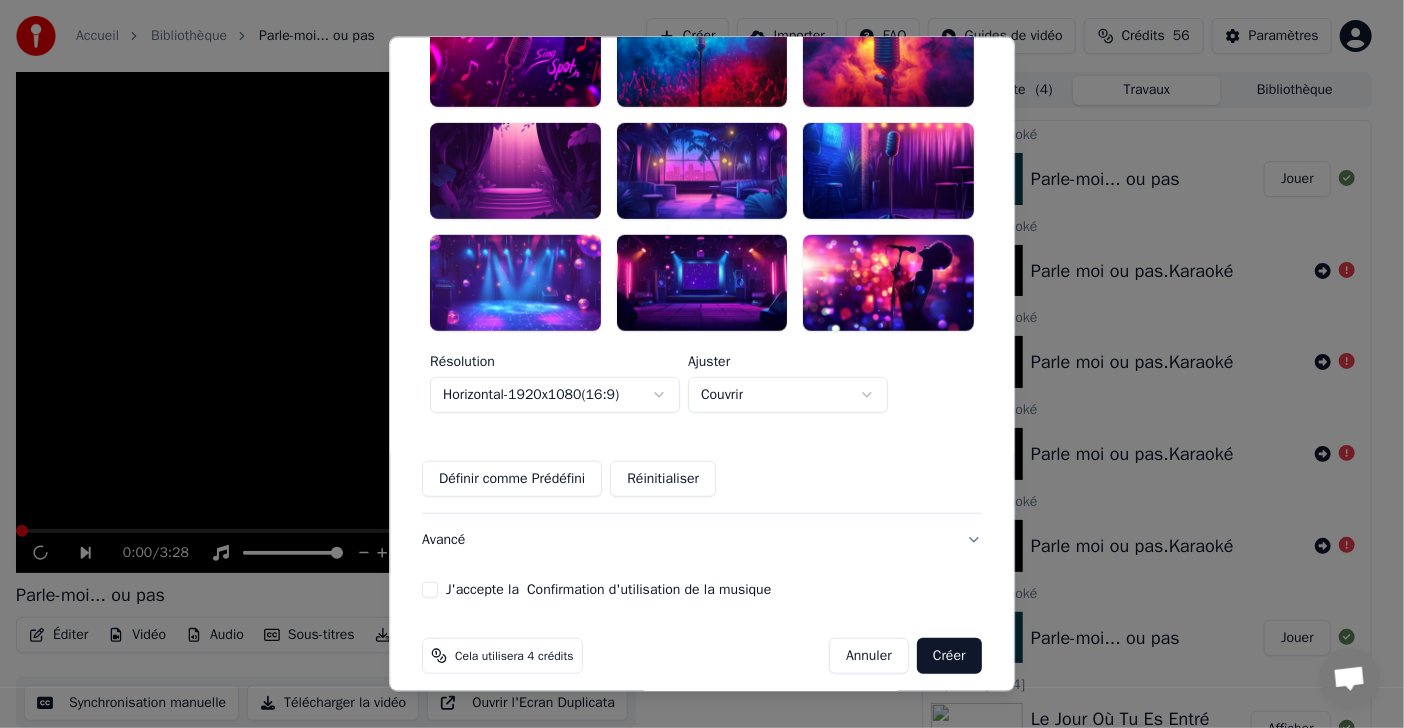 click at bounding box center [515, 170] 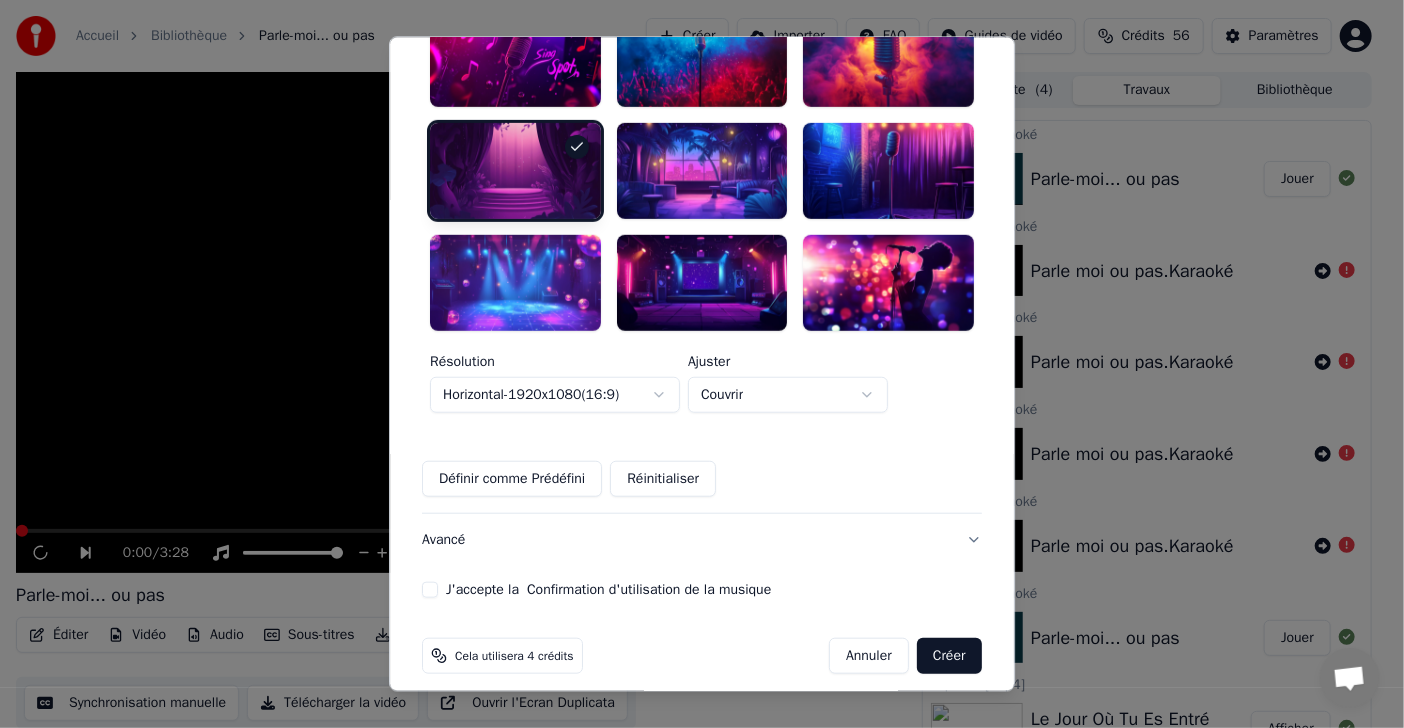 scroll, scrollTop: 624, scrollLeft: 0, axis: vertical 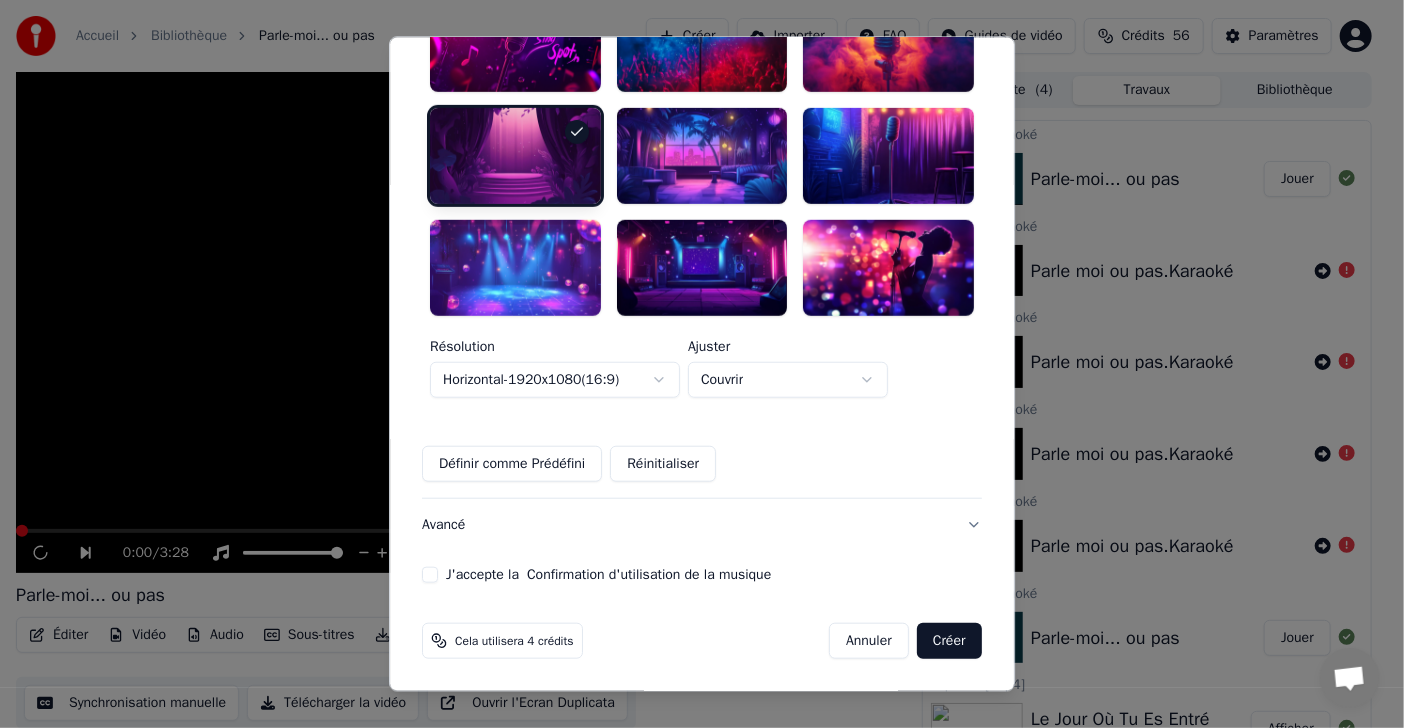 click on "J'accepte la   Confirmation d'utilisation de la musique" at bounding box center [430, 574] 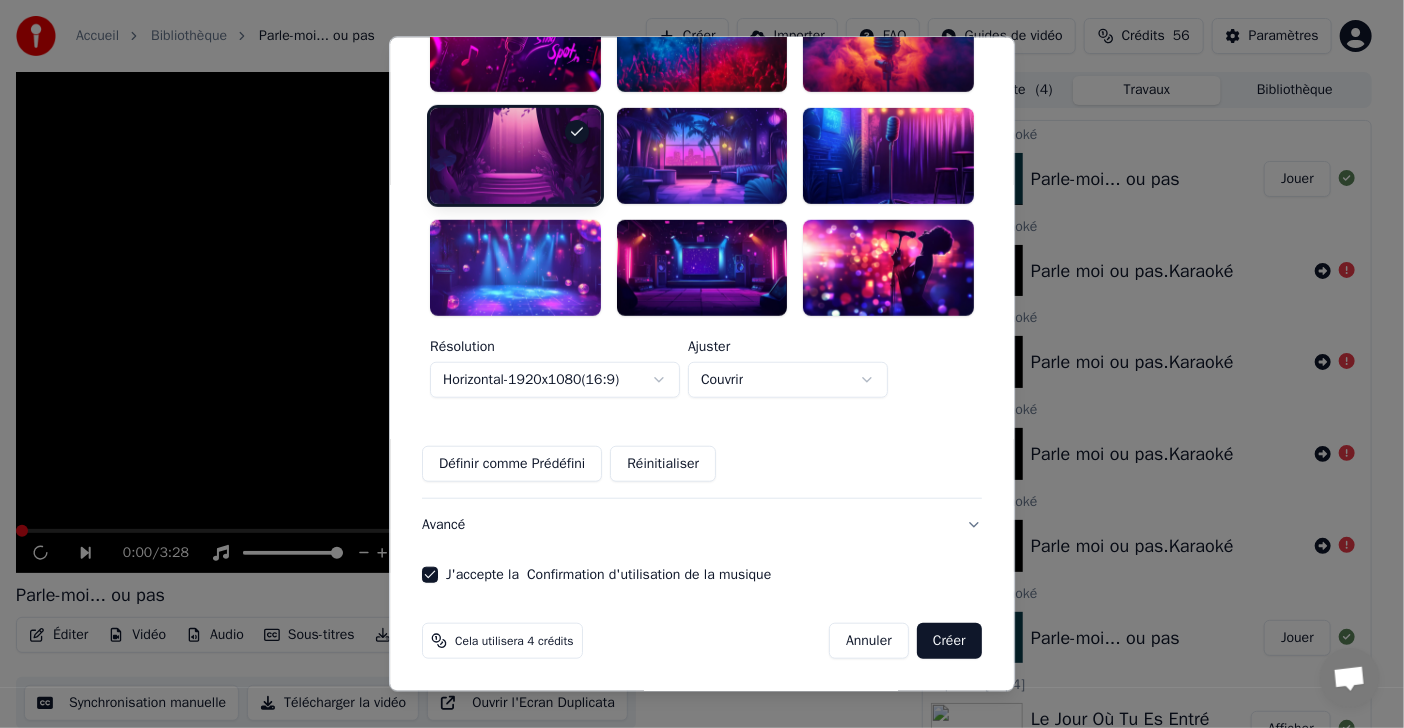 click on "Créer" at bounding box center [949, 640] 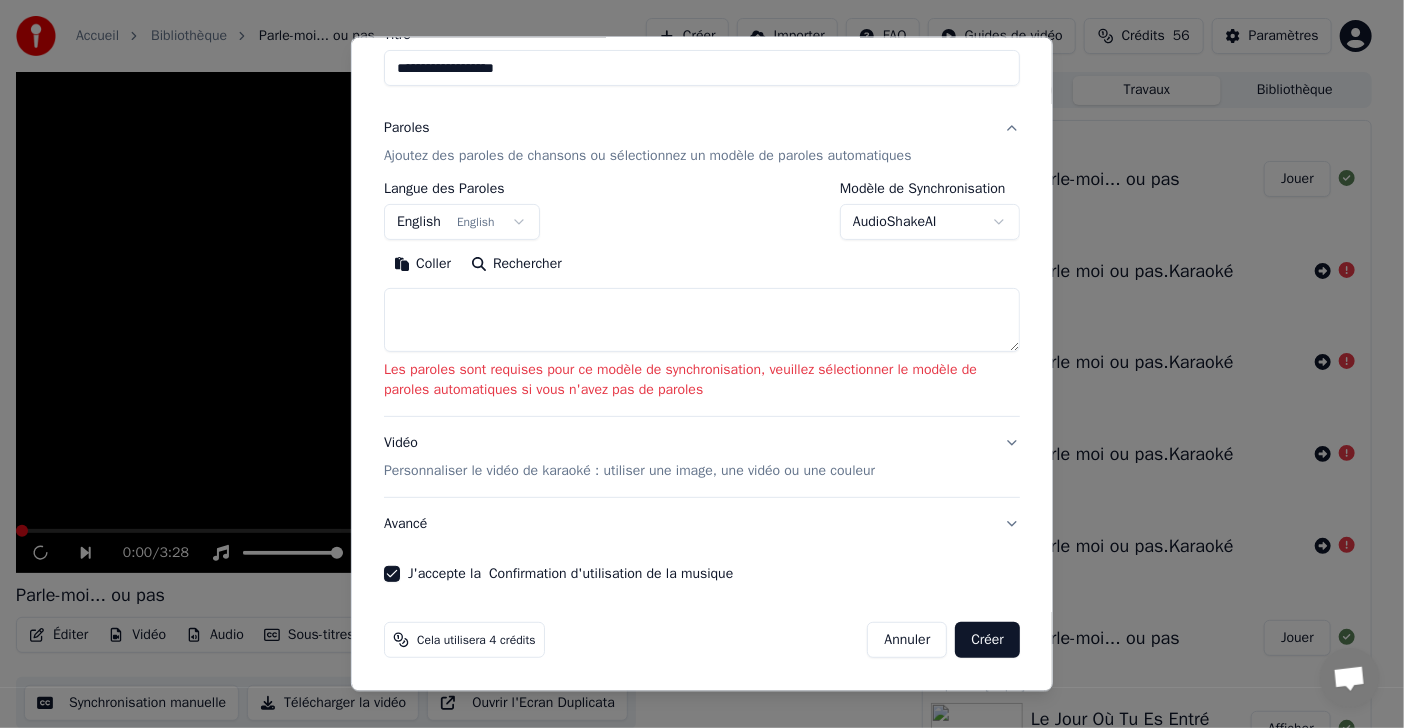 scroll, scrollTop: 185, scrollLeft: 0, axis: vertical 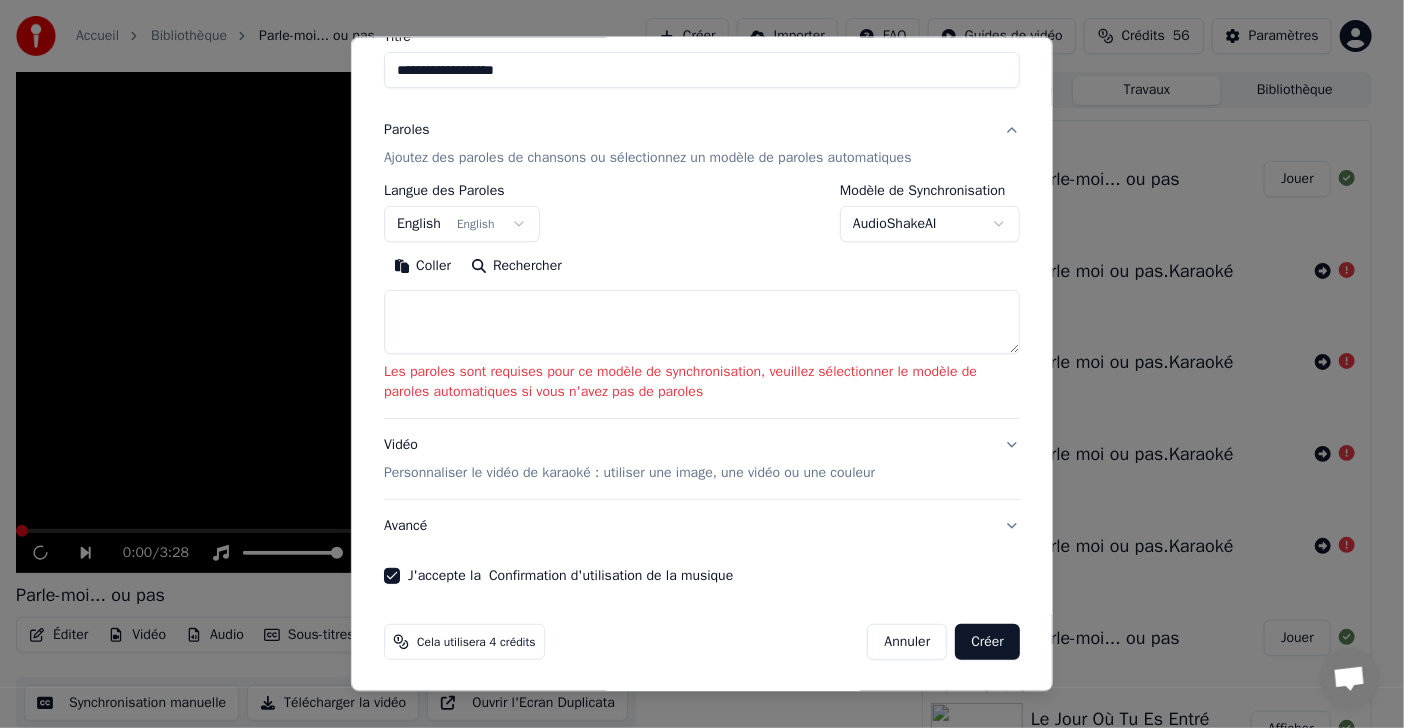 click on "**********" at bounding box center [694, 364] 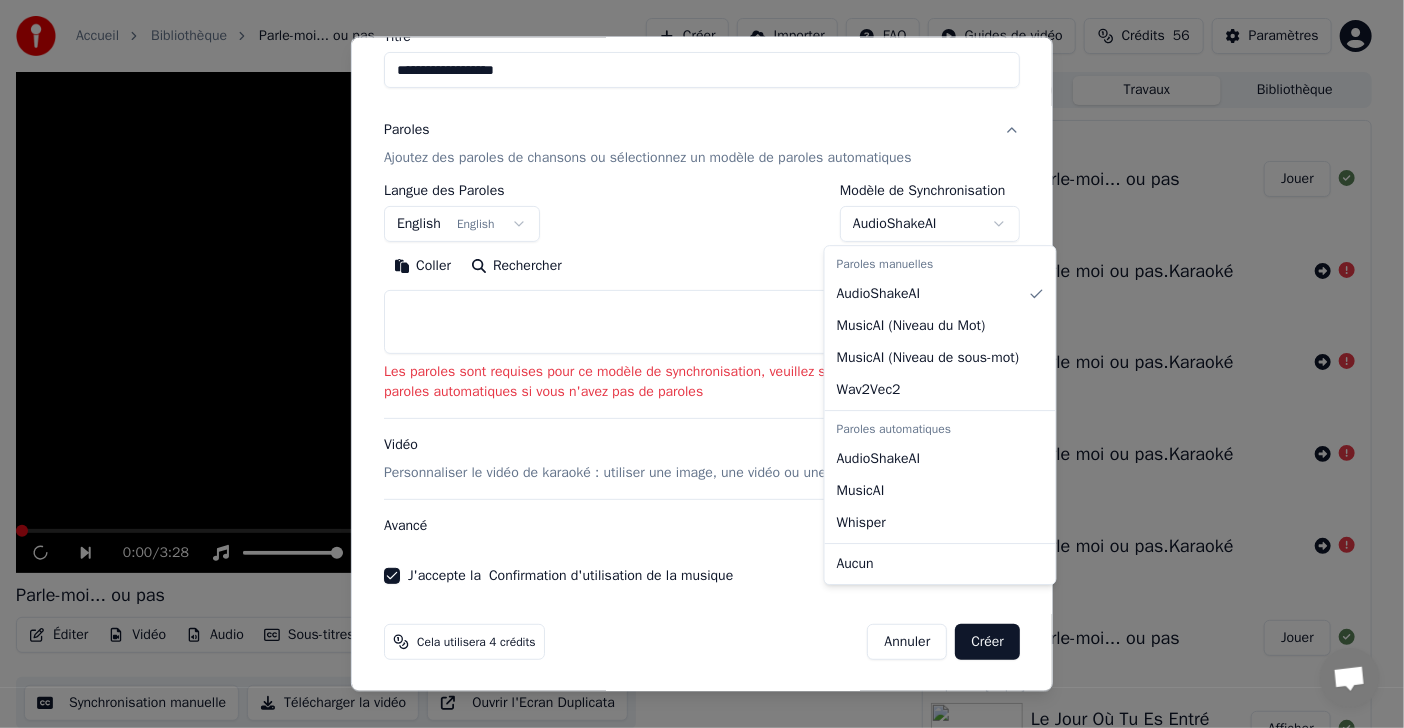 select on "**********" 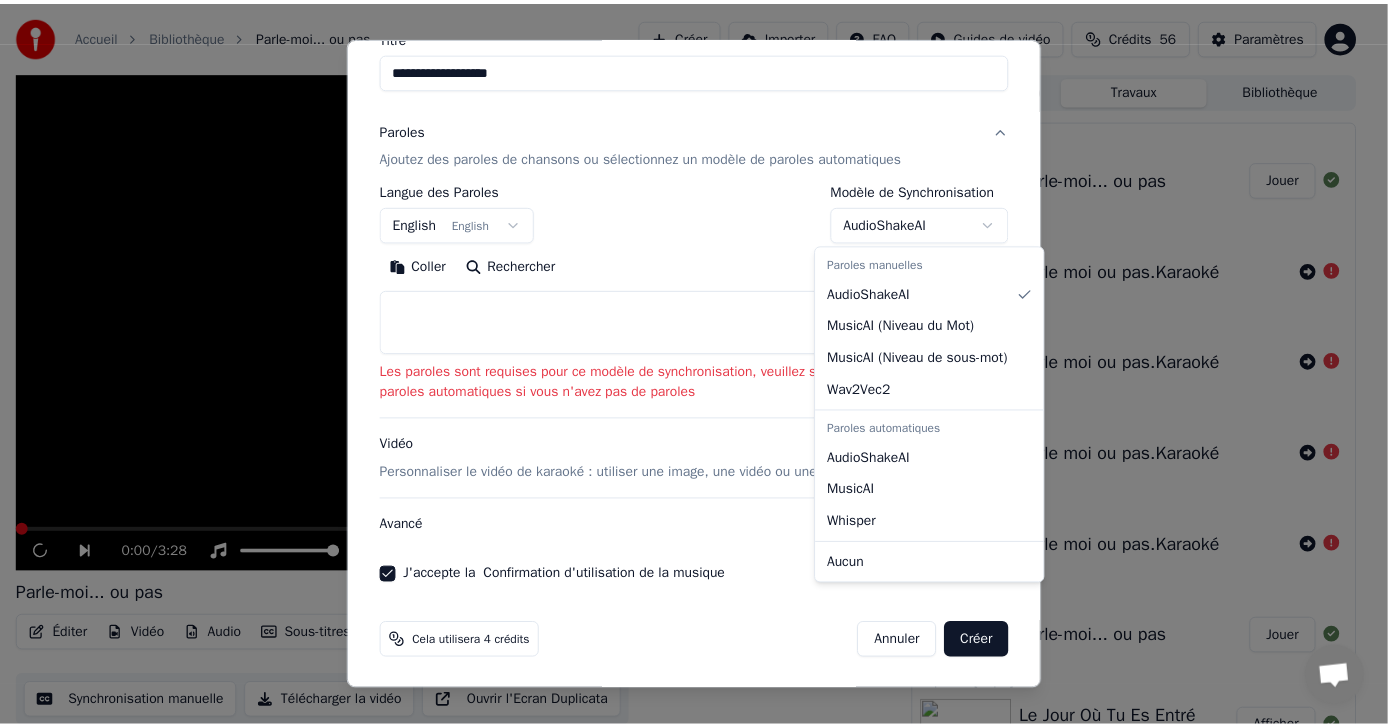 scroll, scrollTop: 26, scrollLeft: 0, axis: vertical 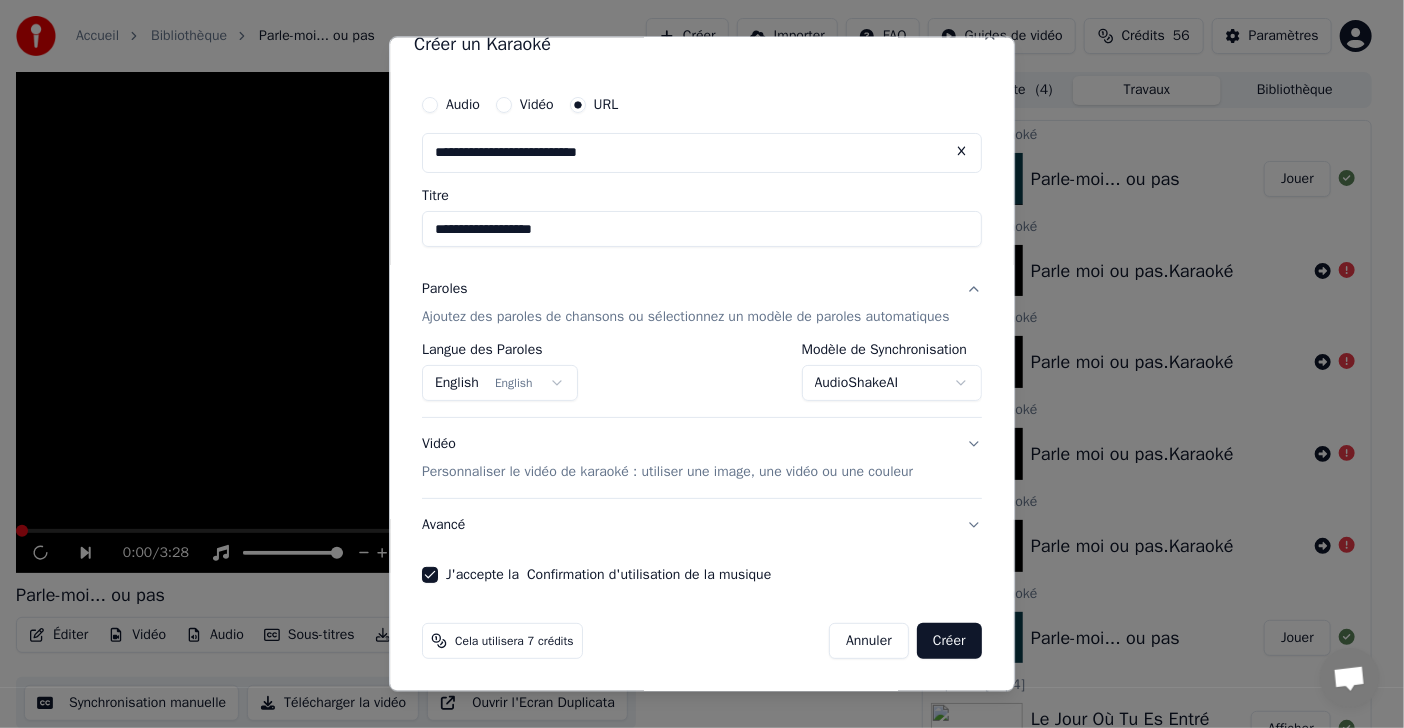 click on "Créer" at bounding box center [949, 641] 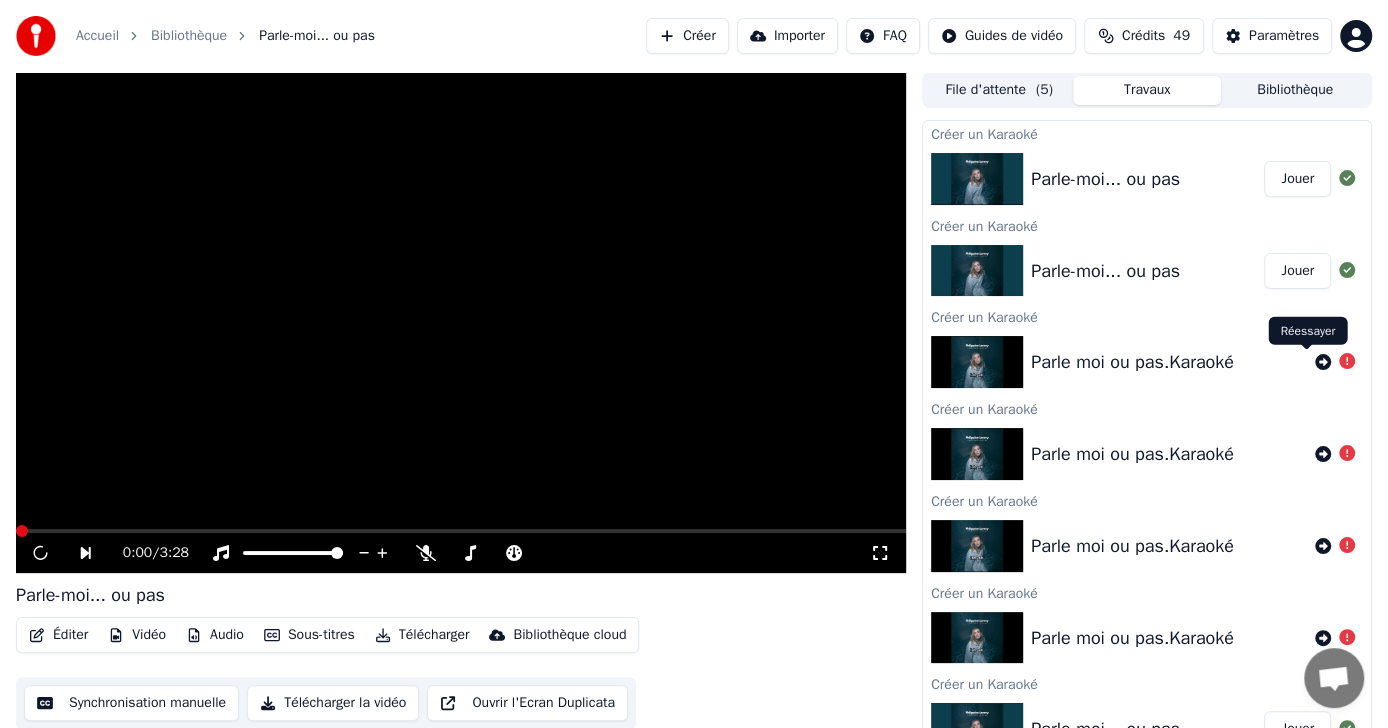 click 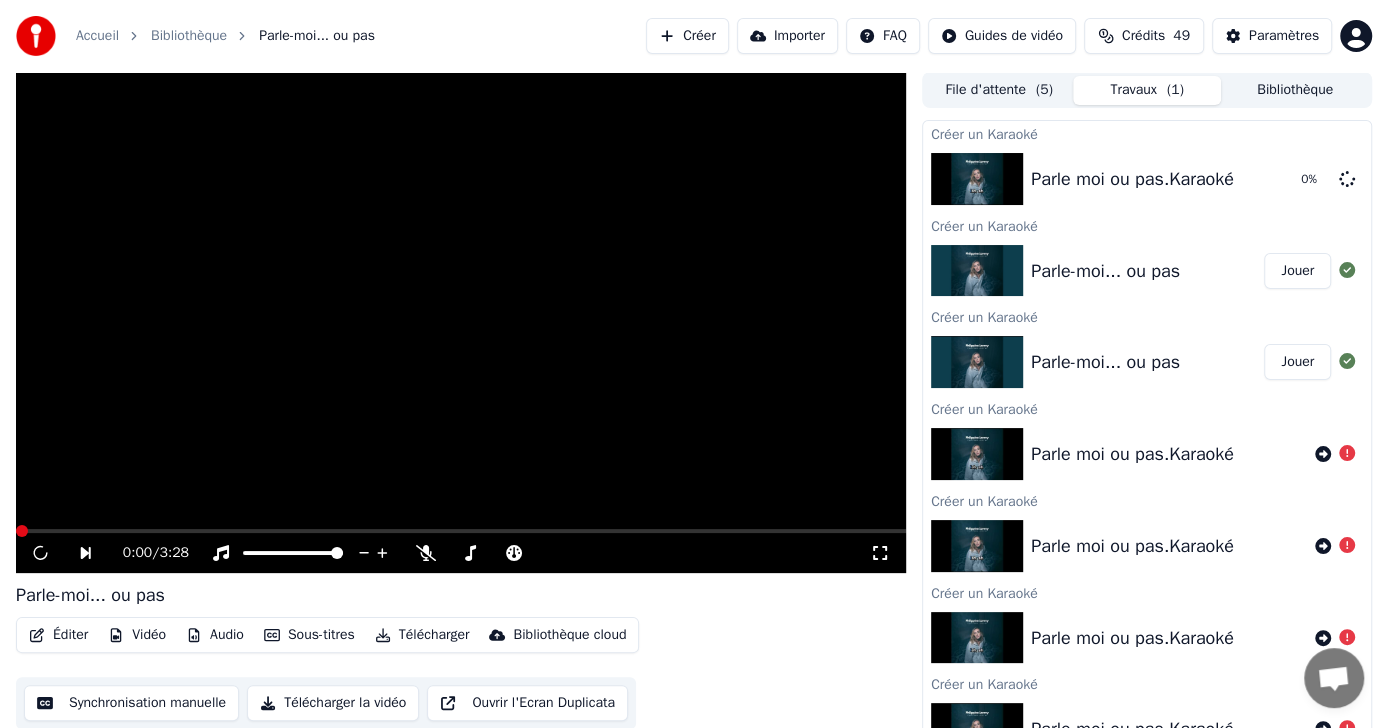 click 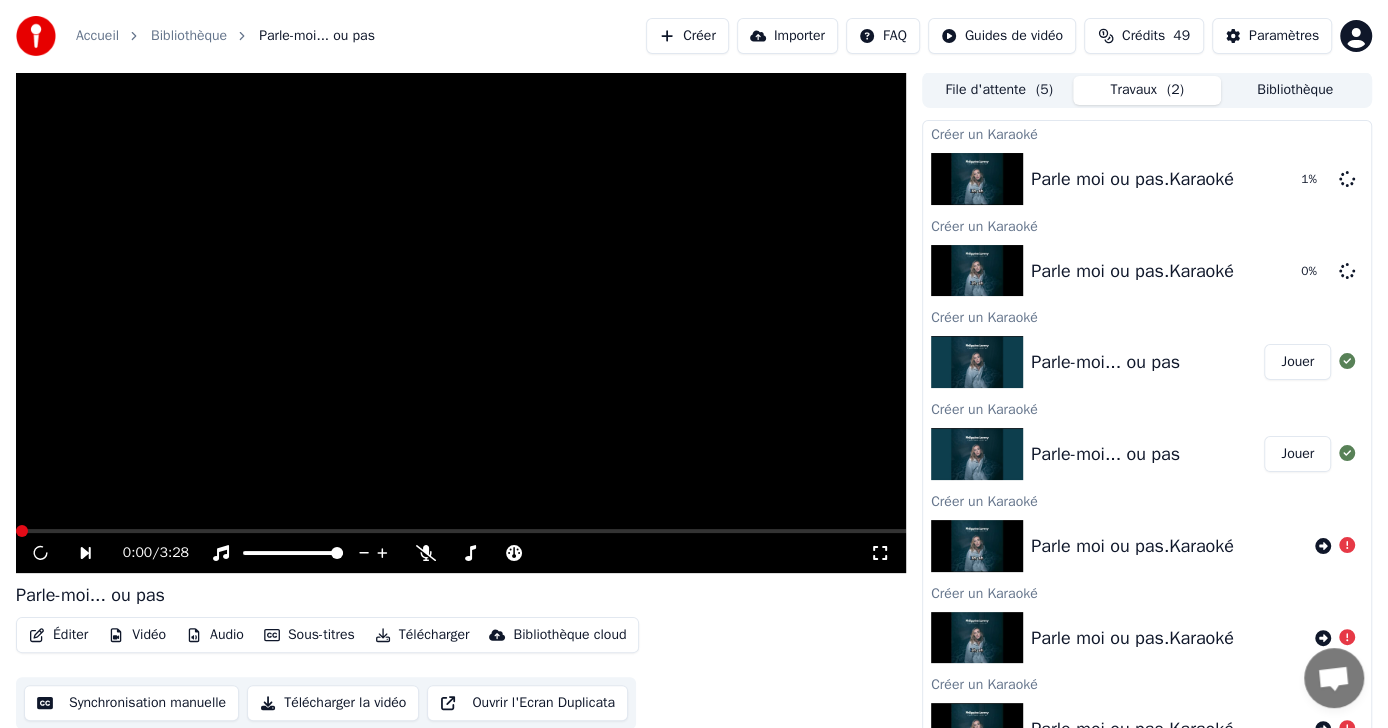 click 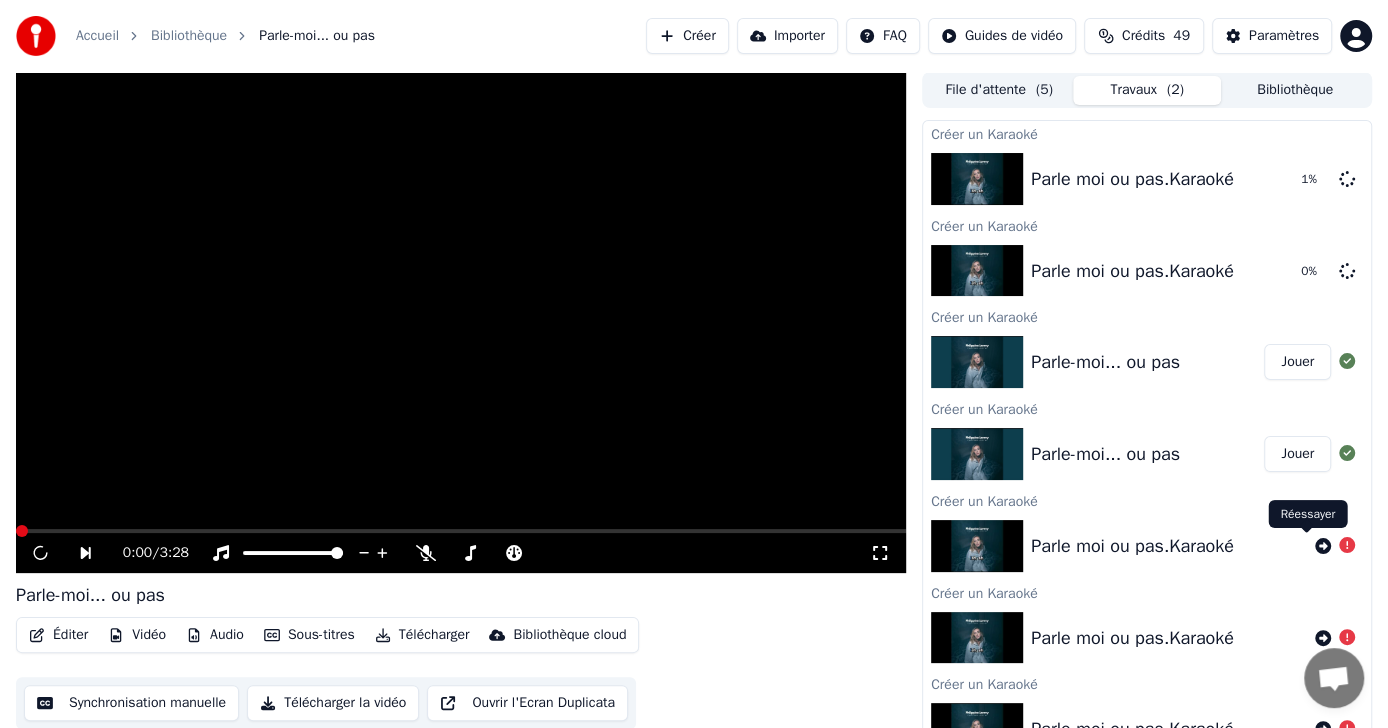 click on "Créer un Karaoké Parle moi ou pas.[DEMOGRAPHIC_DATA] 1 % Créer un Karaoké Parle moi ou pas.[DEMOGRAPHIC_DATA] 0 % Créer un Karaoké Parle-moi... ou pas Jouer Créer un Karaoké Parle-moi... ou pas Jouer Créer un Karaoké Parle moi ou pas.Karaoké Créer un Karaoké Parle moi ou pas.Karaoké Créer un Karaoké Parle moi ou pas.Karaoké Créer un Karaoké Parle moi ou pas.Karaoké Créer un Karaoké Parle-moi... ou pas Jouer Exporter [.mp4] Le Jour Où Tu Es Entré Slimane Afficher" at bounding box center (1147, 429) 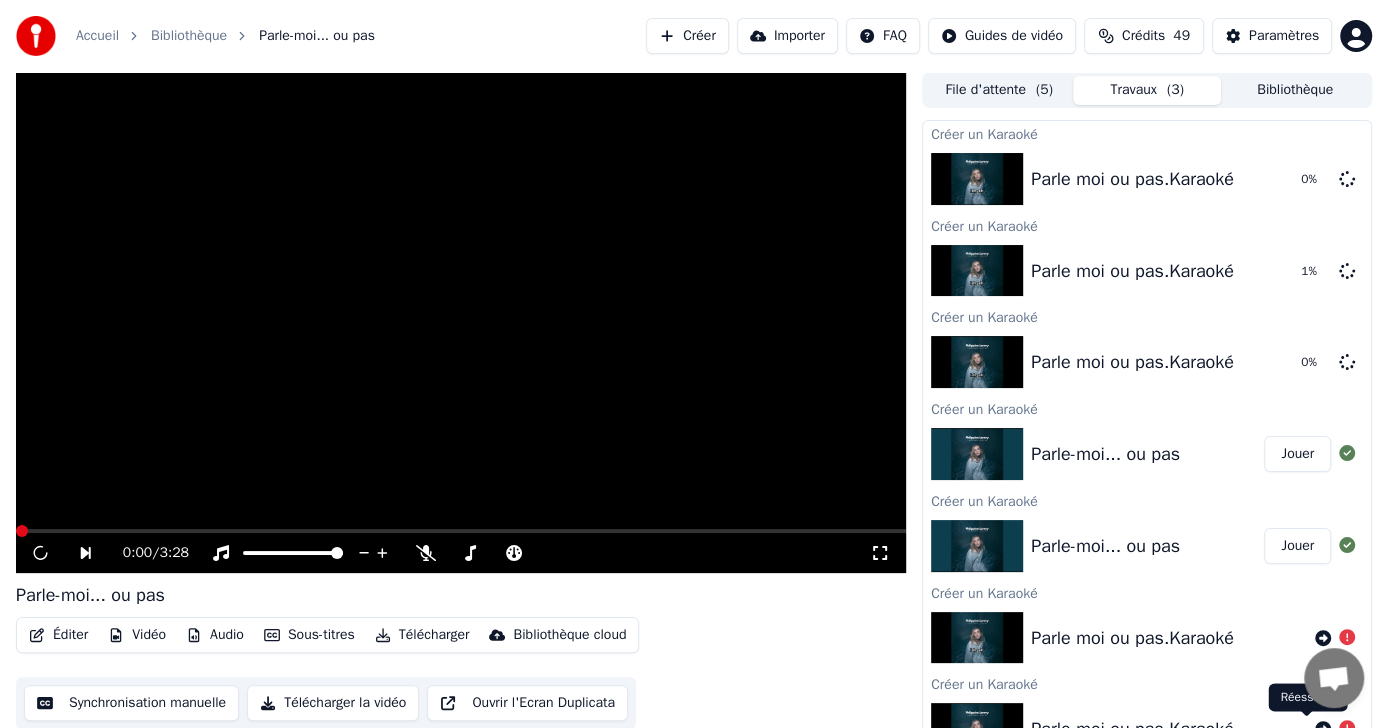 click 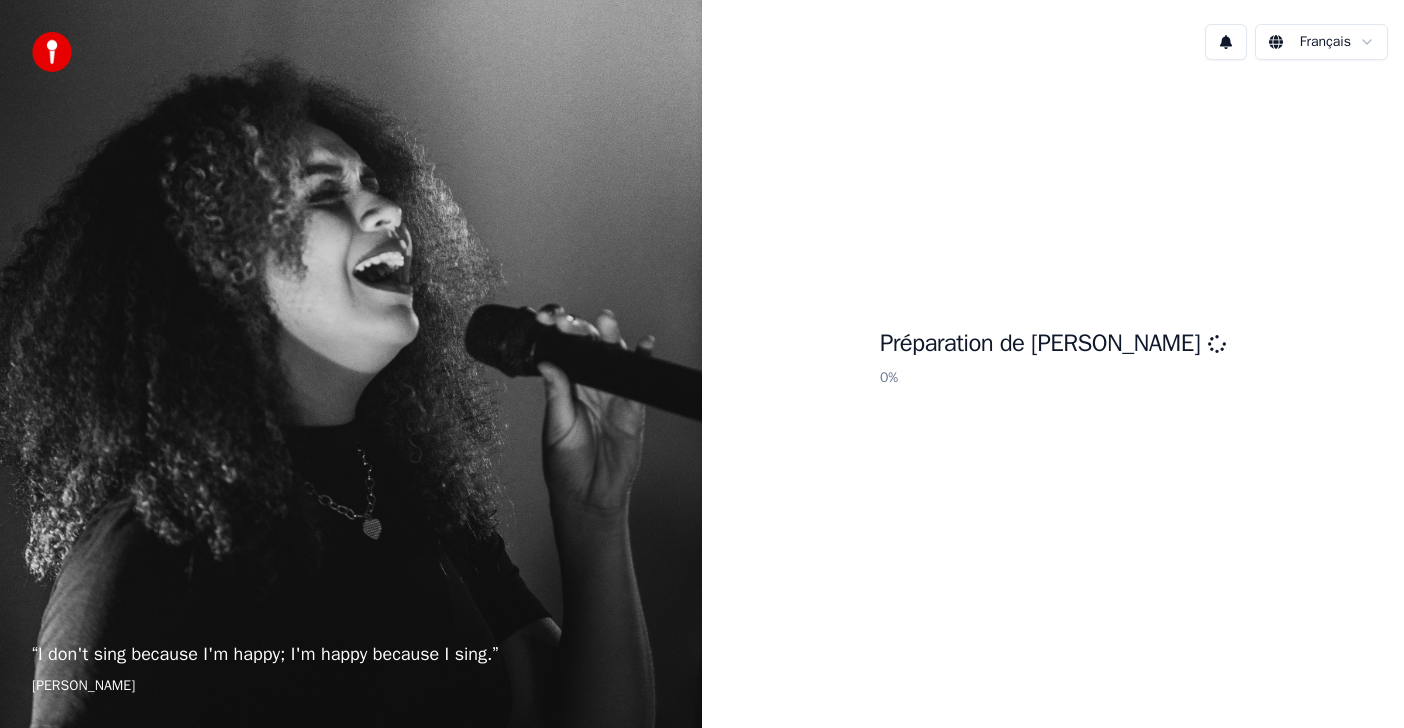 scroll, scrollTop: 0, scrollLeft: 0, axis: both 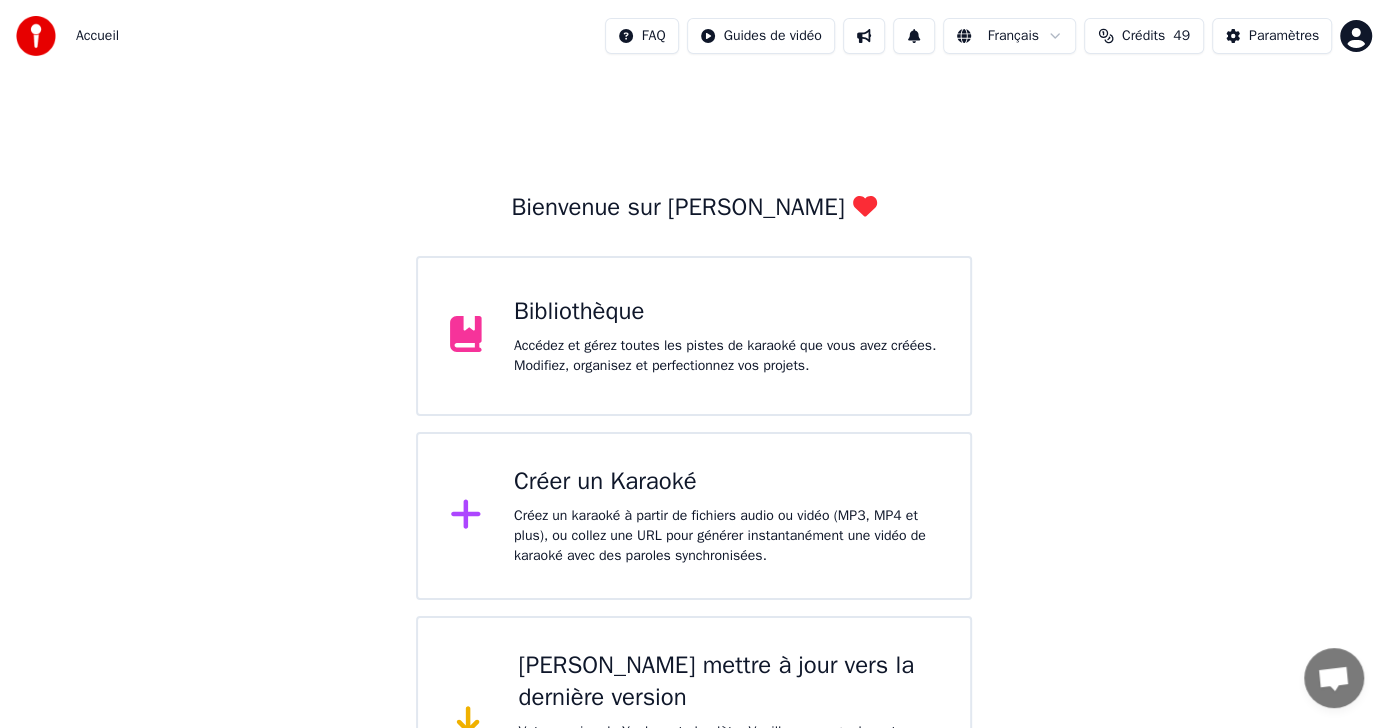click on "Créer un Karaoké" at bounding box center [726, 482] 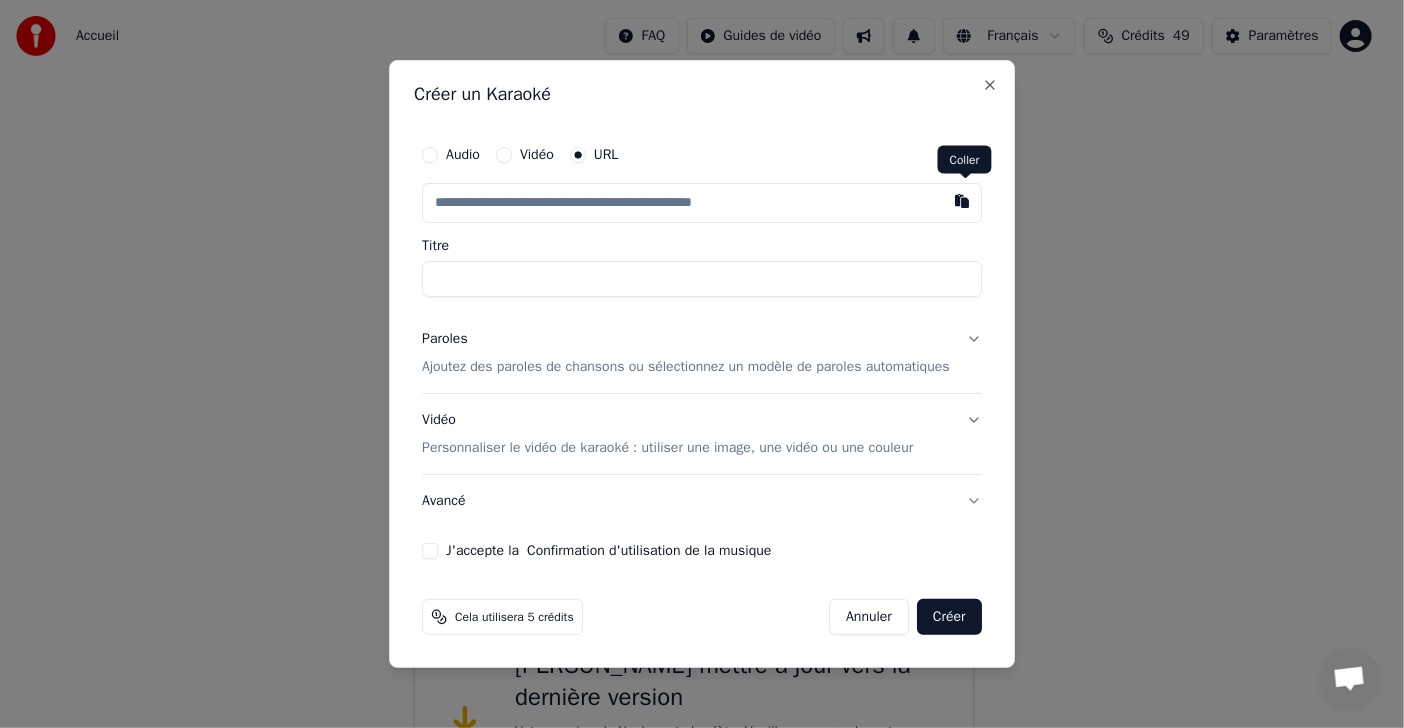 click at bounding box center [962, 201] 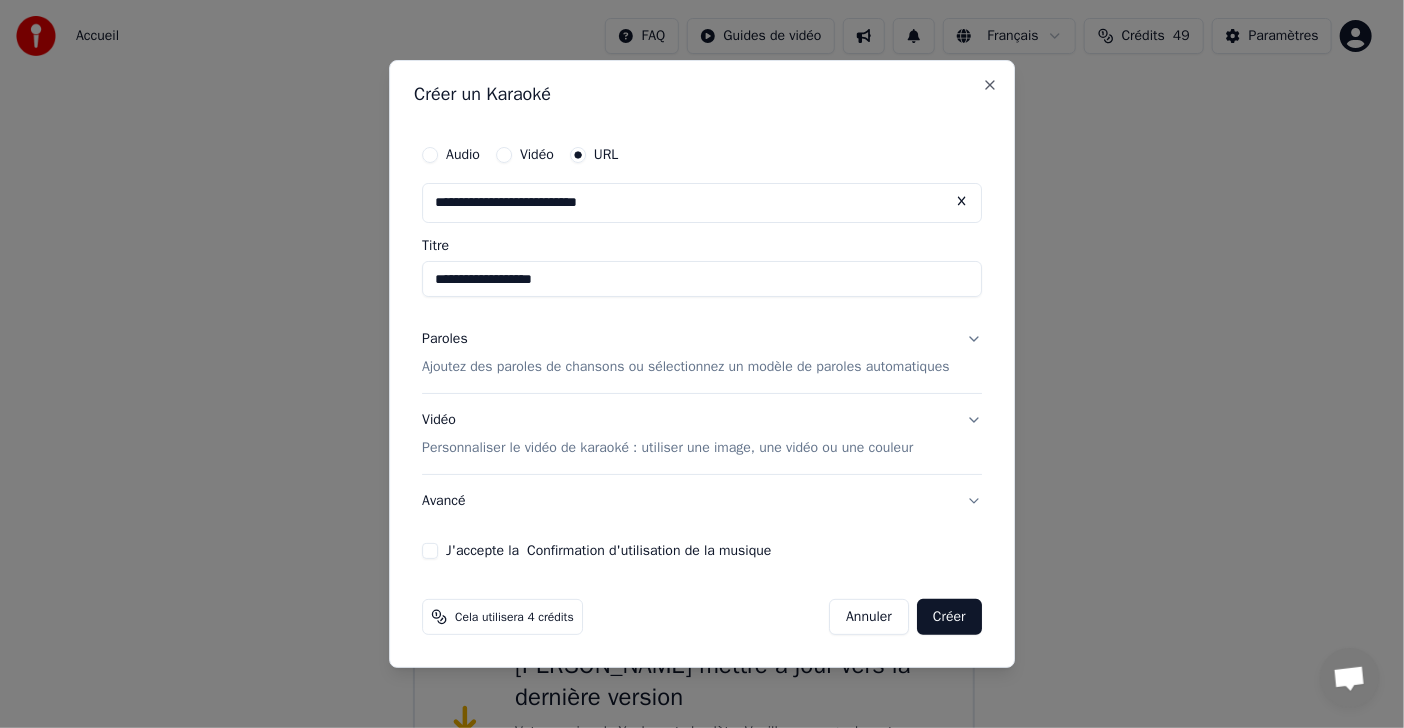 type on "**********" 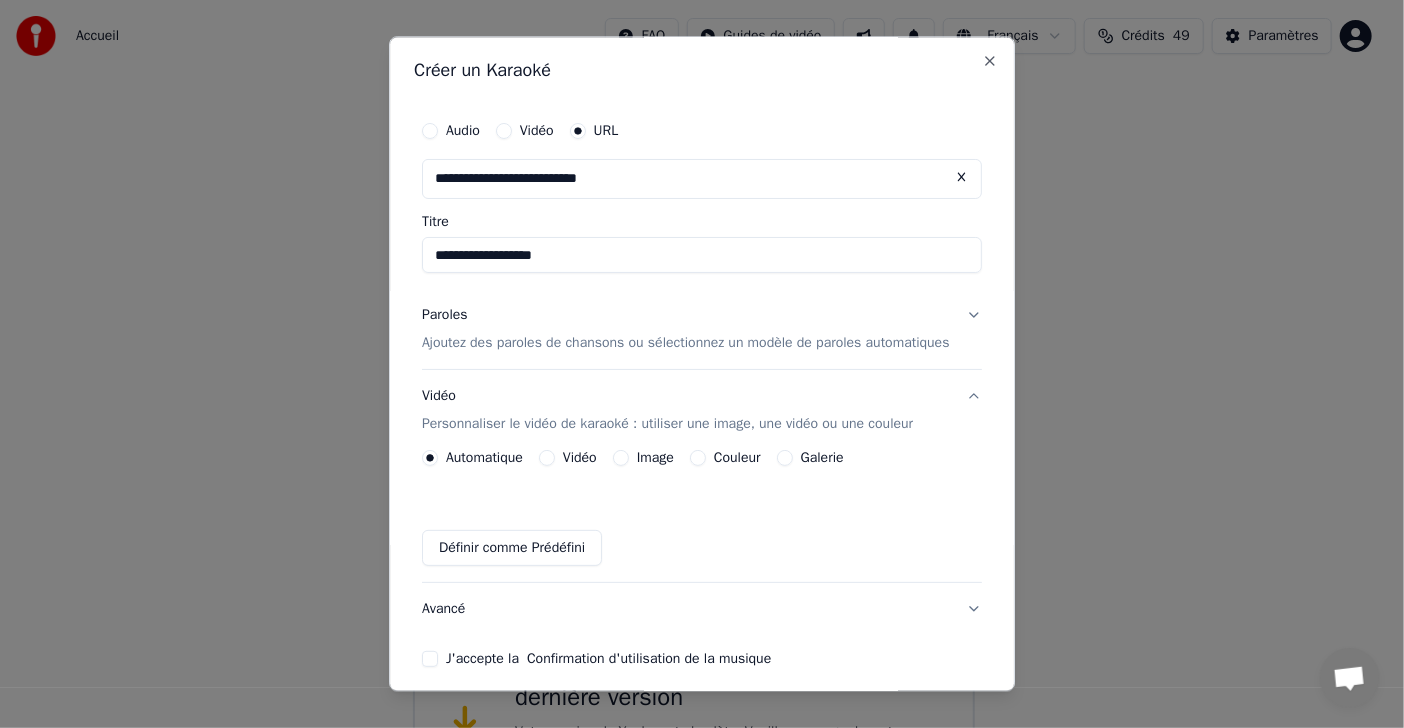 click on "Galerie" at bounding box center [822, 458] 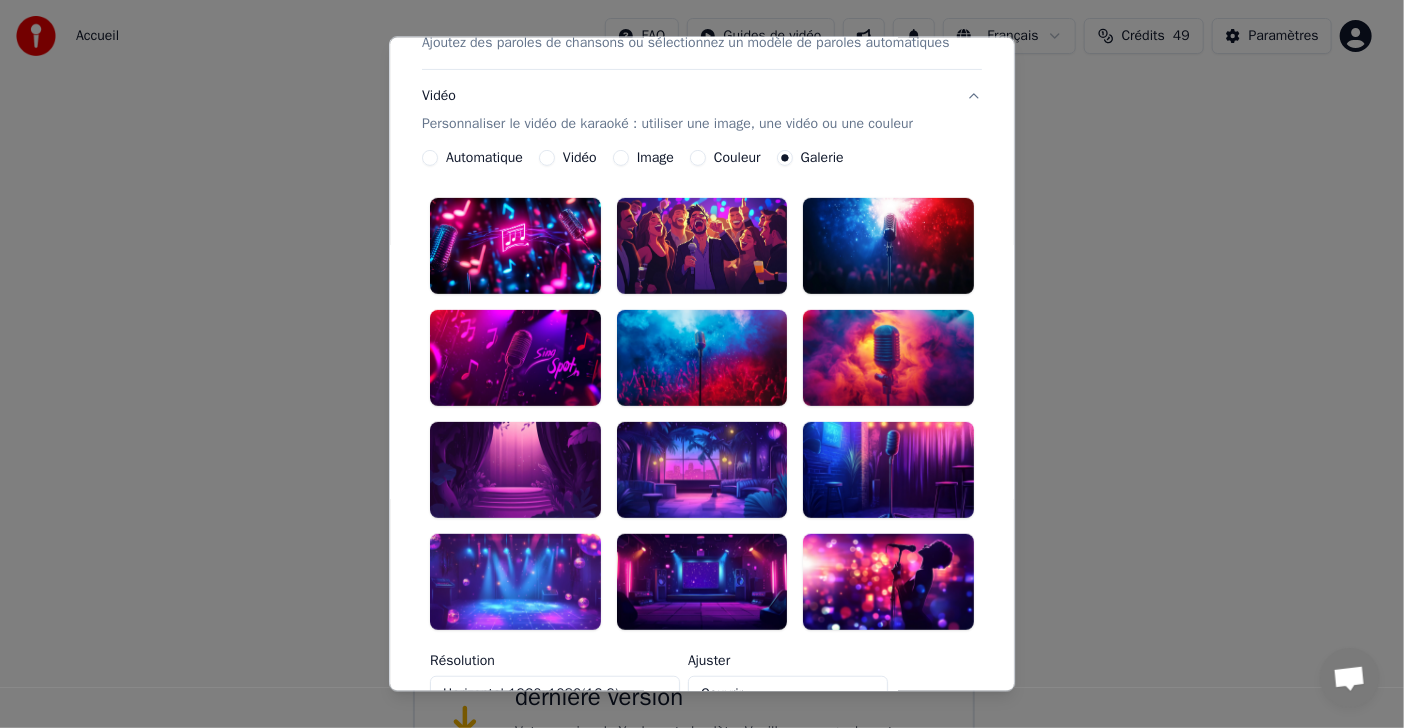 scroll, scrollTop: 500, scrollLeft: 0, axis: vertical 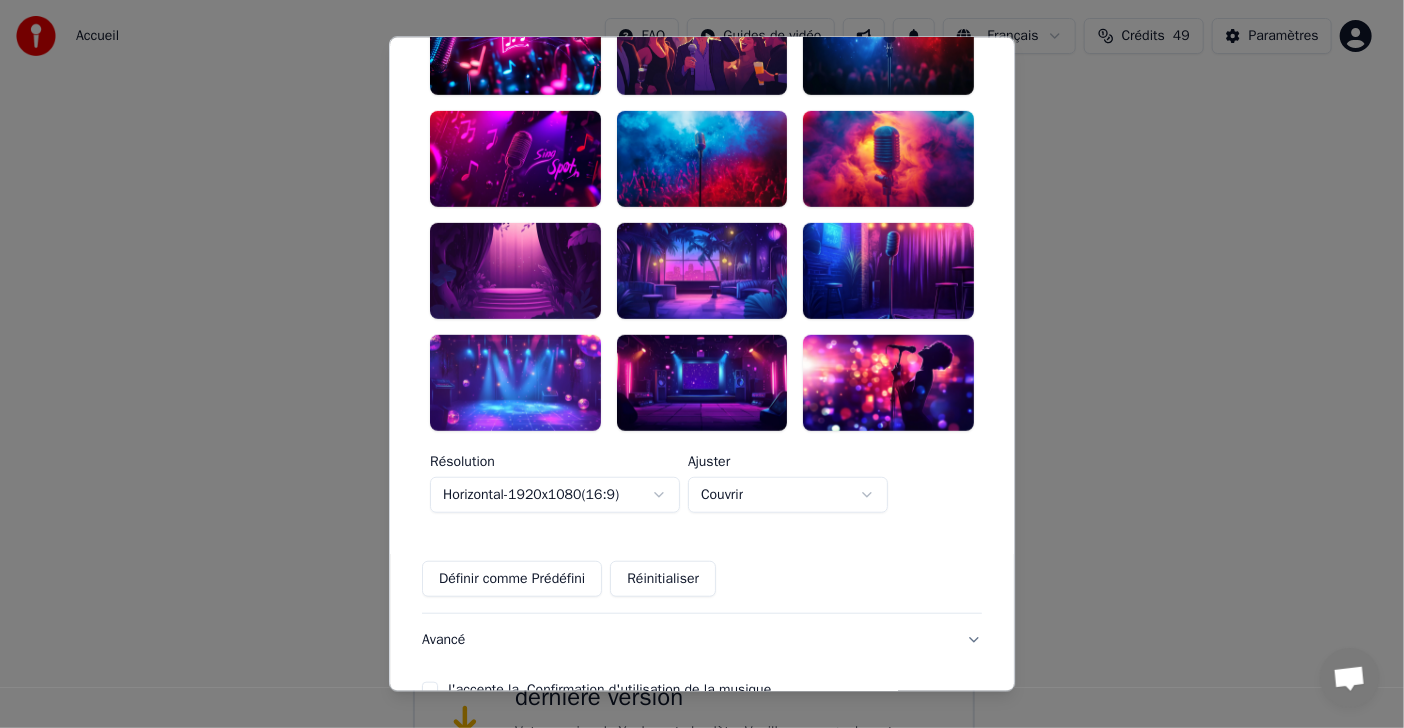 click at bounding box center (702, 382) 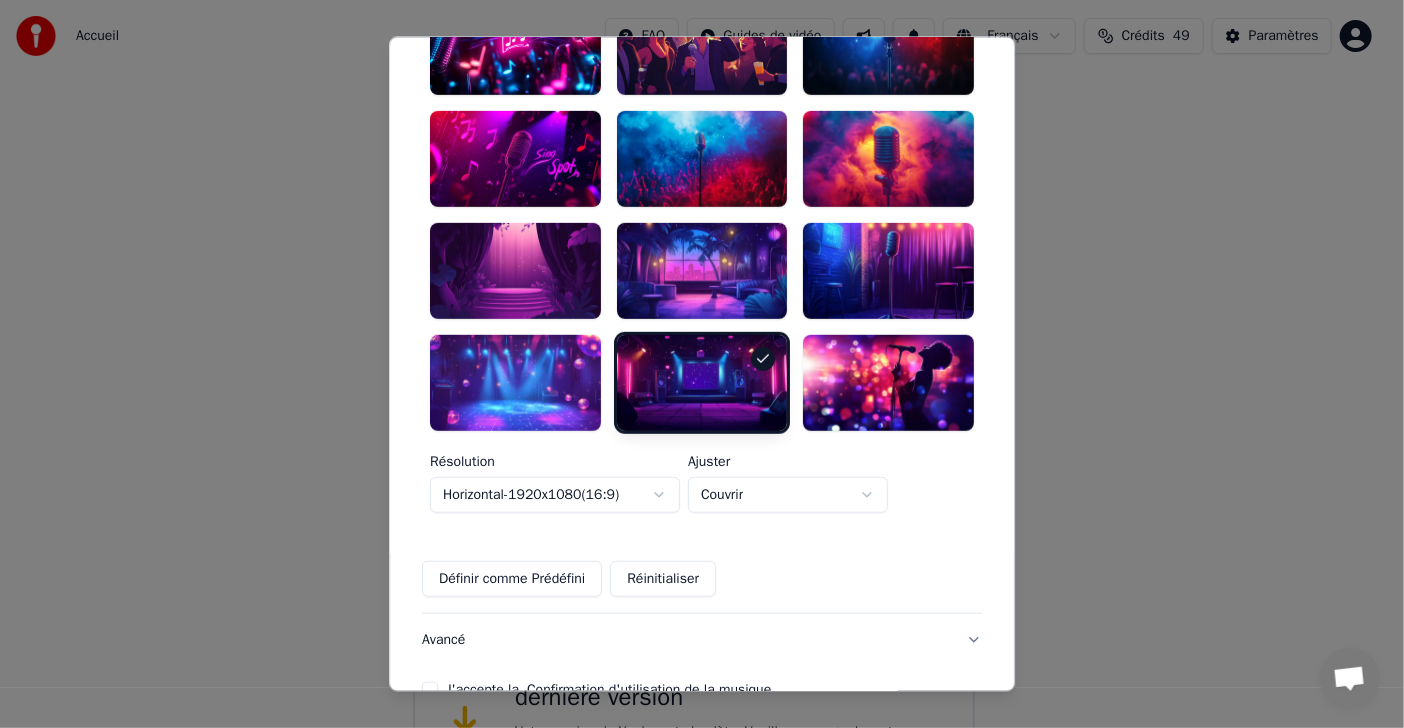 scroll, scrollTop: 624, scrollLeft: 0, axis: vertical 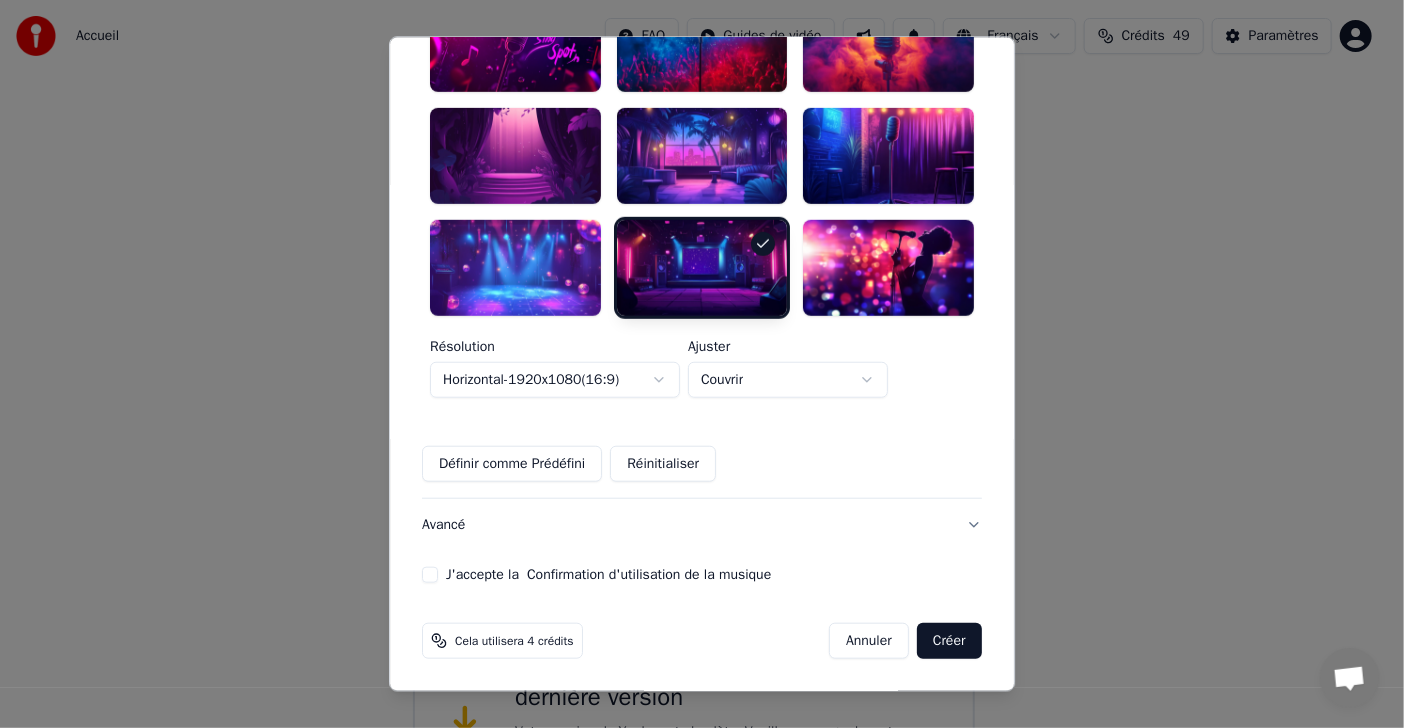 drag, startPoint x: 415, startPoint y: 577, endPoint x: 502, endPoint y: 574, distance: 87.05171 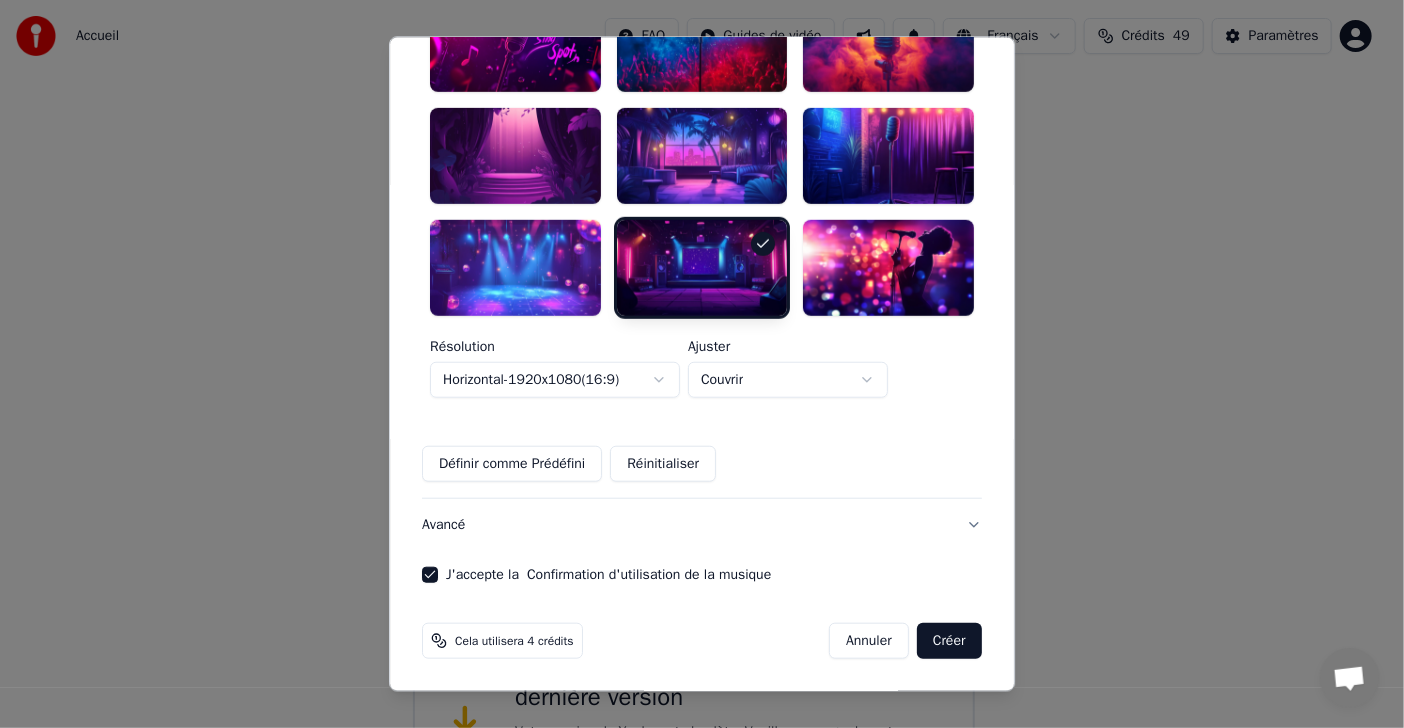 click on "Créer" at bounding box center [949, 640] 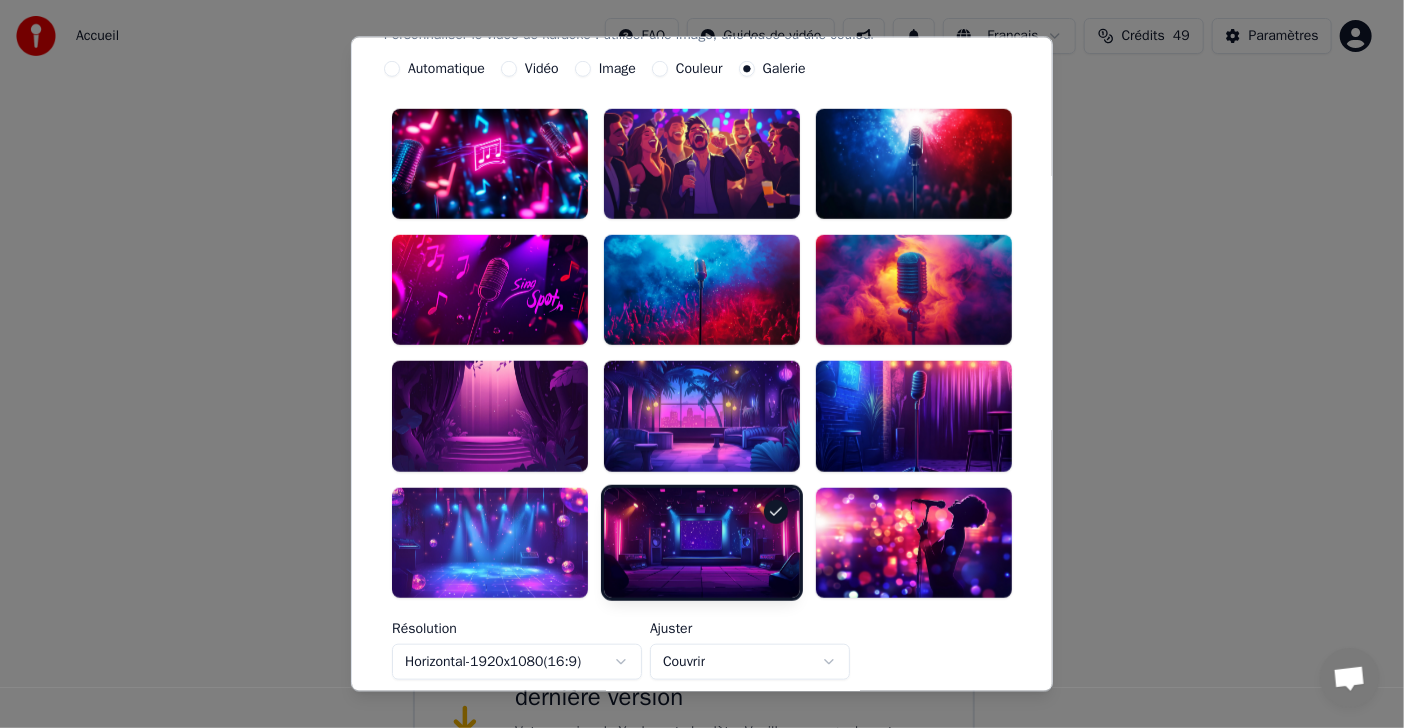 scroll, scrollTop: 185, scrollLeft: 0, axis: vertical 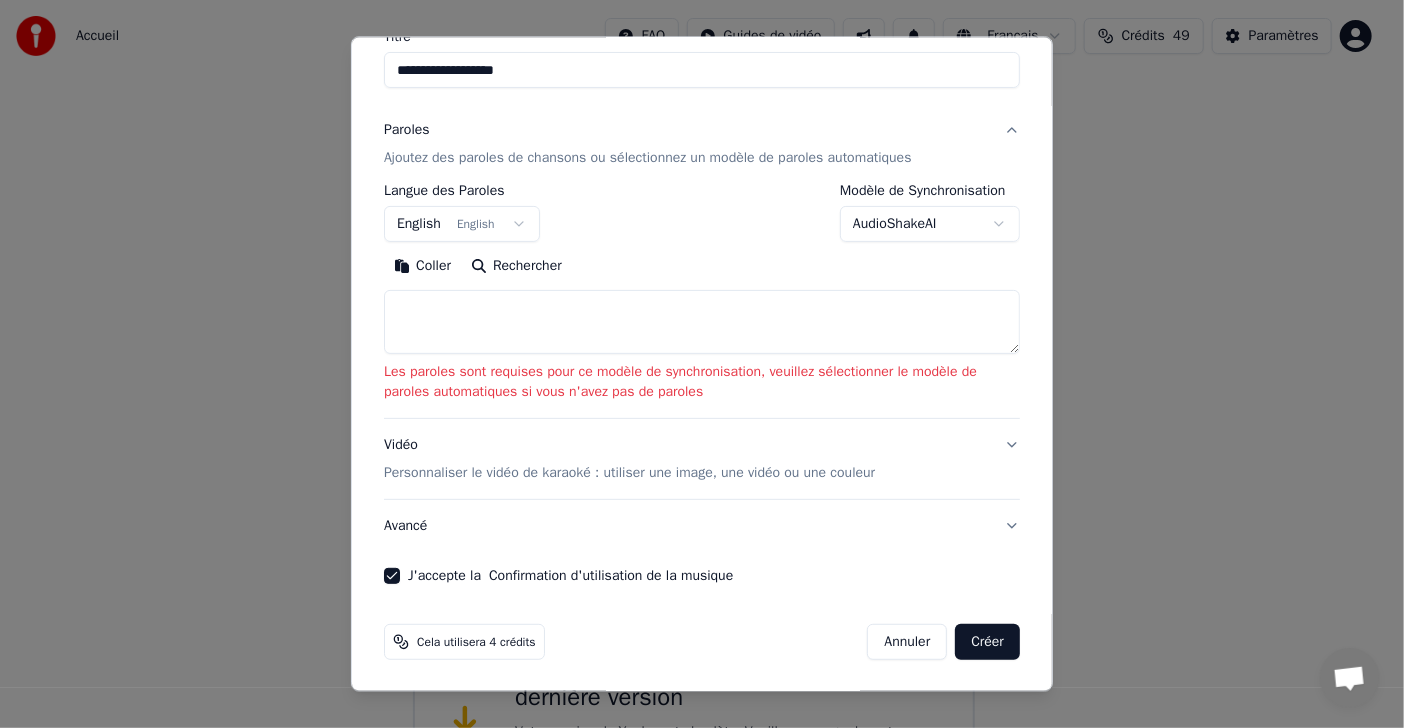 click on "Vidéo Personnaliser le vidéo de karaoké : utiliser une image, une vidéo ou une couleur" at bounding box center [702, 459] 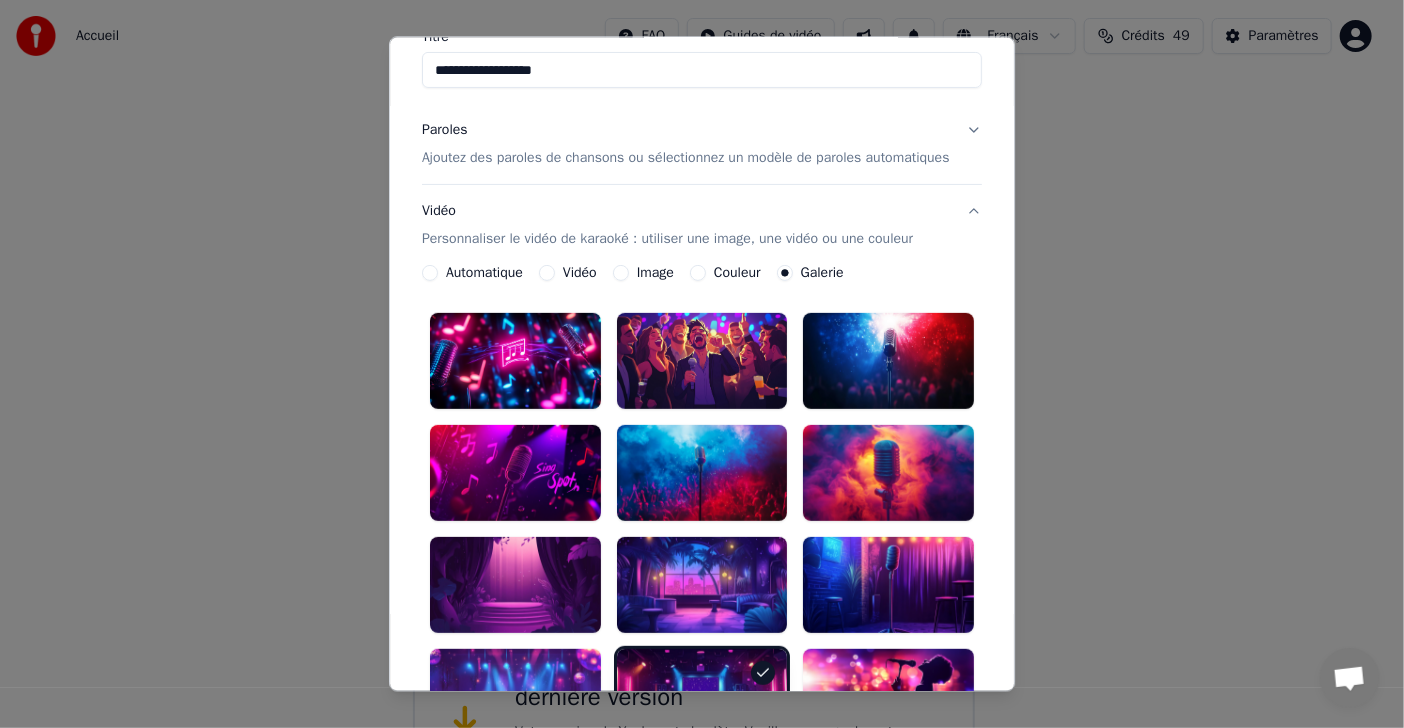 click on "Vidéo Personnaliser le vidéo de karaoké : utiliser une image, une vidéo ou une couleur" at bounding box center (702, 225) 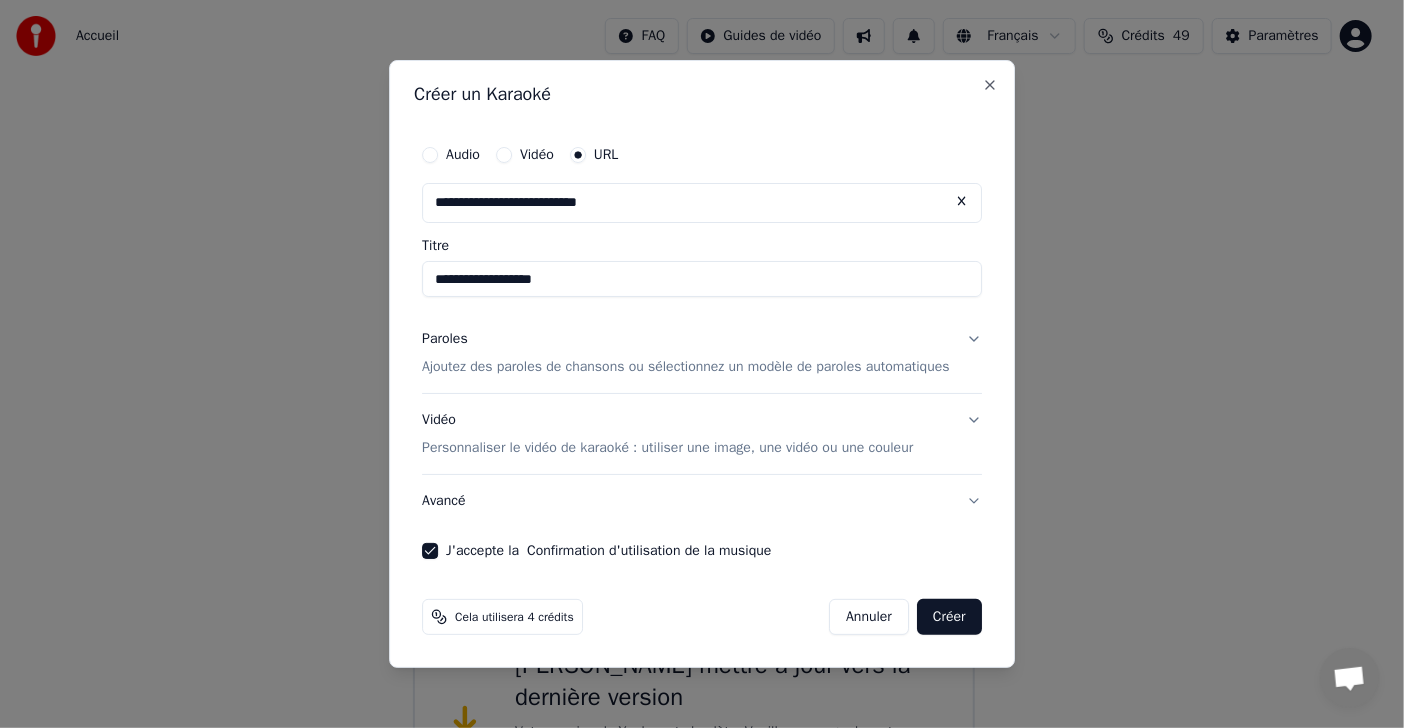 scroll, scrollTop: 0, scrollLeft: 0, axis: both 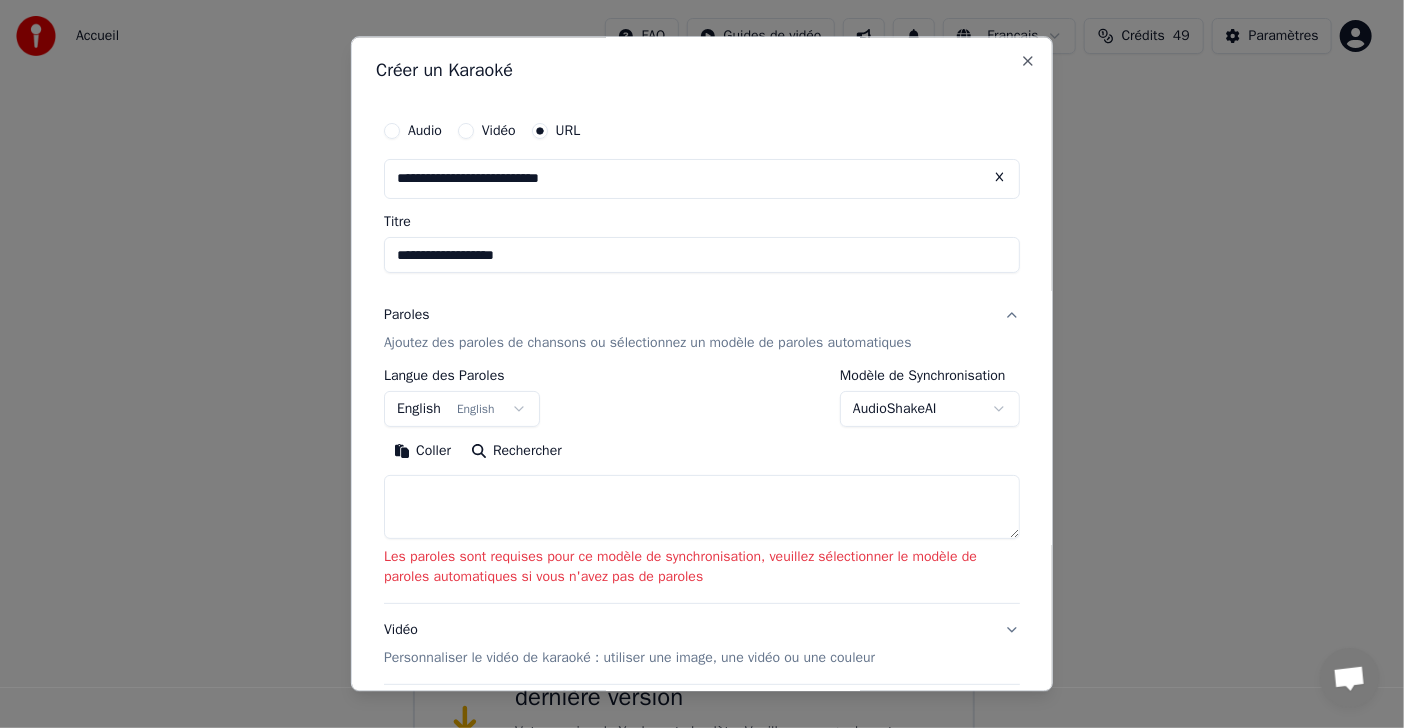 click on "**********" at bounding box center (694, 418) 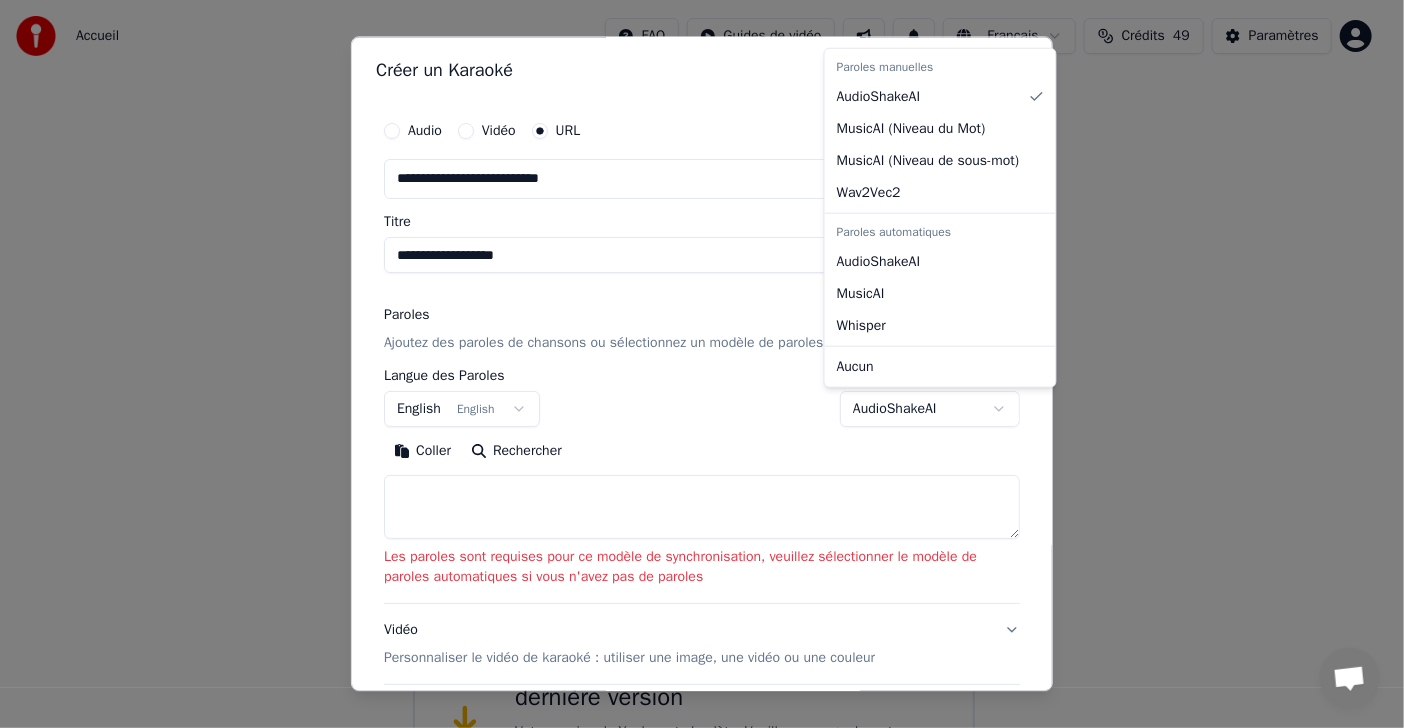 select on "**********" 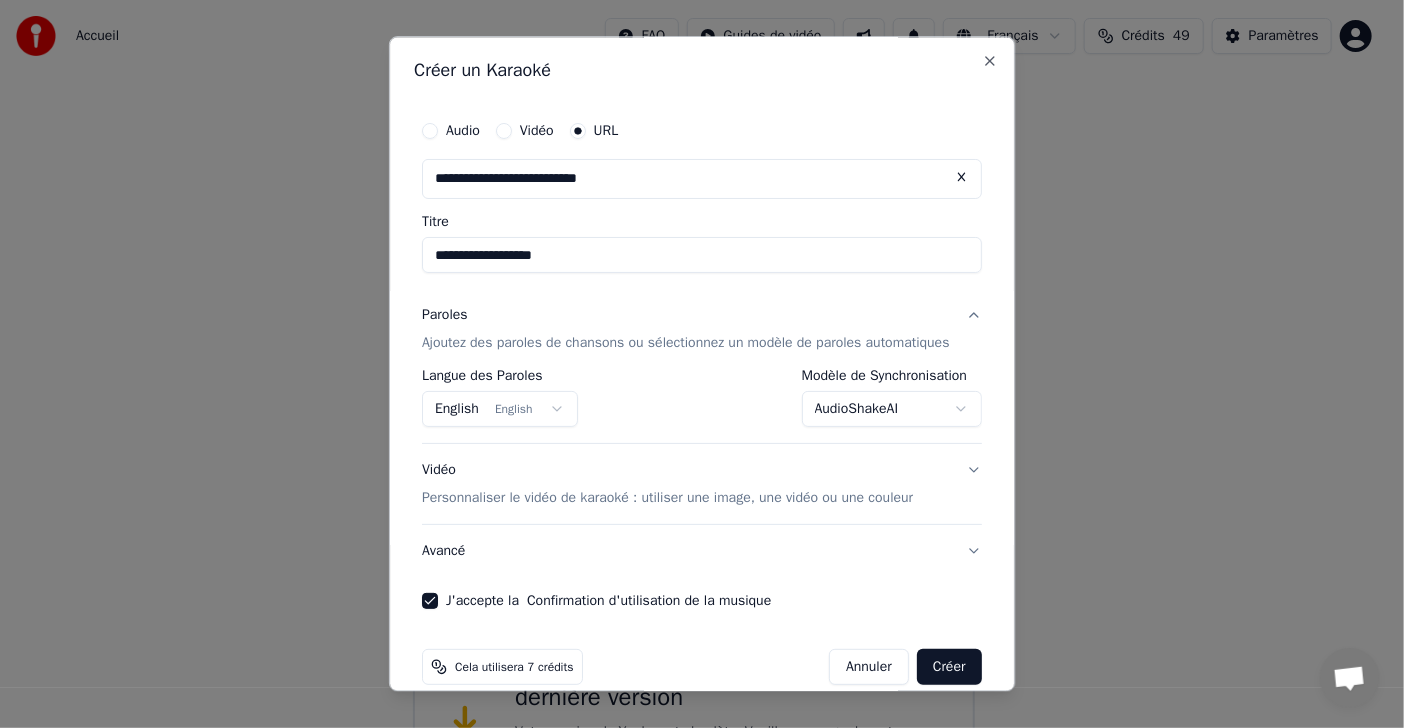 click on "English English" at bounding box center [500, 409] 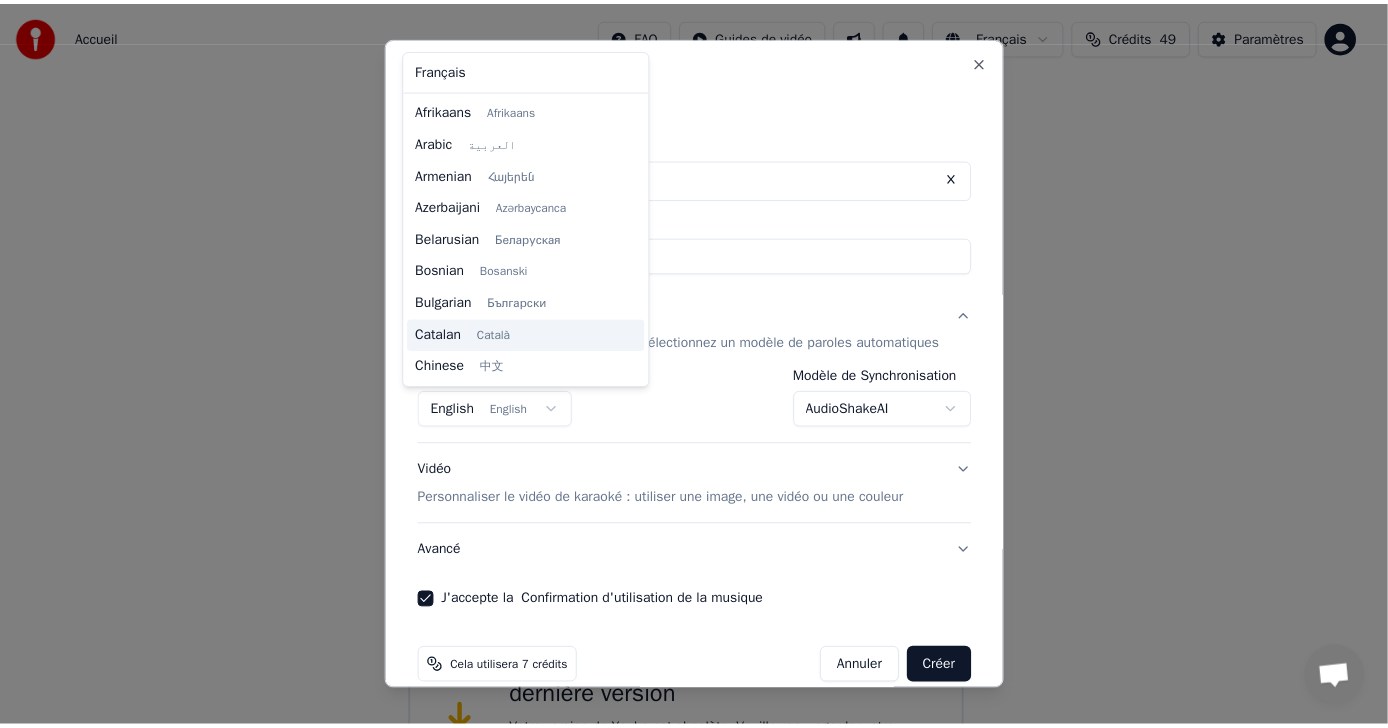 scroll, scrollTop: 159, scrollLeft: 0, axis: vertical 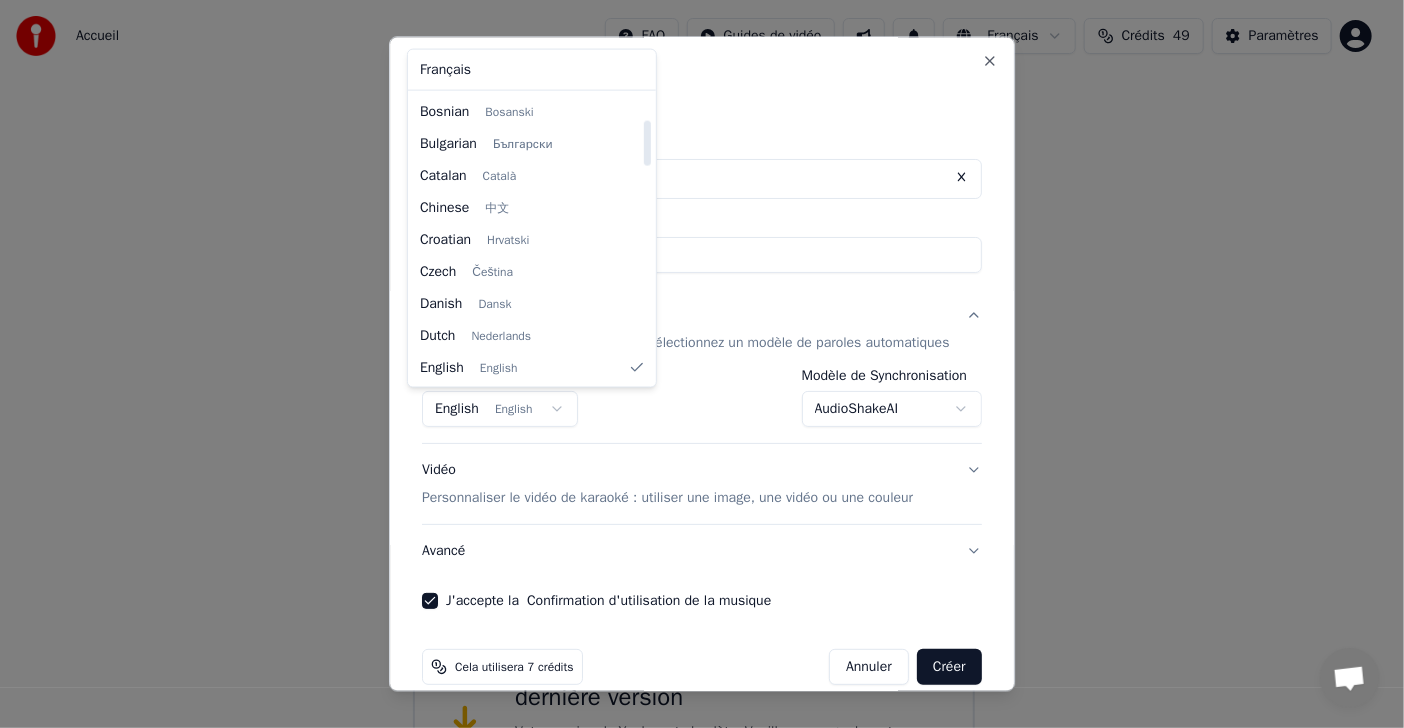 select on "**" 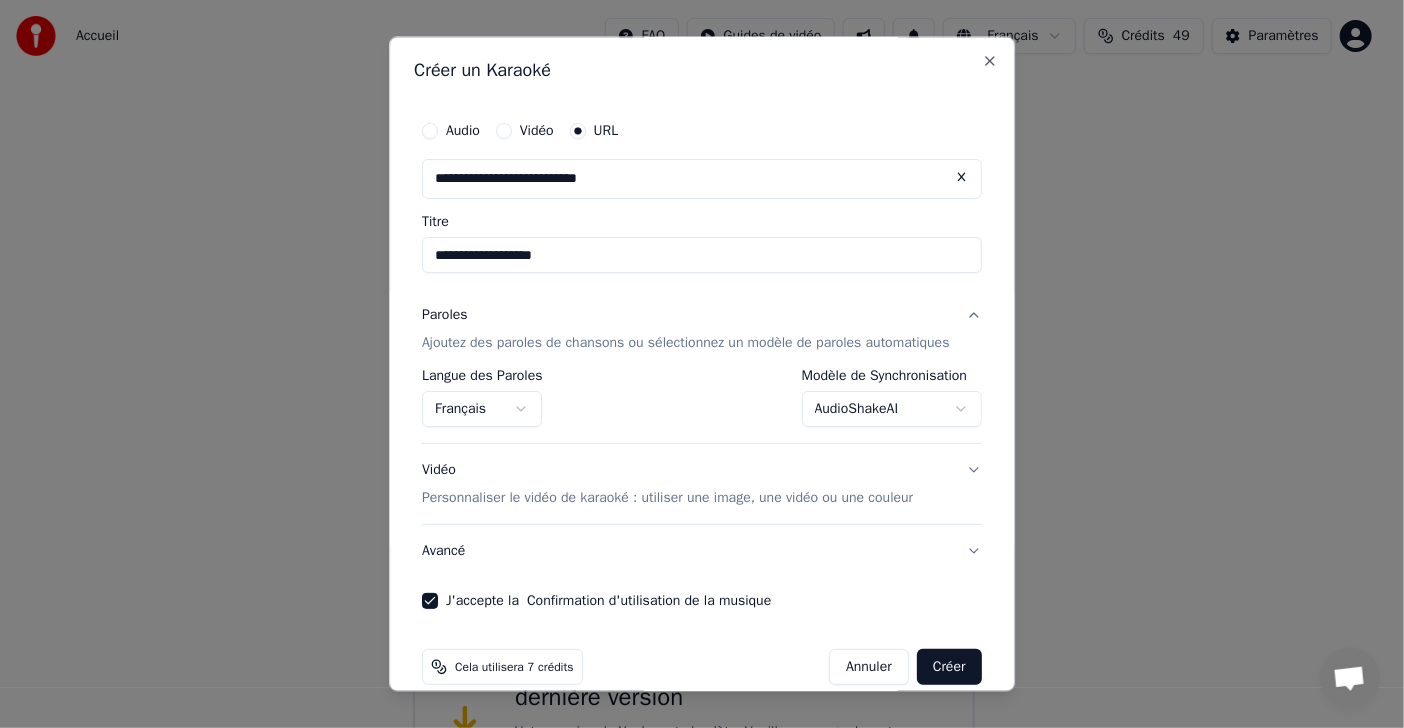 click on "Créer" at bounding box center (949, 667) 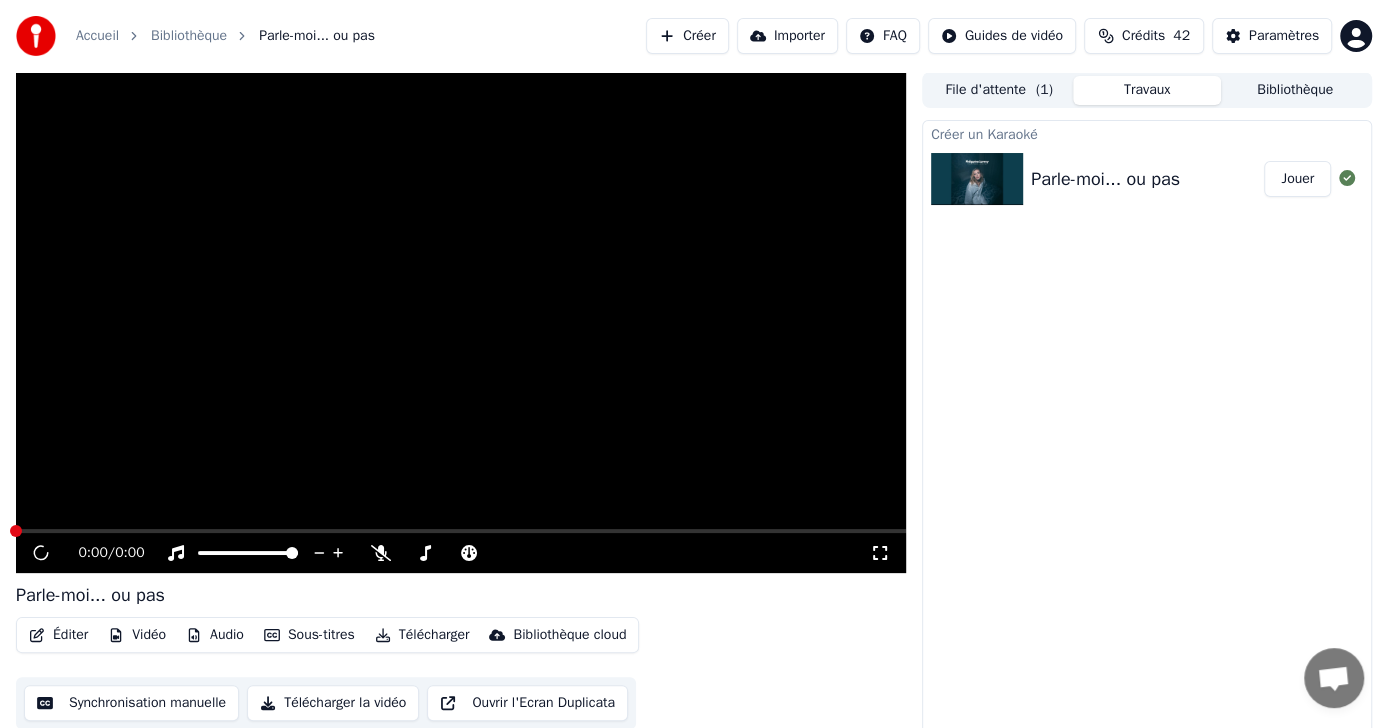 click on "Bibliothèque" at bounding box center (1295, 90) 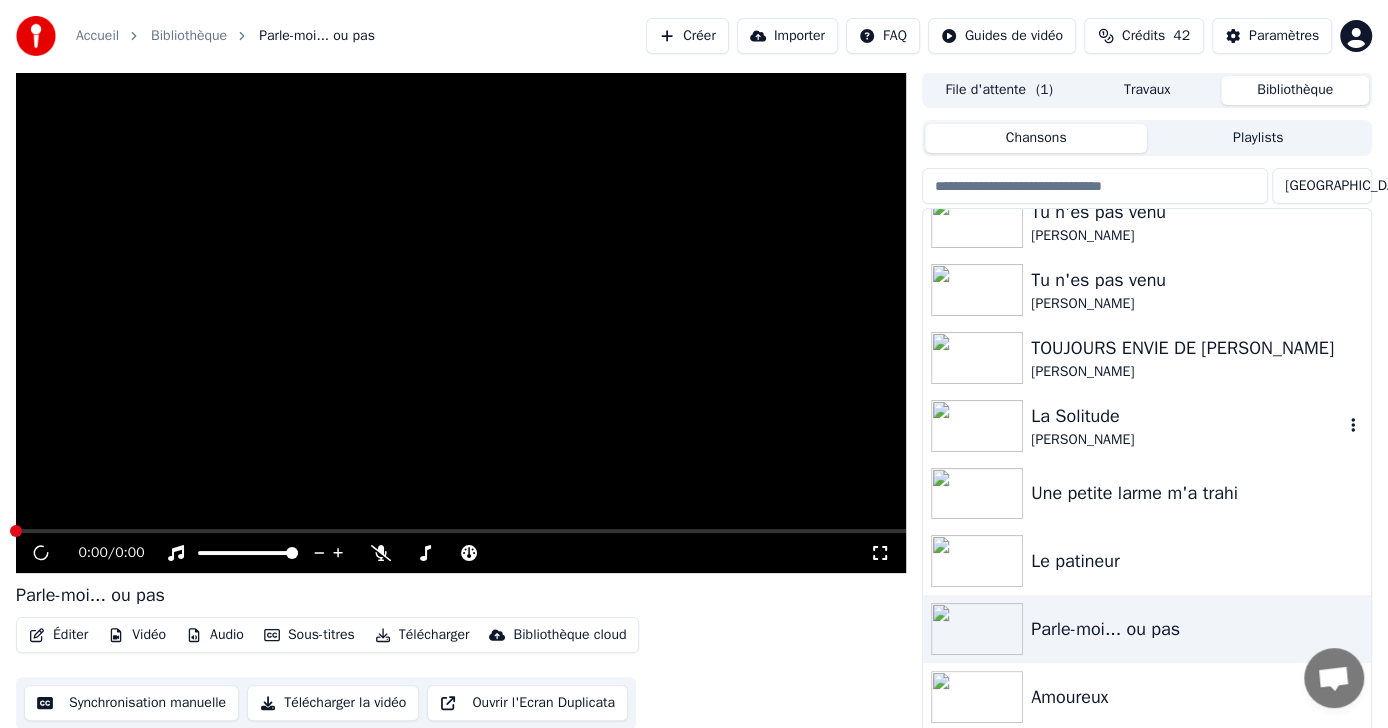 scroll, scrollTop: 0, scrollLeft: 0, axis: both 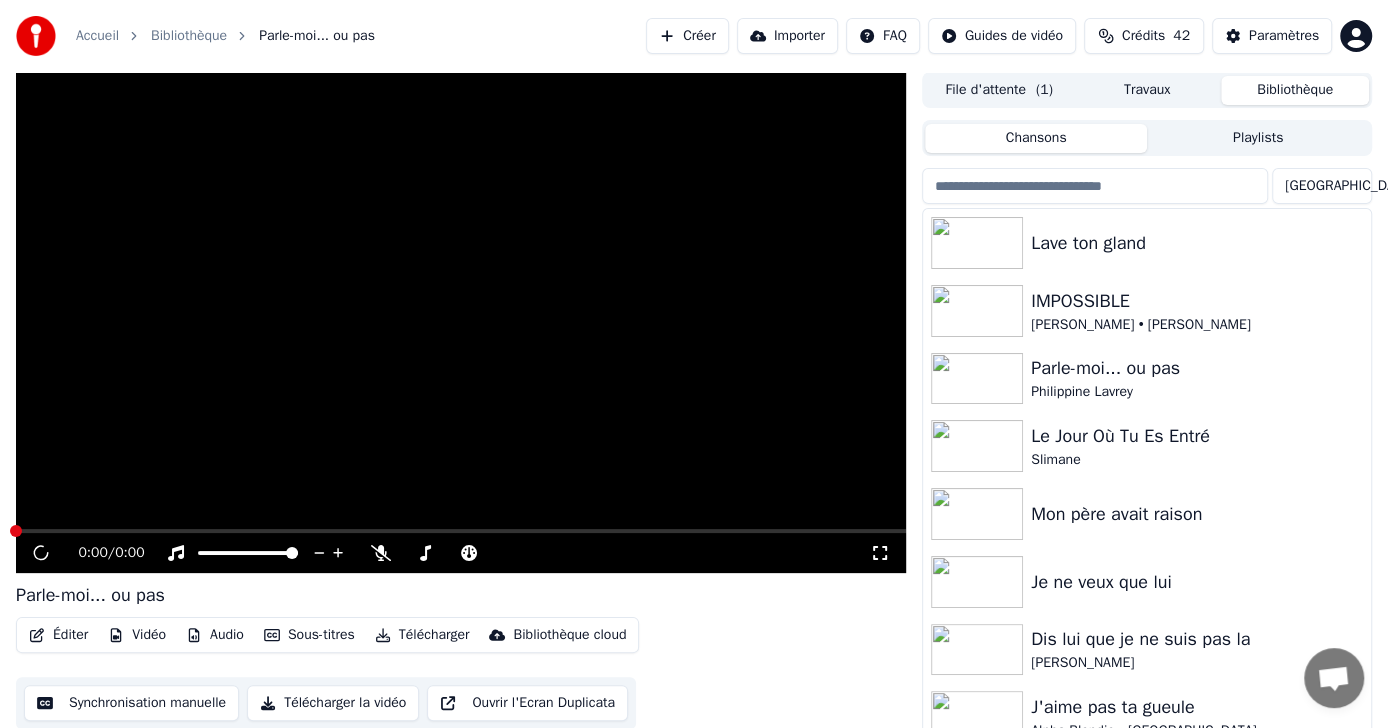 click at bounding box center [461, 322] 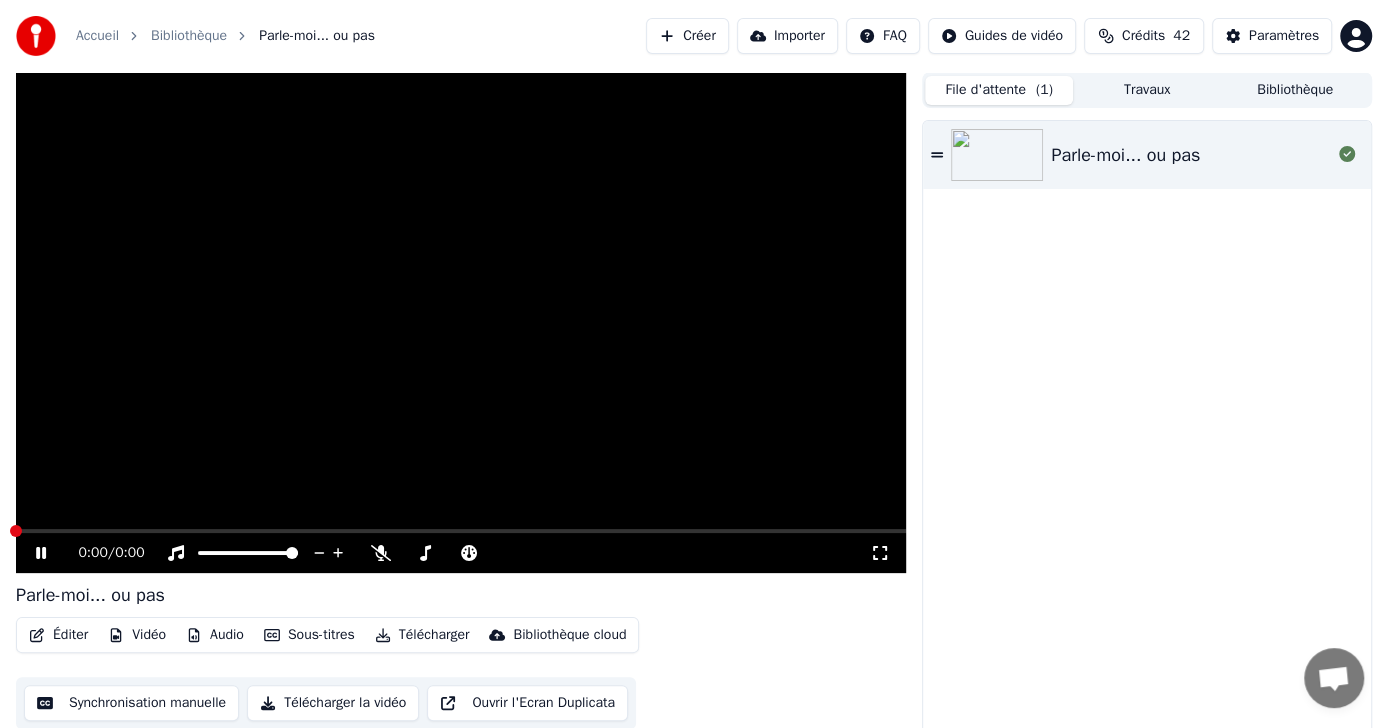 click on "File d'attente ( 1 )" at bounding box center [999, 90] 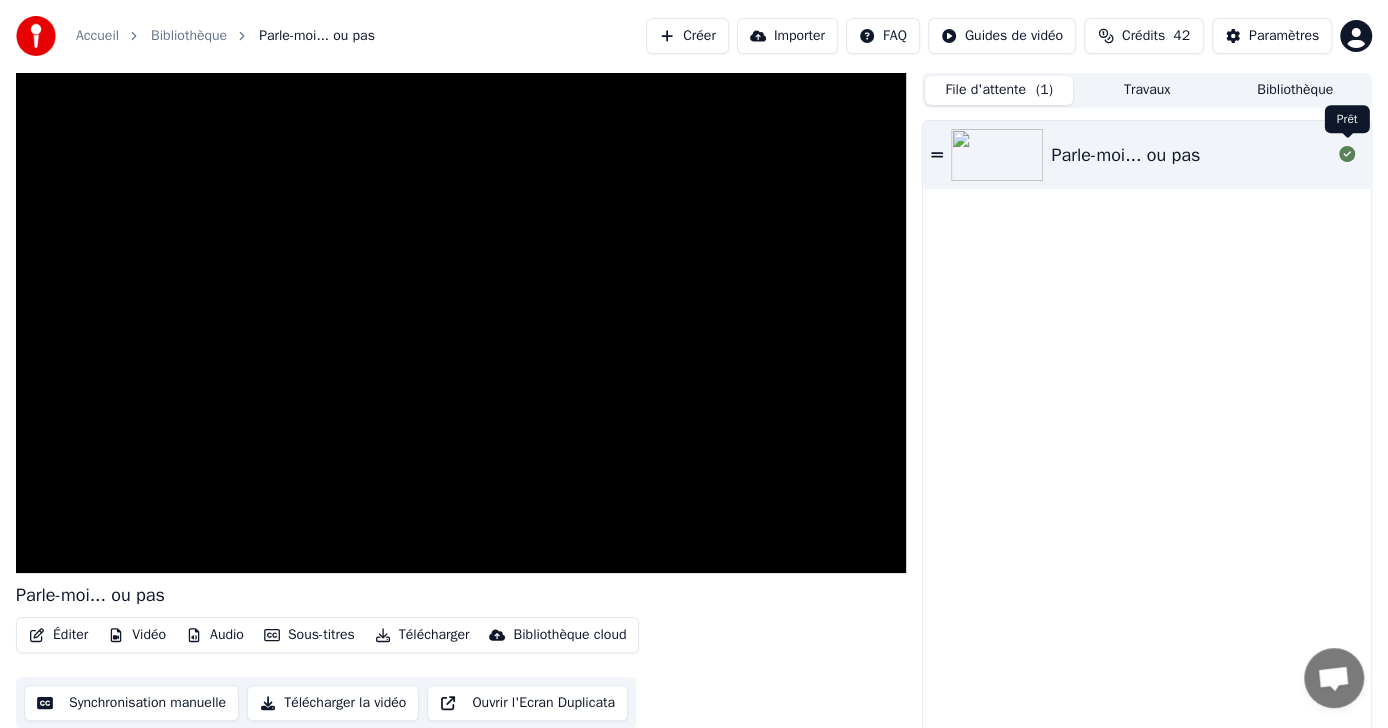 click 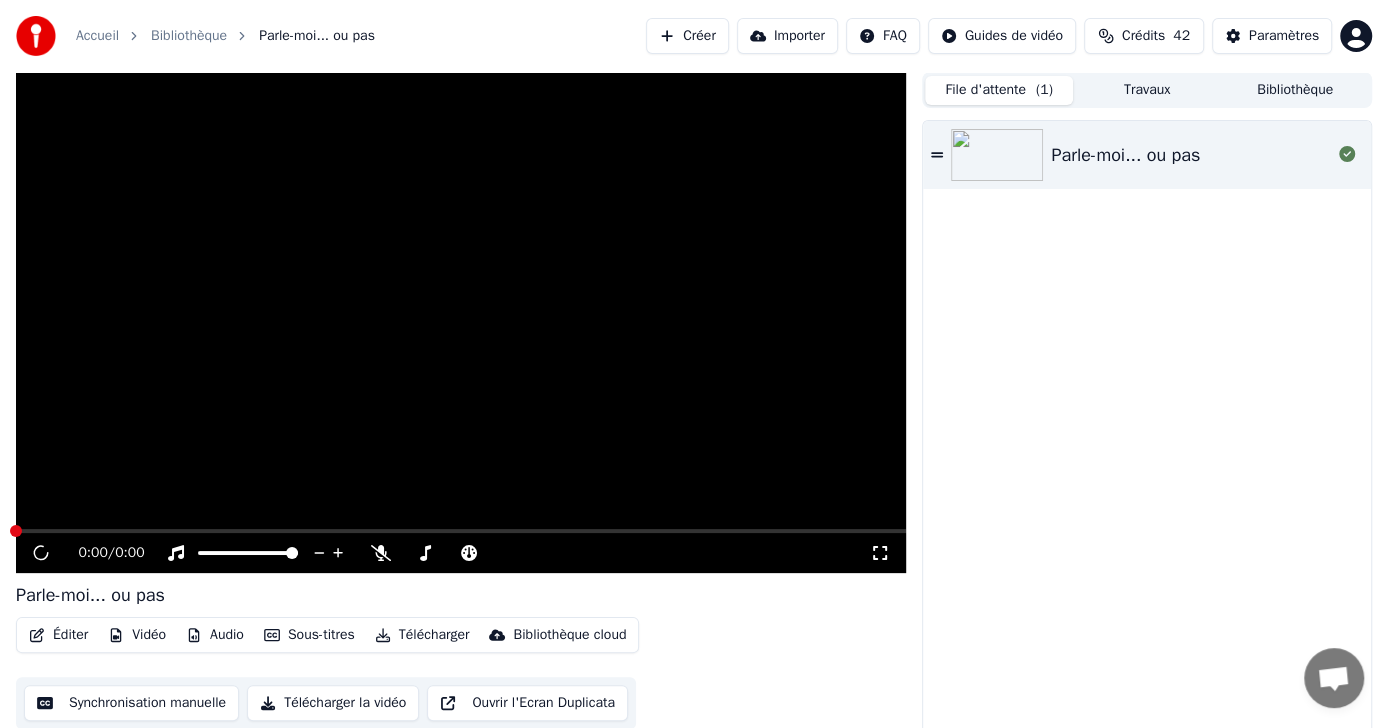 click 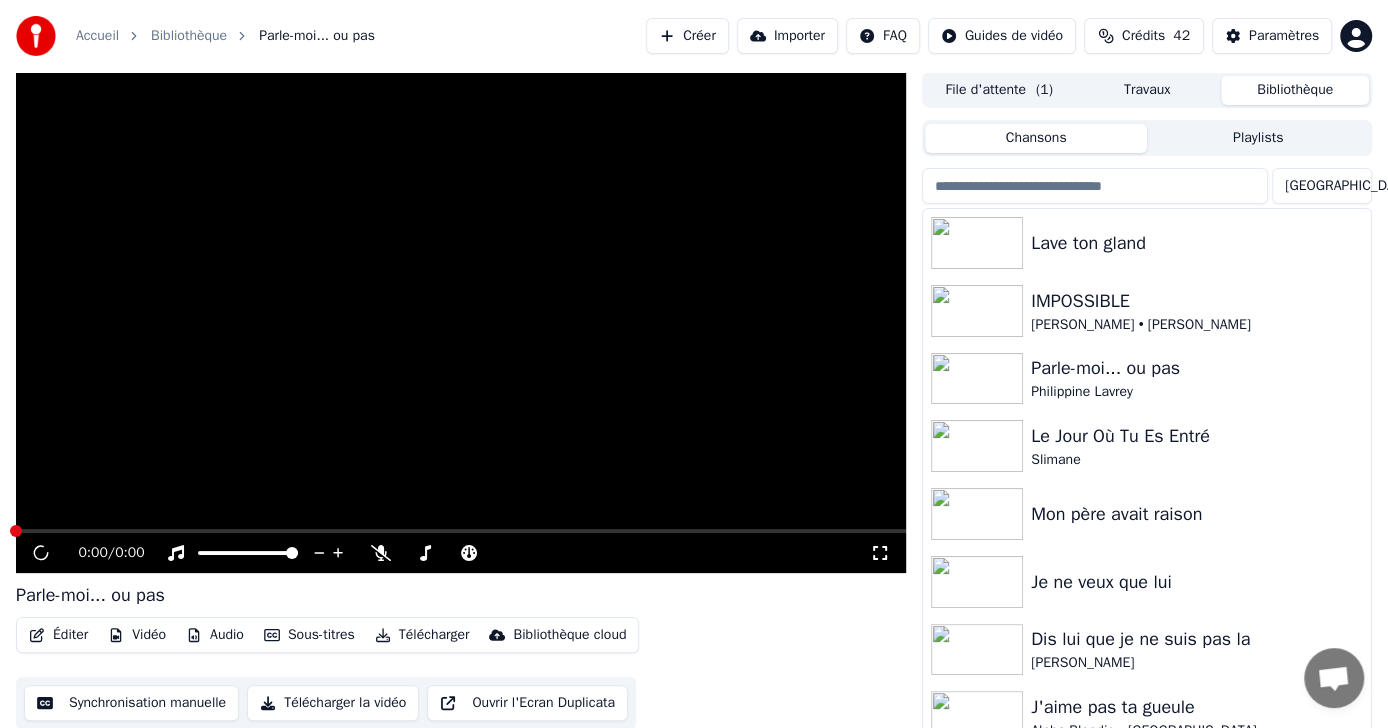 click on "Travaux" at bounding box center [1147, 90] 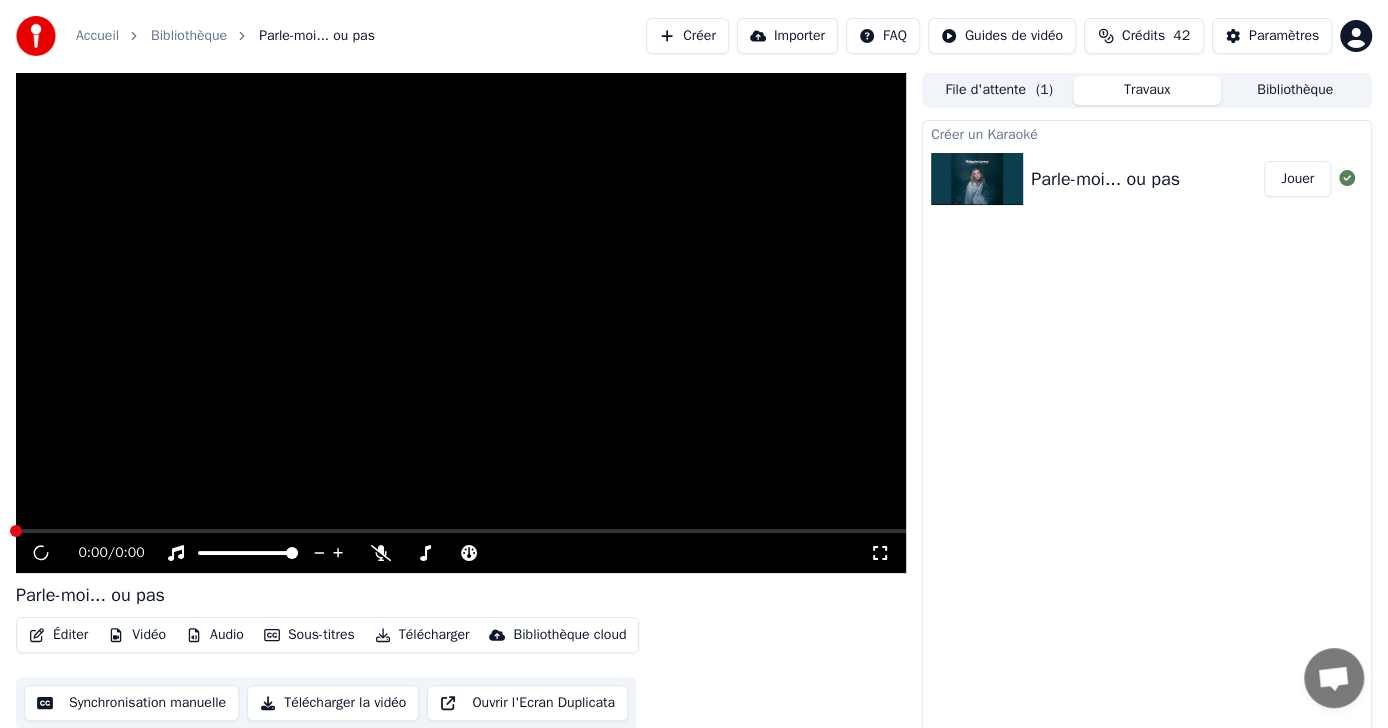 click on "Jouer" at bounding box center (1297, 179) 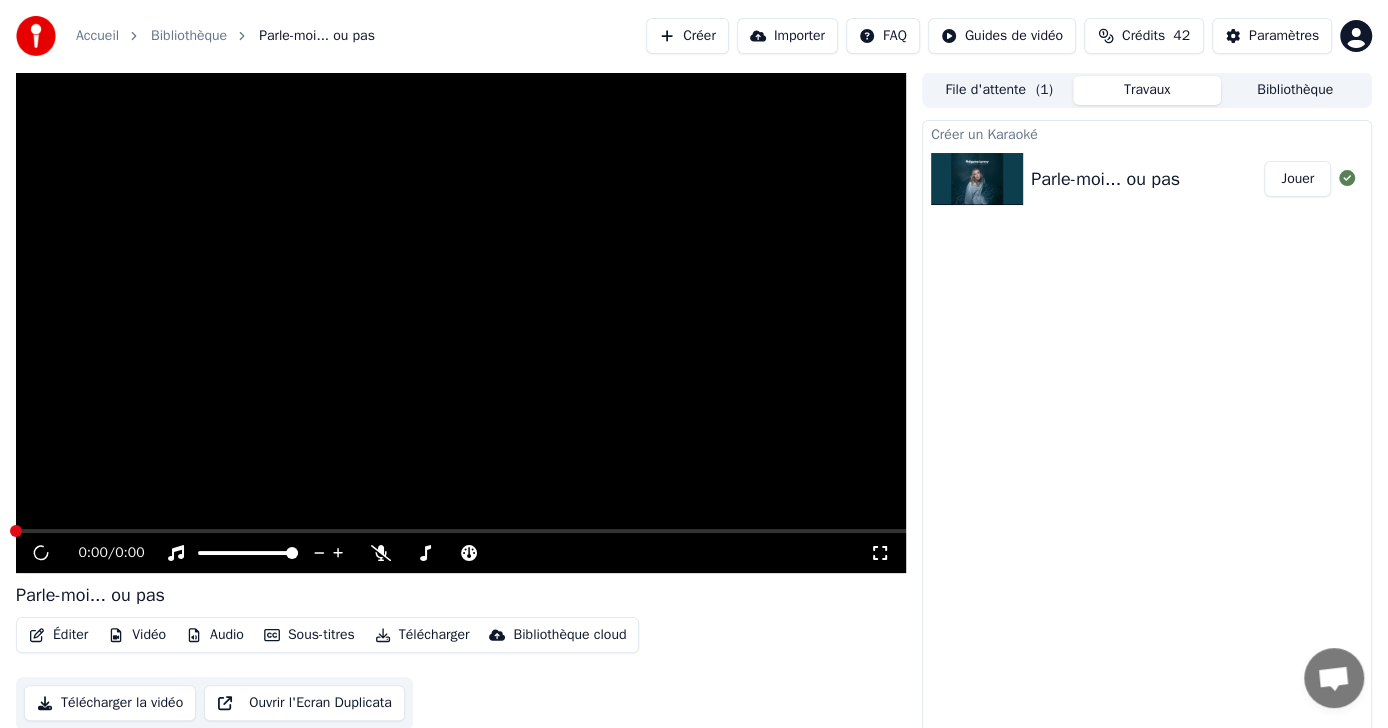 click on "Jouer" at bounding box center [1297, 179] 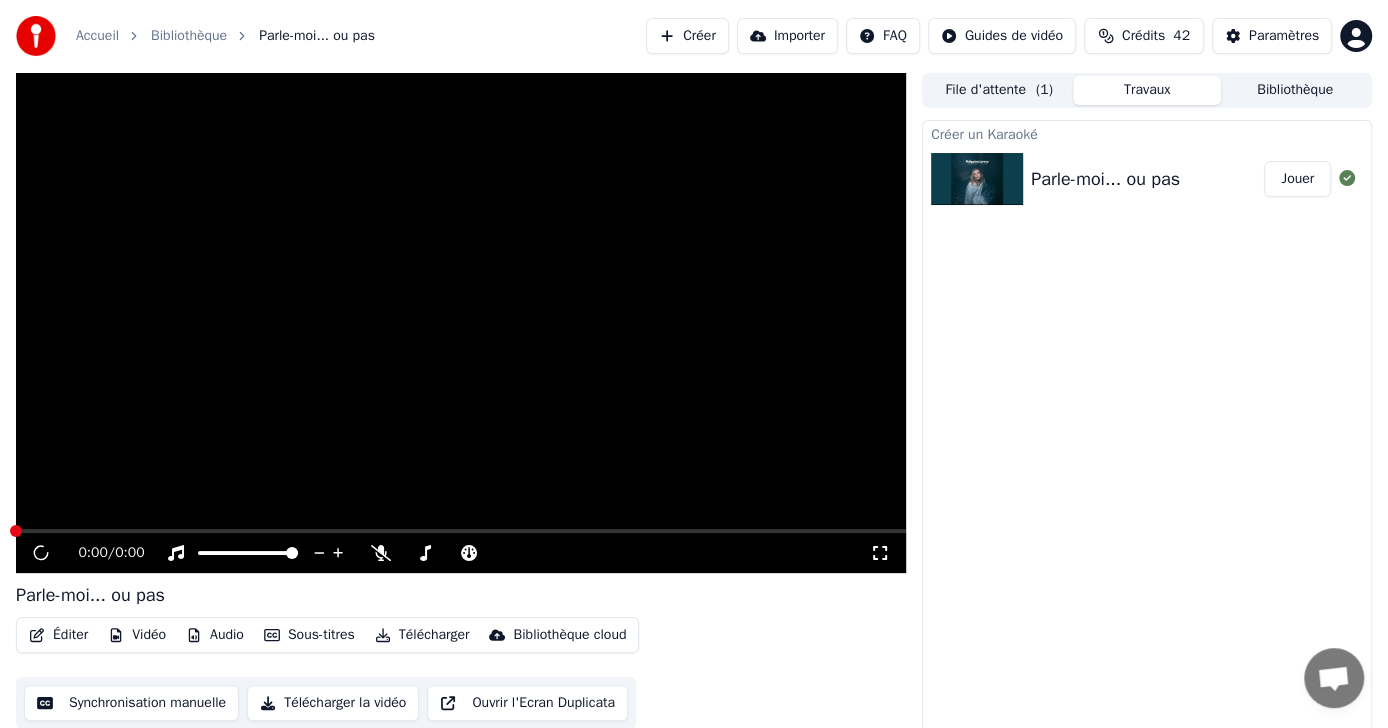drag, startPoint x: 1014, startPoint y: 188, endPoint x: 934, endPoint y: 171, distance: 81.78631 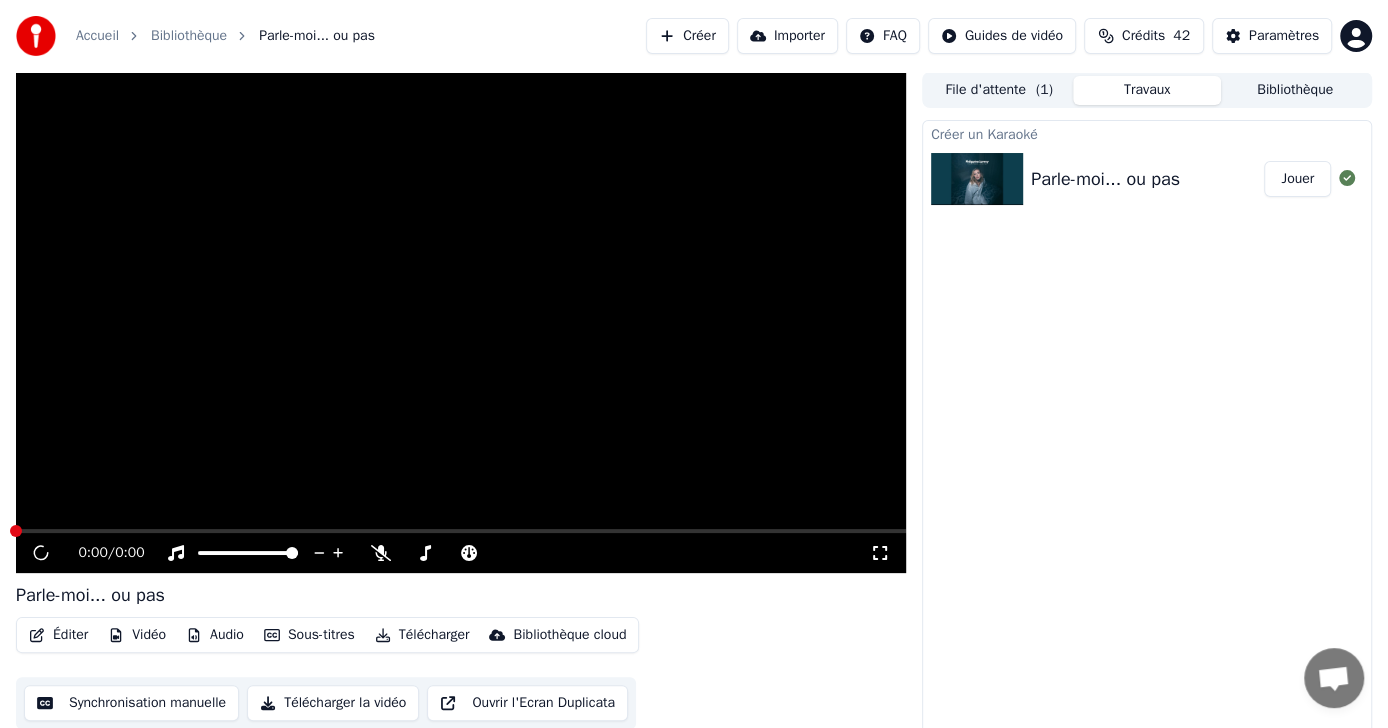 click on "Travaux" at bounding box center [1147, 90] 